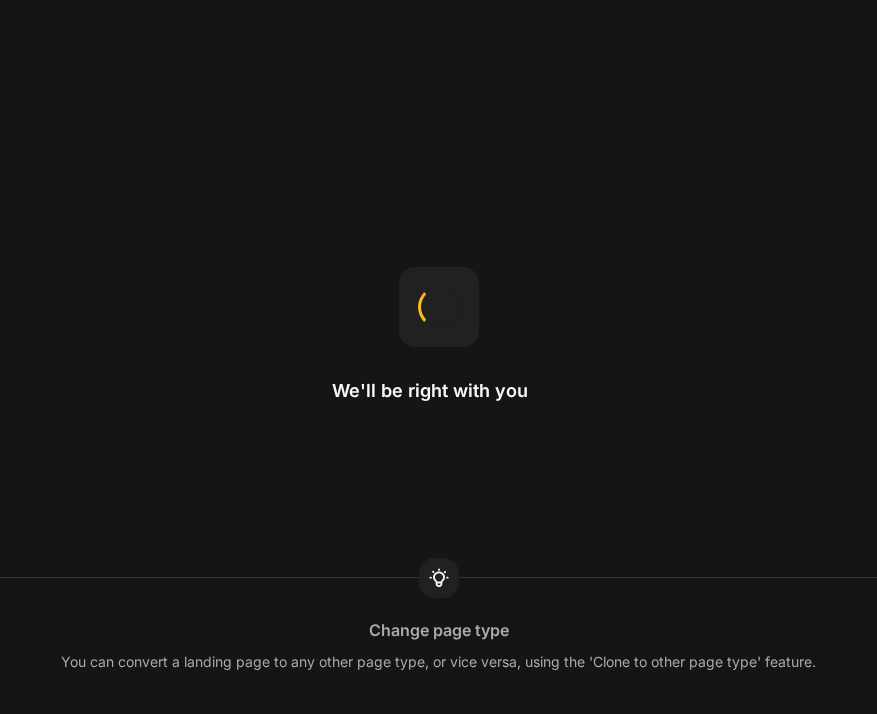 scroll, scrollTop: 0, scrollLeft: 0, axis: both 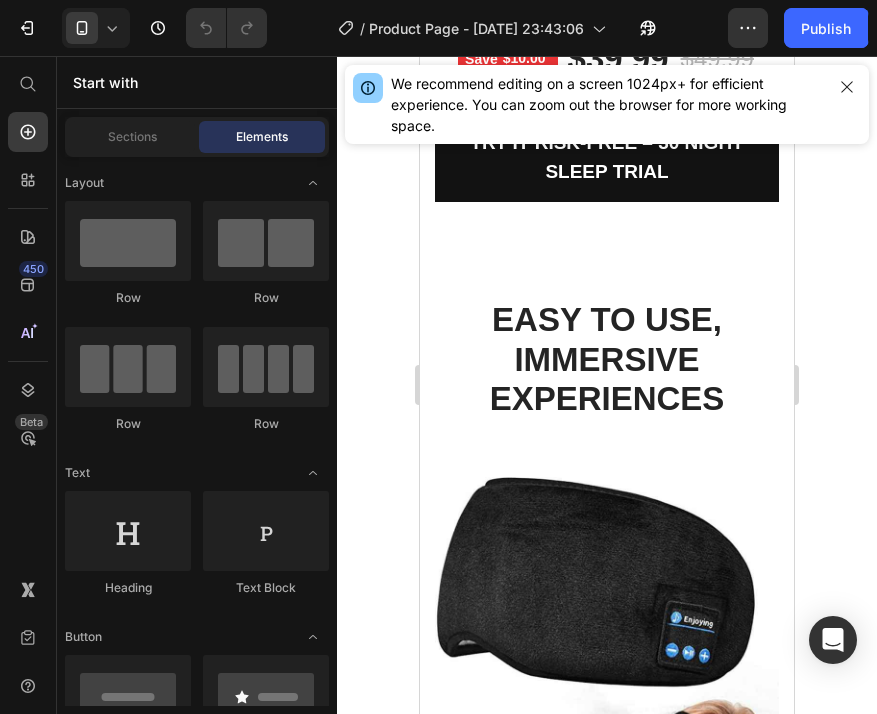 click on "Image “One of the best self-care buys I’ve ever made. Whether I’m trying to relax, block out noise, or just reset after a long day, EnjoyEase™ delivers. The sound quality is surprisingly rich, and even with my glasses on, the fit is super comfortable. Total game-changer for sleep and focus. Text block Eric Raymond Heading 5.0 Text block
Icon
Icon
Icon
Icon
Icon Icon List Hoz Row Row Row" at bounding box center (607, -685) 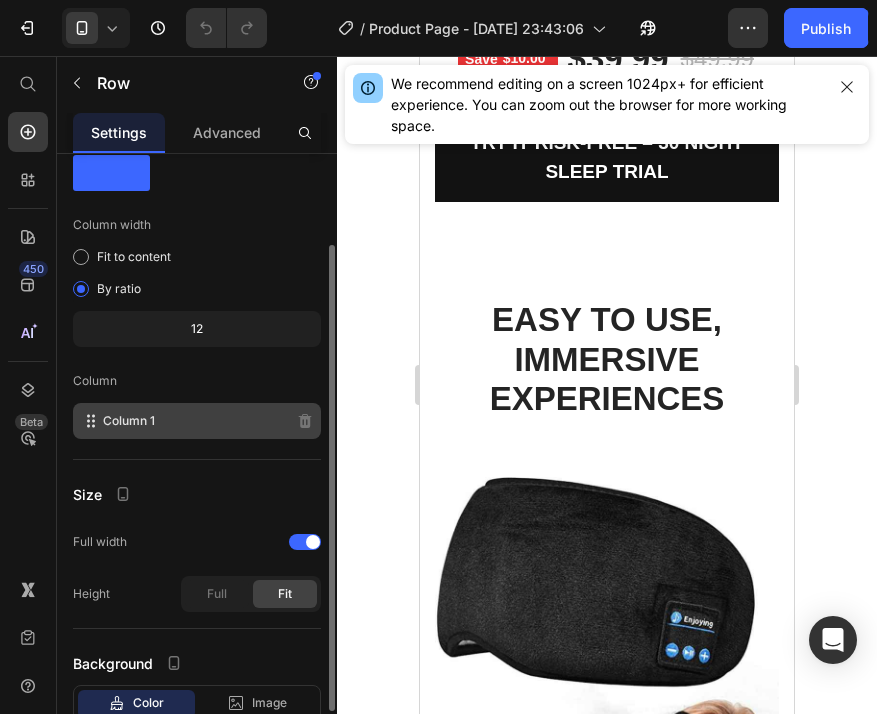 scroll, scrollTop: 106, scrollLeft: 0, axis: vertical 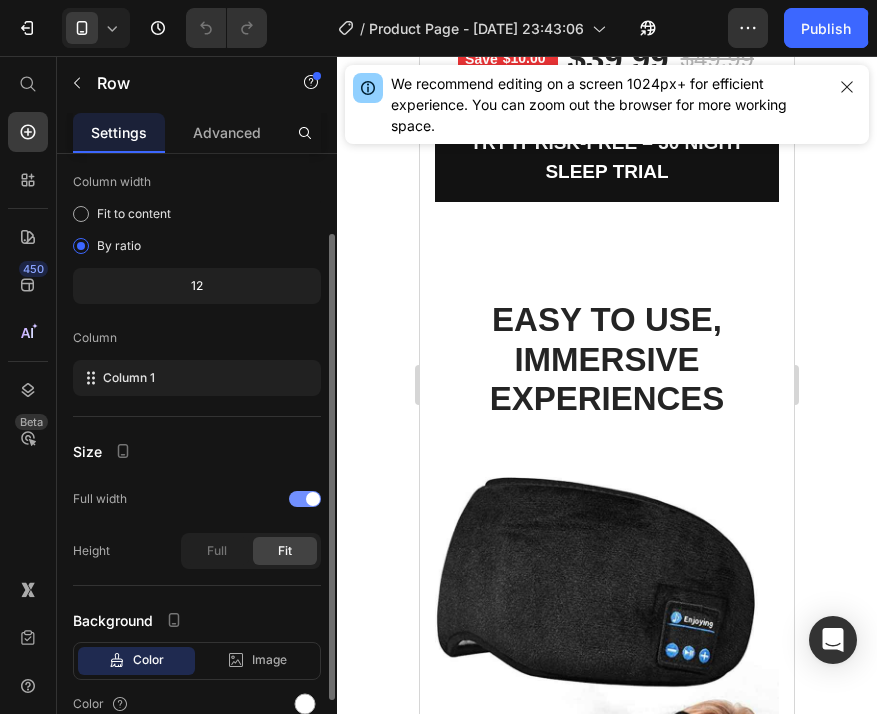 click at bounding box center [305, 499] 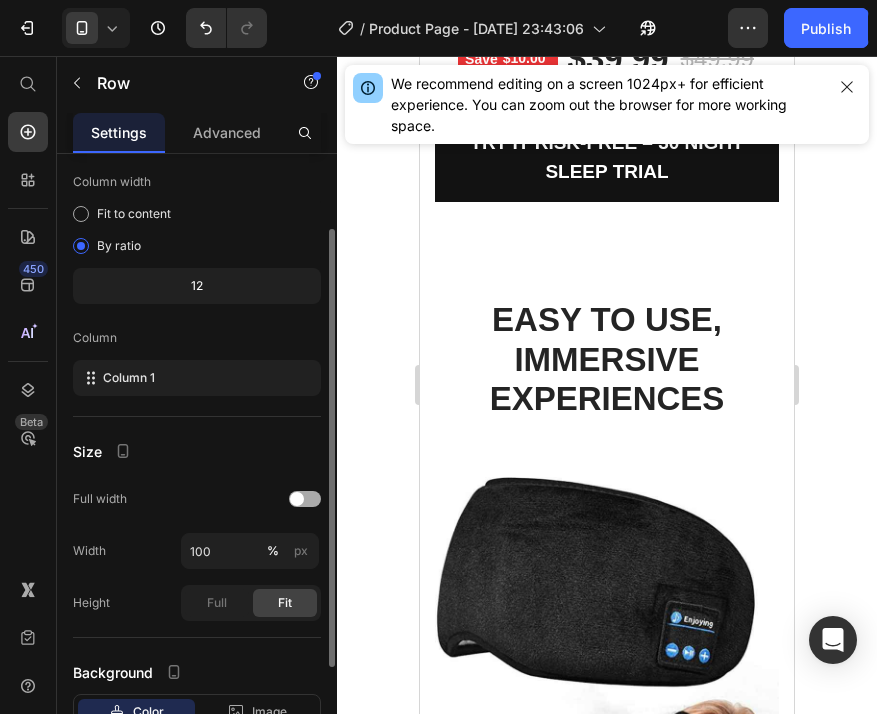 click at bounding box center [305, 499] 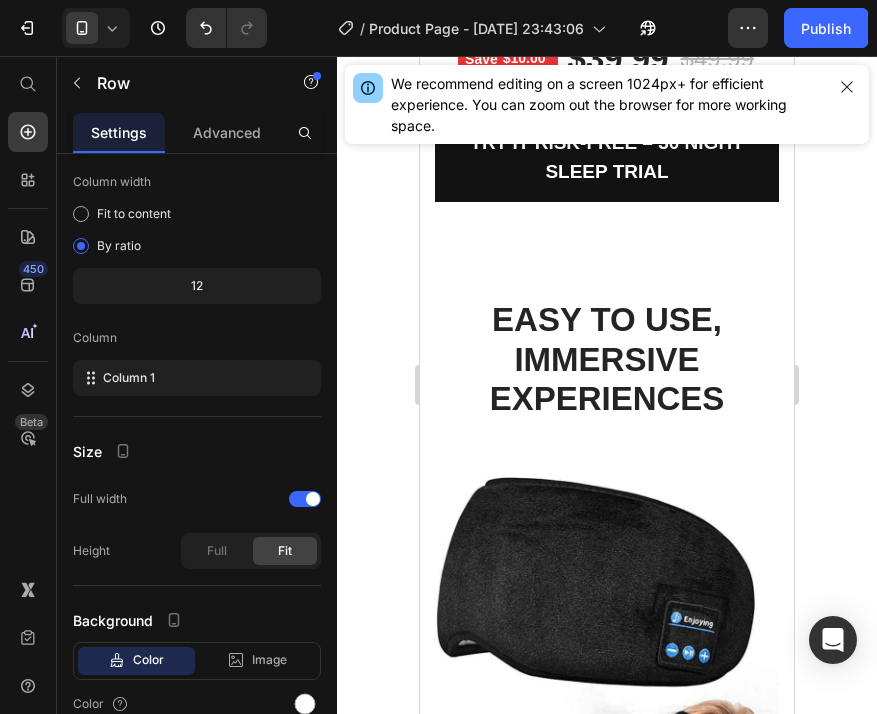 click at bounding box center (607, -823) 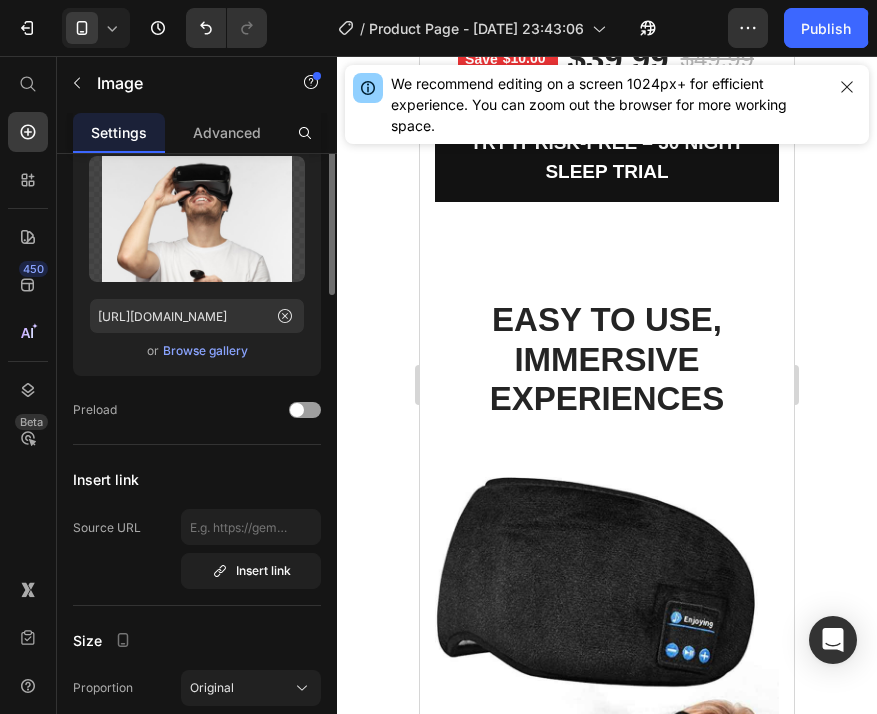 scroll, scrollTop: 0, scrollLeft: 0, axis: both 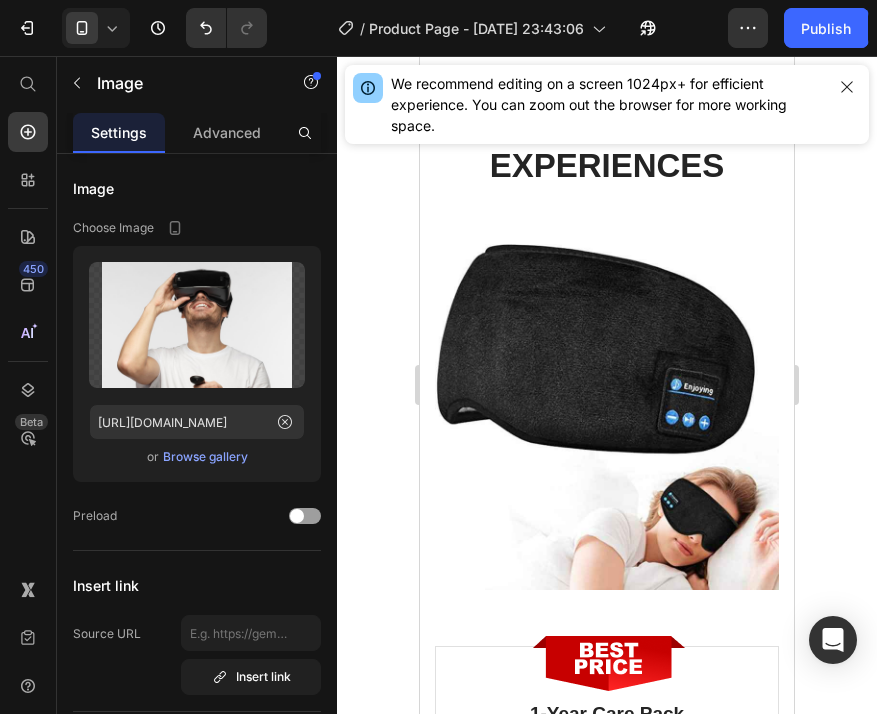 click at bounding box center [527, -725] 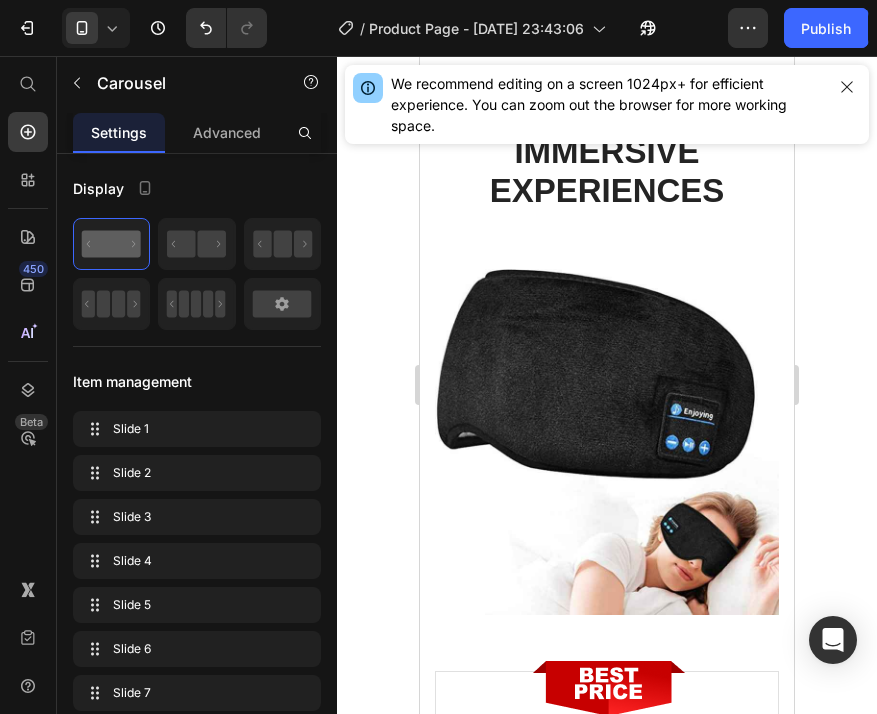 scroll, scrollTop: 6105, scrollLeft: 0, axis: vertical 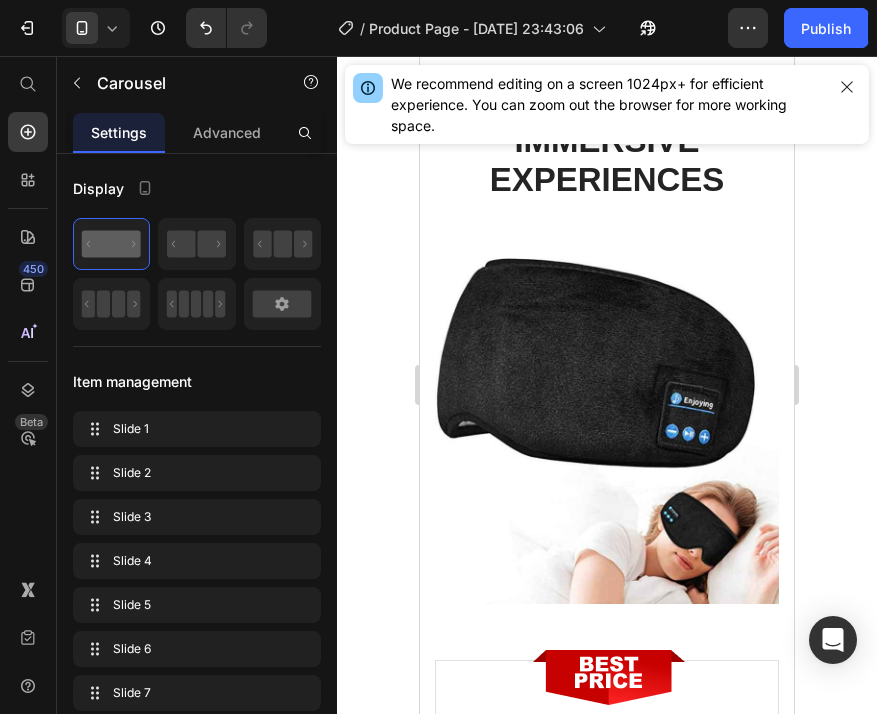 click at bounding box center (547, -711) 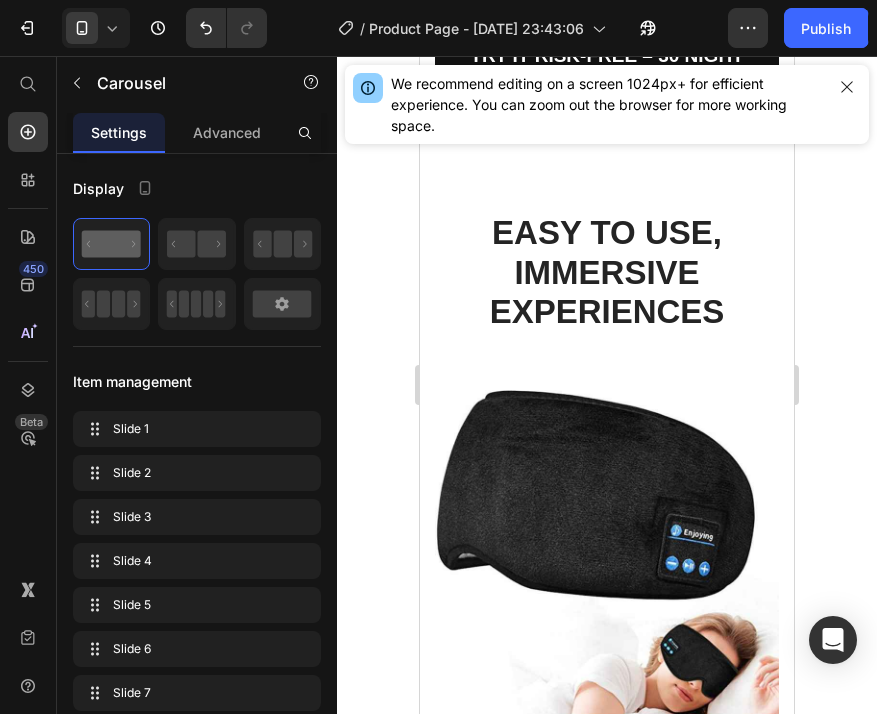 scroll, scrollTop: 5954, scrollLeft: 0, axis: vertical 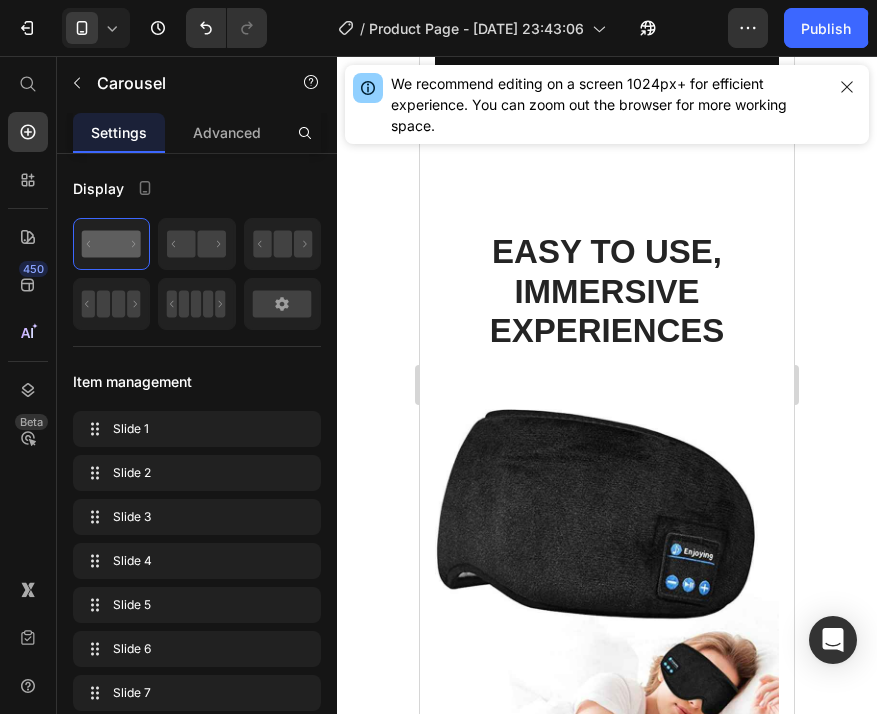 click 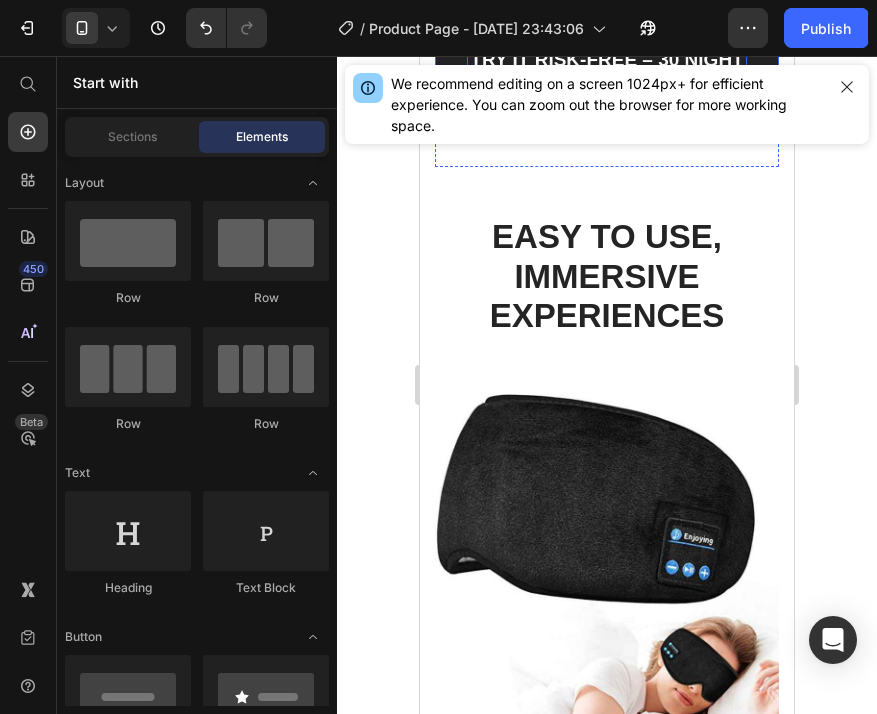 scroll, scrollTop: 6631, scrollLeft: 0, axis: vertical 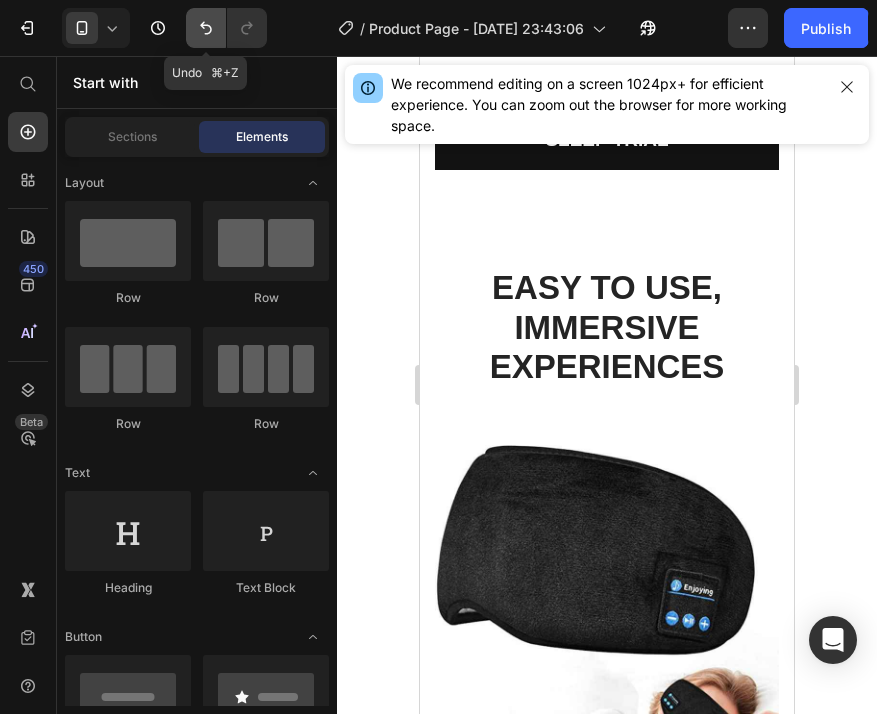 click 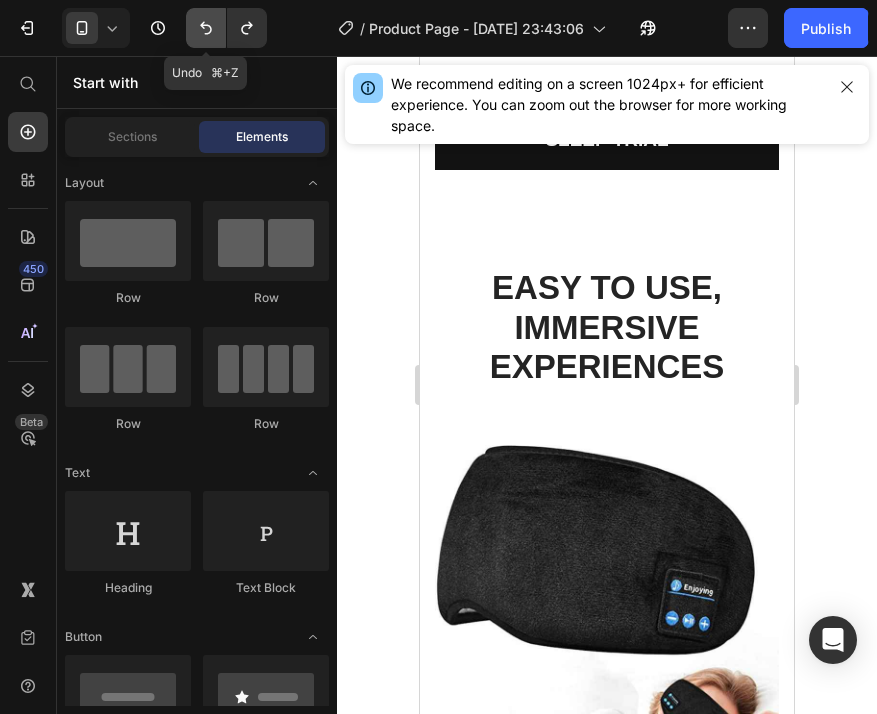 click 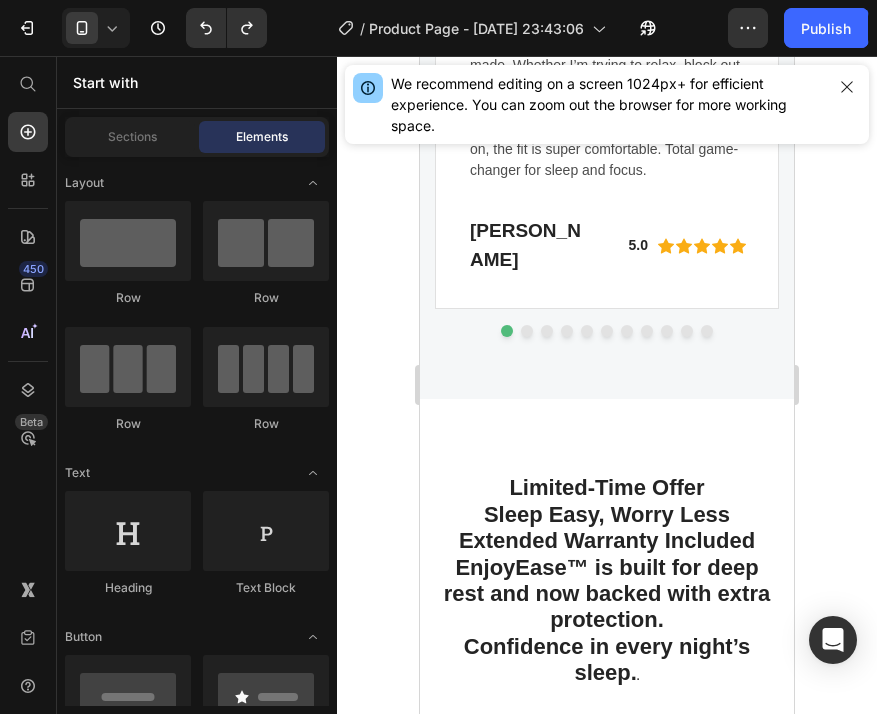 scroll, scrollTop: 6036, scrollLeft: 0, axis: vertical 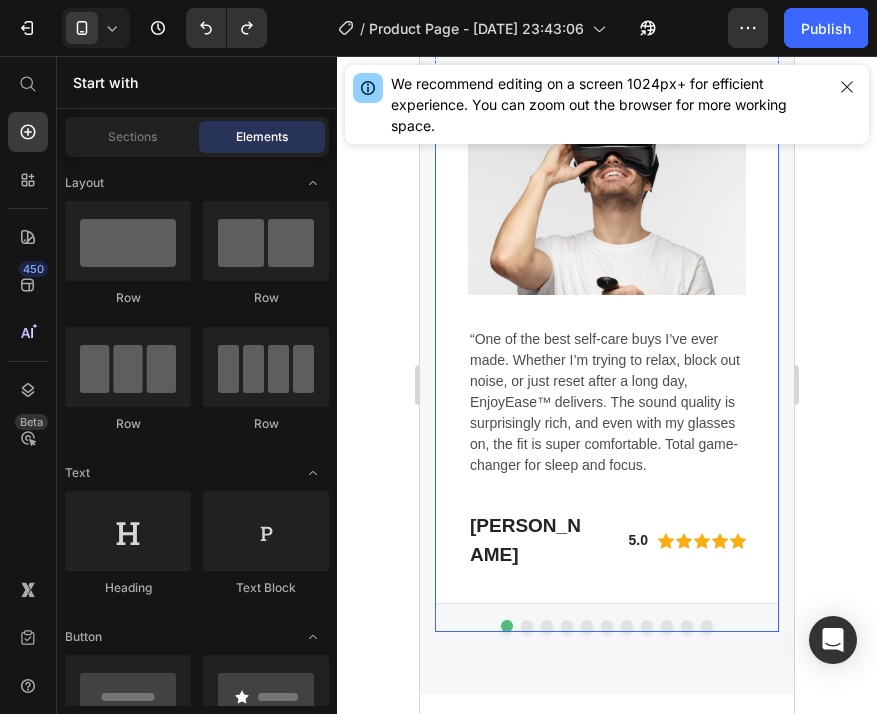 click at bounding box center [527, 626] 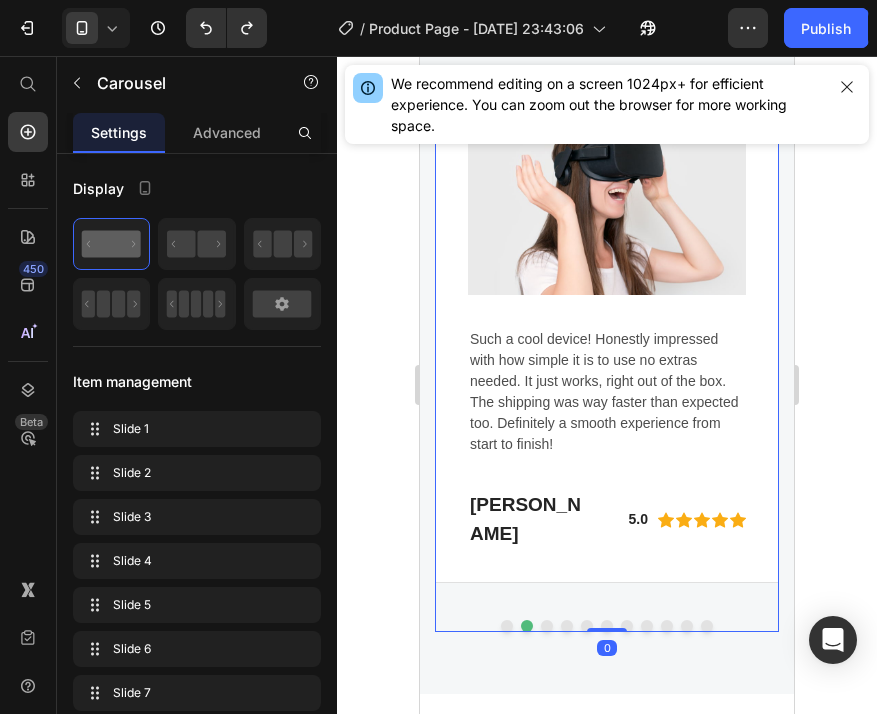 click at bounding box center [547, 626] 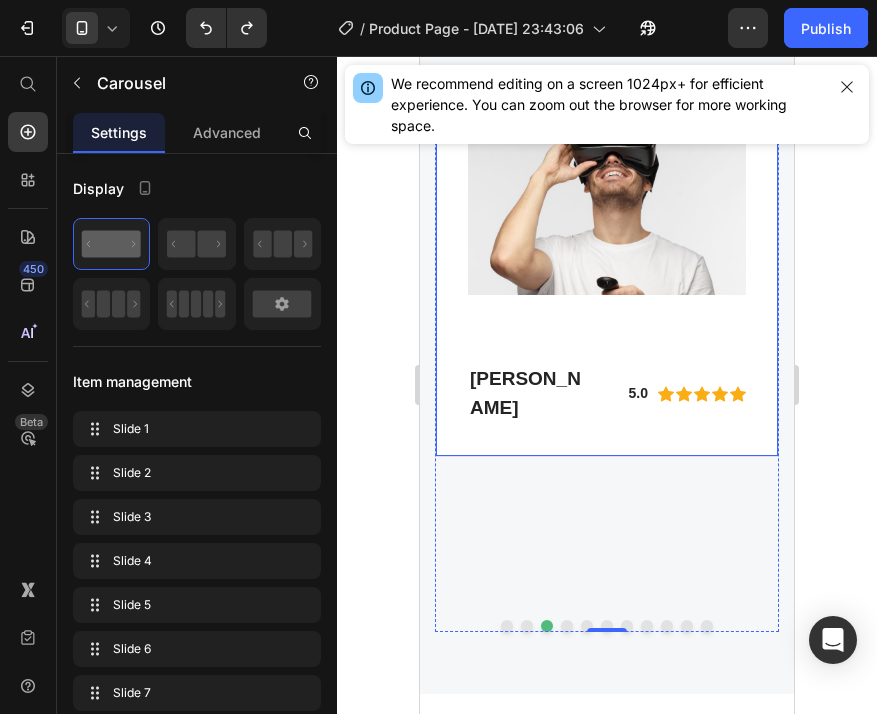 click on "Image Text block Eric Raymond Heading 5.0 Text block
Icon
Icon
Icon
Icon
Icon Icon List Hoz Row Row" at bounding box center (607, 267) 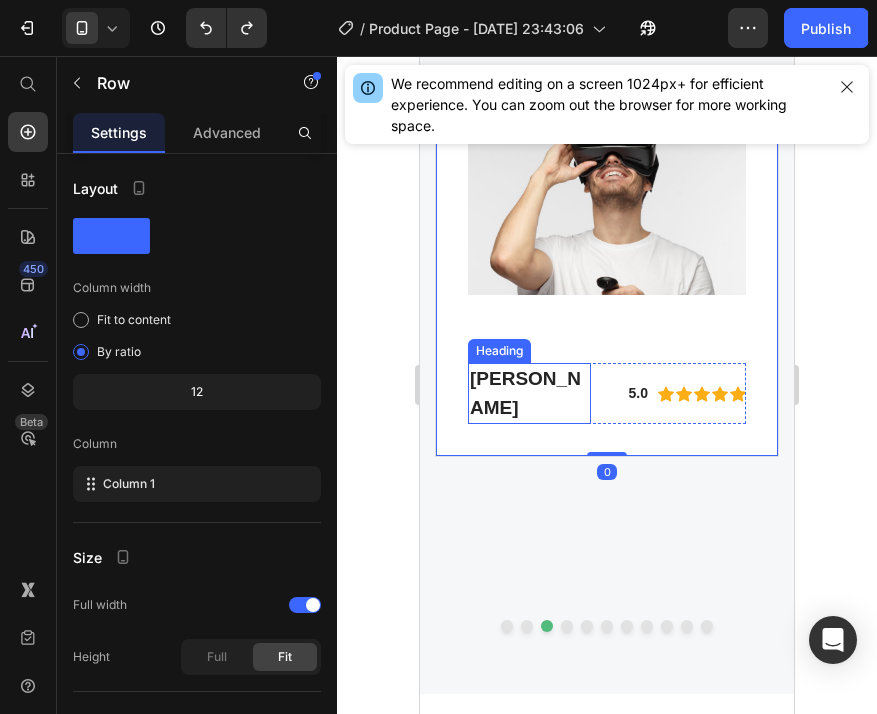 click on "Eric Raymond" at bounding box center [529, 393] 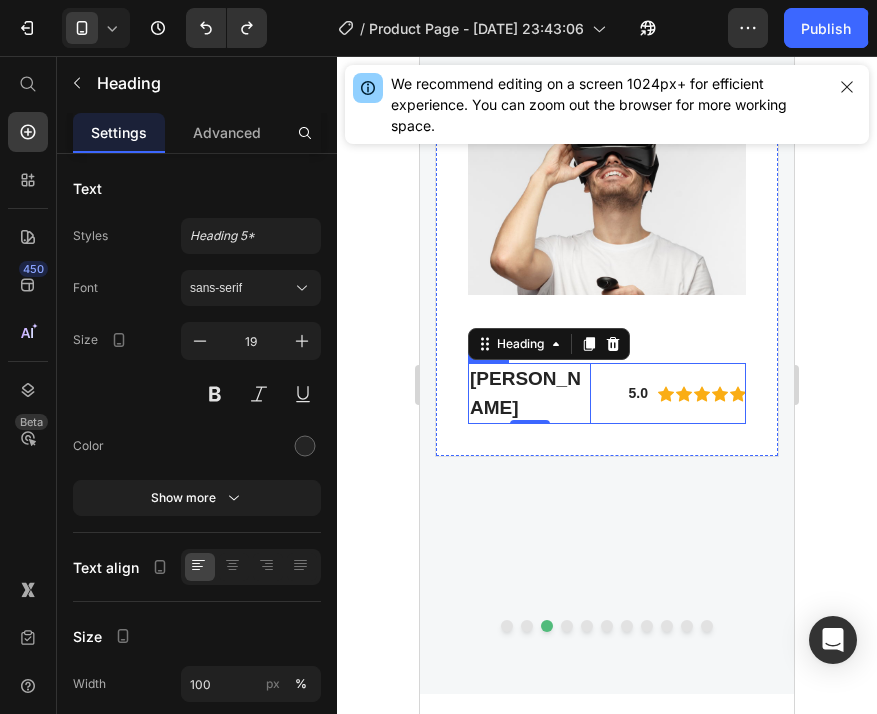 click on "5.0 Text block
Icon
Icon
Icon
Icon
Icon Icon List Hoz Row" at bounding box center (684, 393) 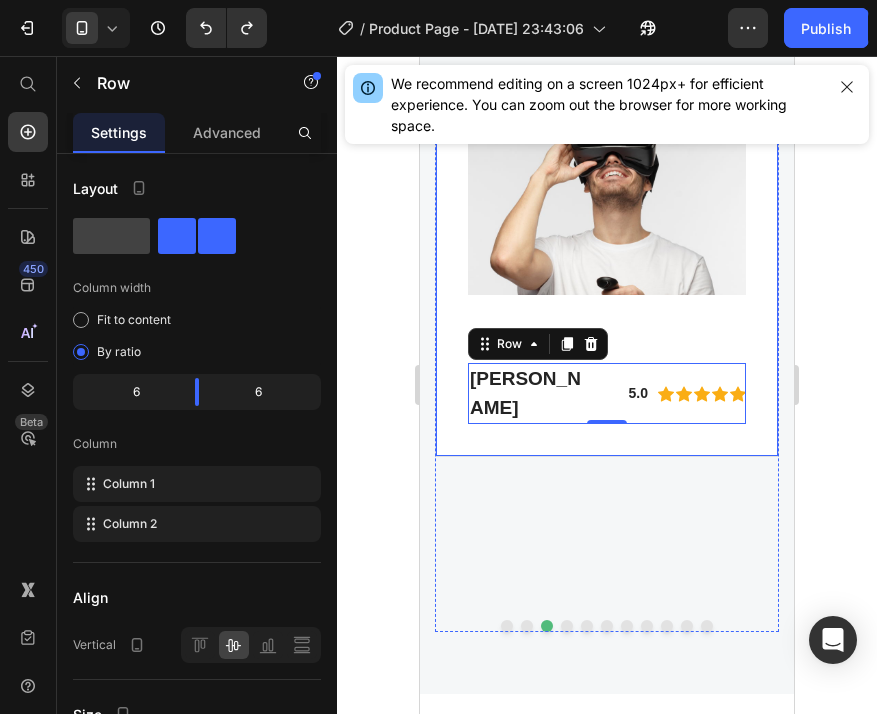click at bounding box center [607, 329] 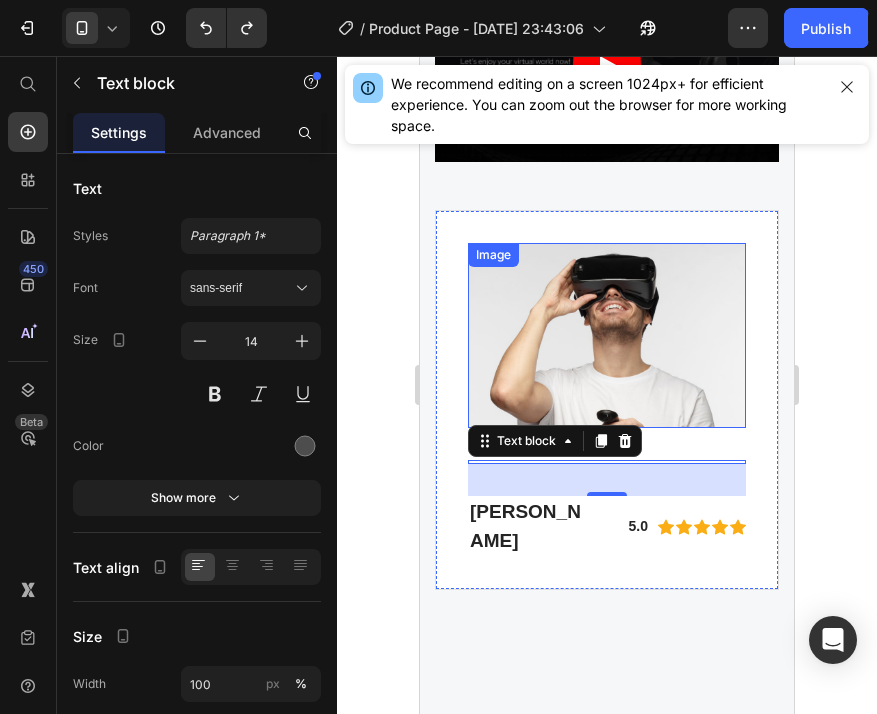 scroll, scrollTop: 5870, scrollLeft: 0, axis: vertical 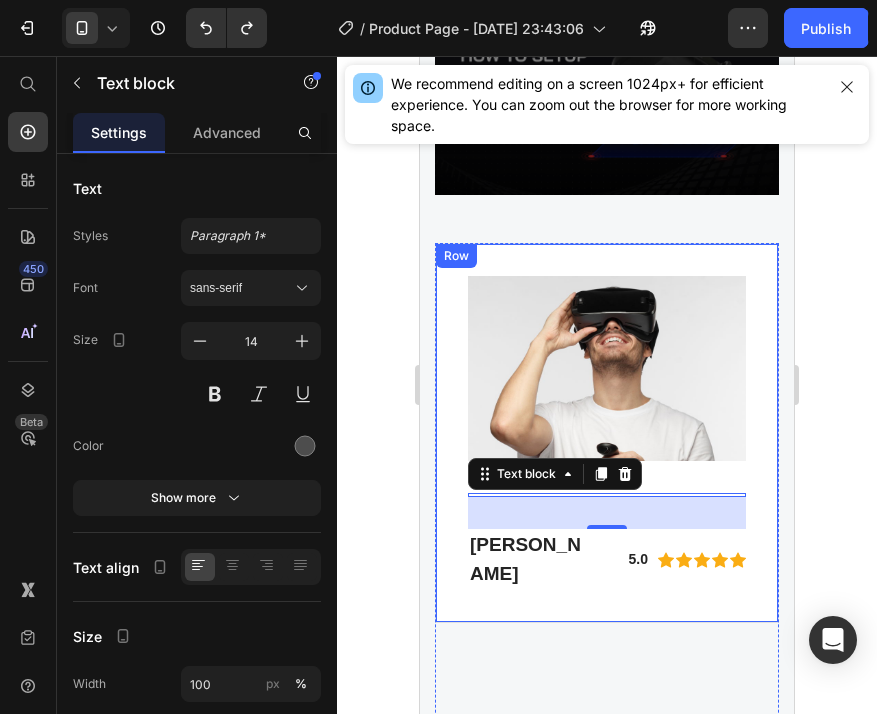click on "Image Text block   32 Eric Raymond Heading 5.0 Text block
Icon
Icon
Icon
Icon
Icon Icon List Hoz Row Row Row" at bounding box center [607, 433] 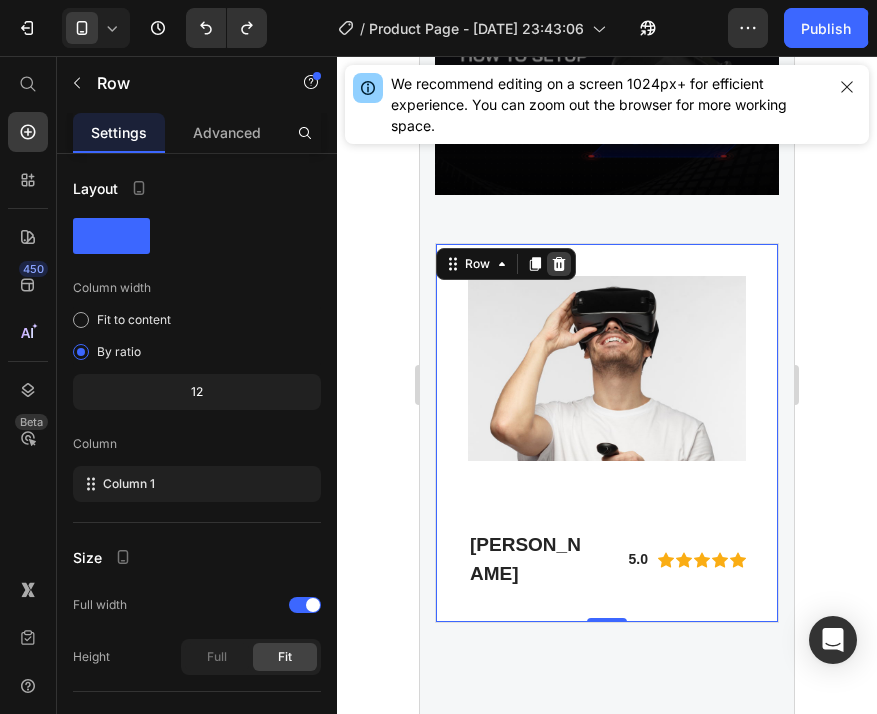click 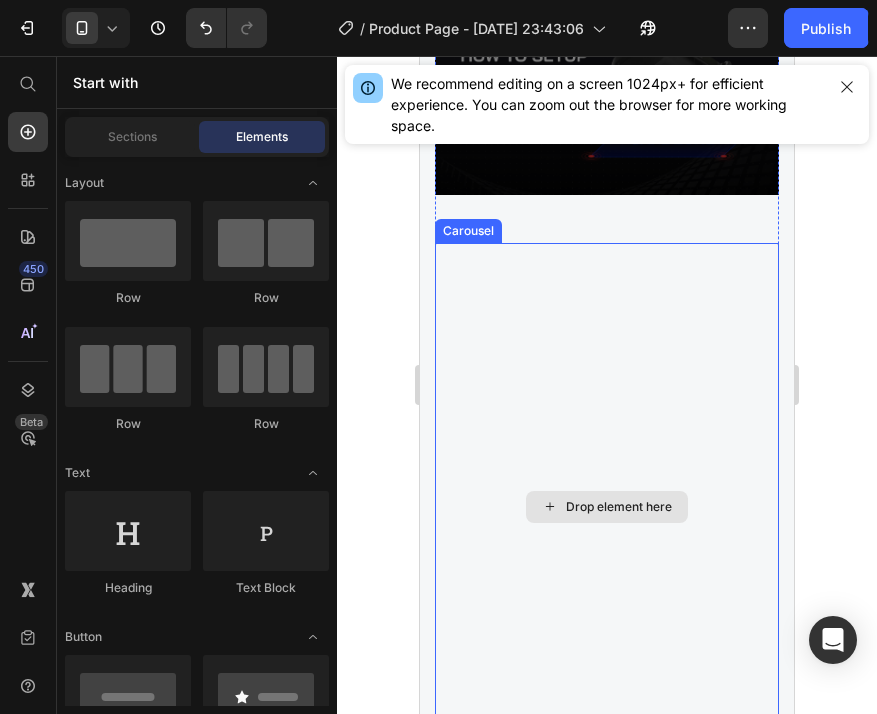 scroll, scrollTop: 5876, scrollLeft: 0, axis: vertical 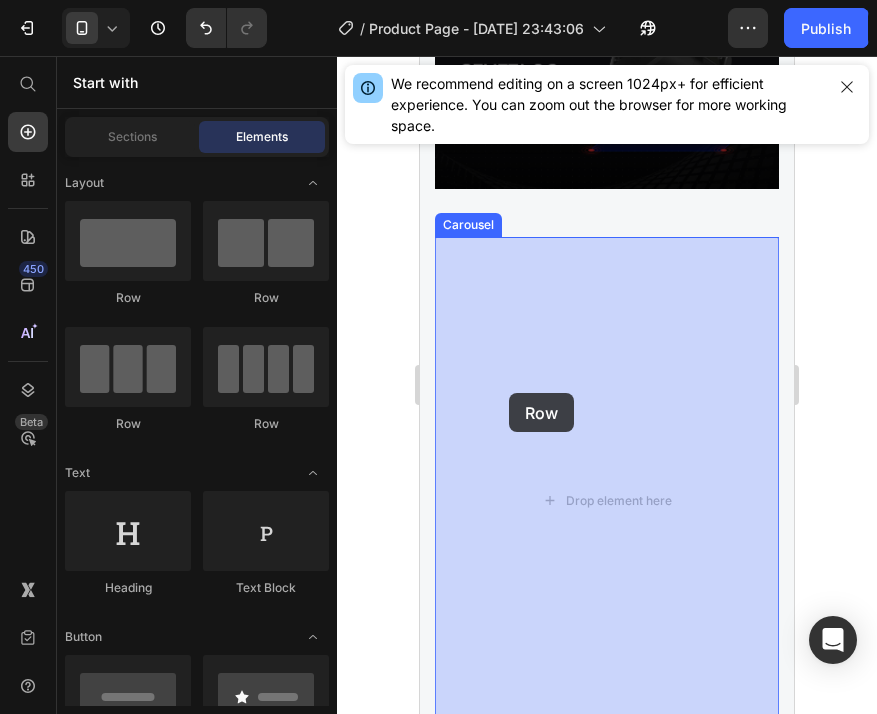 drag, startPoint x: 687, startPoint y: 317, endPoint x: 514, endPoint y: 405, distance: 194.09534 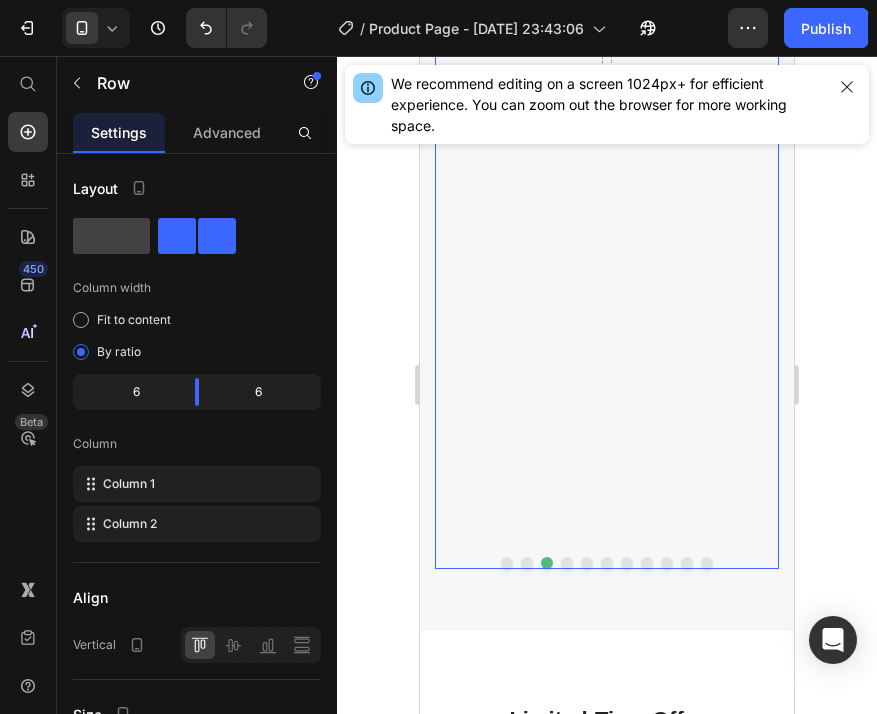 scroll, scrollTop: 6101, scrollLeft: 0, axis: vertical 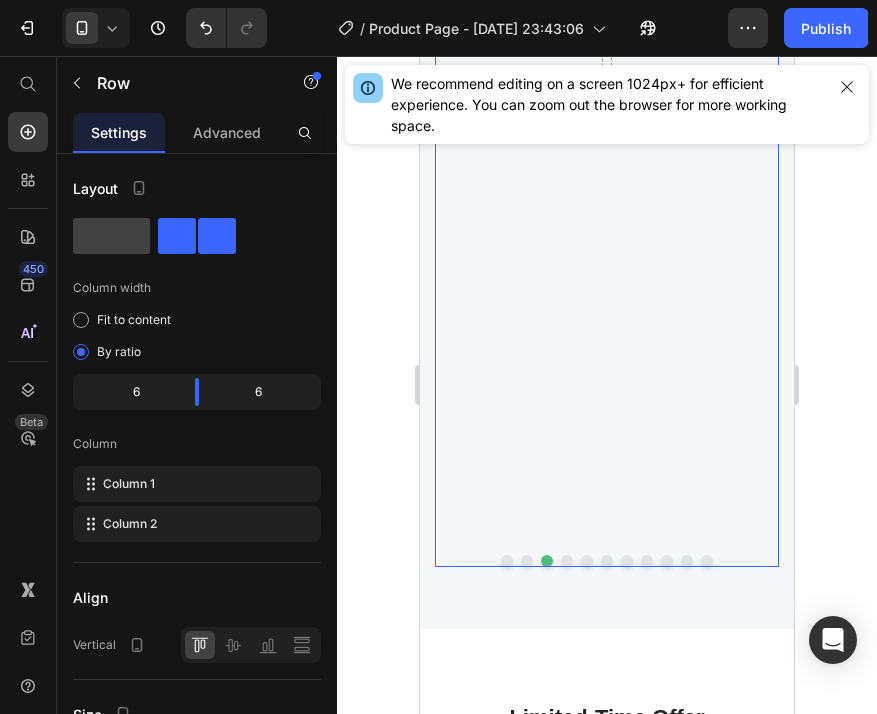 click at bounding box center (567, 561) 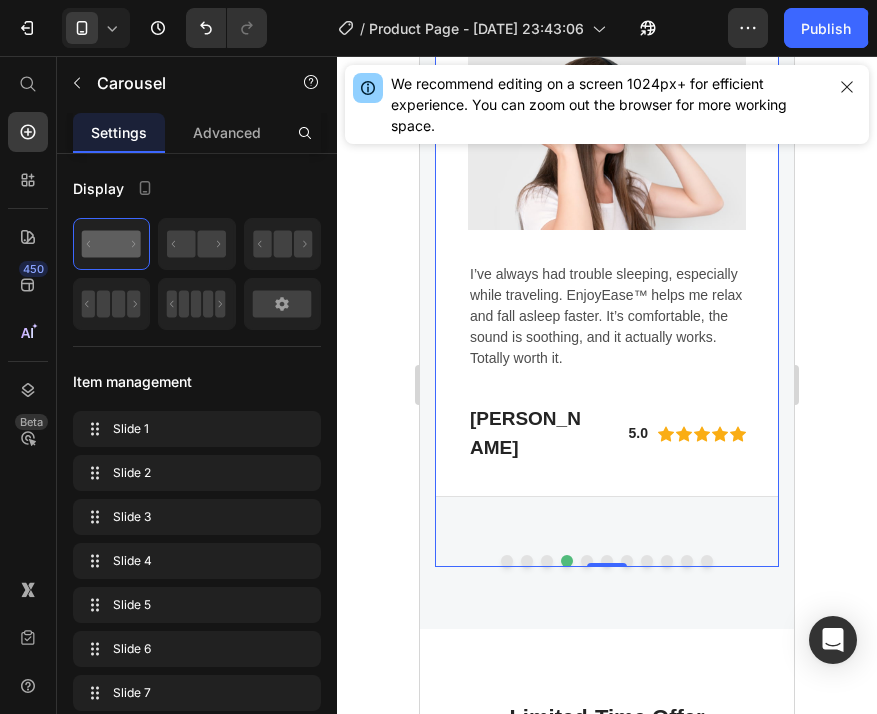 click at bounding box center [547, 561] 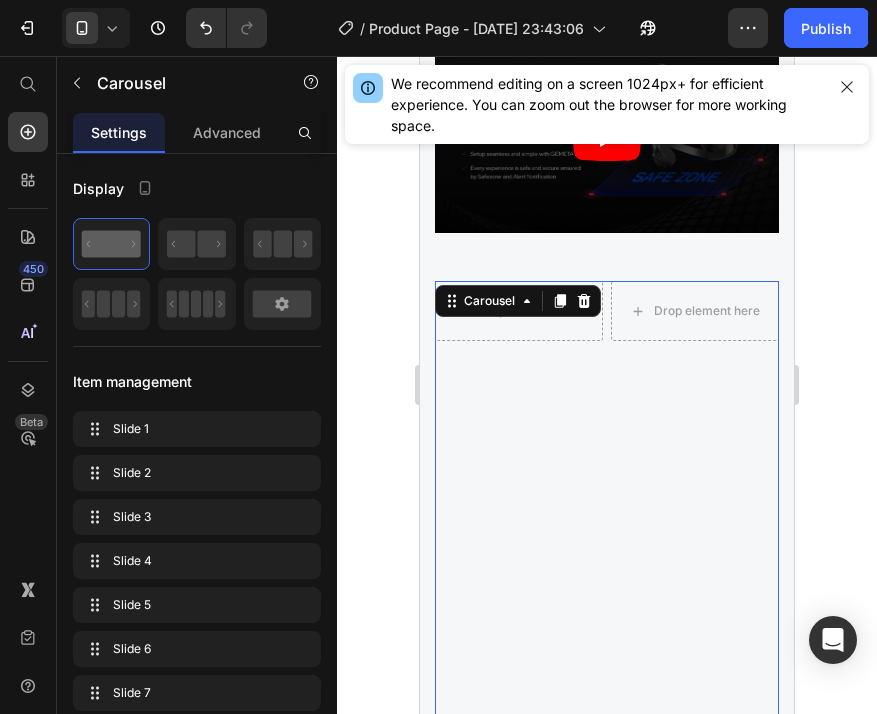 scroll, scrollTop: 5771, scrollLeft: 0, axis: vertical 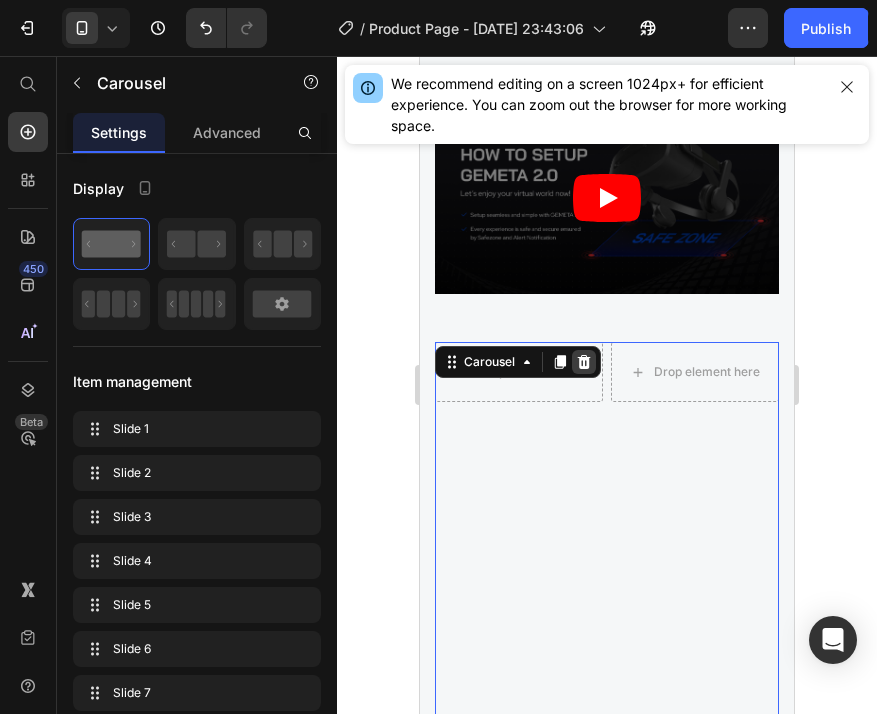 click at bounding box center [584, 362] 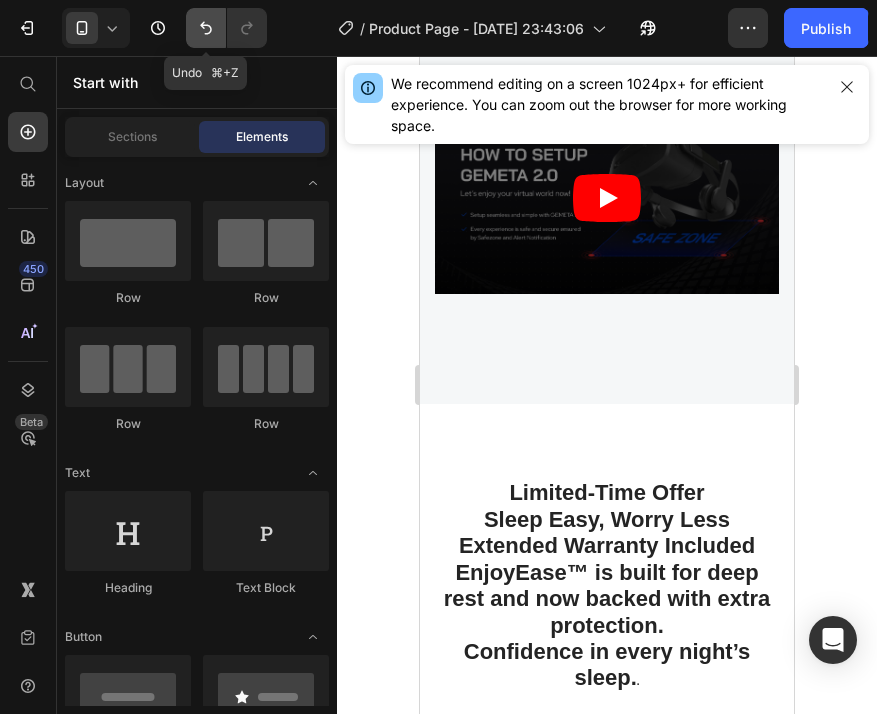 click 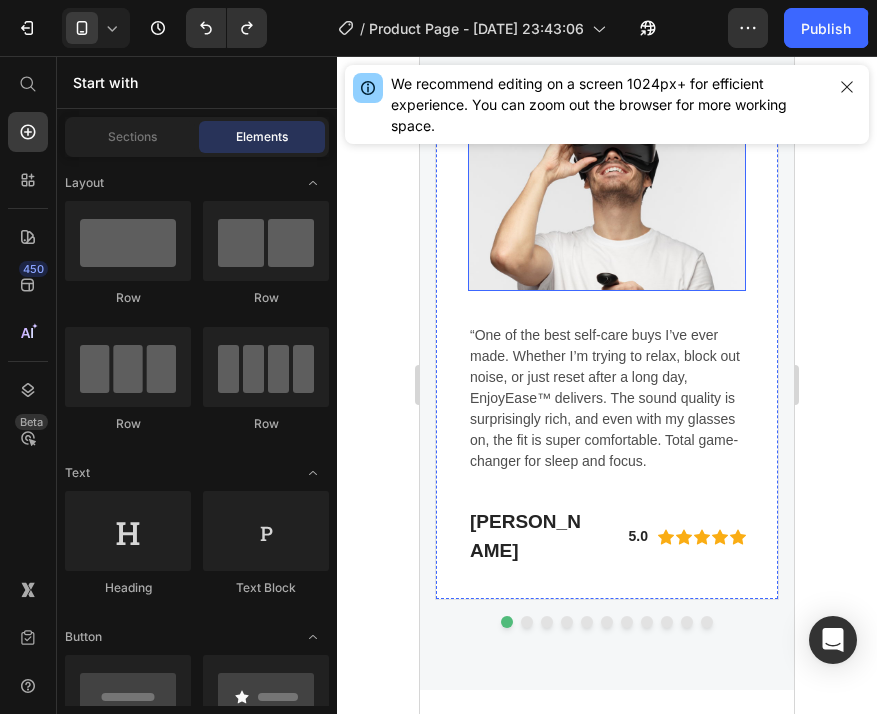scroll, scrollTop: 6141, scrollLeft: 0, axis: vertical 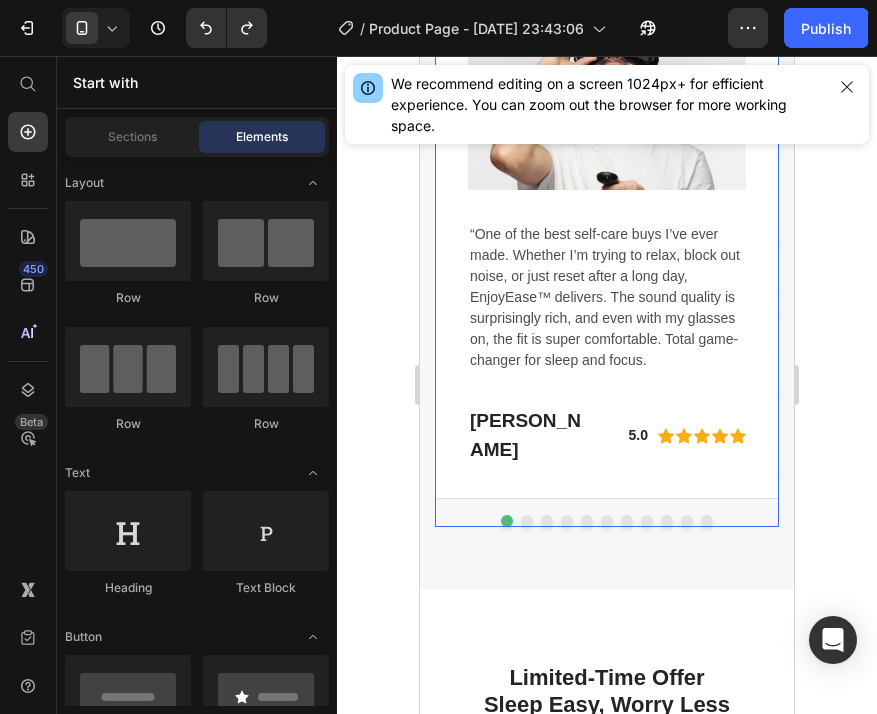 click at bounding box center (547, 521) 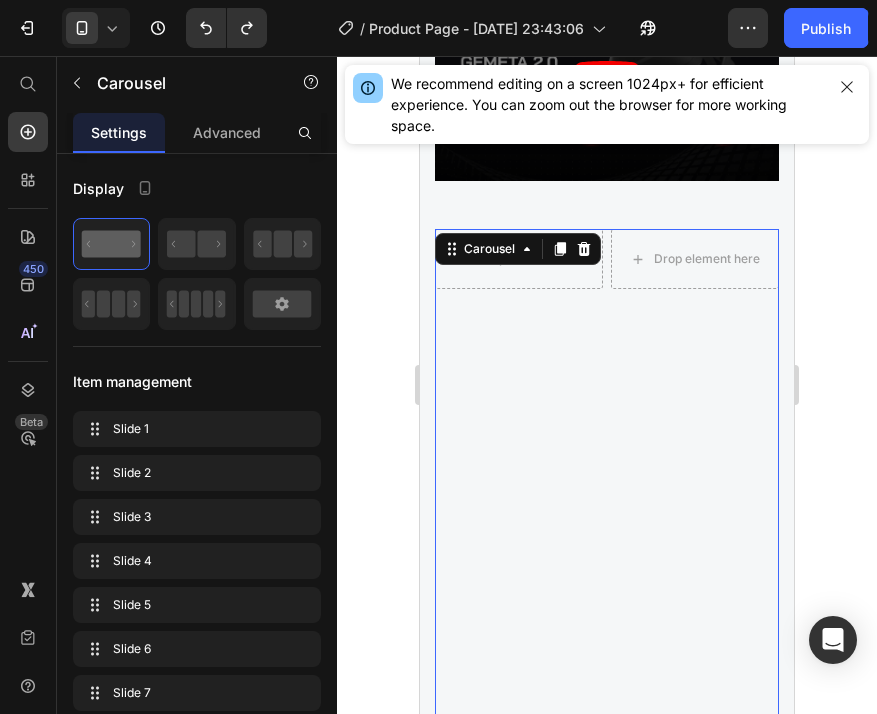 scroll, scrollTop: 5859, scrollLeft: 0, axis: vertical 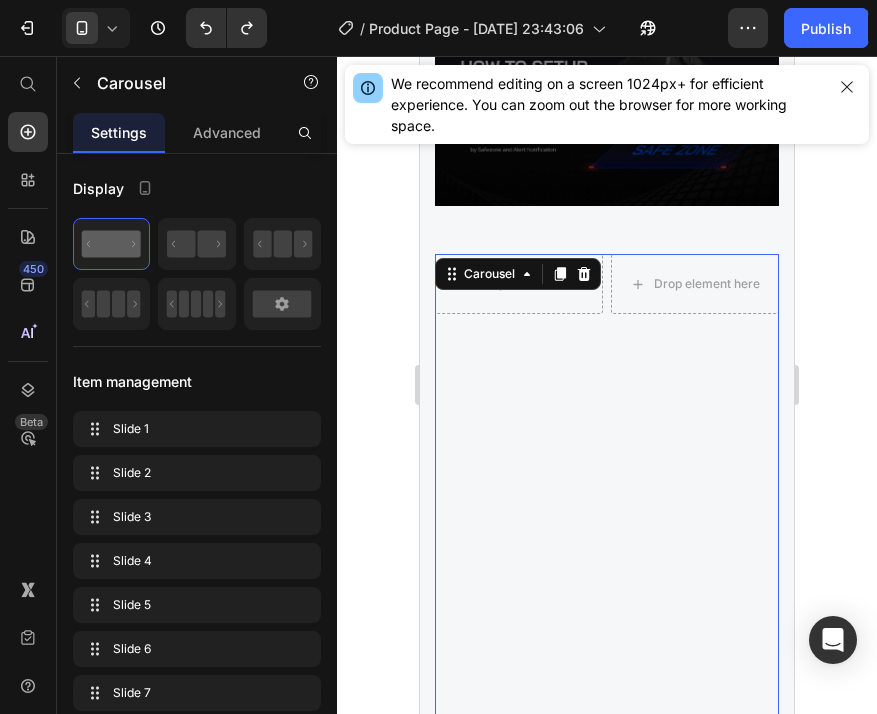click on "Drop element here
Drop element here Row" at bounding box center [607, 517] 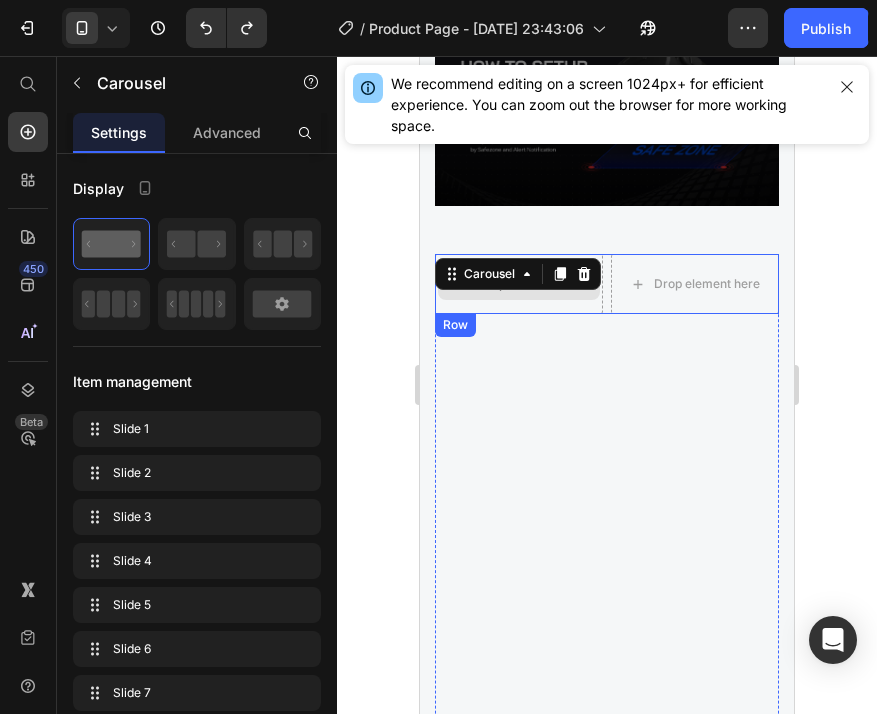 click on "Drop element here" at bounding box center [519, 284] 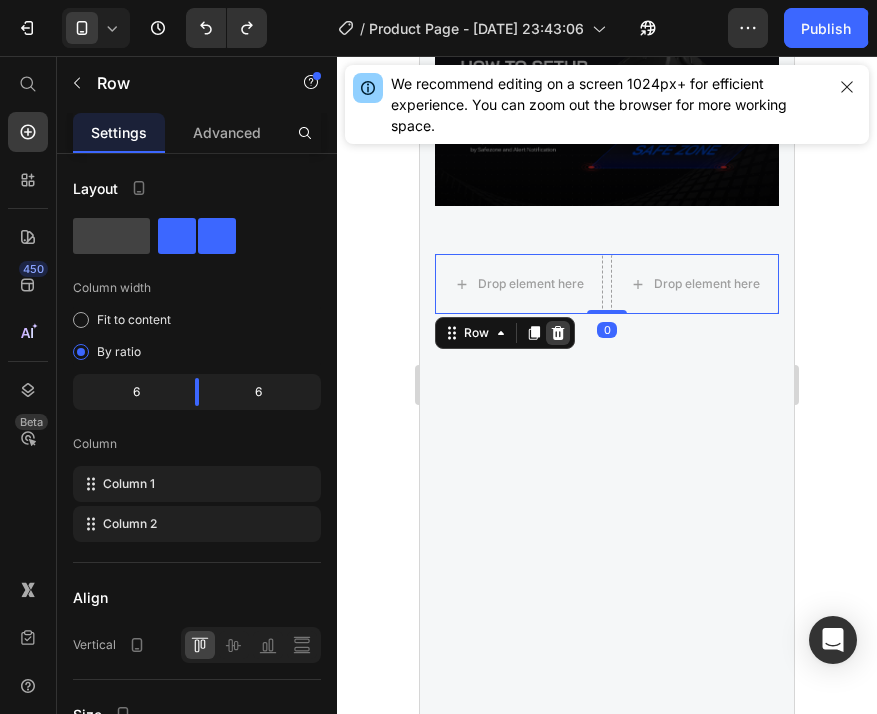 click 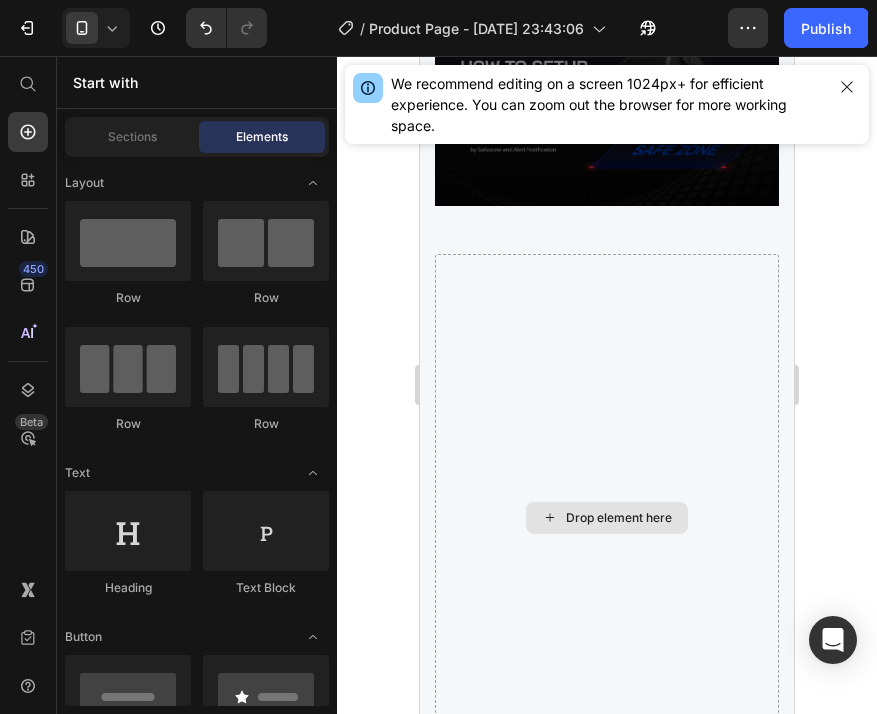 click on "Drop element here" at bounding box center [607, 517] 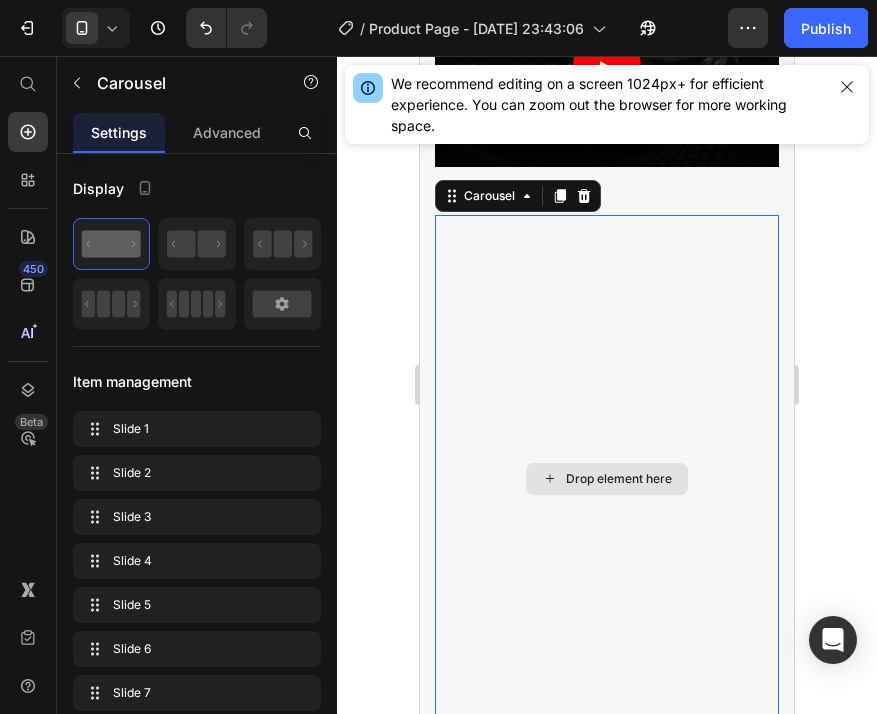 scroll, scrollTop: 5896, scrollLeft: 0, axis: vertical 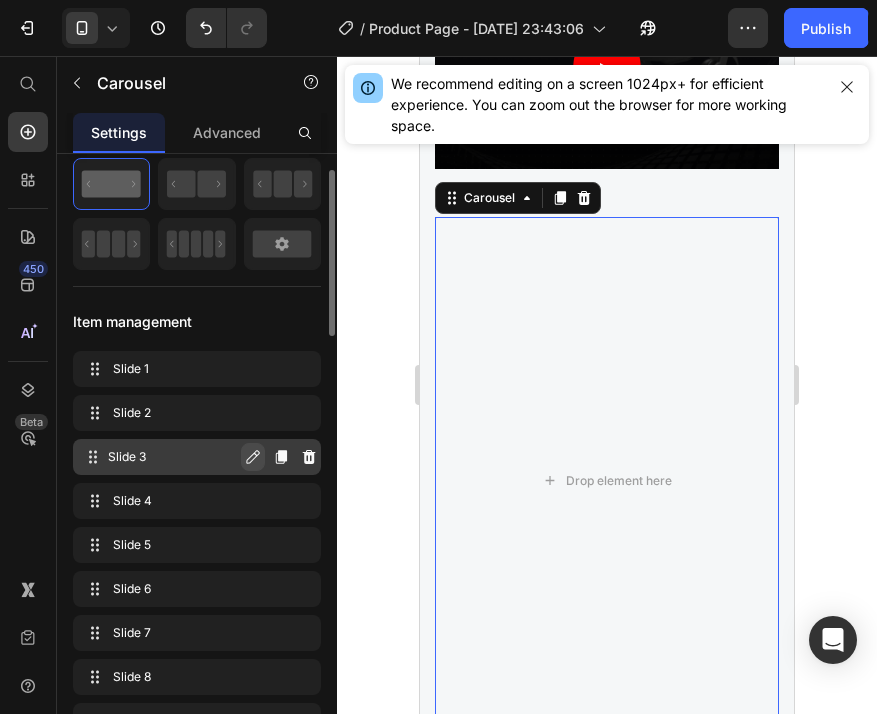 click 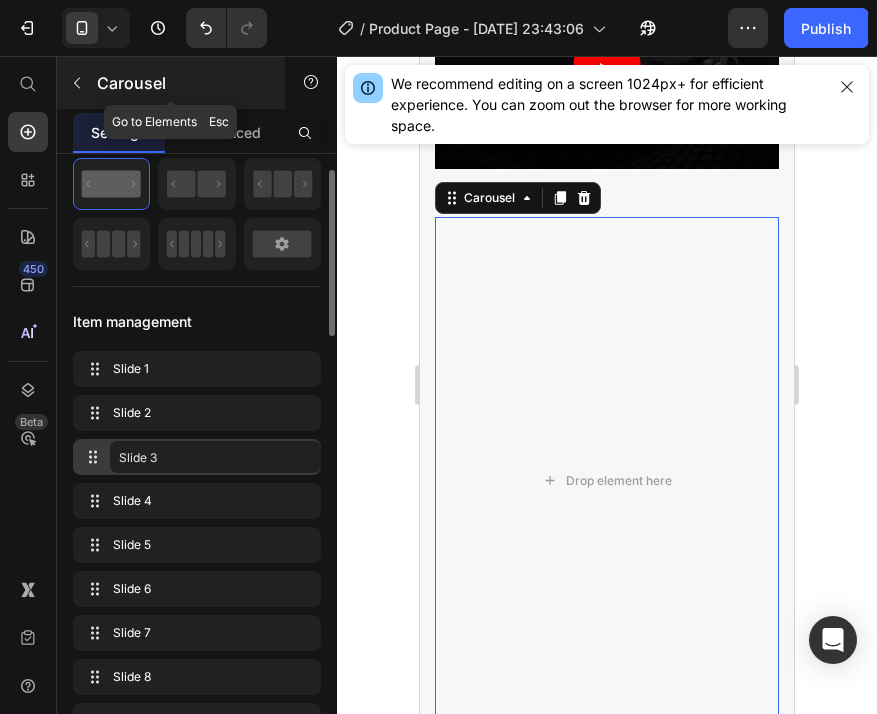 click 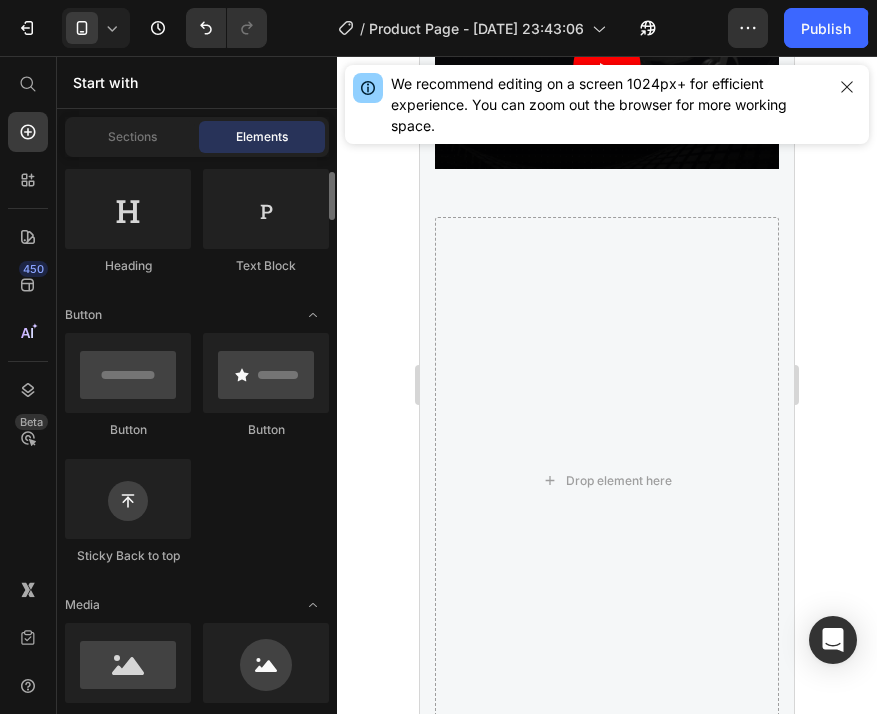 scroll, scrollTop: 326, scrollLeft: 0, axis: vertical 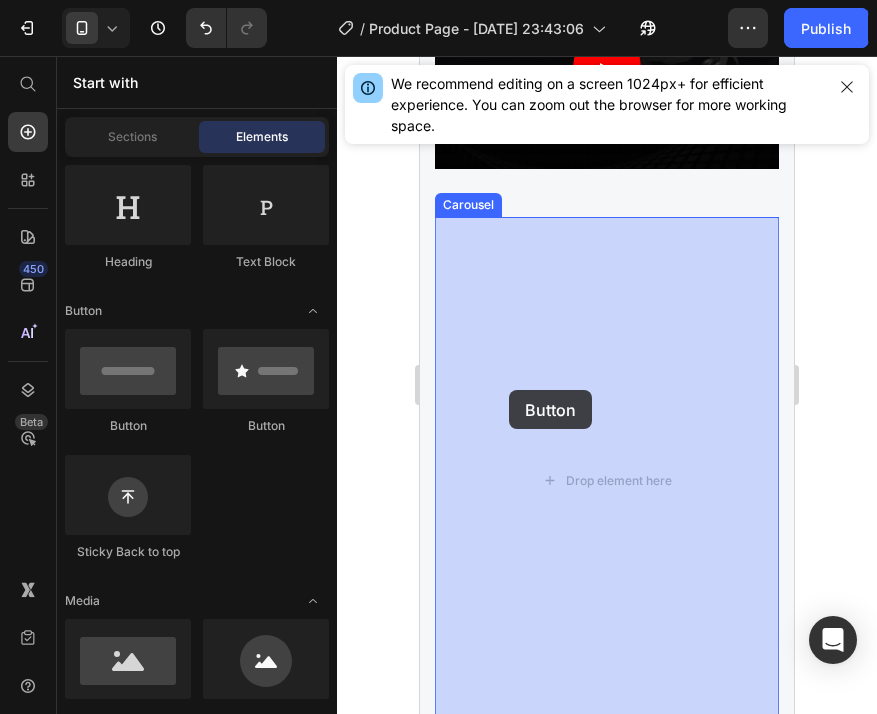 drag, startPoint x: 693, startPoint y: 424, endPoint x: 510, endPoint y: 390, distance: 186.13167 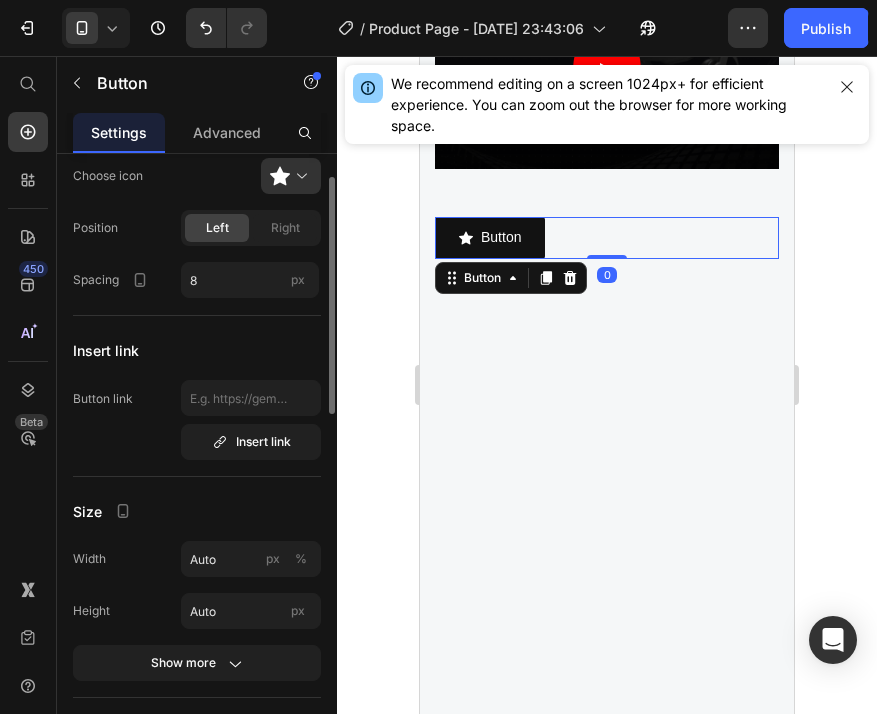 scroll, scrollTop: 0, scrollLeft: 0, axis: both 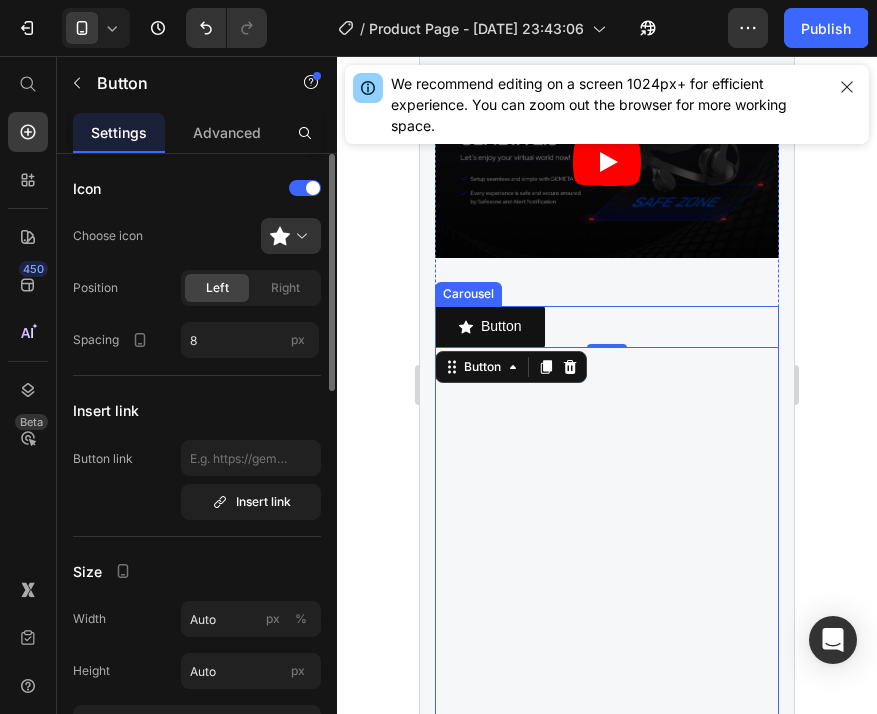 click on "Button Button   0" at bounding box center [607, 569] 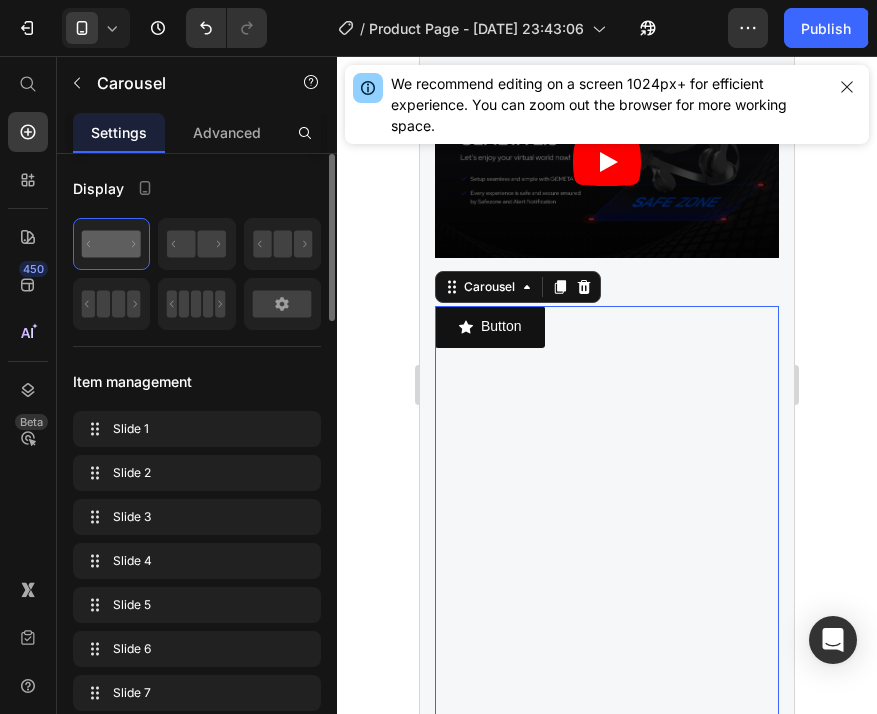scroll, scrollTop: 5816, scrollLeft: 0, axis: vertical 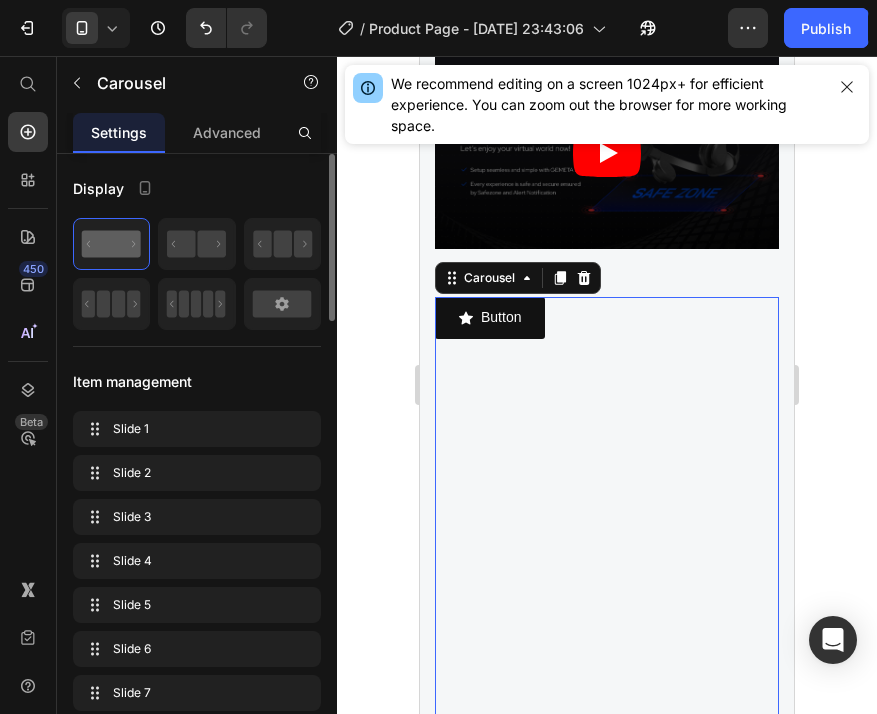 click on "Button Button" at bounding box center [607, 560] 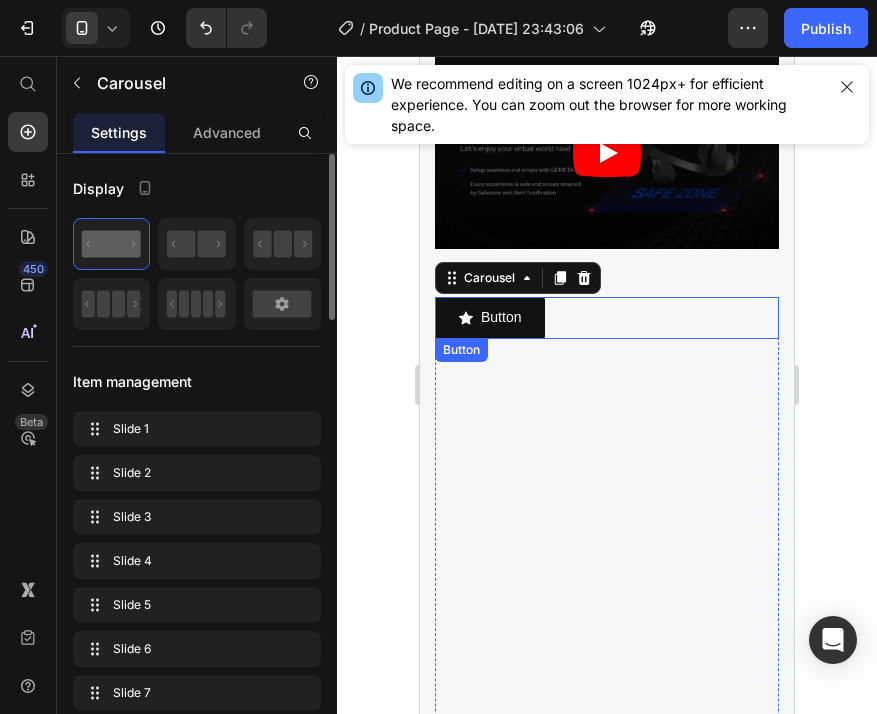 click on "Button Button" at bounding box center [607, 317] 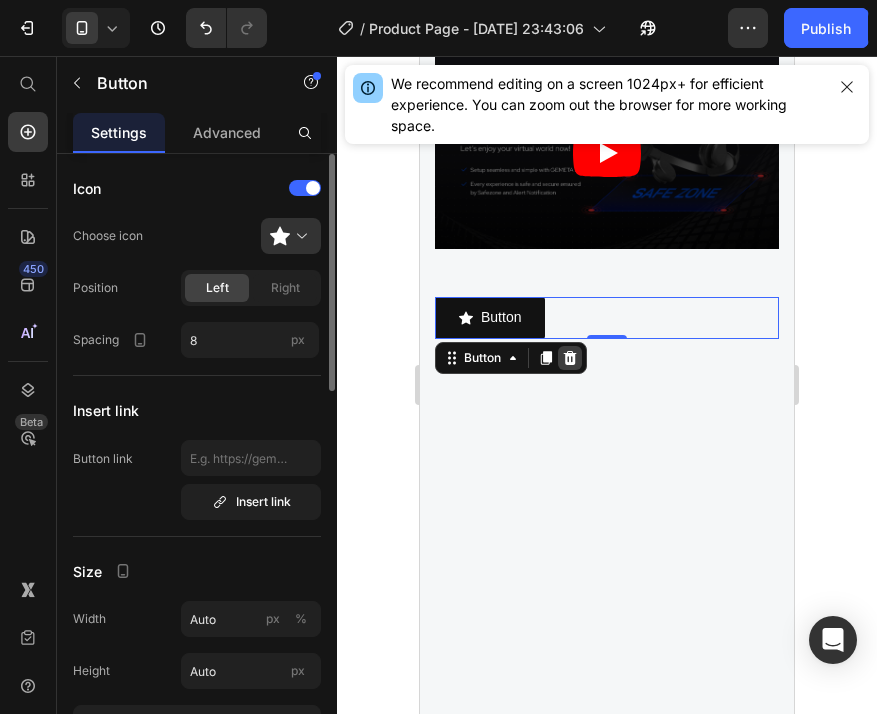 click 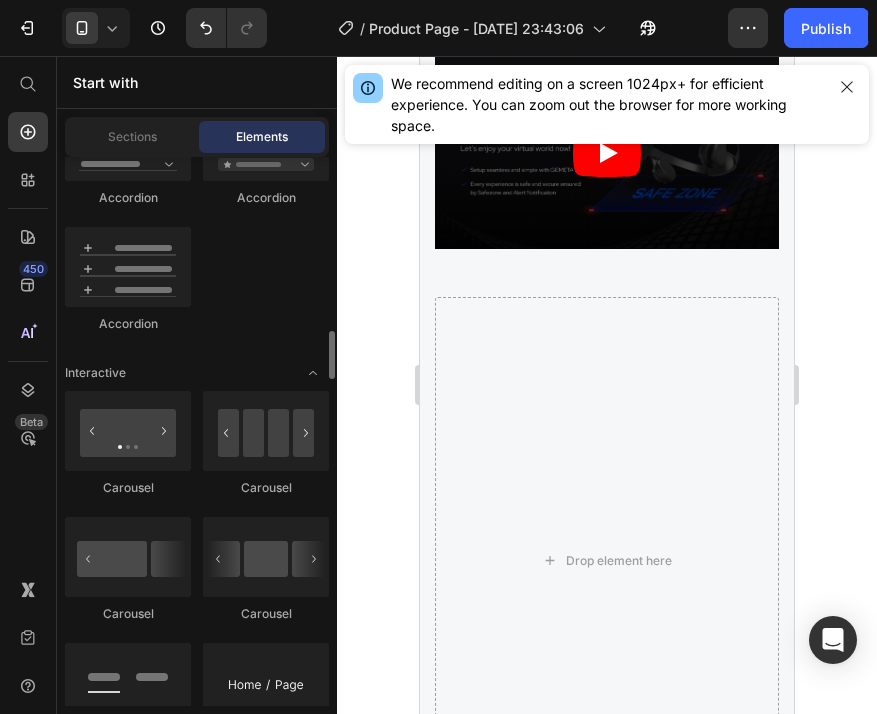 scroll, scrollTop: 1941, scrollLeft: 0, axis: vertical 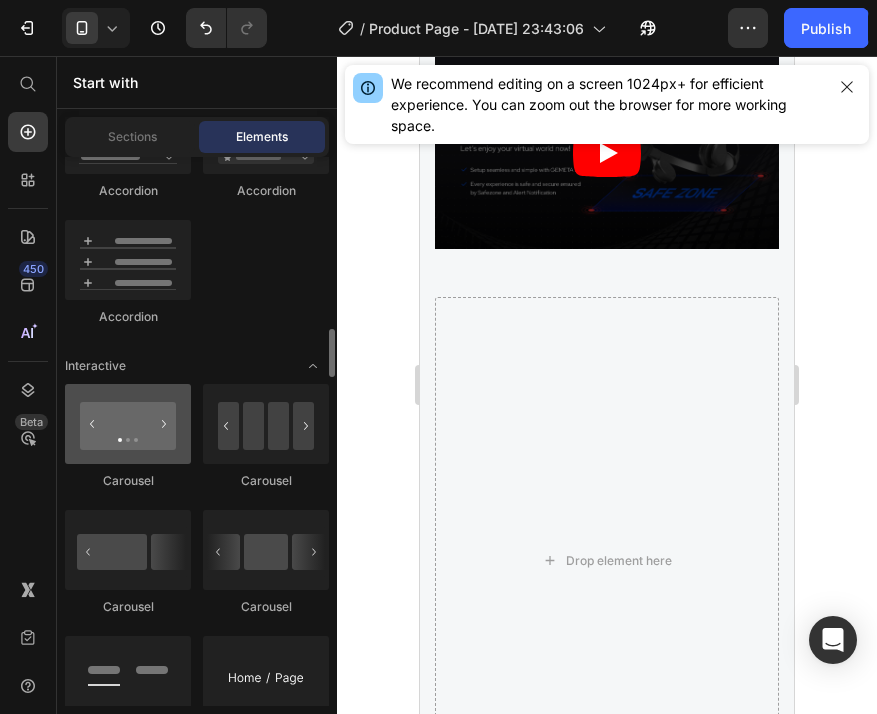 click at bounding box center (128, 424) 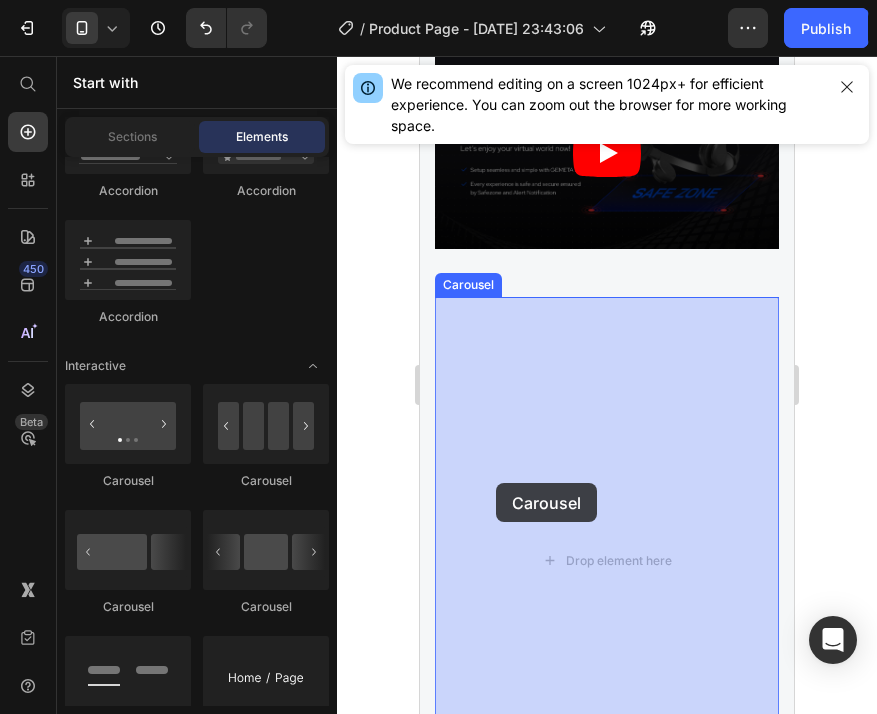 drag, startPoint x: 566, startPoint y: 497, endPoint x: 503, endPoint y: 487, distance: 63.788715 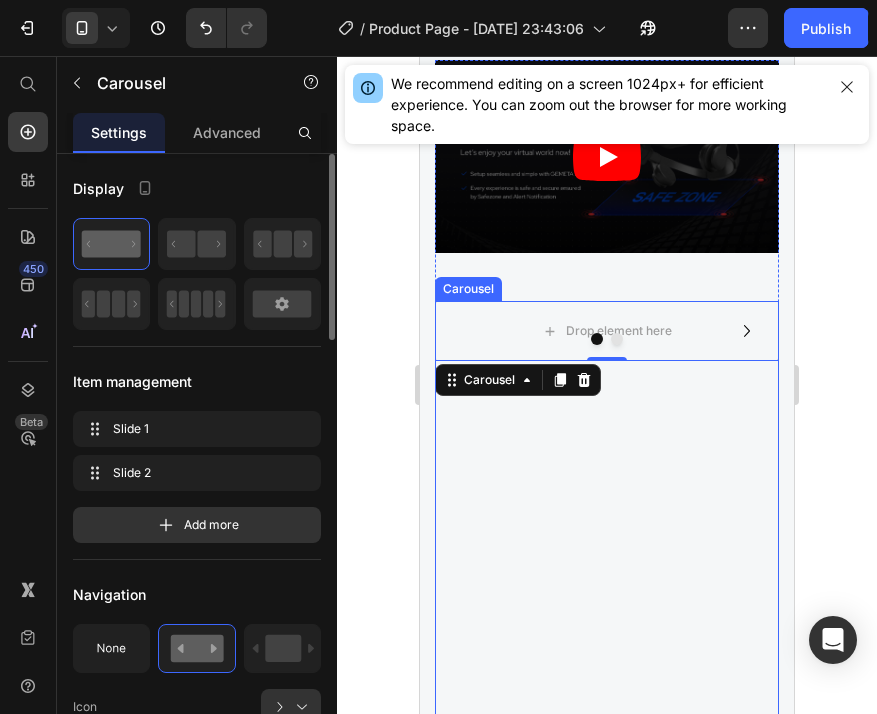 scroll, scrollTop: 5799, scrollLeft: 0, axis: vertical 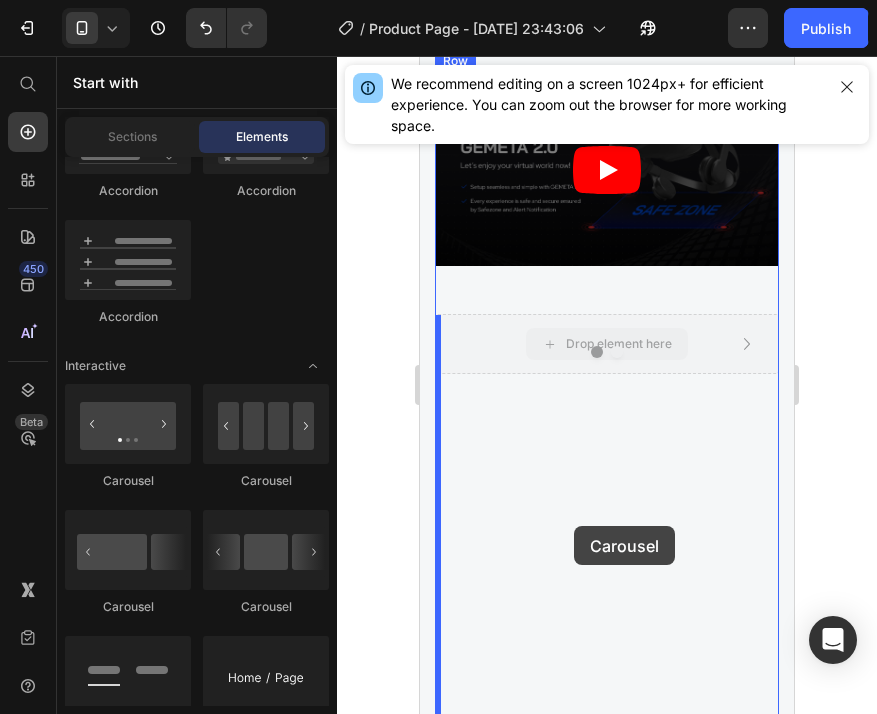 drag, startPoint x: 571, startPoint y: 344, endPoint x: 574, endPoint y: 526, distance: 182.02472 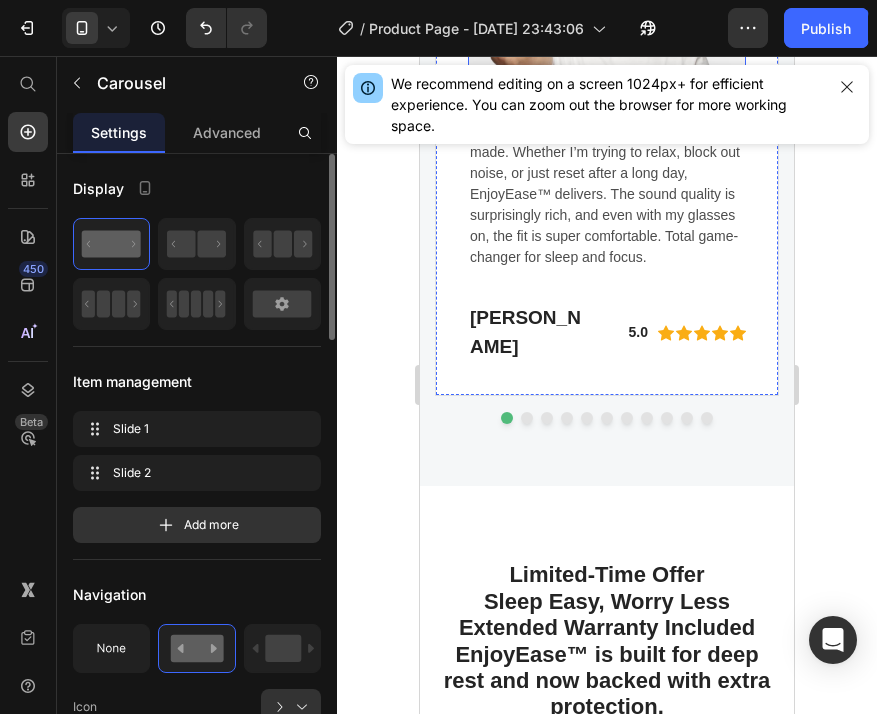 scroll, scrollTop: 6316, scrollLeft: 0, axis: vertical 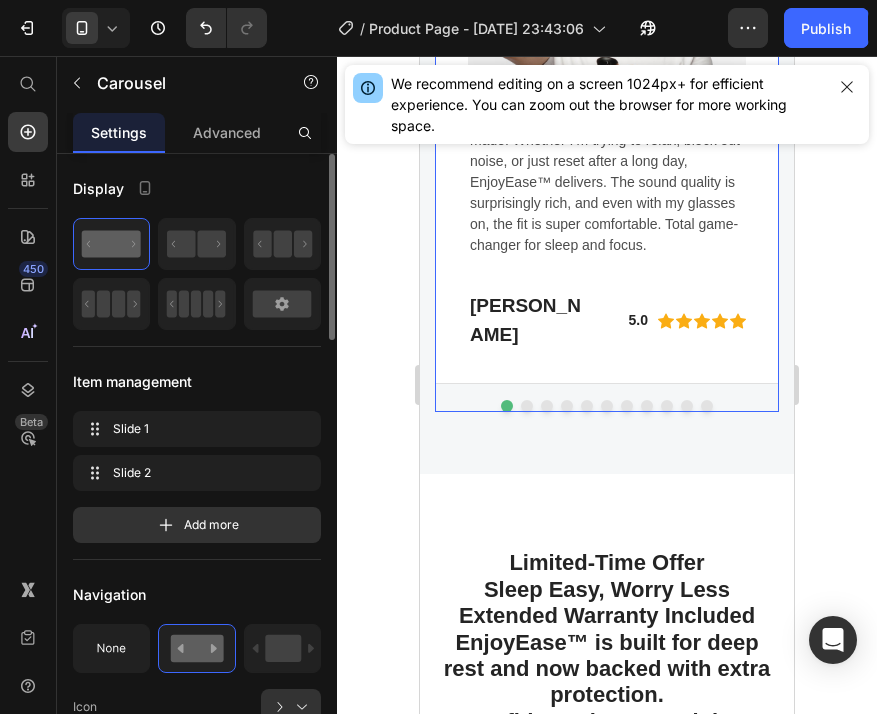 click at bounding box center (547, 406) 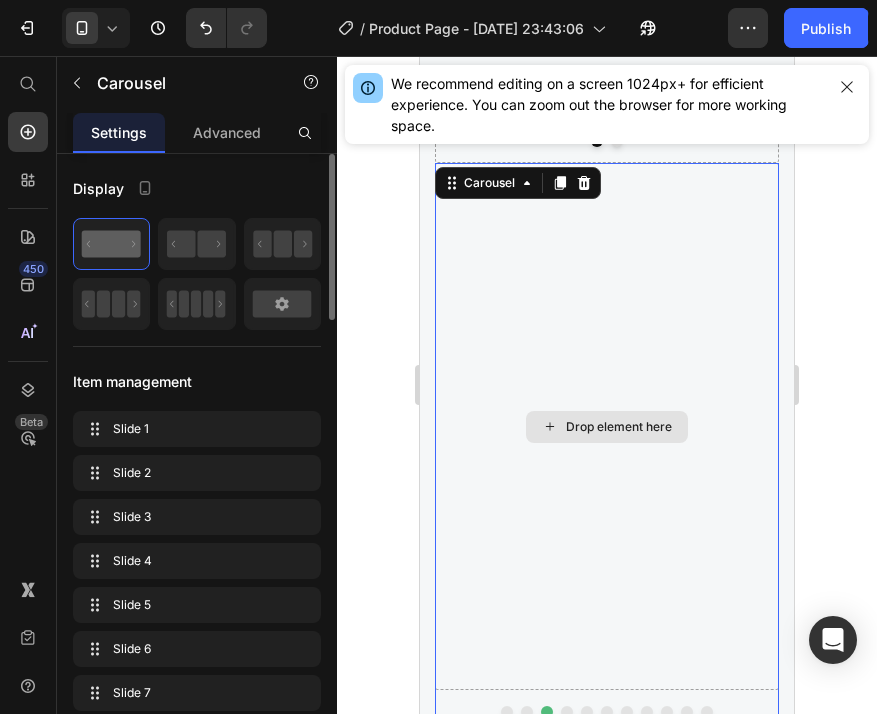 scroll, scrollTop: 5935, scrollLeft: 0, axis: vertical 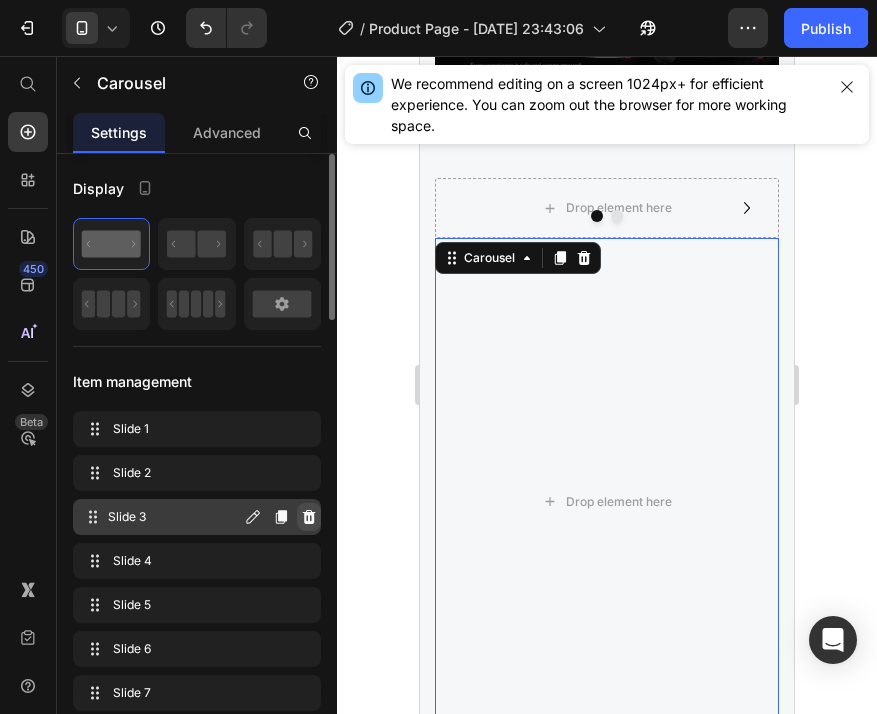 click 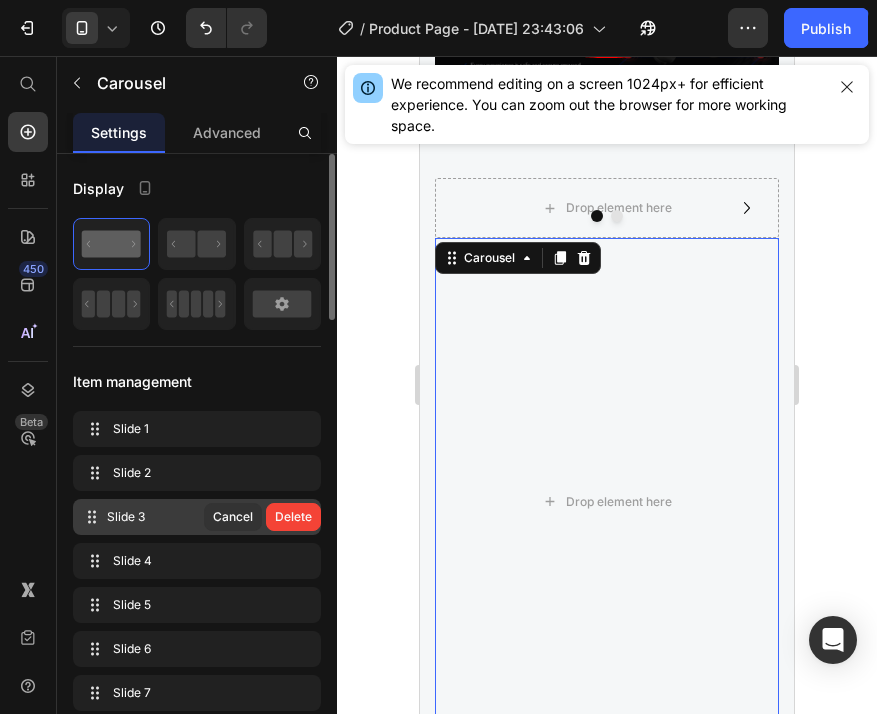 click on "Delete" at bounding box center [293, 517] 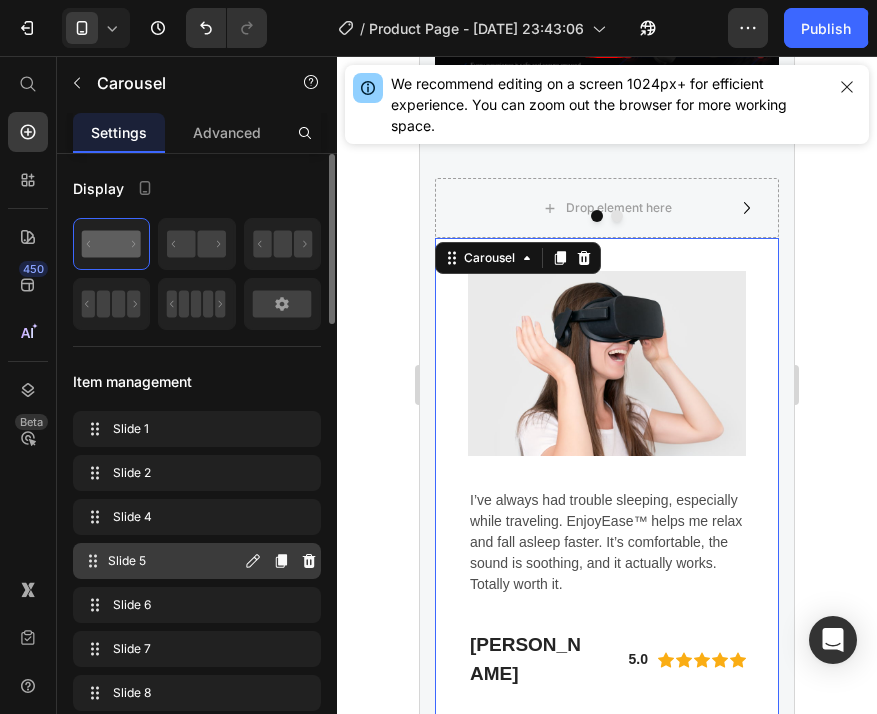 click on "Slide 5" at bounding box center (174, 561) 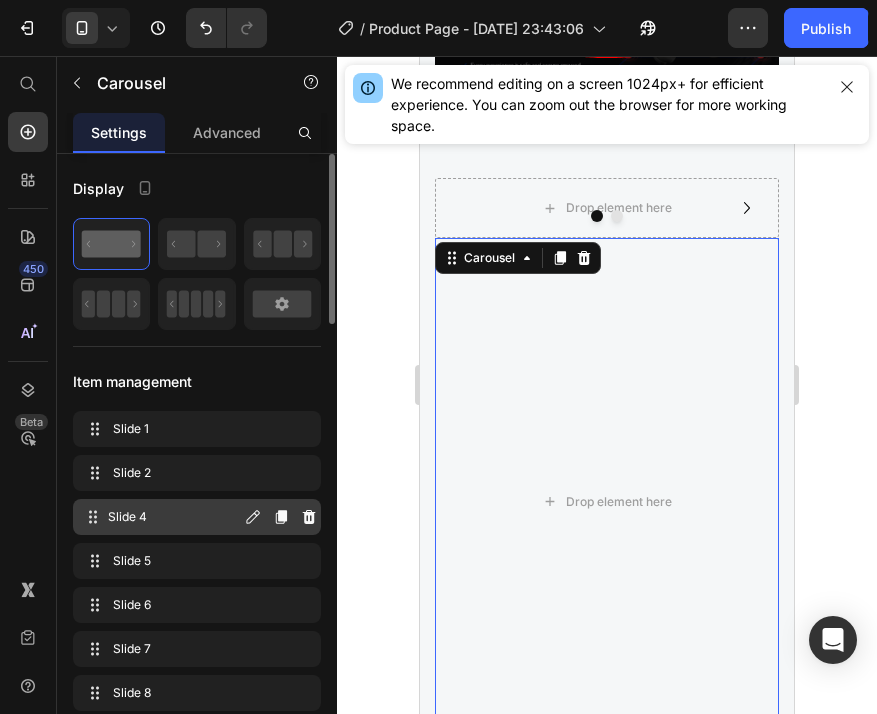 click on "Slide 4" at bounding box center [174, 517] 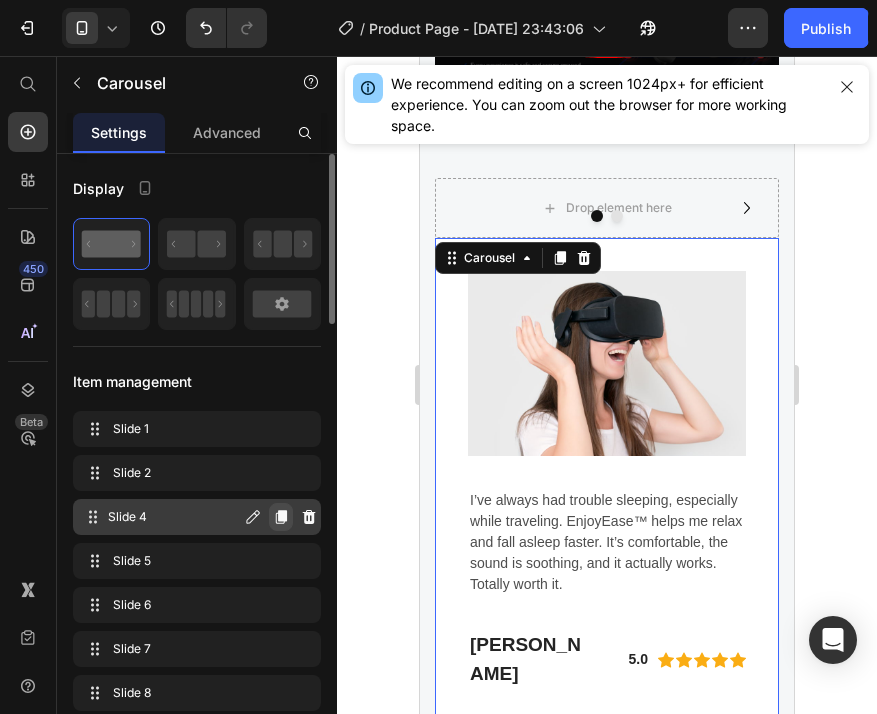 click 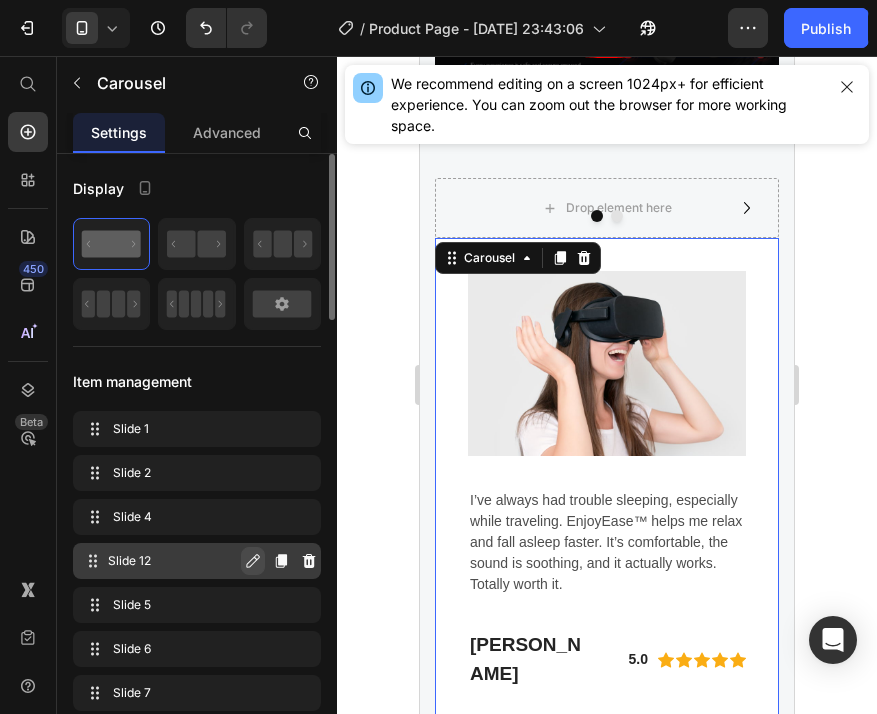 click 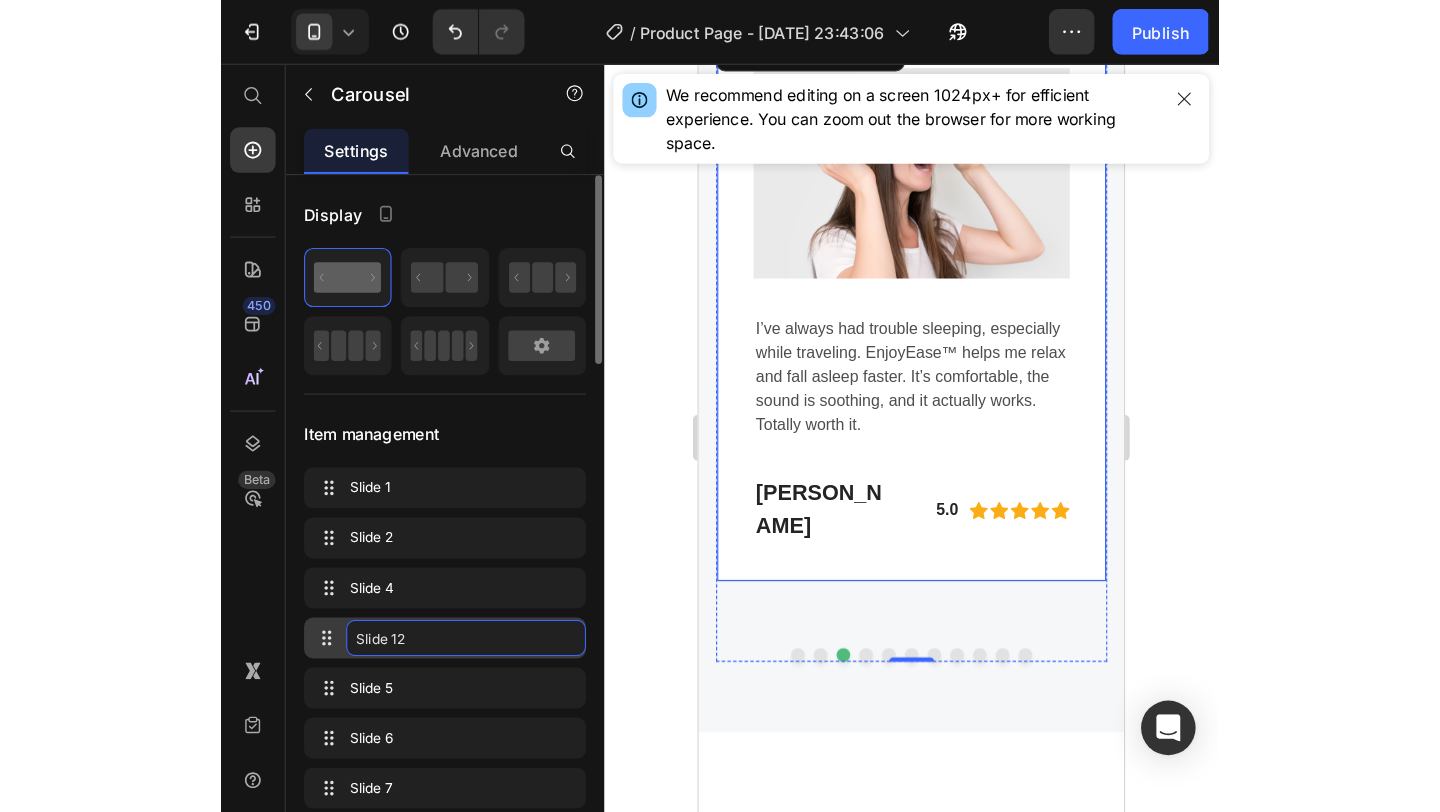 scroll, scrollTop: 6173, scrollLeft: 0, axis: vertical 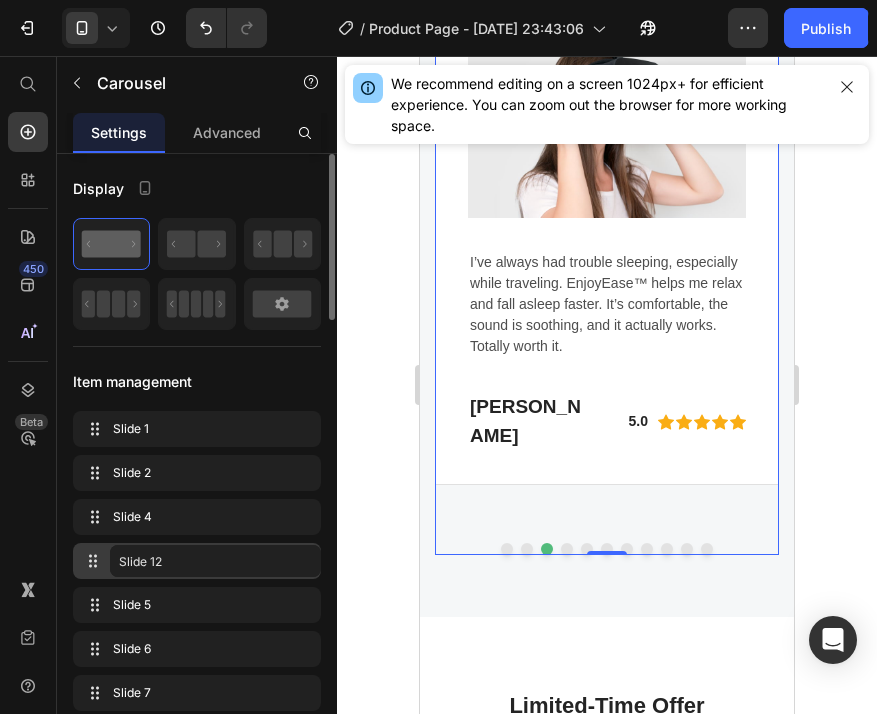 click at bounding box center (567, 549) 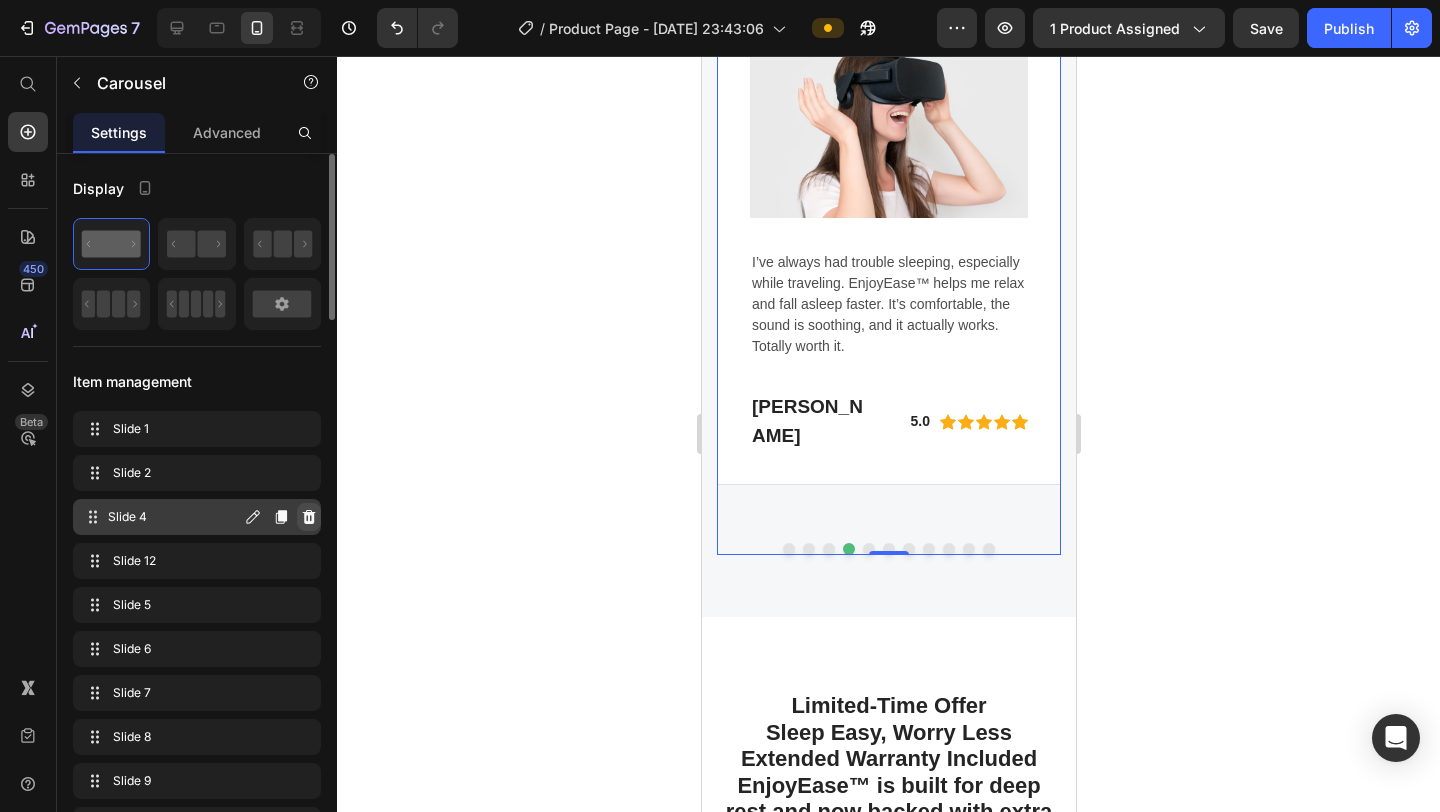 click 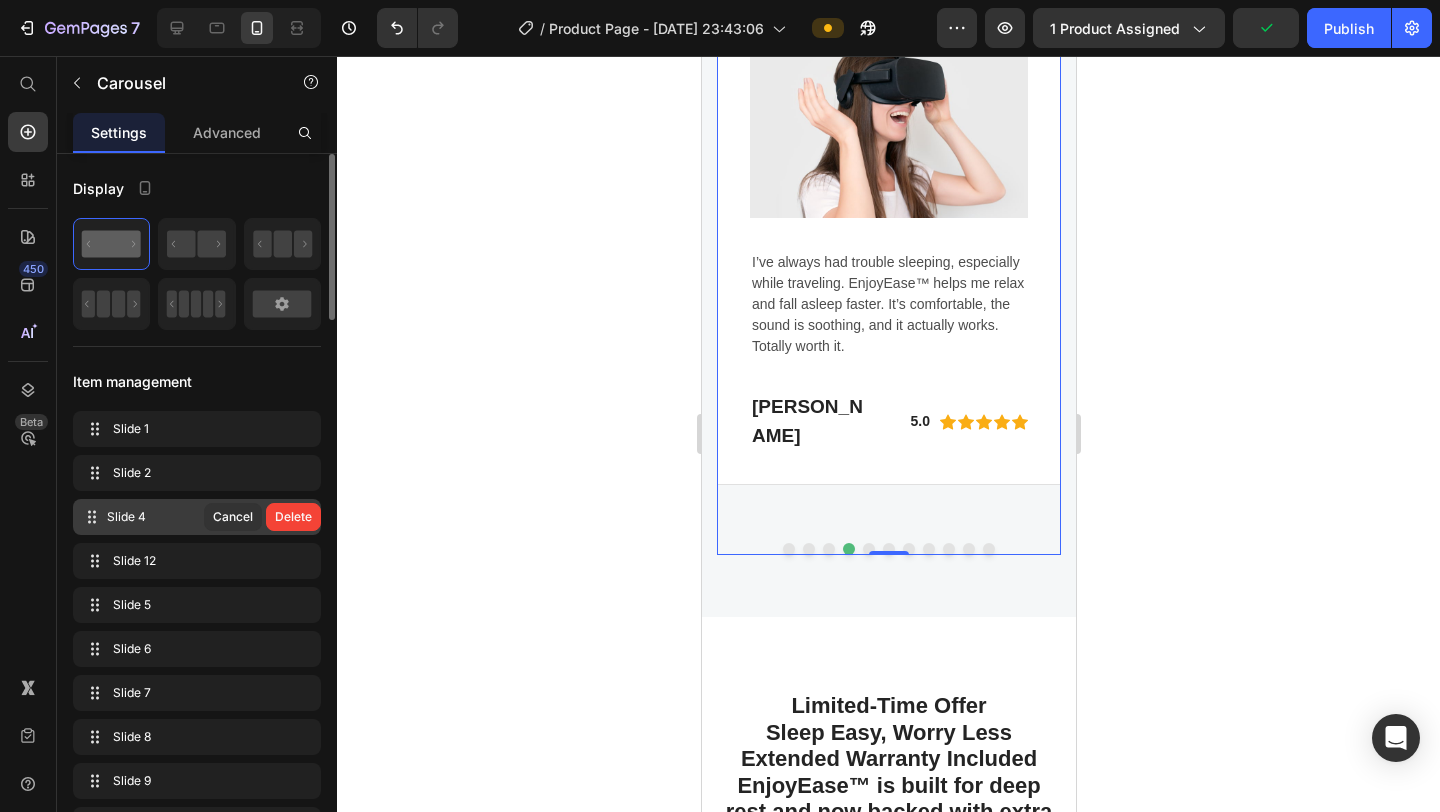 click on "Delete" at bounding box center [293, 517] 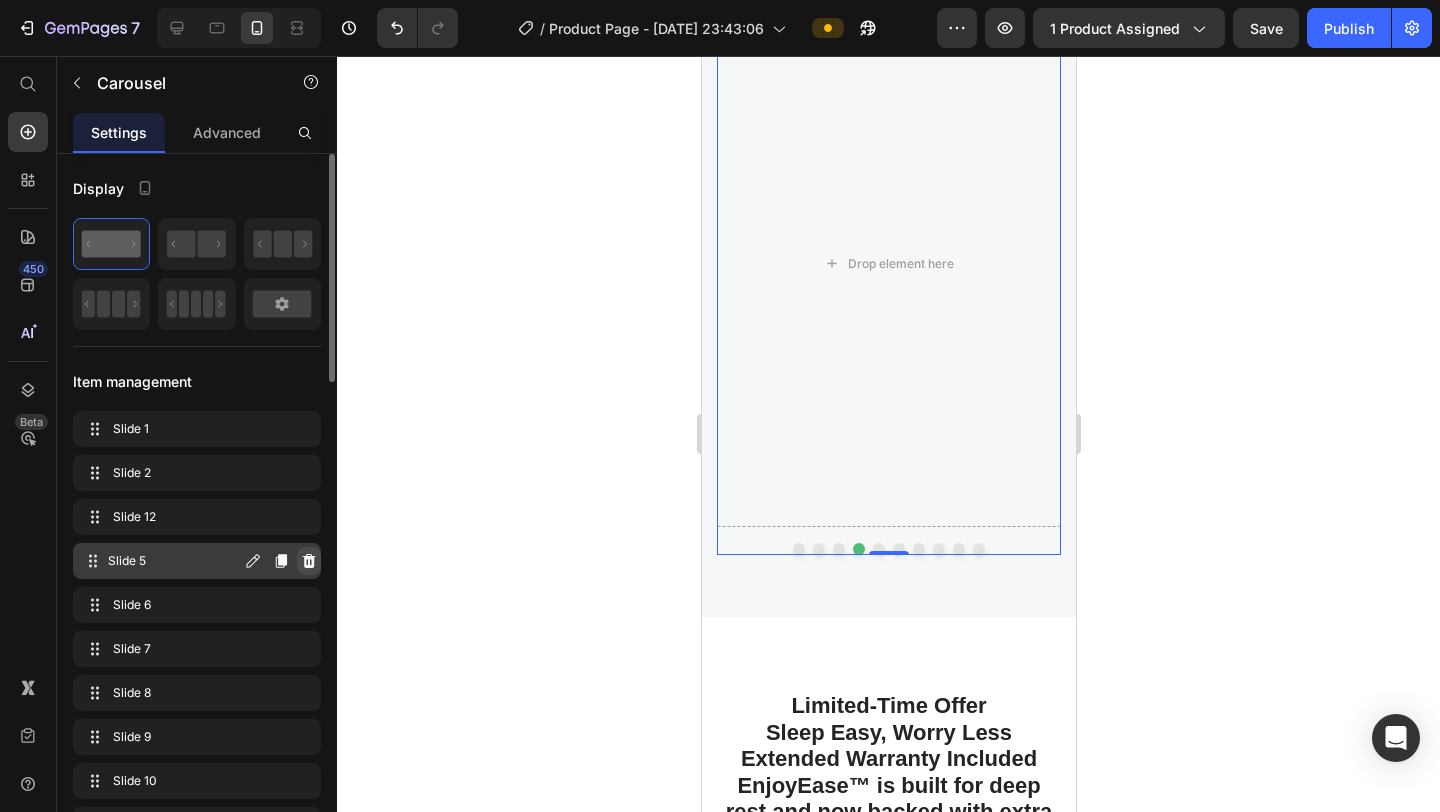 click 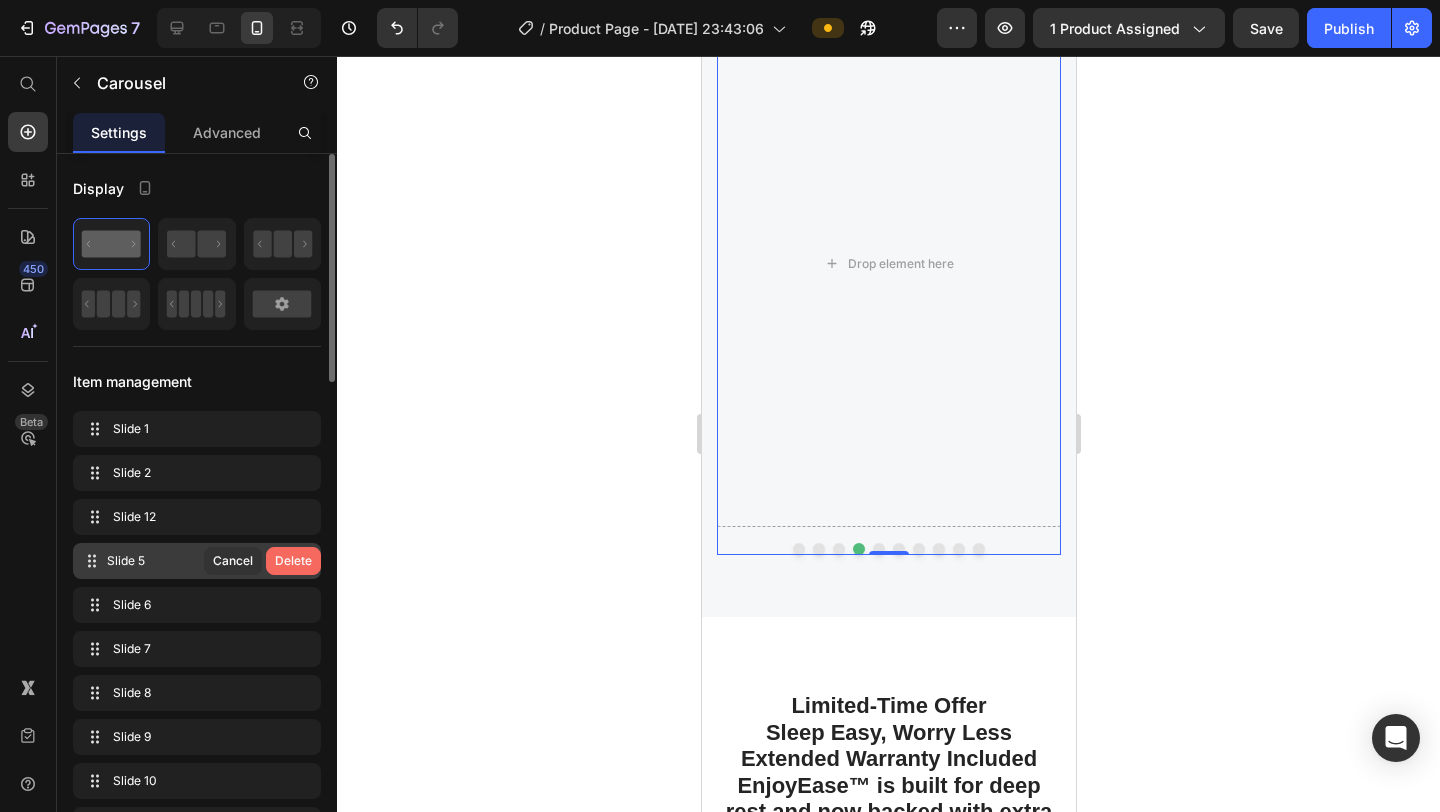 click on "Delete" at bounding box center (293, 561) 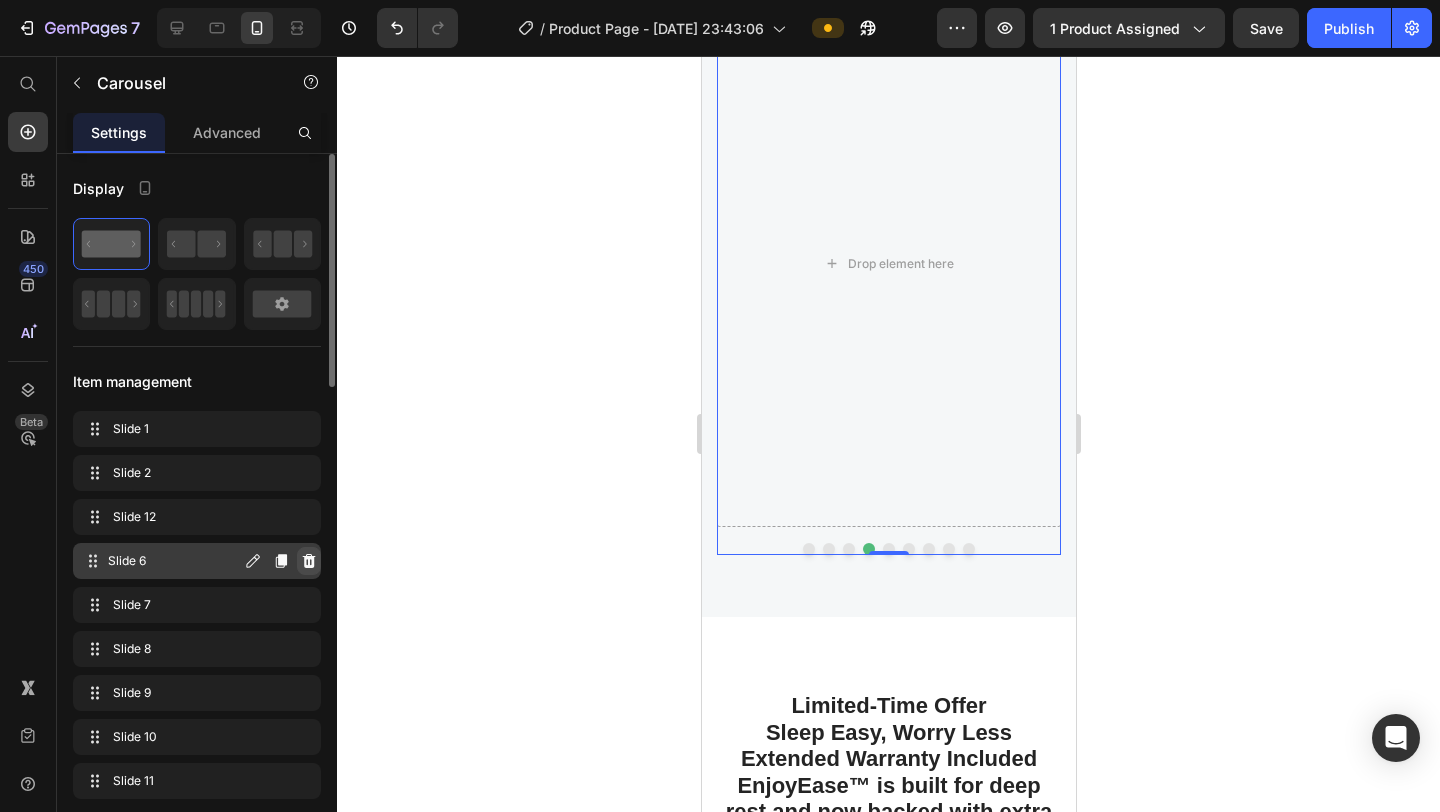 click 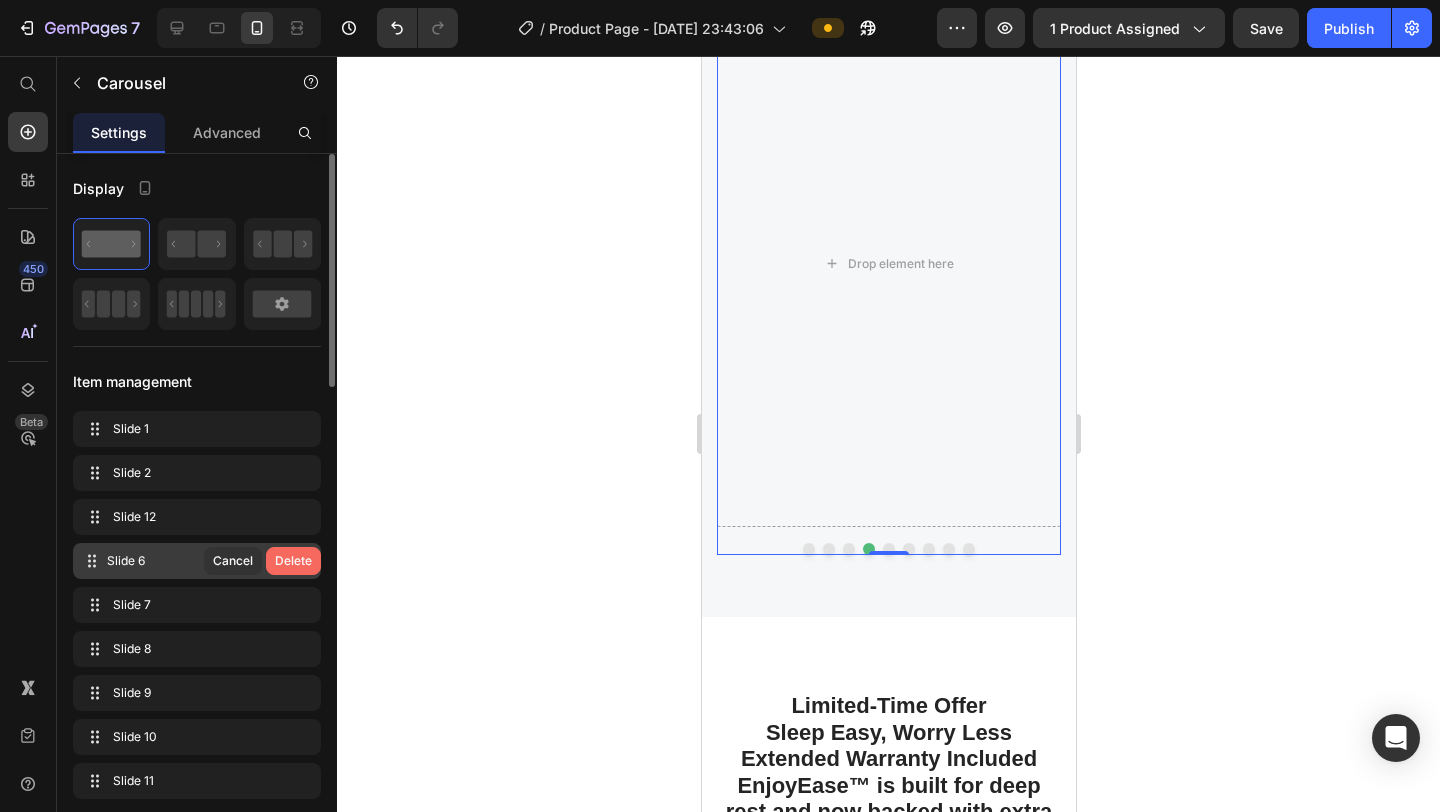 click on "Delete" at bounding box center (293, 561) 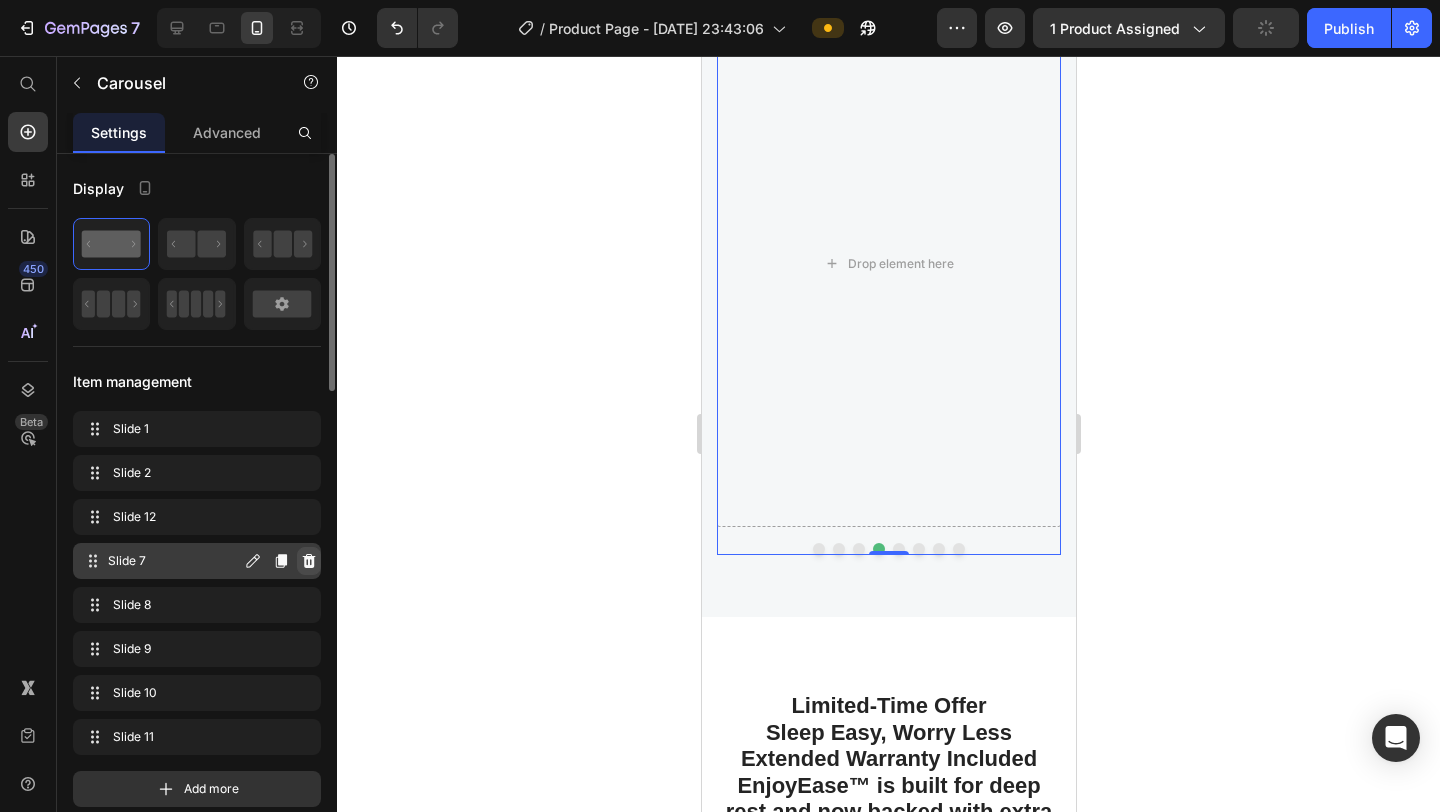 click 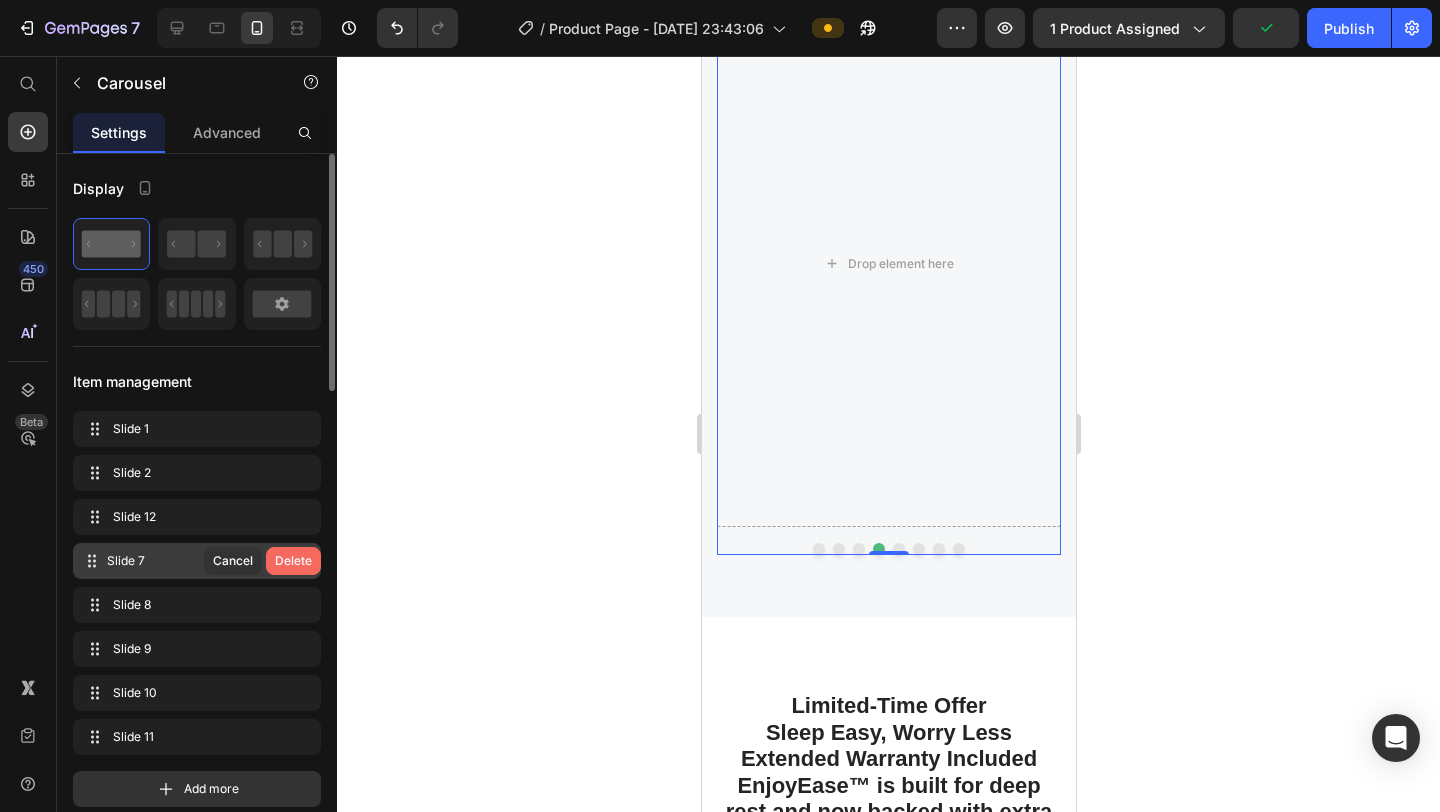 click on "Delete" at bounding box center (293, 561) 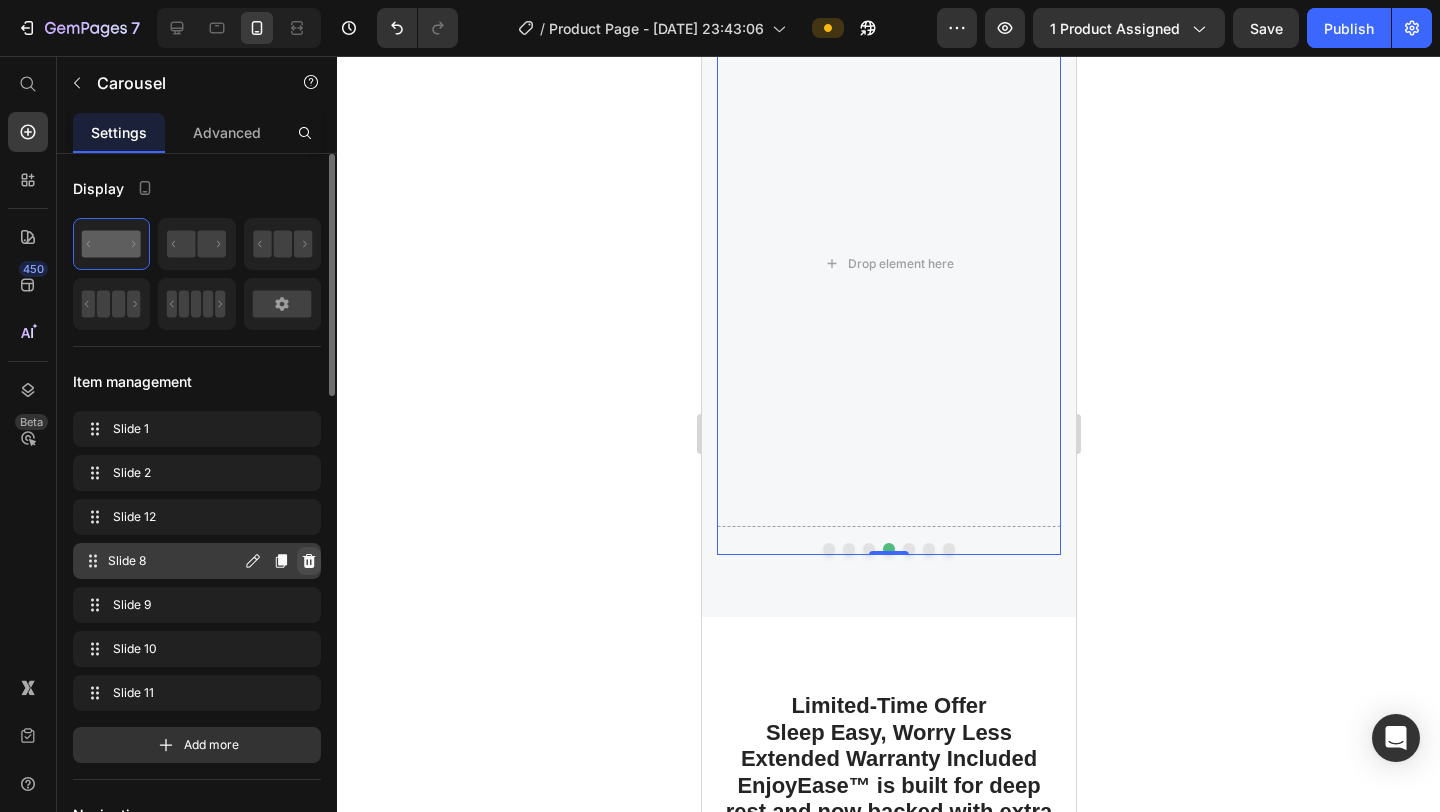 click 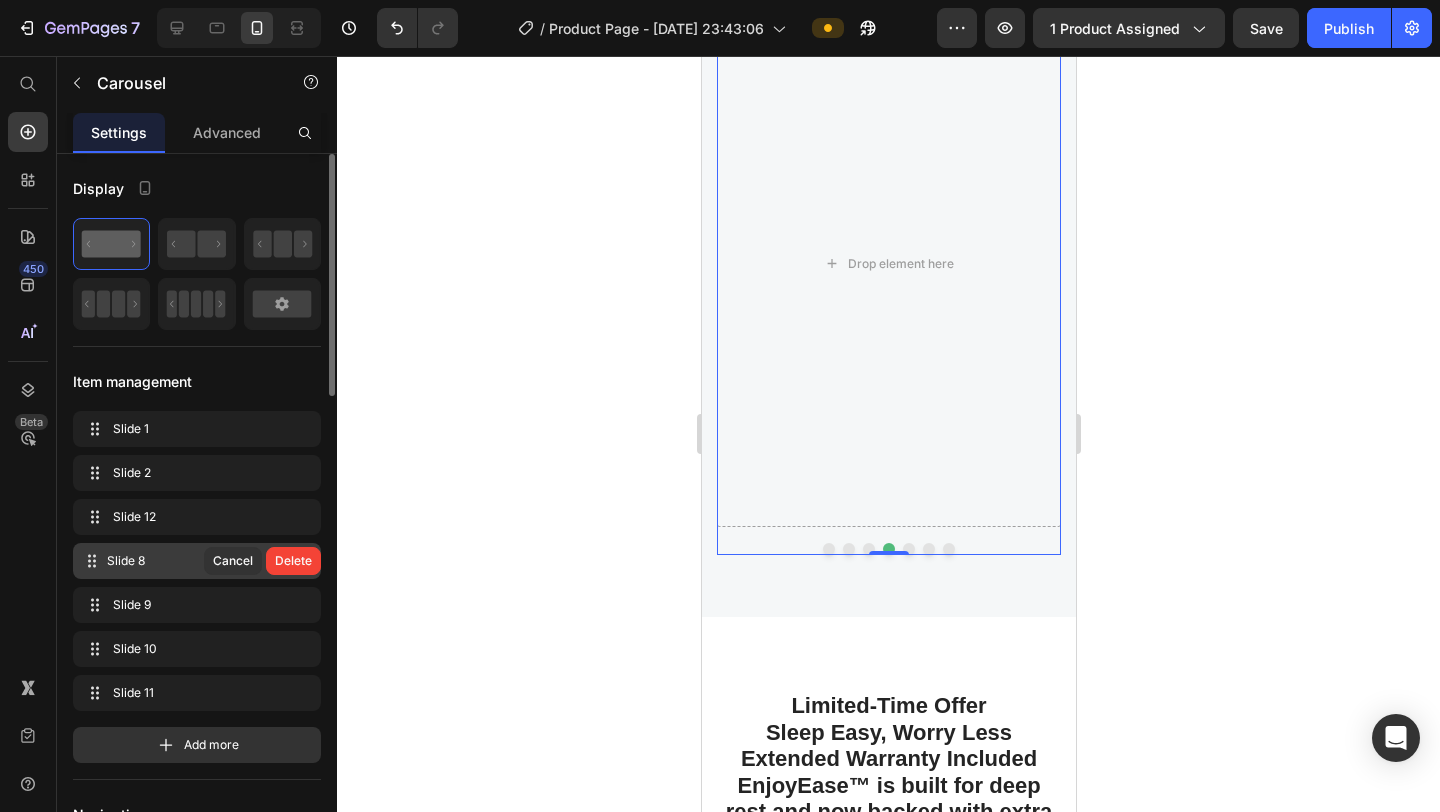 click on "Delete" at bounding box center (293, 561) 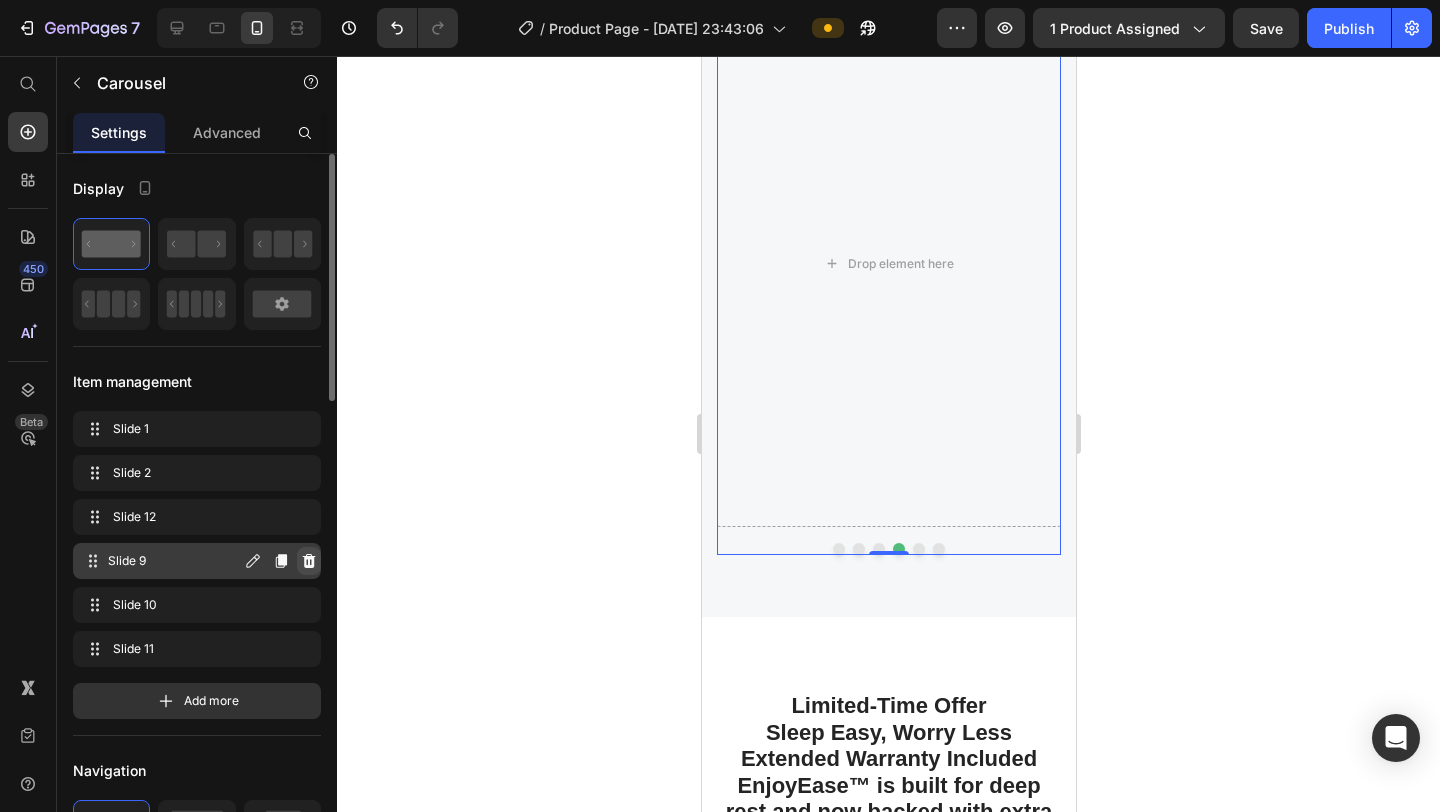 click 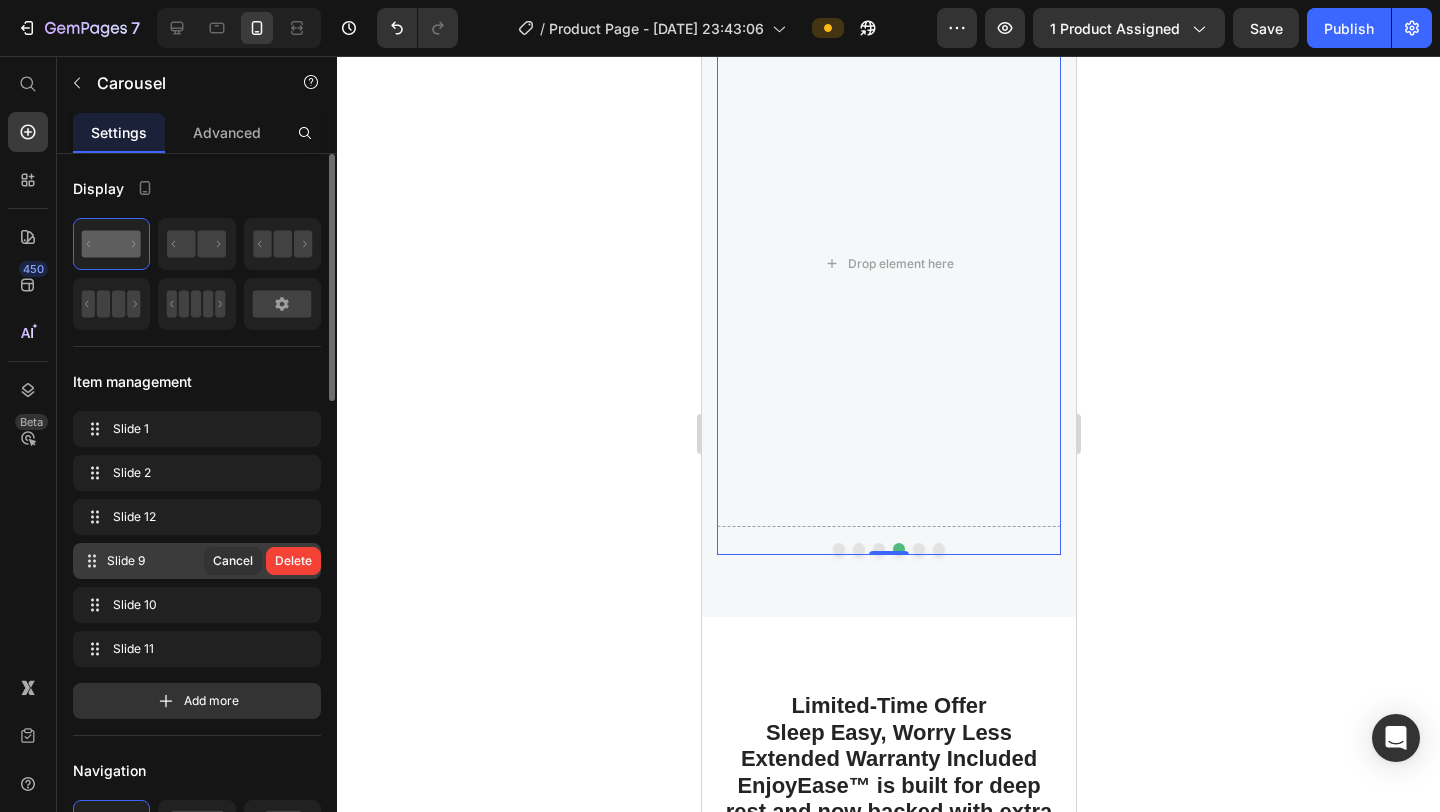 click on "Delete" at bounding box center (293, 561) 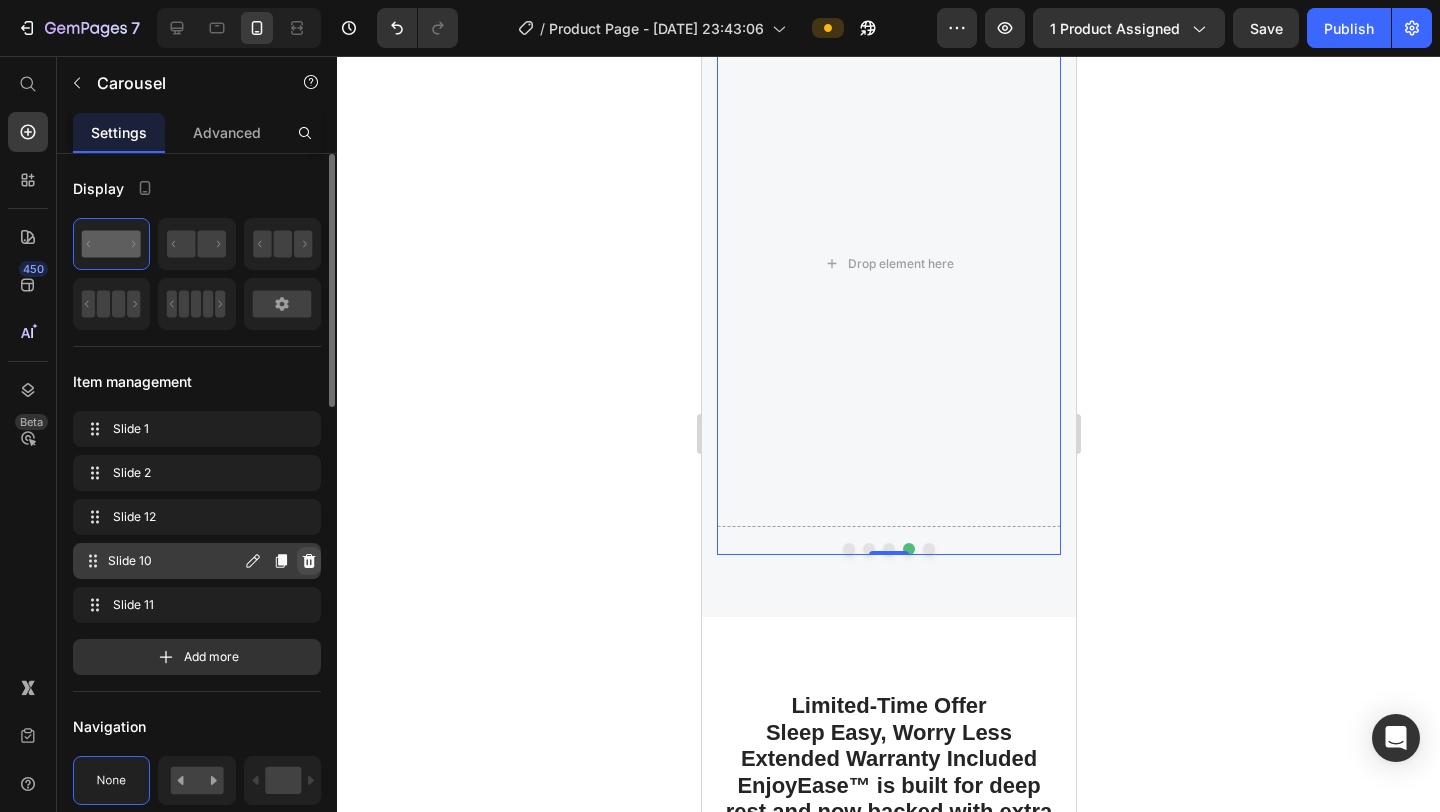 click 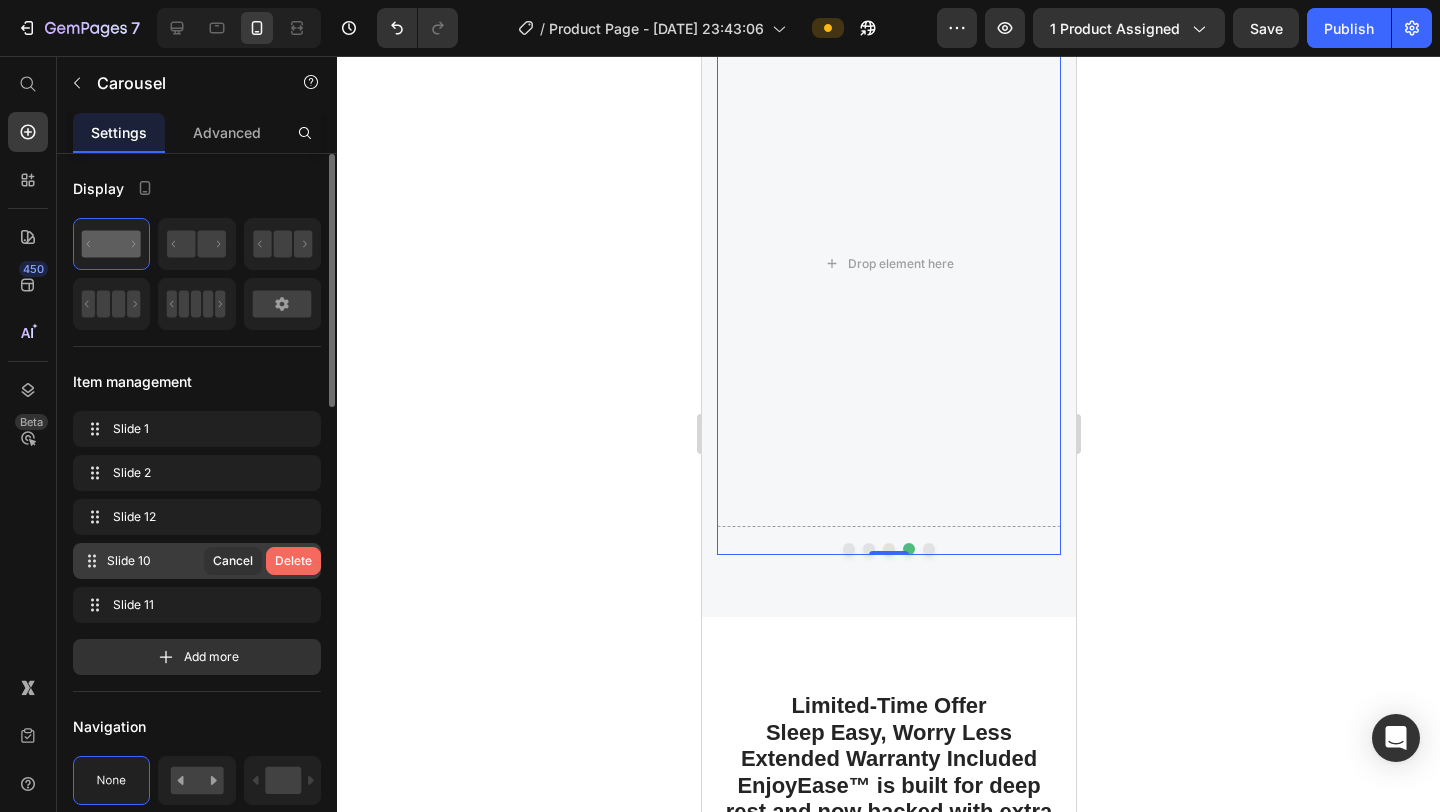 click on "Delete" at bounding box center (293, 561) 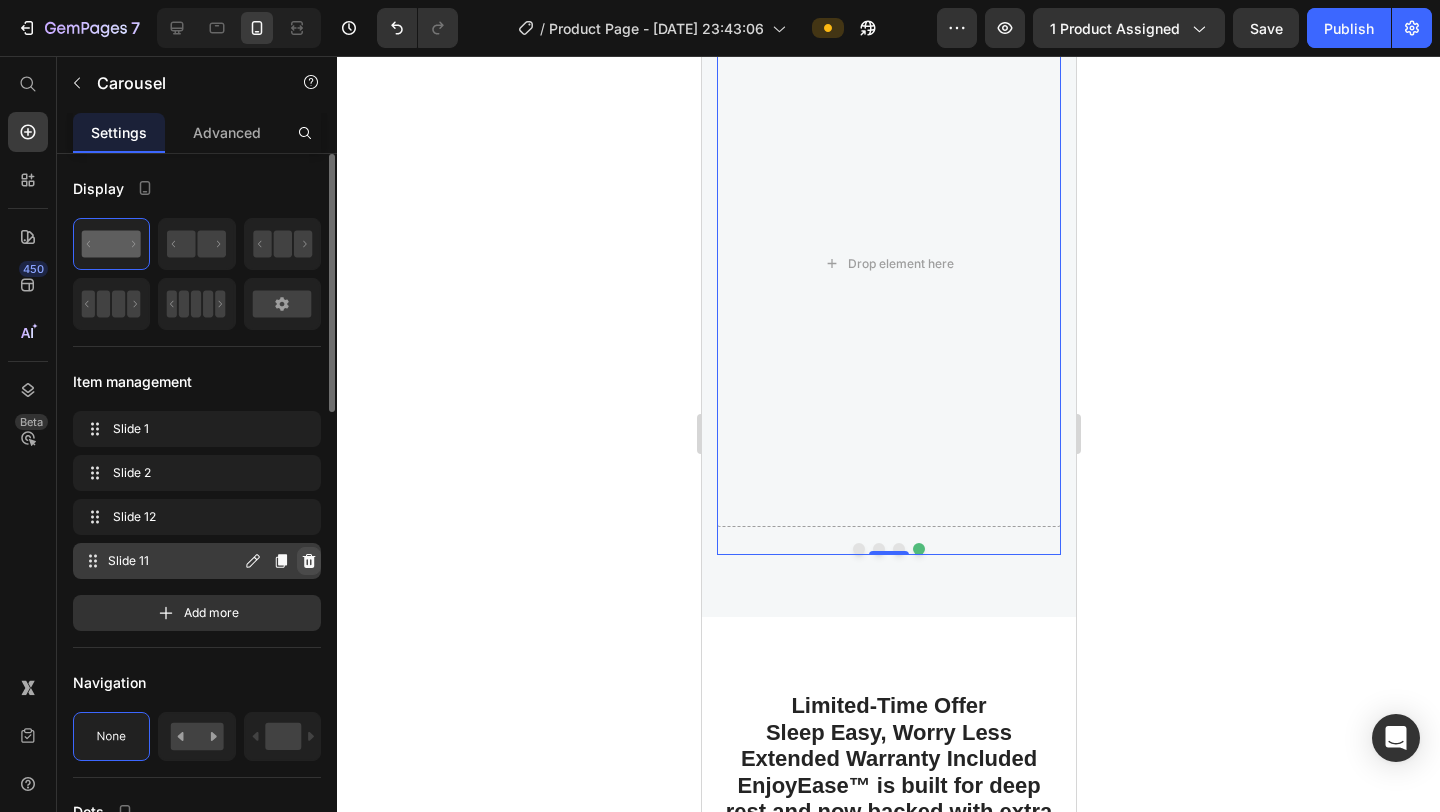 click 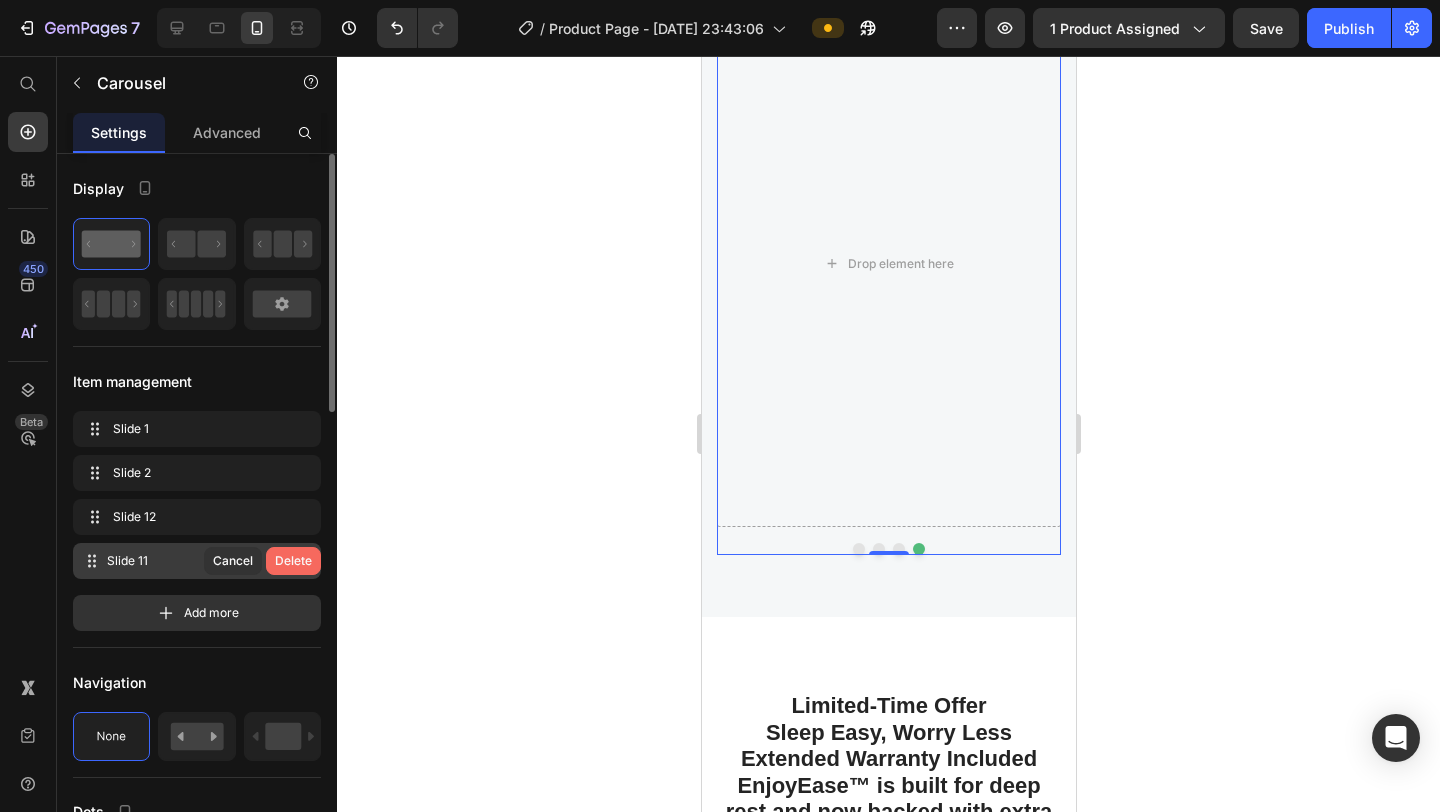 click on "Delete" at bounding box center (293, 561) 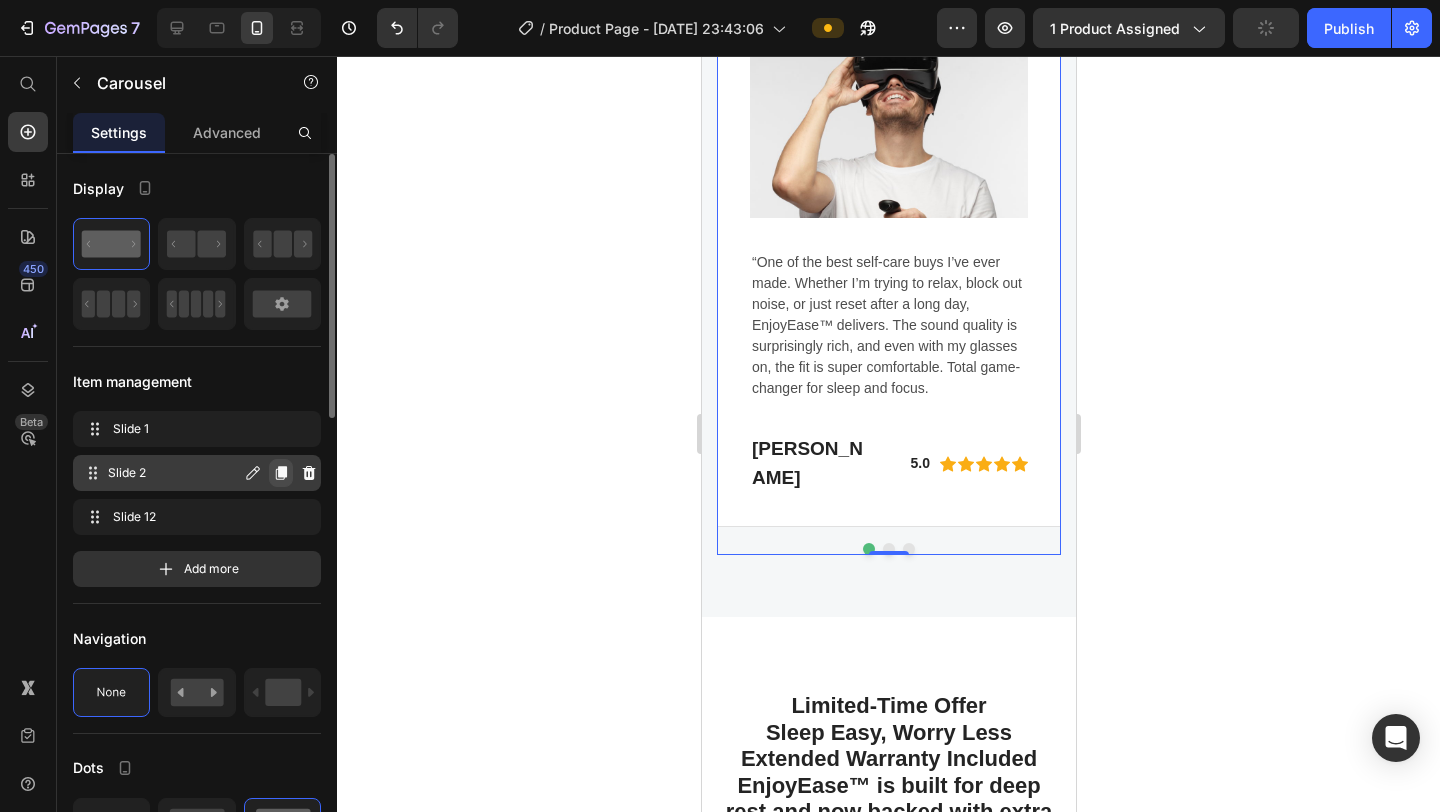 click 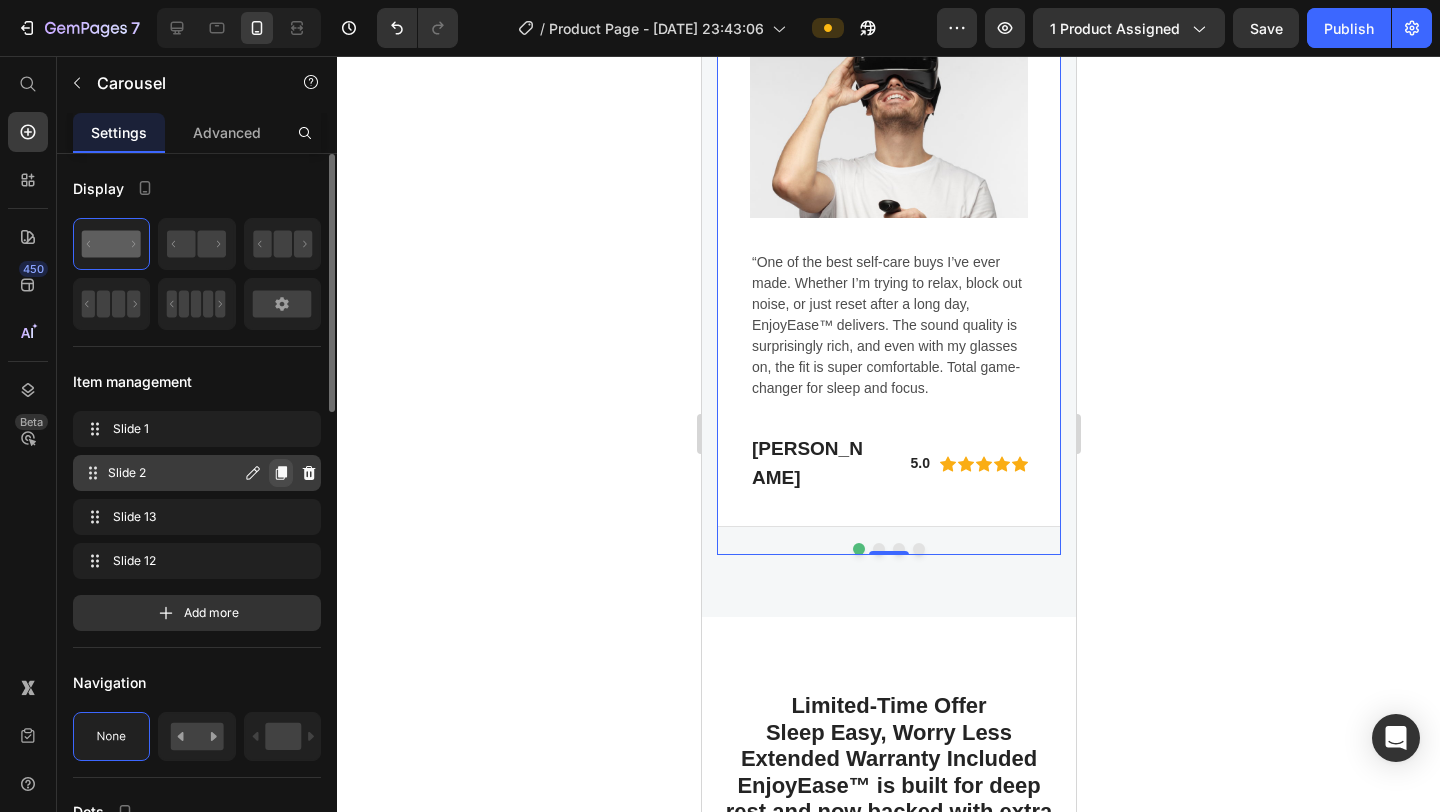 click 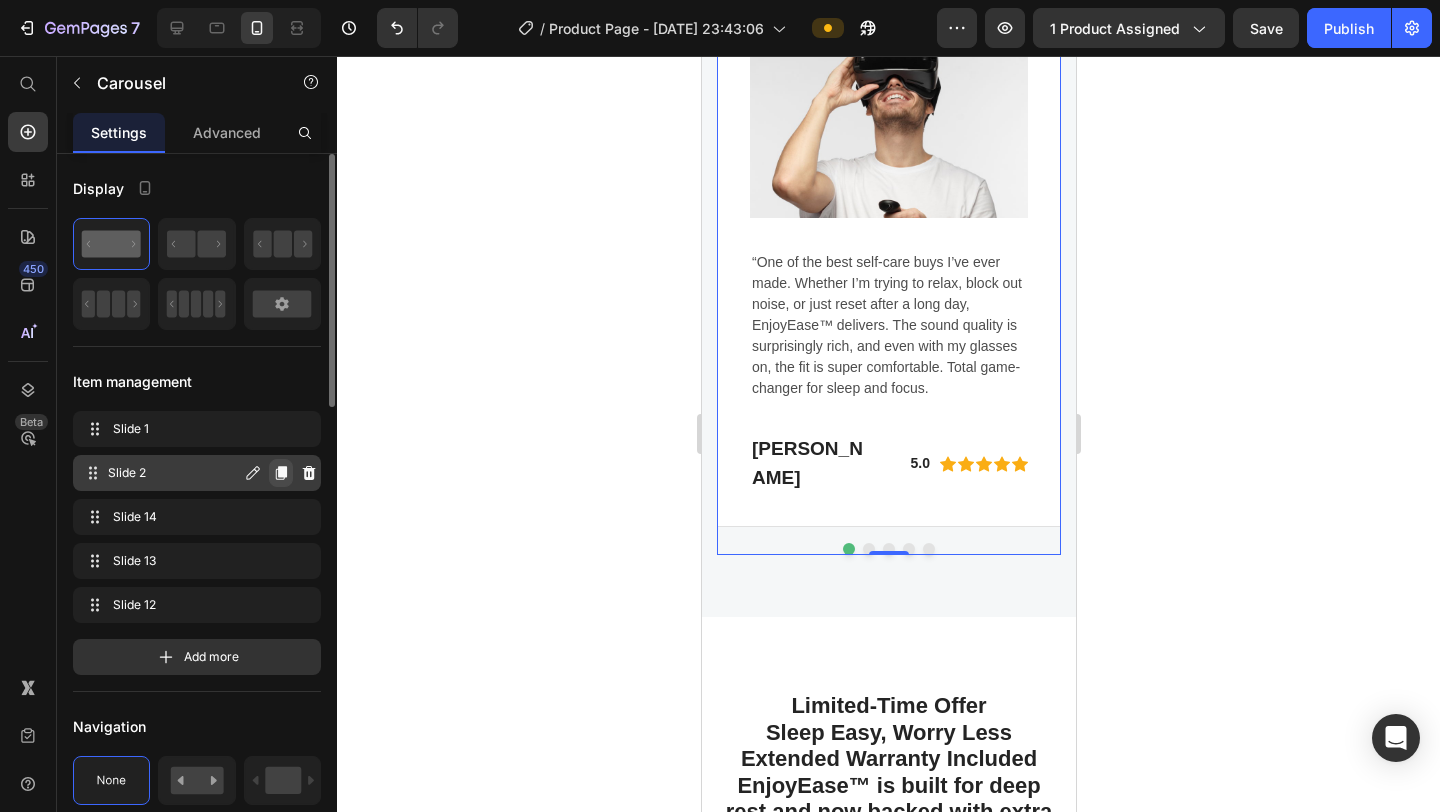 click 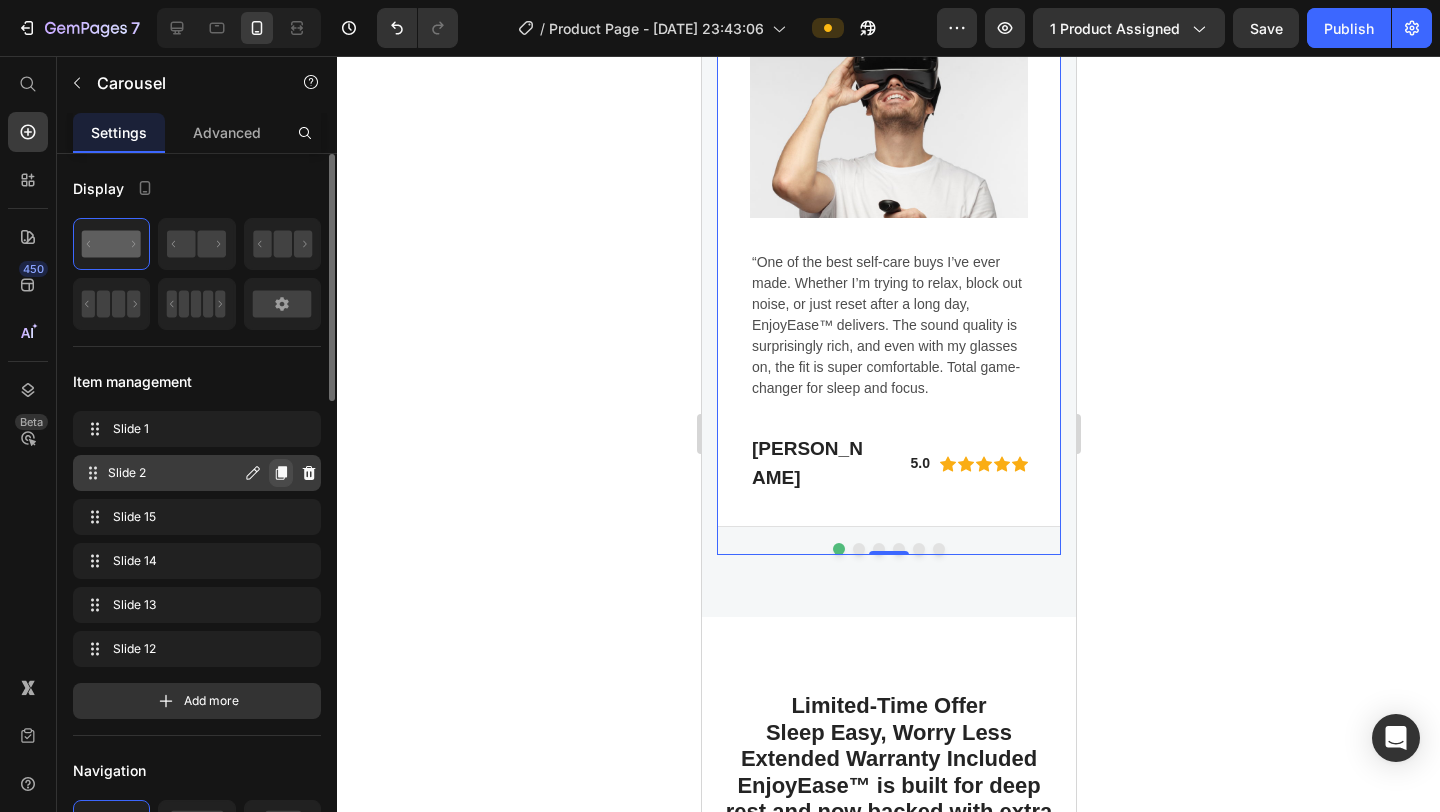 click 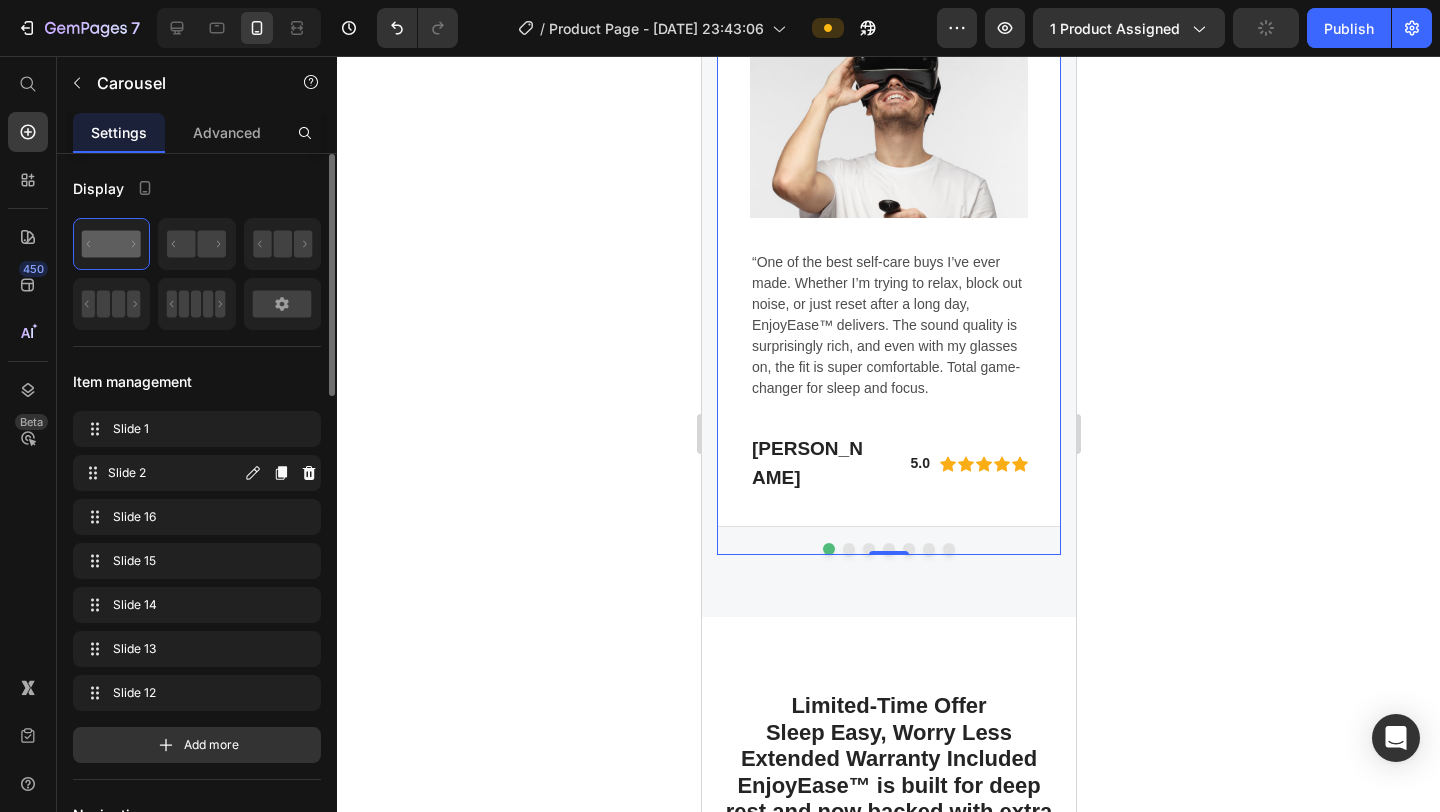 click 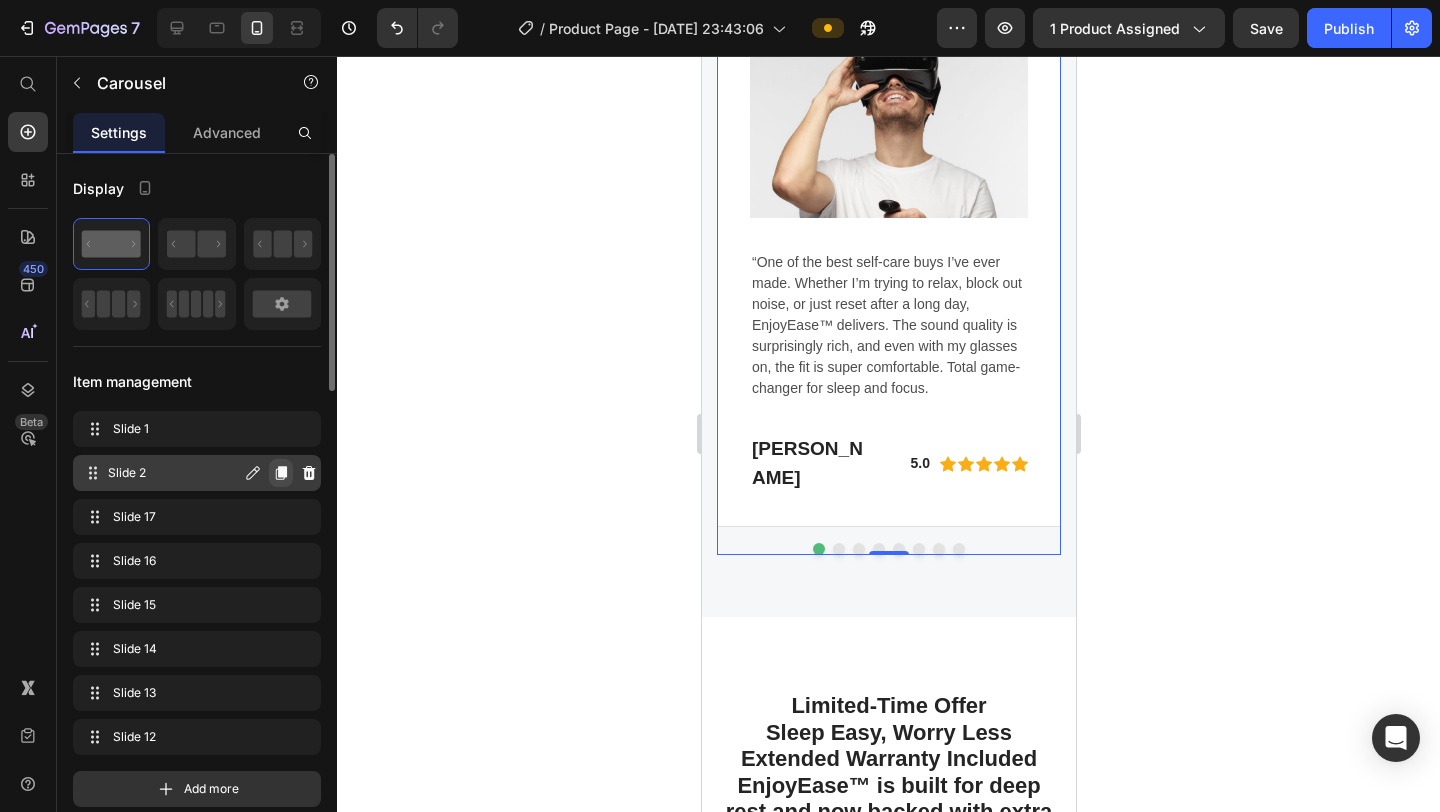 click 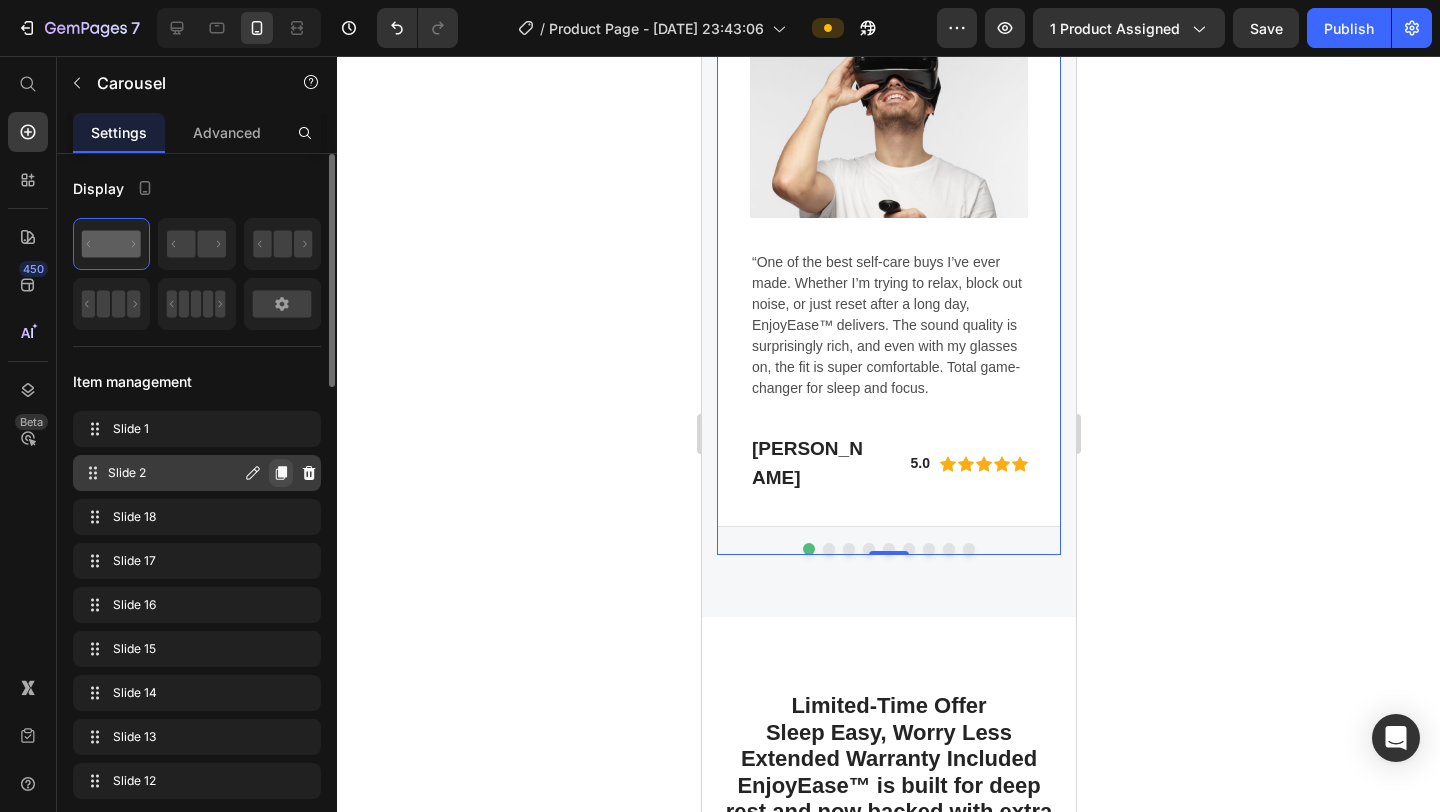 click 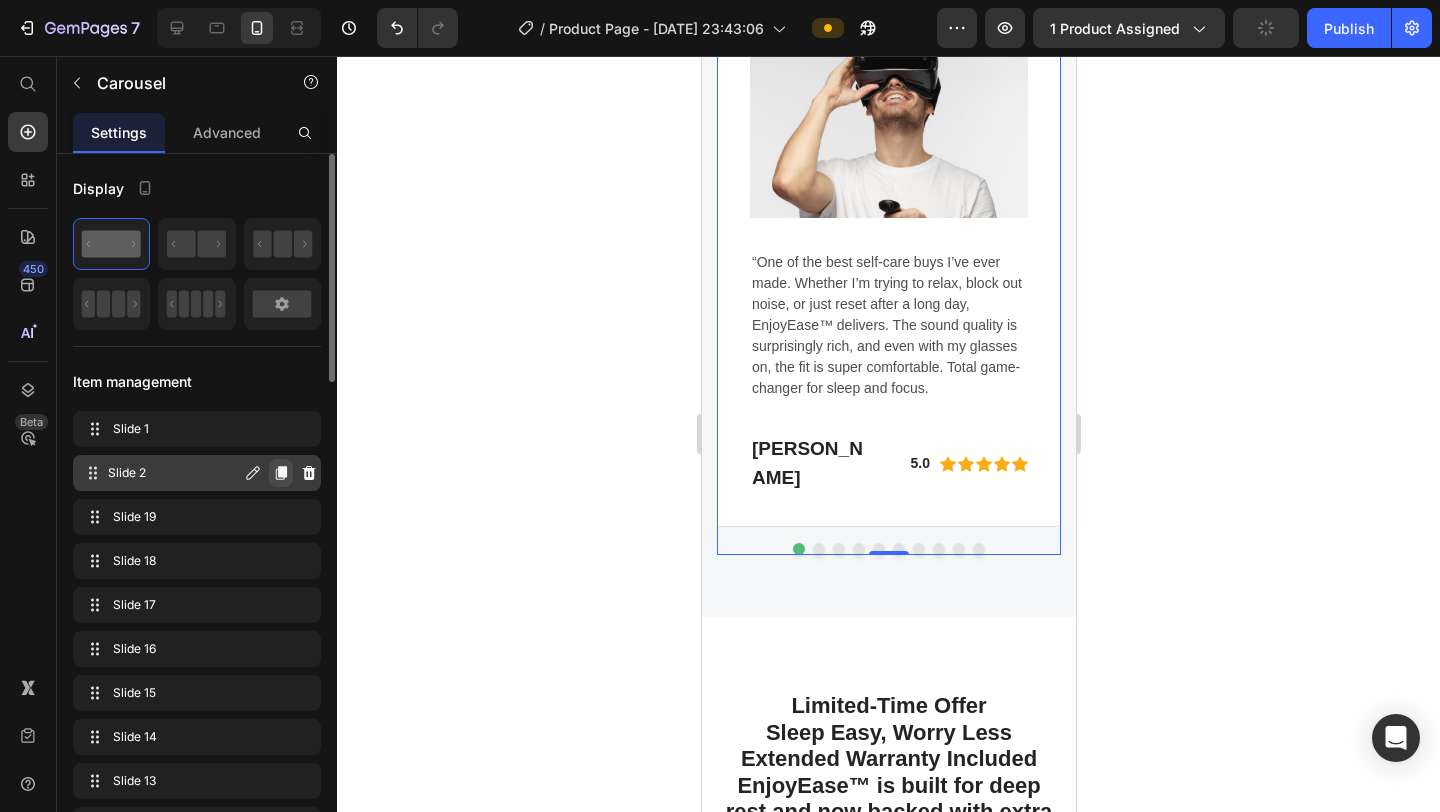 click 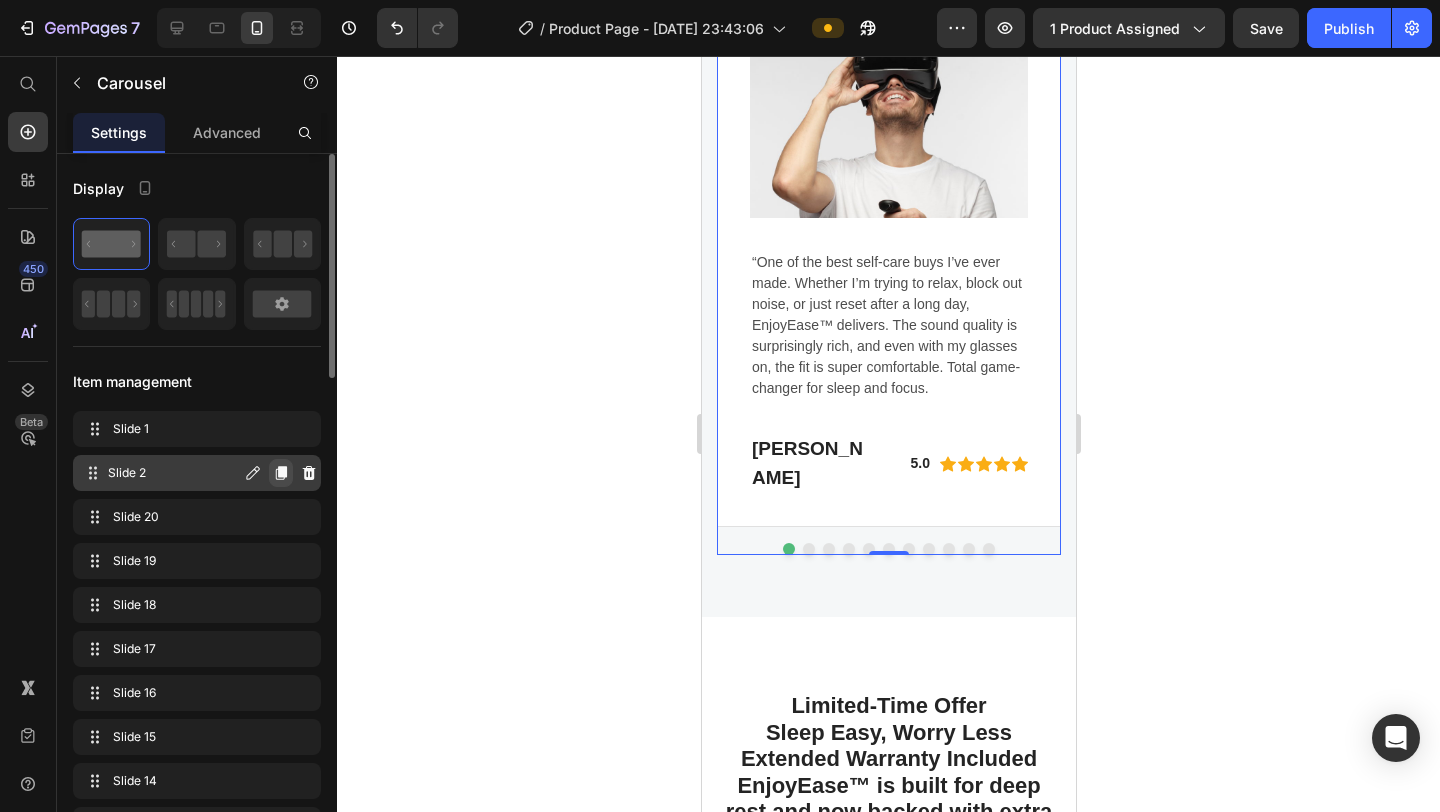 click 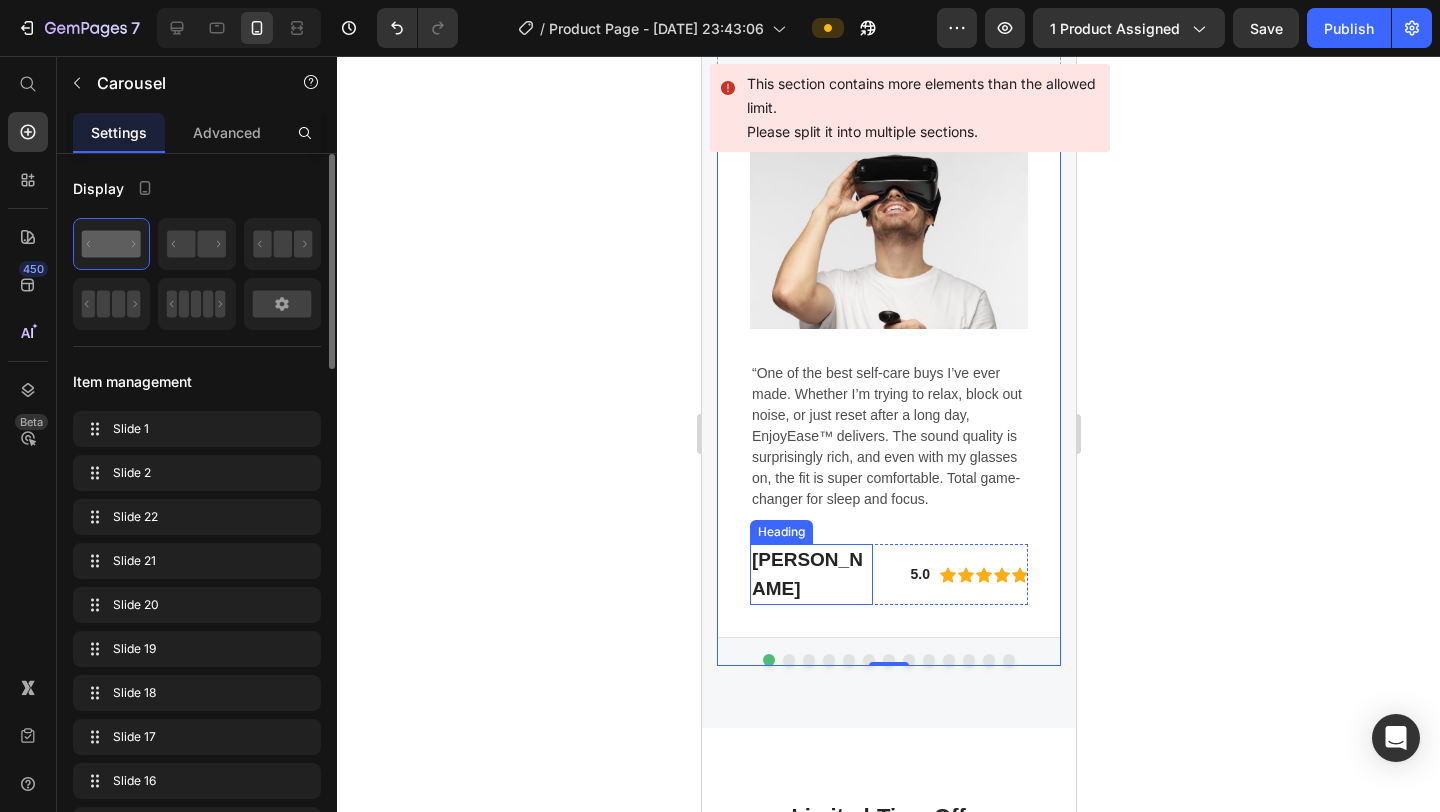 scroll, scrollTop: 6009, scrollLeft: 0, axis: vertical 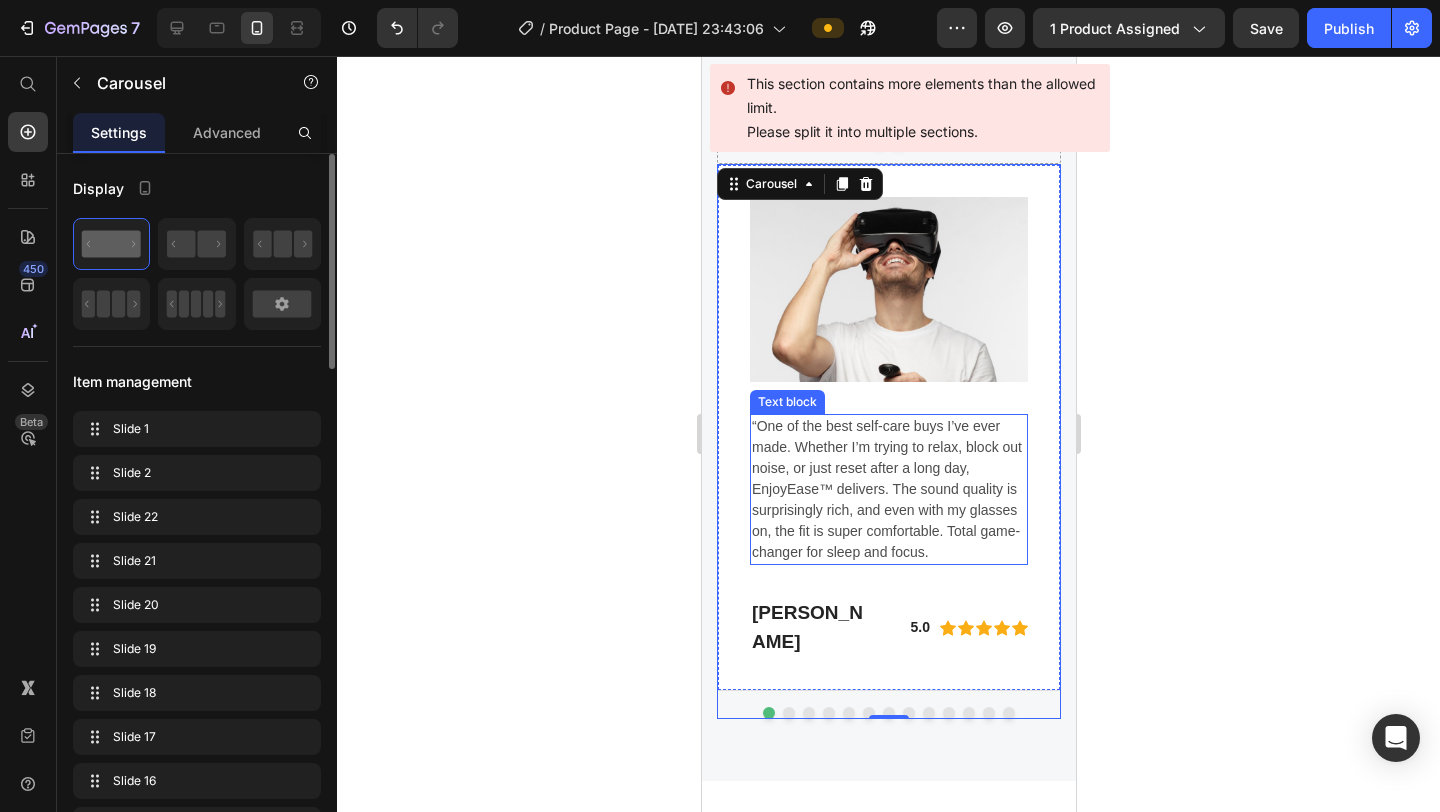 click on "“One of the best self-care buys I’ve ever made. Whether I’m trying to relax, block out noise, or just reset after a long day, EnjoyEase™ delivers. The sound quality is surprisingly rich, and even with my glasses on, the fit is super comfortable. Total game-changer for sleep and focus." at bounding box center [888, 489] 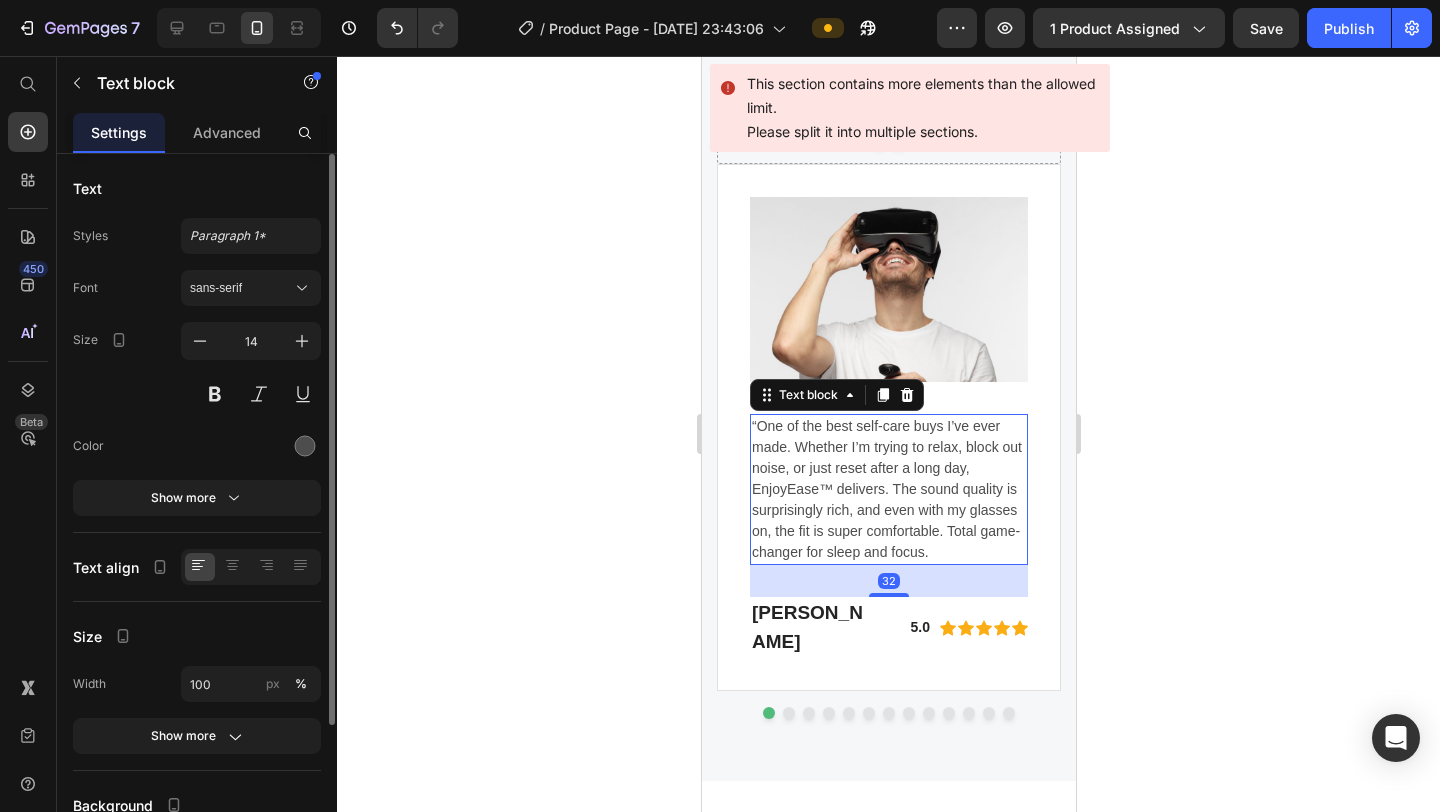 click on "“One of the best self-care buys I’ve ever made. Whether I’m trying to relax, block out noise, or just reset after a long day, EnjoyEase™ delivers. The sound quality is surprisingly rich, and even with my glasses on, the fit is super comfortable. Total game-changer for sleep and focus." at bounding box center (888, 489) 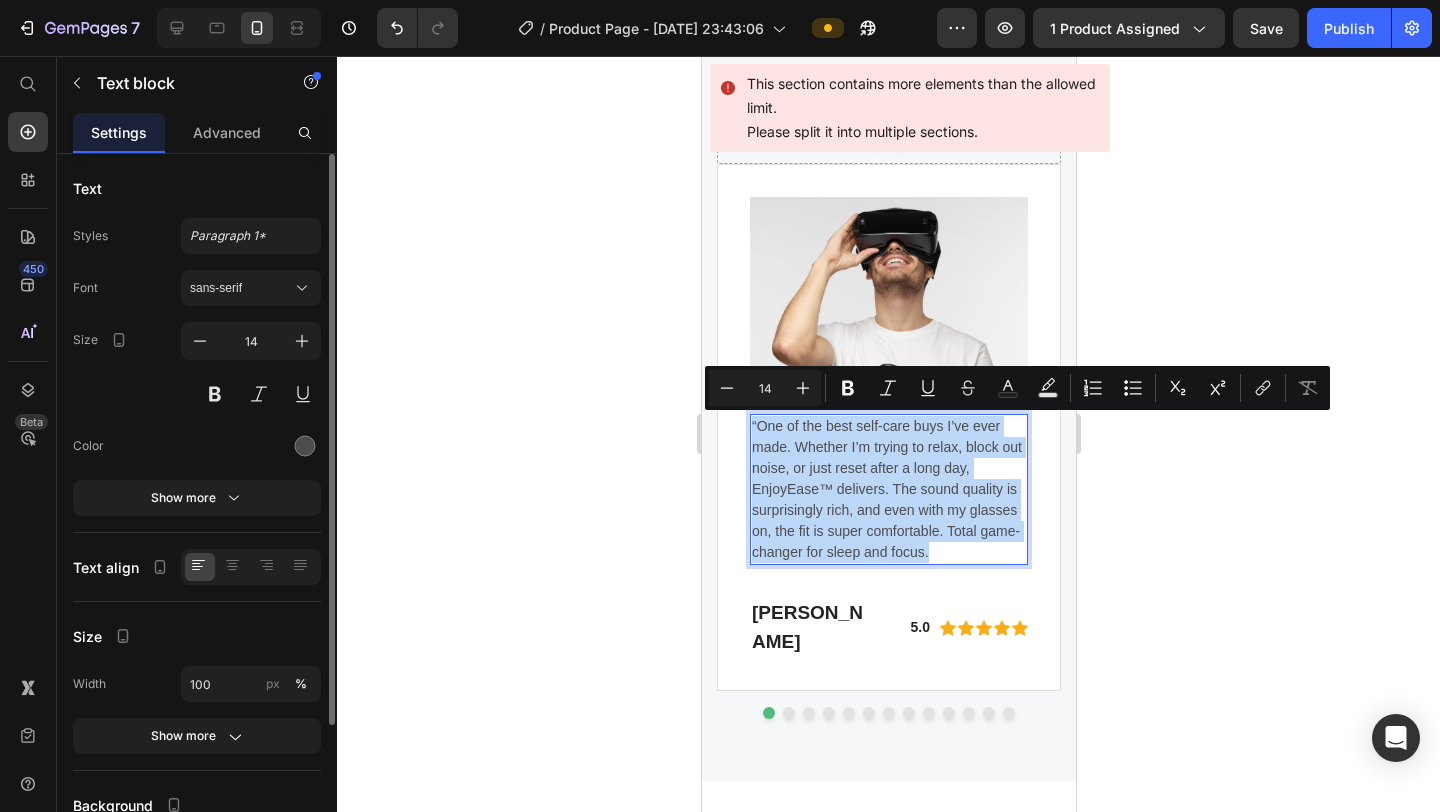 drag, startPoint x: 928, startPoint y: 550, endPoint x: 753, endPoint y: 427, distance: 213.90184 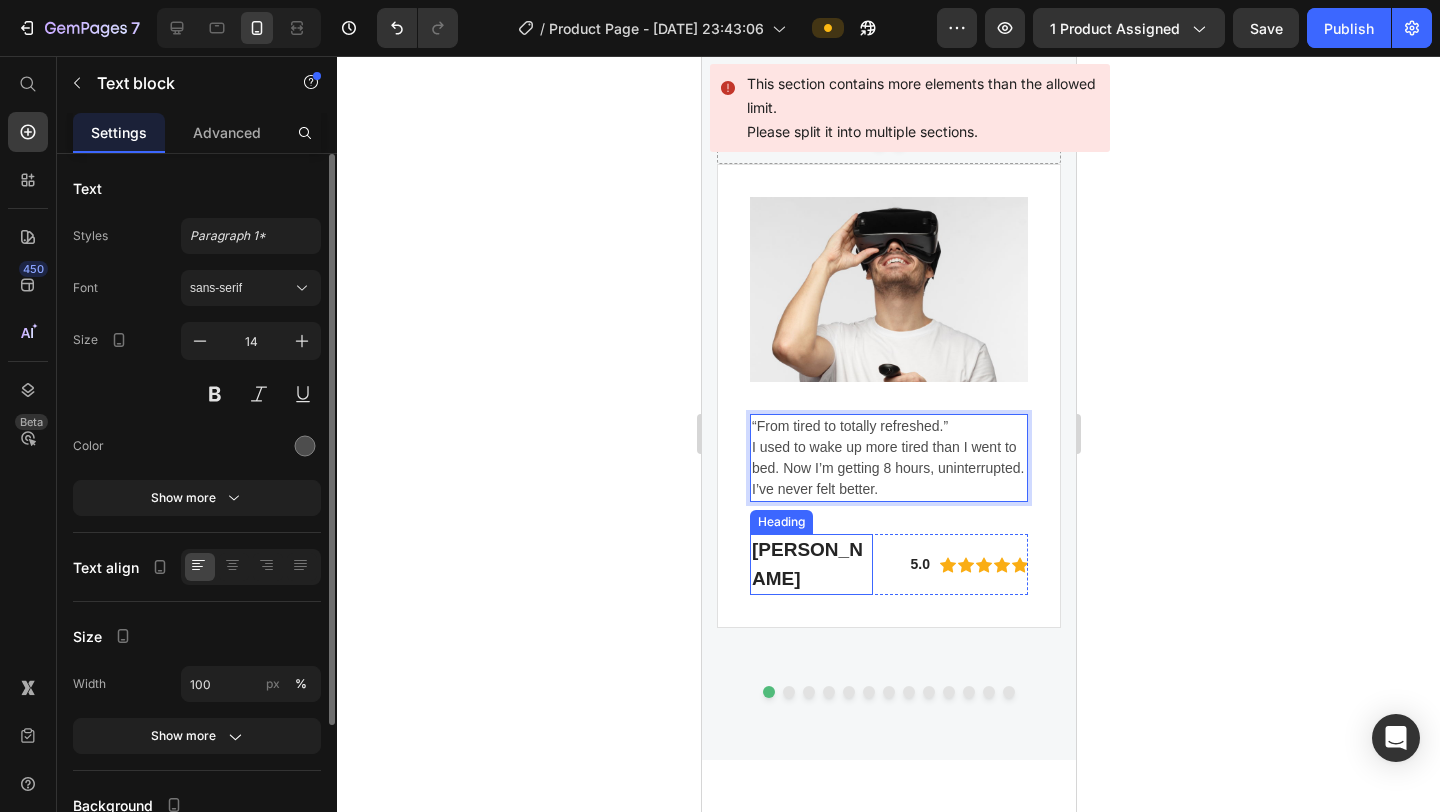 click on "Eric Raymond" at bounding box center [810, 564] 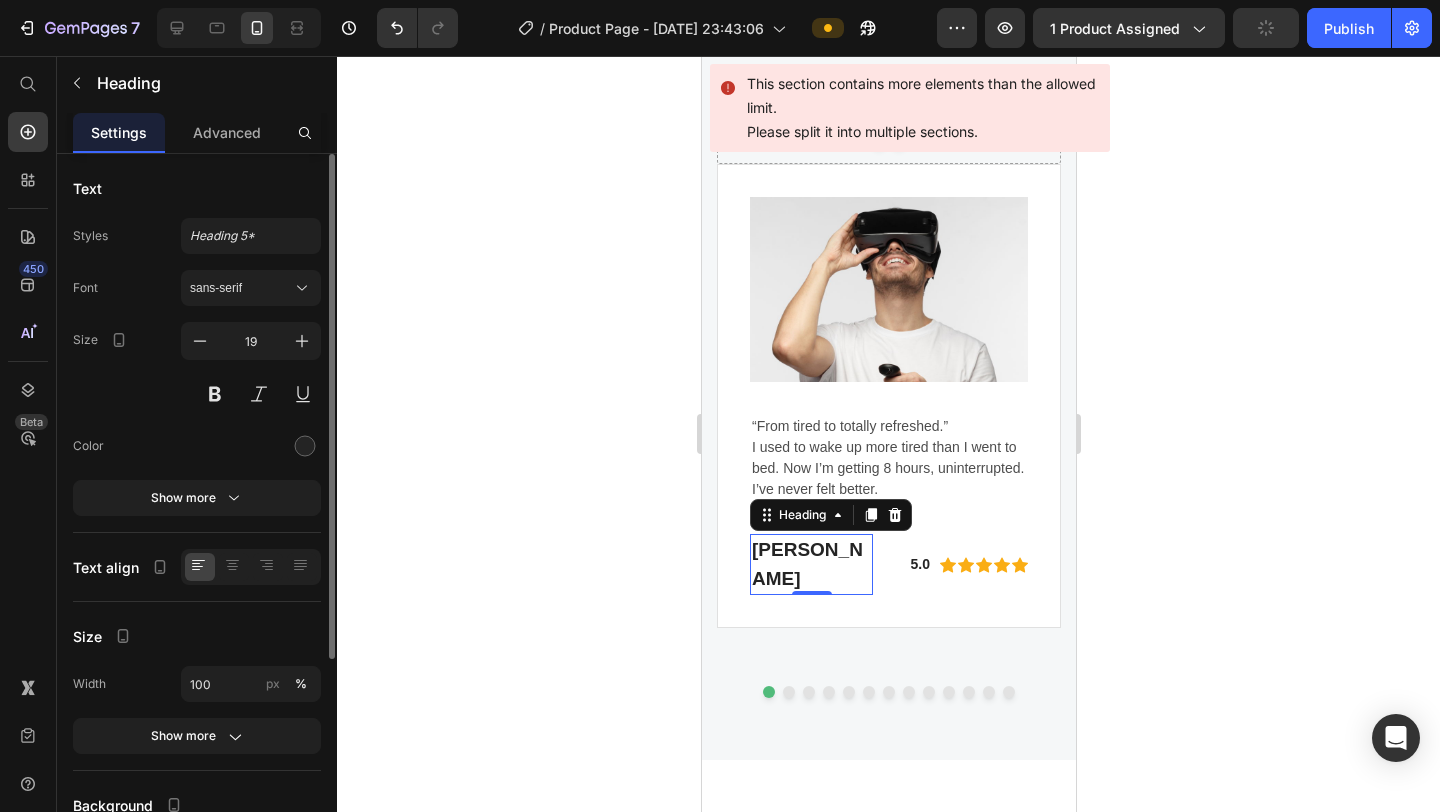 click on "Eric Raymond" at bounding box center (810, 564) 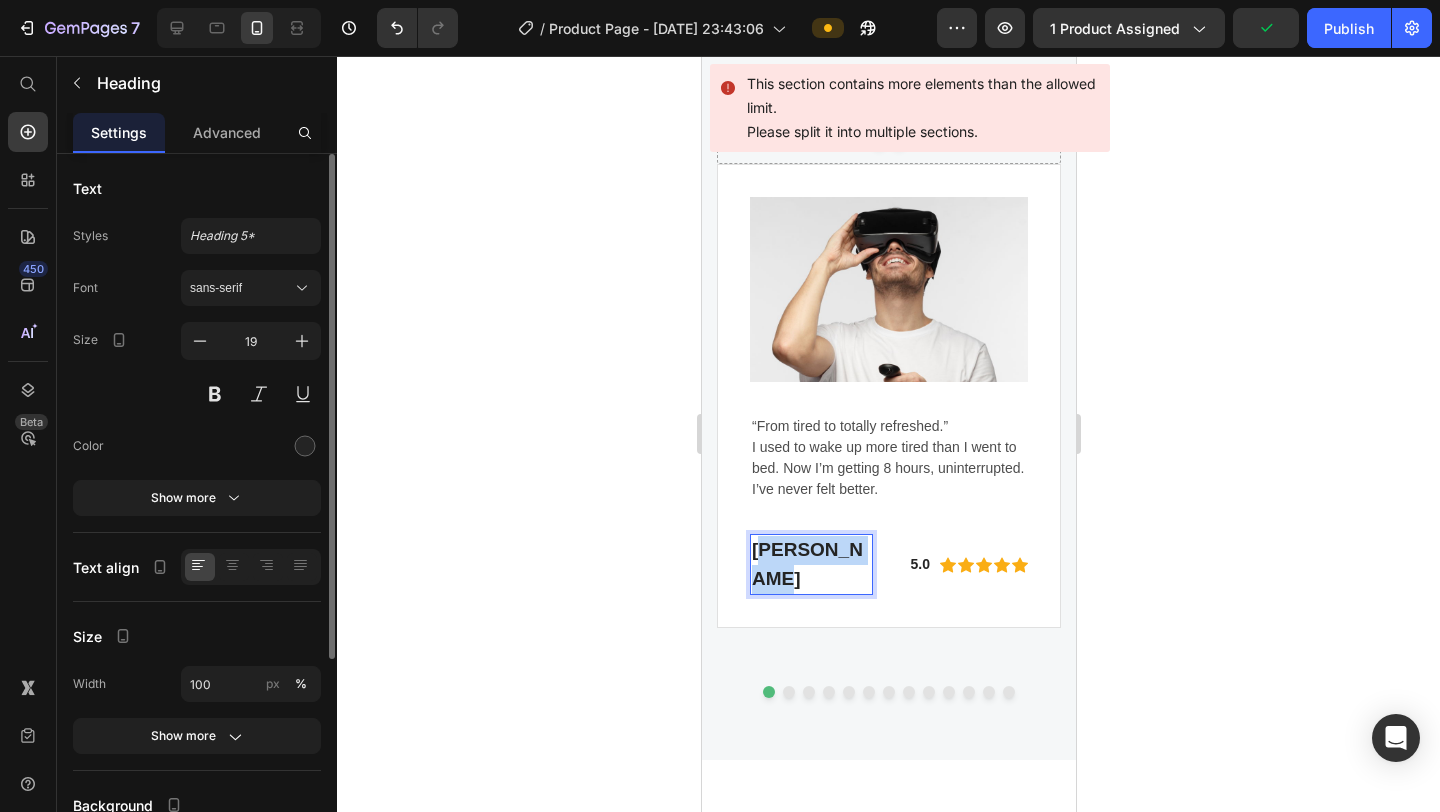 drag, startPoint x: 844, startPoint y: 578, endPoint x: 765, endPoint y: 541, distance: 87.23531 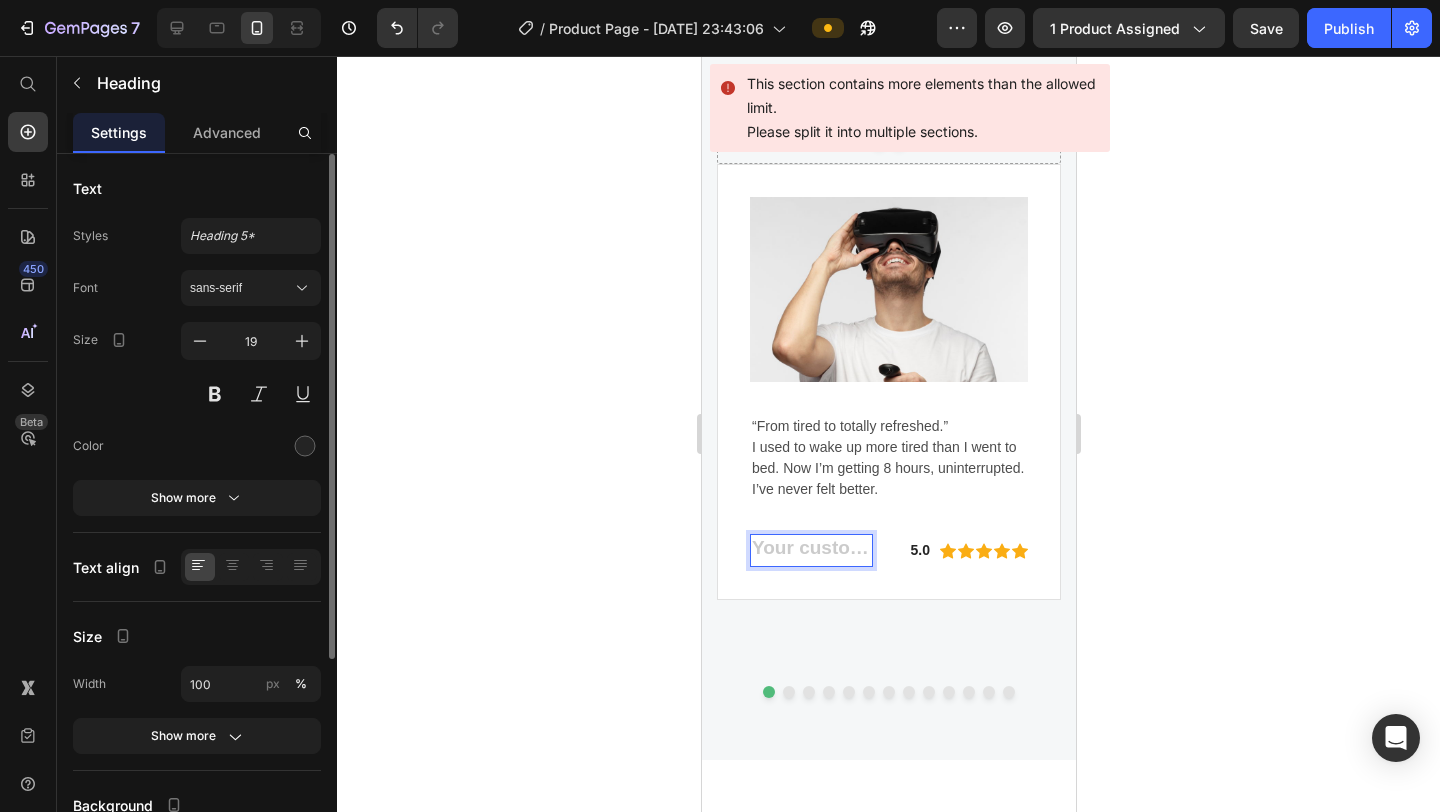 scroll, scrollTop: 5998, scrollLeft: 0, axis: vertical 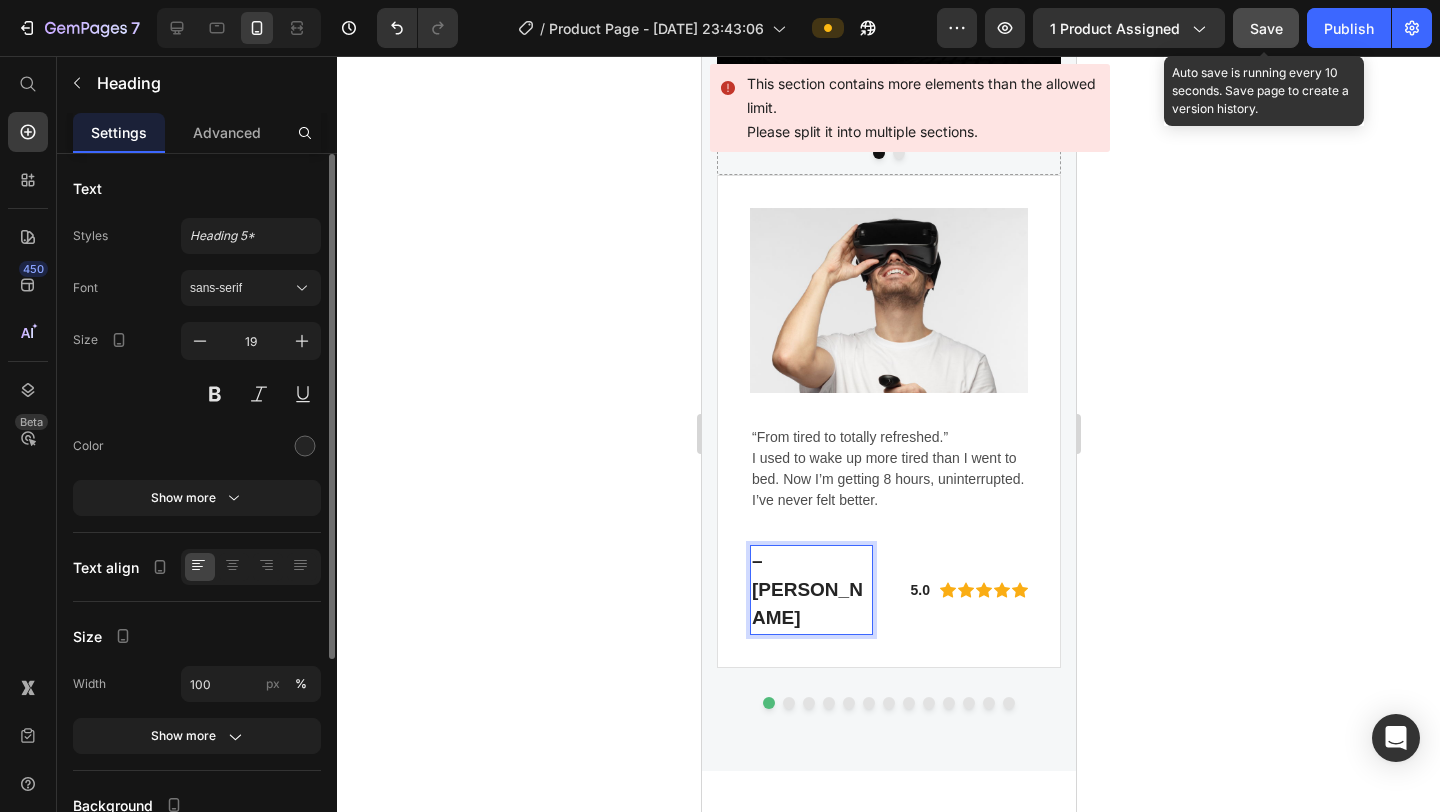 click on "Save" at bounding box center (1266, 28) 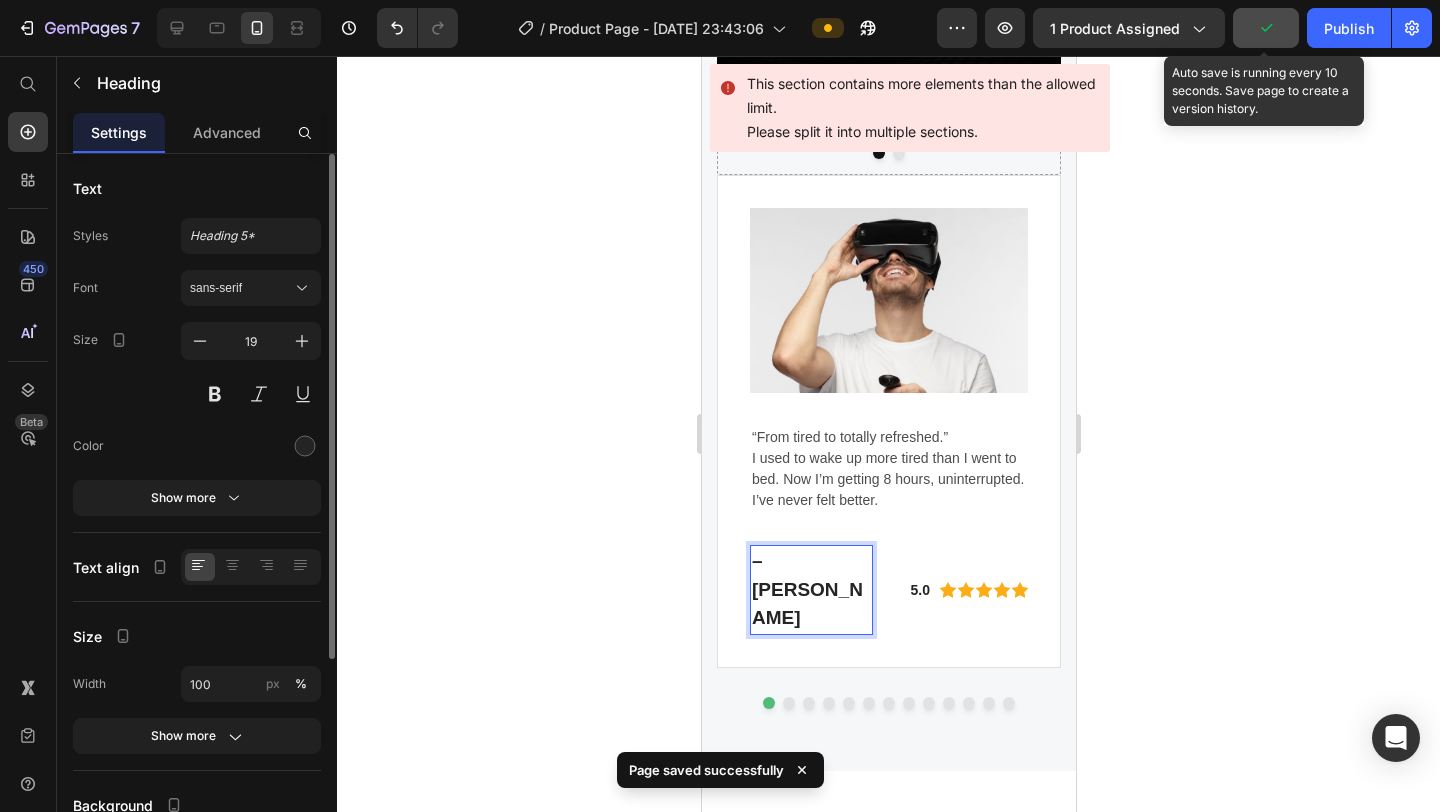 click on "– Megan R" at bounding box center [810, 590] 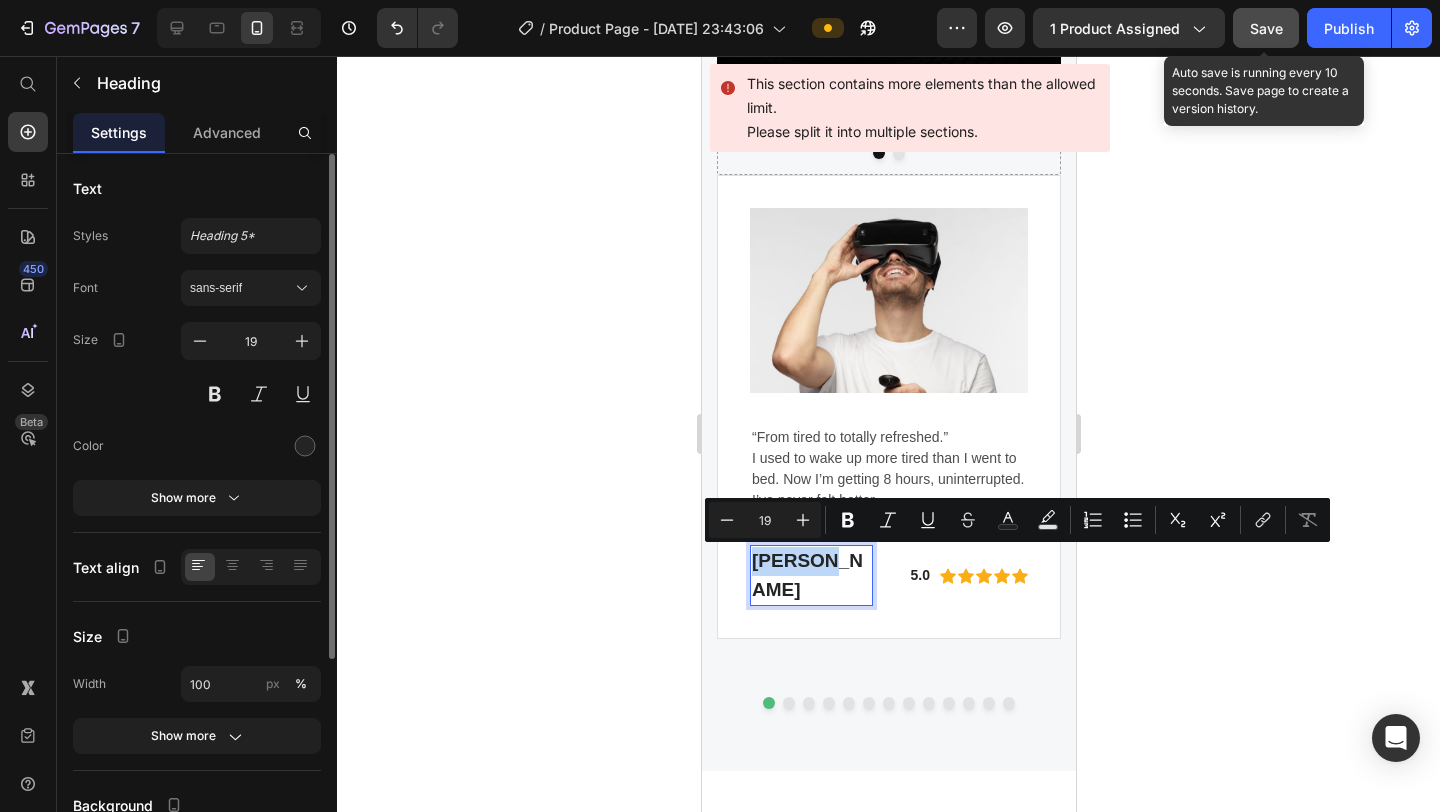 drag, startPoint x: 833, startPoint y: 562, endPoint x: 749, endPoint y: 556, distance: 84.21401 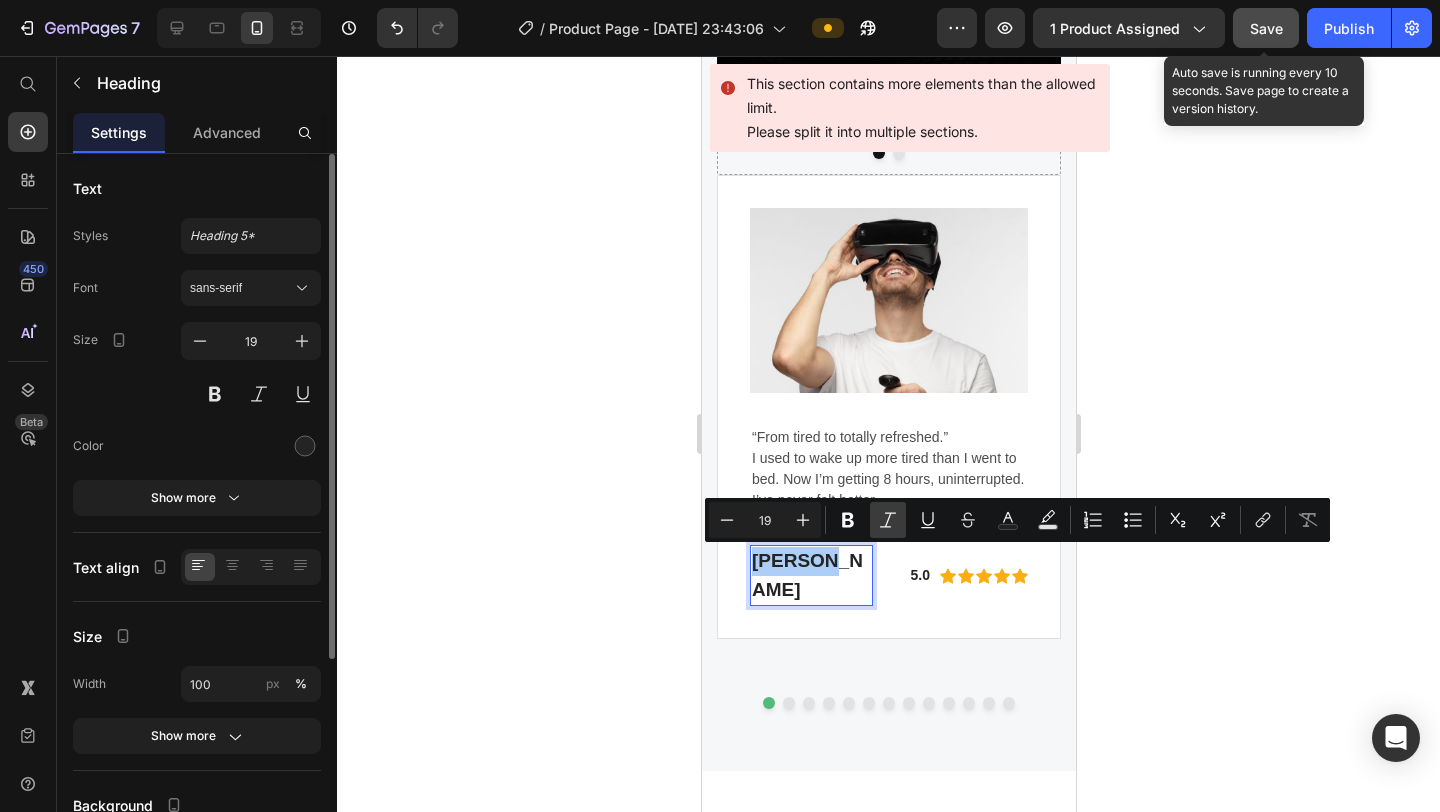 click 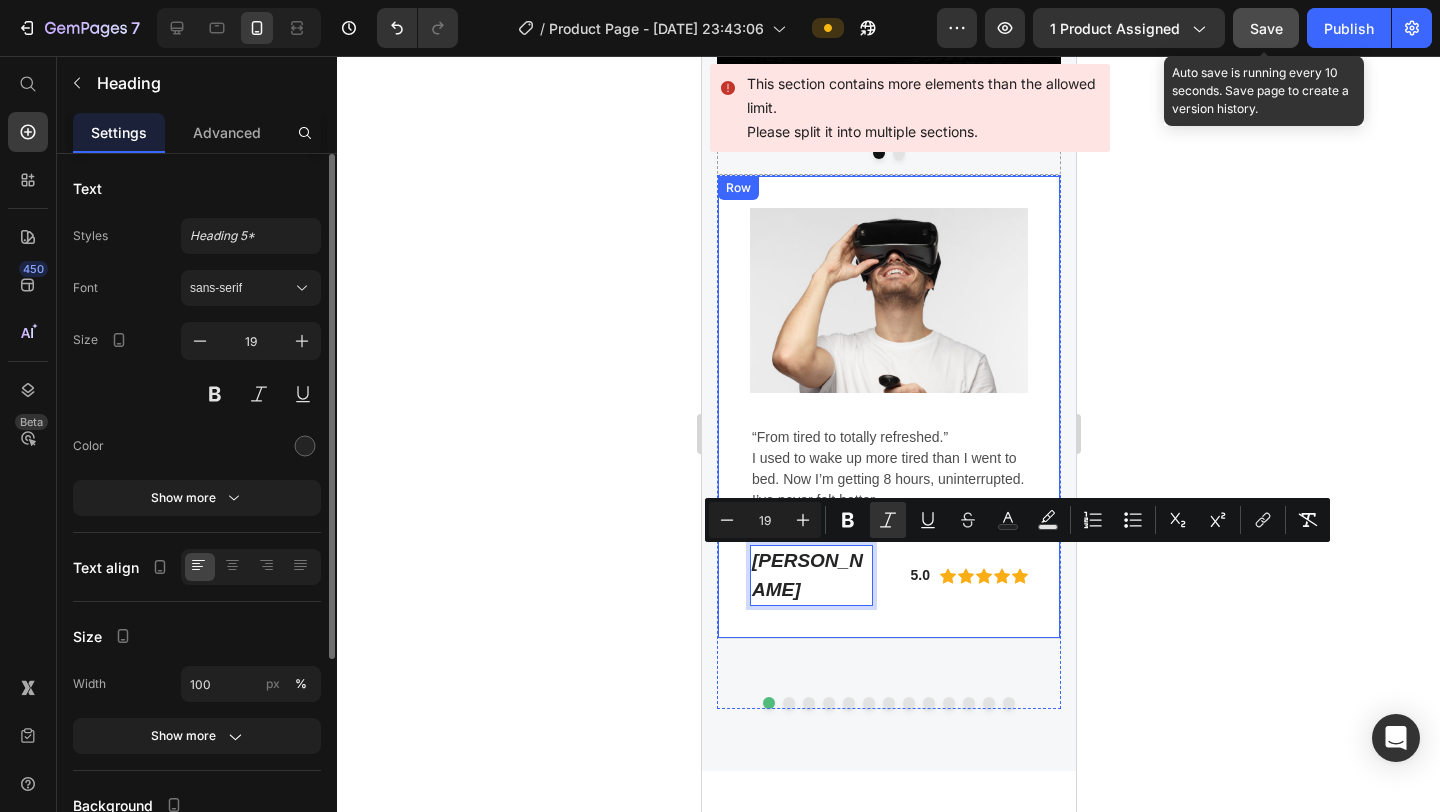 click on "Image “From tired to totally refreshed.” I used to wake up more tired than I went to bed. Now I’m getting 8 hours, uninterrupted. I’ve never felt better. Text block Megan R Heading   0 5.0 Text block
Icon
Icon
Icon
Icon
Icon Icon List Hoz Row Row Row" at bounding box center [888, 407] 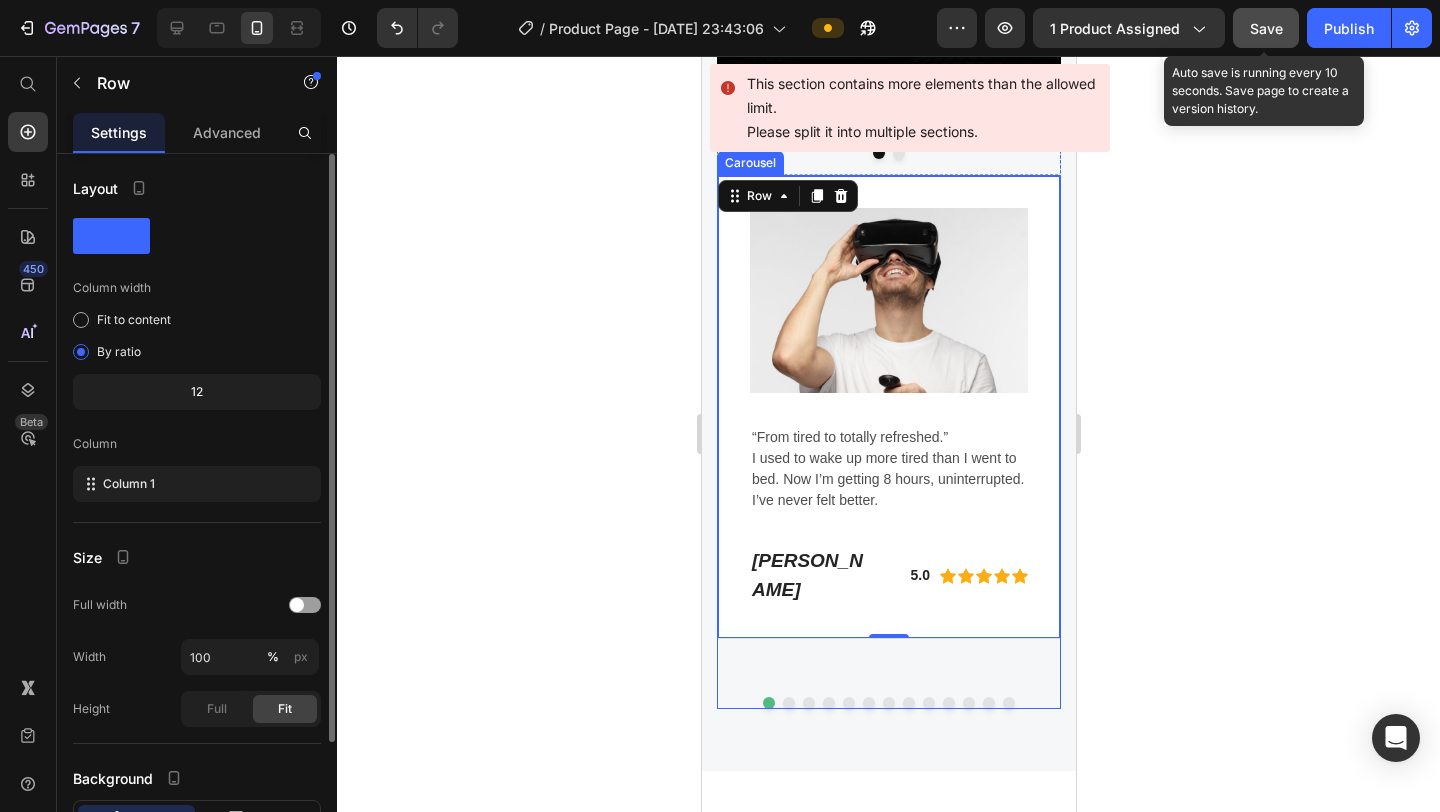 click at bounding box center (788, 703) 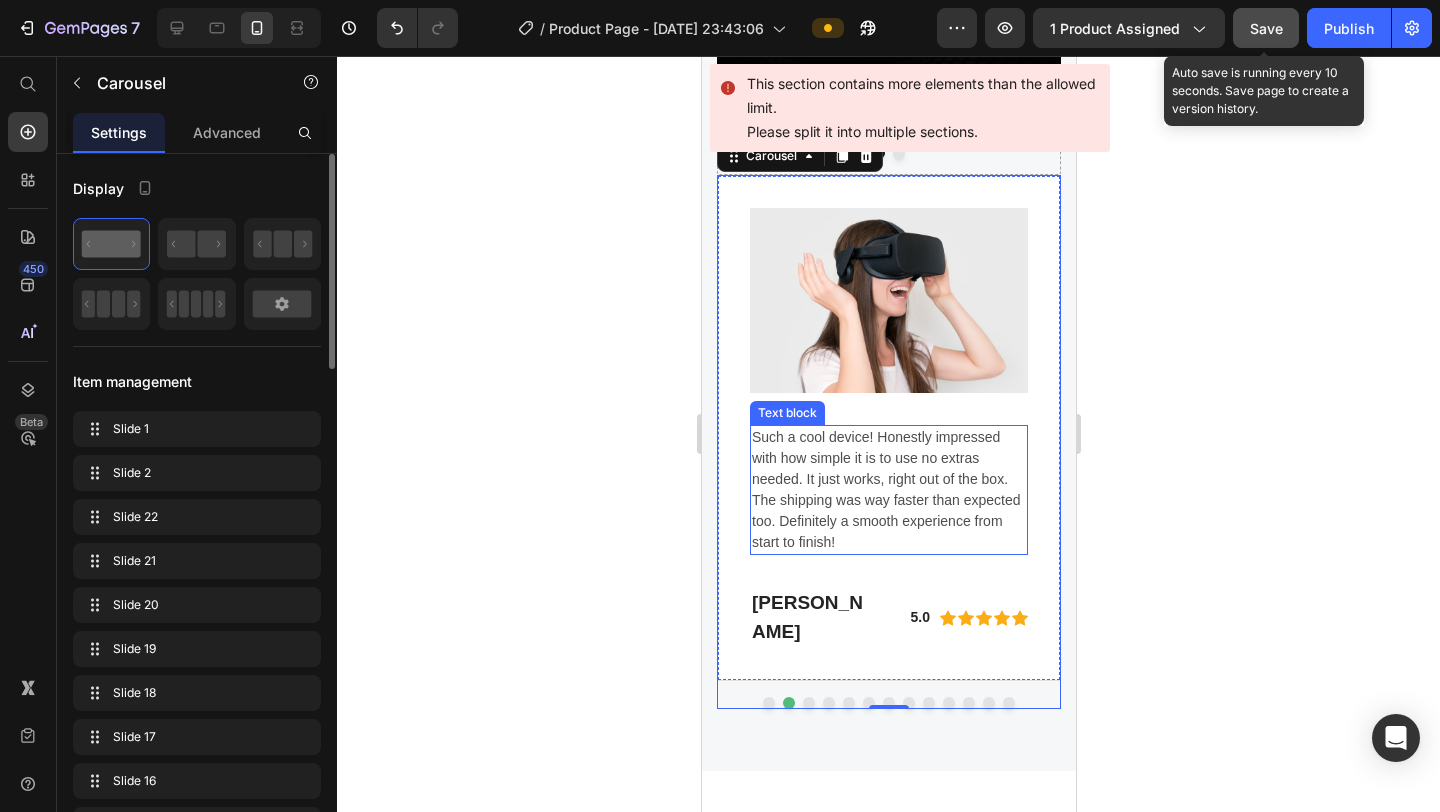 click on "Such a cool device! Honestly impressed with how simple it is to use no extras needed. It just works, right out of the box. The shipping was way faster than expected too. Definitely a smooth experience from start to finish!" at bounding box center [888, 490] 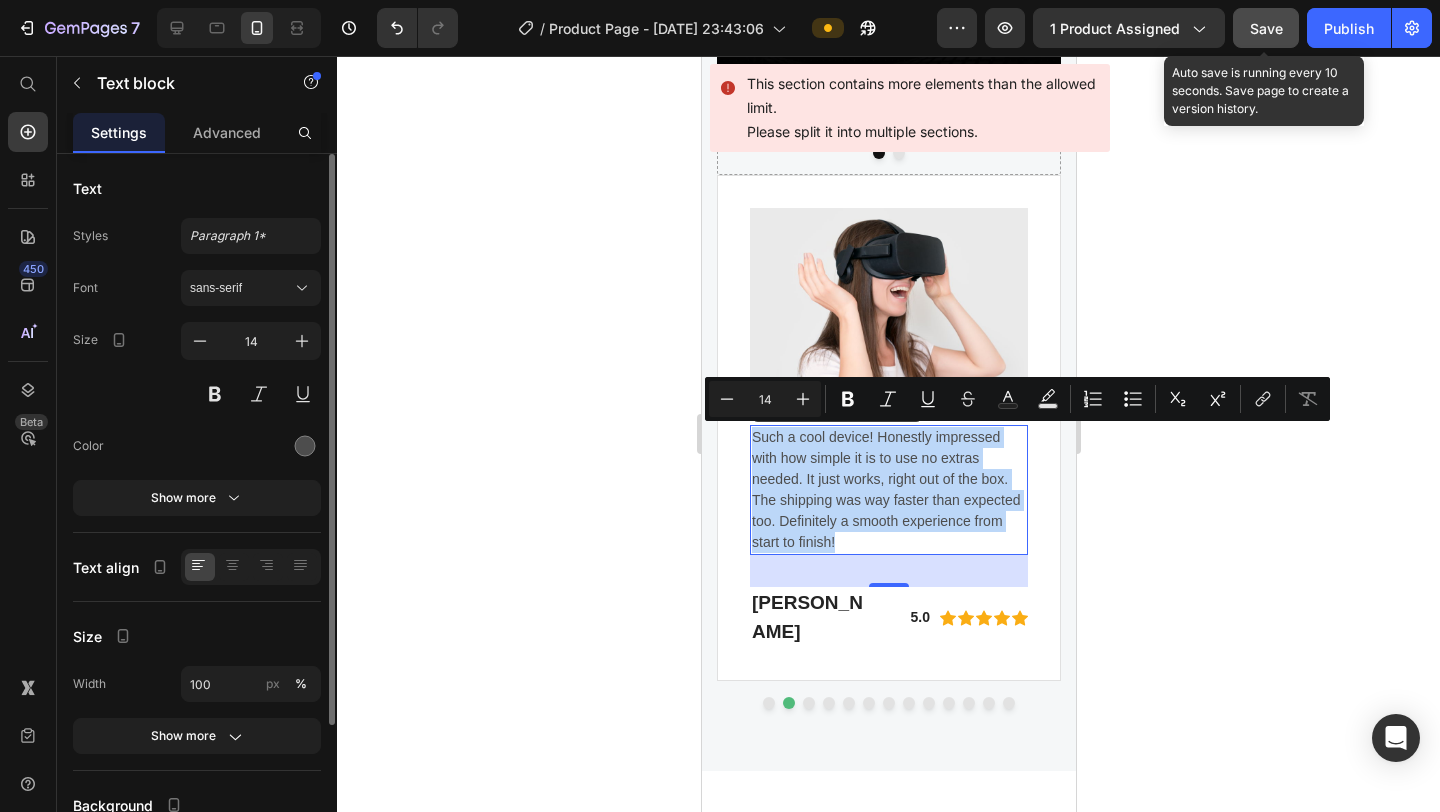 drag, startPoint x: 836, startPoint y: 537, endPoint x: 755, endPoint y: 442, distance: 124.8439 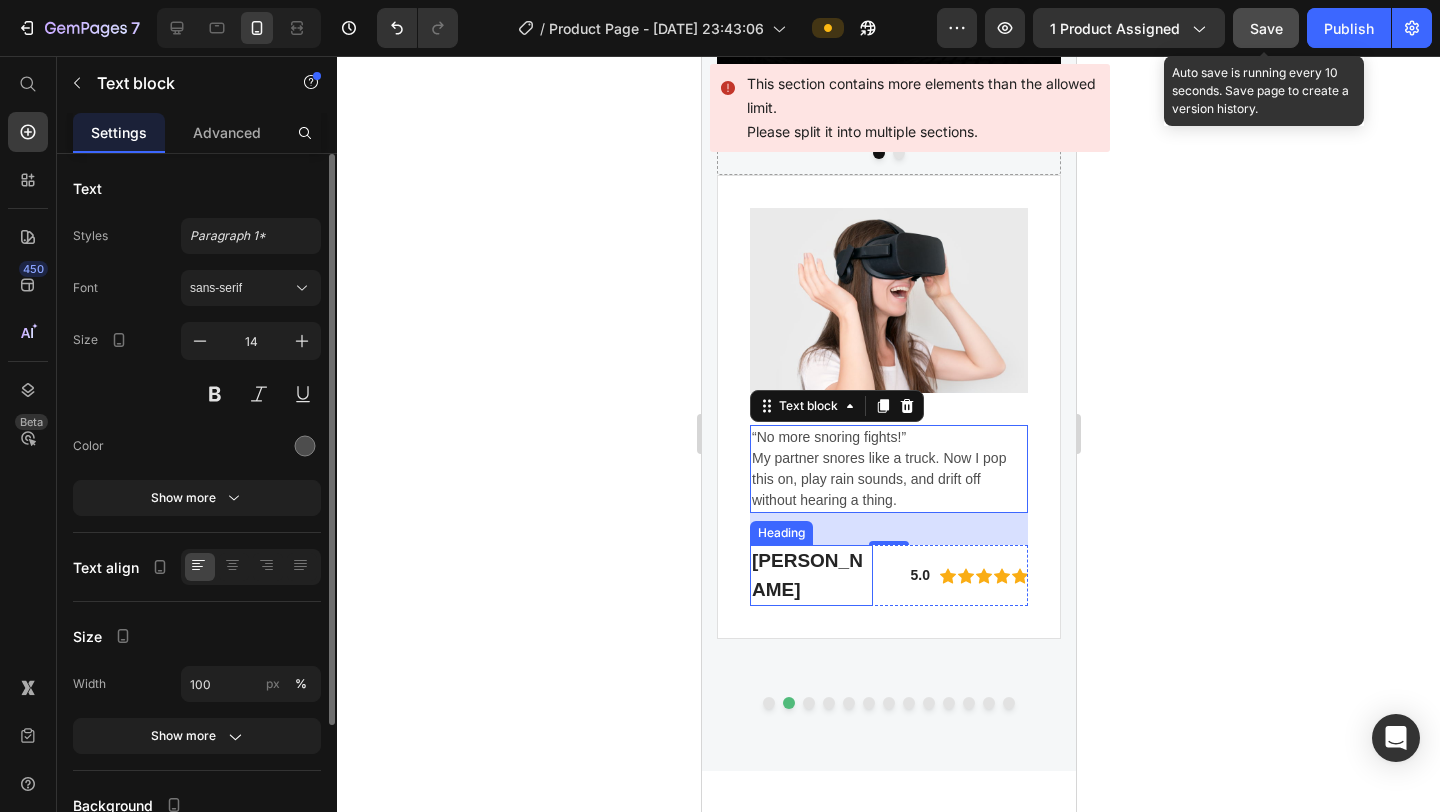 click on "Gabriella Holland" at bounding box center (810, 575) 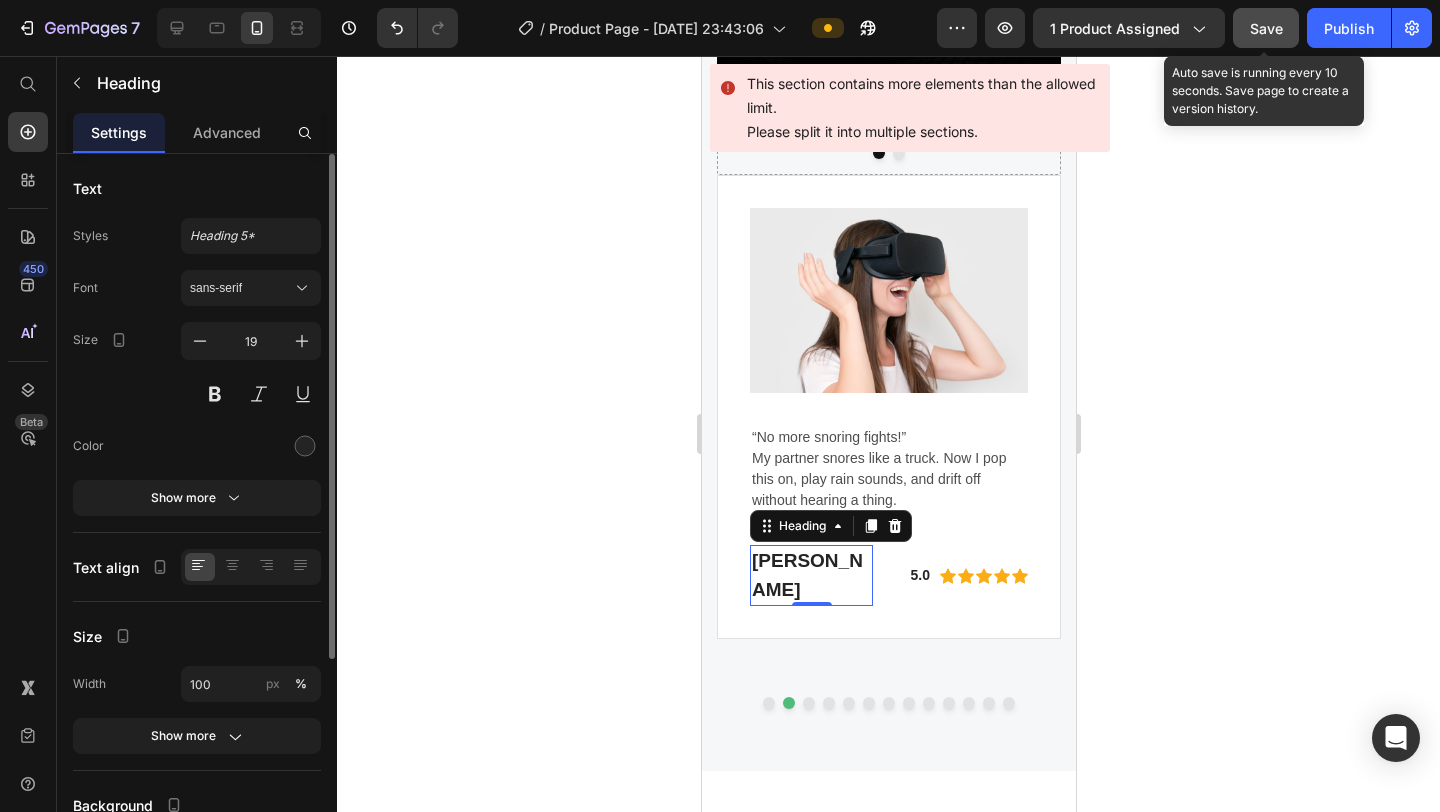click on "Gabriella Holland" at bounding box center (810, 575) 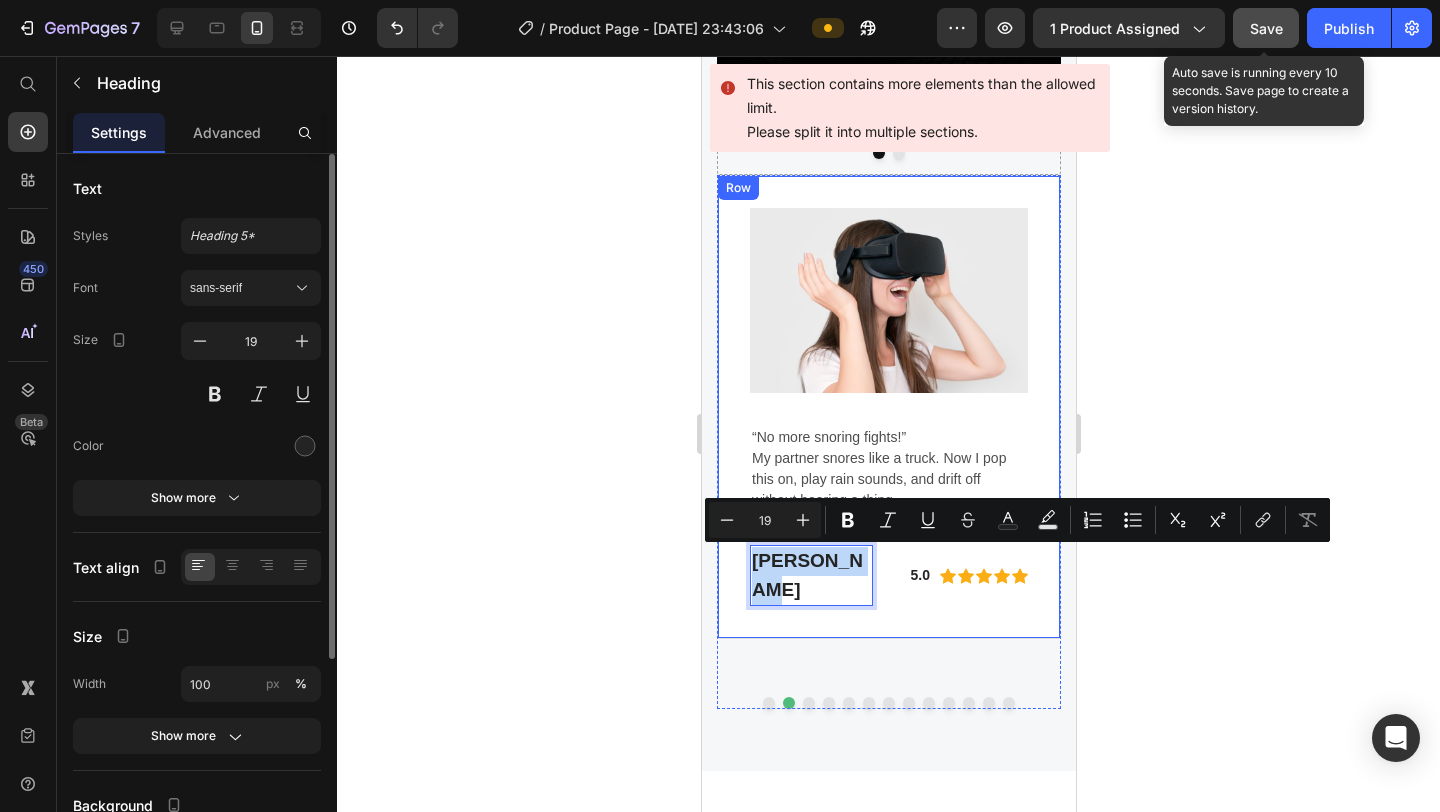 drag, startPoint x: 851, startPoint y: 563, endPoint x: 745, endPoint y: 566, distance: 106.04244 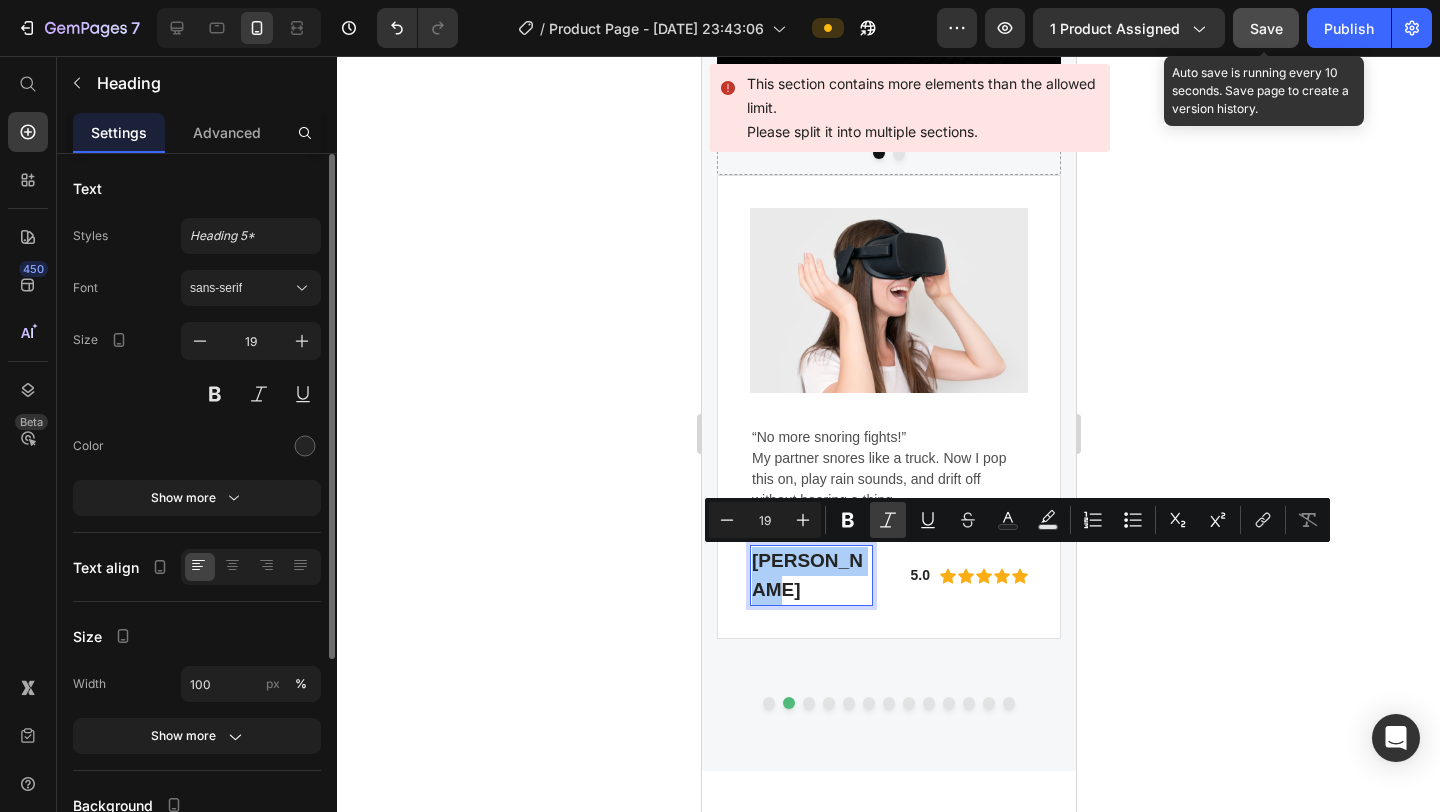 click 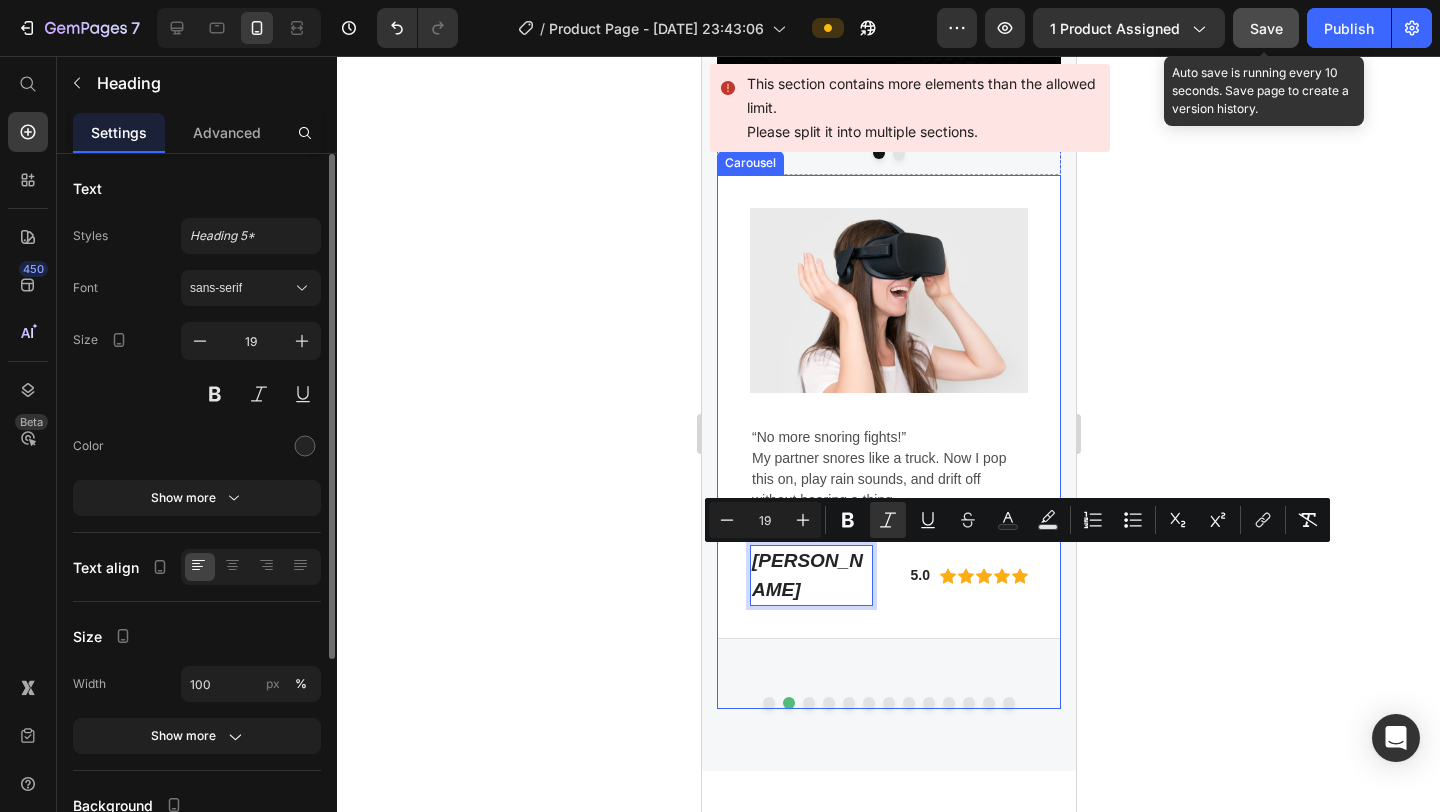 click at bounding box center (848, 703) 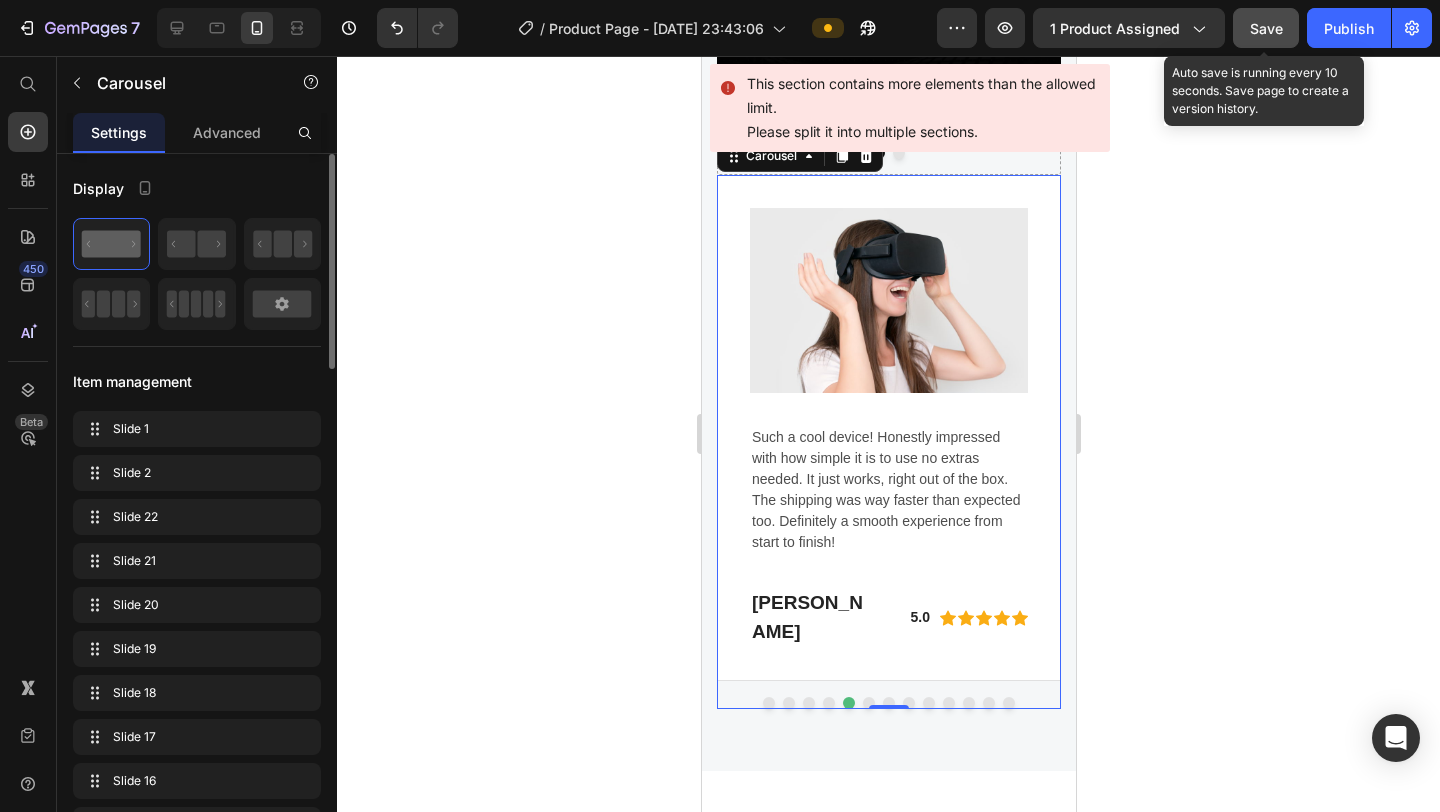 click at bounding box center (808, 703) 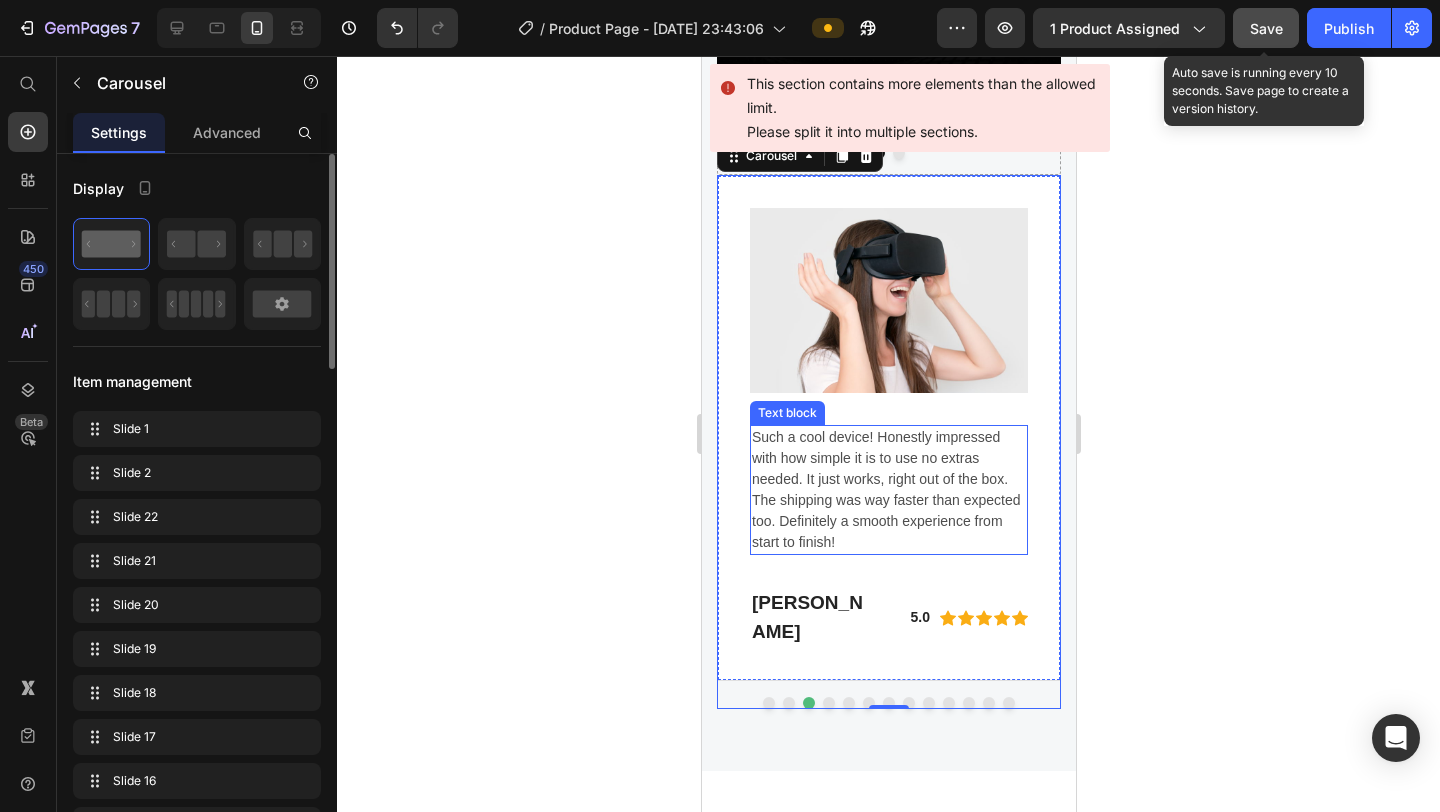 click on "Such a cool device! Honestly impressed with how simple it is to use no extras needed. It just works, right out of the box. The shipping was way faster than expected too. Definitely a smooth experience from start to finish!" at bounding box center (888, 490) 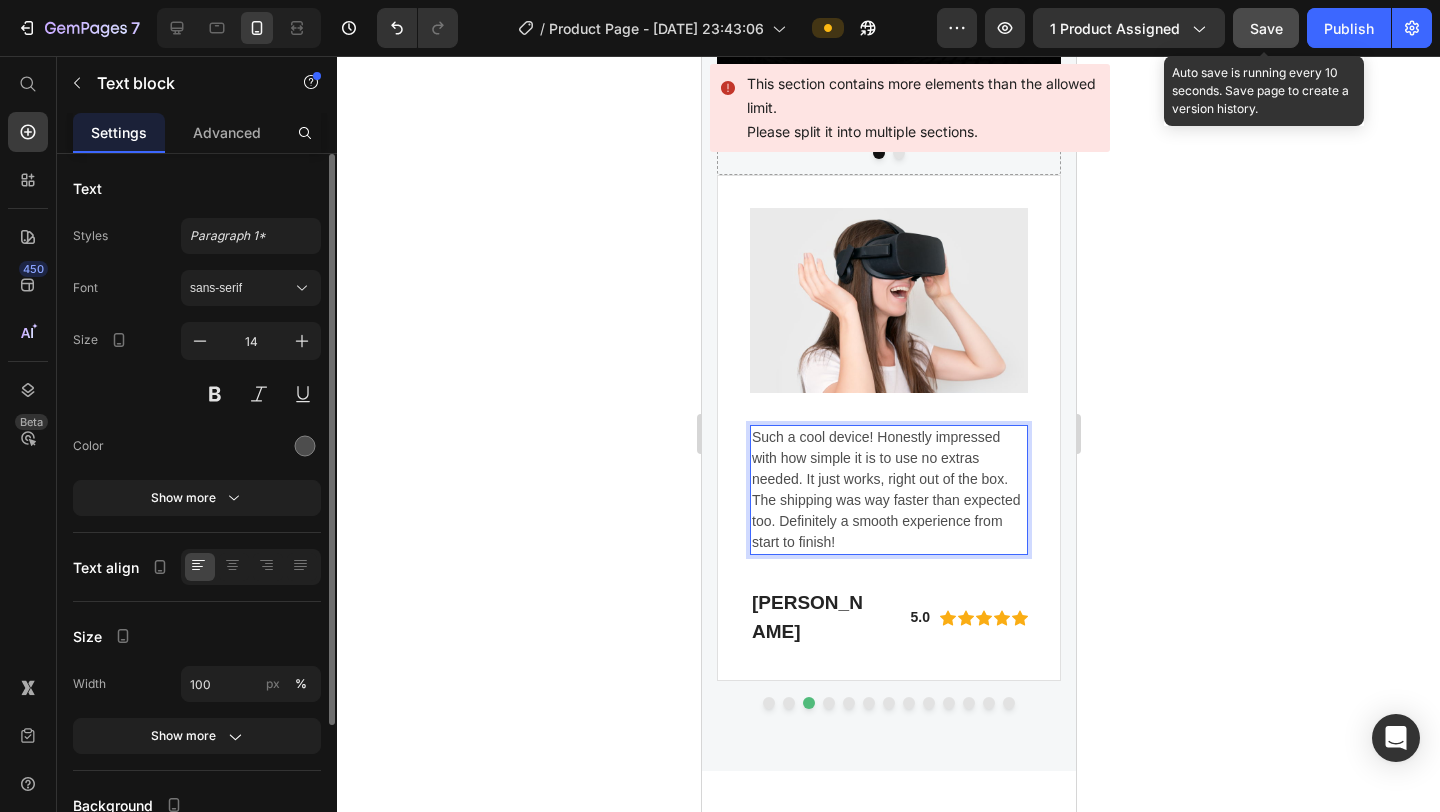 click on "Such a cool device! Honestly impressed with how simple it is to use no extras needed. It just works, right out of the box. The shipping was way faster than expected too. Definitely a smooth experience from start to finish!" at bounding box center [888, 490] 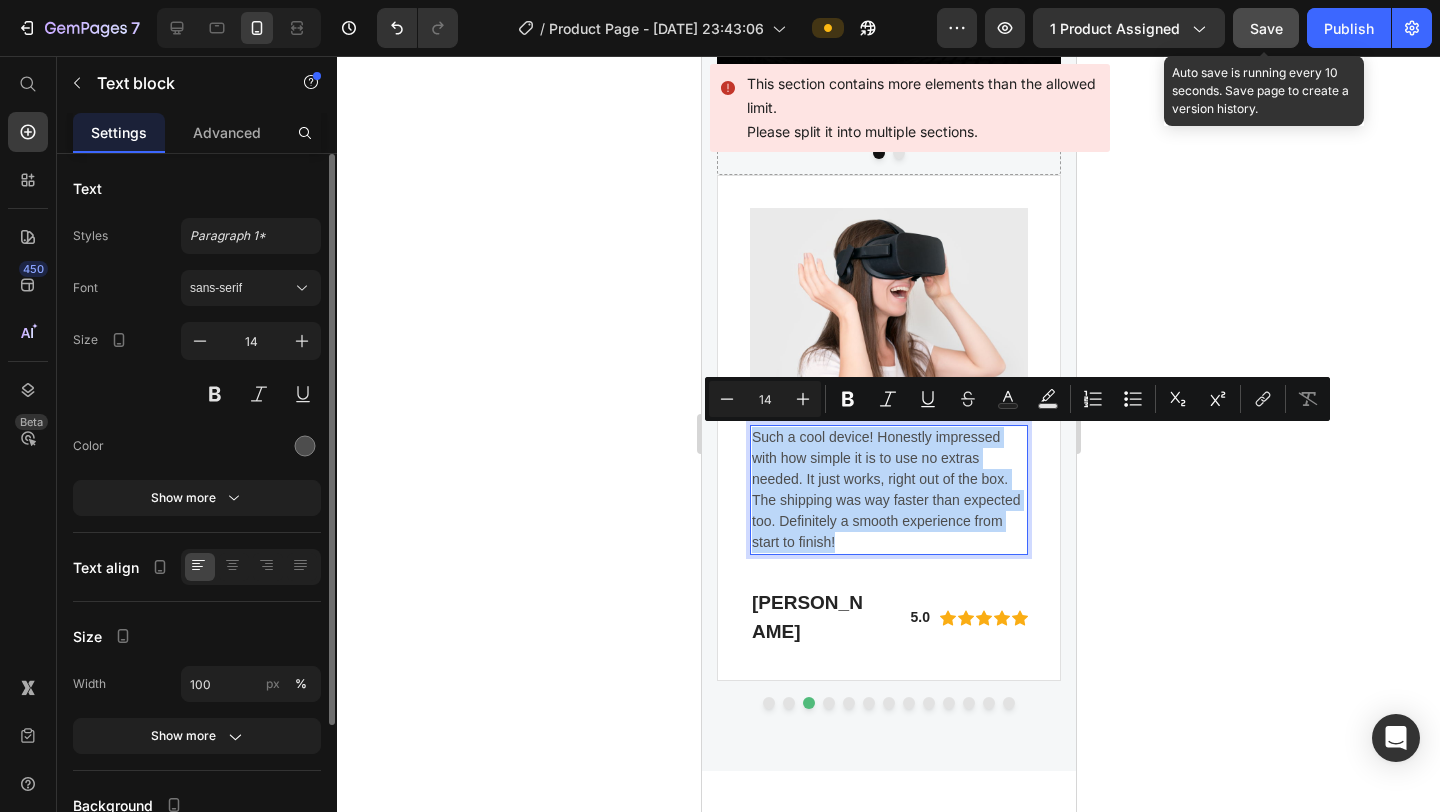 drag, startPoint x: 835, startPoint y: 543, endPoint x: 750, endPoint y: 438, distance: 135.09256 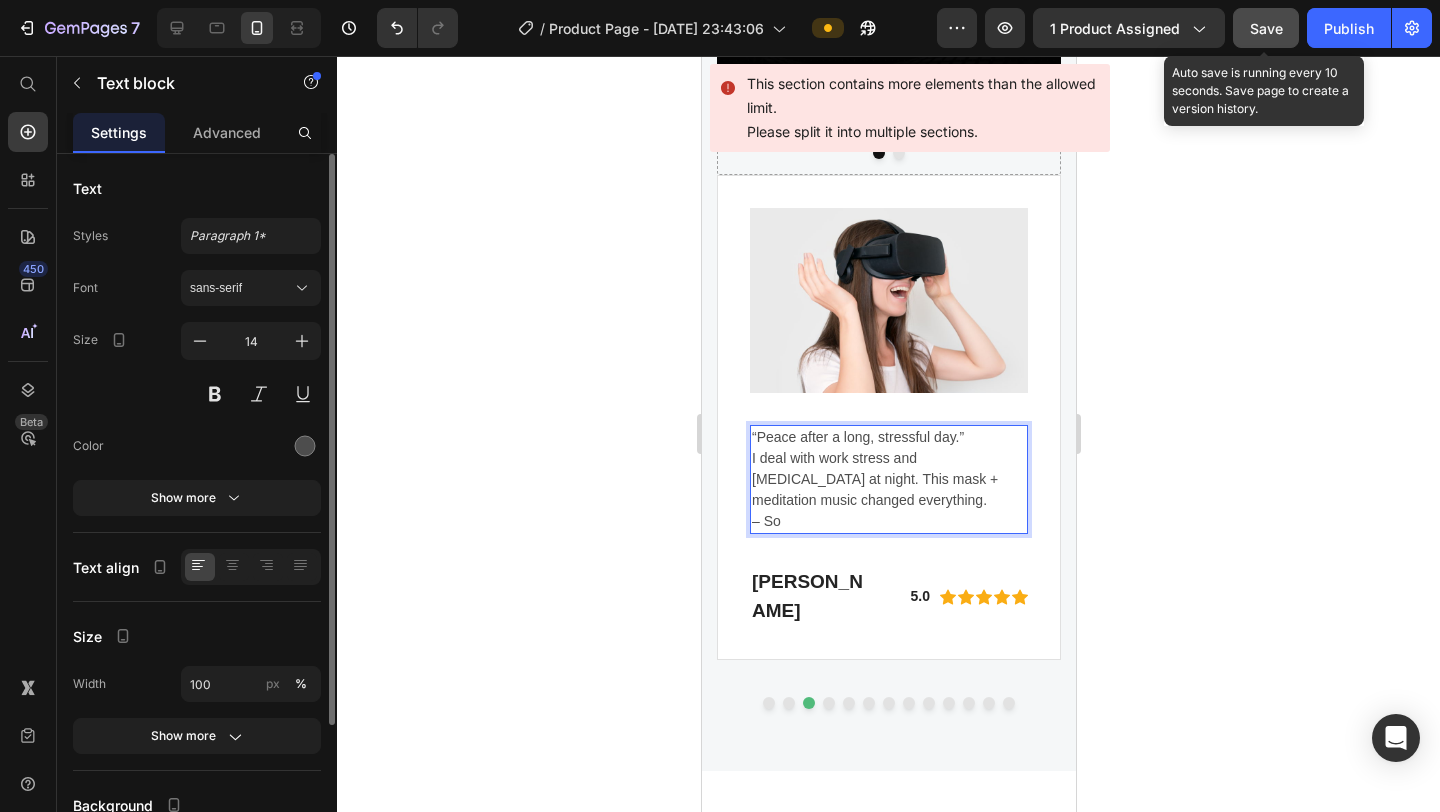 click on "– So" at bounding box center [888, 521] 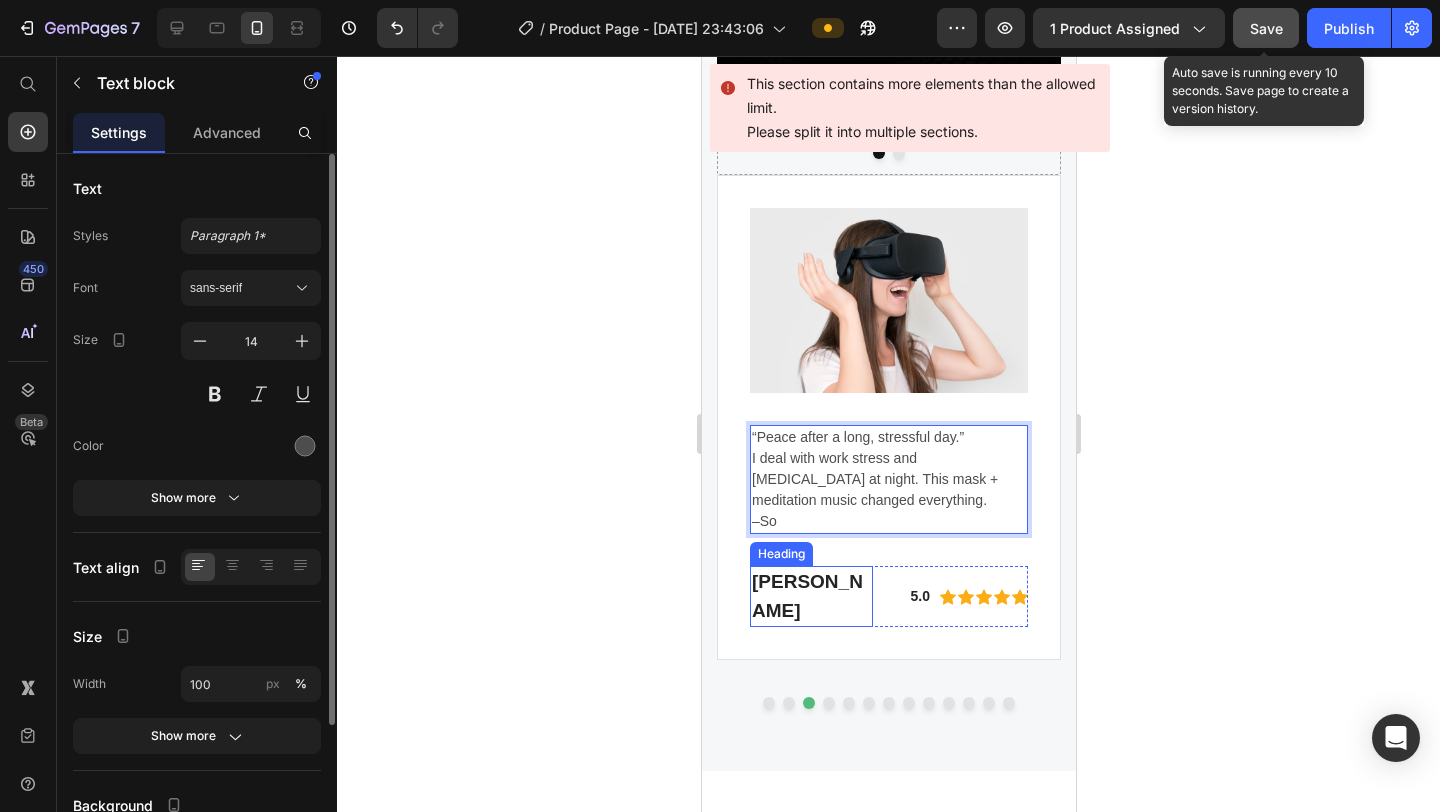 click on "Gabriella Holland" at bounding box center [810, 596] 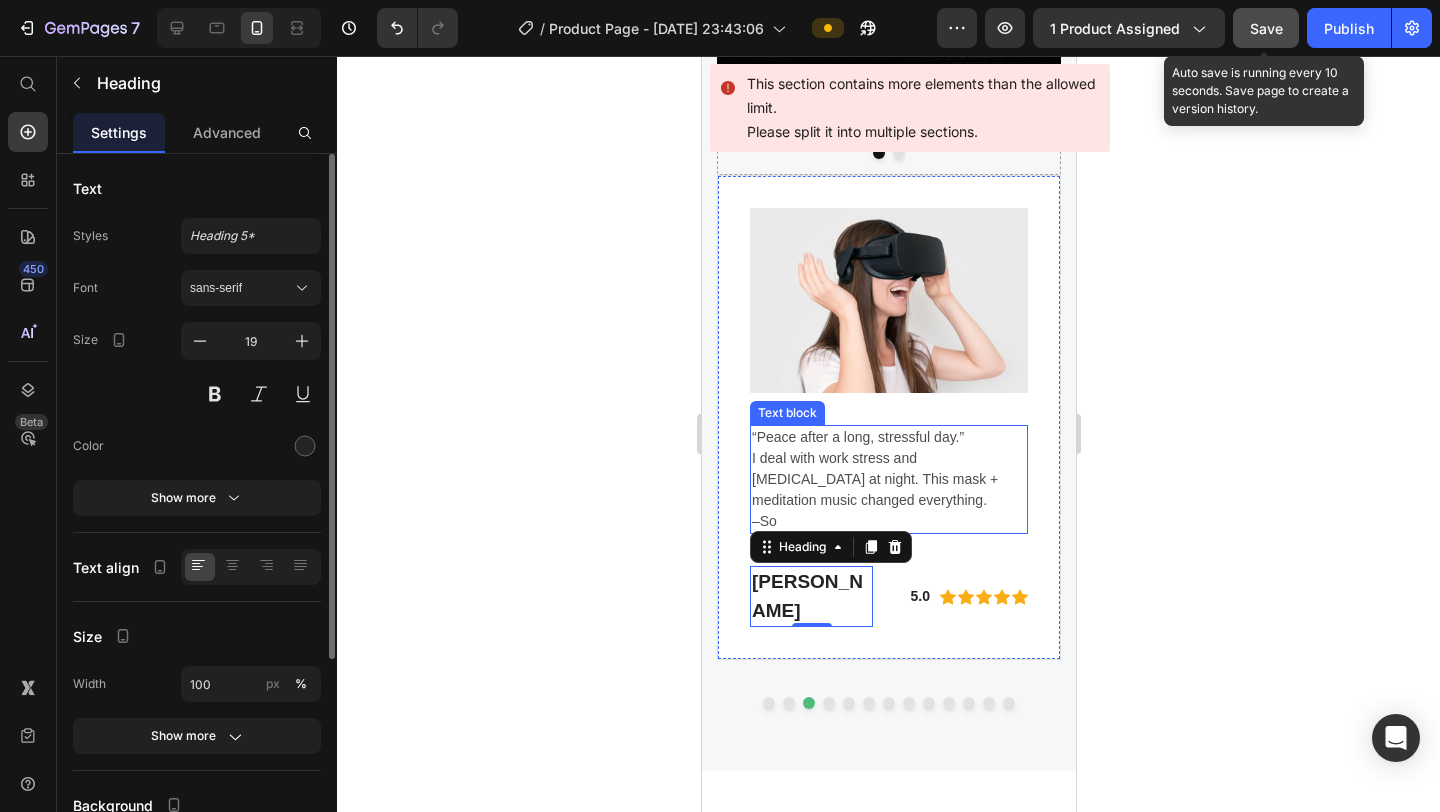 click on "–So" at bounding box center [888, 521] 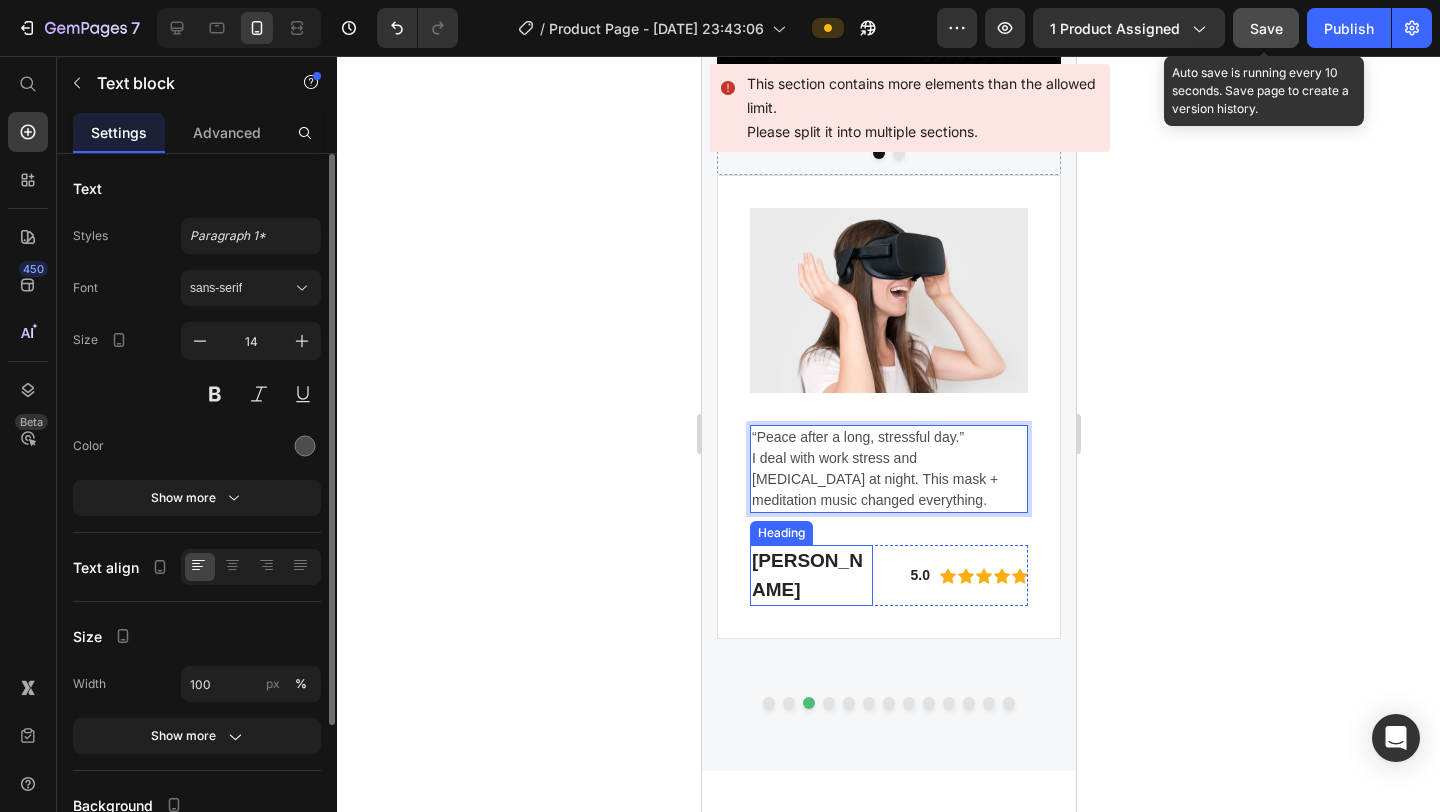 click on "Gabriella Holland" at bounding box center (810, 575) 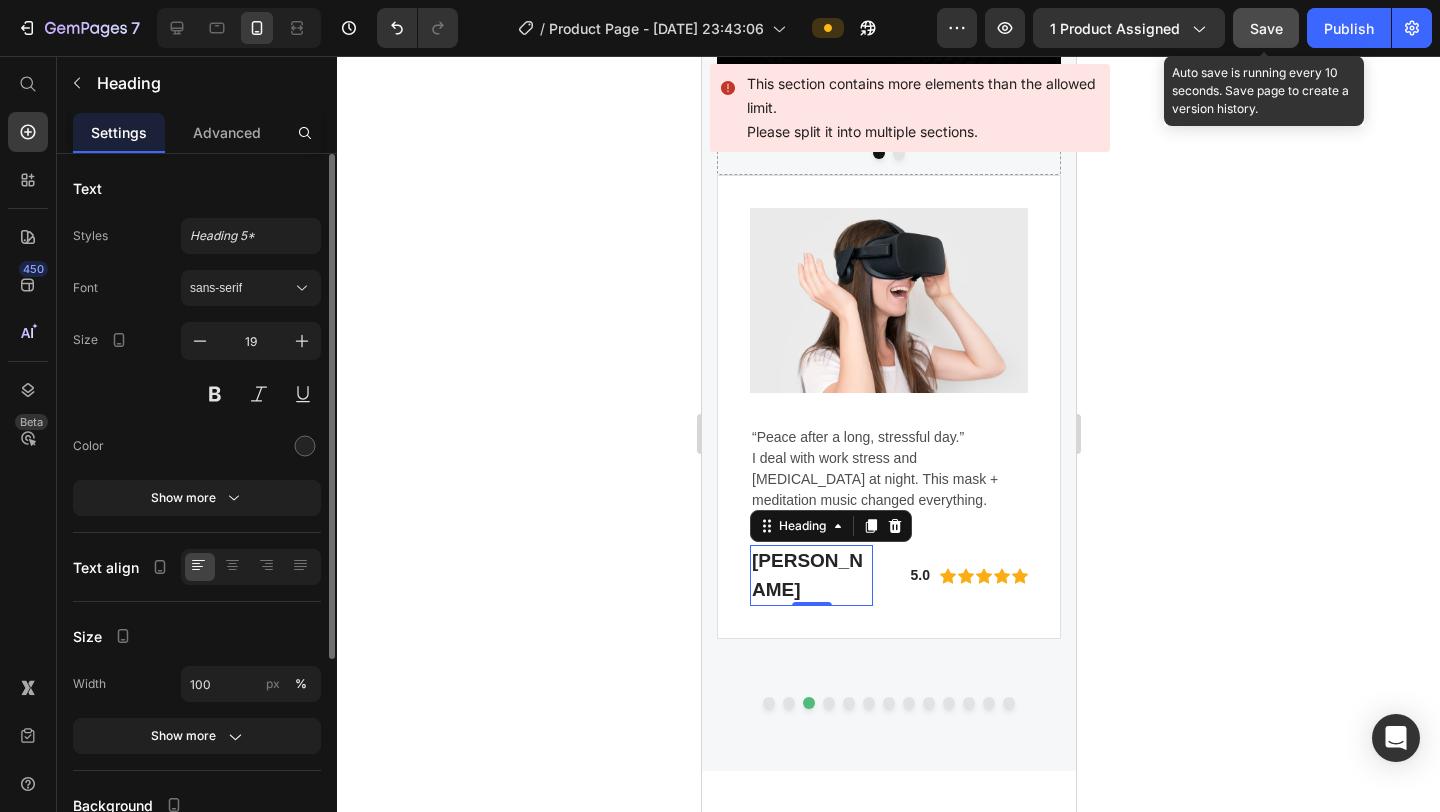 click on "Gabriella Holland" at bounding box center [810, 575] 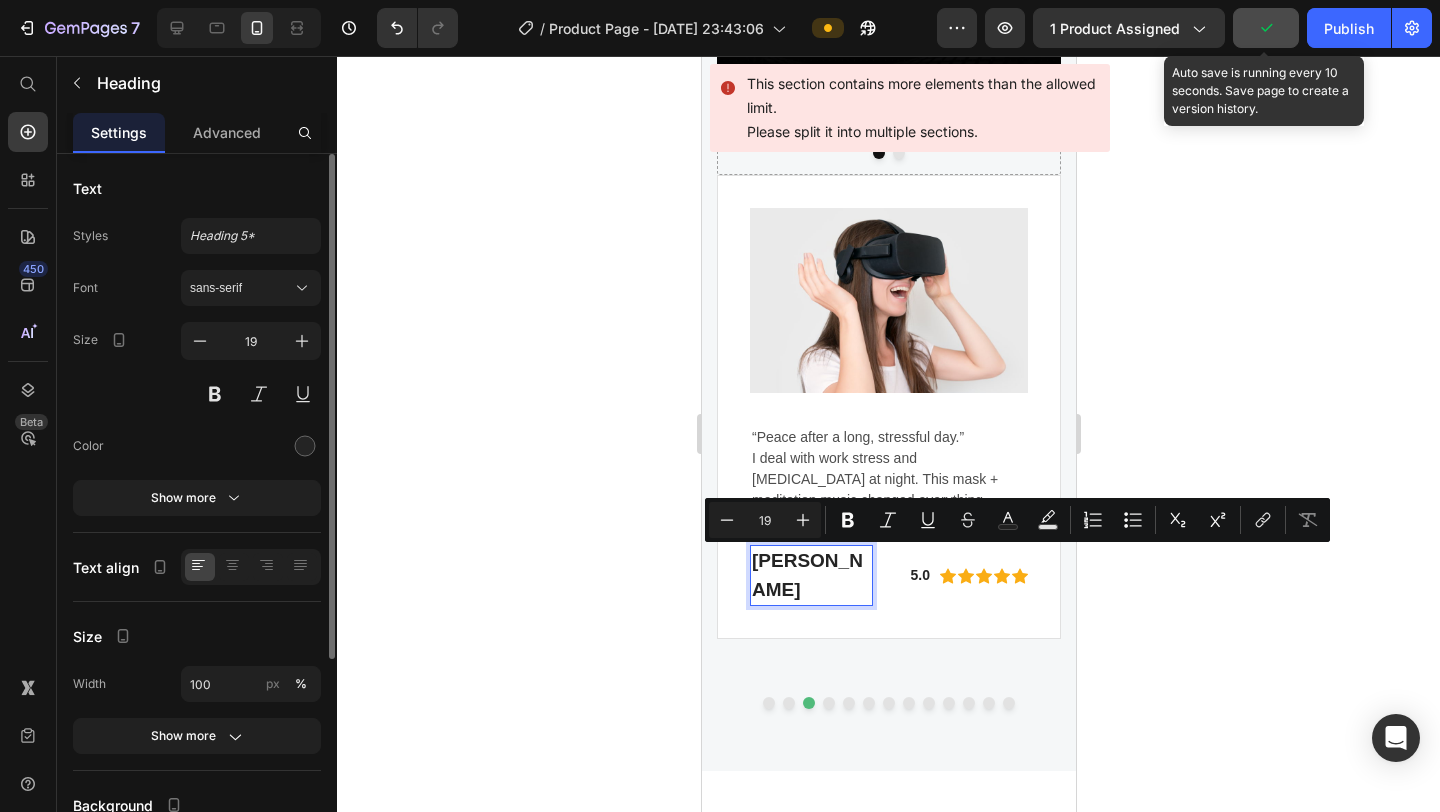 drag, startPoint x: 818, startPoint y: 591, endPoint x: 755, endPoint y: 560, distance: 70.21396 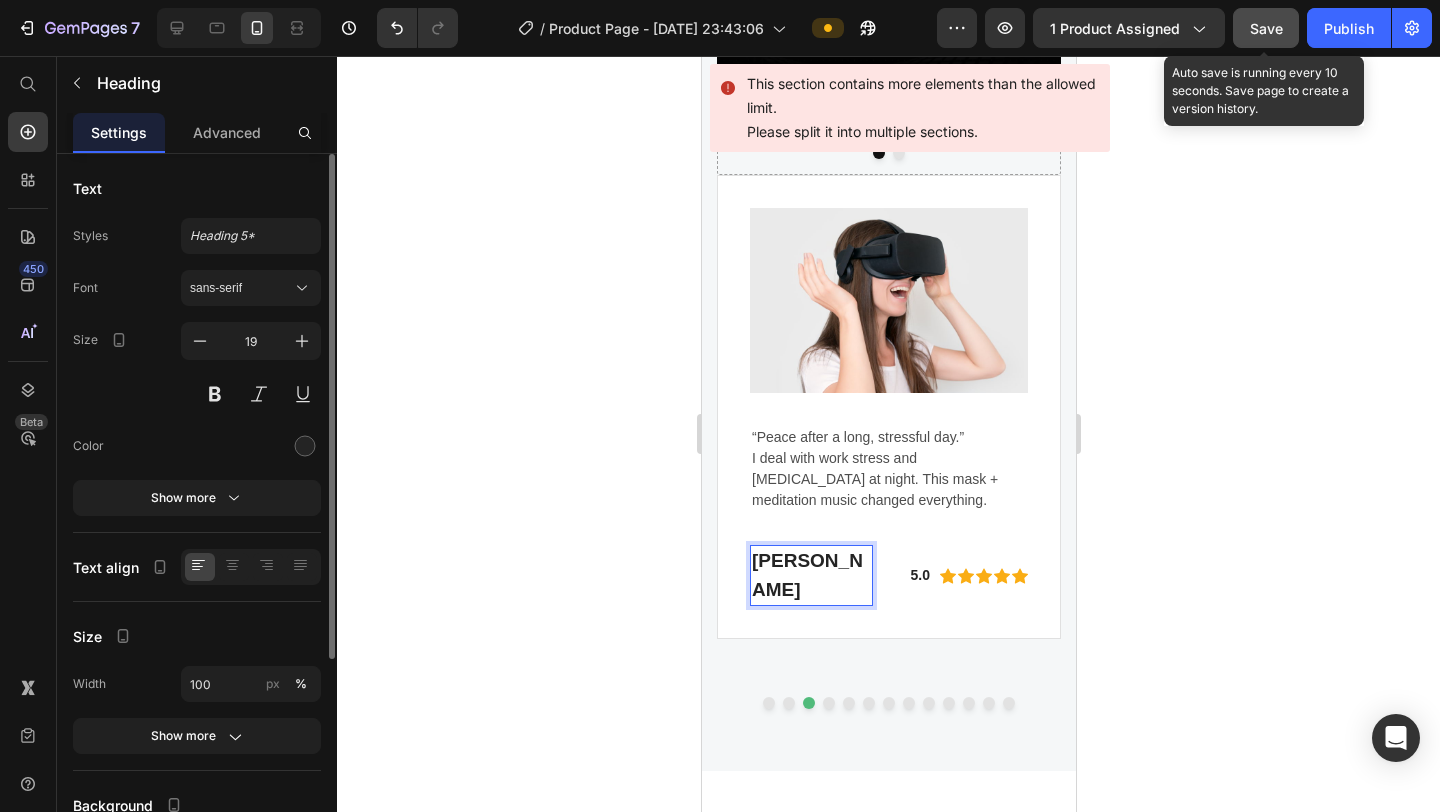 click on "[PERSON_NAME]" at bounding box center [810, 575] 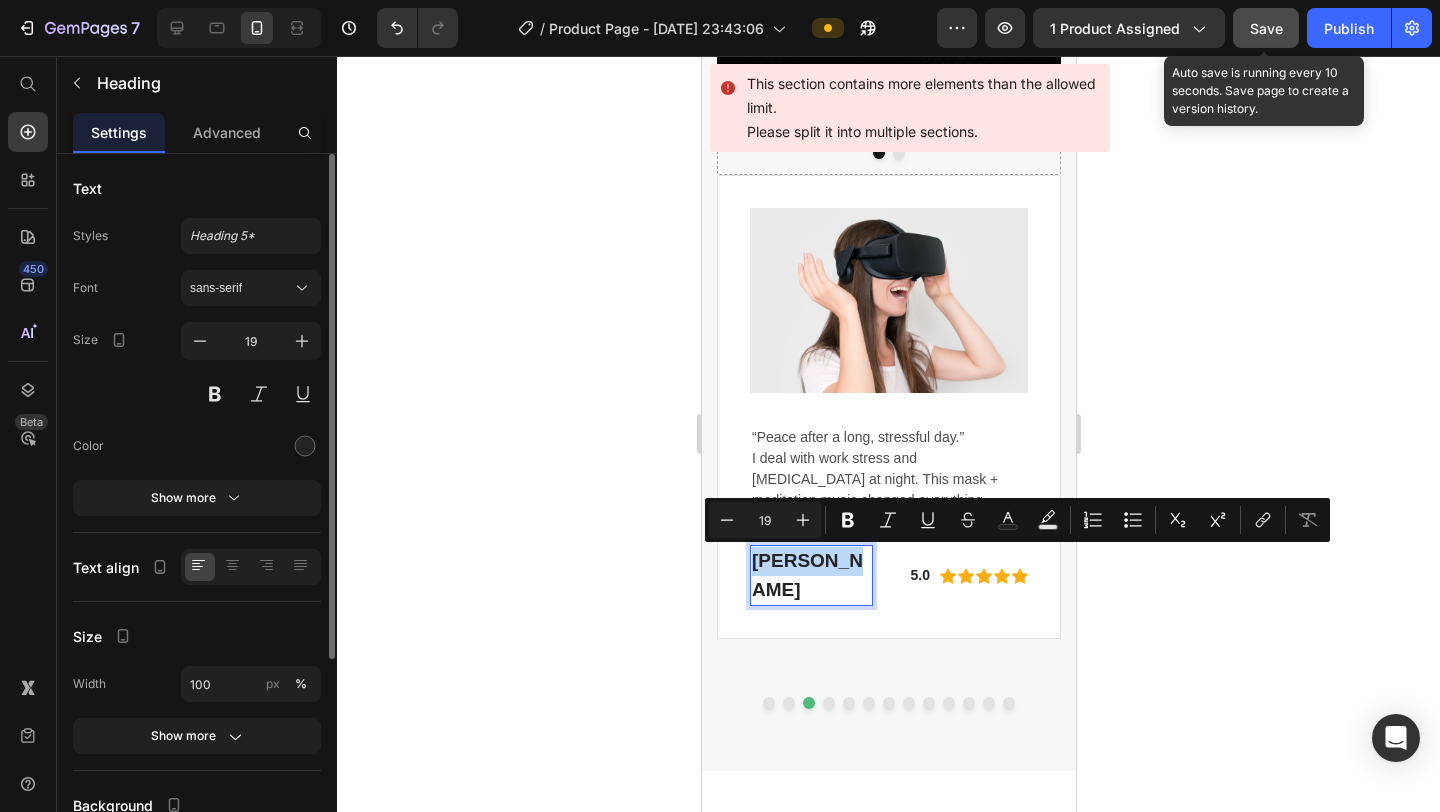 drag, startPoint x: 841, startPoint y: 560, endPoint x: 755, endPoint y: 561, distance: 86.00581 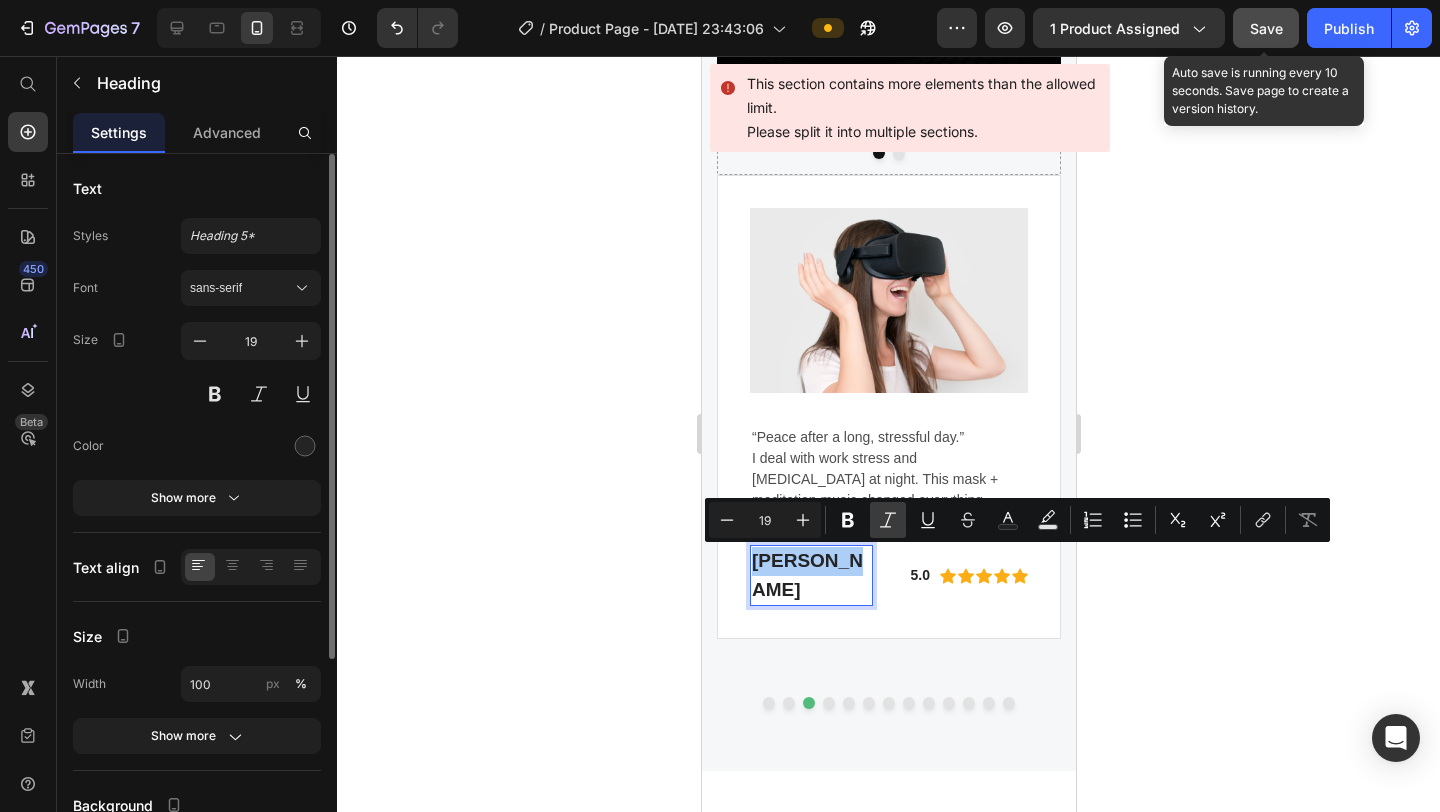 click 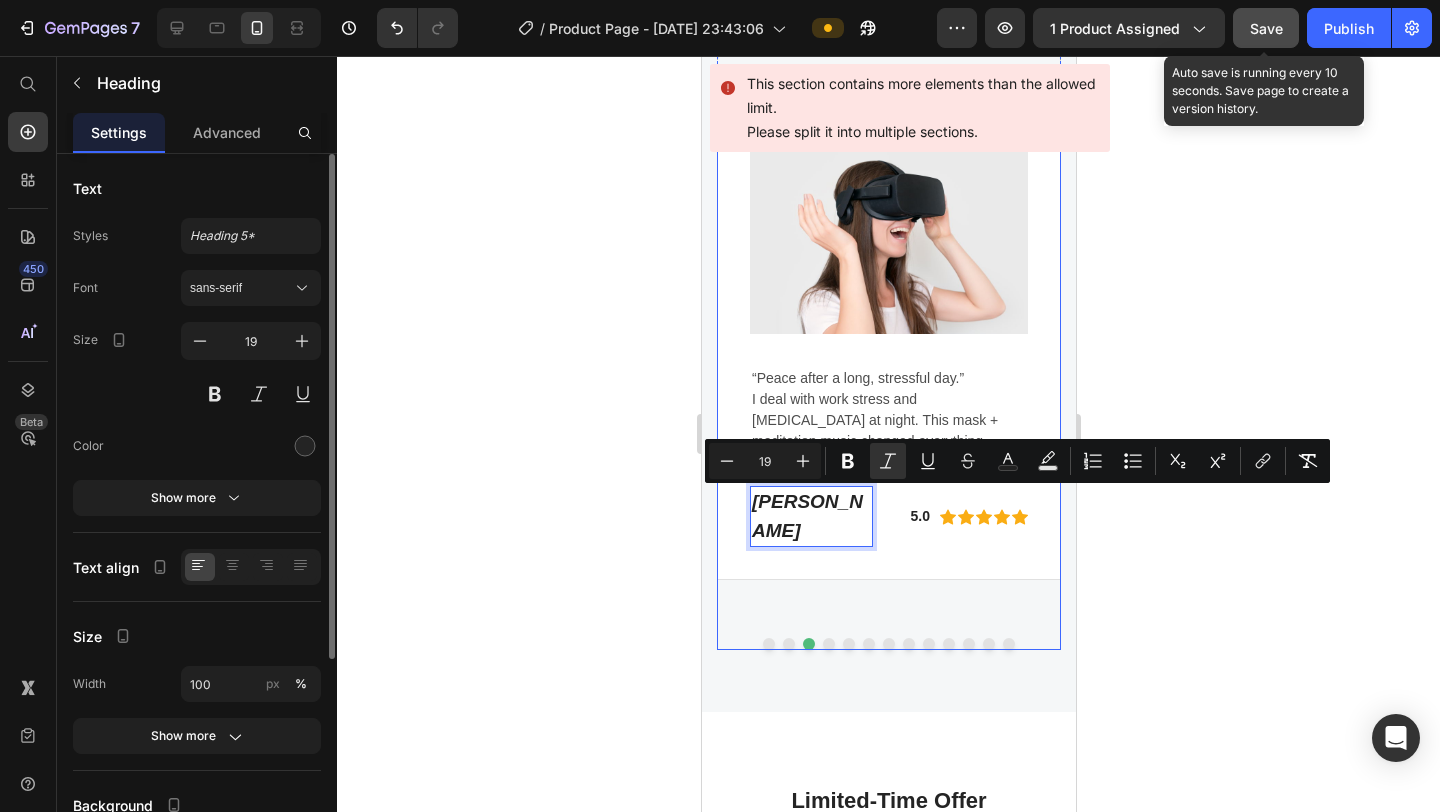 scroll, scrollTop: 6016, scrollLeft: 0, axis: vertical 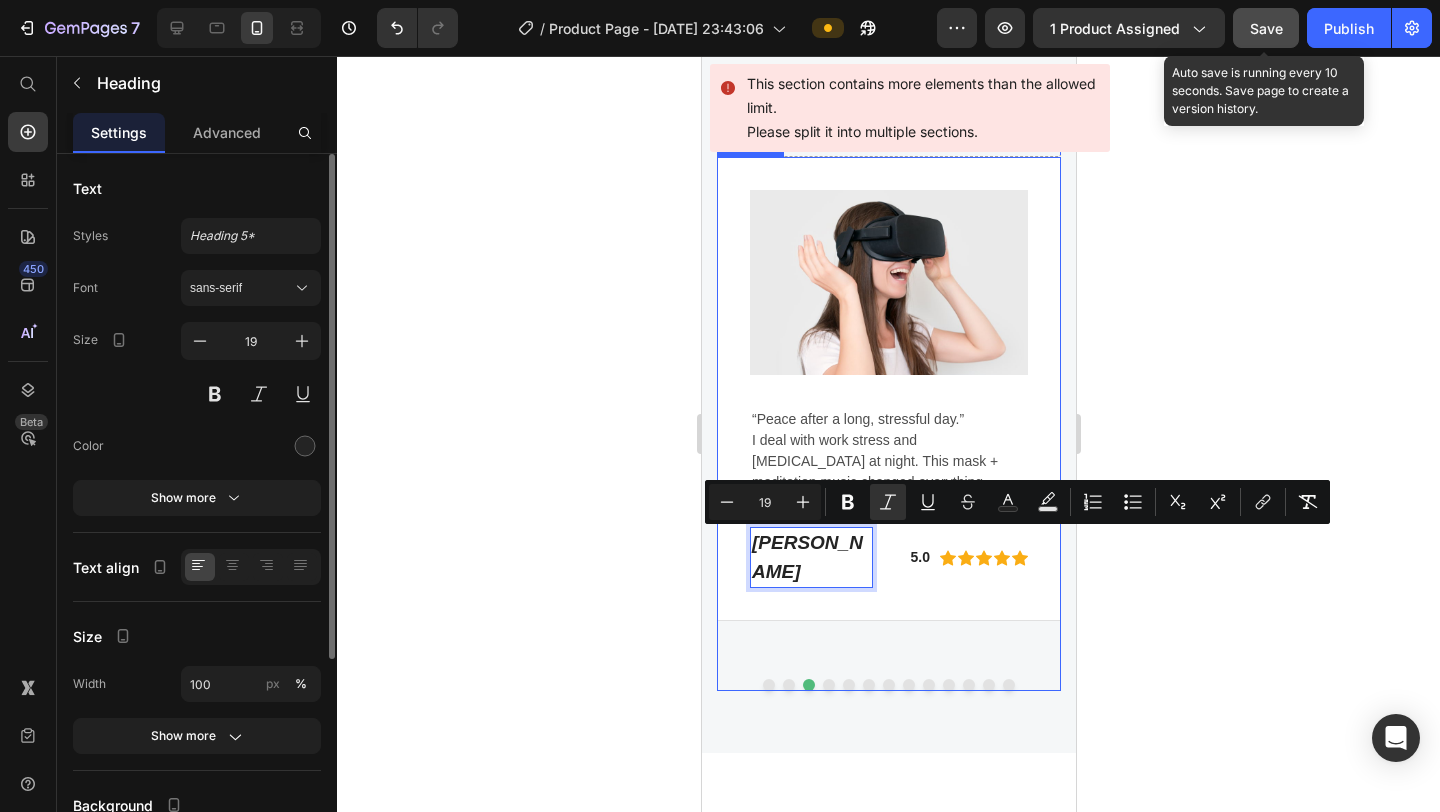 click at bounding box center [828, 685] 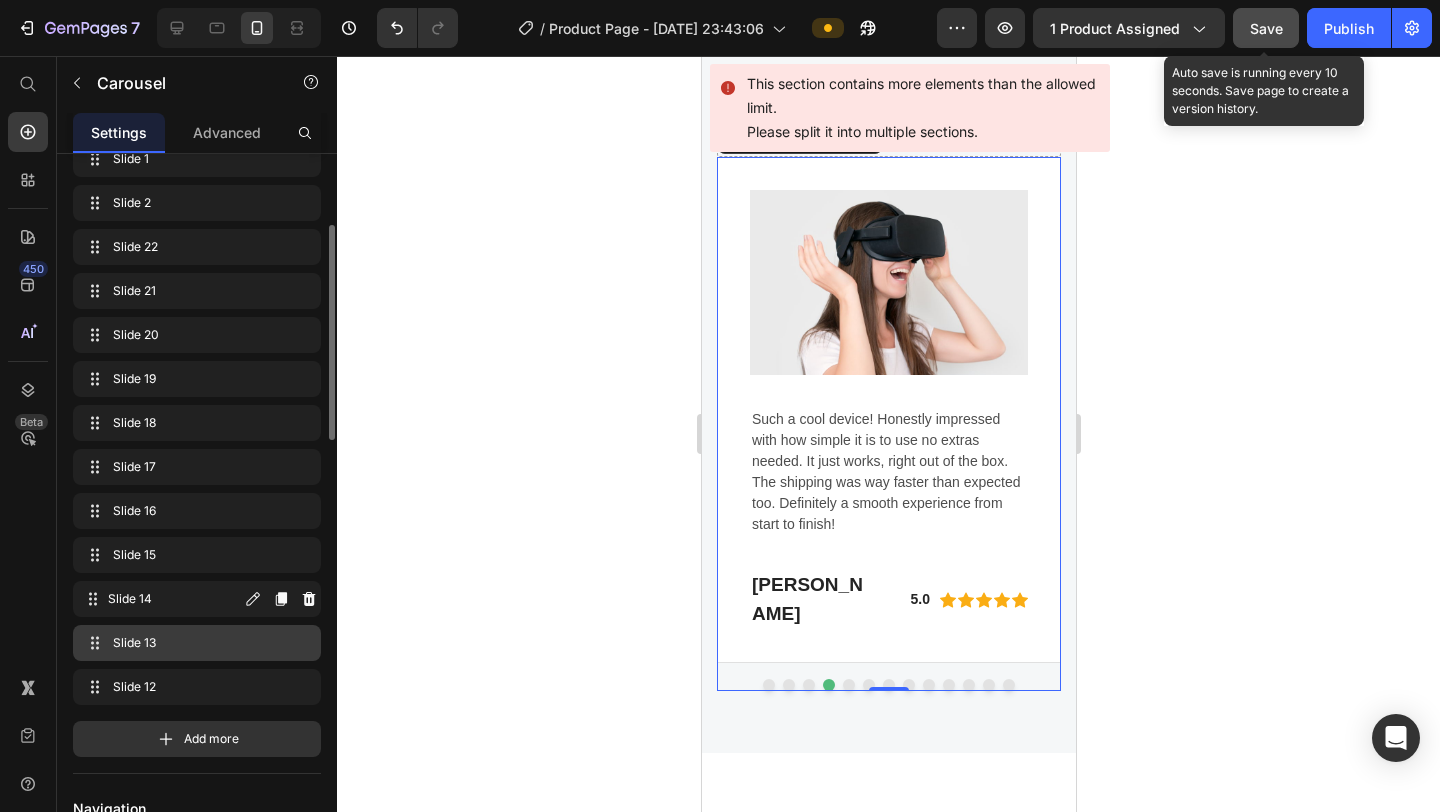 scroll, scrollTop: 288, scrollLeft: 0, axis: vertical 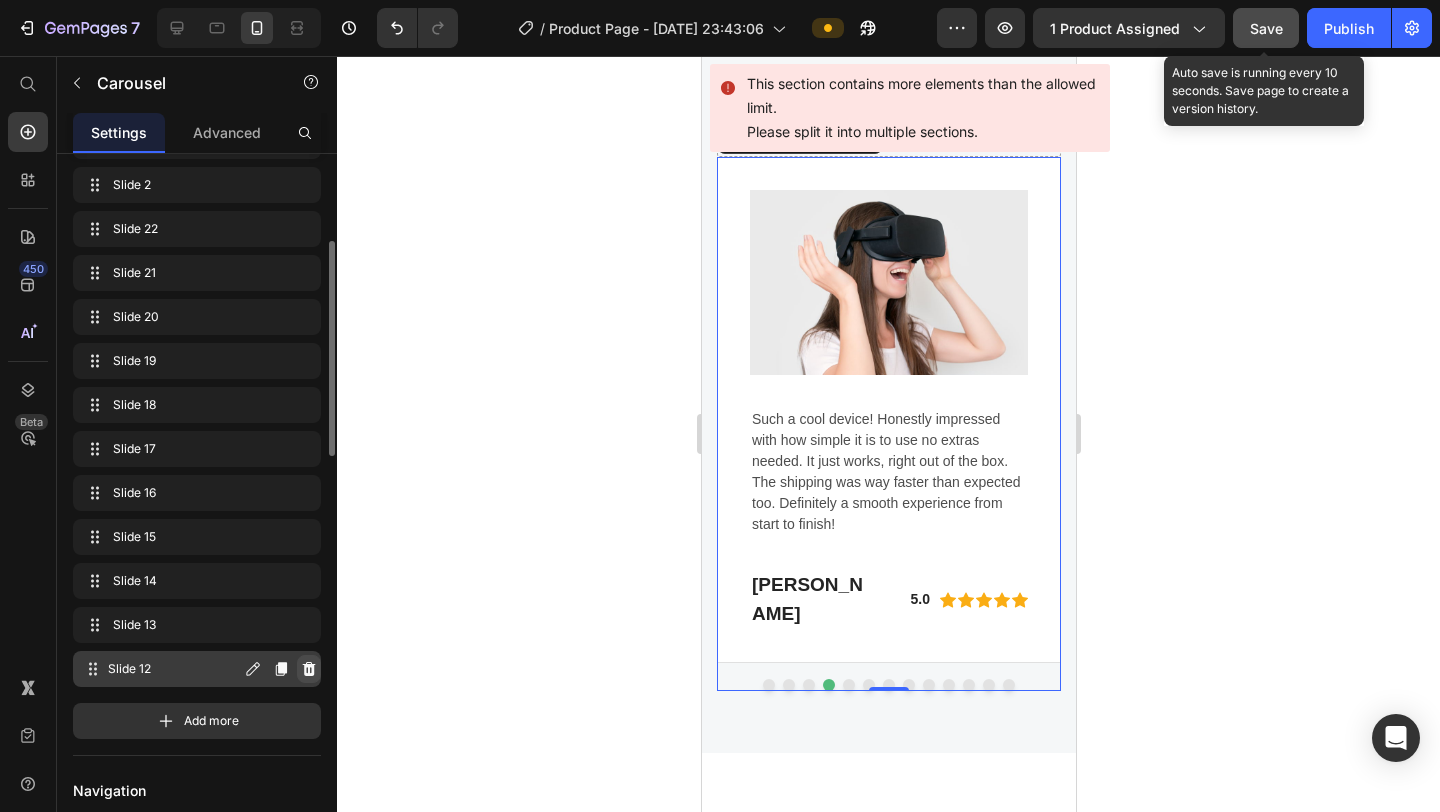 click 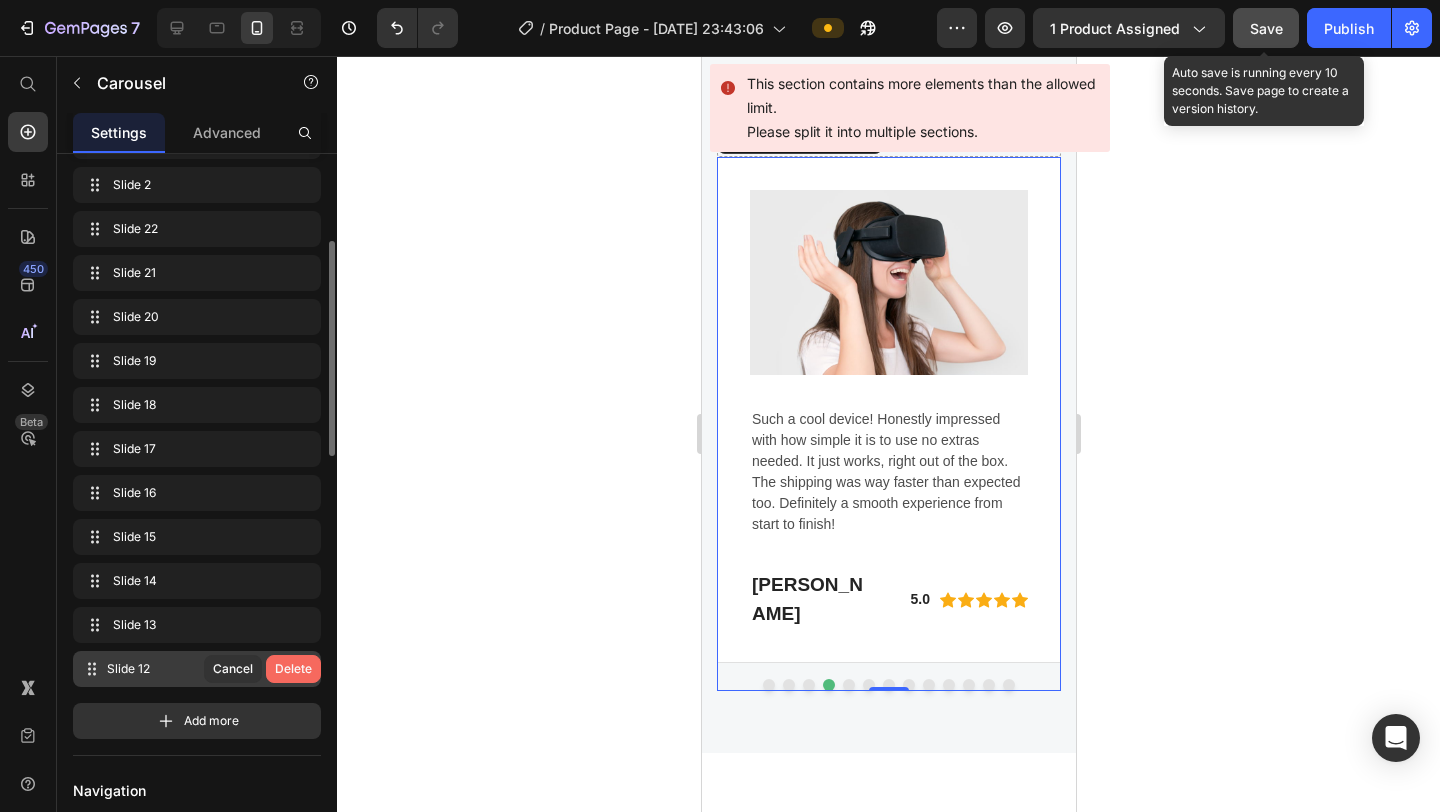 click on "Delete" at bounding box center (293, 669) 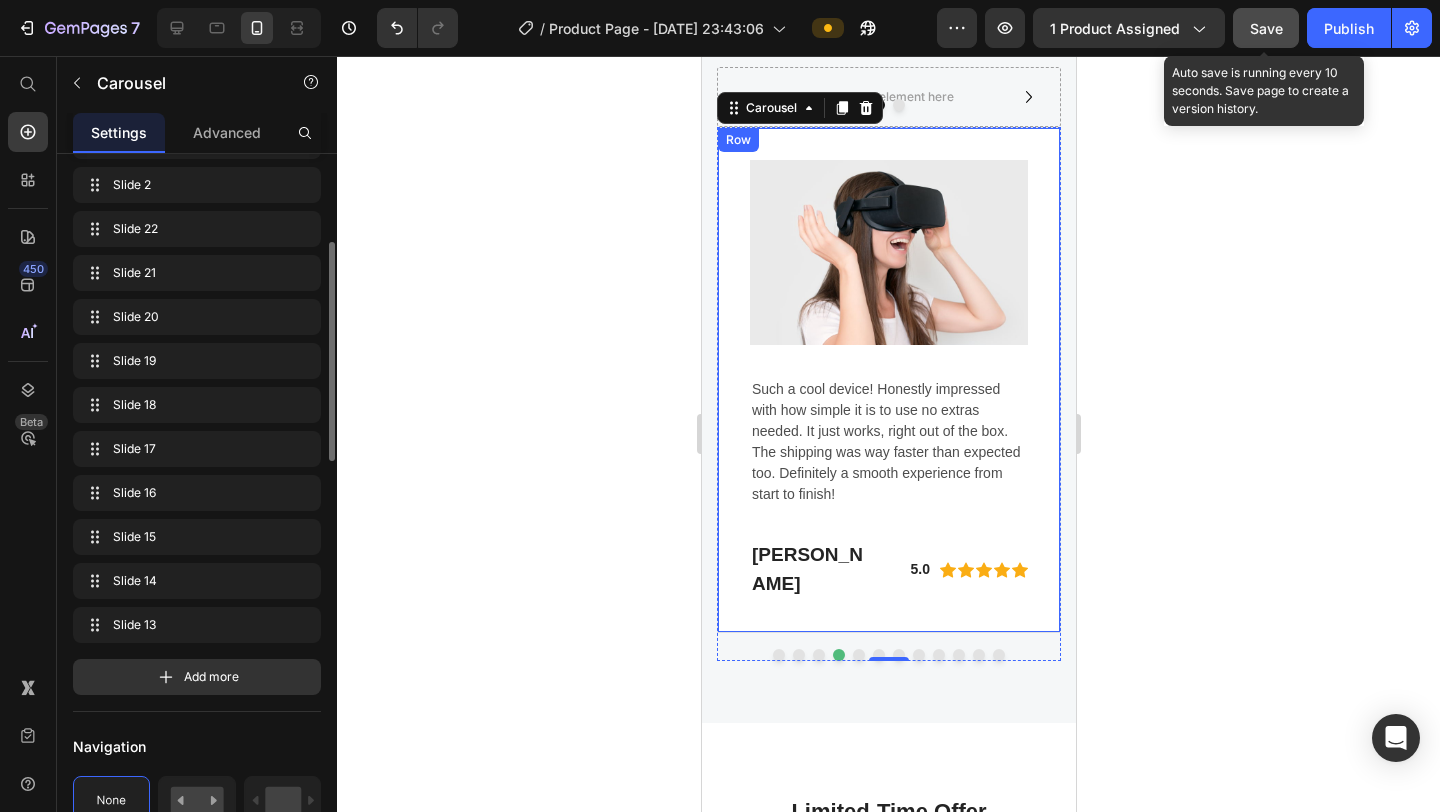 scroll, scrollTop: 6035, scrollLeft: 0, axis: vertical 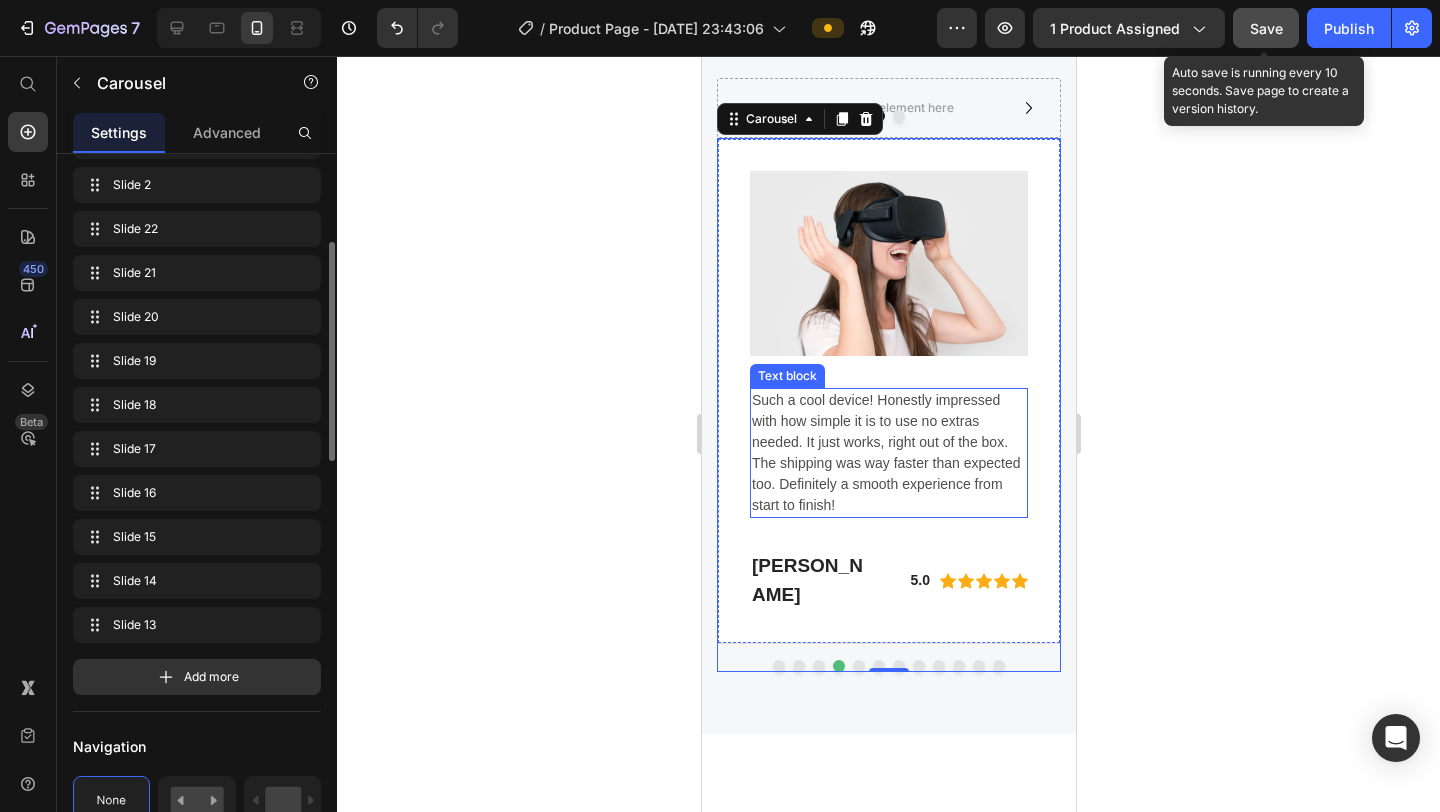 click on "Such a cool device! Honestly impressed with how simple it is to use no extras needed. It just works, right out of the box. The shipping was way faster than expected too. Definitely a smooth experience from start to finish!" at bounding box center [888, 453] 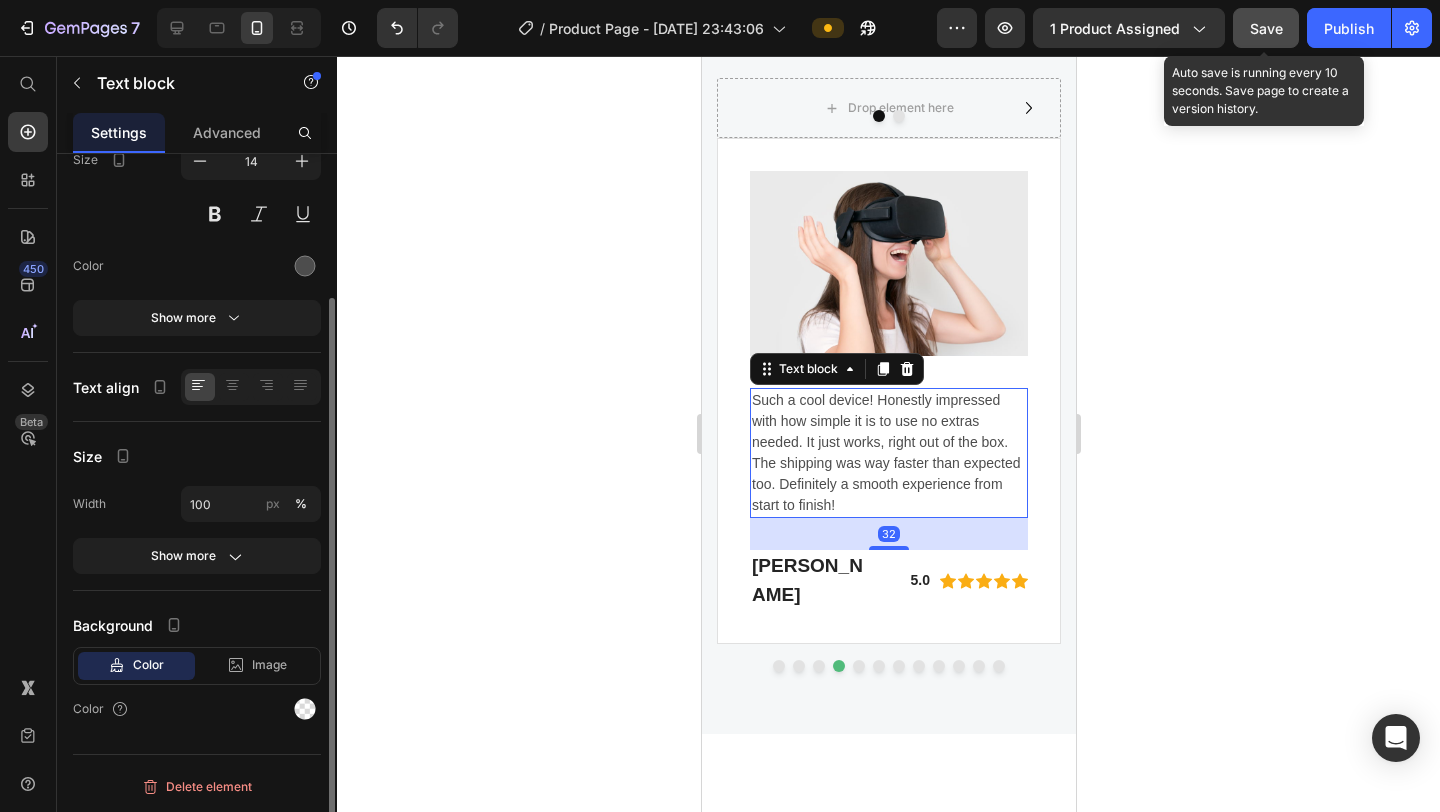 scroll, scrollTop: 0, scrollLeft: 0, axis: both 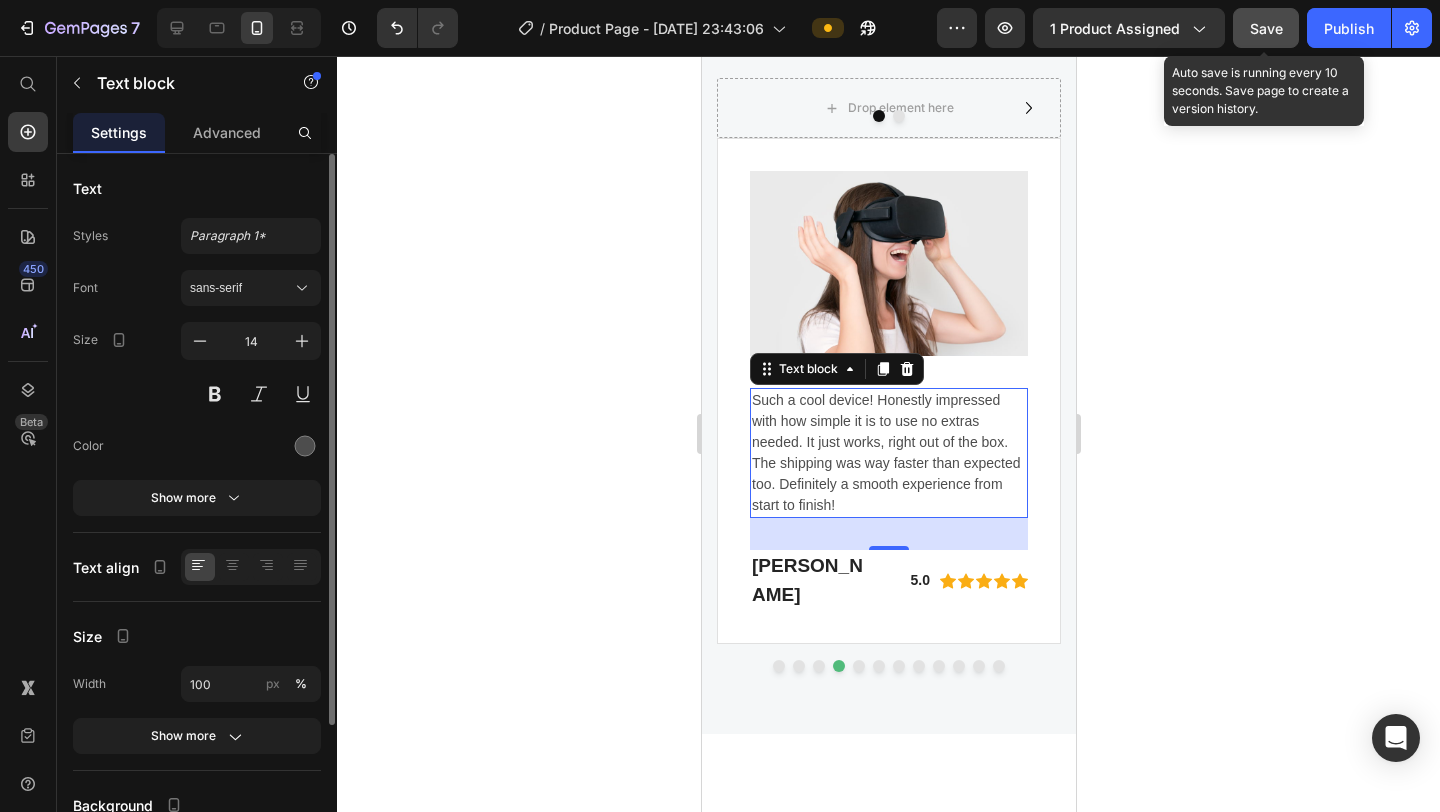 click on "Such a cool device! Honestly impressed with how simple it is to use no extras needed. It just works, right out of the box. The shipping was way faster than expected too. Definitely a smooth experience from start to finish!" at bounding box center [888, 453] 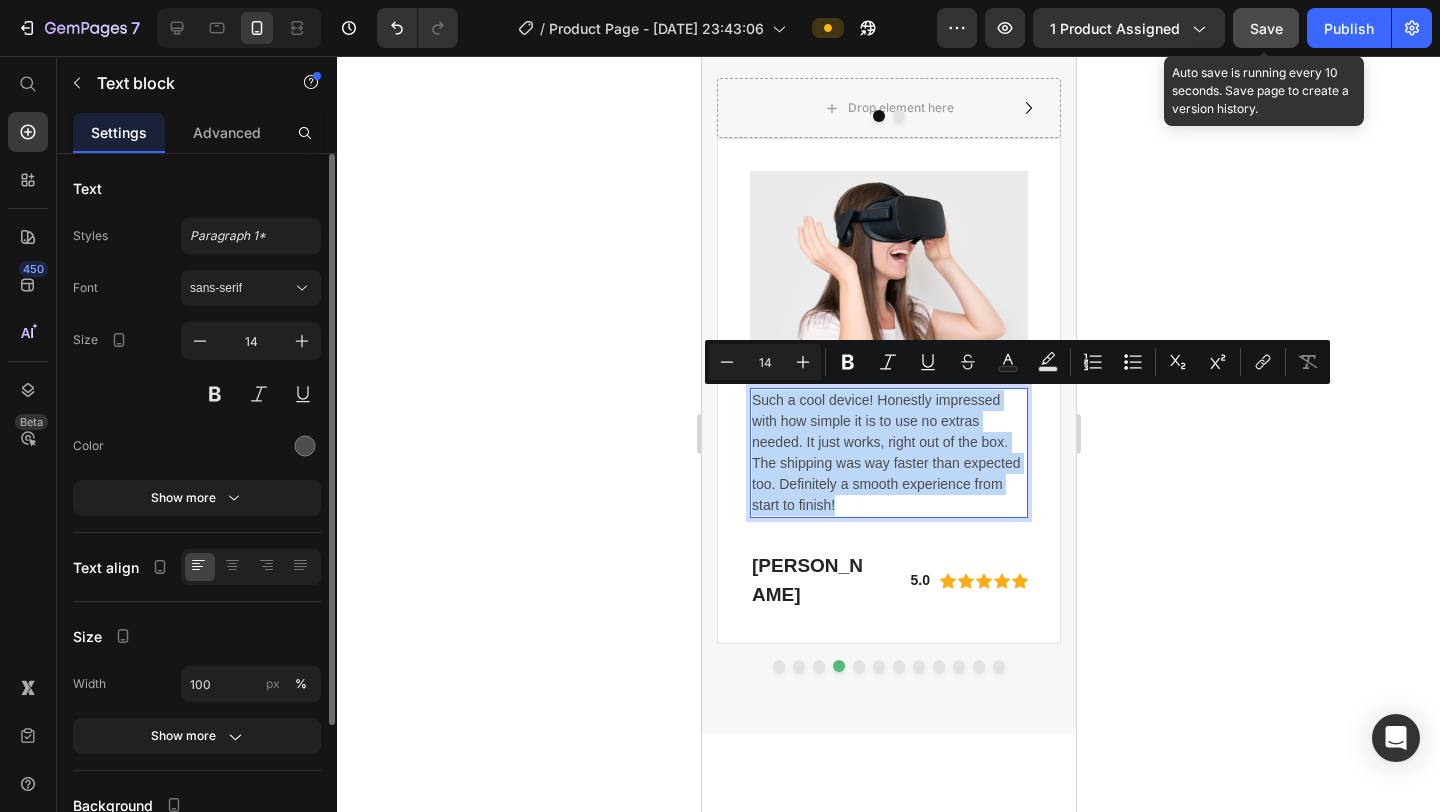 drag, startPoint x: 836, startPoint y: 501, endPoint x: 754, endPoint y: 405, distance: 126.253716 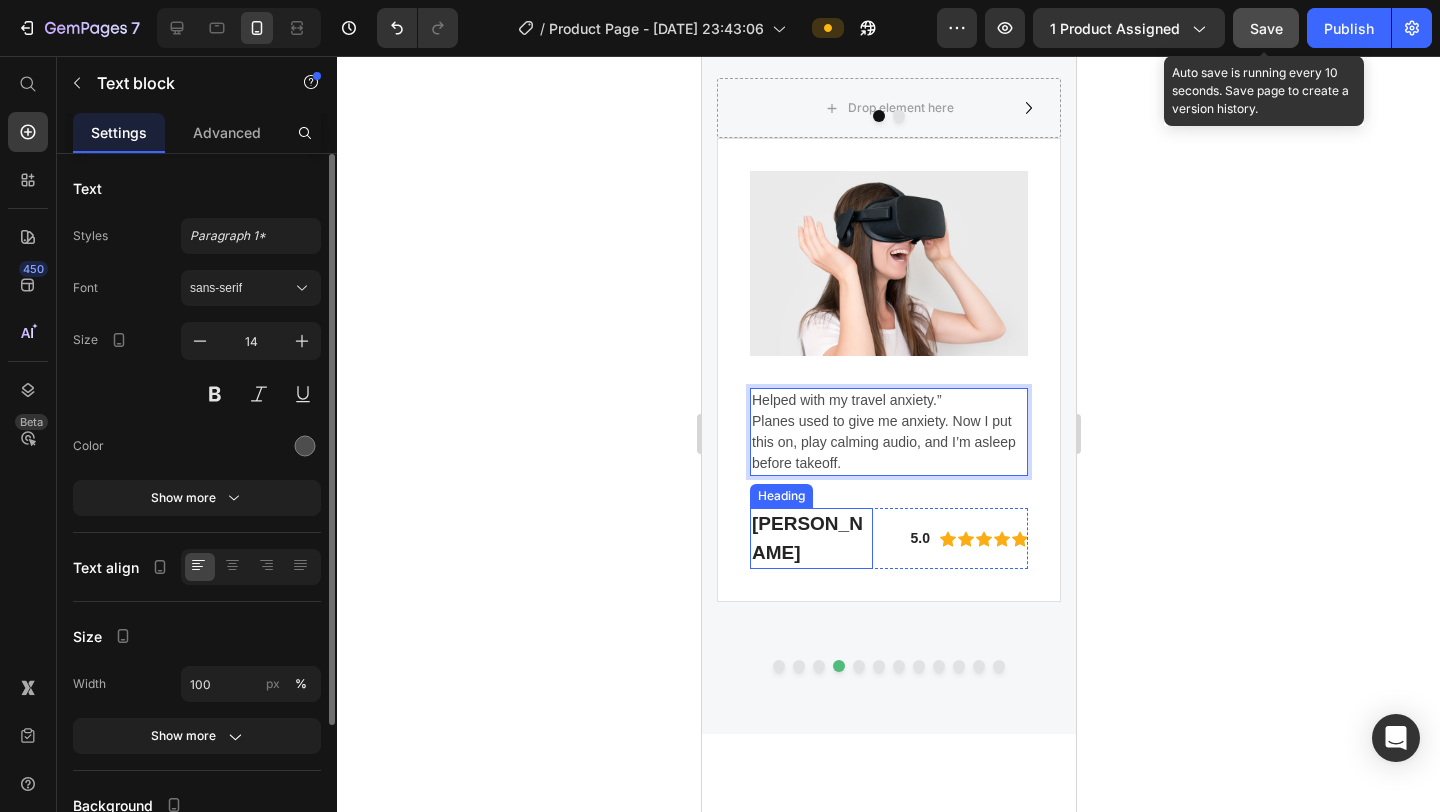 click on "Gabriella Holland" at bounding box center [810, 538] 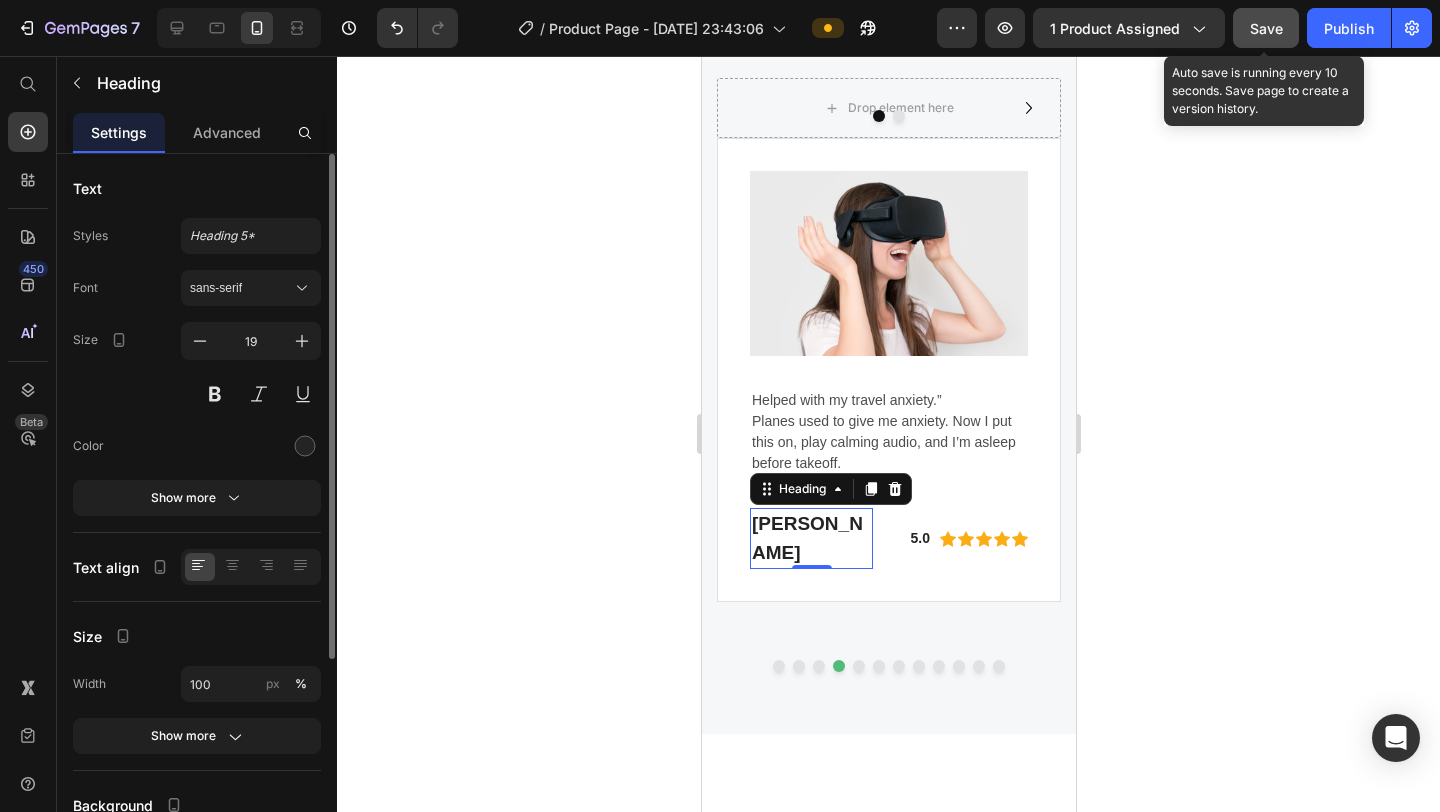 click on "Gabriella Holland" at bounding box center (810, 538) 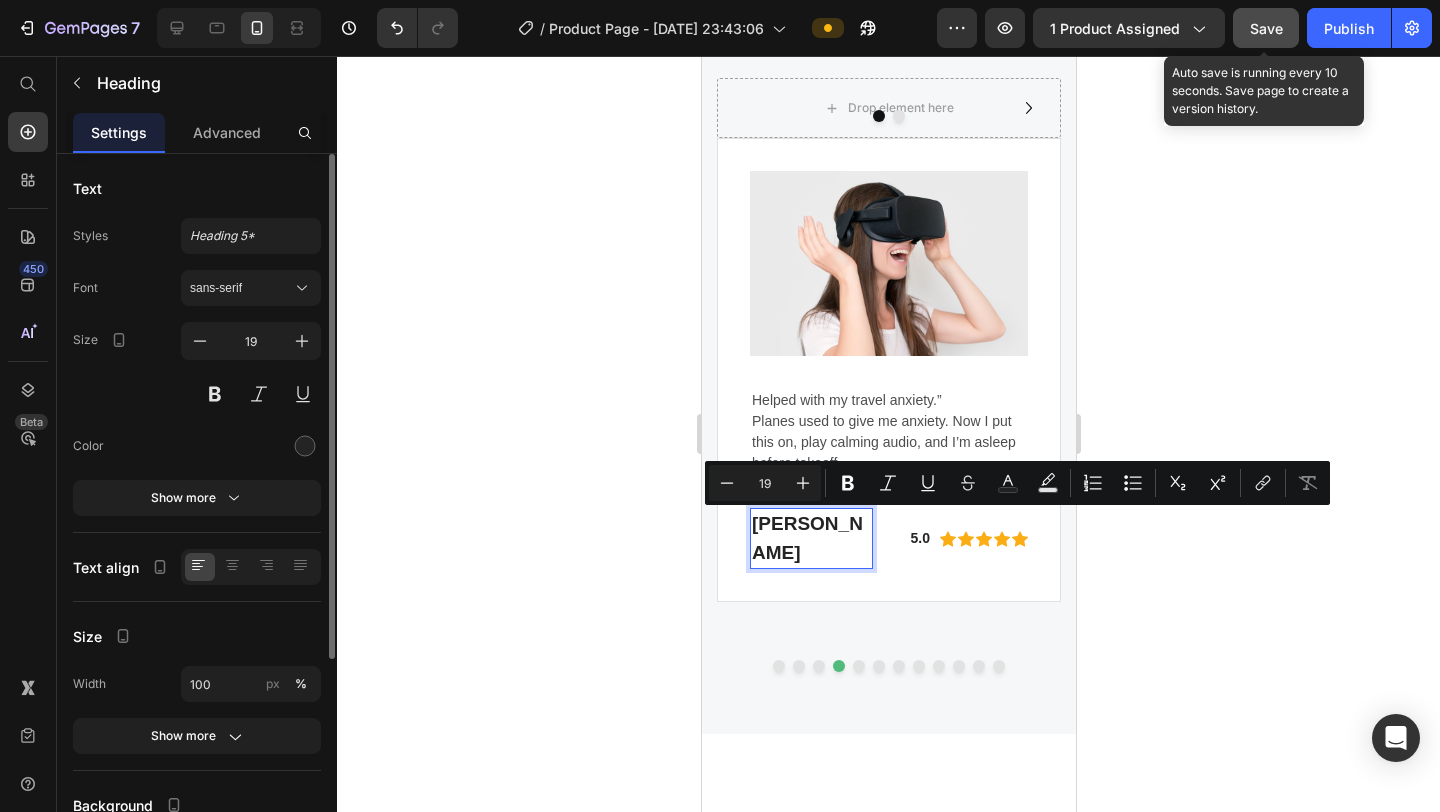 drag, startPoint x: 823, startPoint y: 558, endPoint x: 755, endPoint y: 521, distance: 77.41447 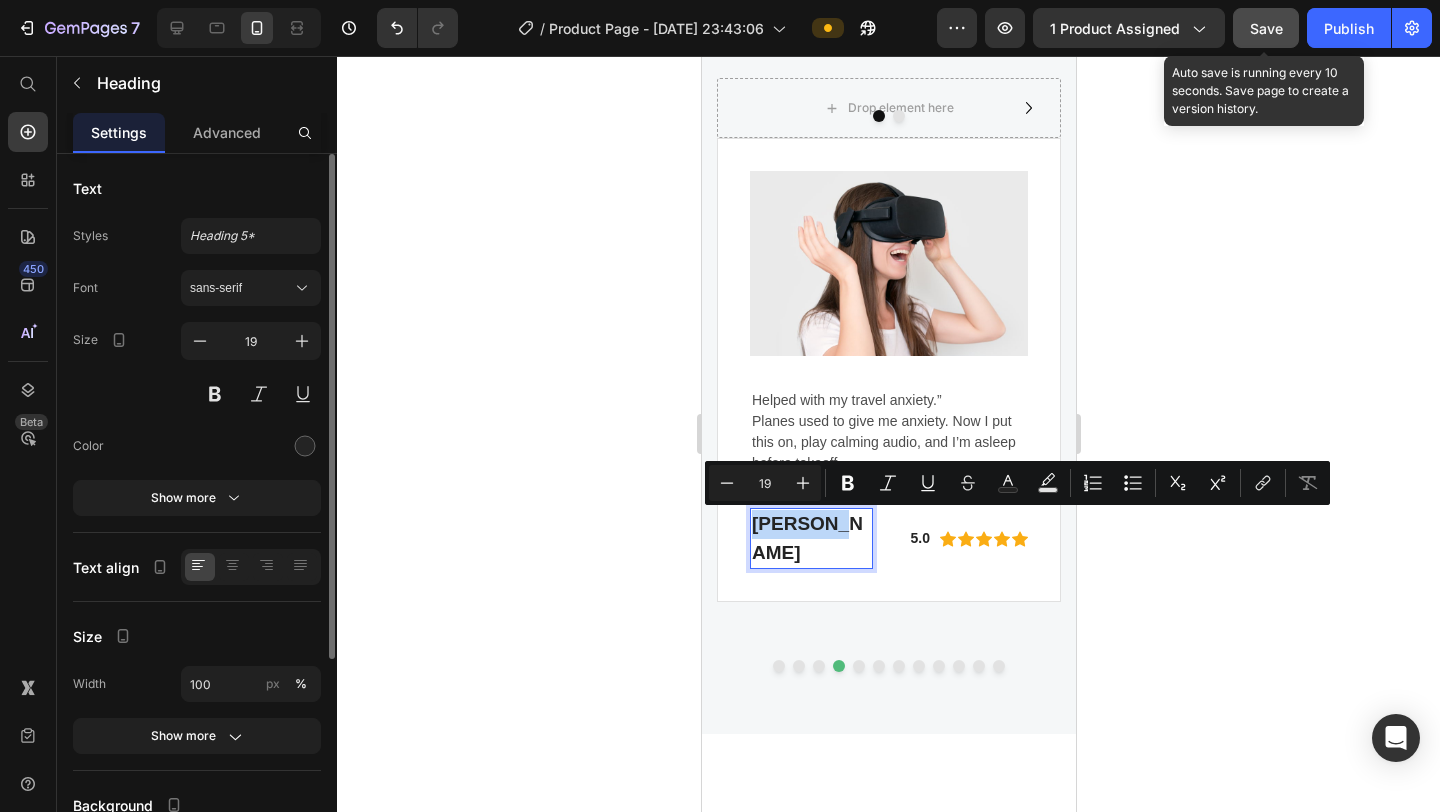 drag, startPoint x: 824, startPoint y: 522, endPoint x: 755, endPoint y: 522, distance: 69 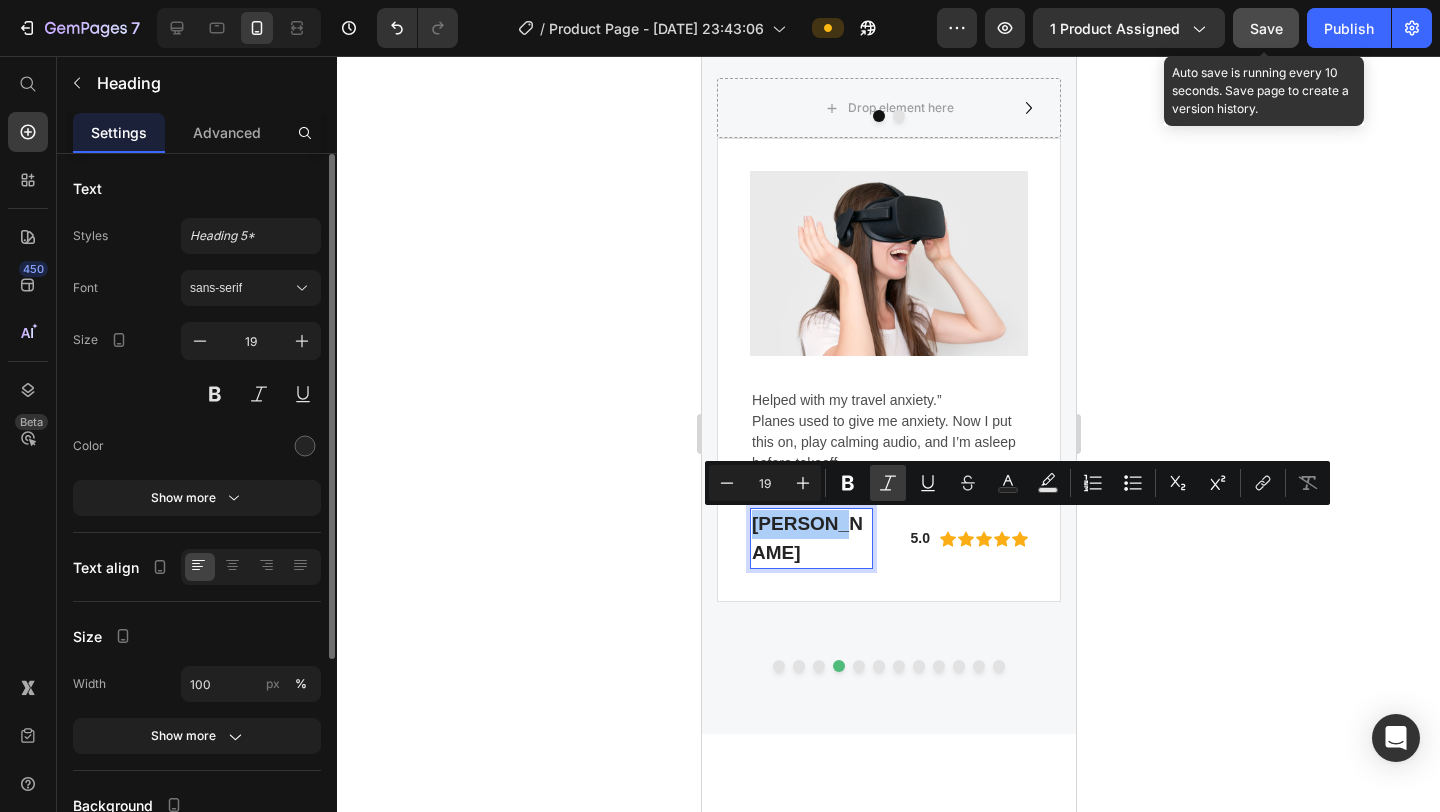 click 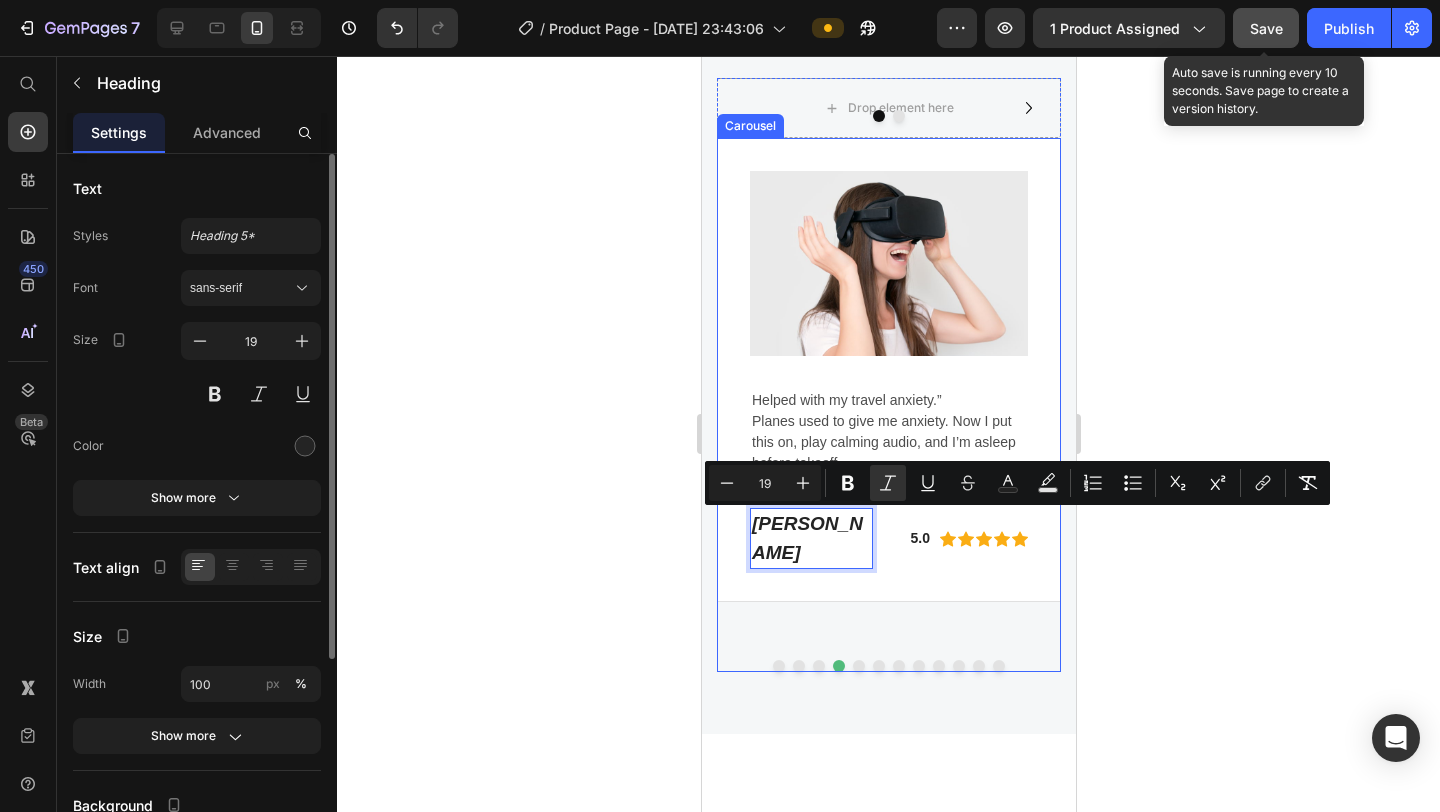 click at bounding box center (858, 666) 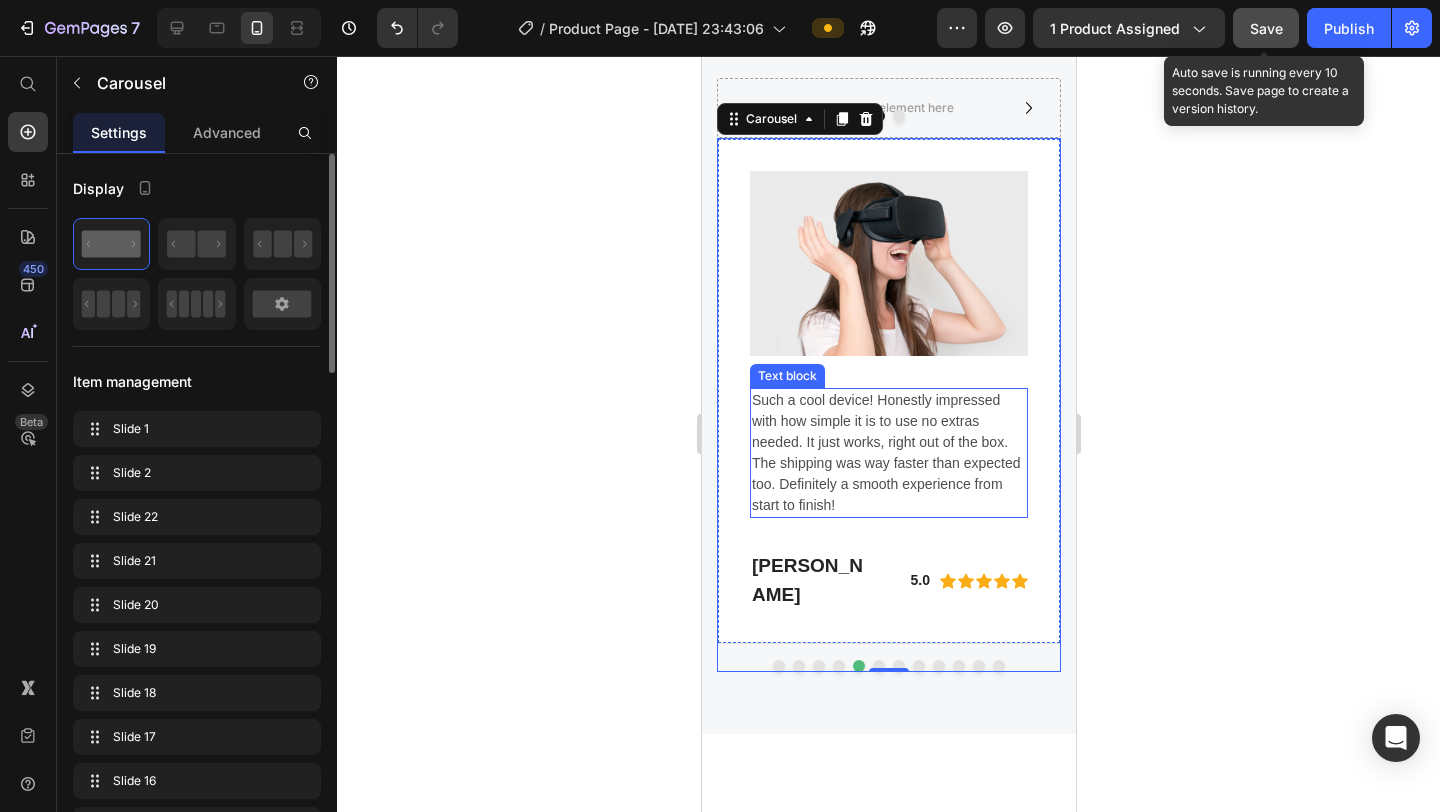 click on "Such a cool device! Honestly impressed with how simple it is to use no extras needed. It just works, right out of the box. The shipping was way faster than expected too. Definitely a smooth experience from start to finish!" at bounding box center (888, 453) 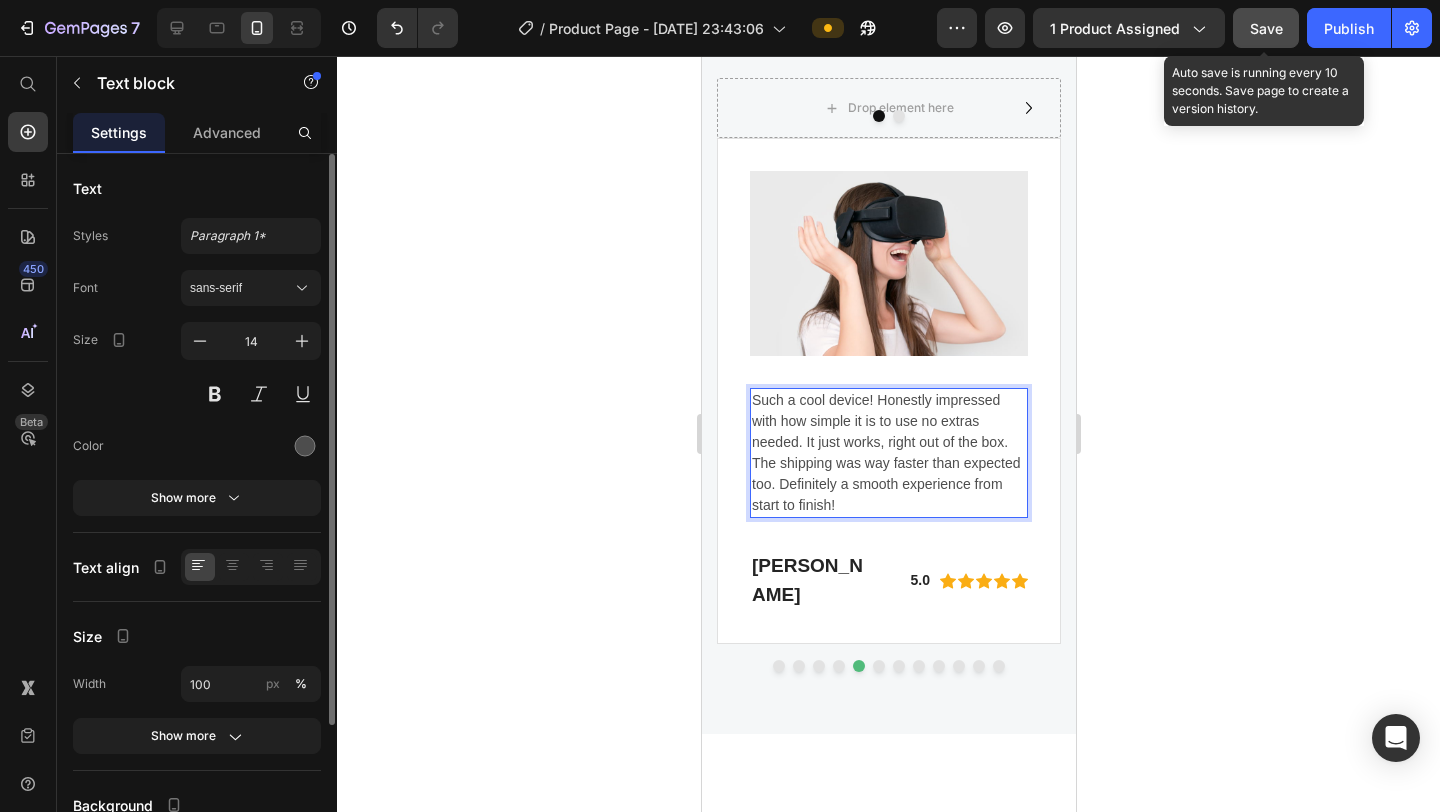 click on "Such a cool device! Honestly impressed with how simple it is to use no extras needed. It just works, right out of the box. The shipping was way faster than expected too. Definitely a smooth experience from start to finish!" at bounding box center [888, 453] 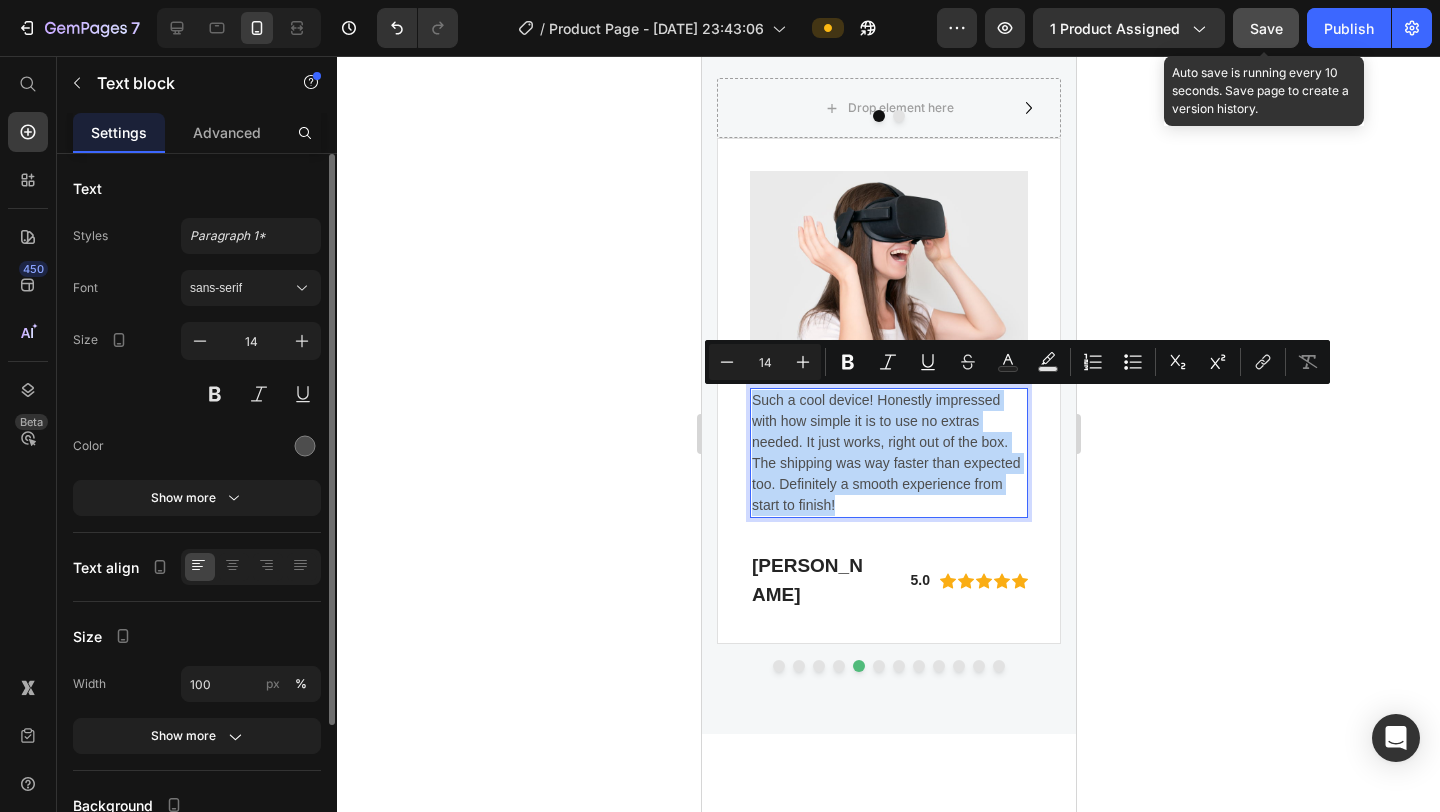 drag, startPoint x: 840, startPoint y: 502, endPoint x: 753, endPoint y: 393, distance: 139.46326 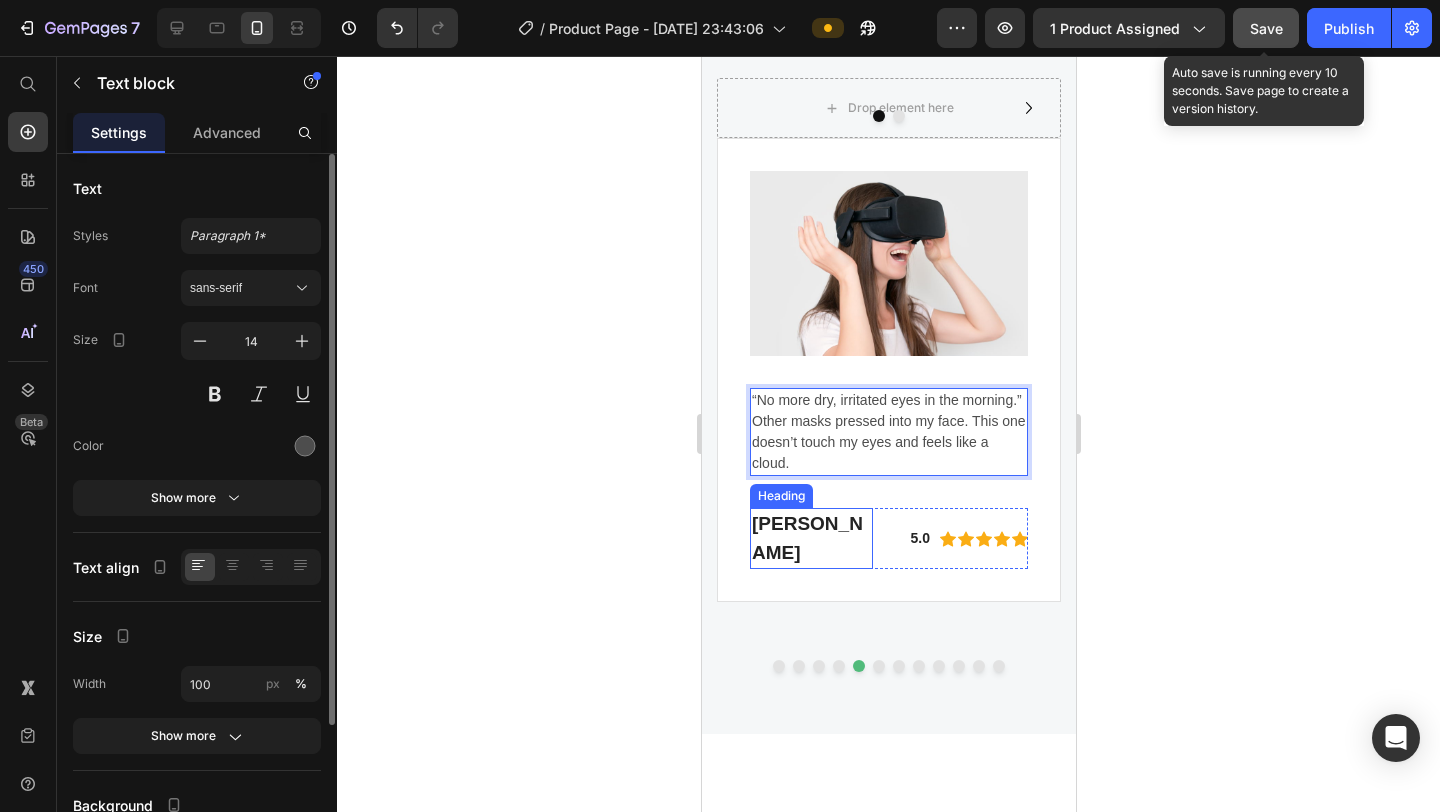 click on "Gabriella Holland" at bounding box center (810, 538) 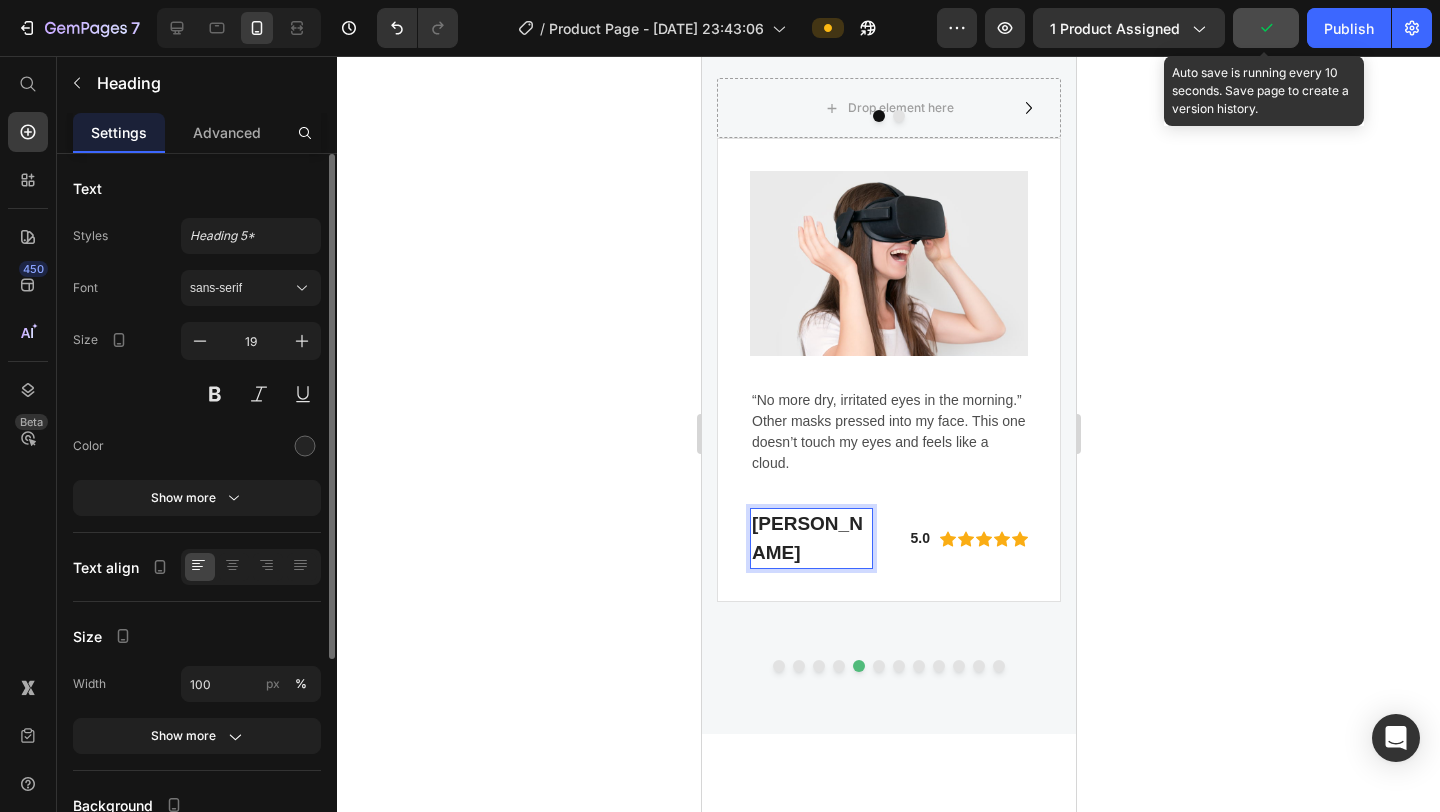 click on "Gabriella Holland" at bounding box center [810, 538] 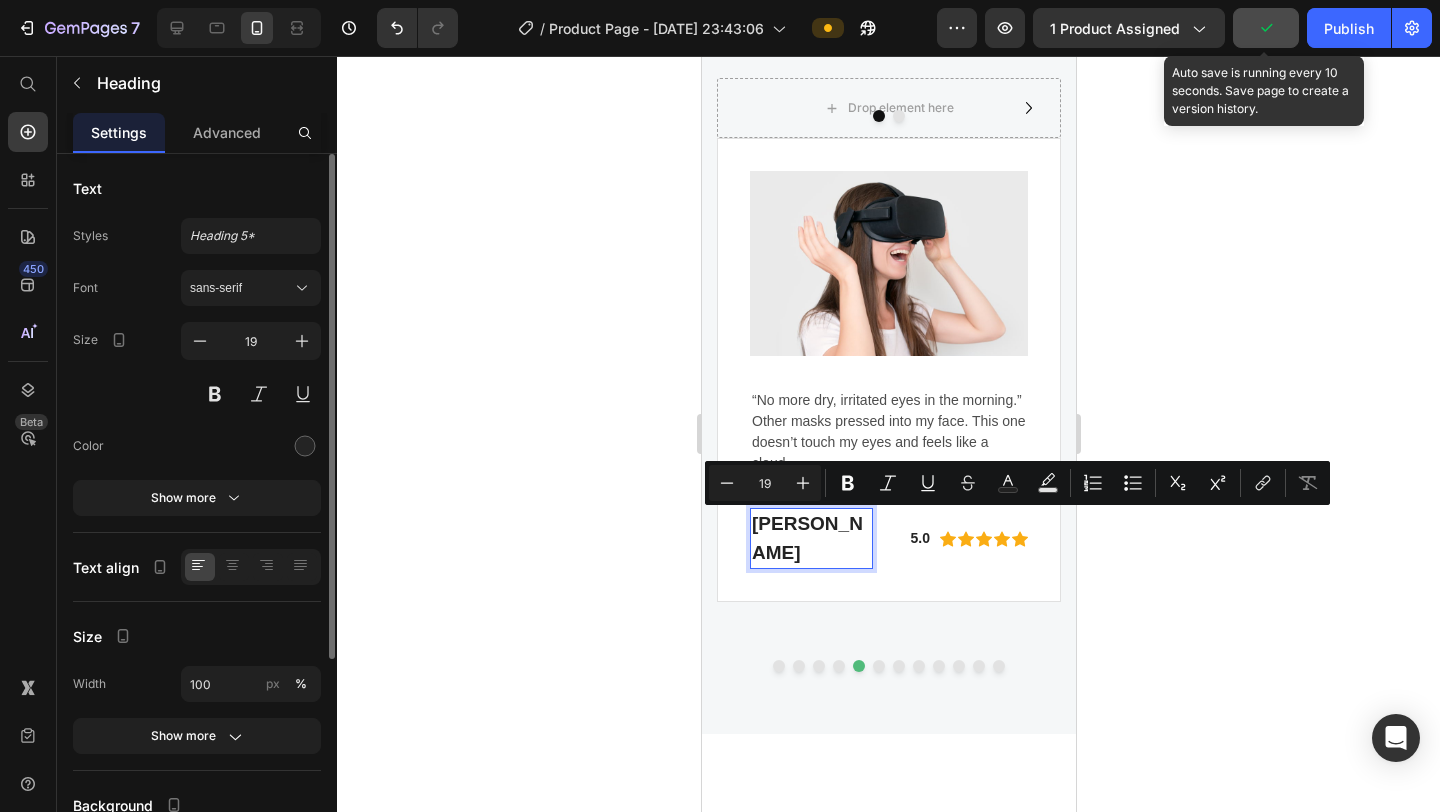 drag, startPoint x: 835, startPoint y: 552, endPoint x: 749, endPoint y: 512, distance: 94.847244 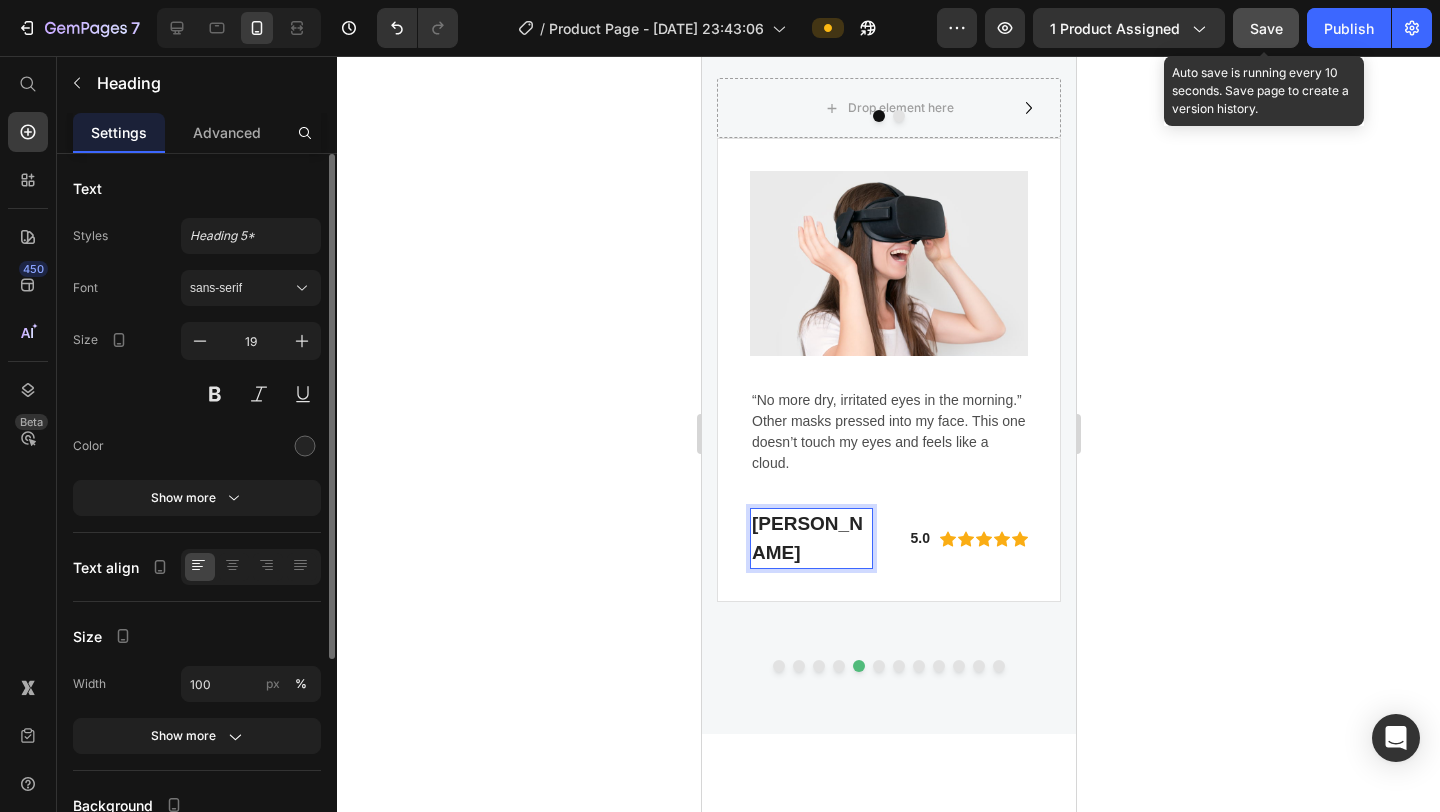click on "[PERSON_NAME]" at bounding box center (810, 538) 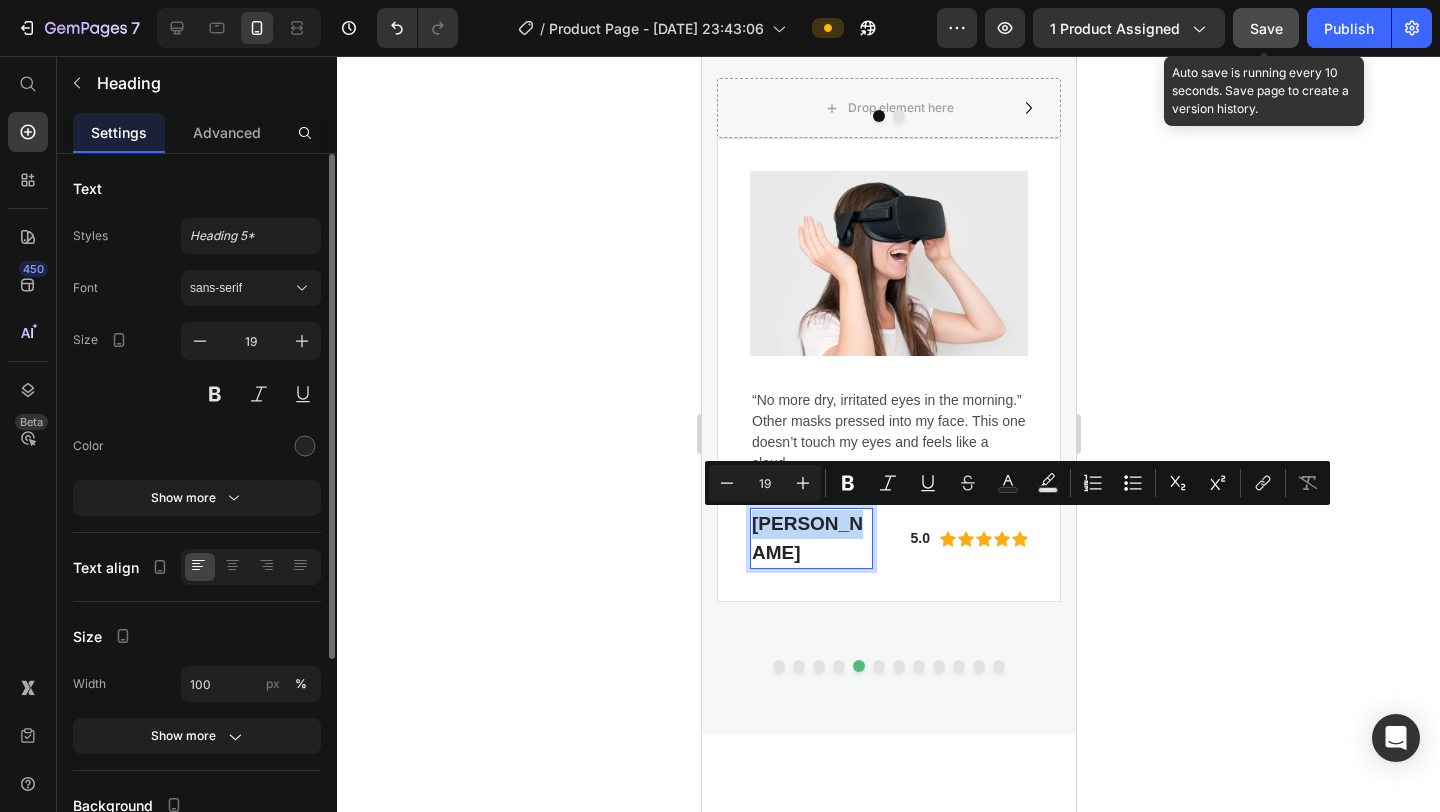 drag, startPoint x: 833, startPoint y: 528, endPoint x: 751, endPoint y: 522, distance: 82.219215 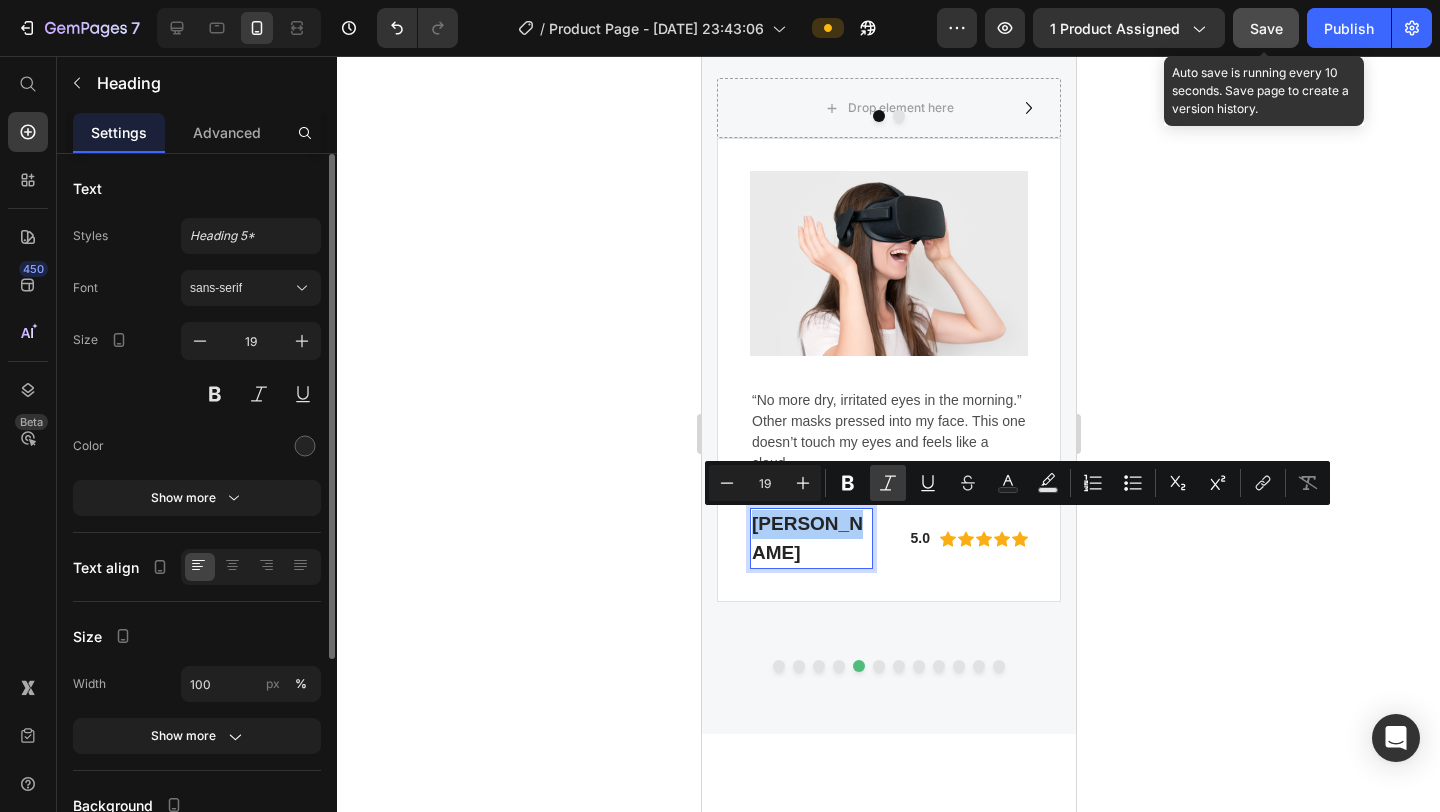 click 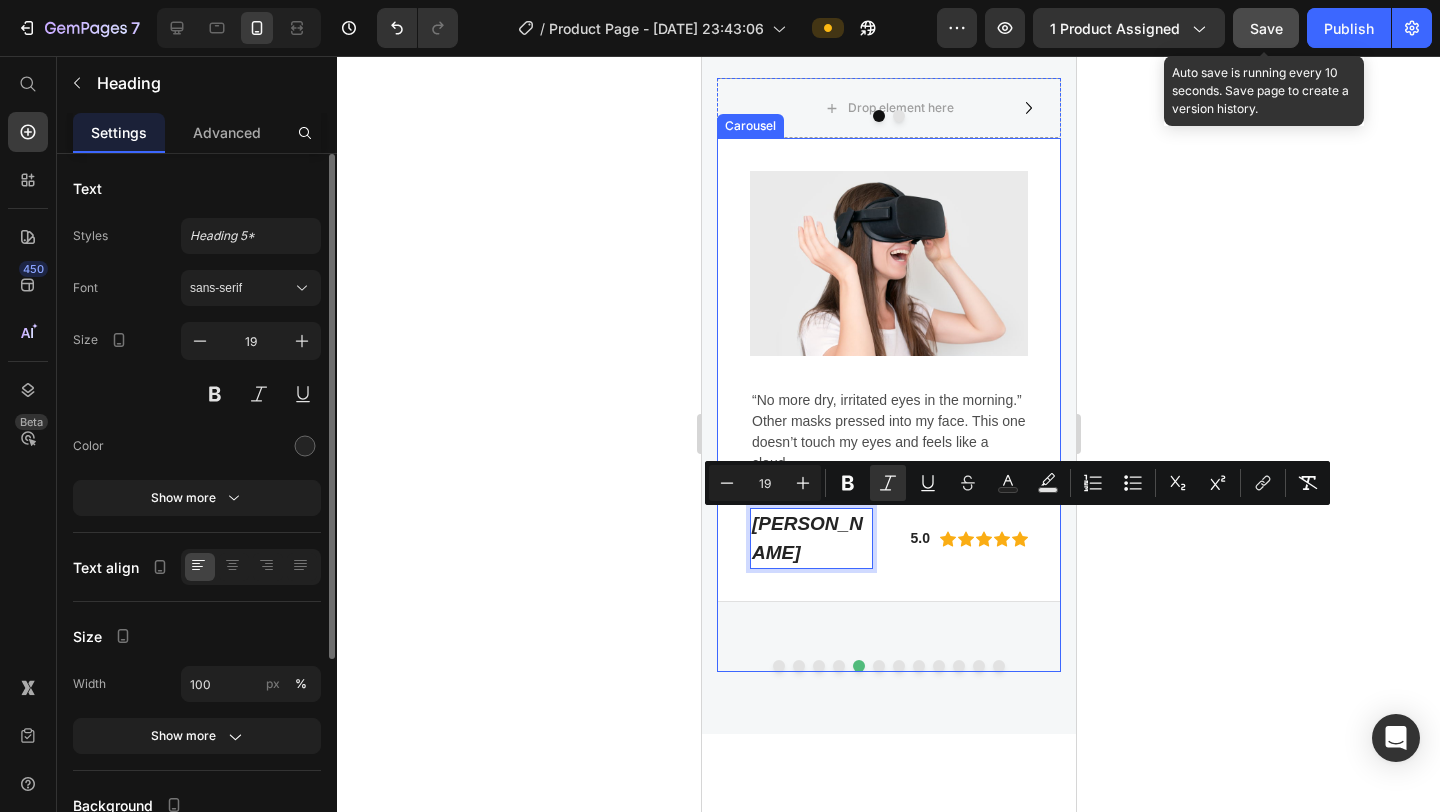 click at bounding box center [878, 666] 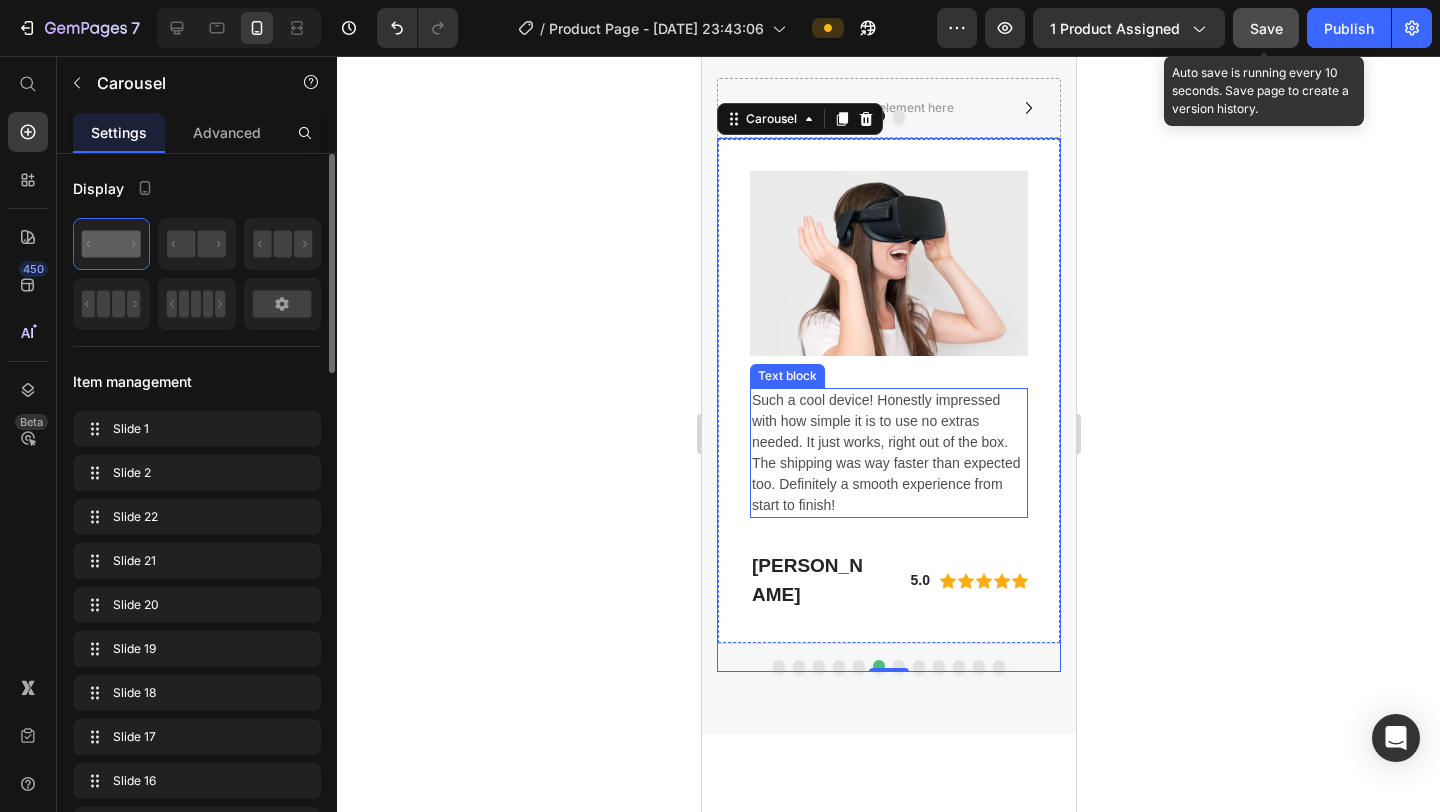 click on "Such a cool device! Honestly impressed with how simple it is to use no extras needed. It just works, right out of the box. The shipping was way faster than expected too. Definitely a smooth experience from start to finish!" at bounding box center (888, 453) 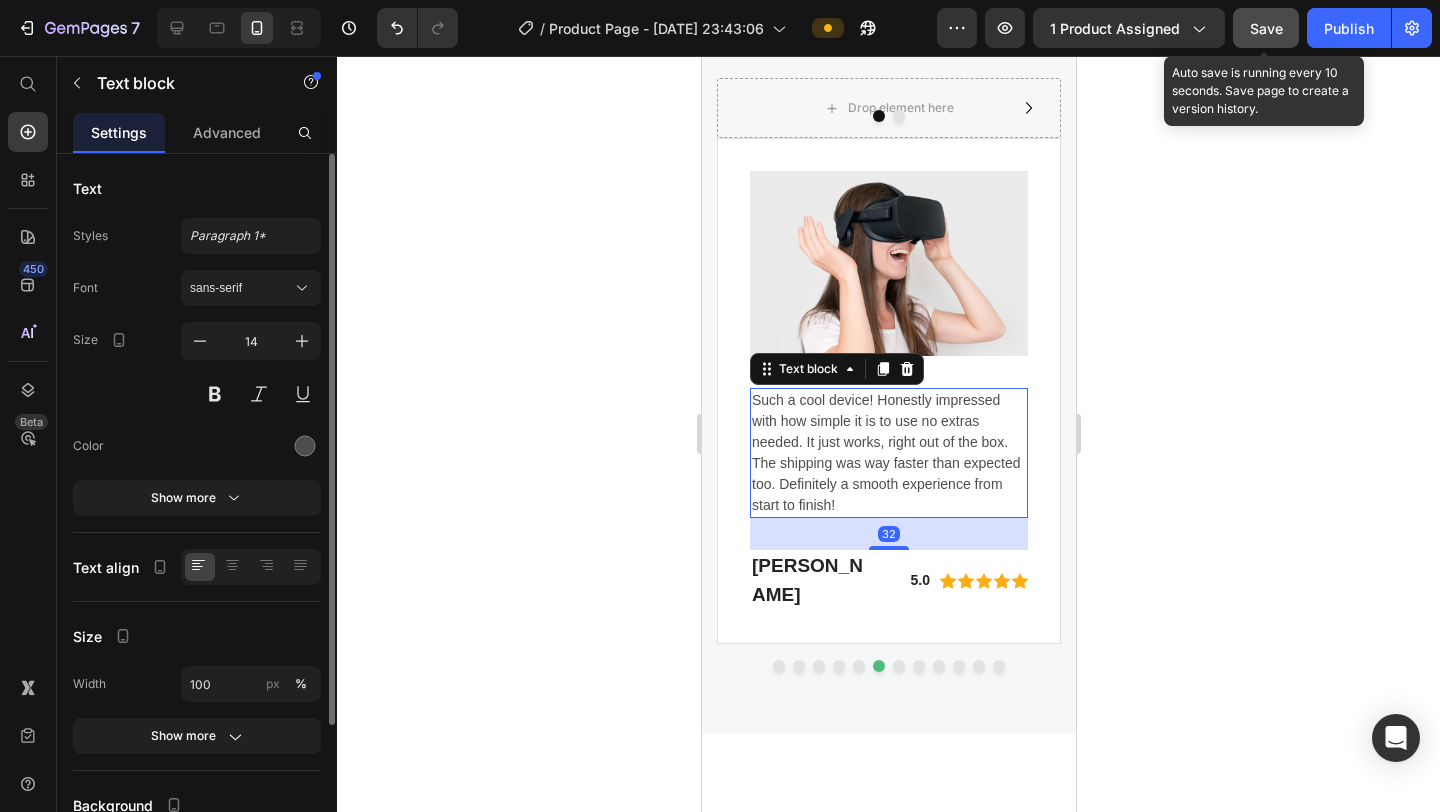 click on "Such a cool device! Honestly impressed with how simple it is to use no extras needed. It just works, right out of the box. The shipping was way faster than expected too. Definitely a smooth experience from start to finish!" at bounding box center [888, 453] 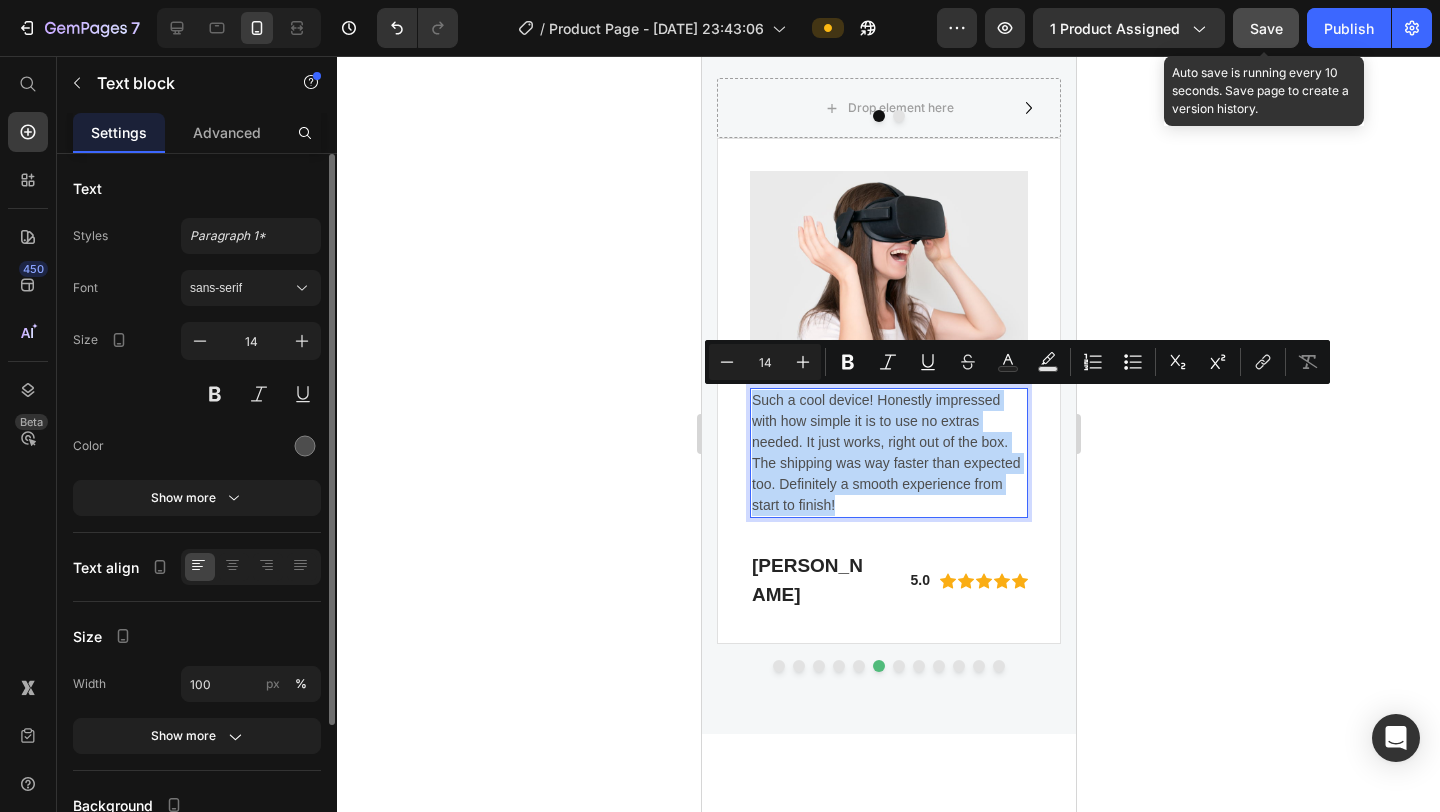 drag, startPoint x: 842, startPoint y: 501, endPoint x: 751, endPoint y: 399, distance: 136.69308 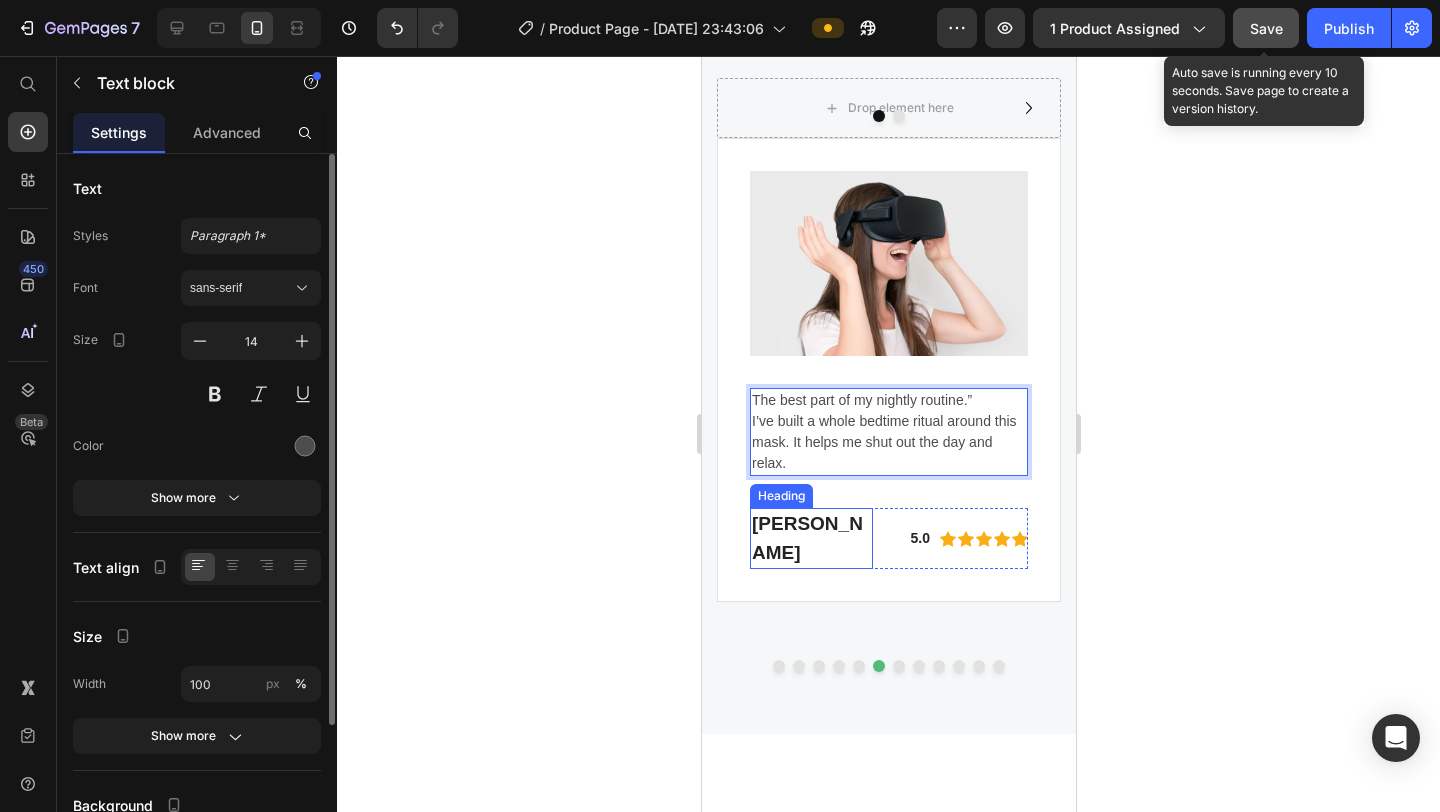 click on "Gabriella Holland" at bounding box center (810, 538) 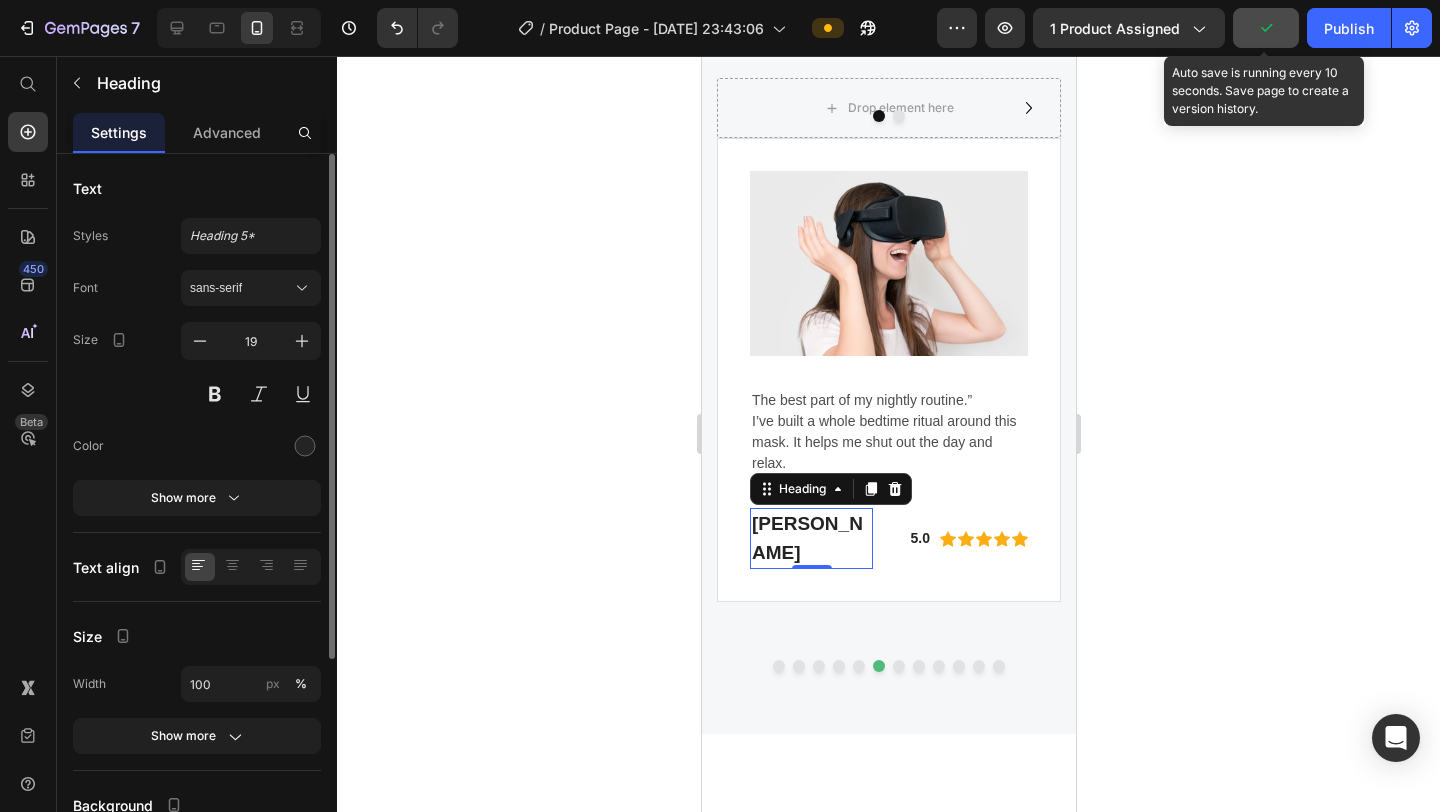 click on "Gabriella Holland" at bounding box center (810, 538) 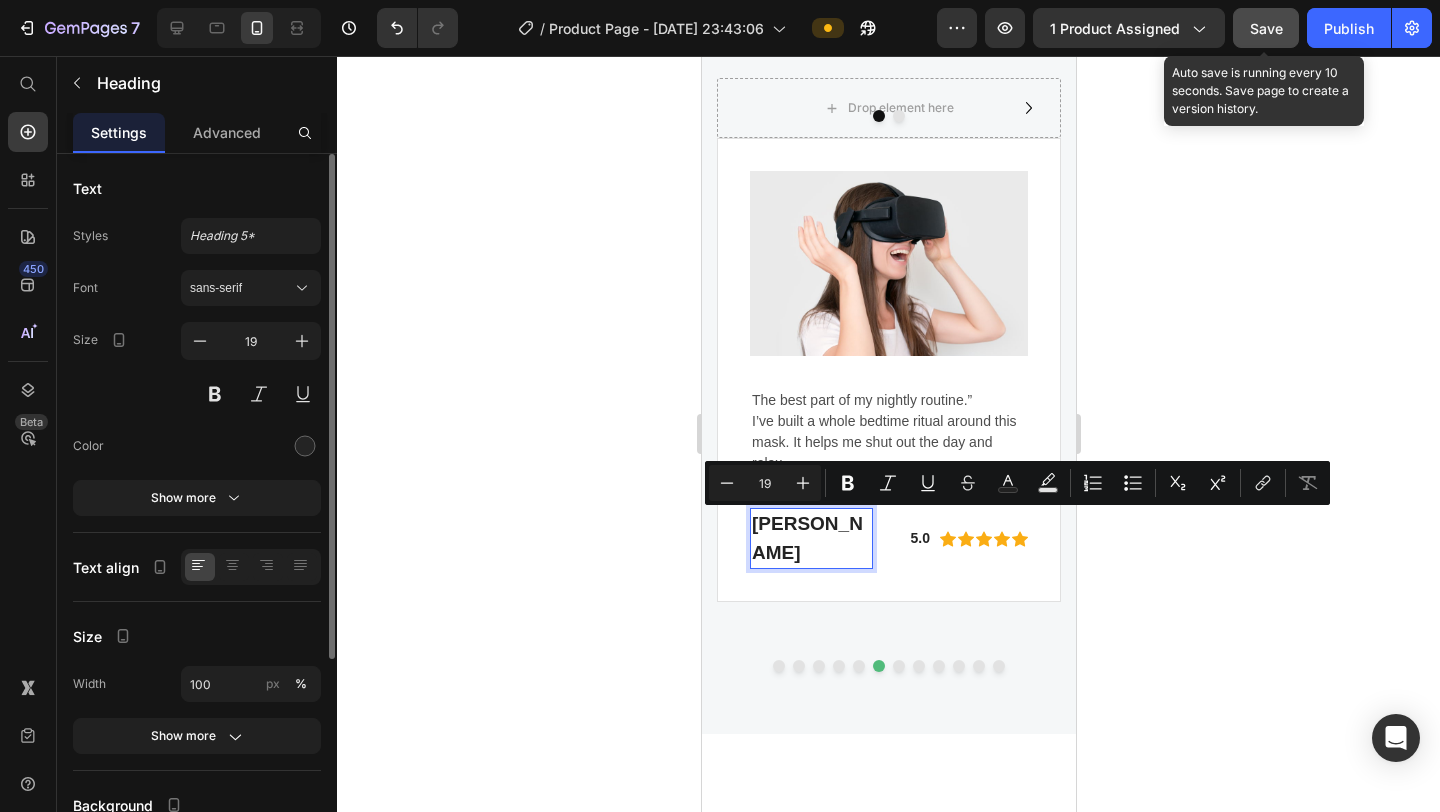drag, startPoint x: 823, startPoint y: 553, endPoint x: 757, endPoint y: 515, distance: 76.15773 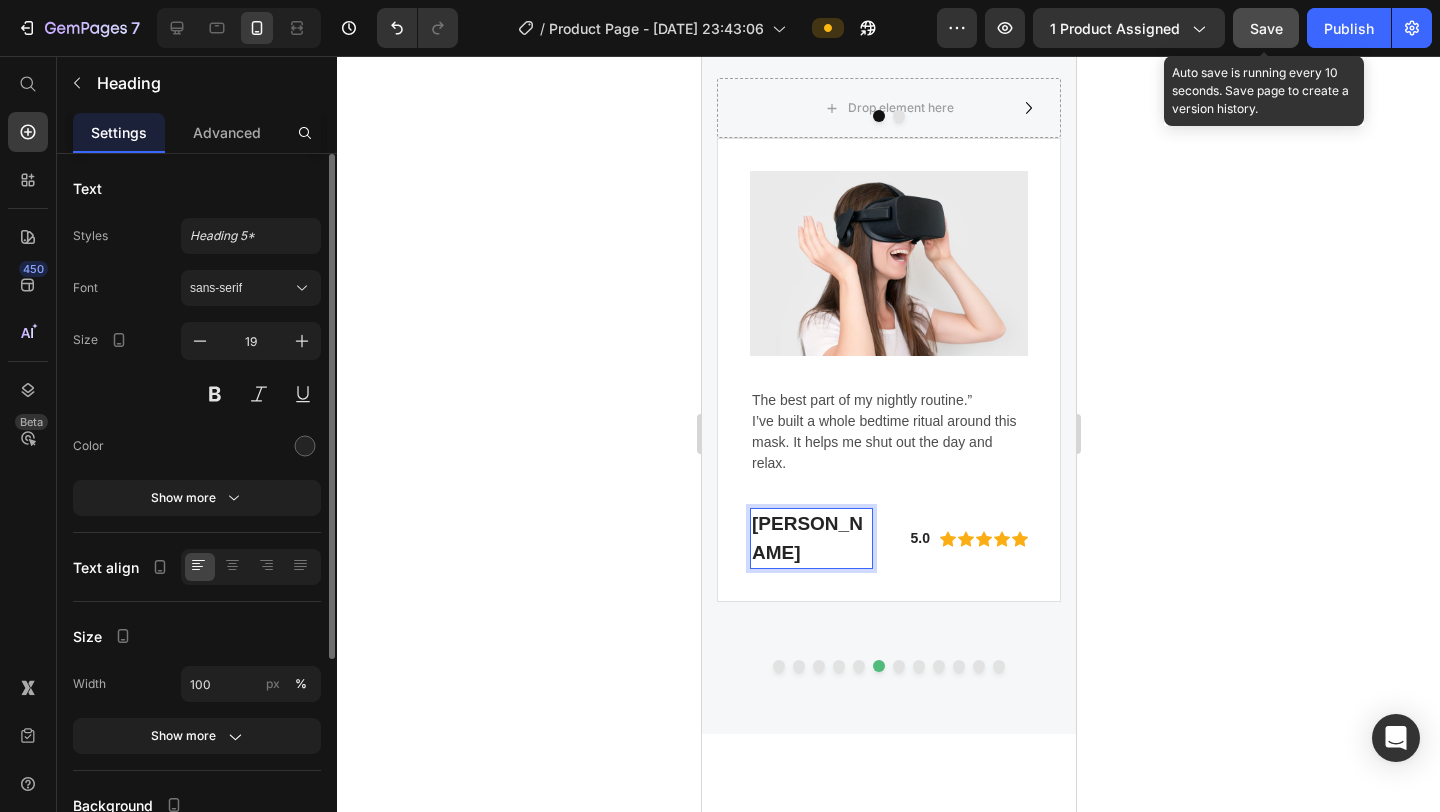 click on "[PERSON_NAME]" at bounding box center (810, 538) 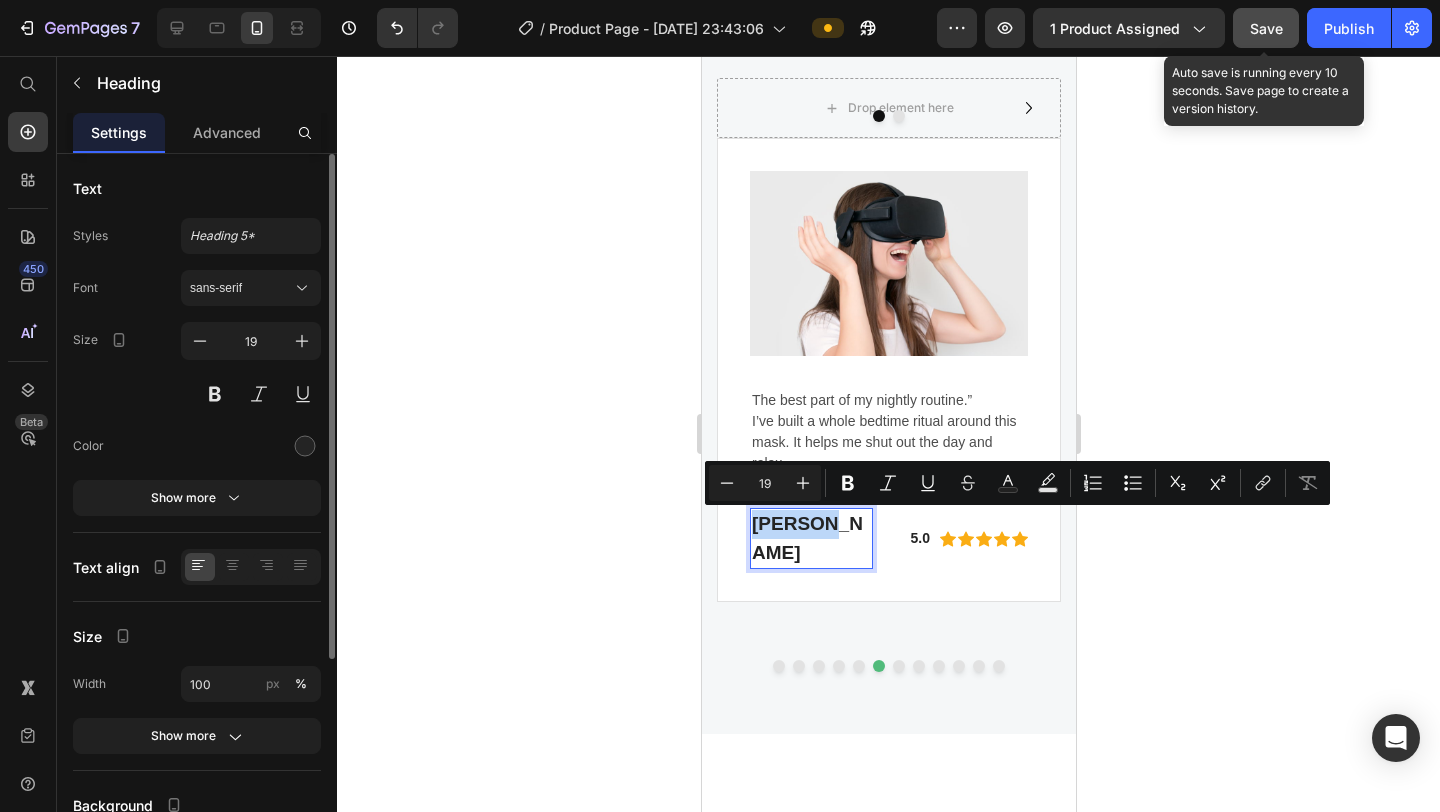 drag, startPoint x: 836, startPoint y: 525, endPoint x: 755, endPoint y: 515, distance: 81.61495 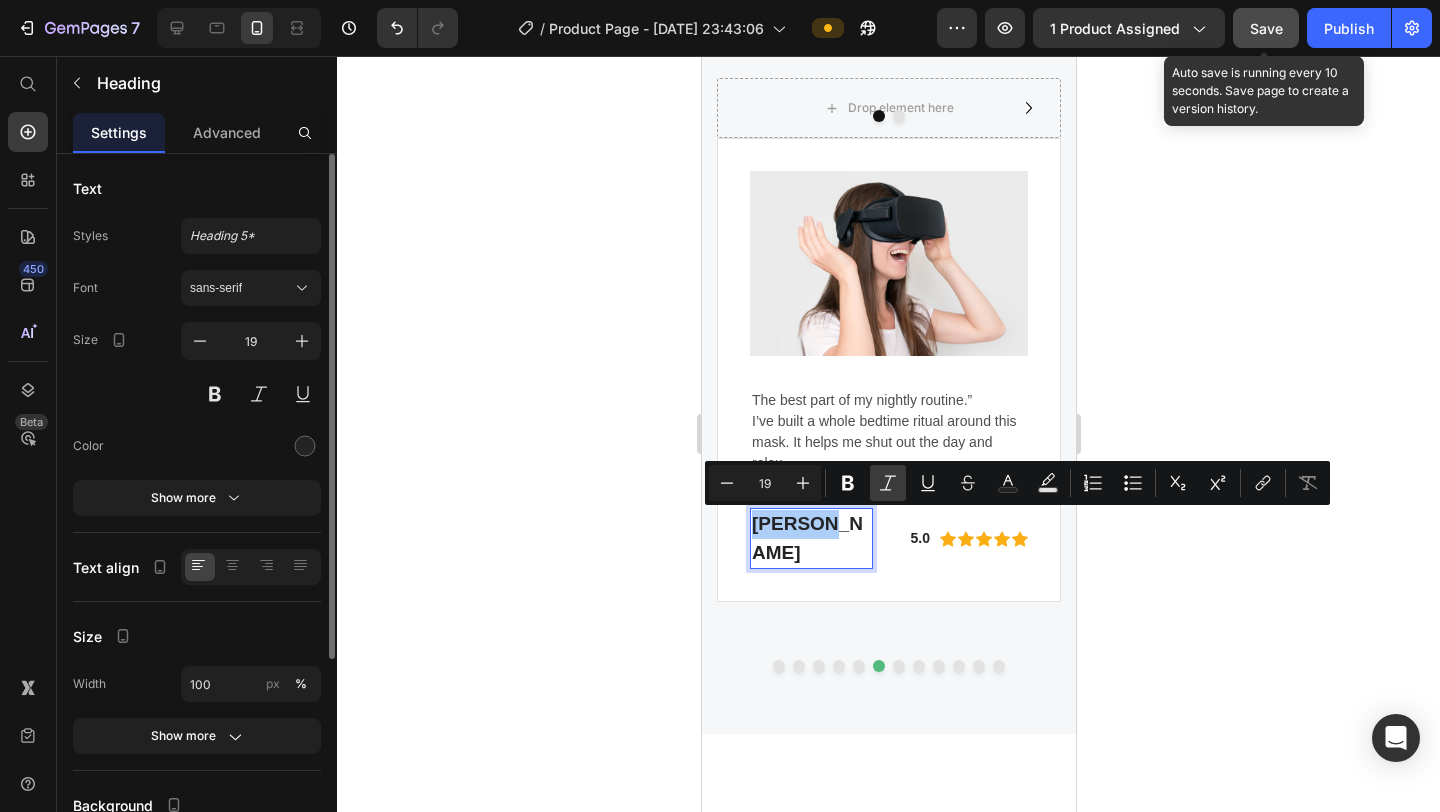 click 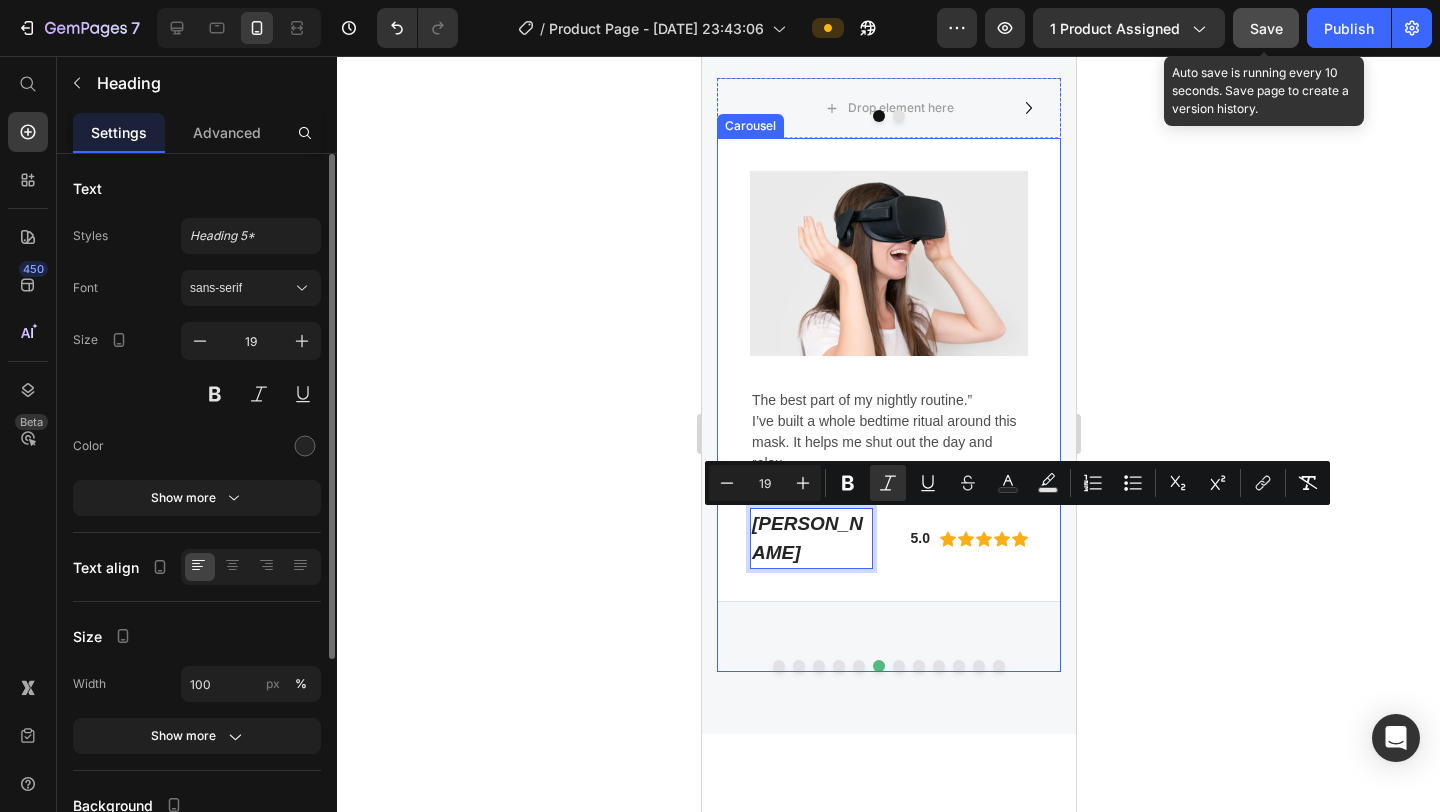 click at bounding box center [898, 666] 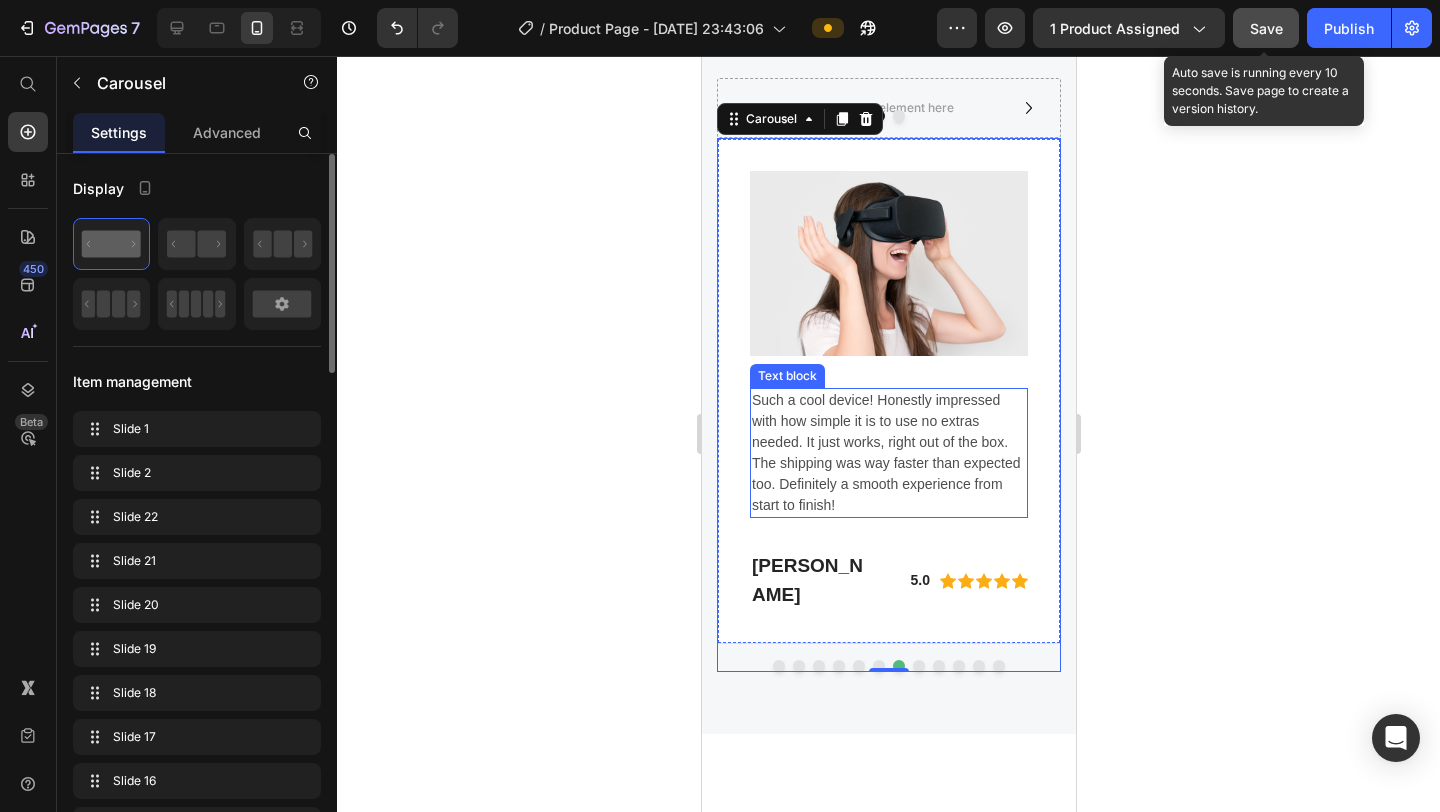 click on "Such a cool device! Honestly impressed with how simple it is to use no extras needed. It just works, right out of the box. The shipping was way faster than expected too. Definitely a smooth experience from start to finish!" at bounding box center (888, 453) 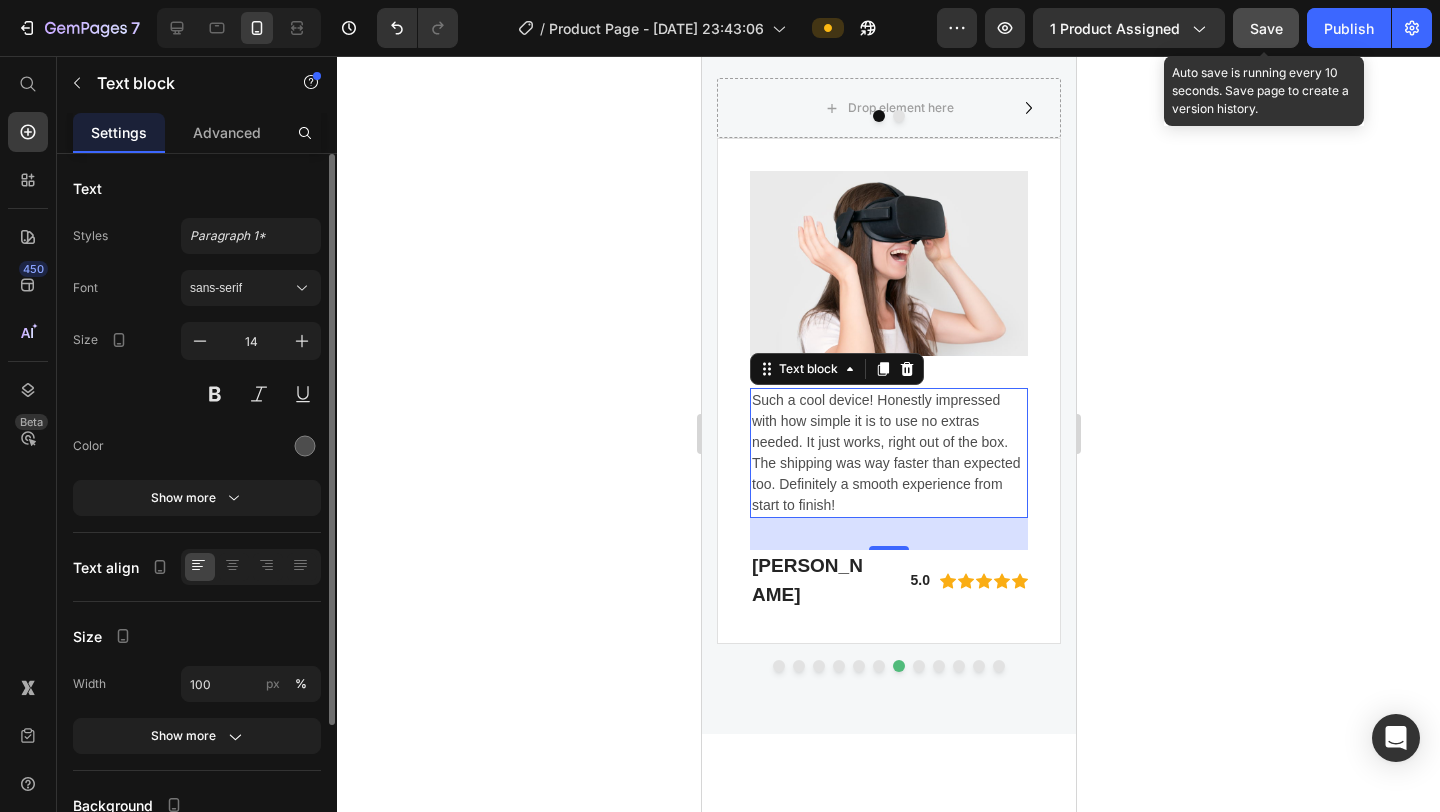 click on "Such a cool device! Honestly impressed with how simple it is to use no extras needed. It just works, right out of the box. The shipping was way faster than expected too. Definitely a smooth experience from start to finish!" at bounding box center (888, 453) 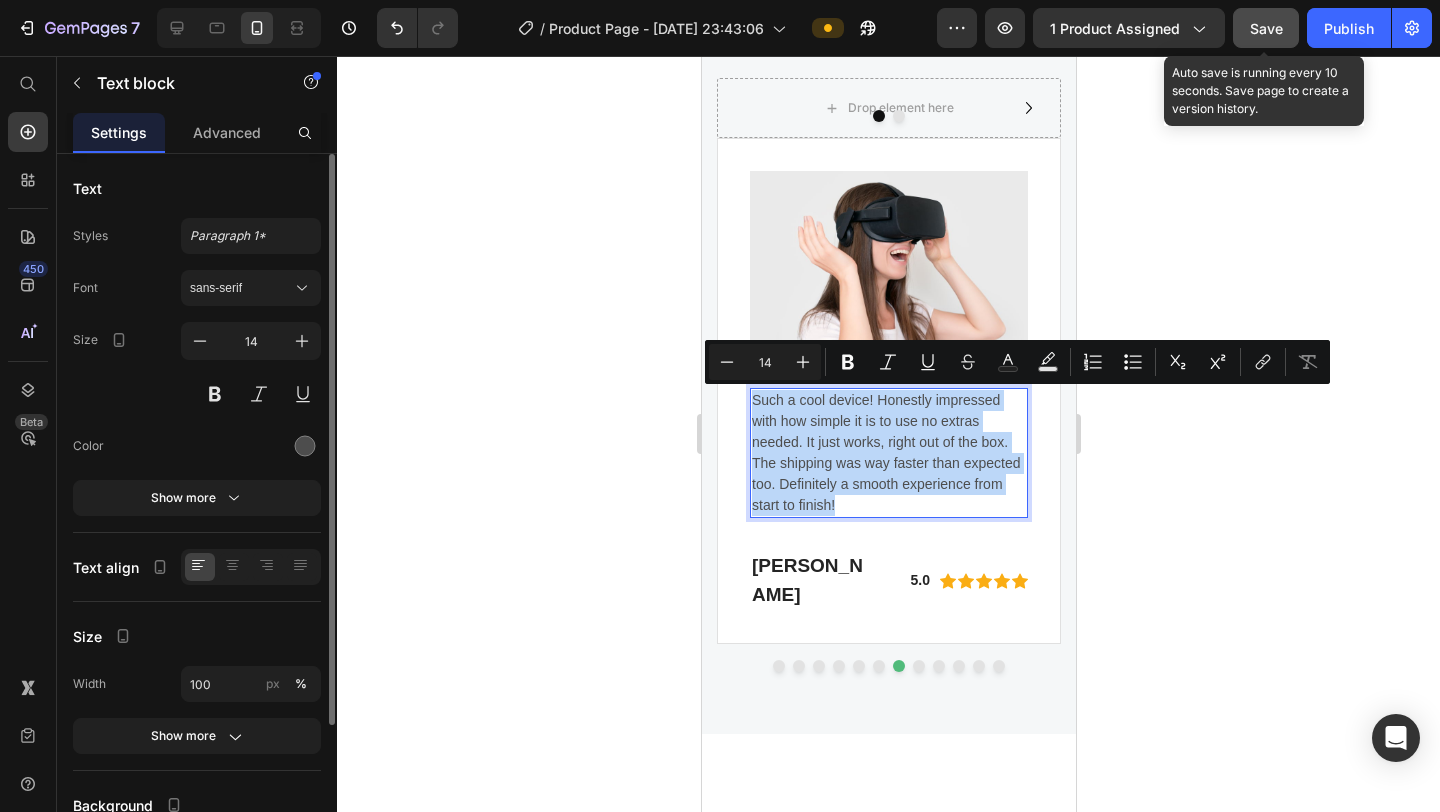 drag, startPoint x: 833, startPoint y: 497, endPoint x: 752, endPoint y: 405, distance: 122.57651 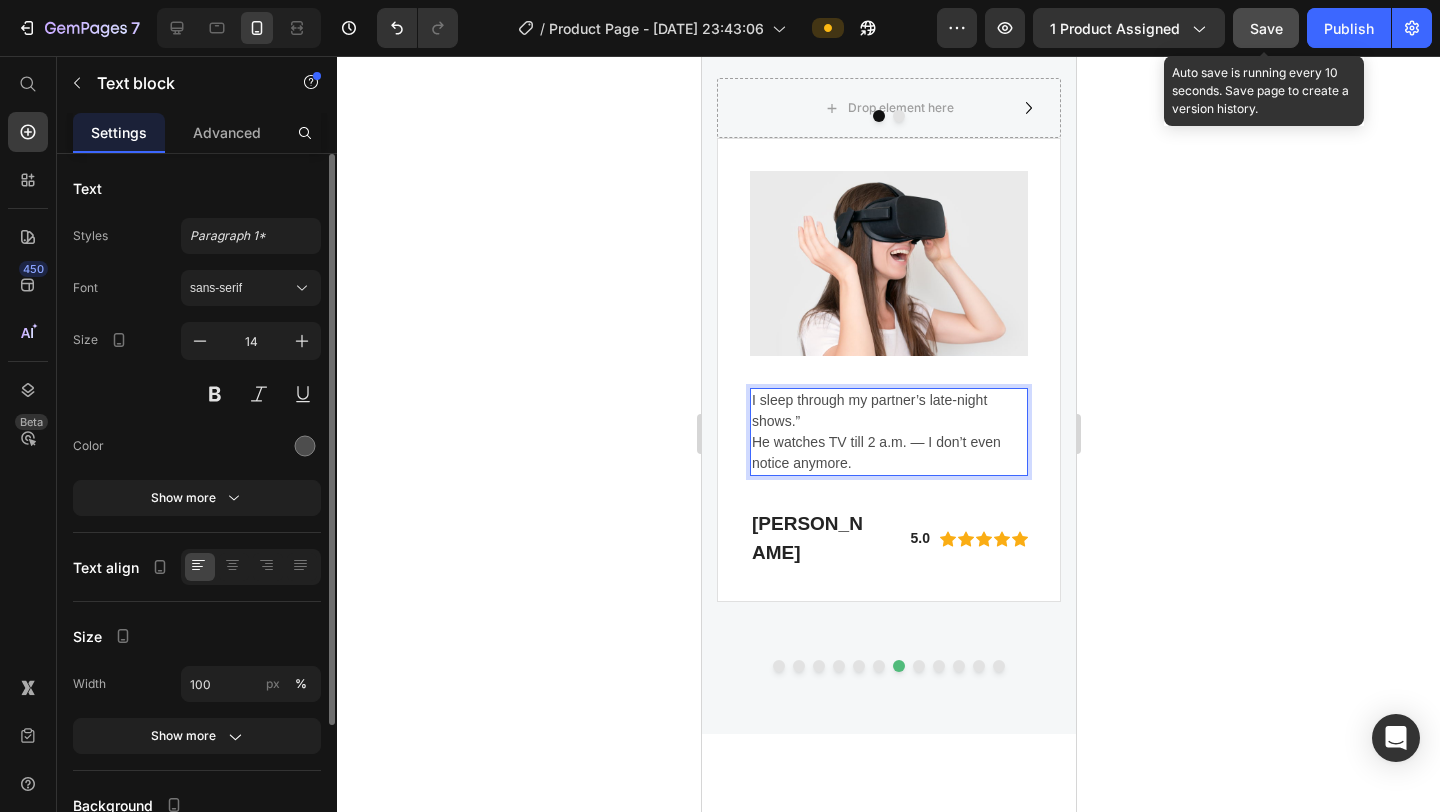 click on "He watches TV till 2 a.m. — I don’t even notice anymore." at bounding box center [888, 453] 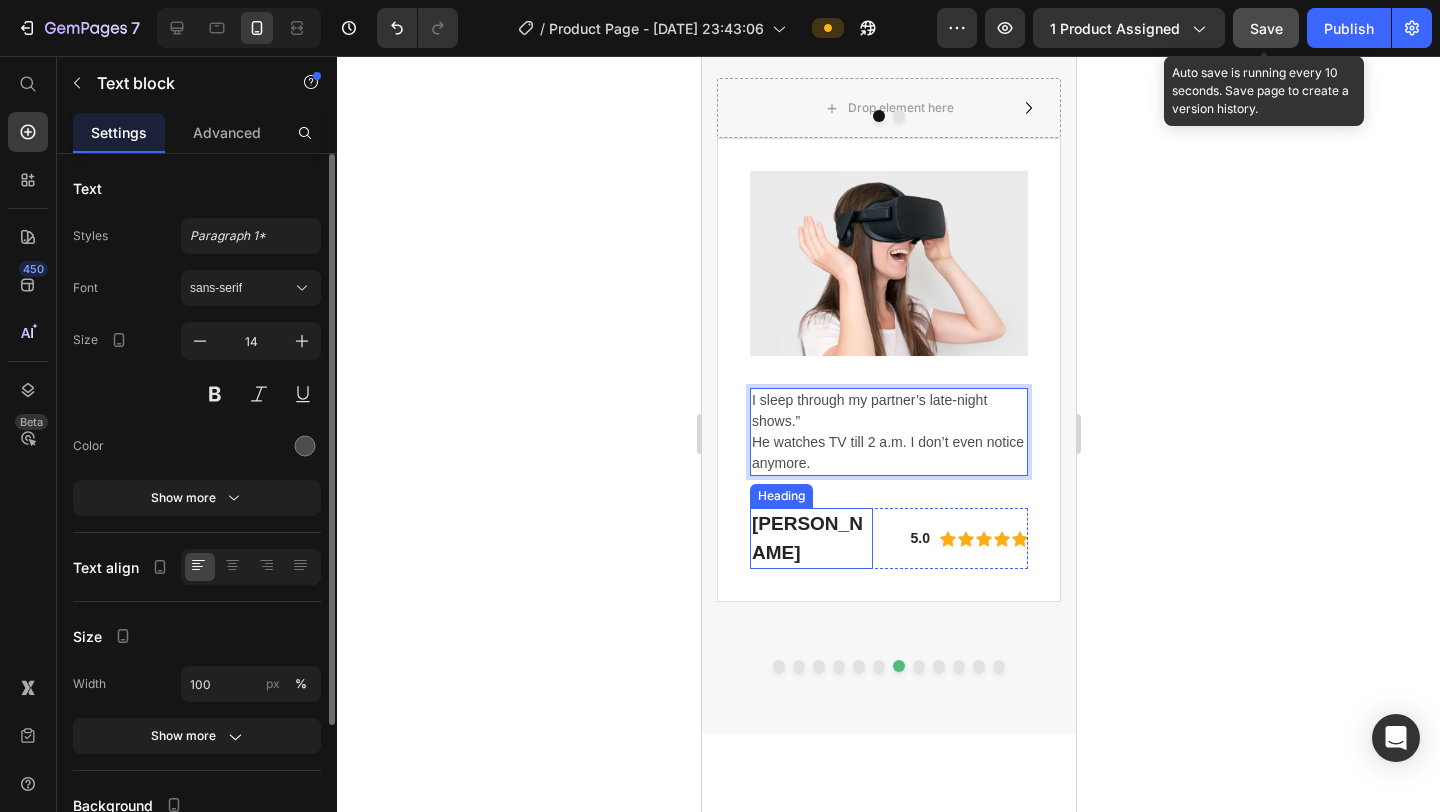 click on "Gabriella Holland" at bounding box center [810, 538] 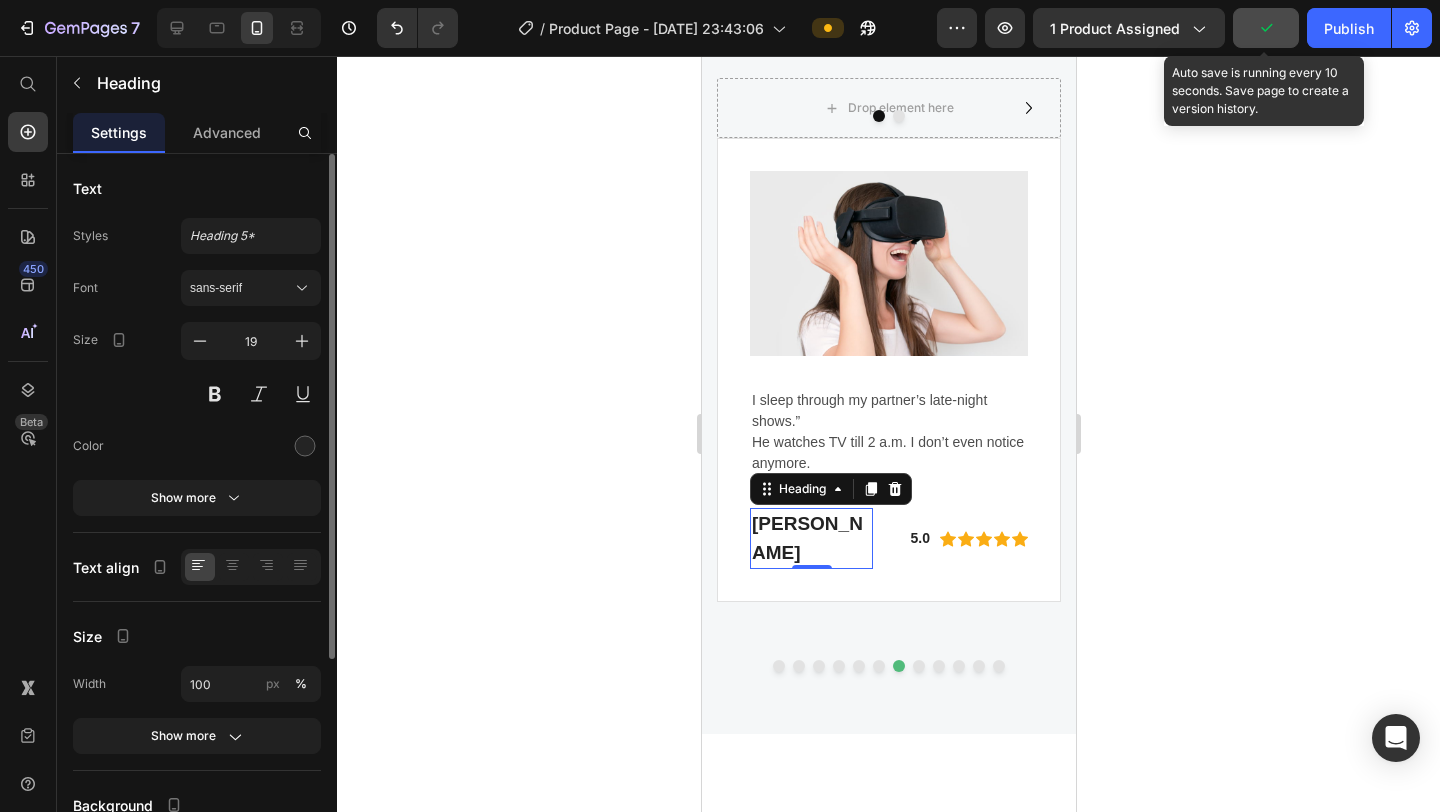 click on "Gabriella Holland" at bounding box center (810, 538) 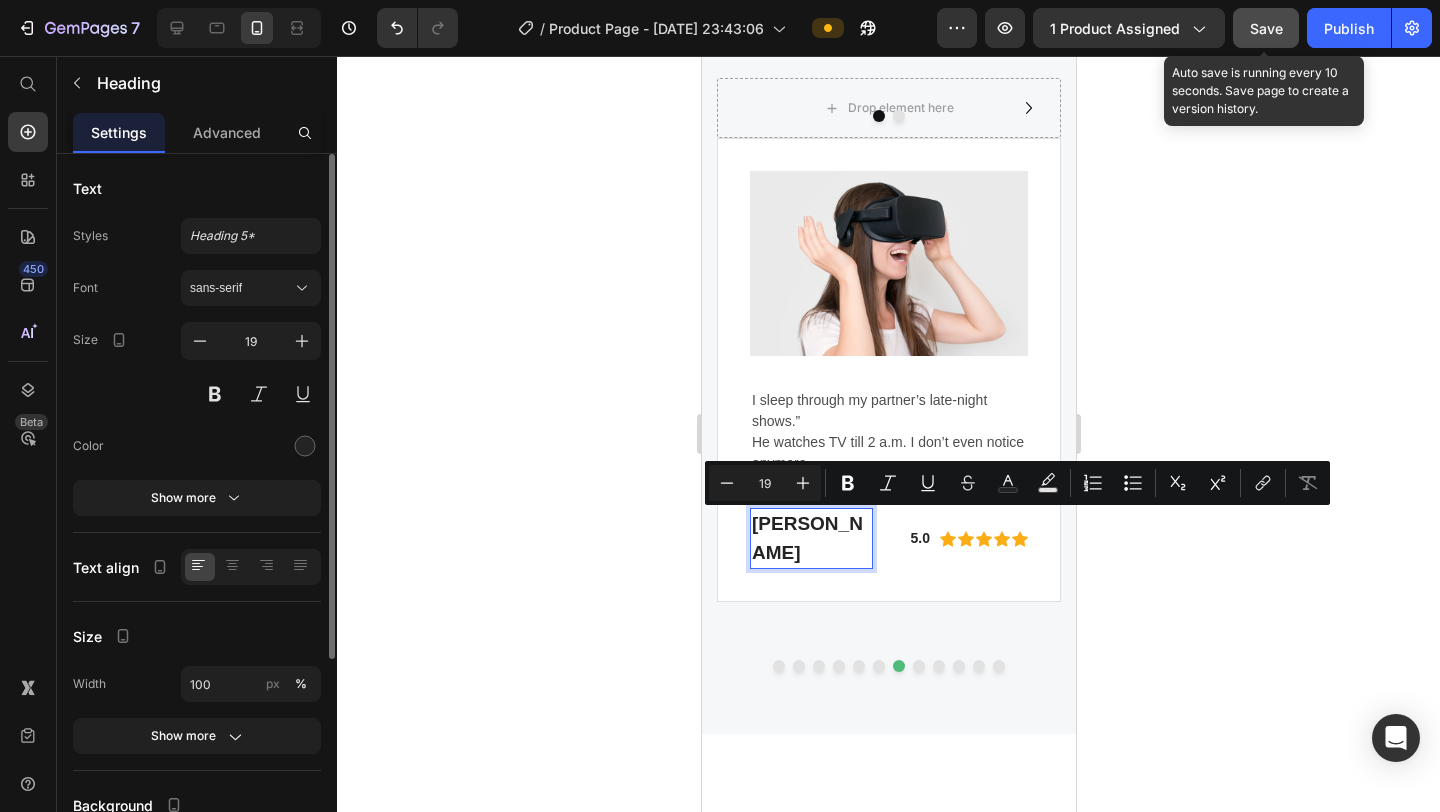 drag, startPoint x: 826, startPoint y: 551, endPoint x: 755, endPoint y: 522, distance: 76.6942 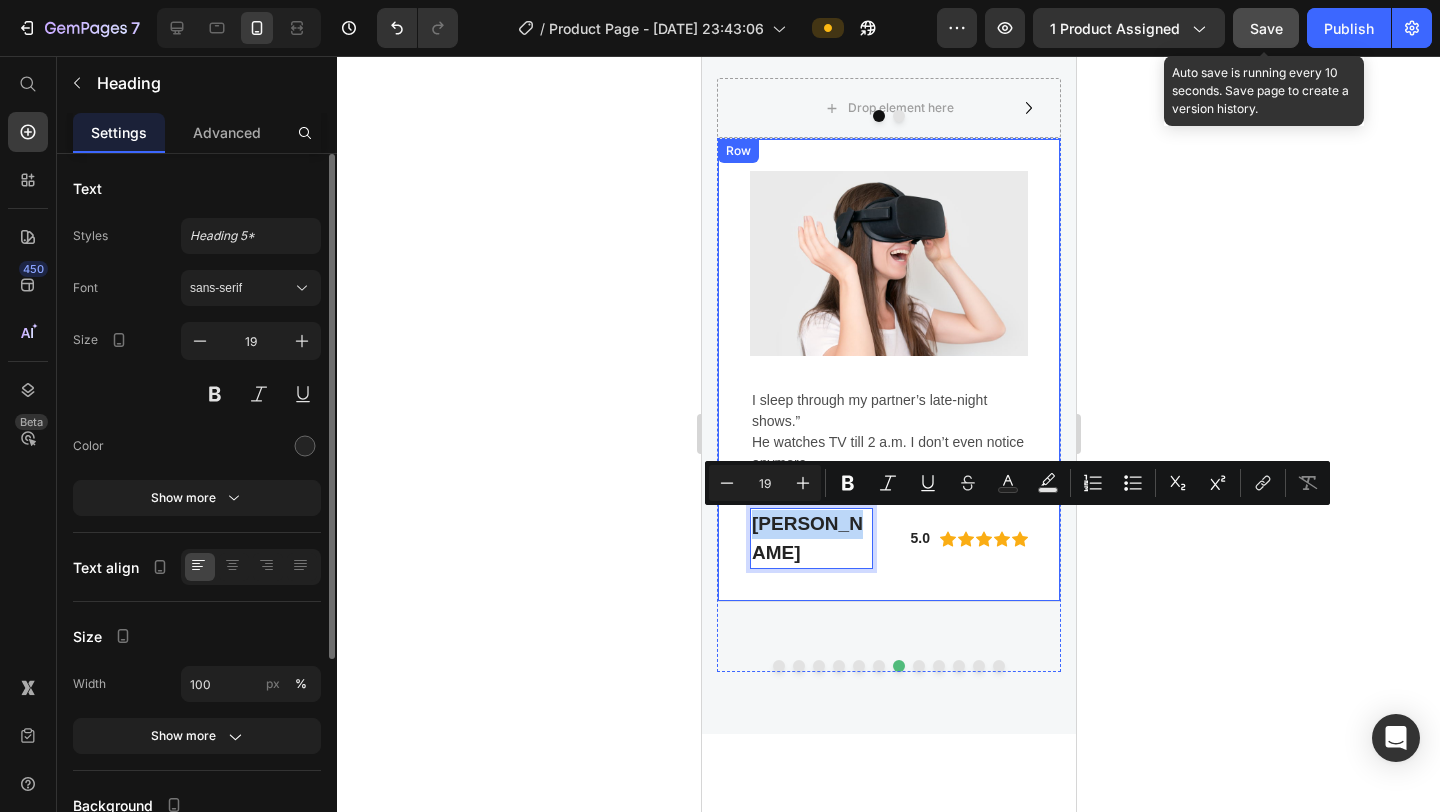 drag, startPoint x: 834, startPoint y: 524, endPoint x: 742, endPoint y: 518, distance: 92.19544 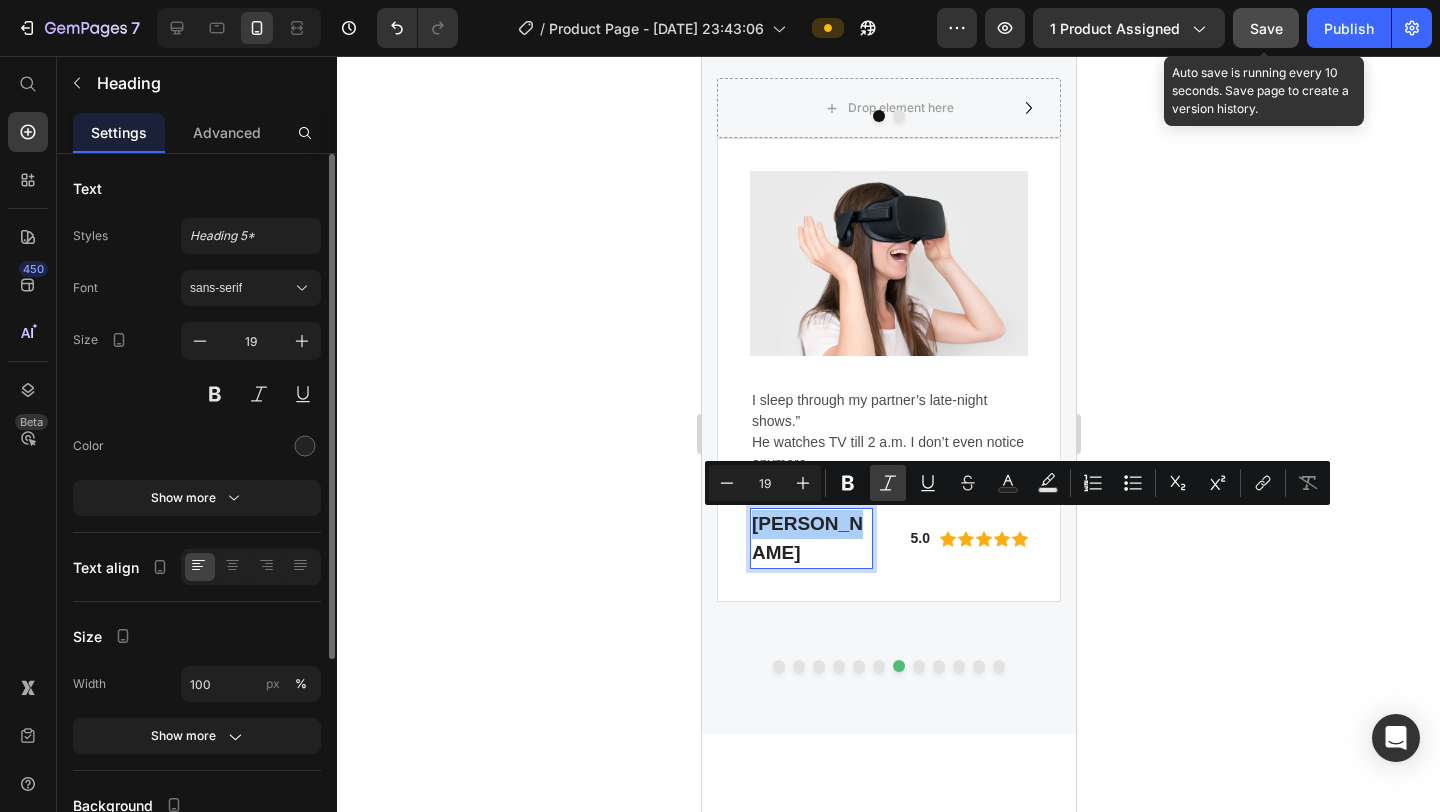 click 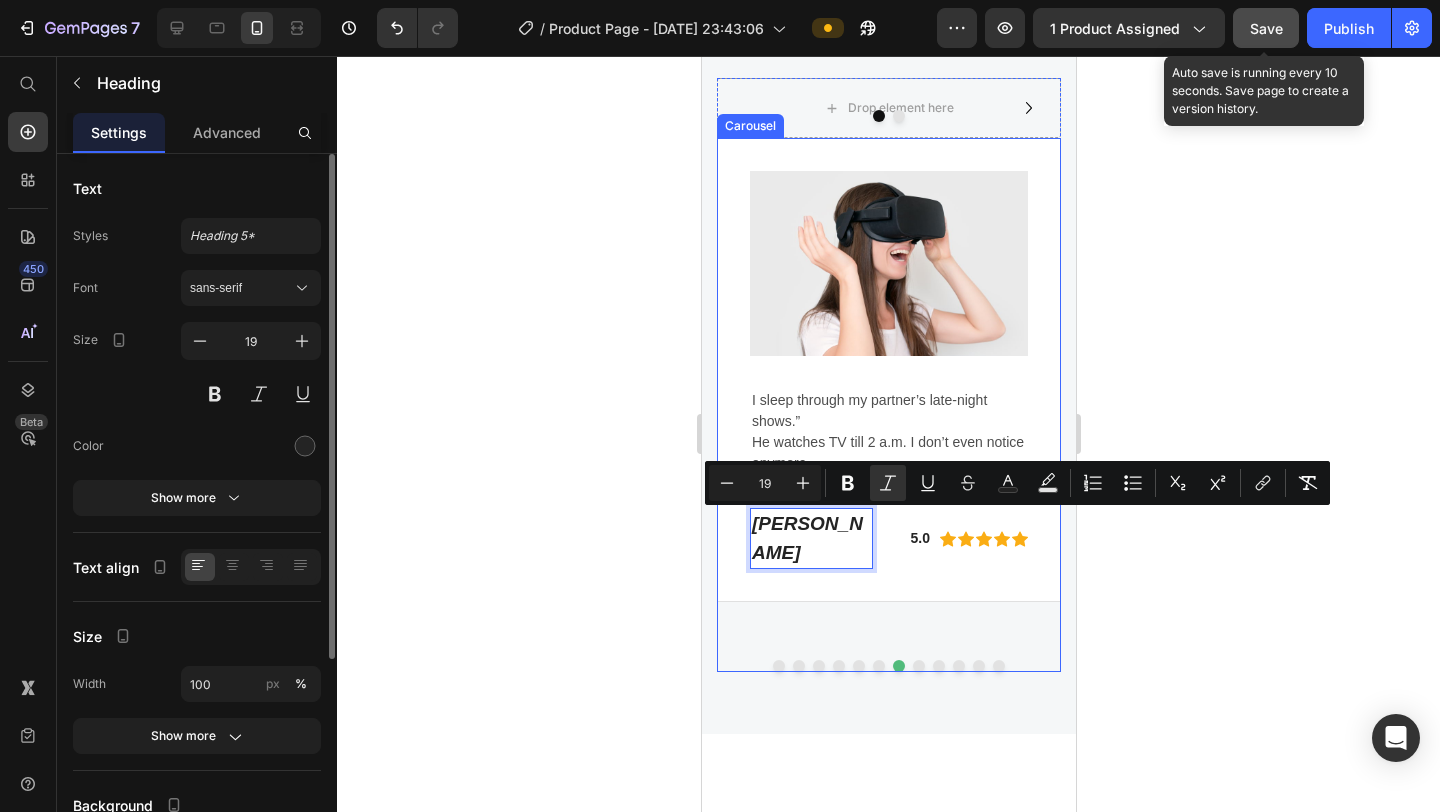 click at bounding box center (918, 666) 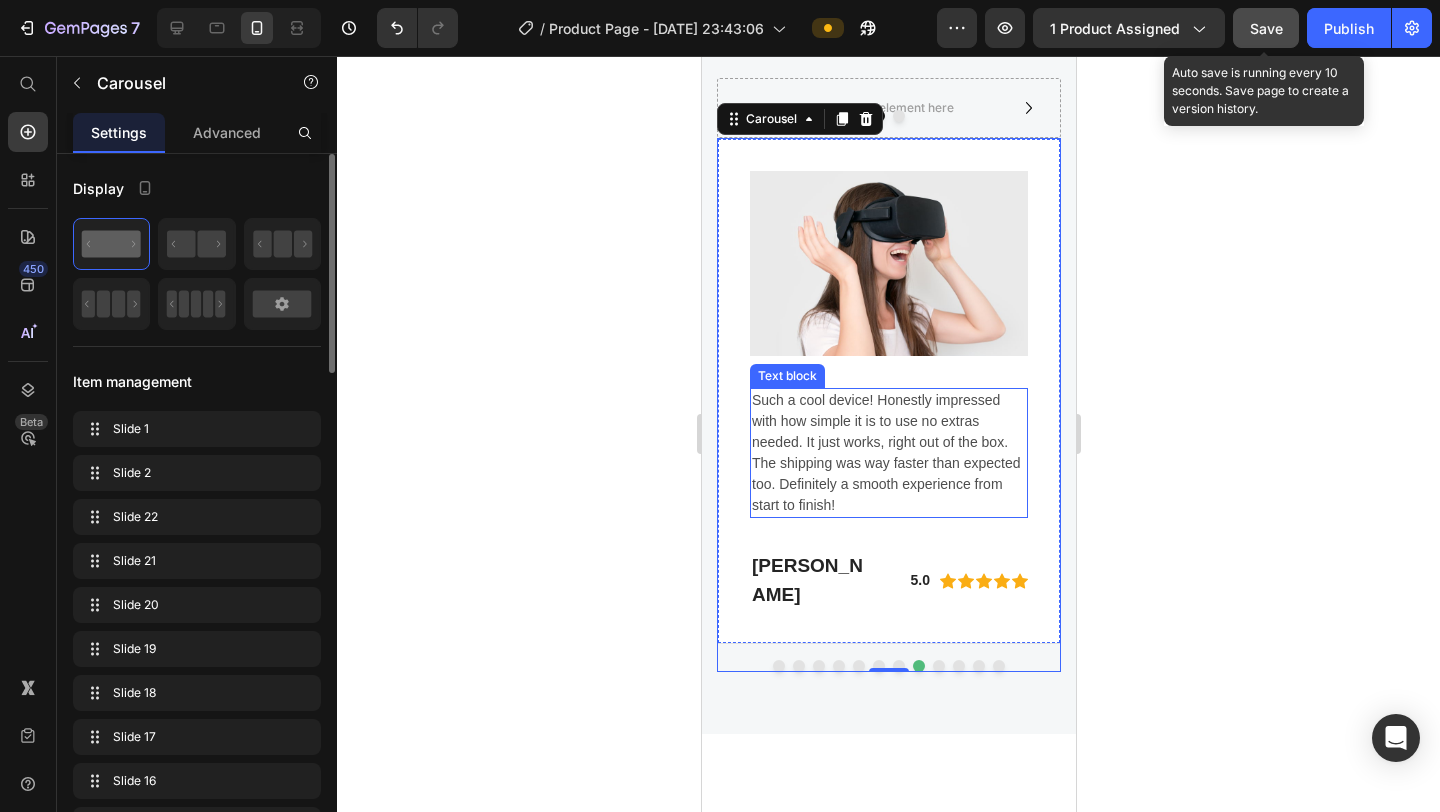 click on "Such a cool device! Honestly impressed with how simple it is to use no extras needed. It just works, right out of the box. The shipping was way faster than expected too. Definitely a smooth experience from start to finish!" at bounding box center [888, 453] 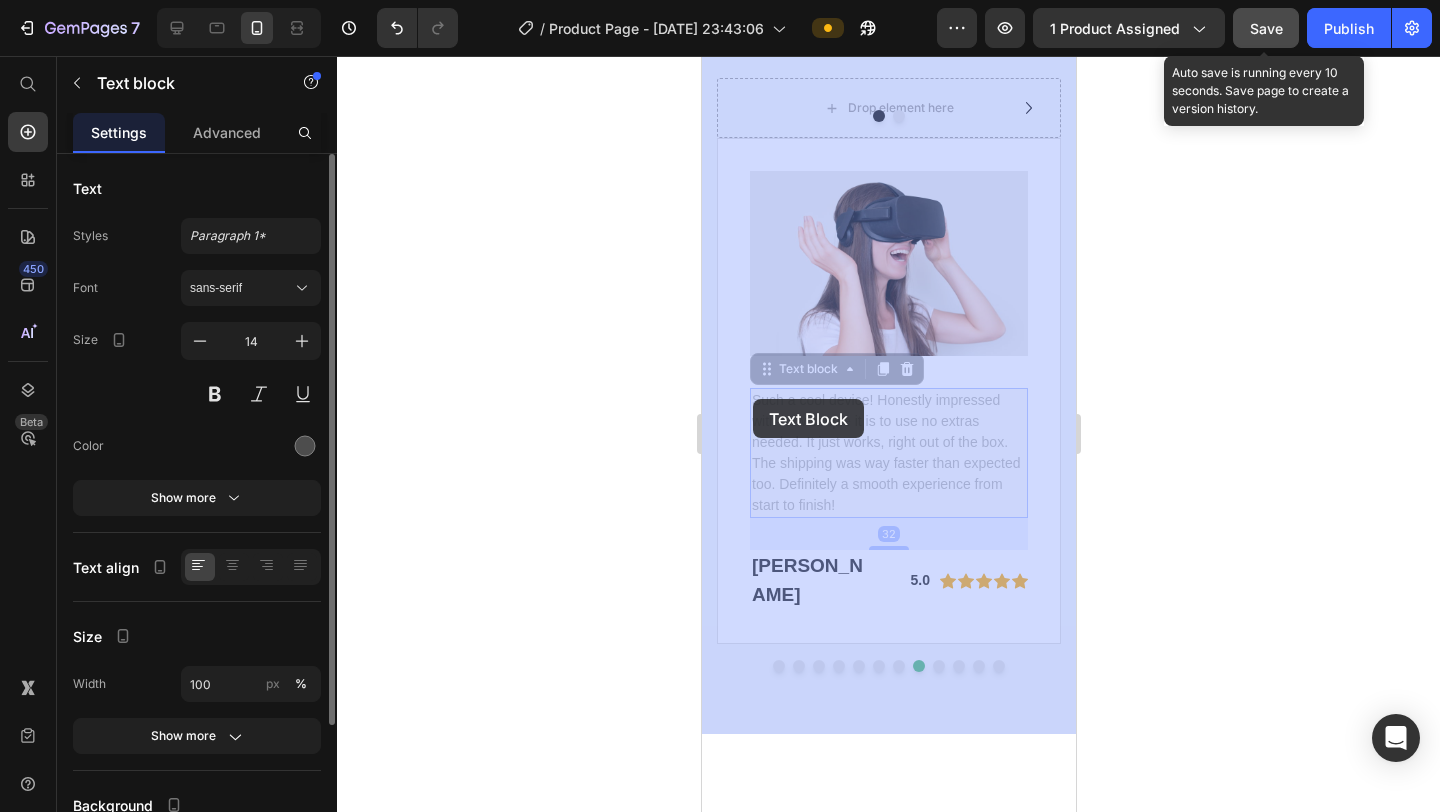 drag, startPoint x: 838, startPoint y: 502, endPoint x: 768, endPoint y: 492, distance: 70.71068 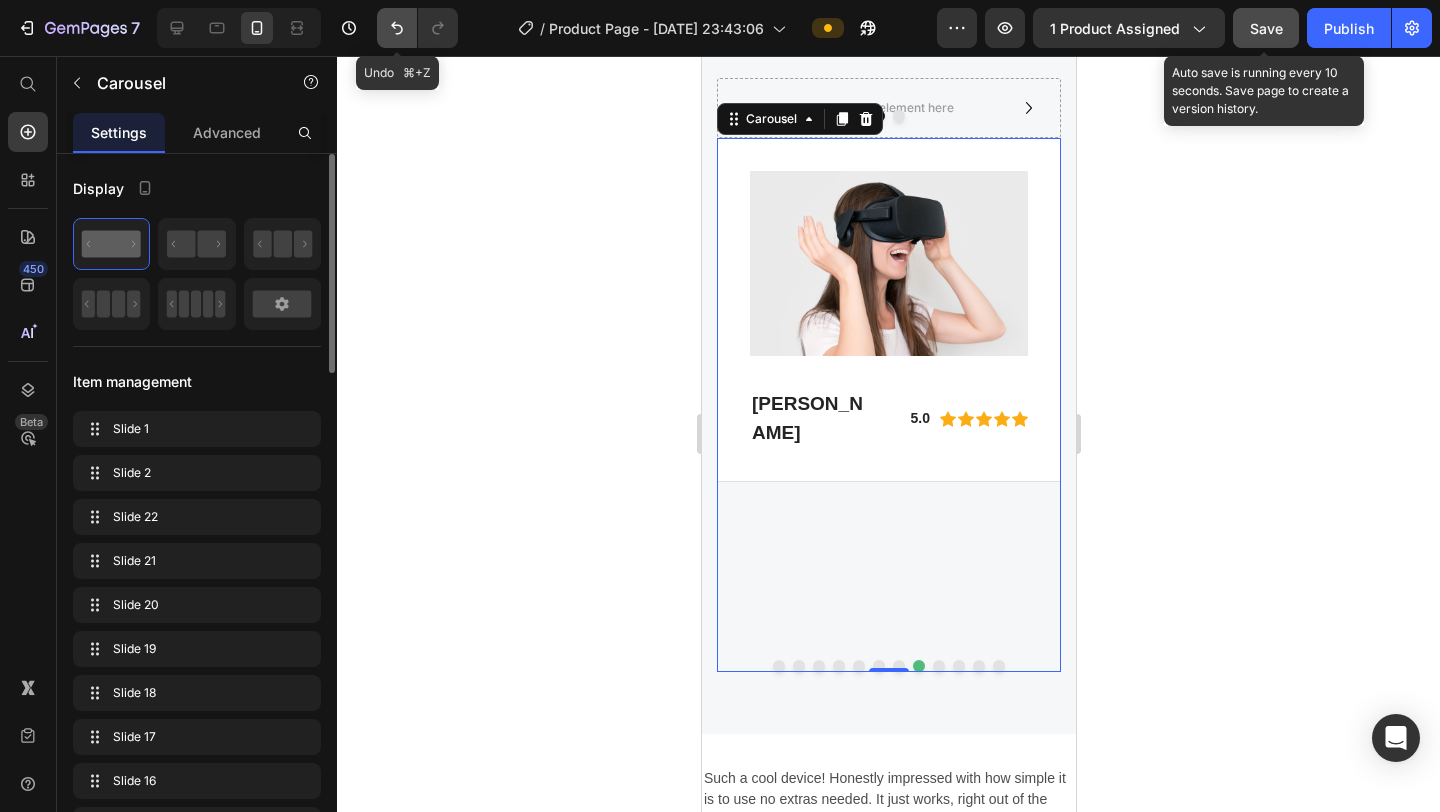 click 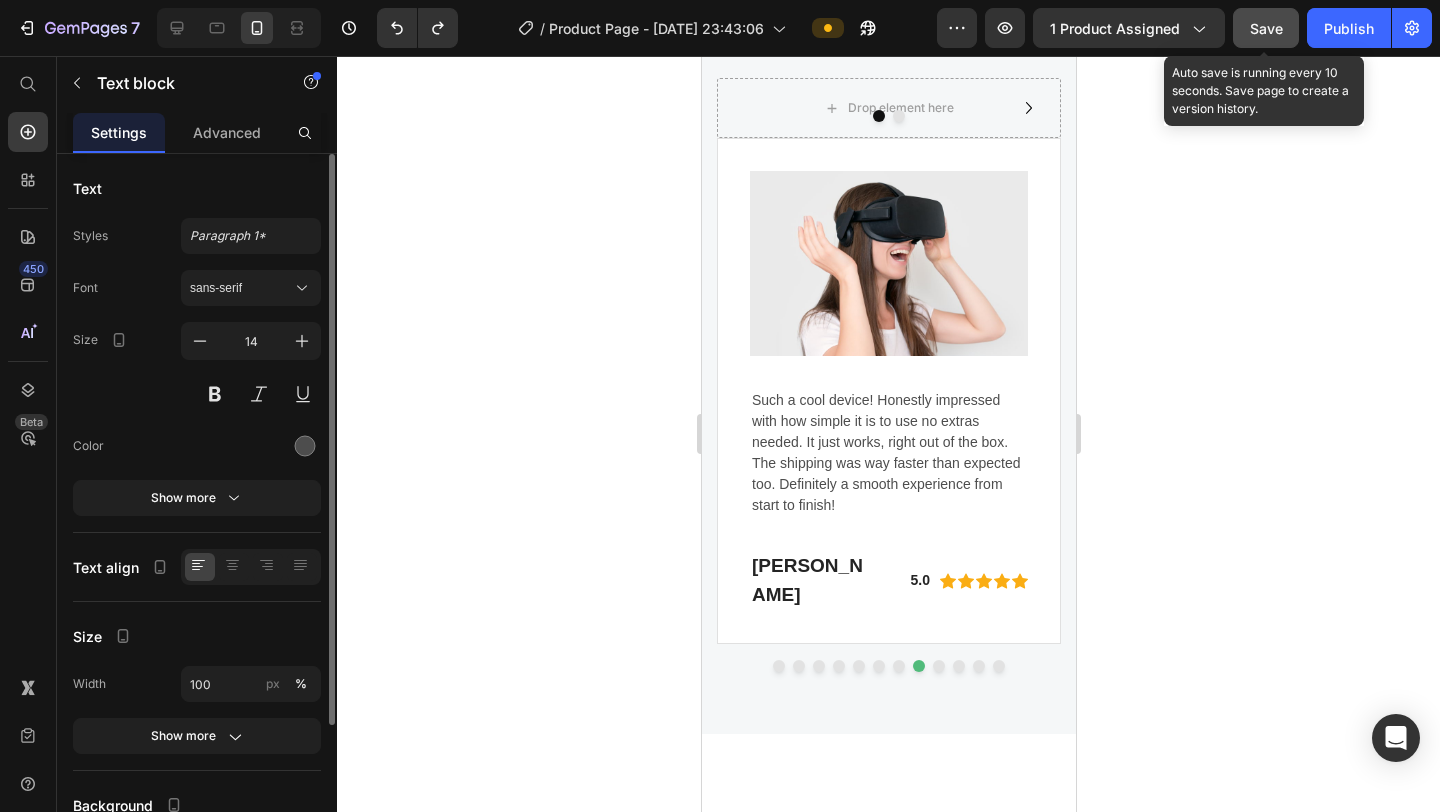 click on "Such a cool device! Honestly impressed with how simple it is to use no extras needed. It just works, right out of the box. The shipping was way faster than expected too. Definitely a smooth experience from start to finish!" at bounding box center (888, 453) 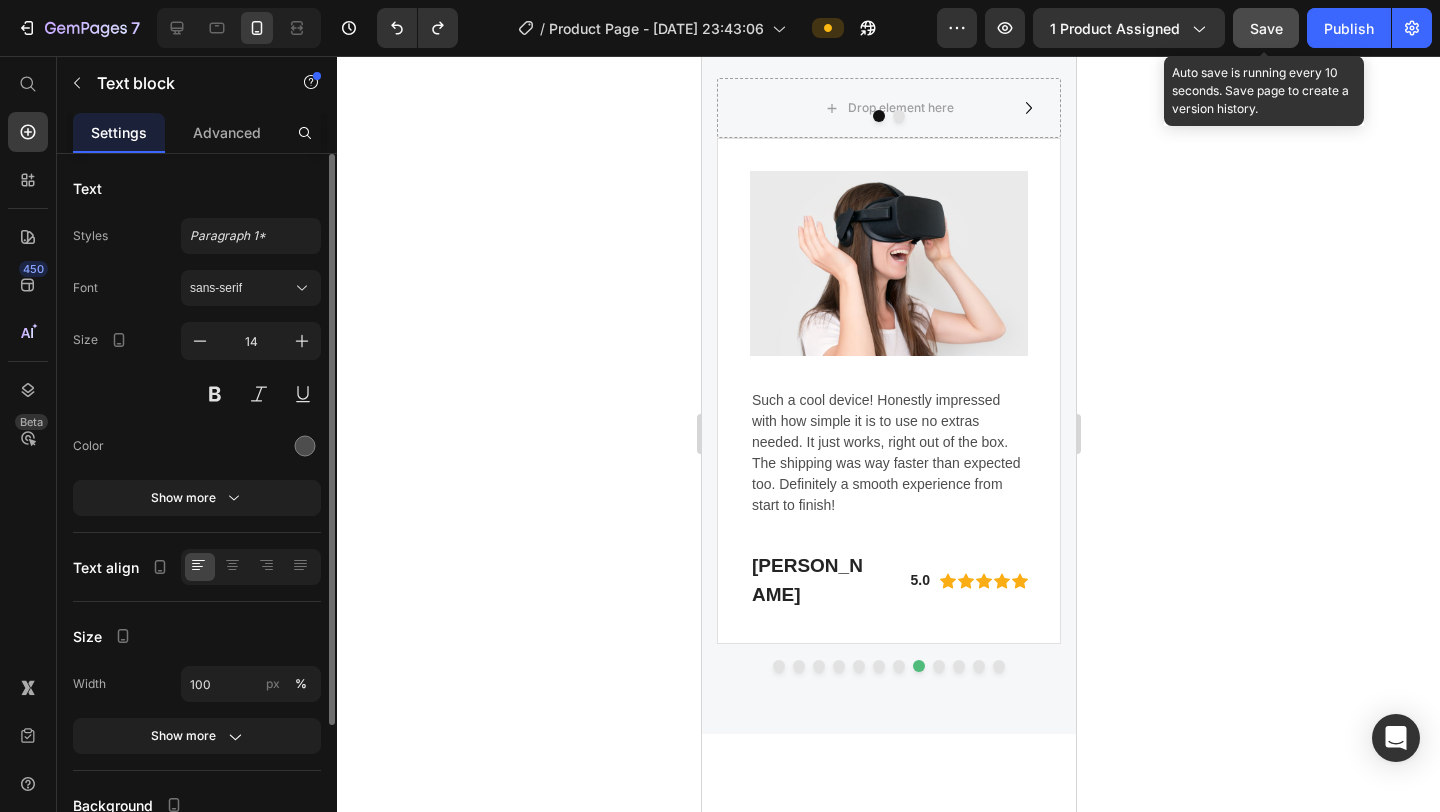 click on "Such a cool device! Honestly impressed with how simple it is to use no extras needed. It just works, right out of the box. The shipping was way faster than expected too. Definitely a smooth experience from start to finish!" at bounding box center (888, 453) 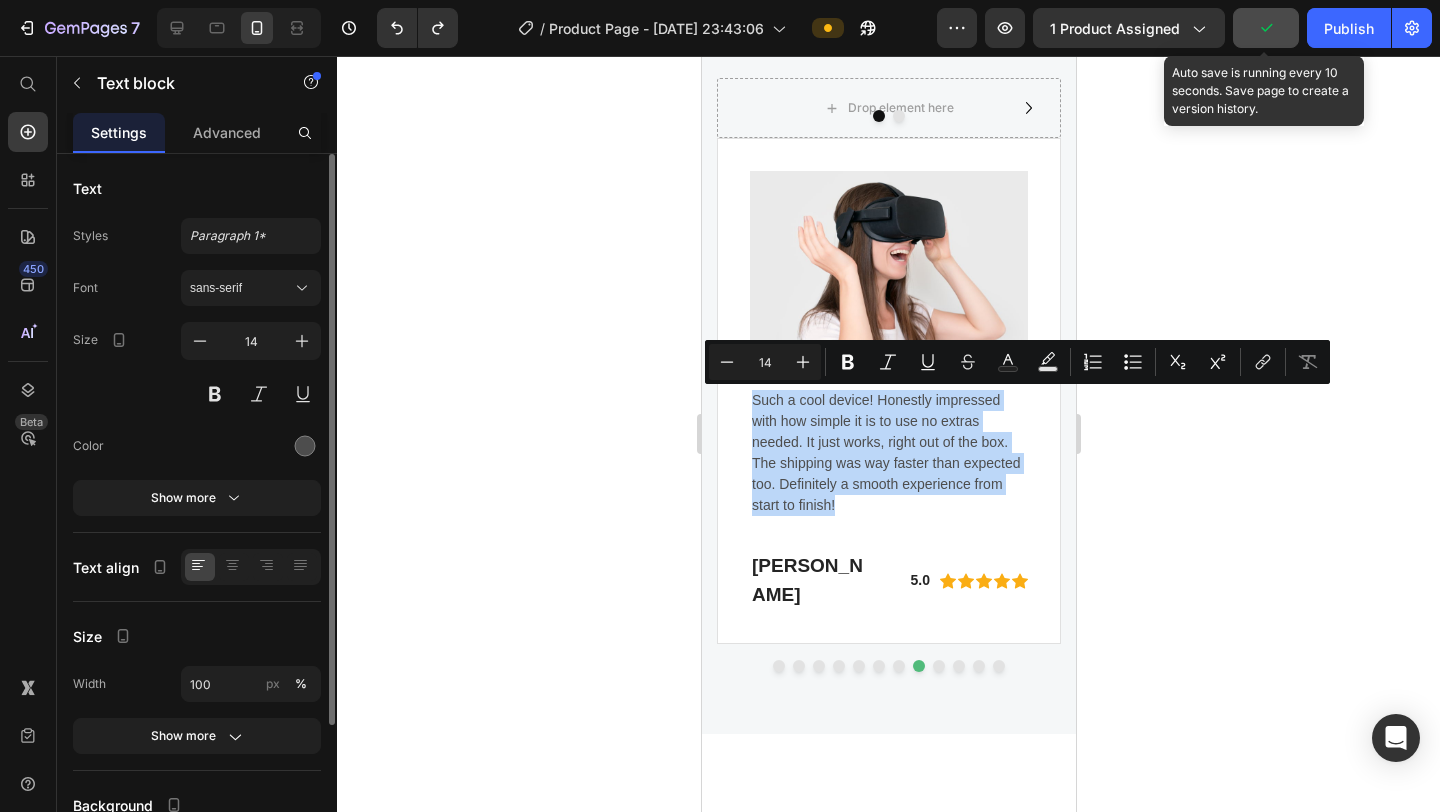 drag, startPoint x: 753, startPoint y: 398, endPoint x: 834, endPoint y: 500, distance: 130.24976 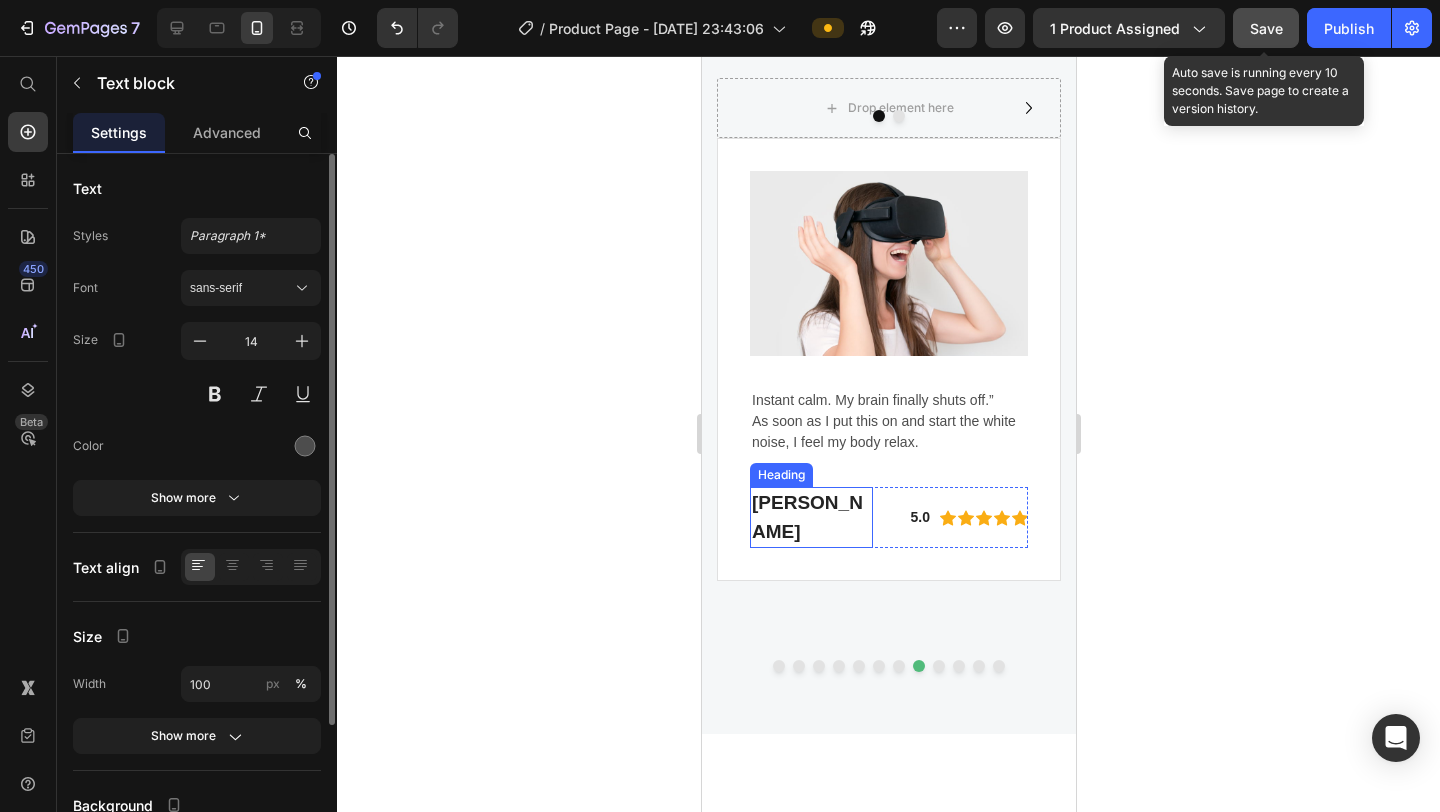 click on "Gabriella Holland" at bounding box center (810, 517) 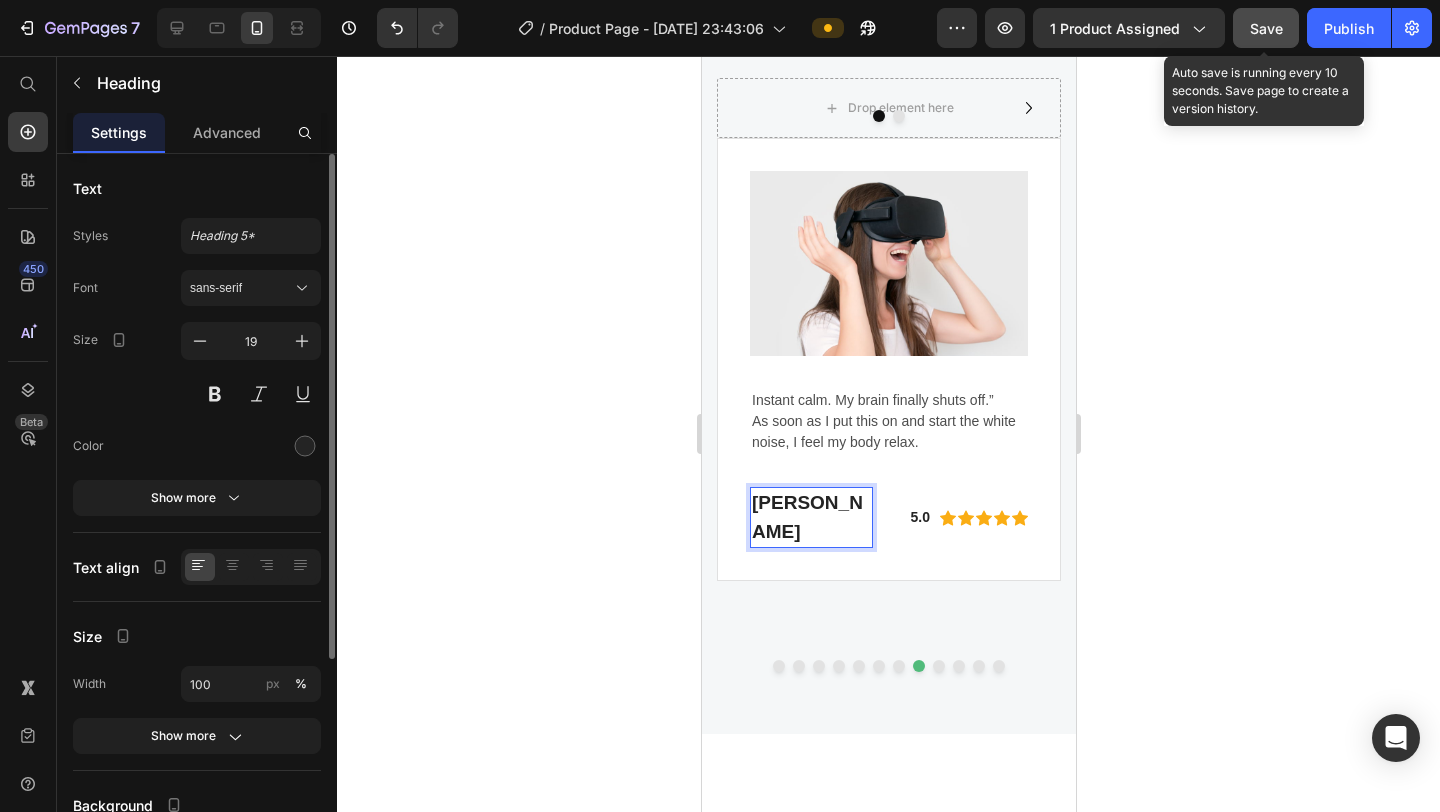 drag, startPoint x: 821, startPoint y: 537, endPoint x: 747, endPoint y: 506, distance: 80.23092 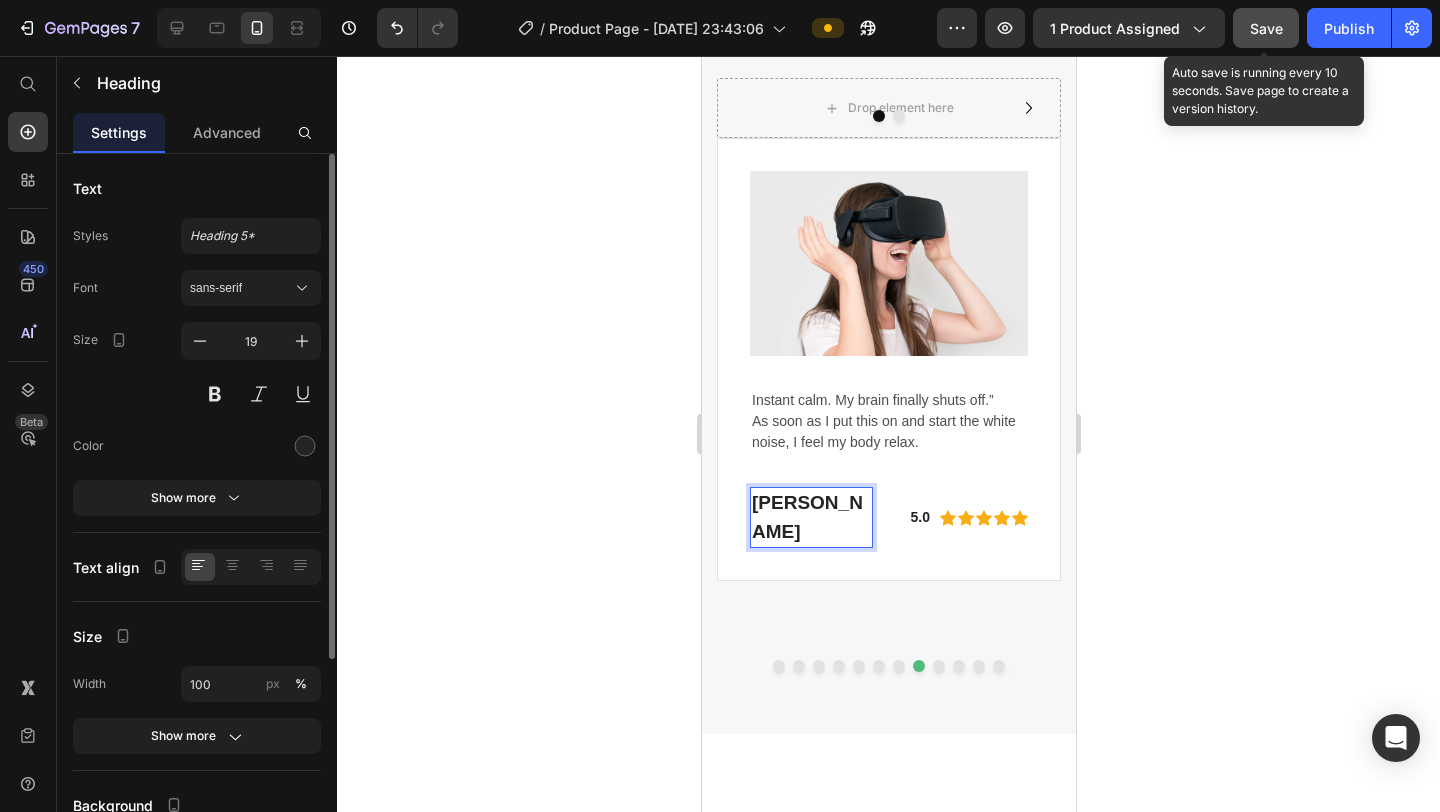 click on "Image Instant calm. My brain finally shuts off.” As soon as I put this on and start the white noise, I feel my body relax. Text block Gabriella Holland Heading   0 5.0 Text block
Icon
Icon
Icon
Icon
Icon Icon List Hoz Row Row Row" at bounding box center (888, 359) 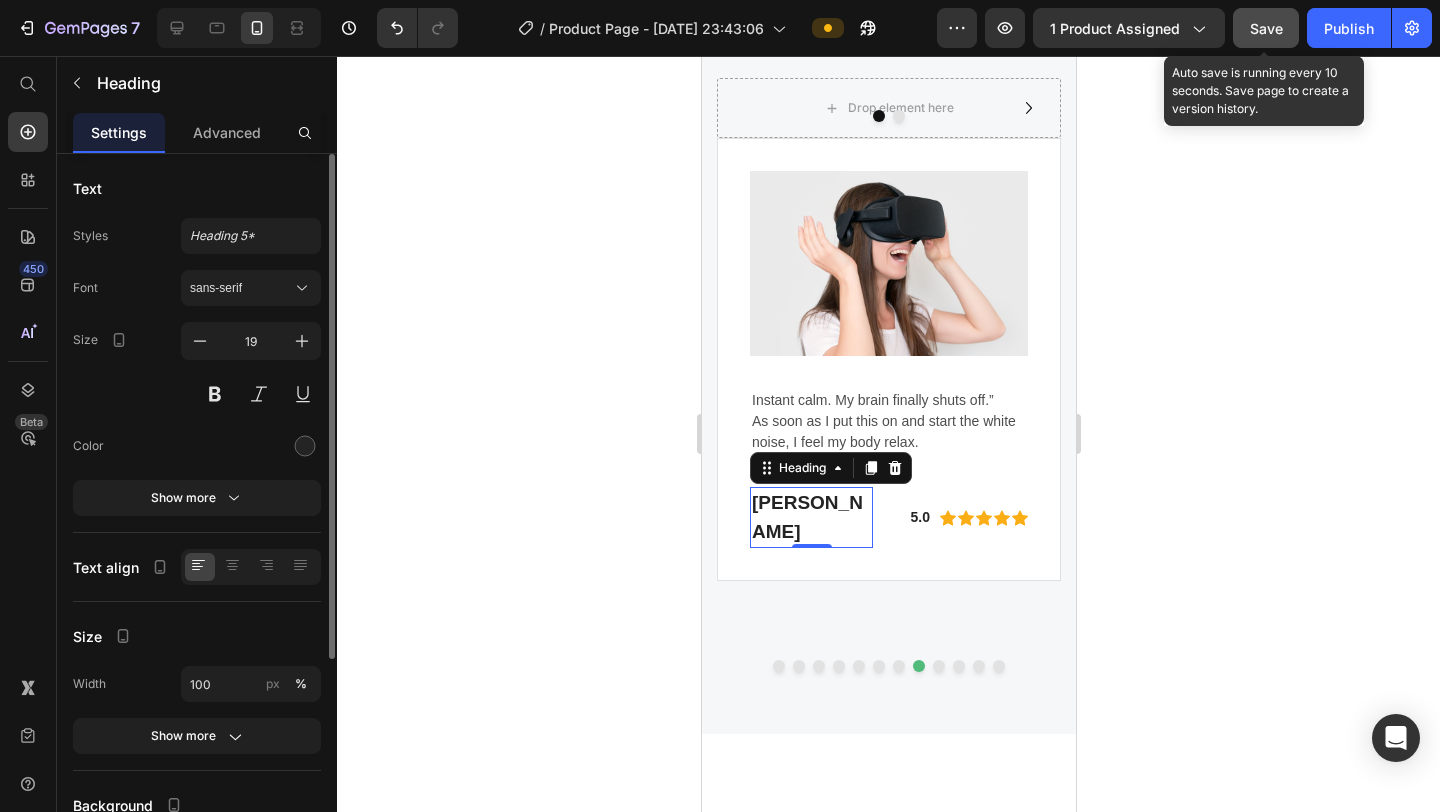 click on "Gabriella Holland" at bounding box center (810, 517) 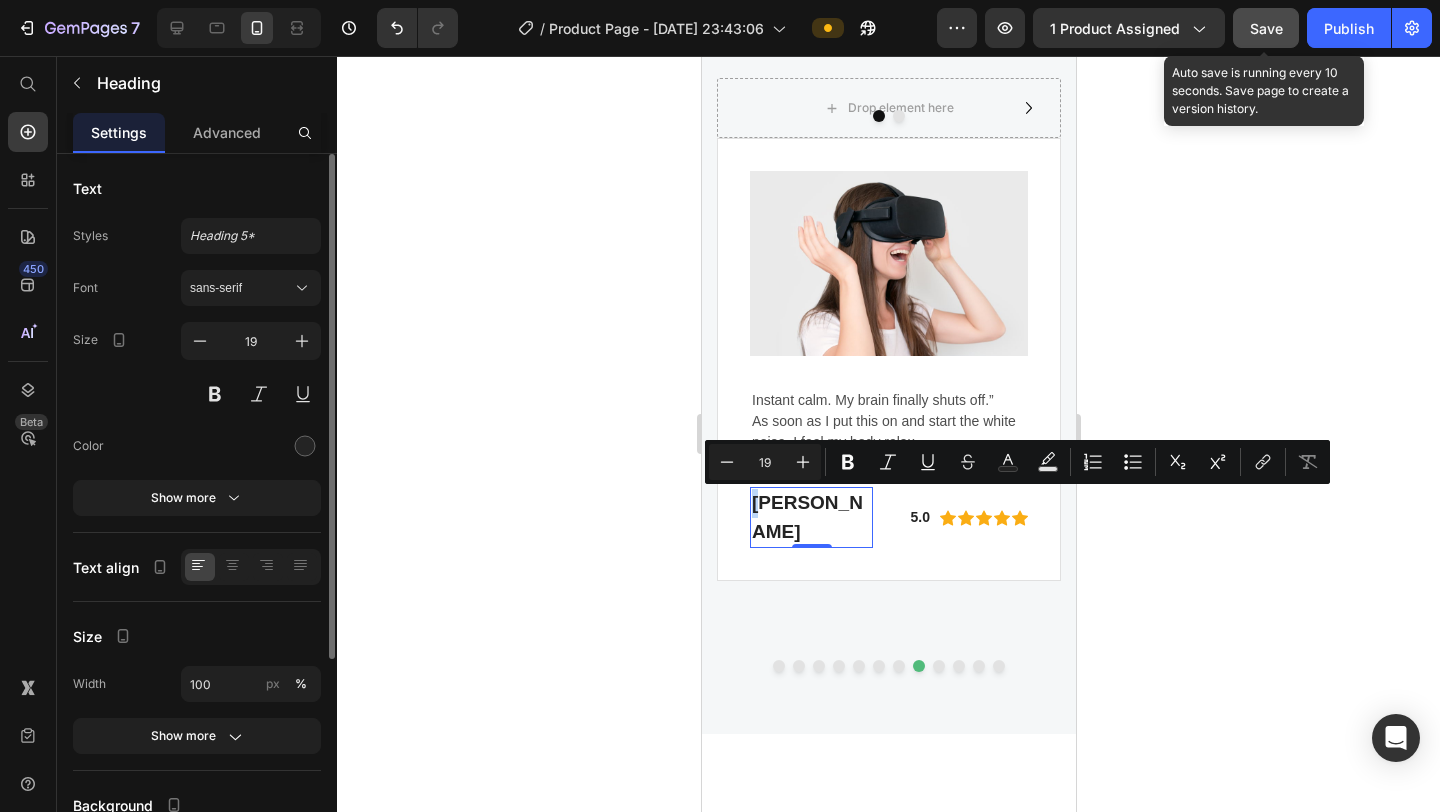 click on "Gabriella Holland" at bounding box center (810, 517) 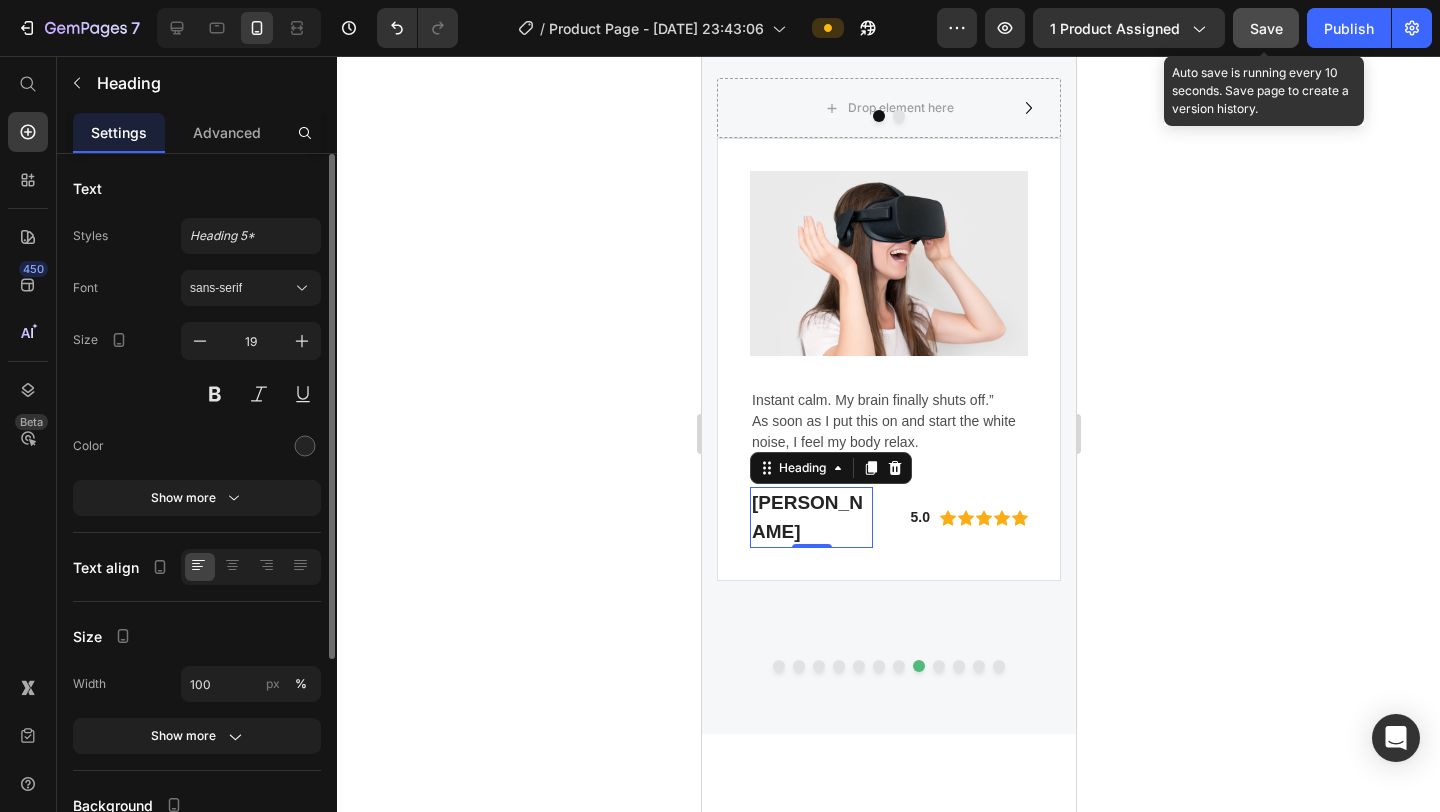 click on "Gabriella Holland" at bounding box center (810, 517) 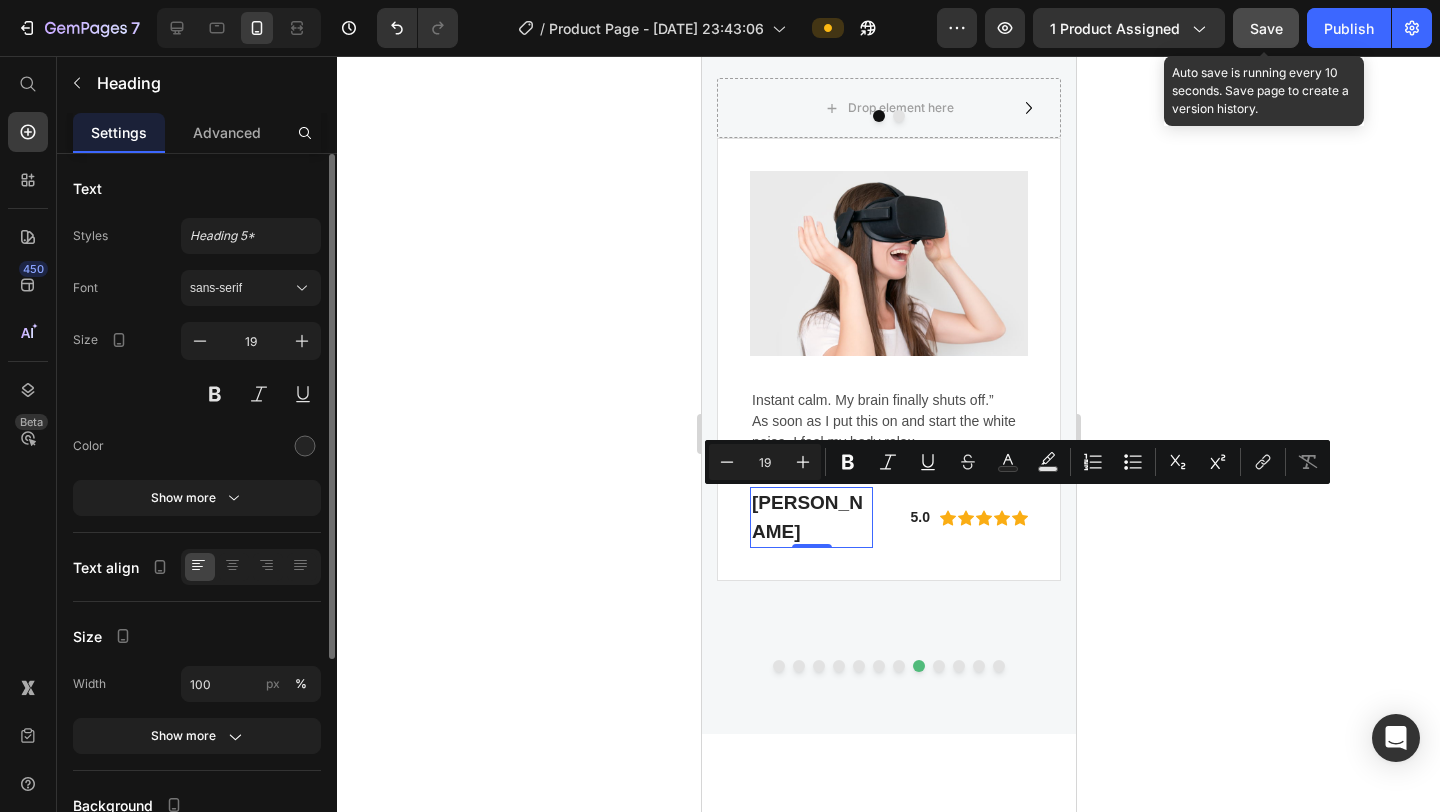drag, startPoint x: 758, startPoint y: 501, endPoint x: 827, endPoint y: 539, distance: 78.77182 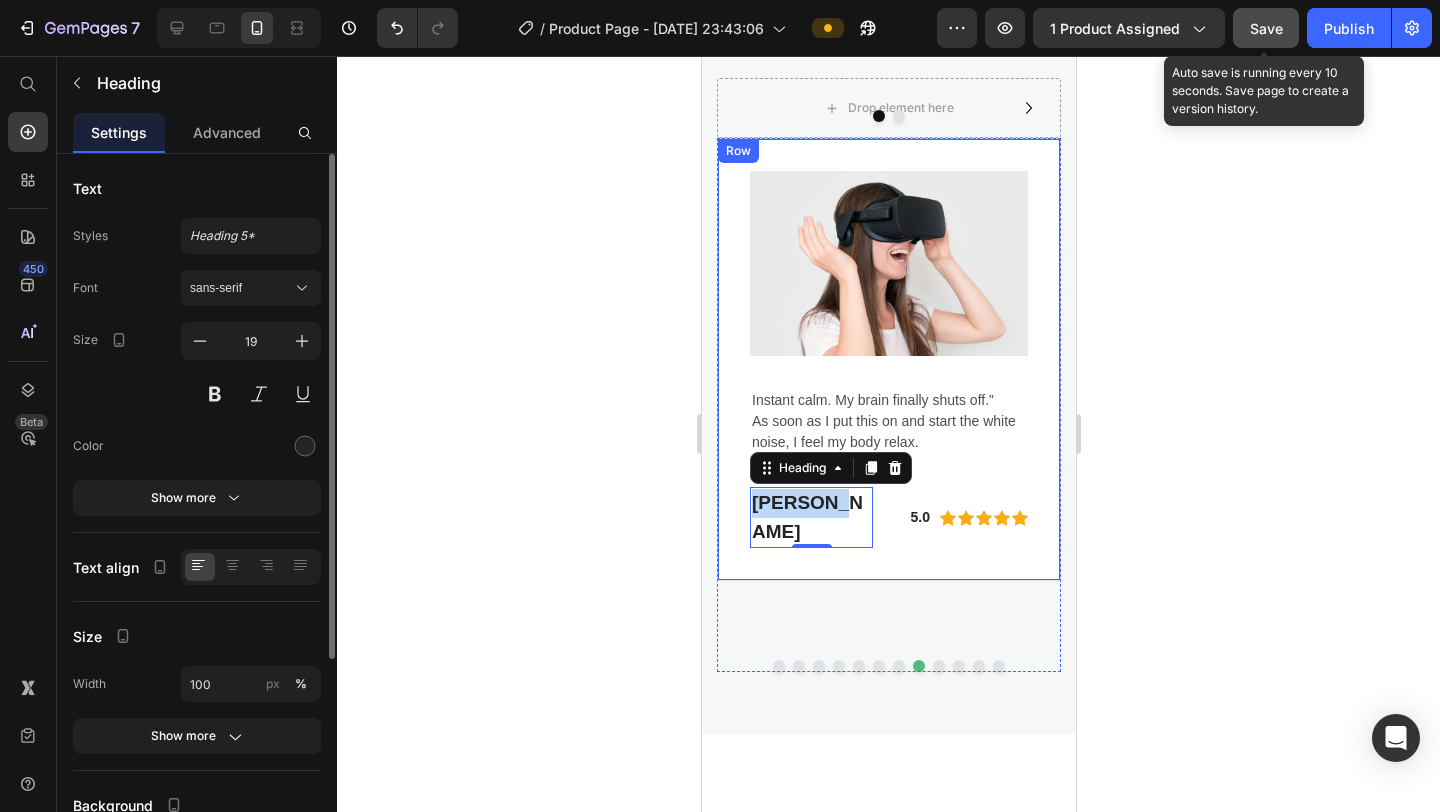 drag, startPoint x: 832, startPoint y: 502, endPoint x: 736, endPoint y: 499, distance: 96.04687 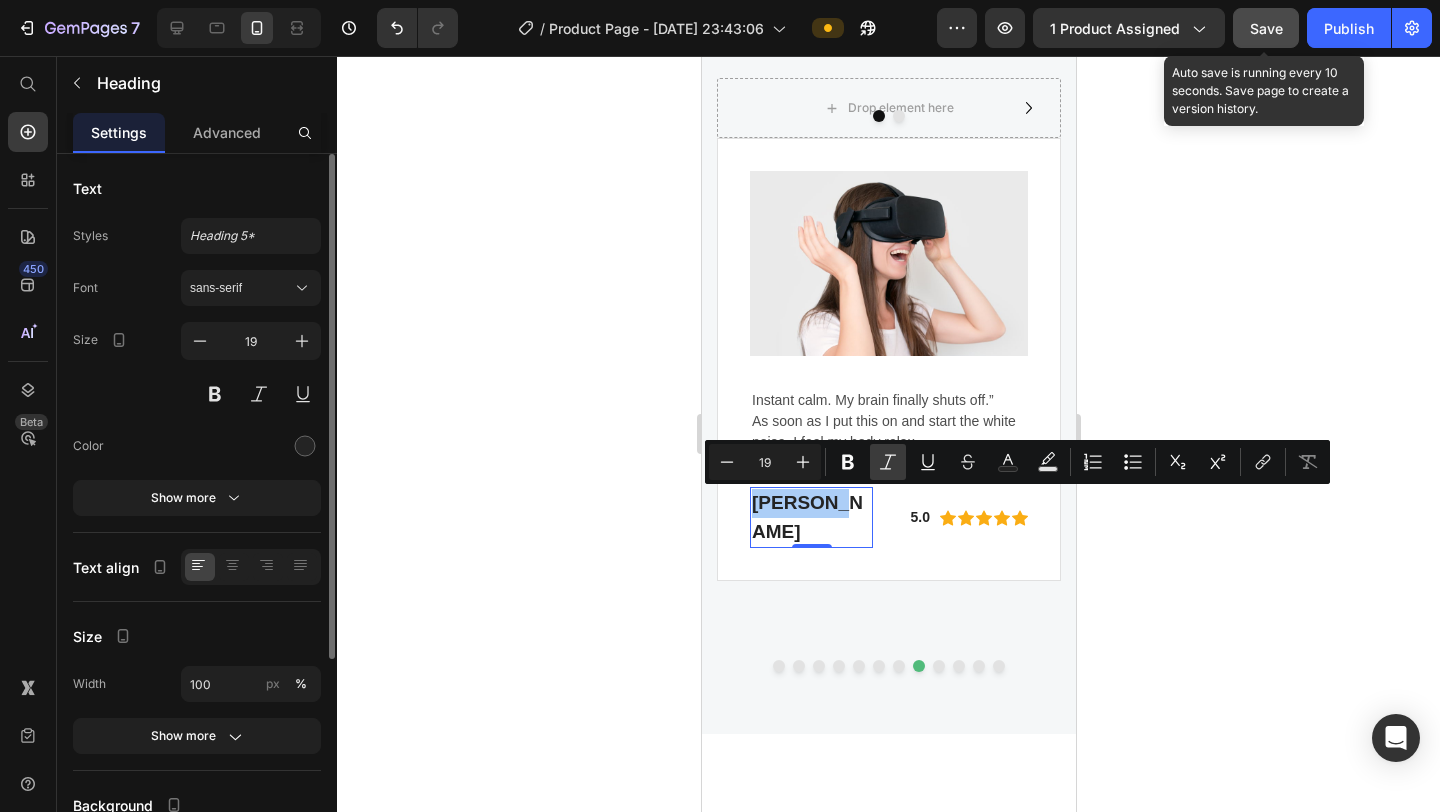 click 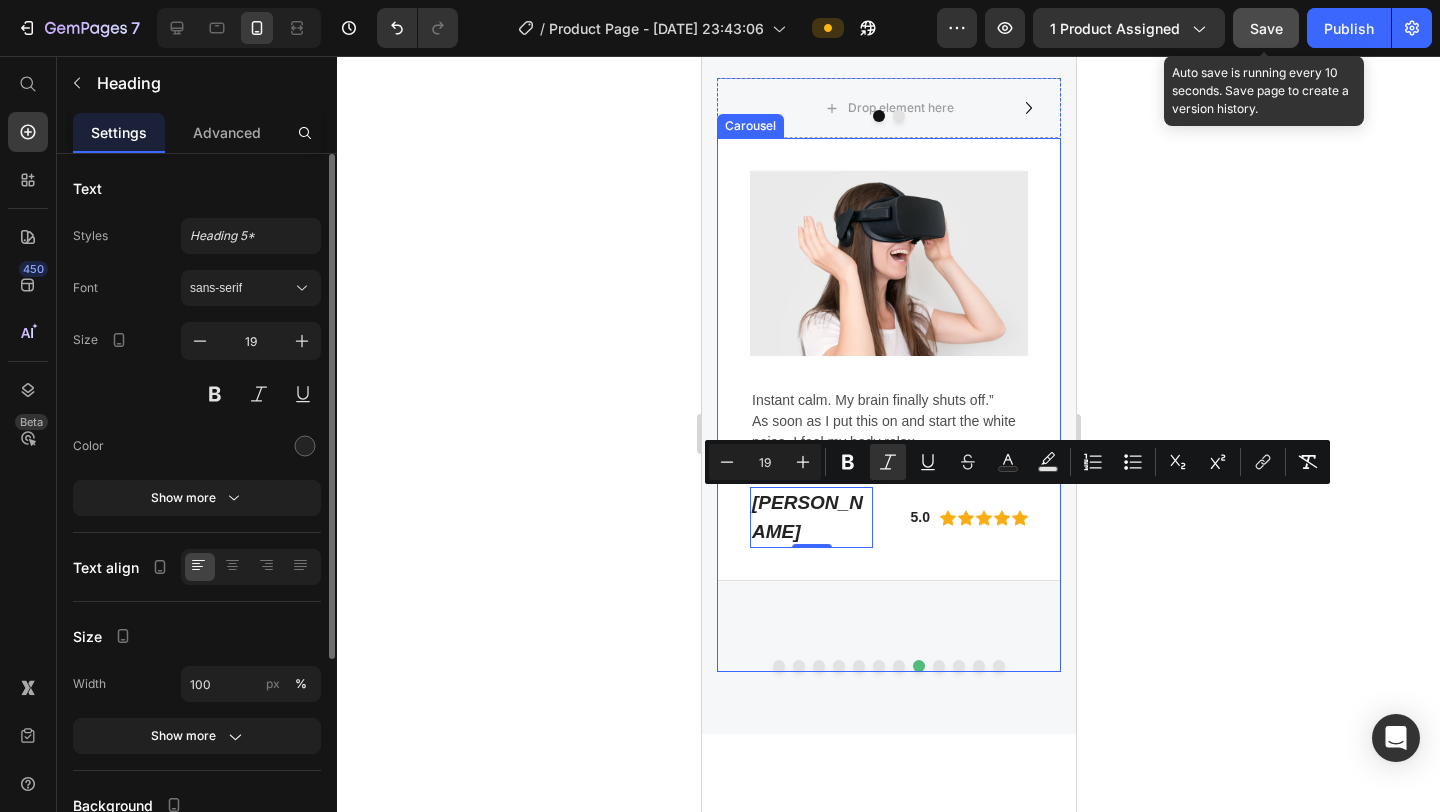 click at bounding box center [938, 666] 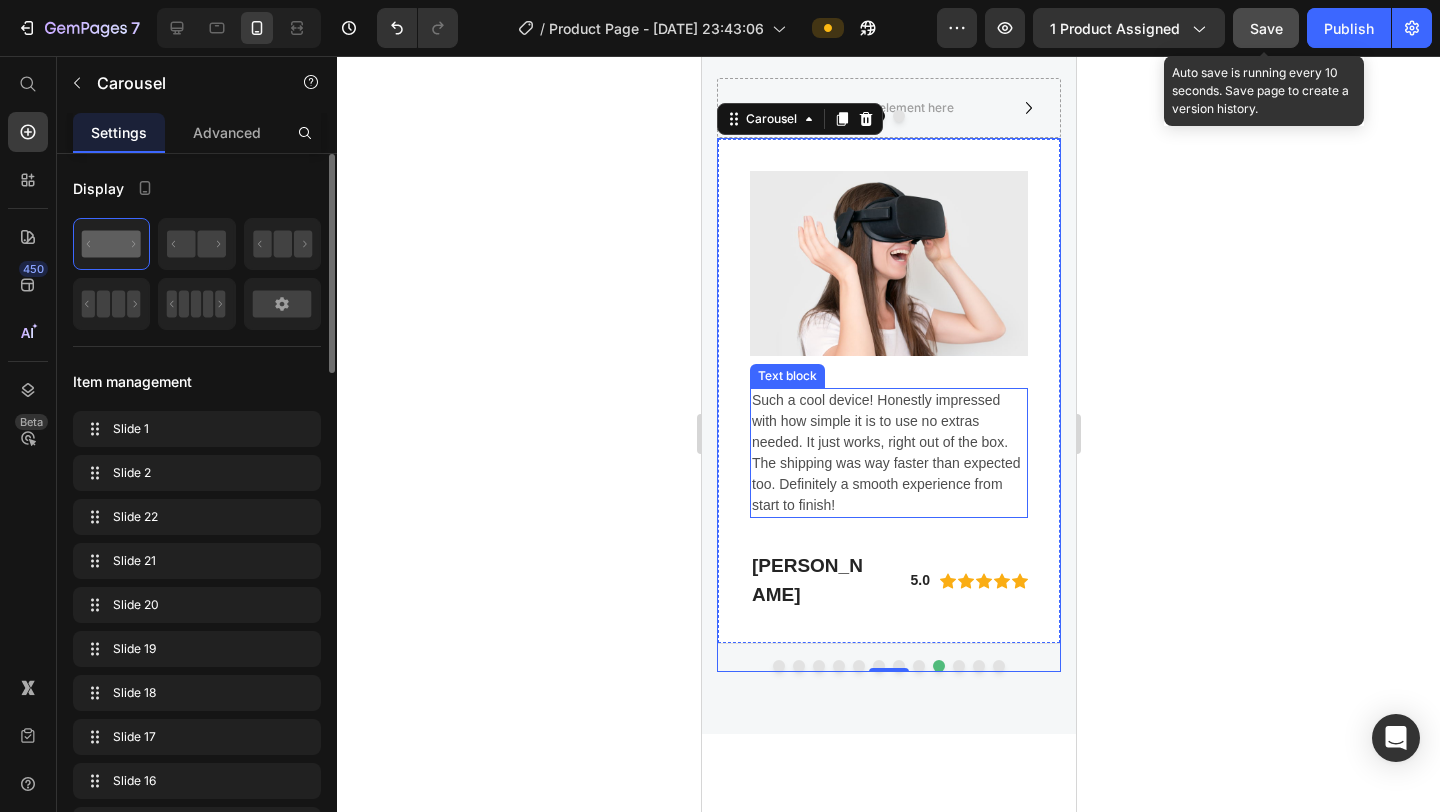 click on "Such a cool device! Honestly impressed with how simple it is to use no extras needed. It just works, right out of the box. The shipping was way faster than expected too. Definitely a smooth experience from start to finish!" at bounding box center [888, 453] 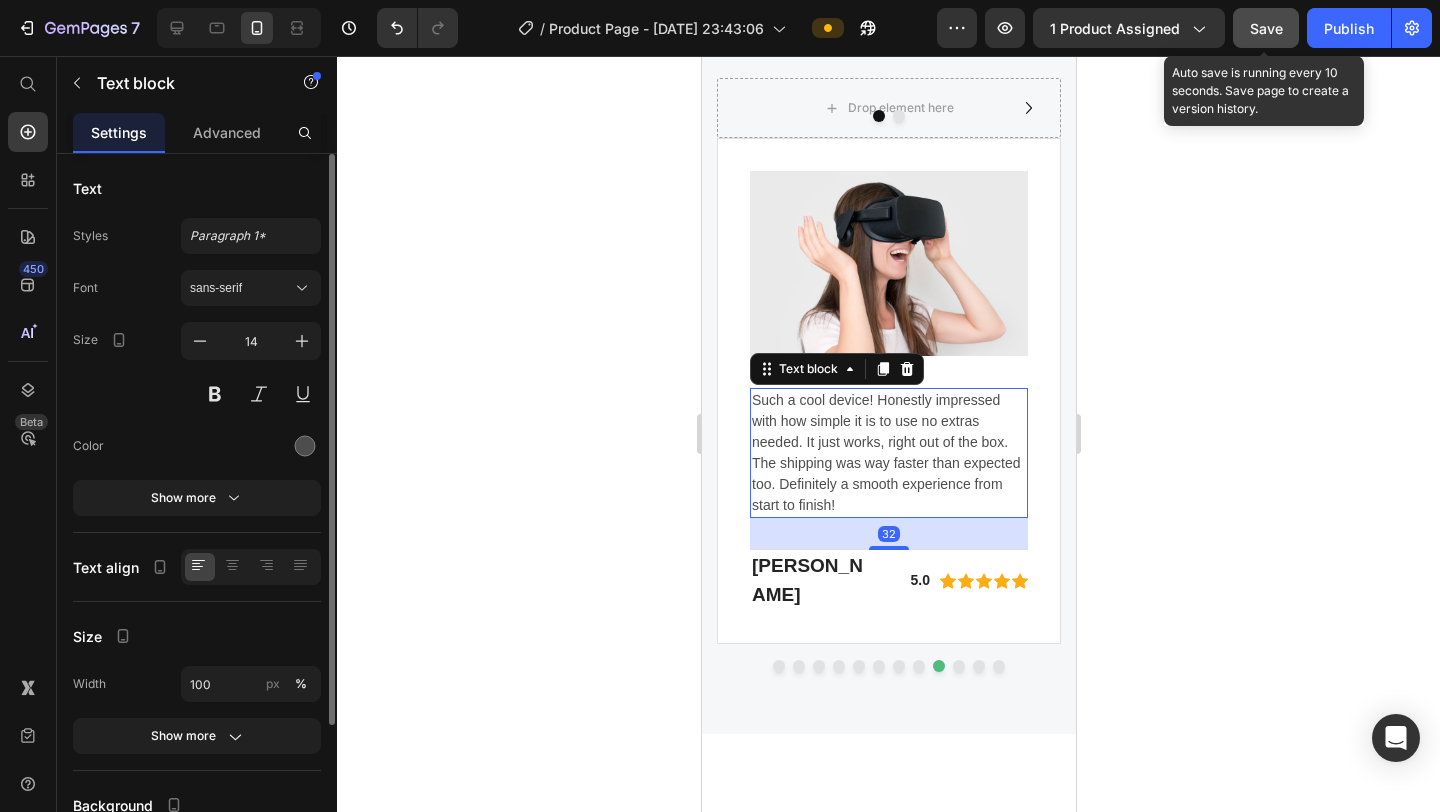 click on "Such a cool device! Honestly impressed with how simple it is to use no extras needed. It just works, right out of the box. The shipping was way faster than expected too. Definitely a smooth experience from start to finish!" at bounding box center (888, 453) 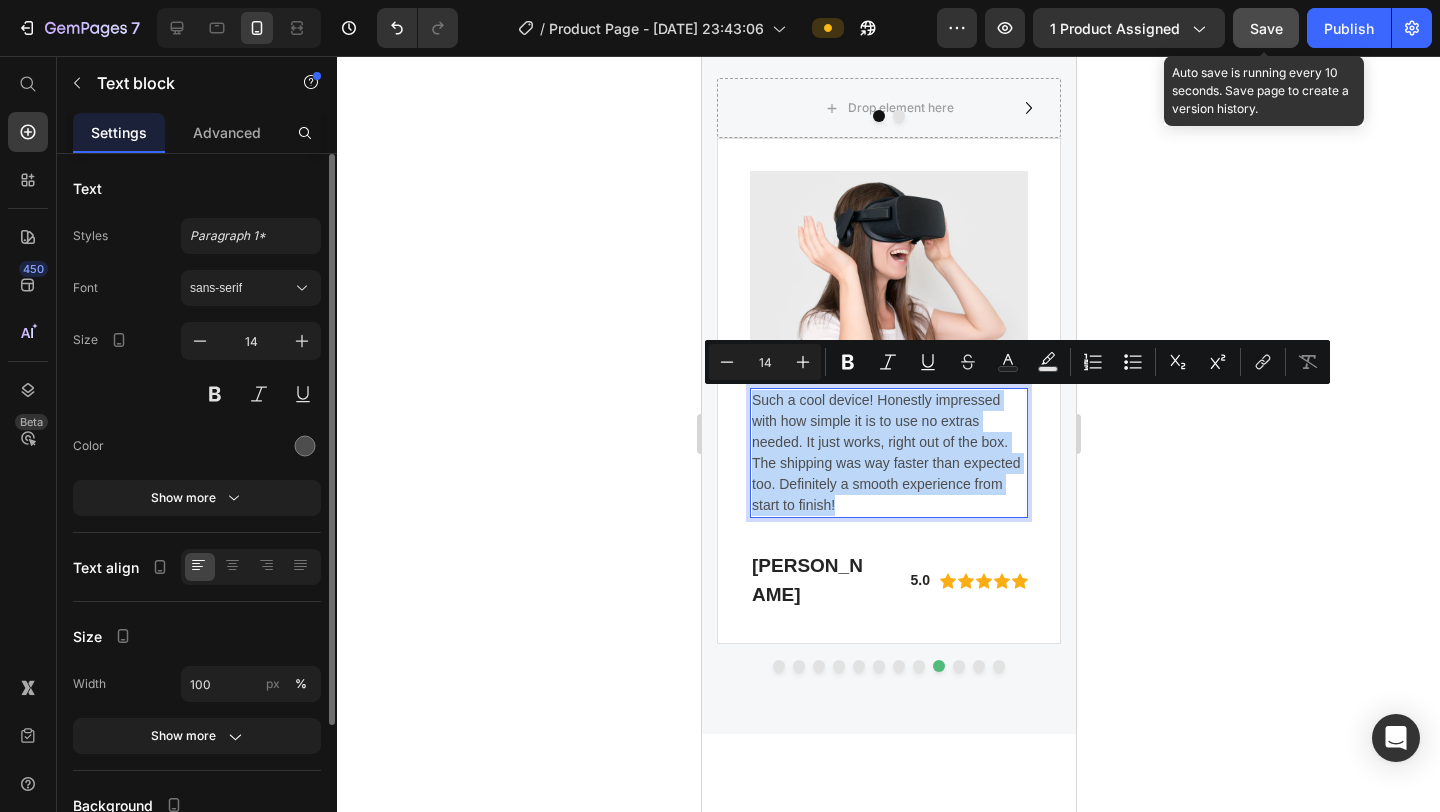 drag, startPoint x: 838, startPoint y: 503, endPoint x: 752, endPoint y: 405, distance: 130.38405 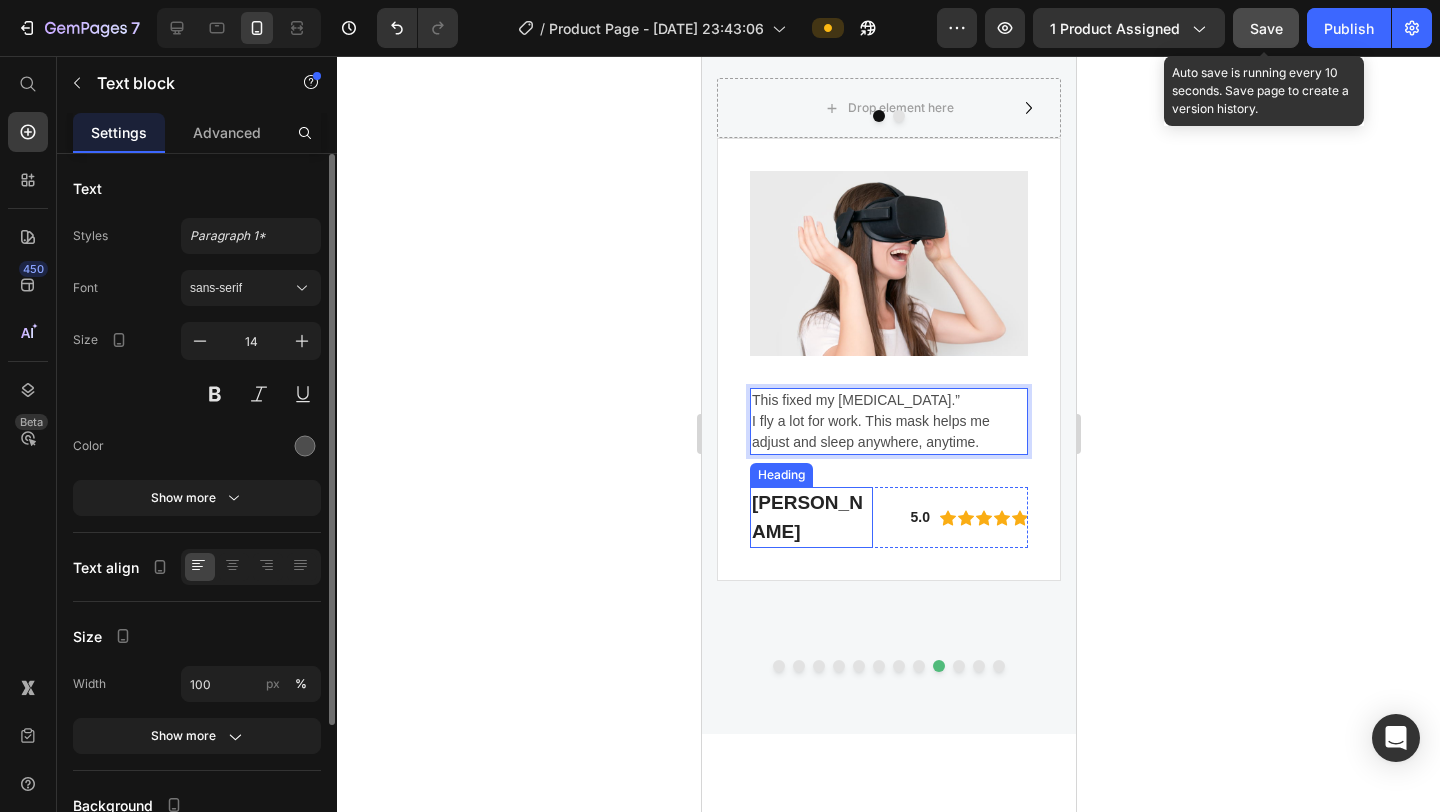 click on "Gabriella Holland" at bounding box center [810, 517] 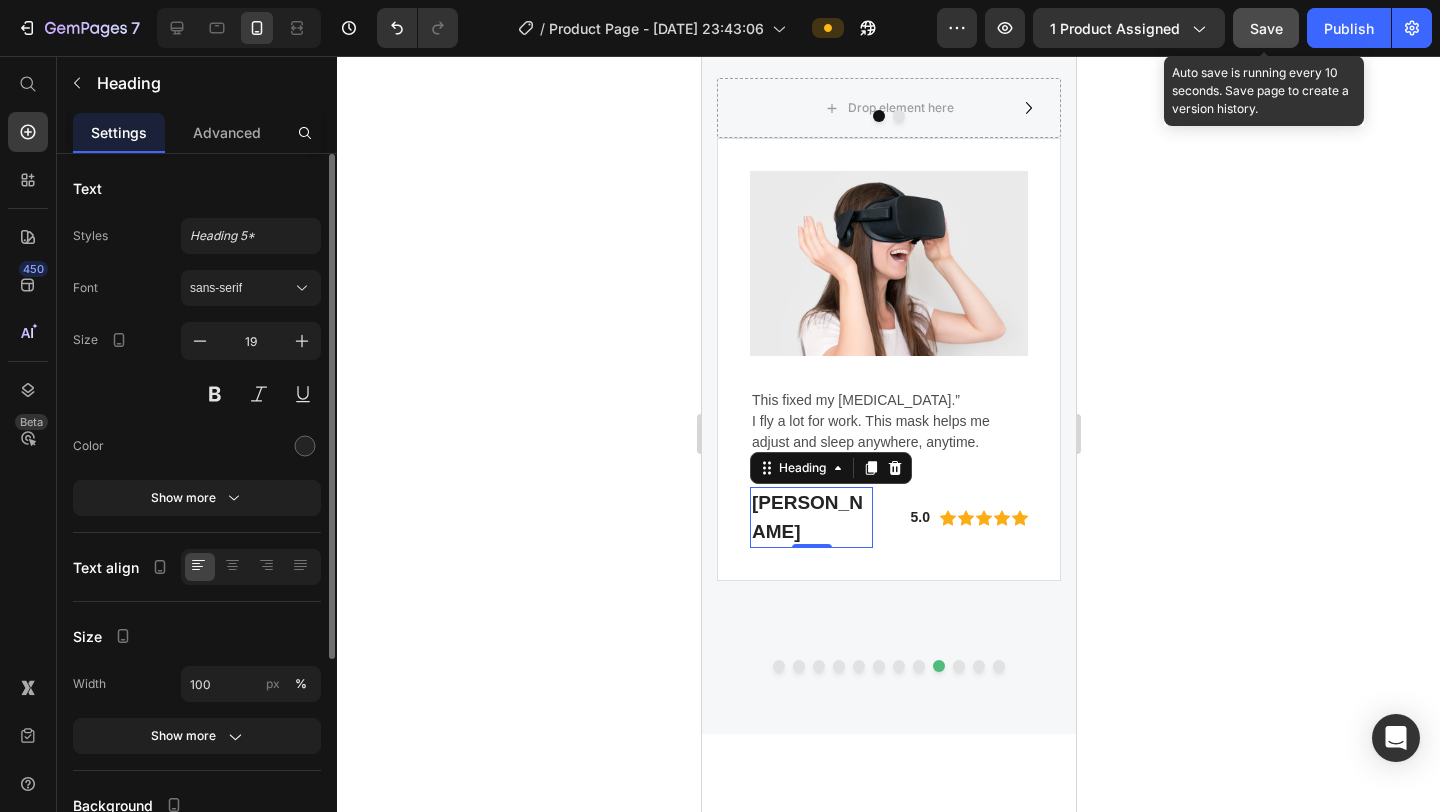 click on "Gabriella Holland" at bounding box center (810, 517) 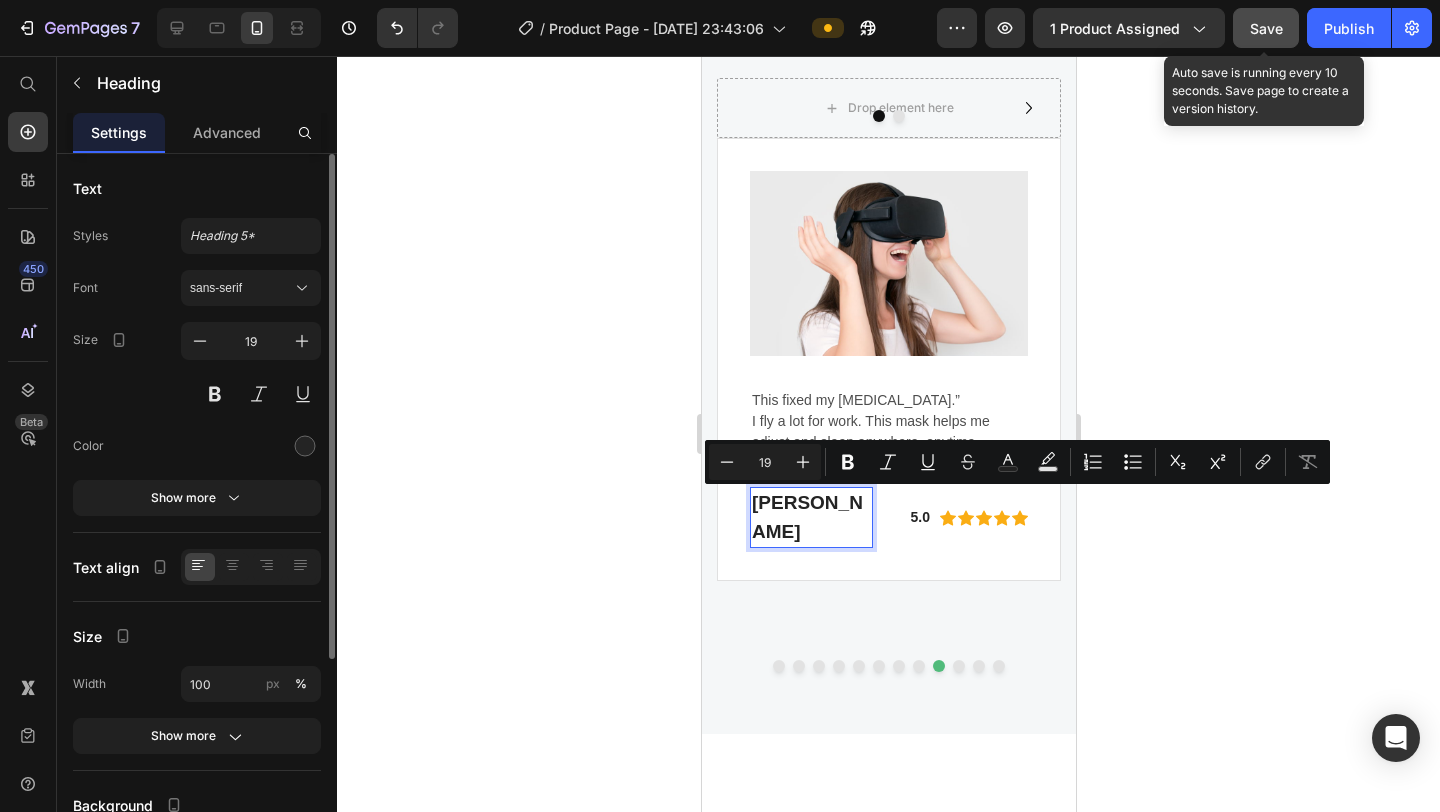 drag, startPoint x: 821, startPoint y: 533, endPoint x: 748, endPoint y: 508, distance: 77.16217 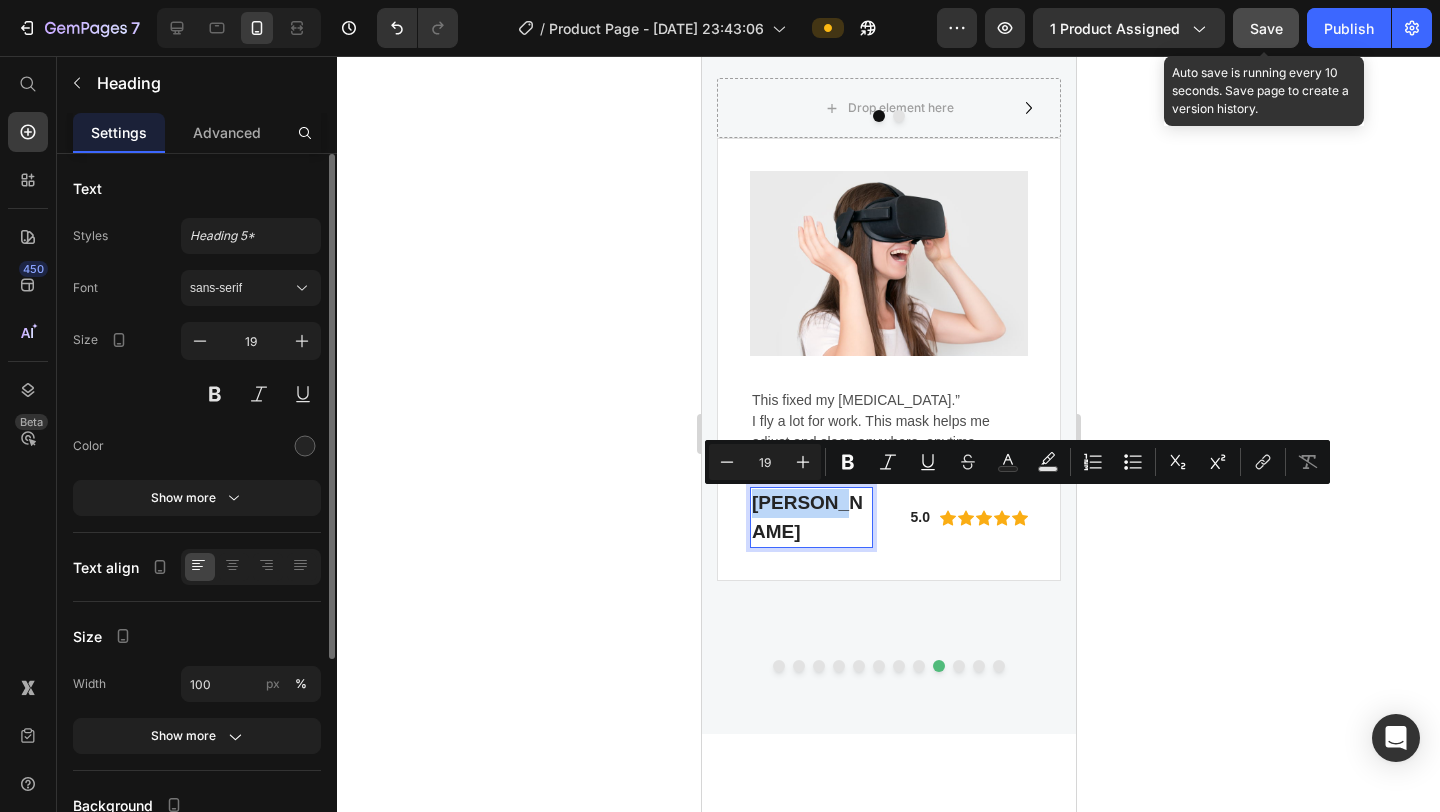 drag, startPoint x: 837, startPoint y: 498, endPoint x: 751, endPoint y: 501, distance: 86.05231 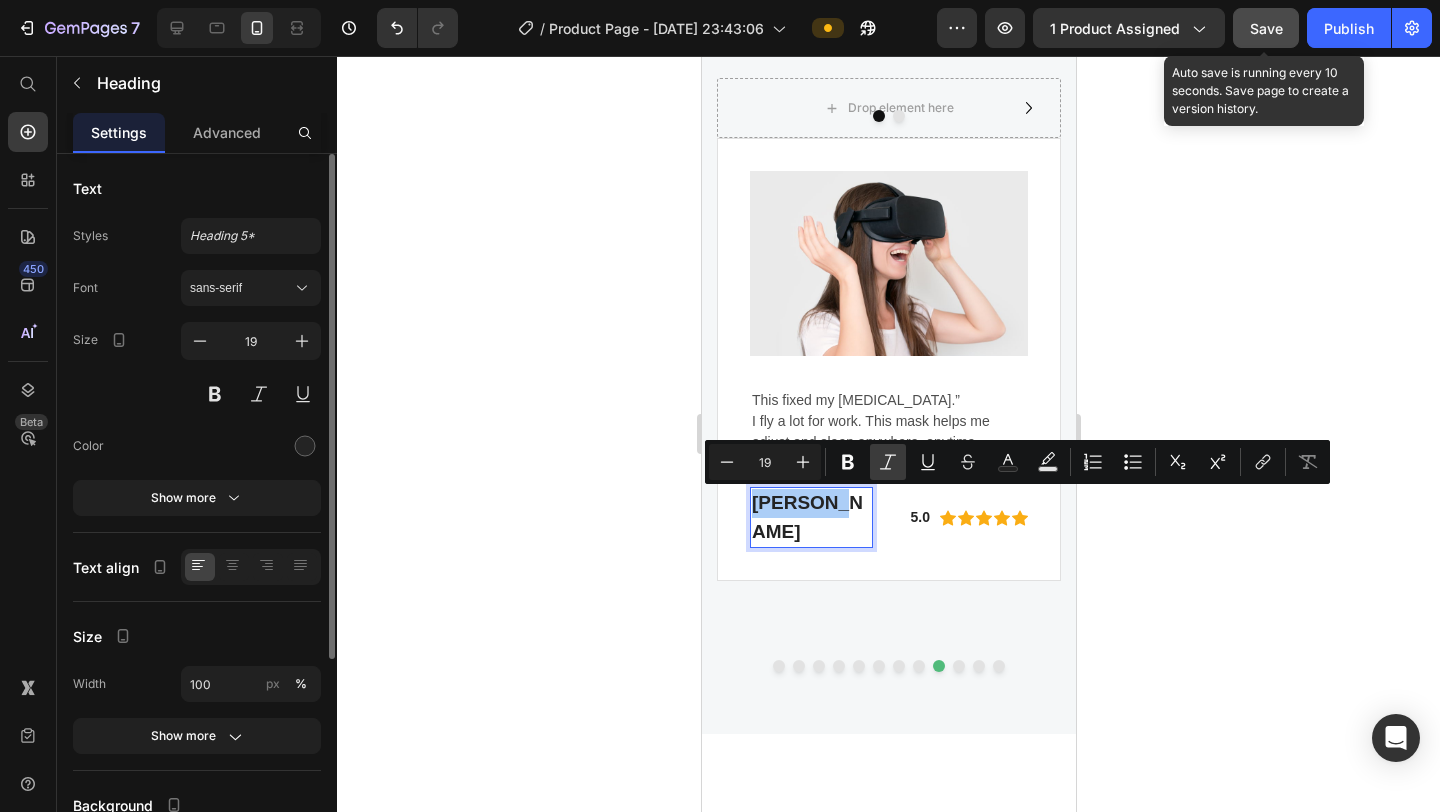 click on "Italic" at bounding box center [888, 462] 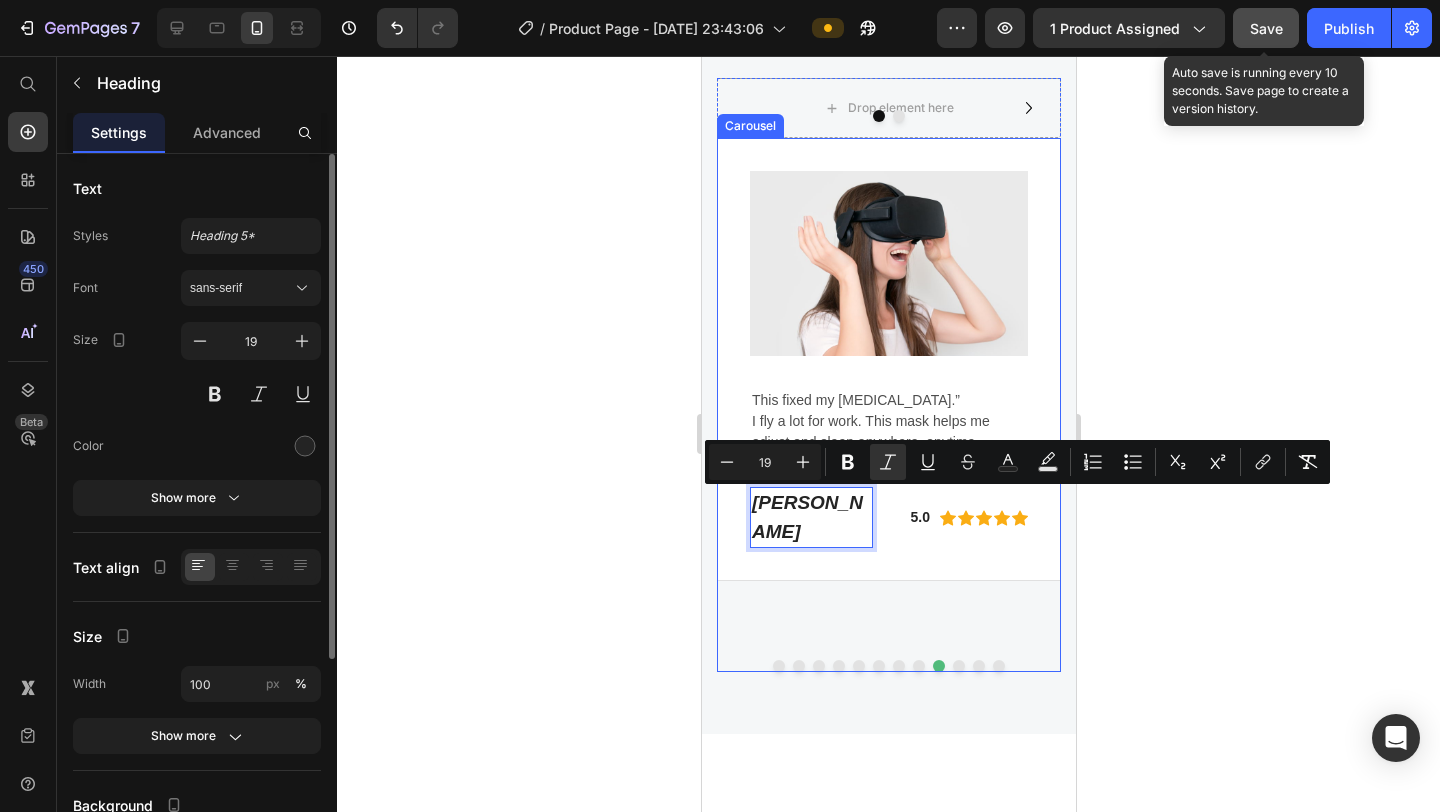 click at bounding box center (958, 666) 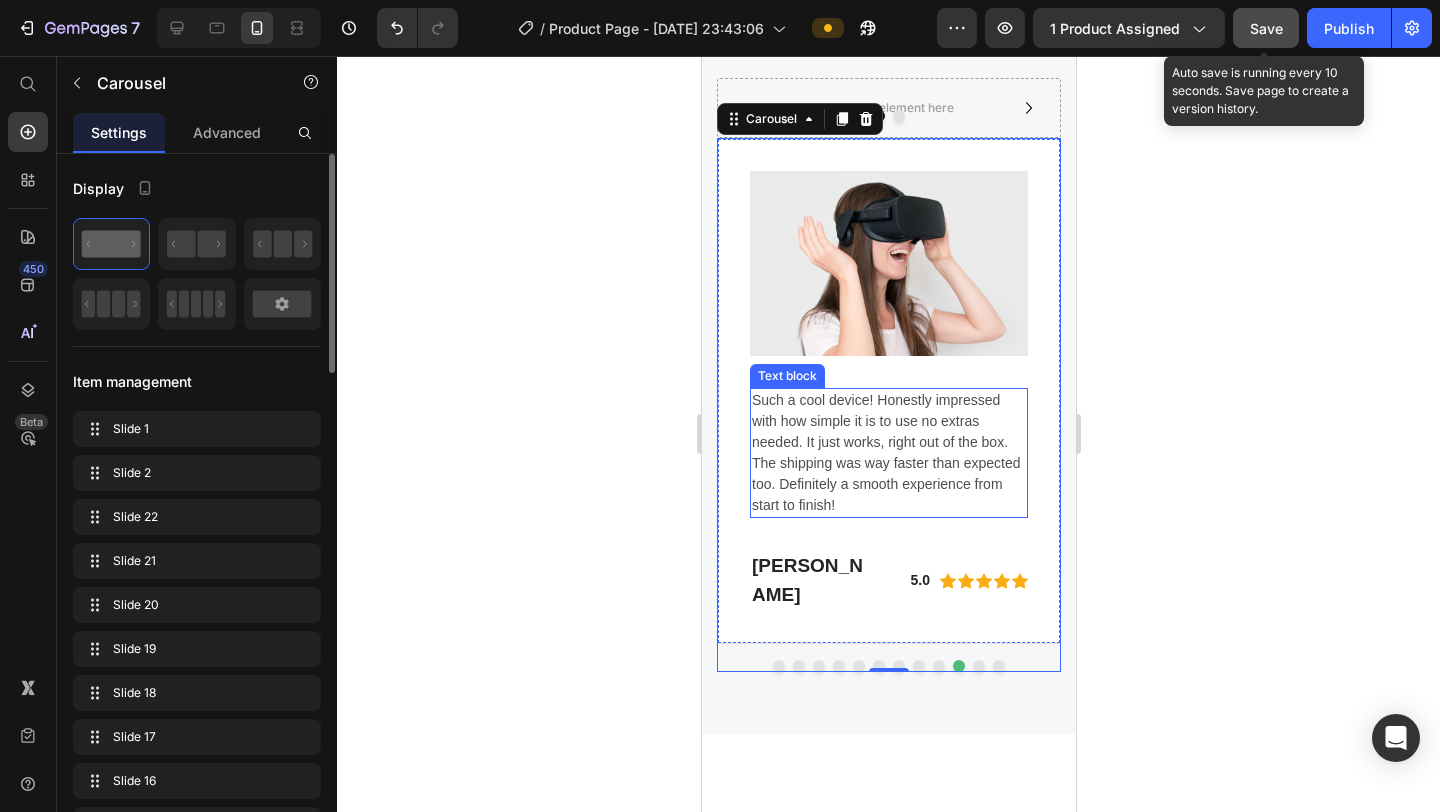 click on "Such a cool device! Honestly impressed with how simple it is to use no extras needed. It just works, right out of the box. The shipping was way faster than expected too. Definitely a smooth experience from start to finish!" at bounding box center (888, 453) 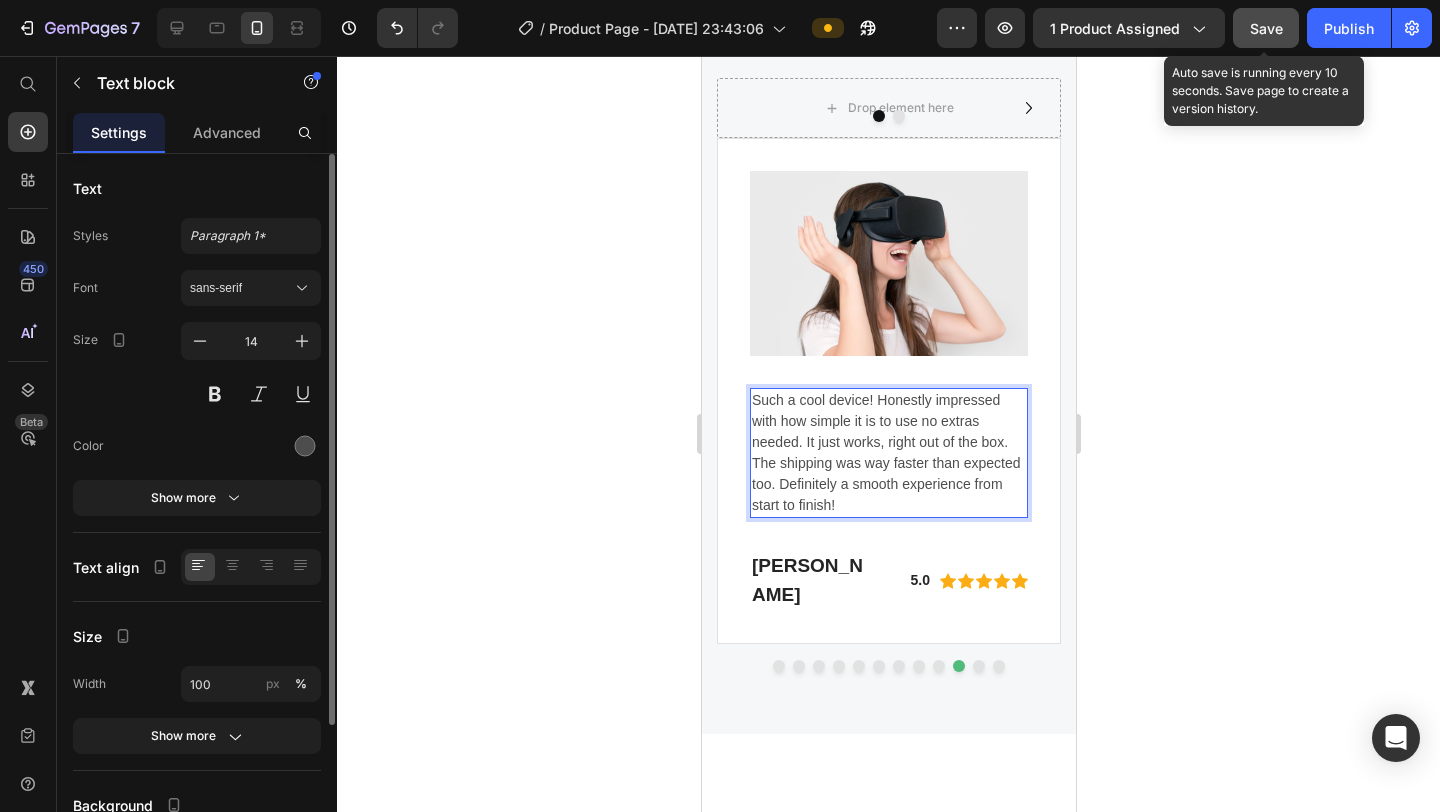 click on "Such a cool device! Honestly impressed with how simple it is to use no extras needed. It just works, right out of the box. The shipping was way faster than expected too. Definitely a smooth experience from start to finish!" at bounding box center (888, 453) 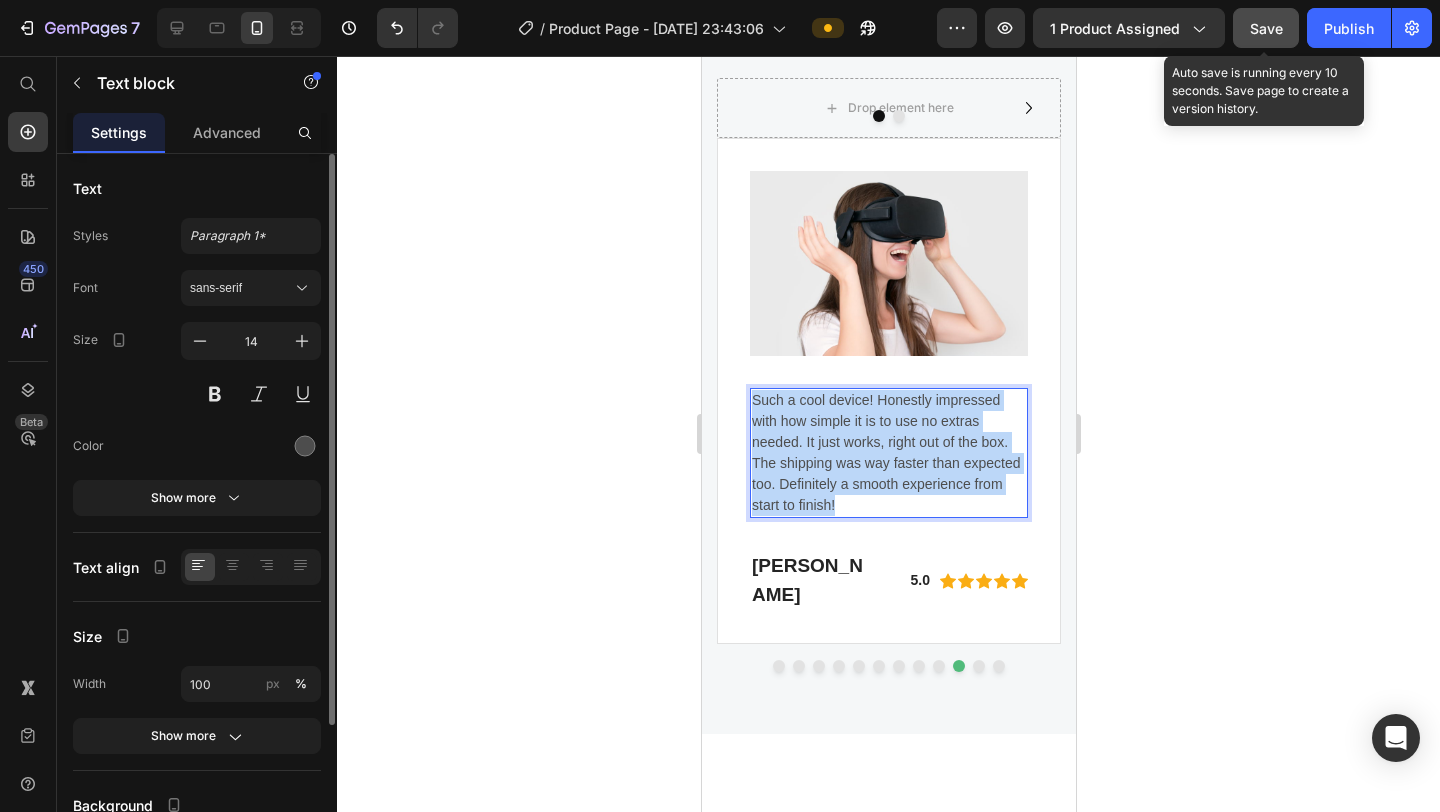 drag, startPoint x: 753, startPoint y: 400, endPoint x: 846, endPoint y: 498, distance: 135.10367 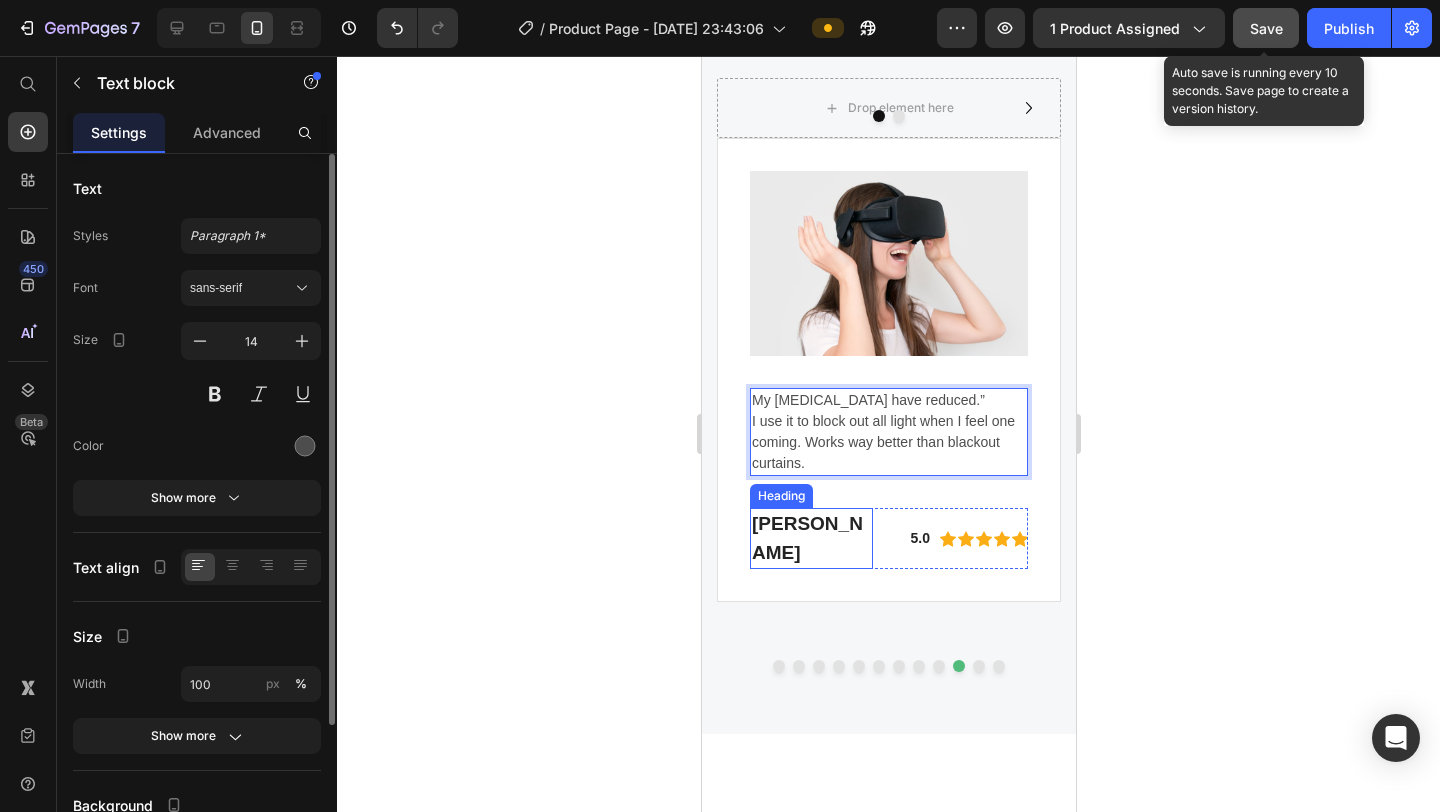 click on "Gabriella Holland" at bounding box center (810, 538) 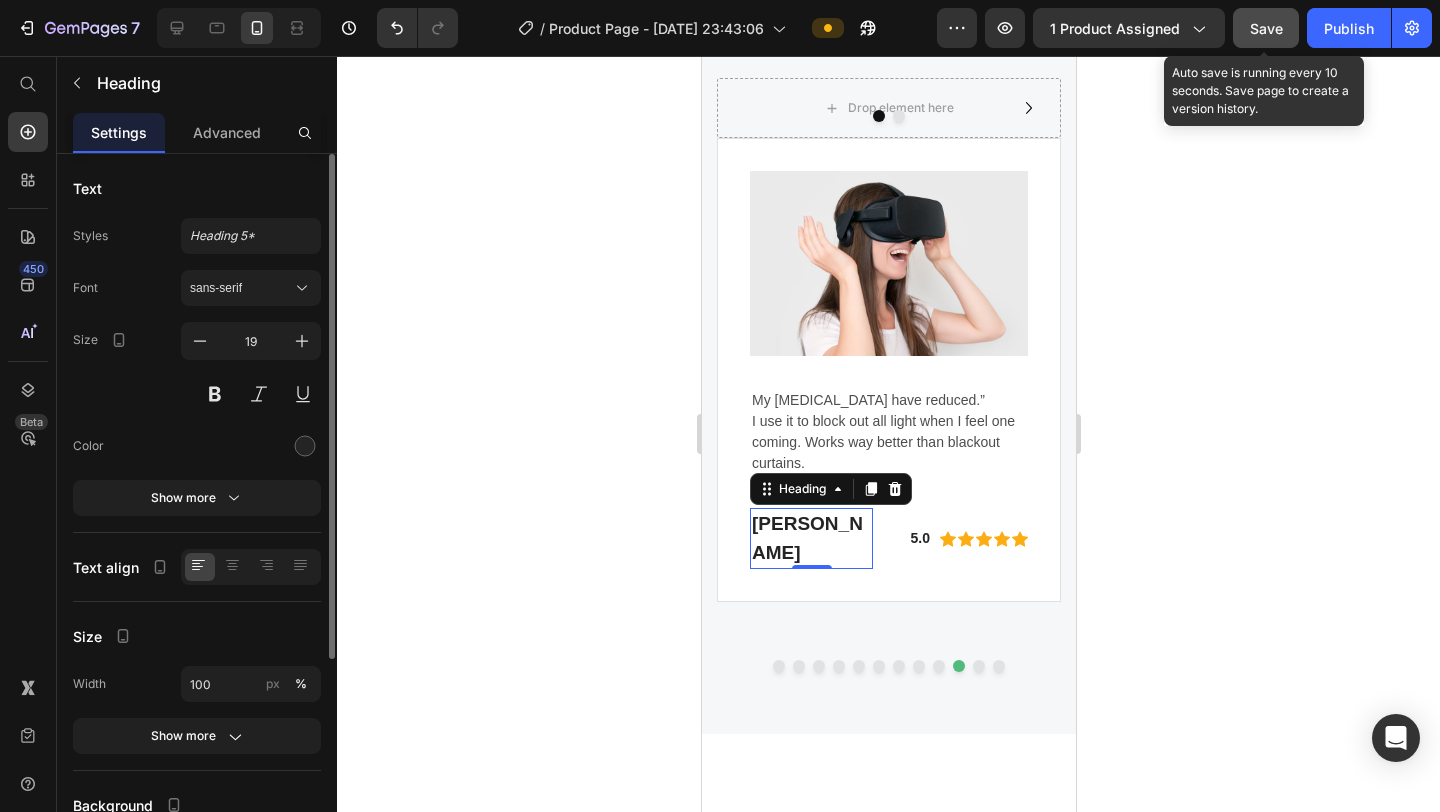 click on "Gabriella Holland" at bounding box center [810, 538] 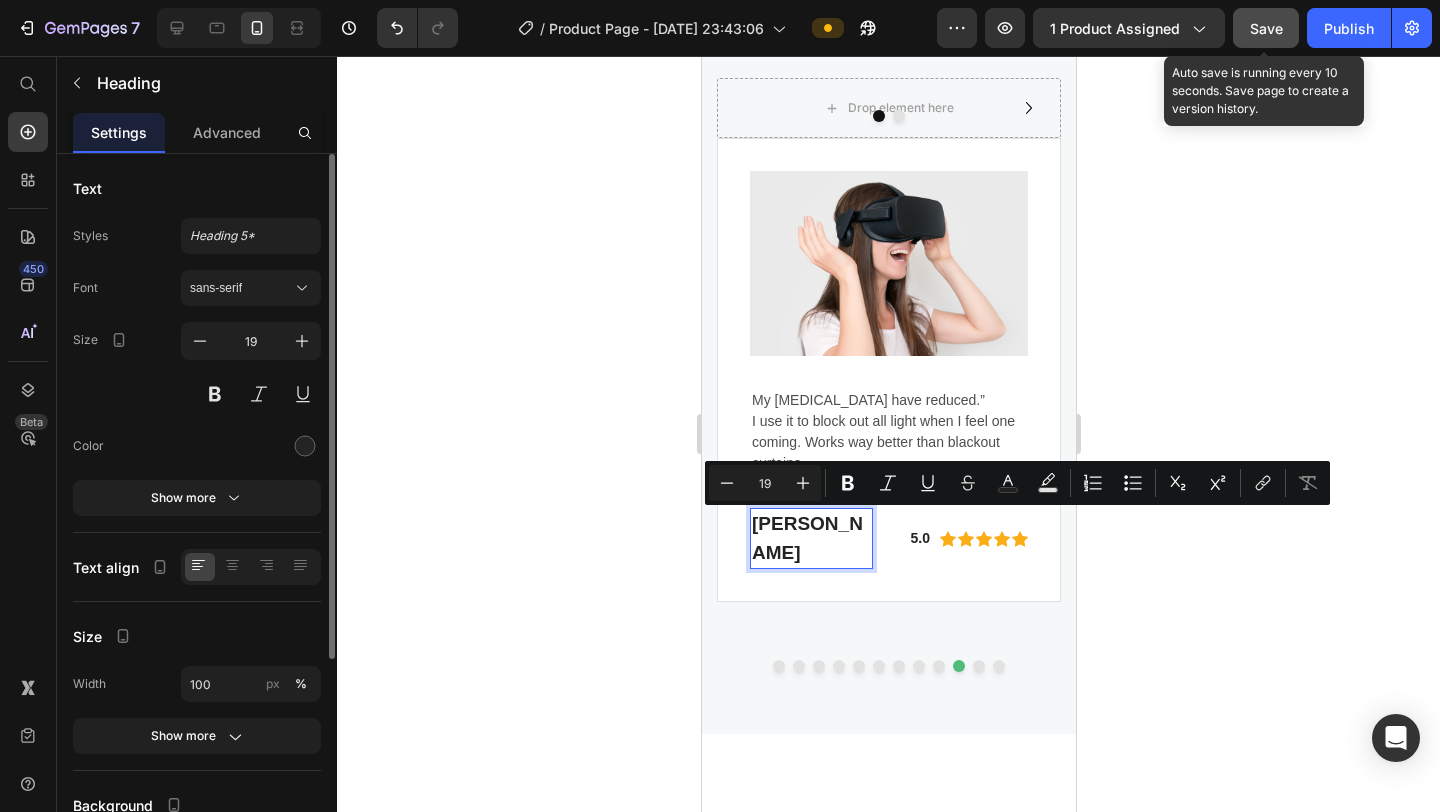 drag, startPoint x: 755, startPoint y: 525, endPoint x: 818, endPoint y: 555, distance: 69.77822 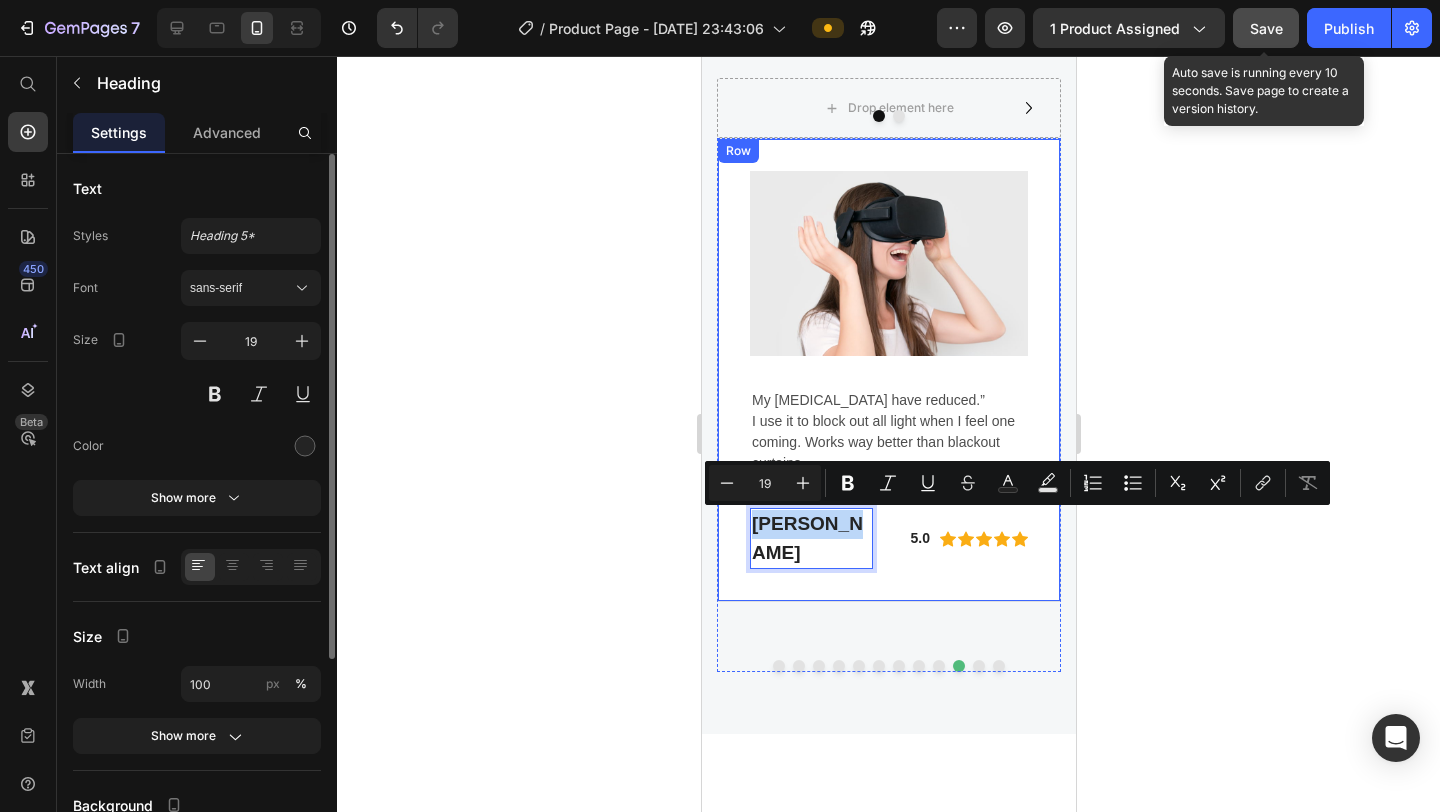 drag, startPoint x: 827, startPoint y: 523, endPoint x: 730, endPoint y: 517, distance: 97.18539 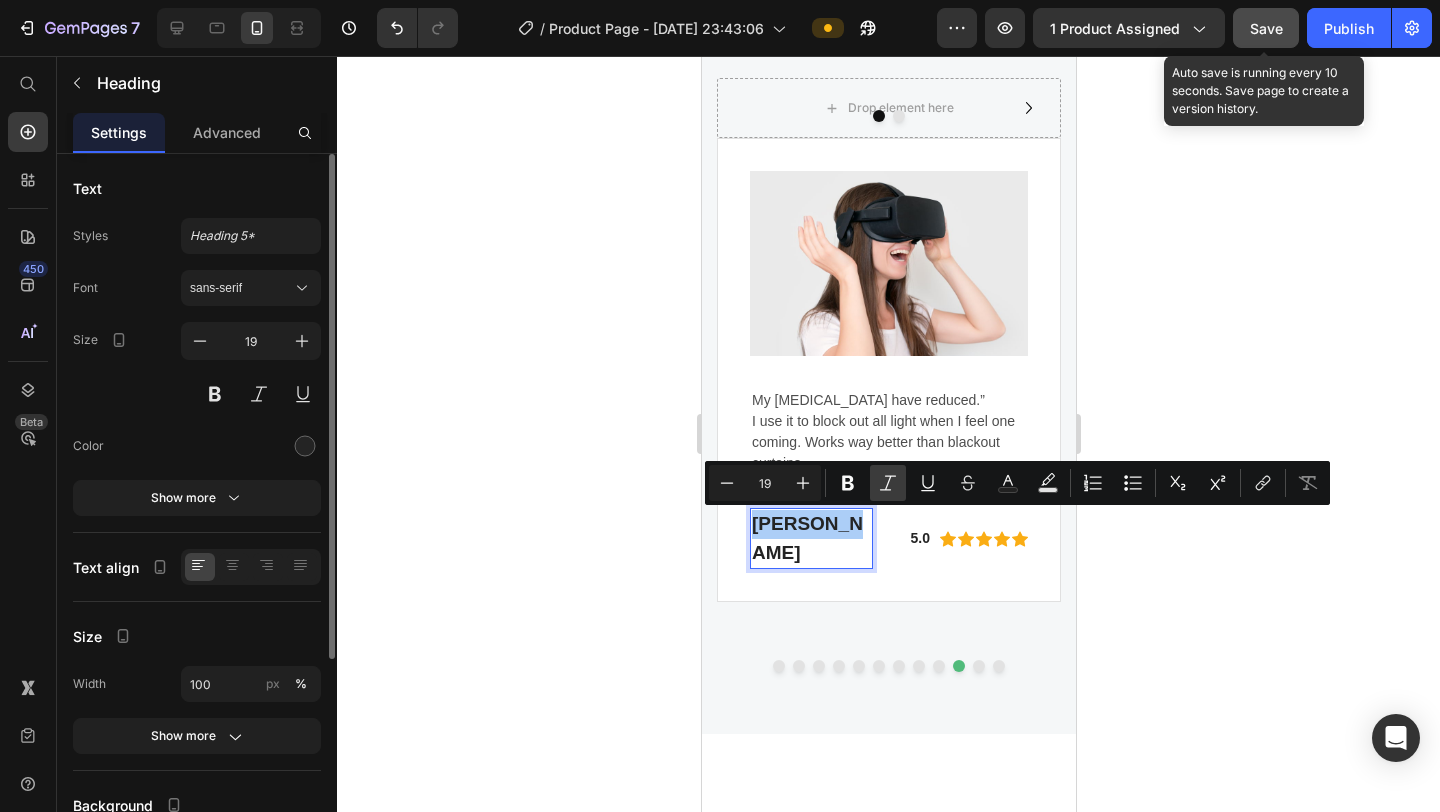 click 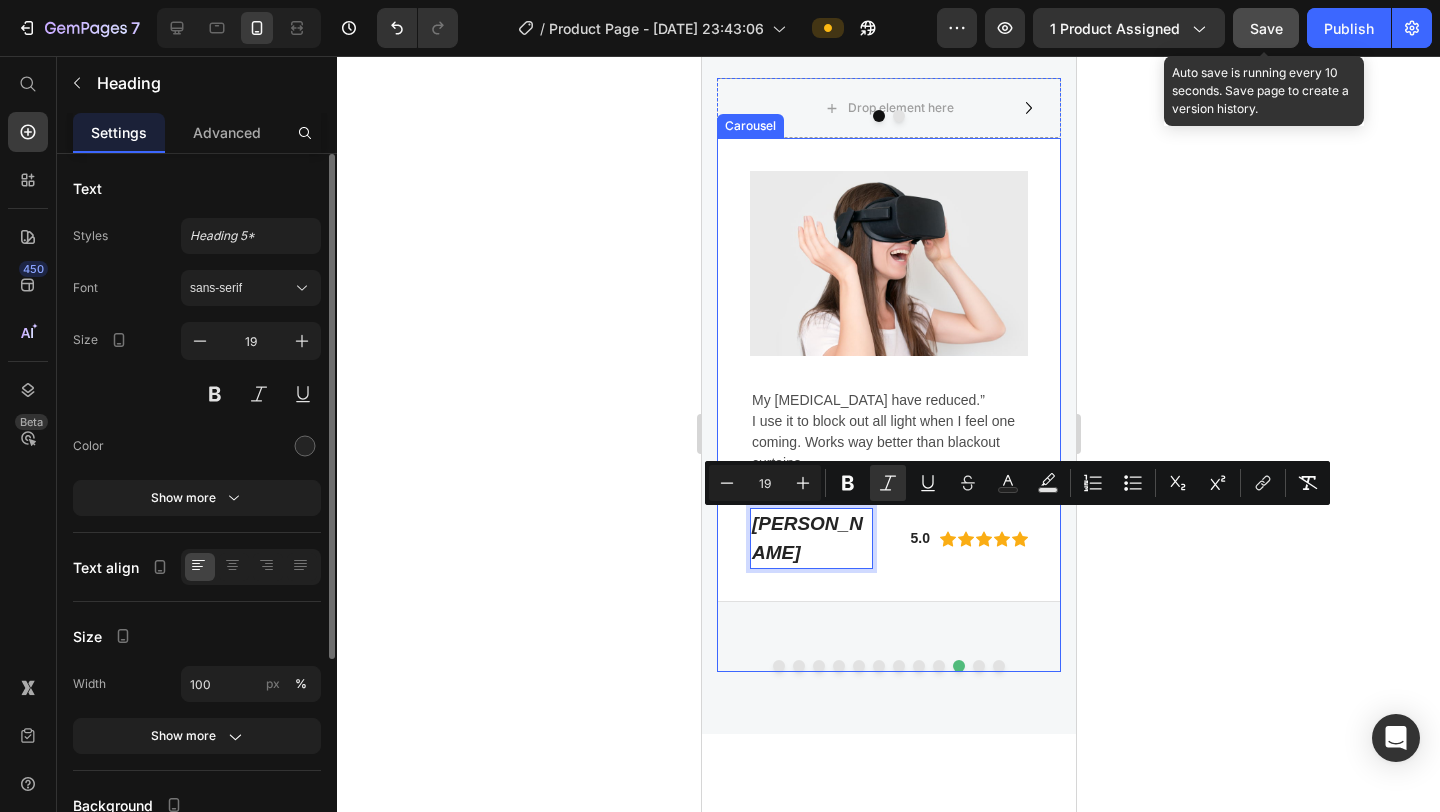 click at bounding box center [978, 666] 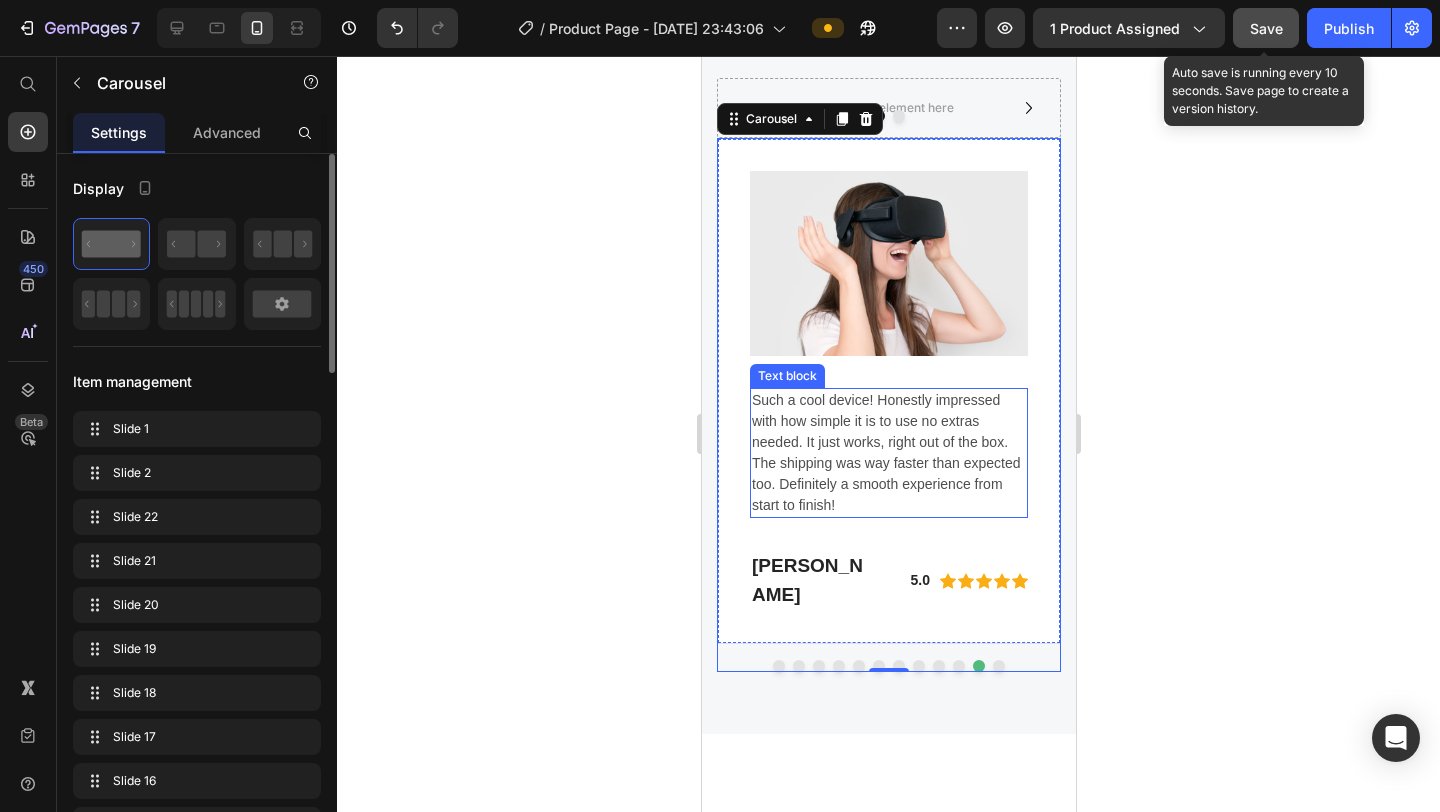 click on "Such a cool device! Honestly impressed with how simple it is to use no extras needed. It just works, right out of the box. The shipping was way faster than expected too. Definitely a smooth experience from start to finish!" at bounding box center (888, 453) 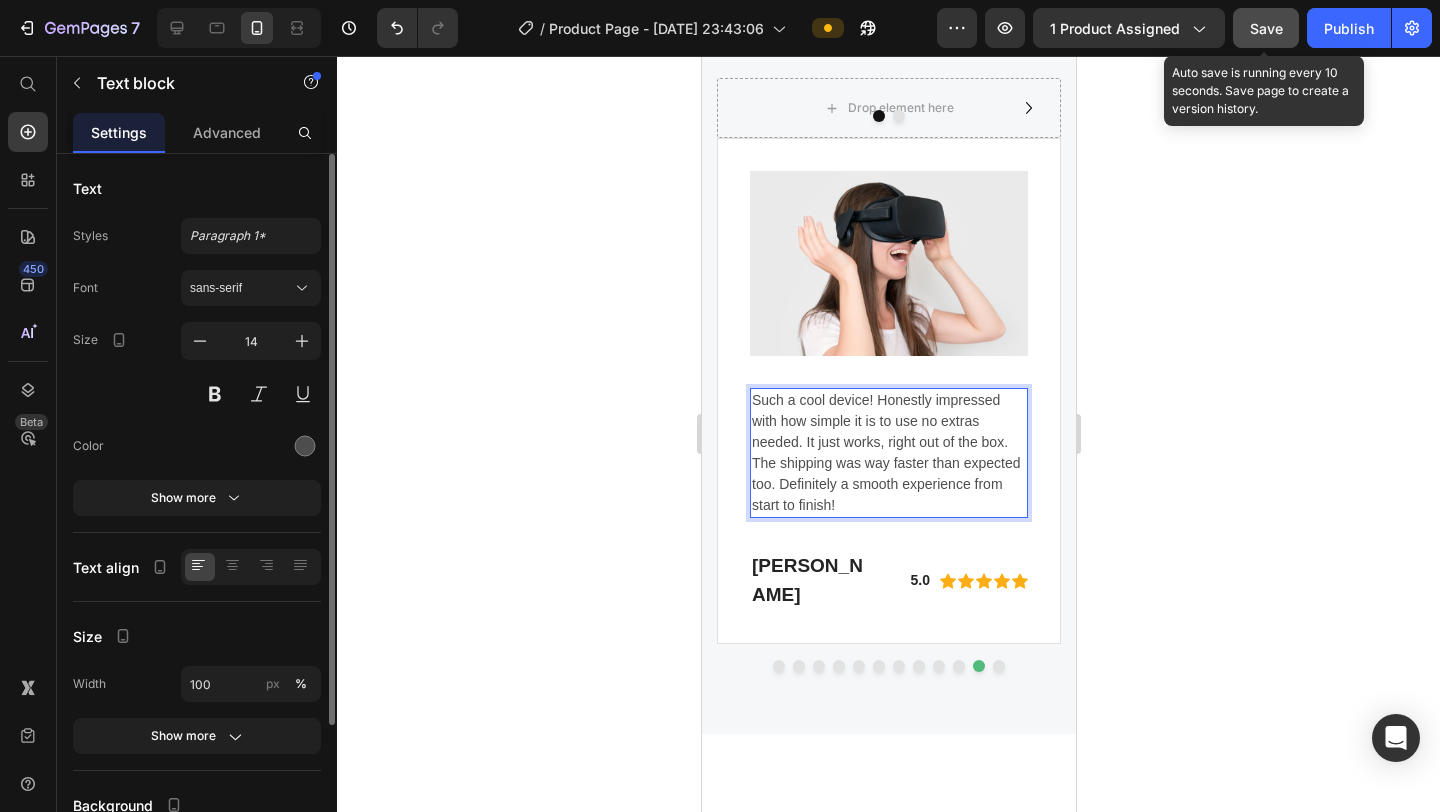 click on "Such a cool device! Honestly impressed with how simple it is to use no extras needed. It just works, right out of the box. The shipping was way faster than expected too. Definitely a smooth experience from start to finish!" at bounding box center (888, 453) 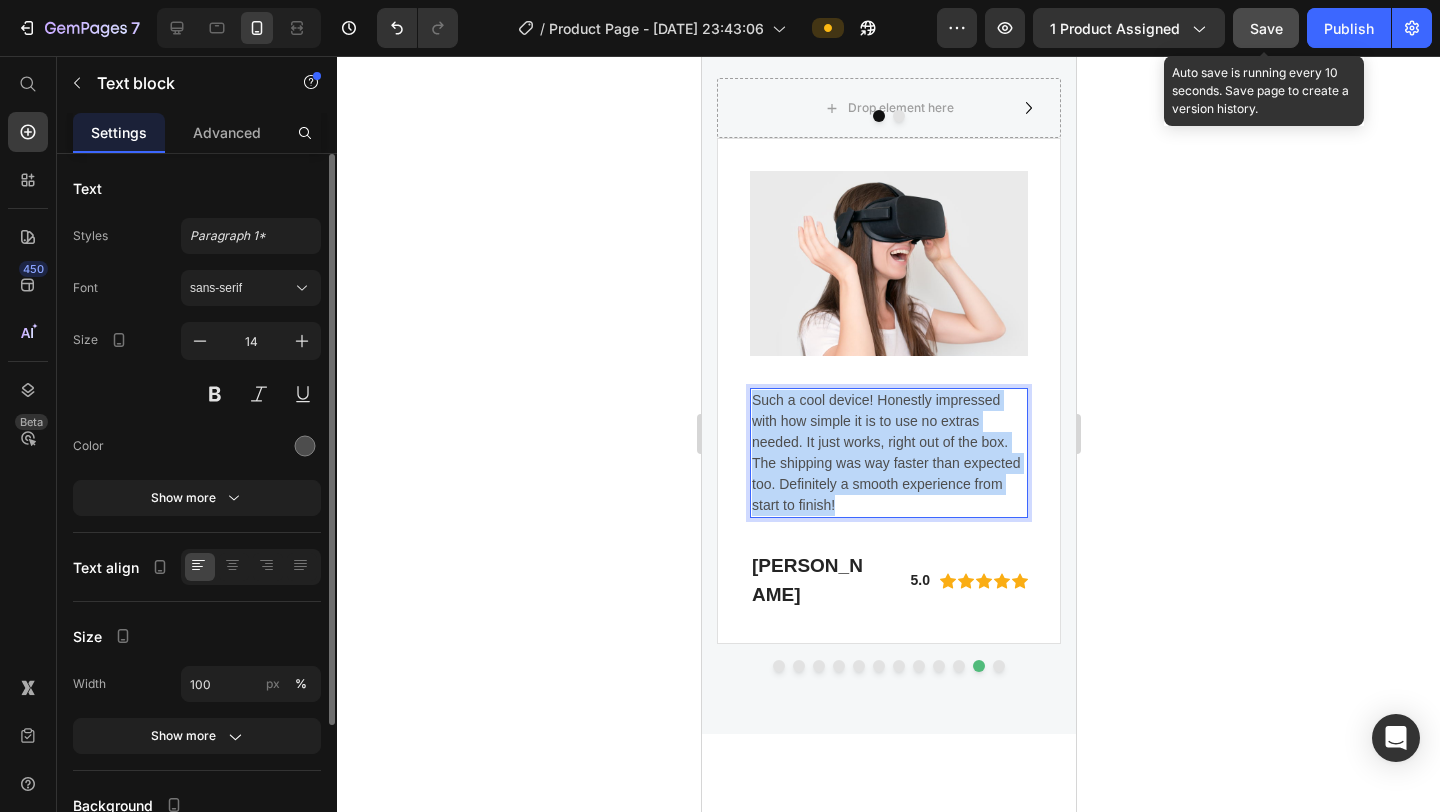drag, startPoint x: 756, startPoint y: 398, endPoint x: 848, endPoint y: 499, distance: 136.6199 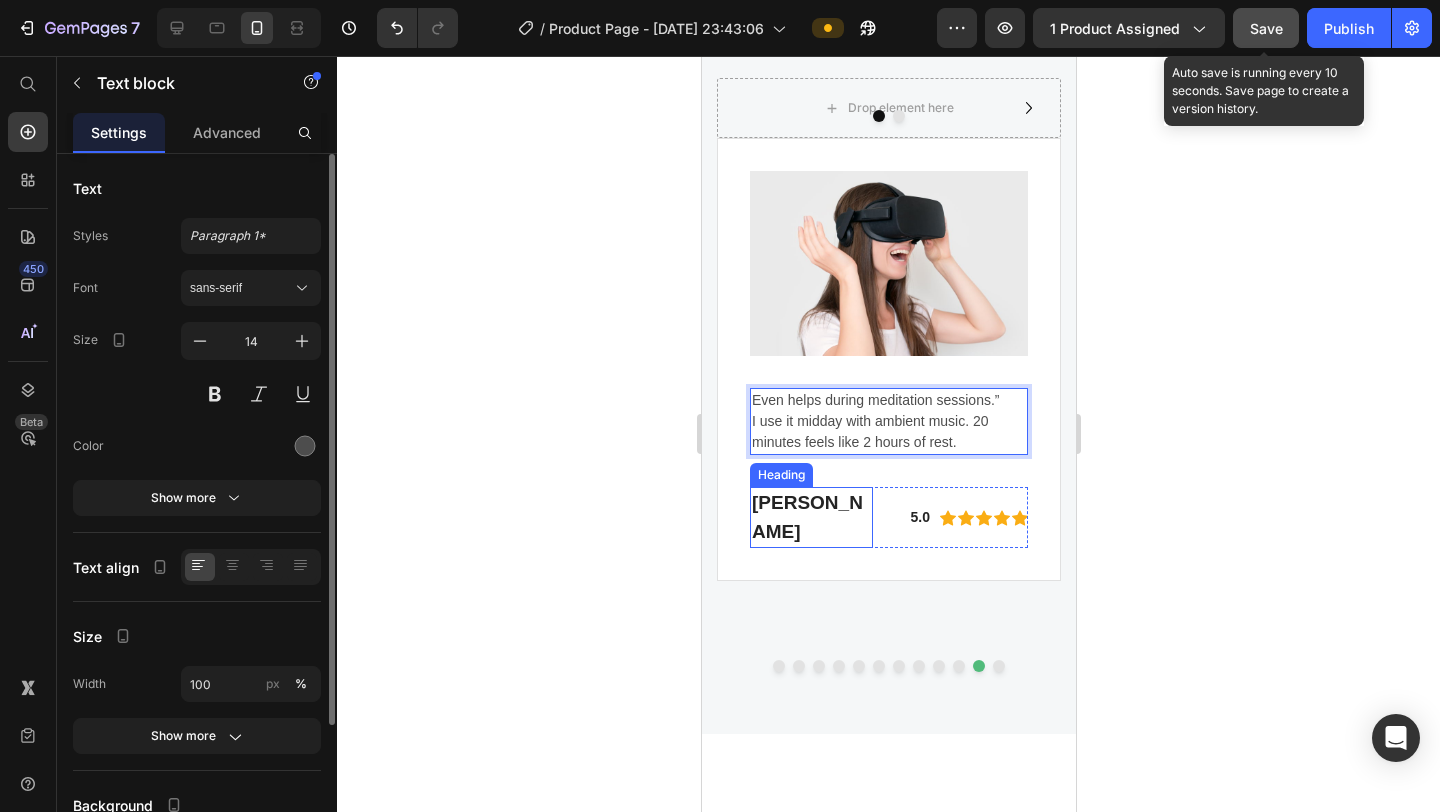 click on "Gabriella Holland" at bounding box center [810, 517] 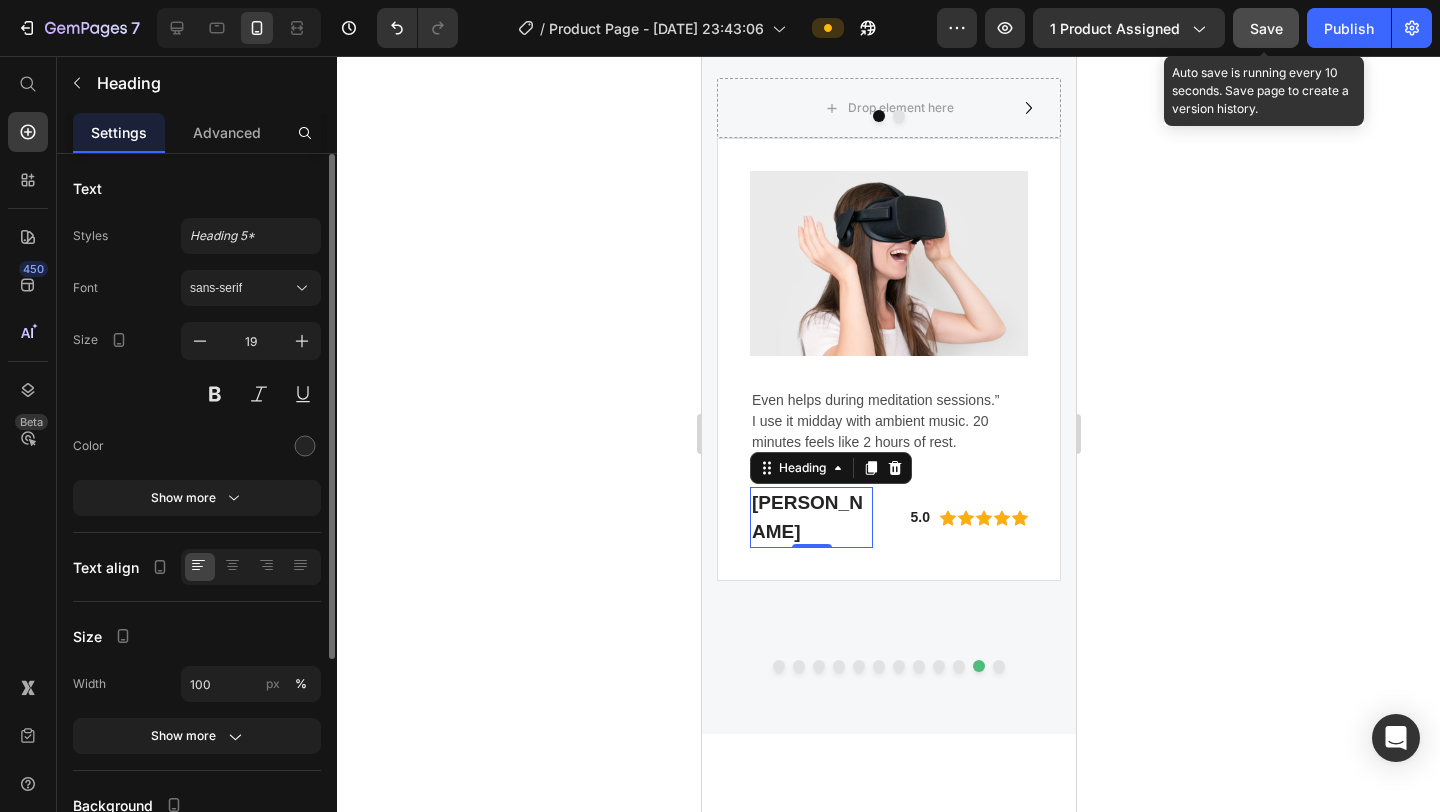 click on "Gabriella Holland" at bounding box center [810, 517] 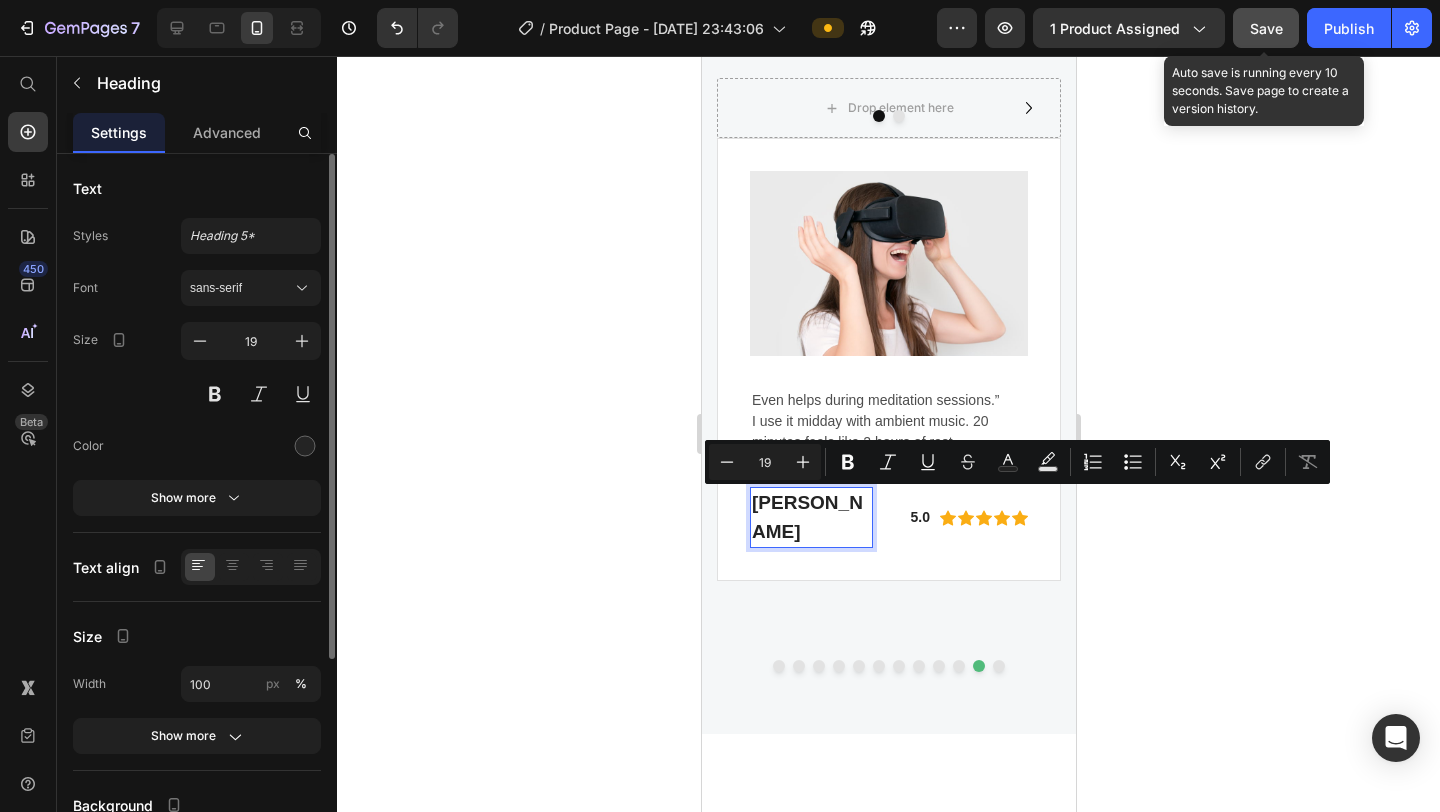 drag, startPoint x: 819, startPoint y: 531, endPoint x: 756, endPoint y: 507, distance: 67.41662 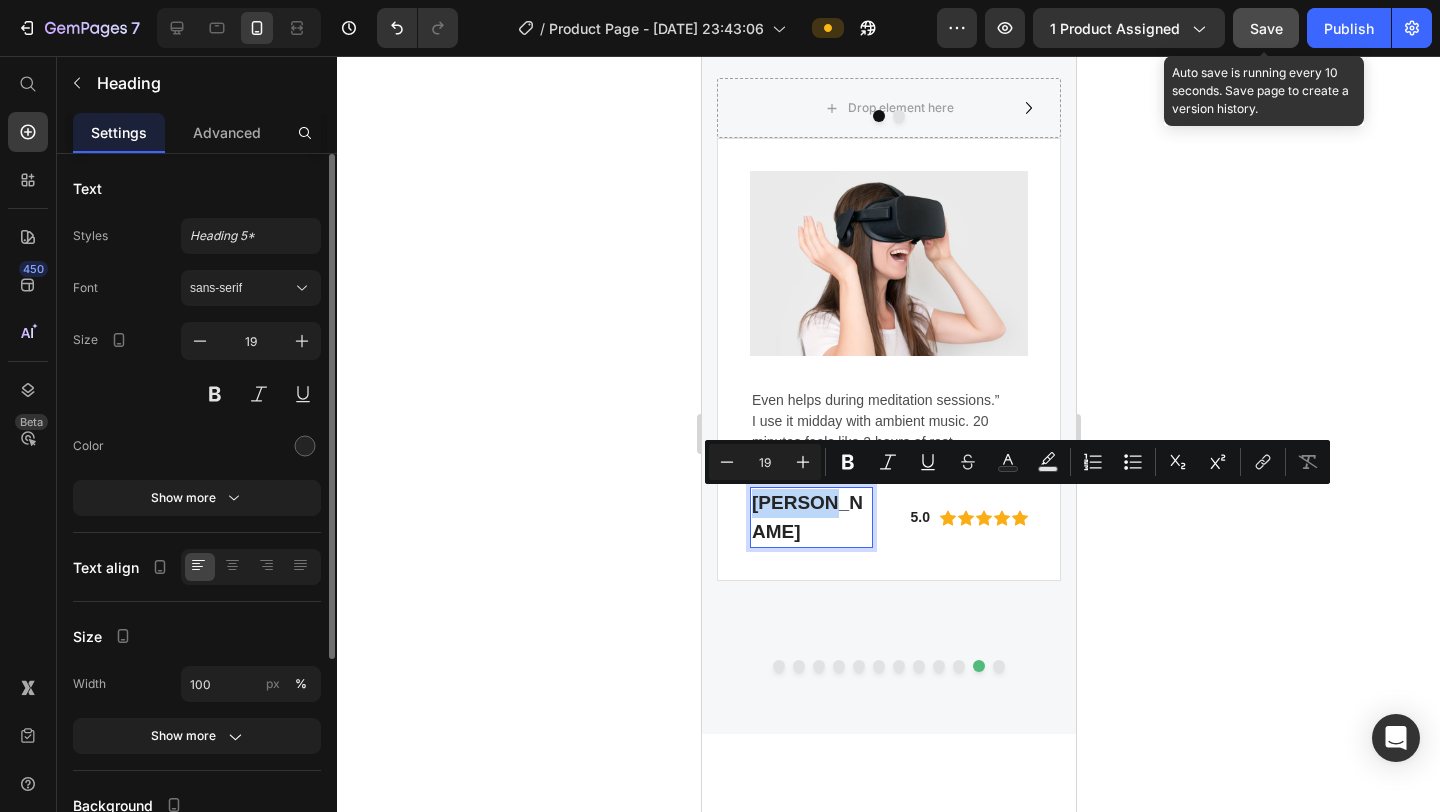 drag, startPoint x: 816, startPoint y: 504, endPoint x: 753, endPoint y: 501, distance: 63.07139 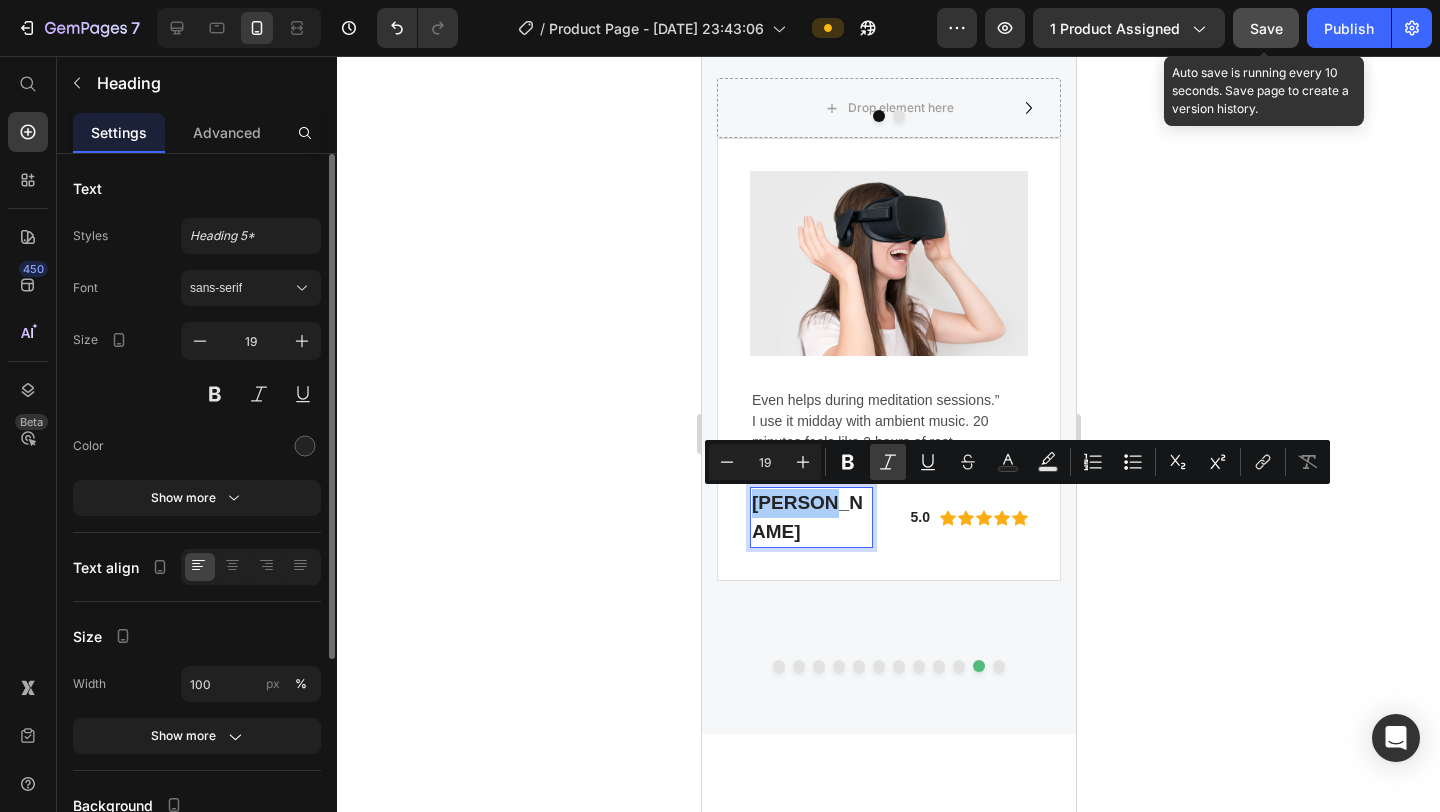 click 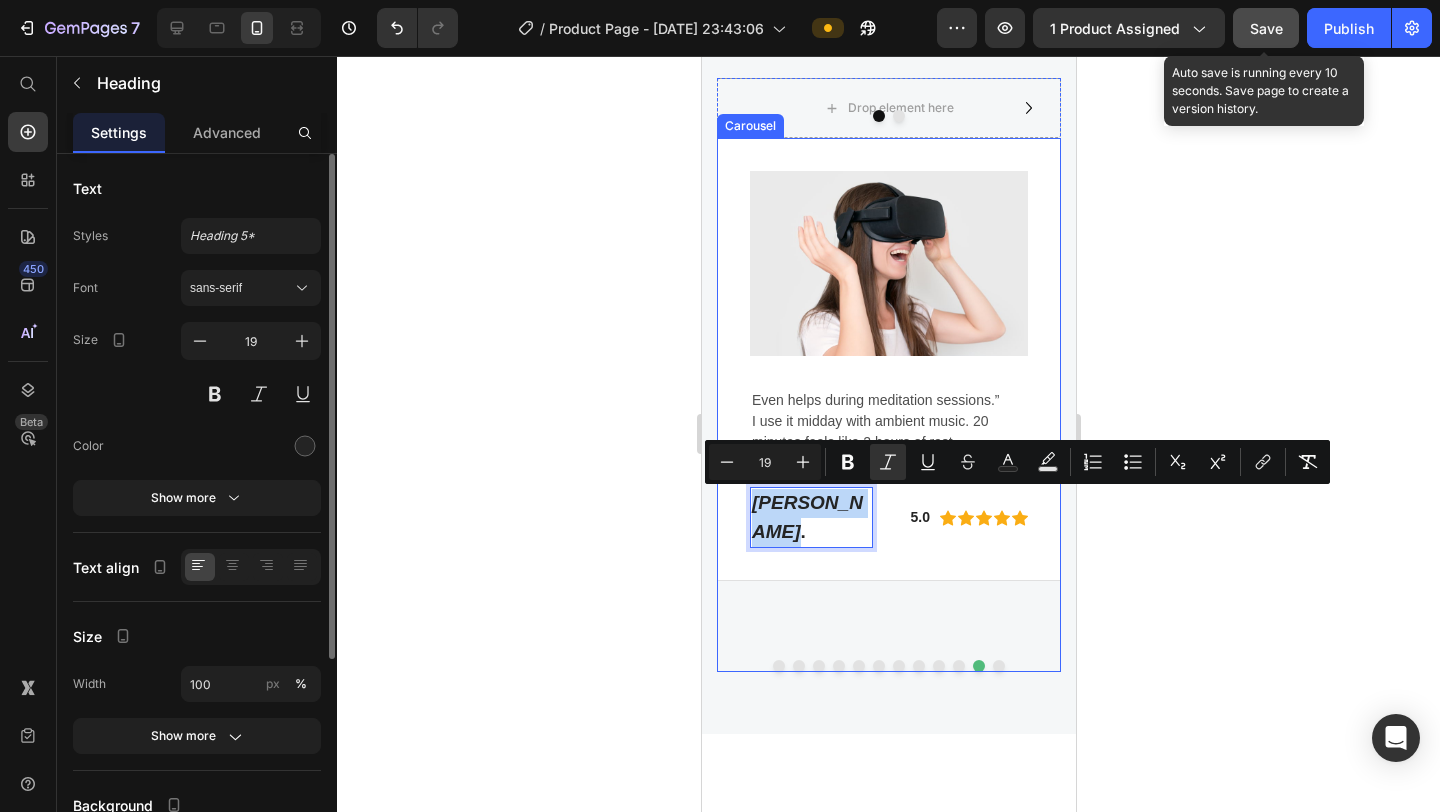 click at bounding box center (998, 666) 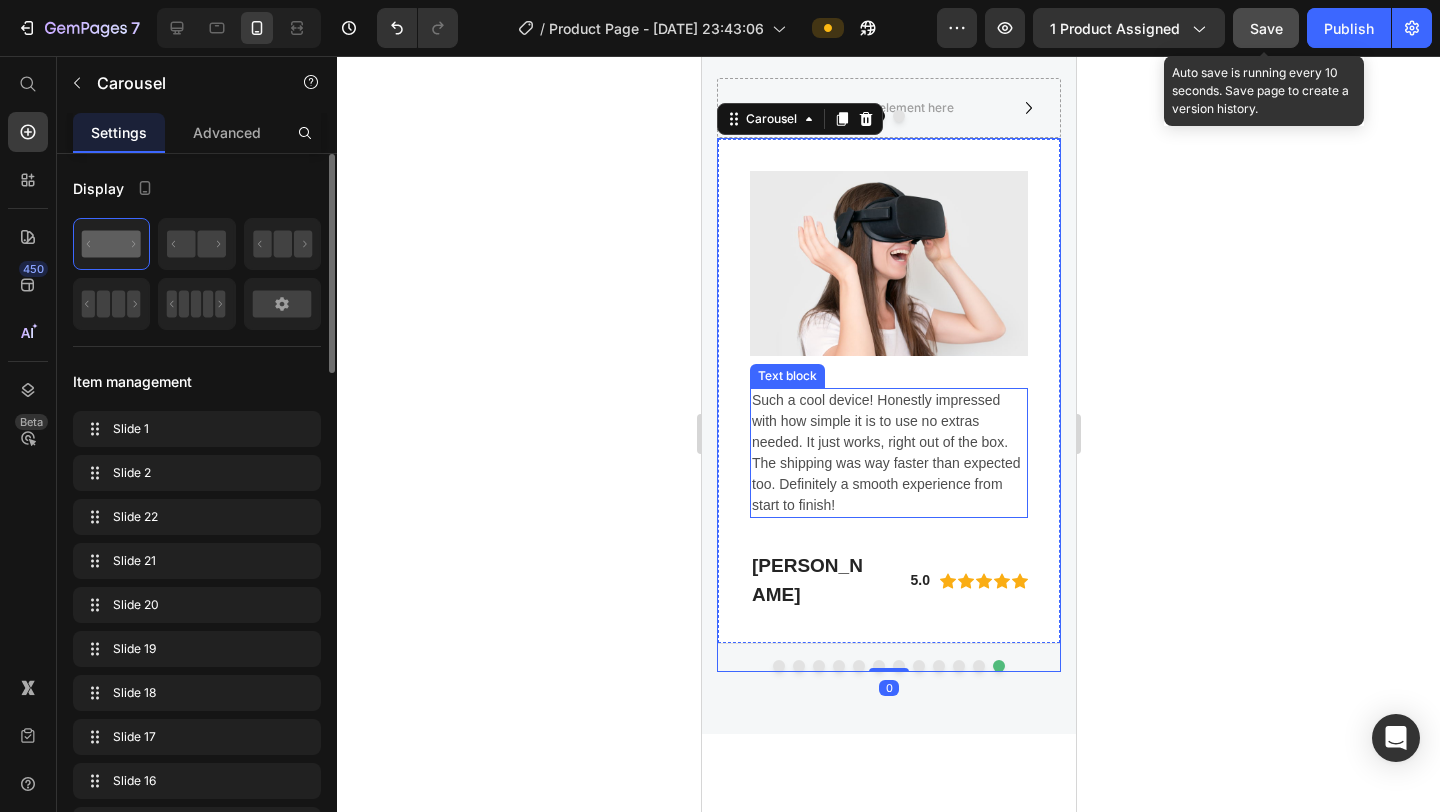 click on "Such a cool device! Honestly impressed with how simple it is to use no extras needed. It just works, right out of the box. The shipping was way faster than expected too. Definitely a smooth experience from start to finish!" at bounding box center [888, 453] 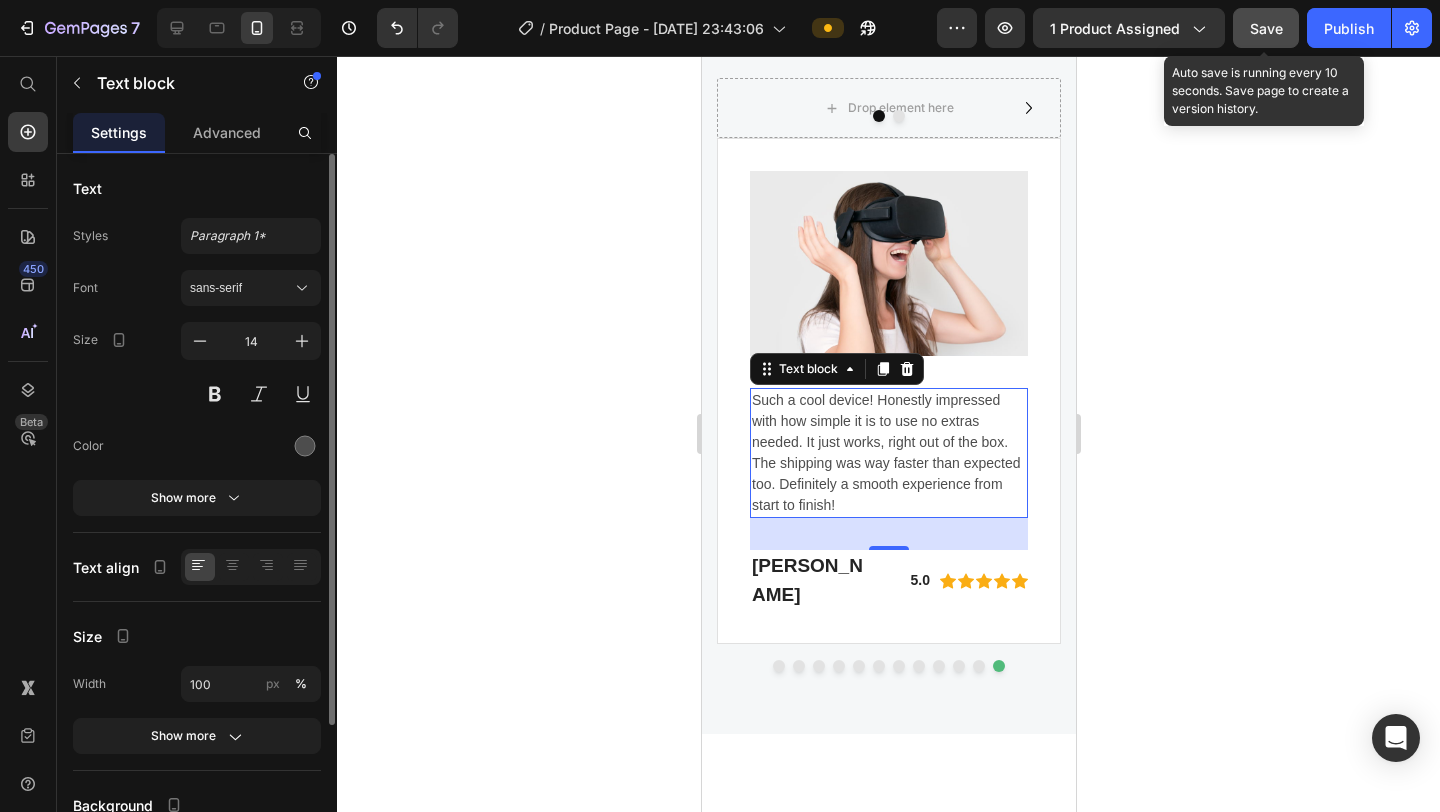 click on "Such a cool device! Honestly impressed with how simple it is to use no extras needed. It just works, right out of the box. The shipping was way faster than expected too. Definitely a smooth experience from start to finish!" at bounding box center (888, 453) 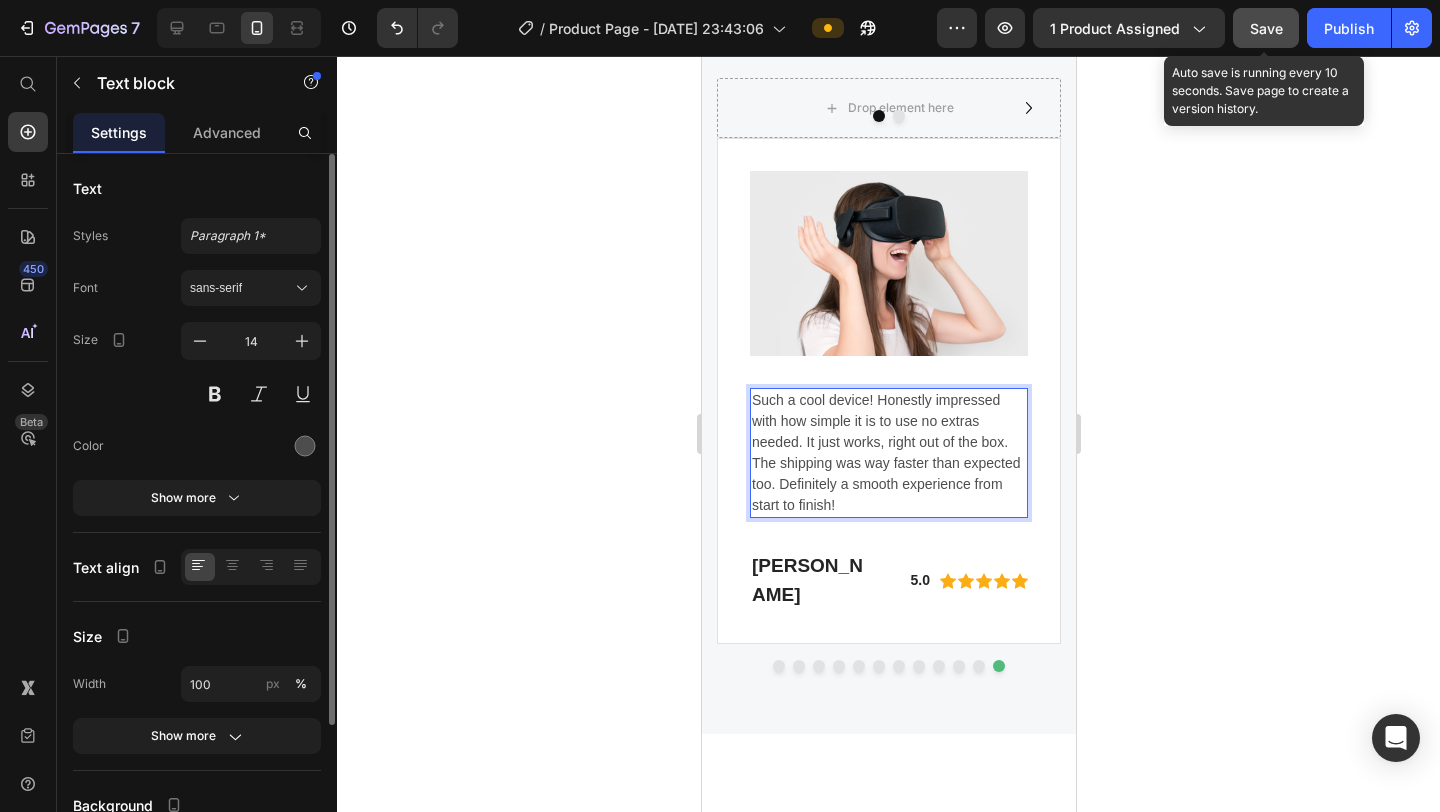 click on "Such a cool device! Honestly impressed with how simple it is to use no extras needed. It just works, right out of the box. The shipping was way faster than expected too. Definitely a smooth experience from start to finish!" at bounding box center (888, 453) 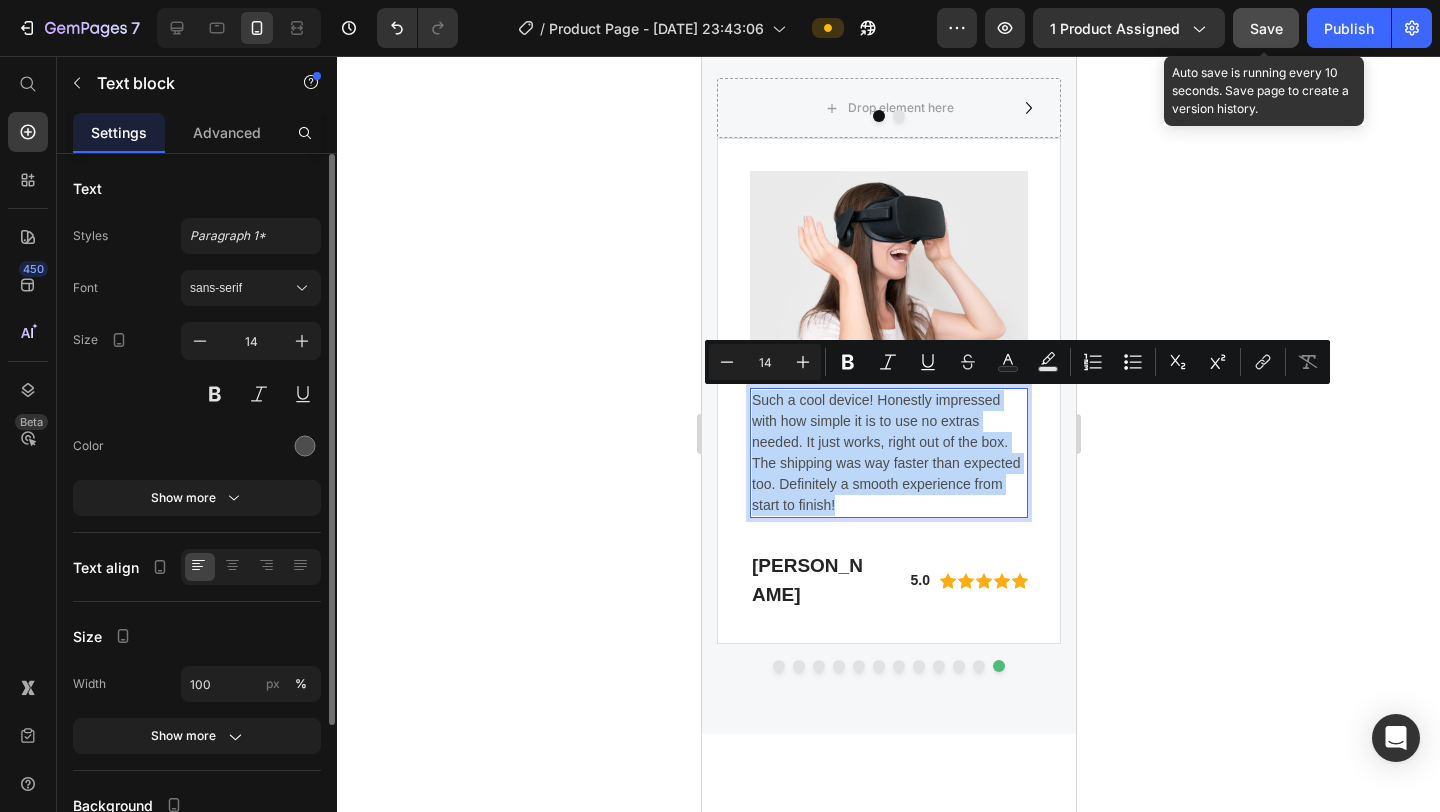 drag, startPoint x: 839, startPoint y: 505, endPoint x: 754, endPoint y: 405, distance: 131.24405 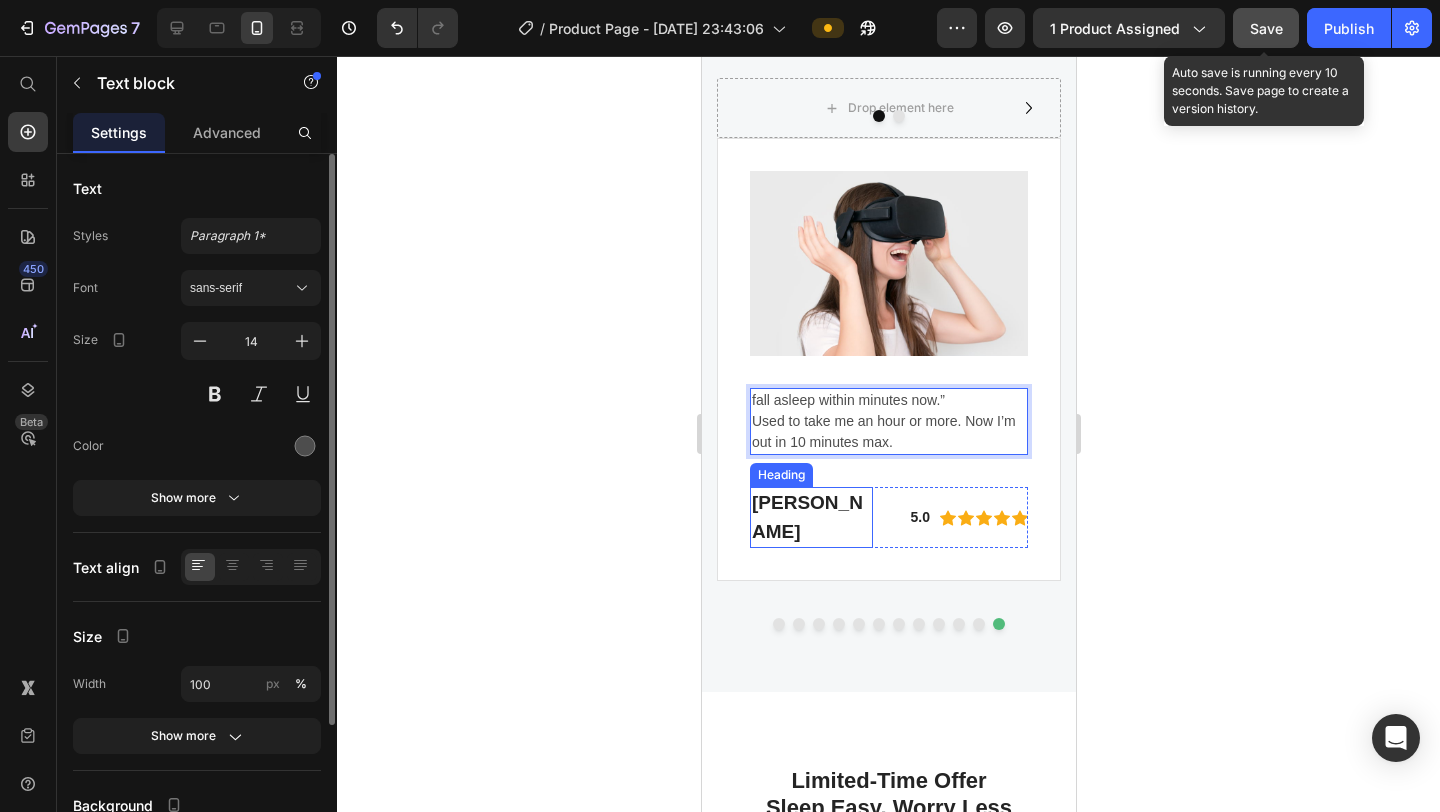 click on "Gabriella Holland" at bounding box center (810, 517) 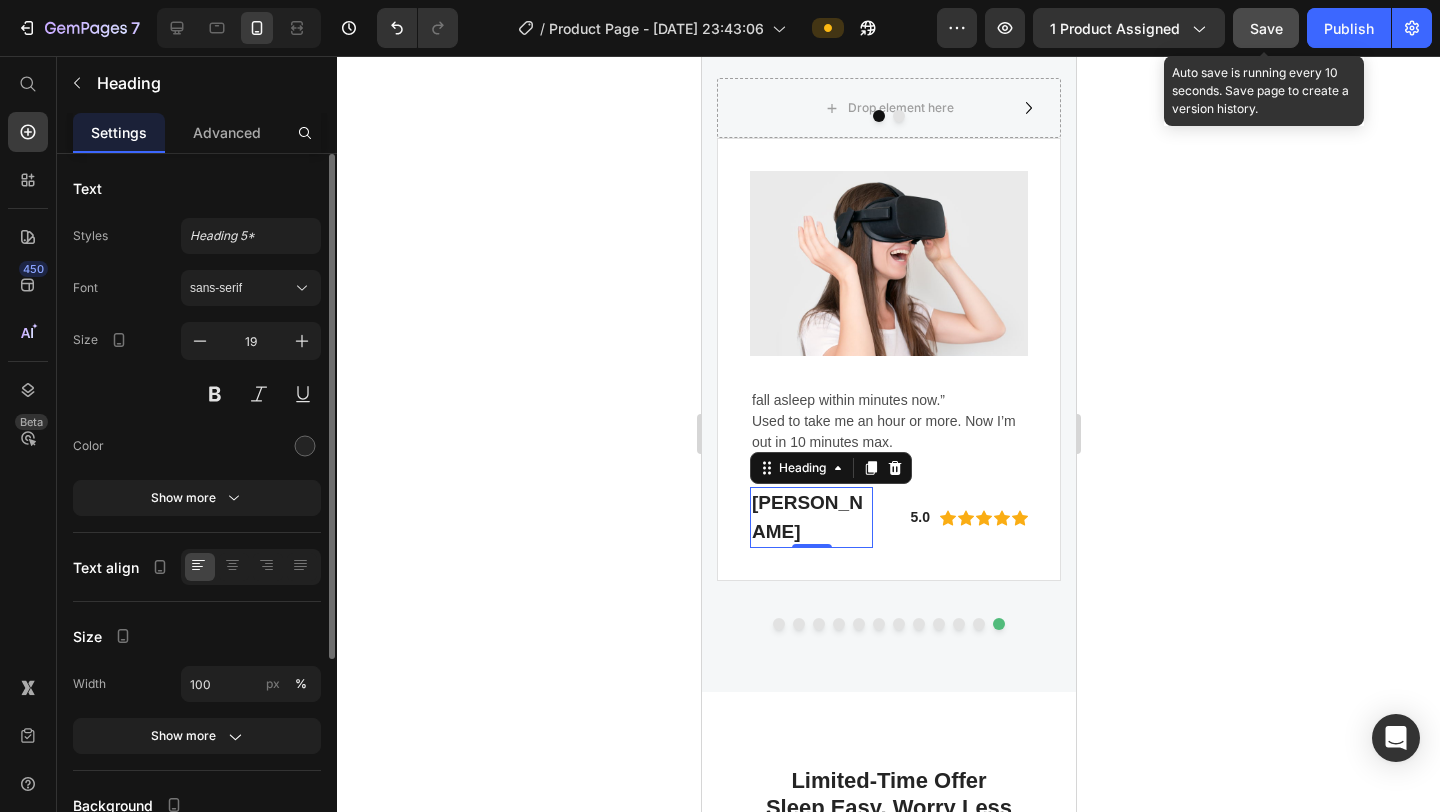 drag, startPoint x: 821, startPoint y: 531, endPoint x: 756, endPoint y: 499, distance: 72.44998 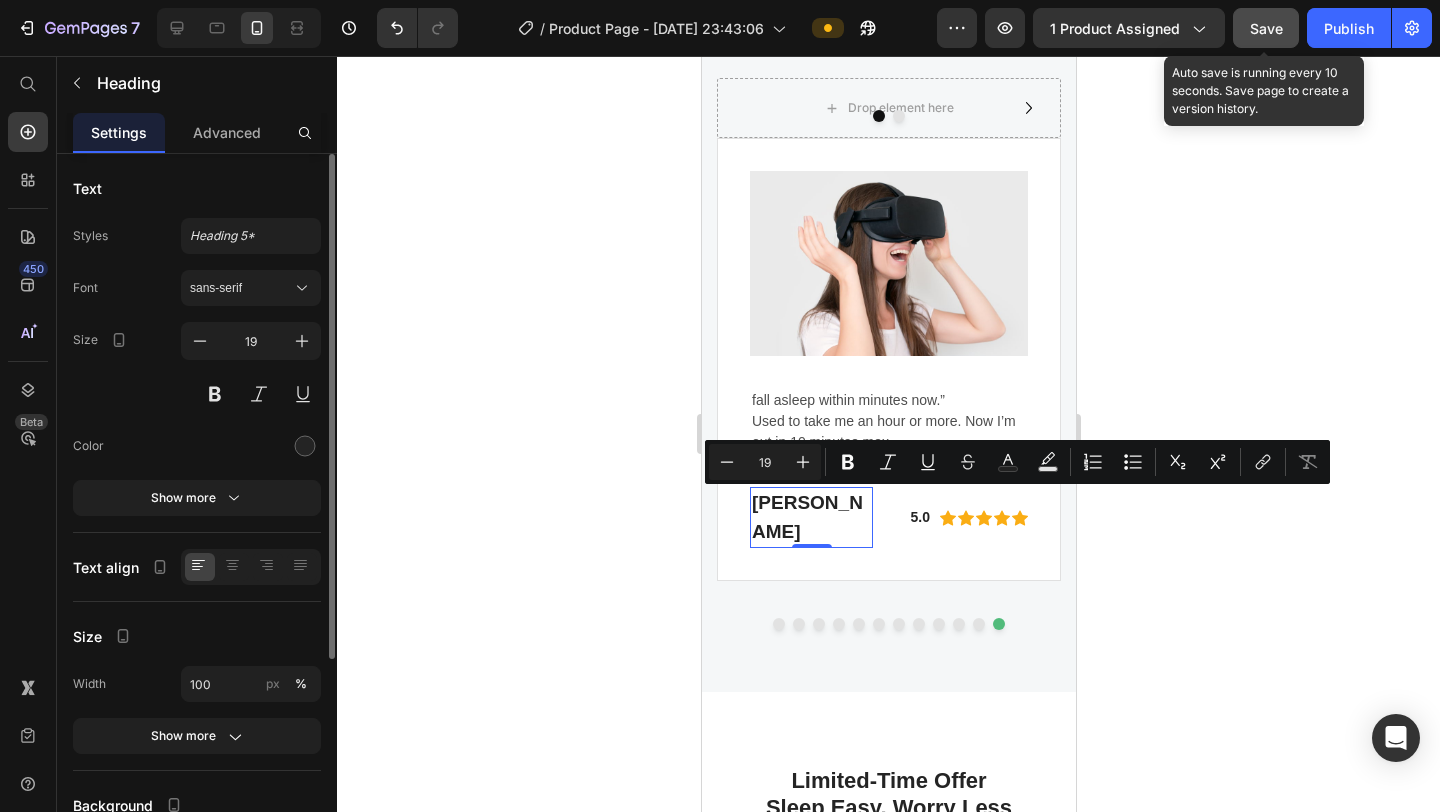 drag, startPoint x: 756, startPoint y: 499, endPoint x: 827, endPoint y: 540, distance: 81.9878 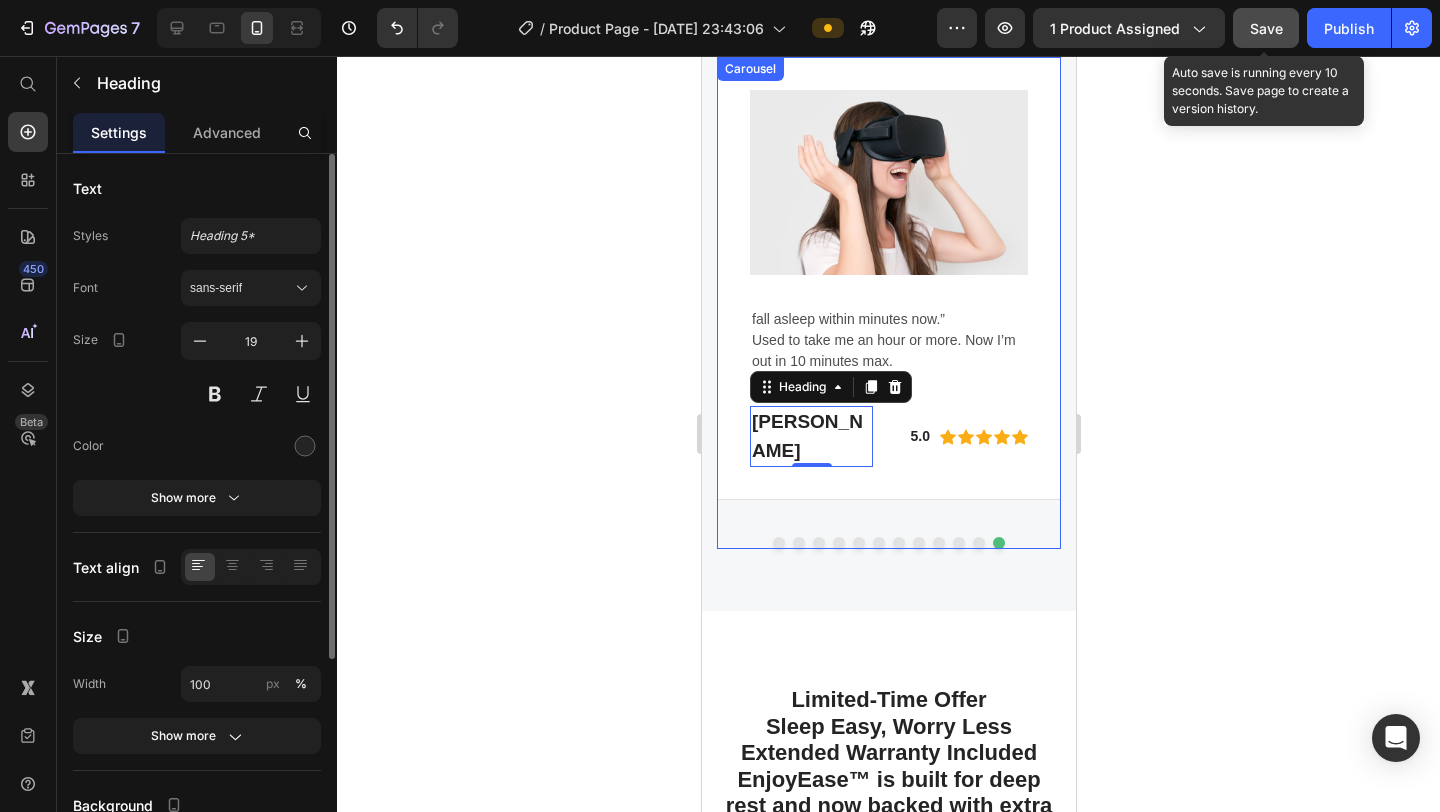 scroll, scrollTop: 6102, scrollLeft: 0, axis: vertical 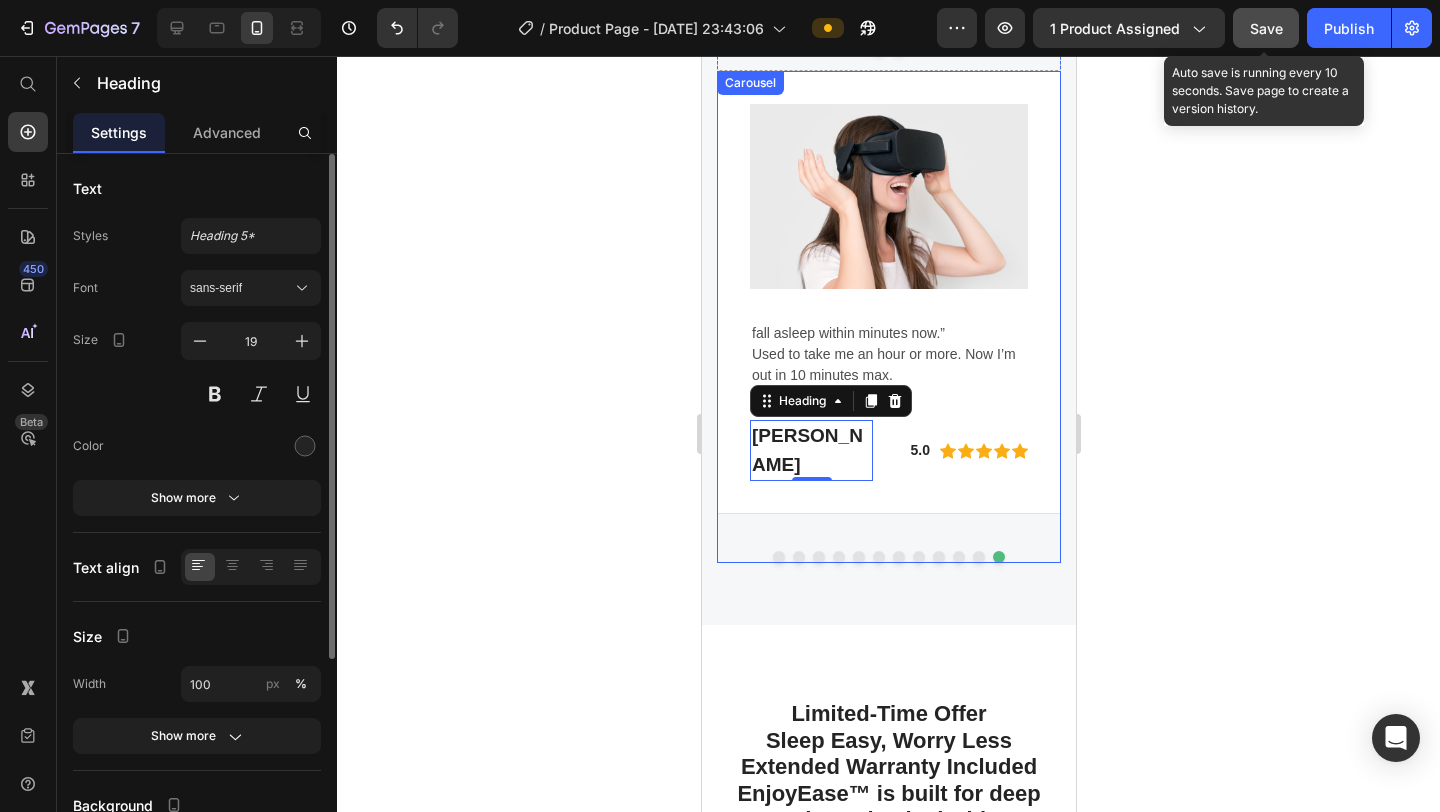 click at bounding box center [778, 557] 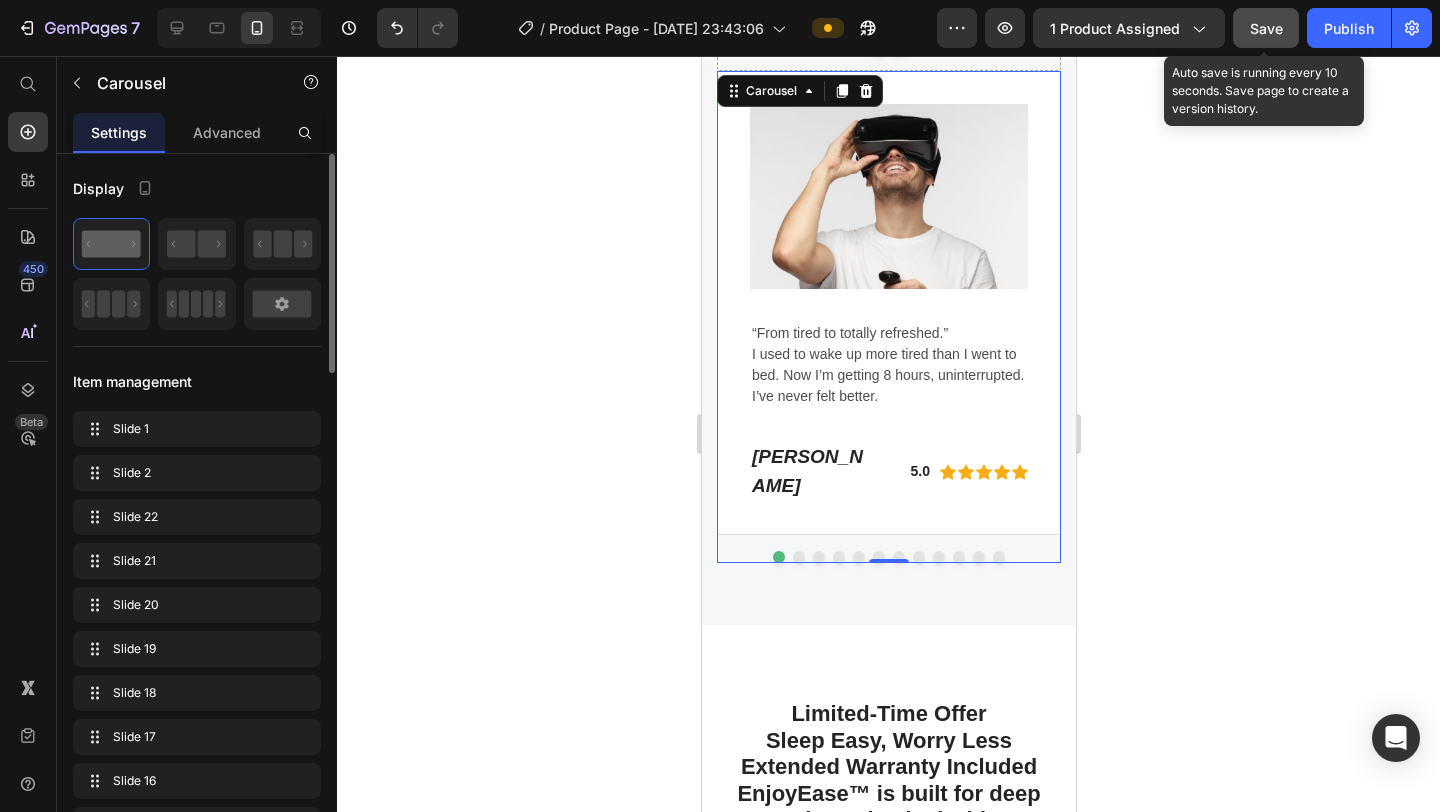 click at bounding box center (798, 557) 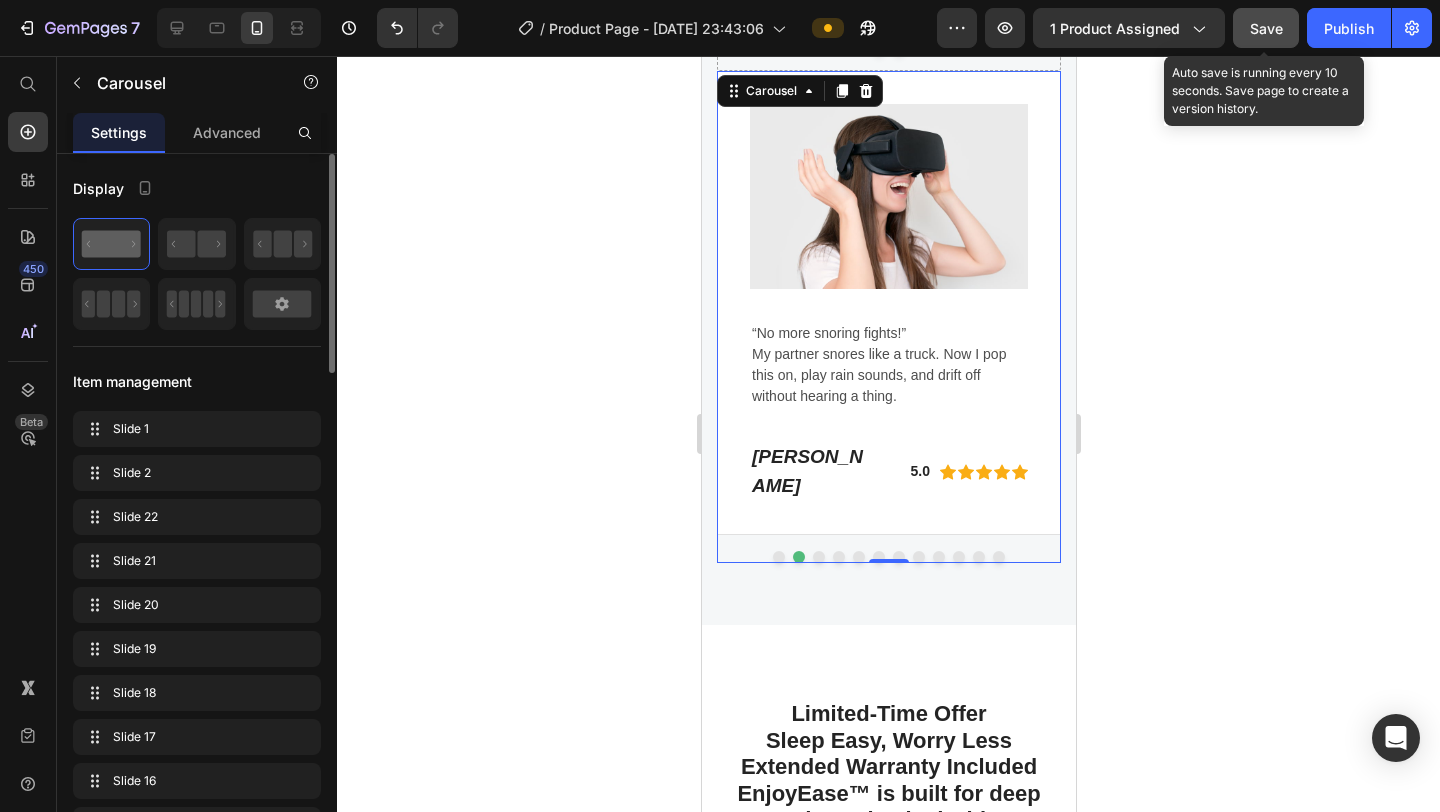 click at bounding box center [818, 557] 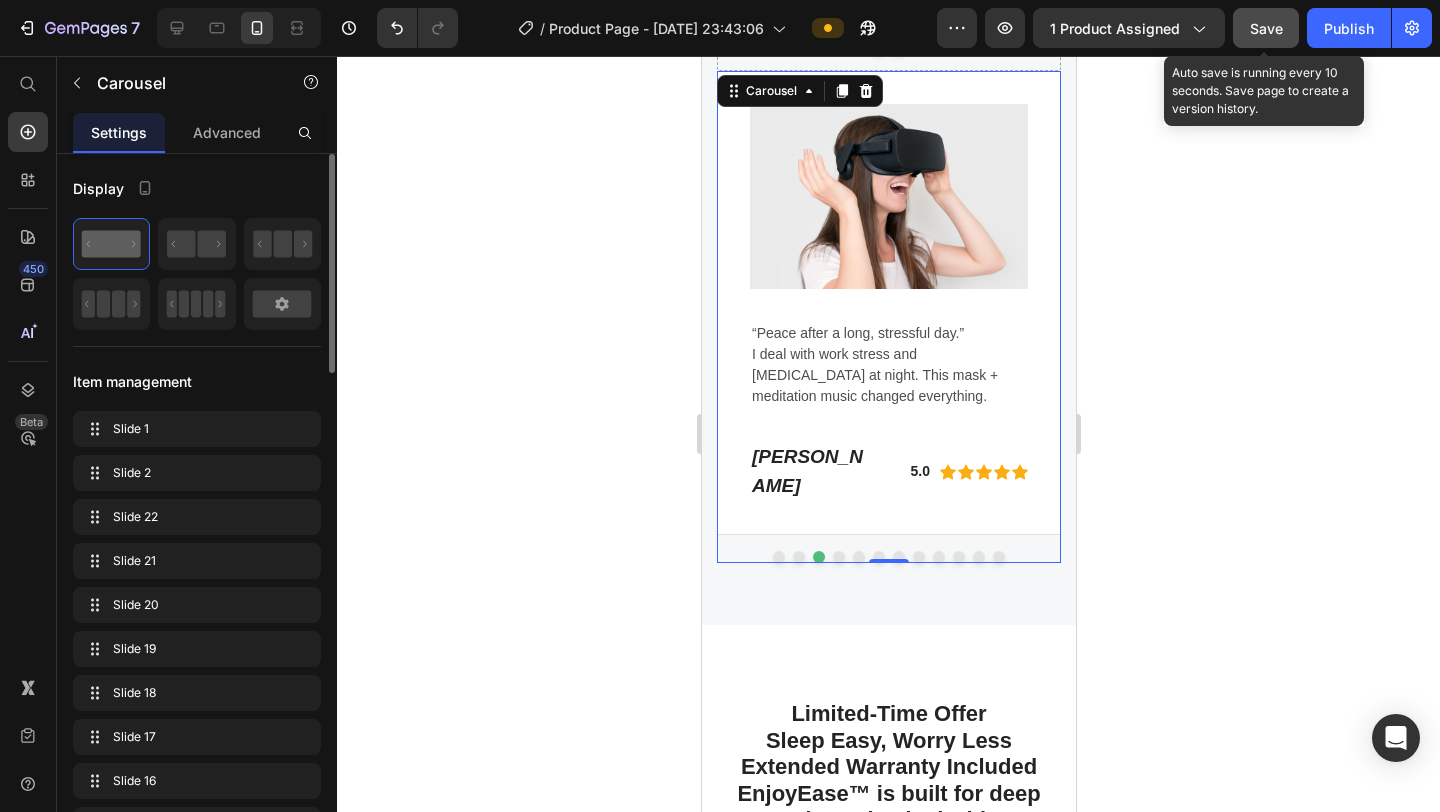 click at bounding box center (798, 557) 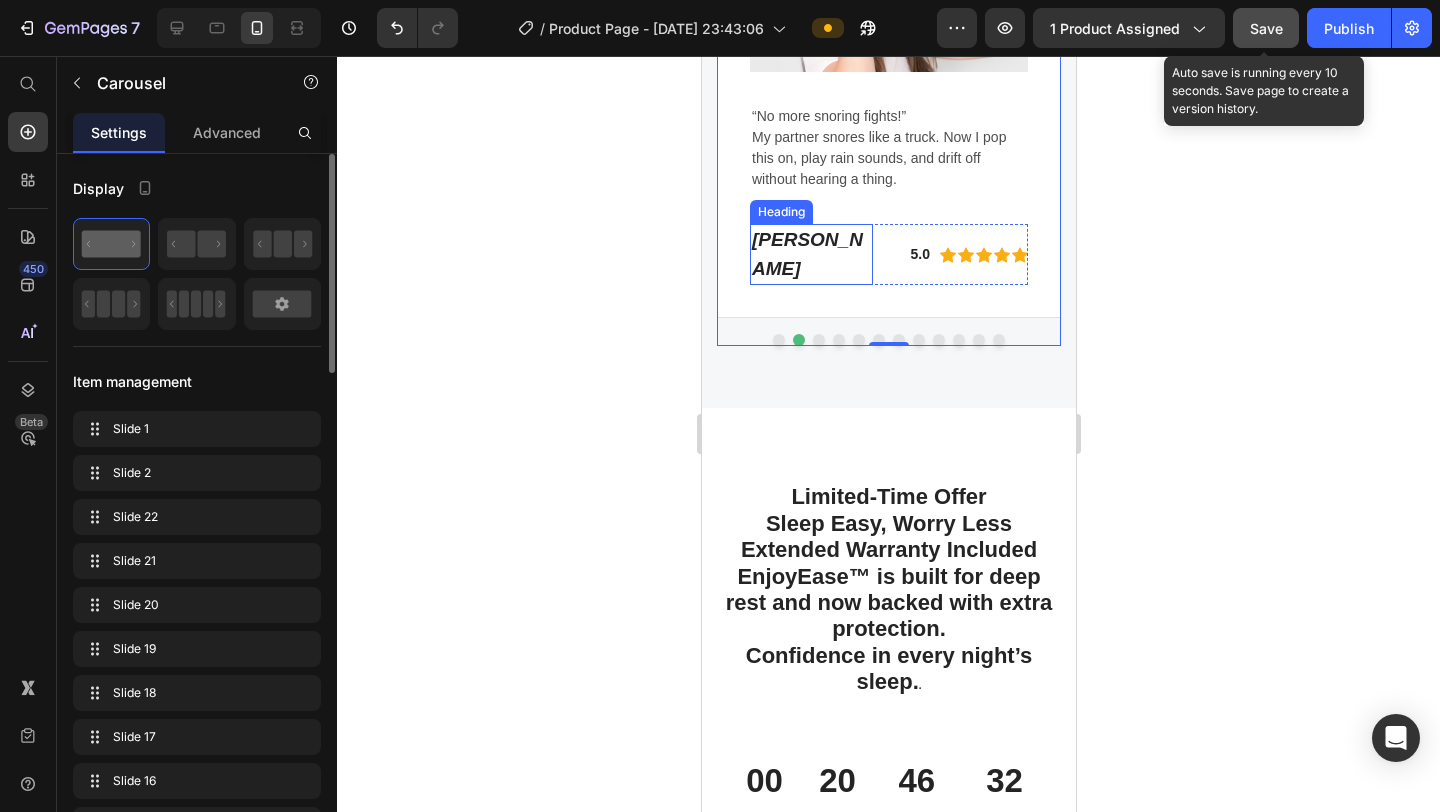 scroll, scrollTop: 6096, scrollLeft: 0, axis: vertical 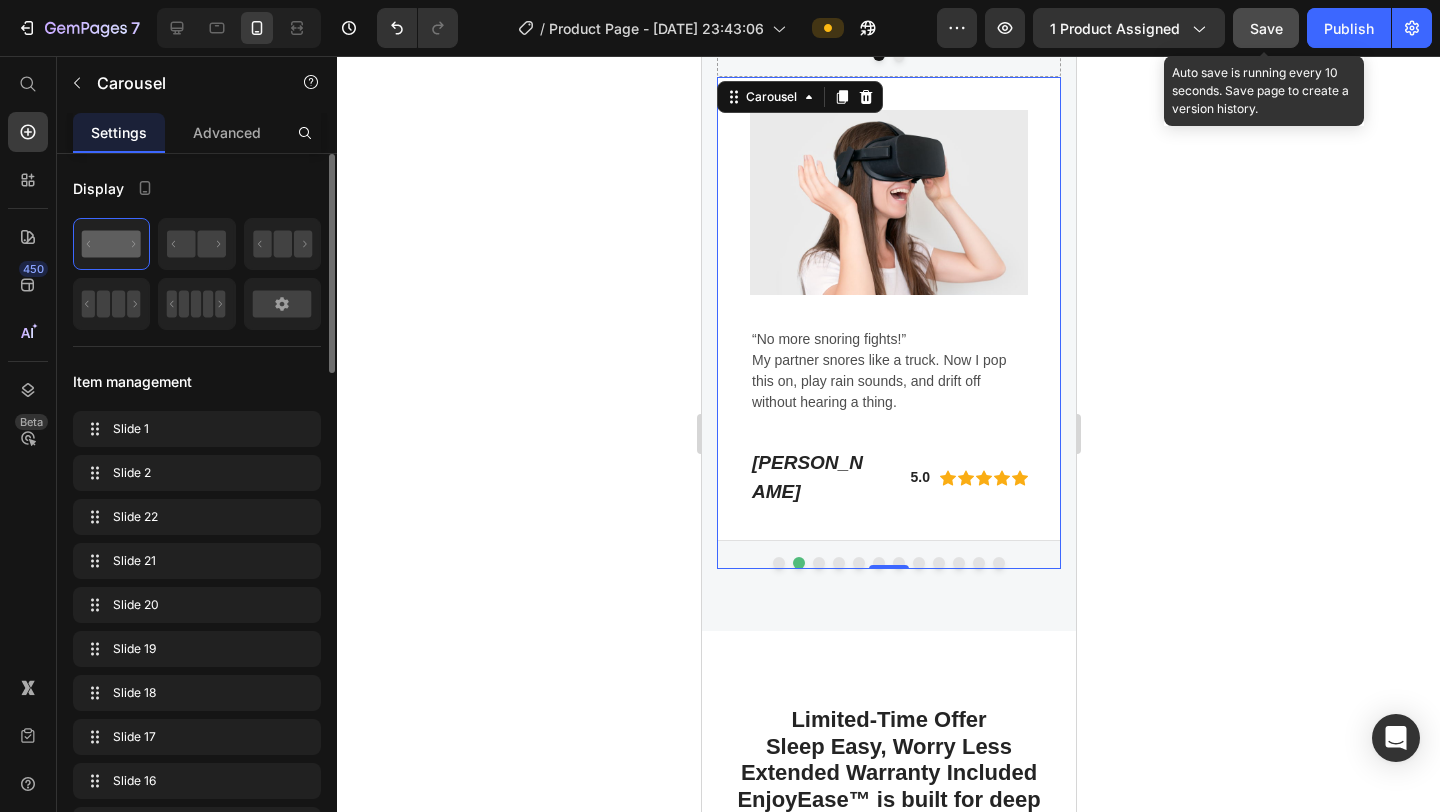 click at bounding box center [778, 563] 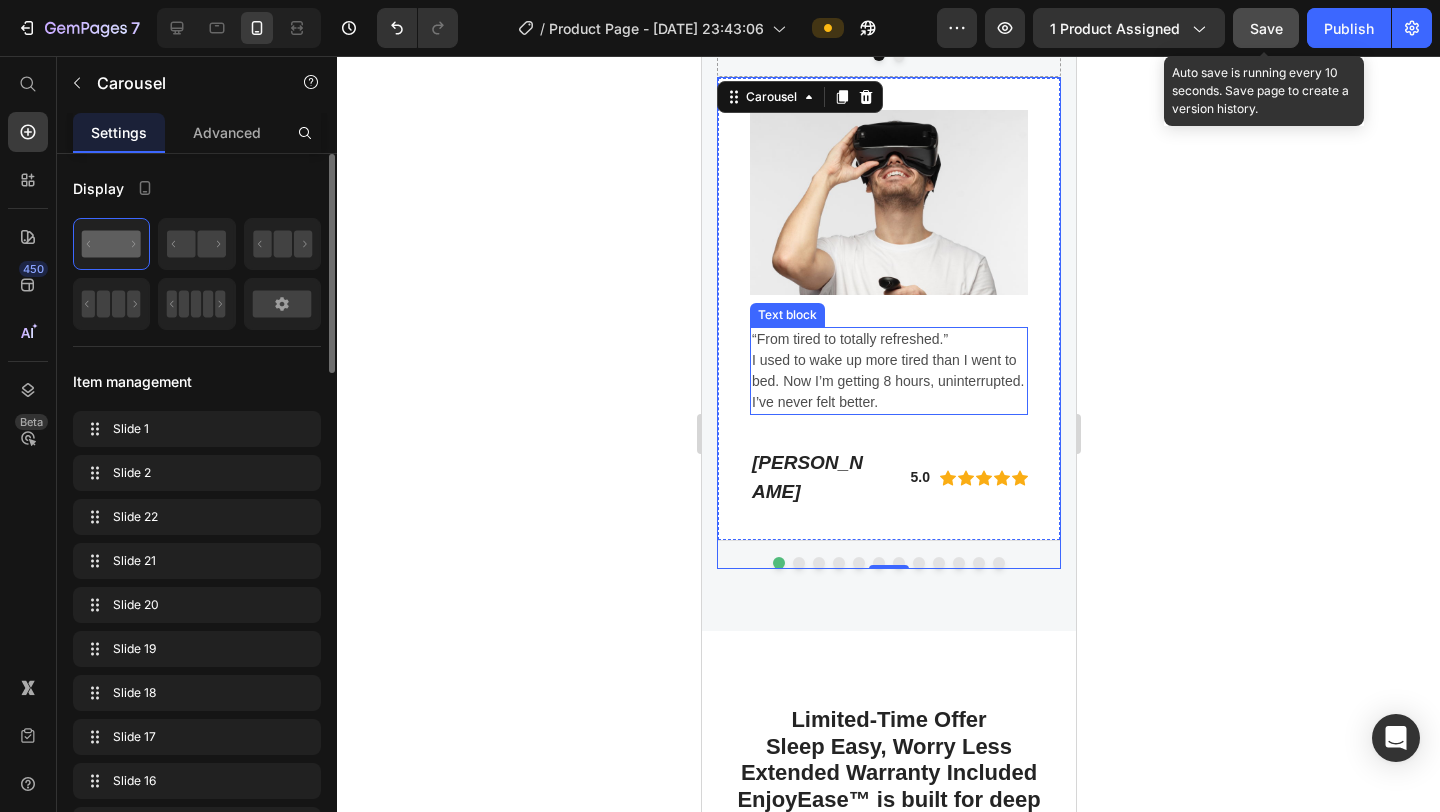 click on "“From tired to totally refreshed.”" at bounding box center [888, 339] 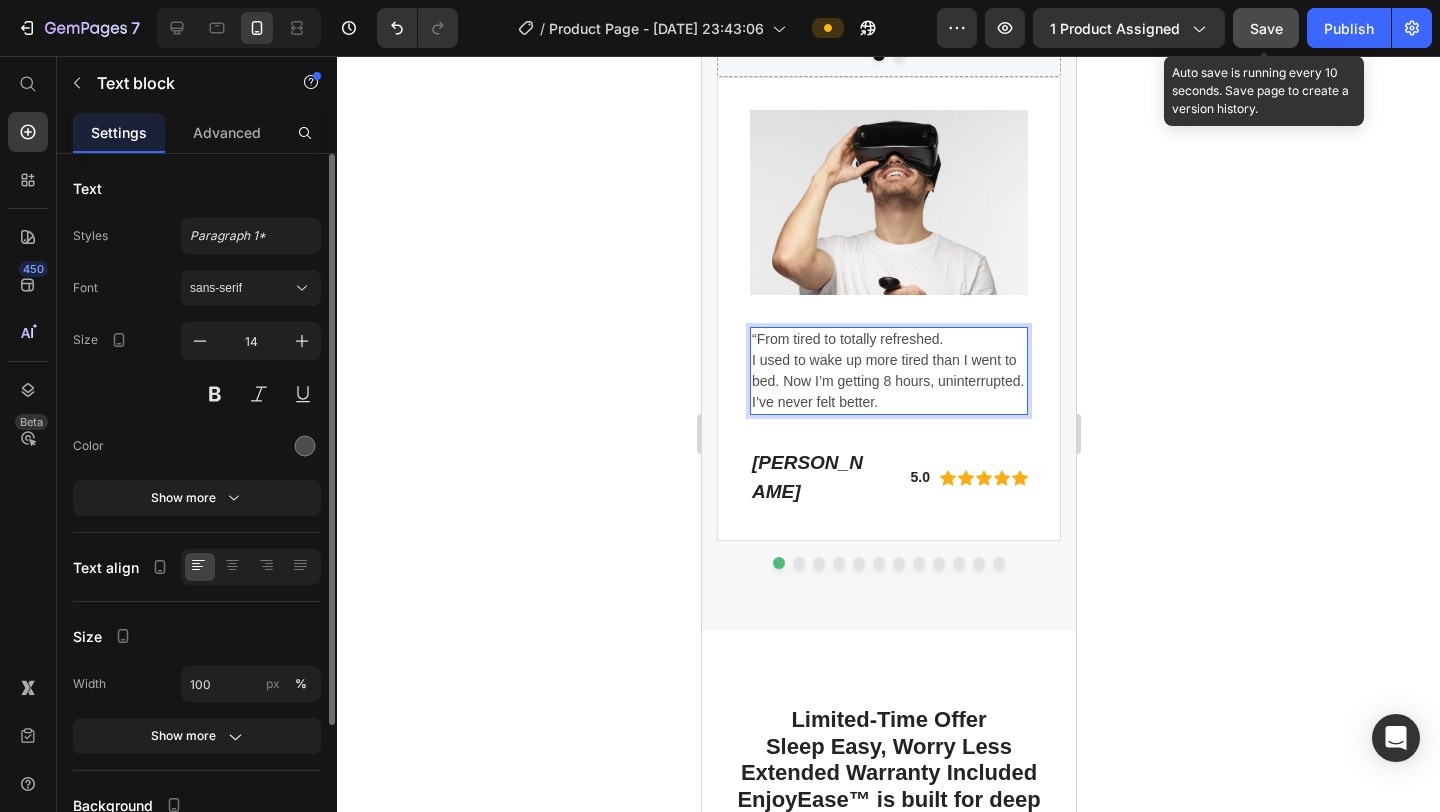click on "“From tired to totally refreshed." at bounding box center [888, 339] 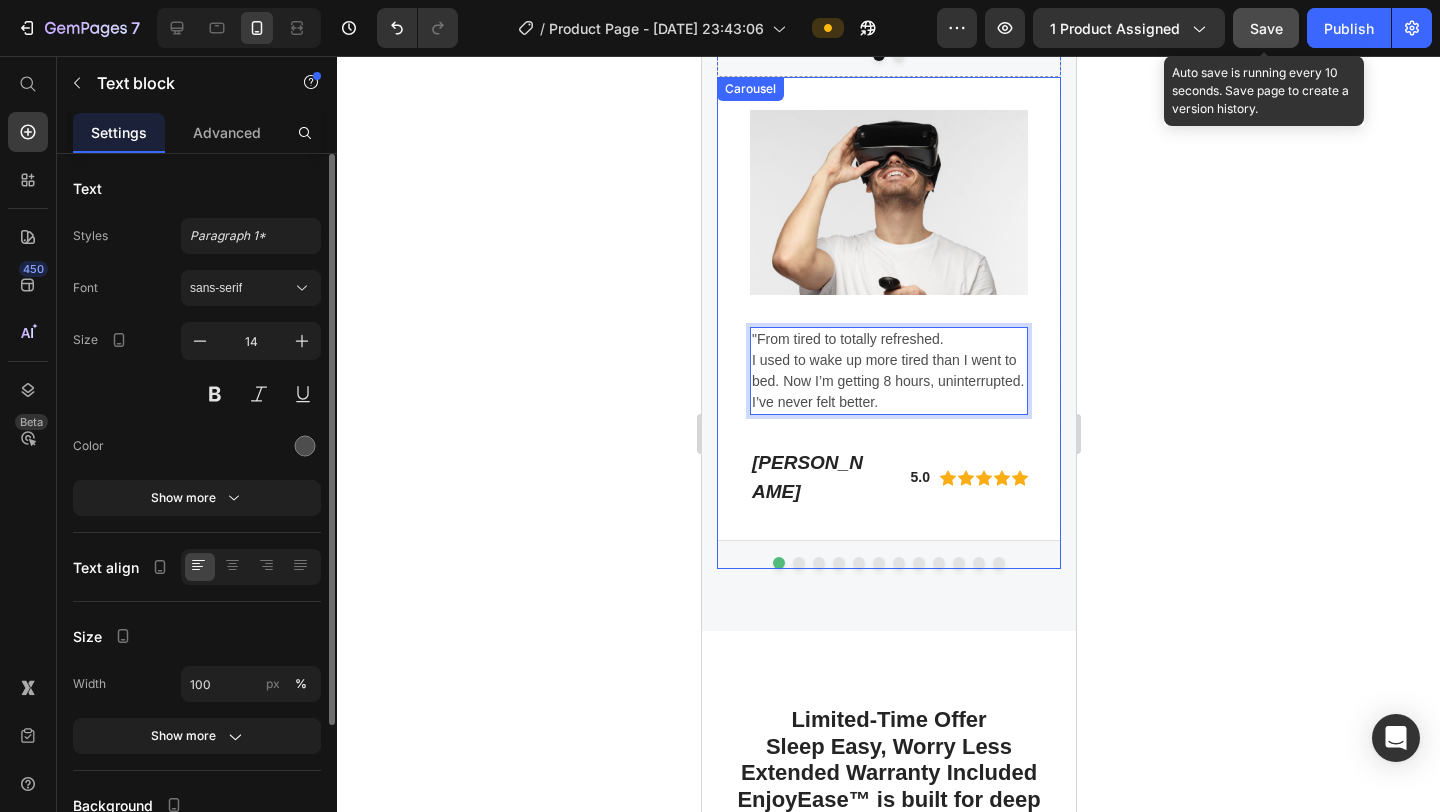 click at bounding box center [798, 563] 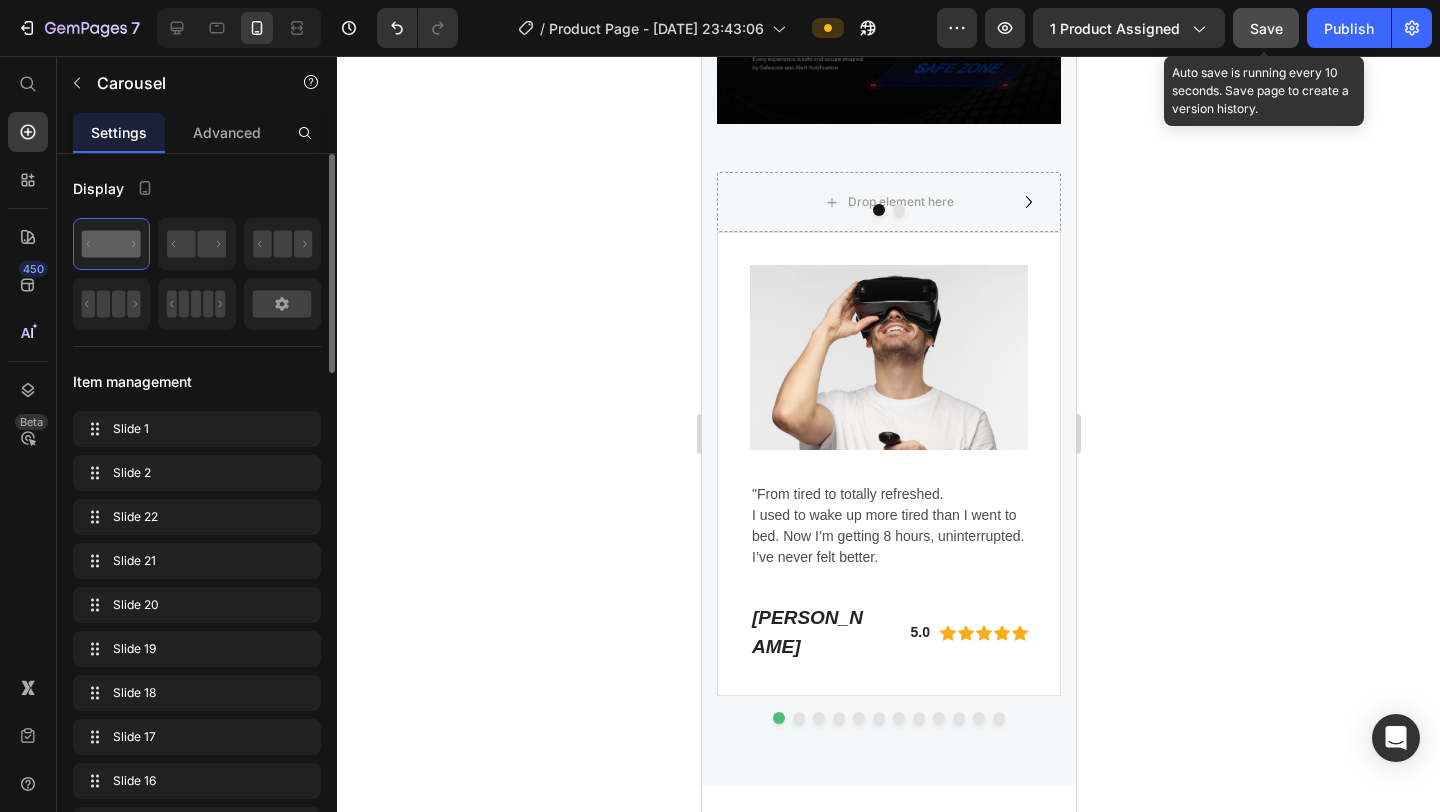 scroll, scrollTop: 5770, scrollLeft: 0, axis: vertical 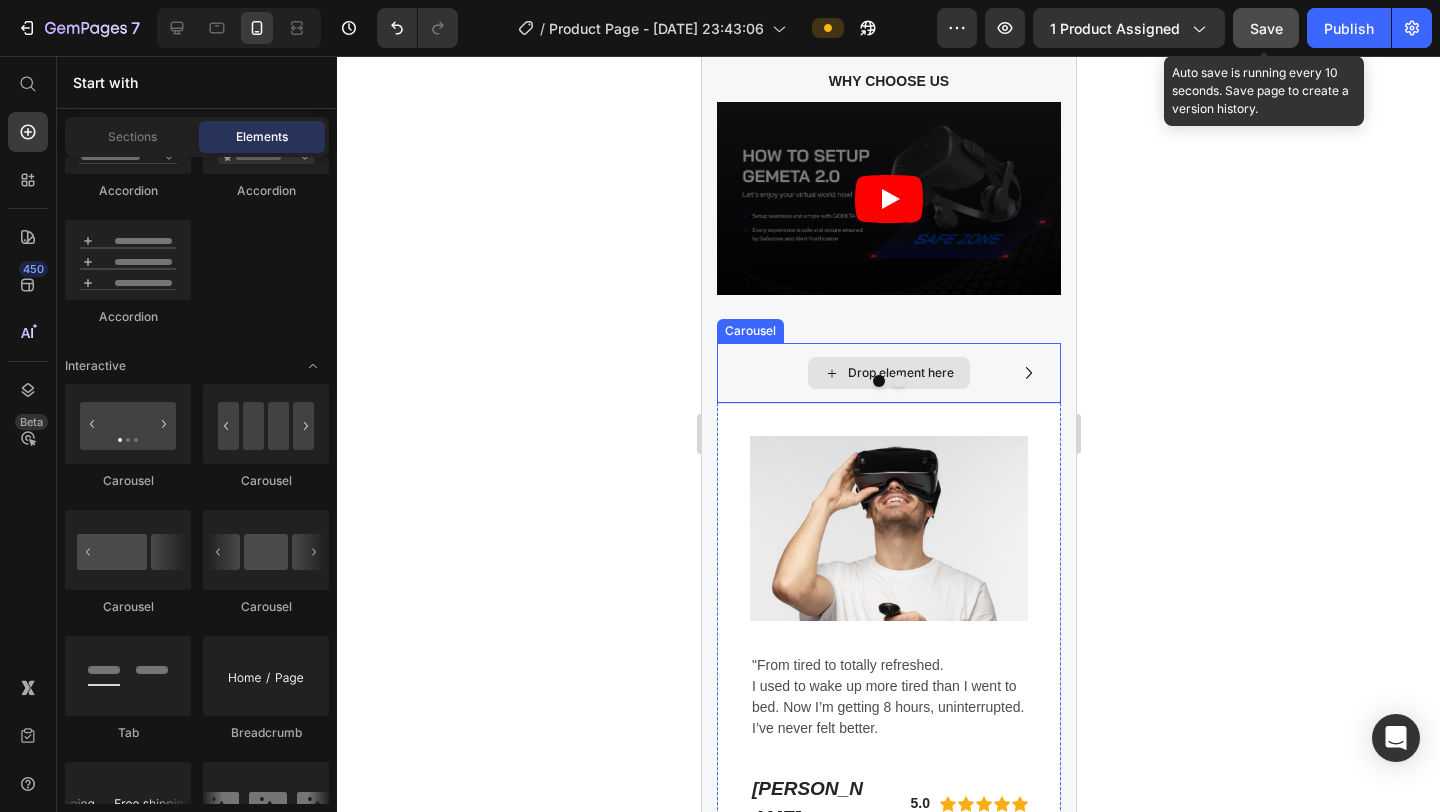 click on "Drop element here" at bounding box center (900, 373) 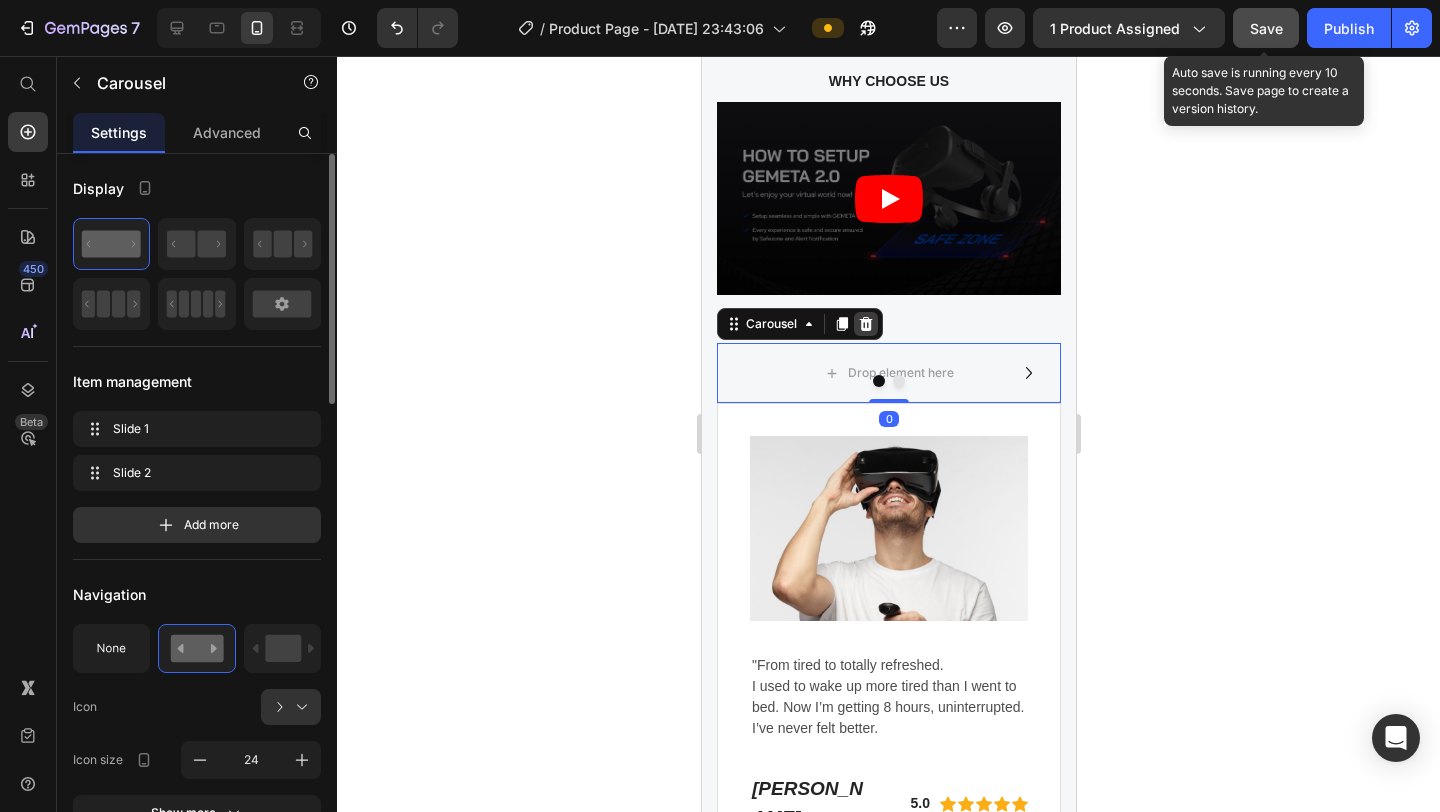 click 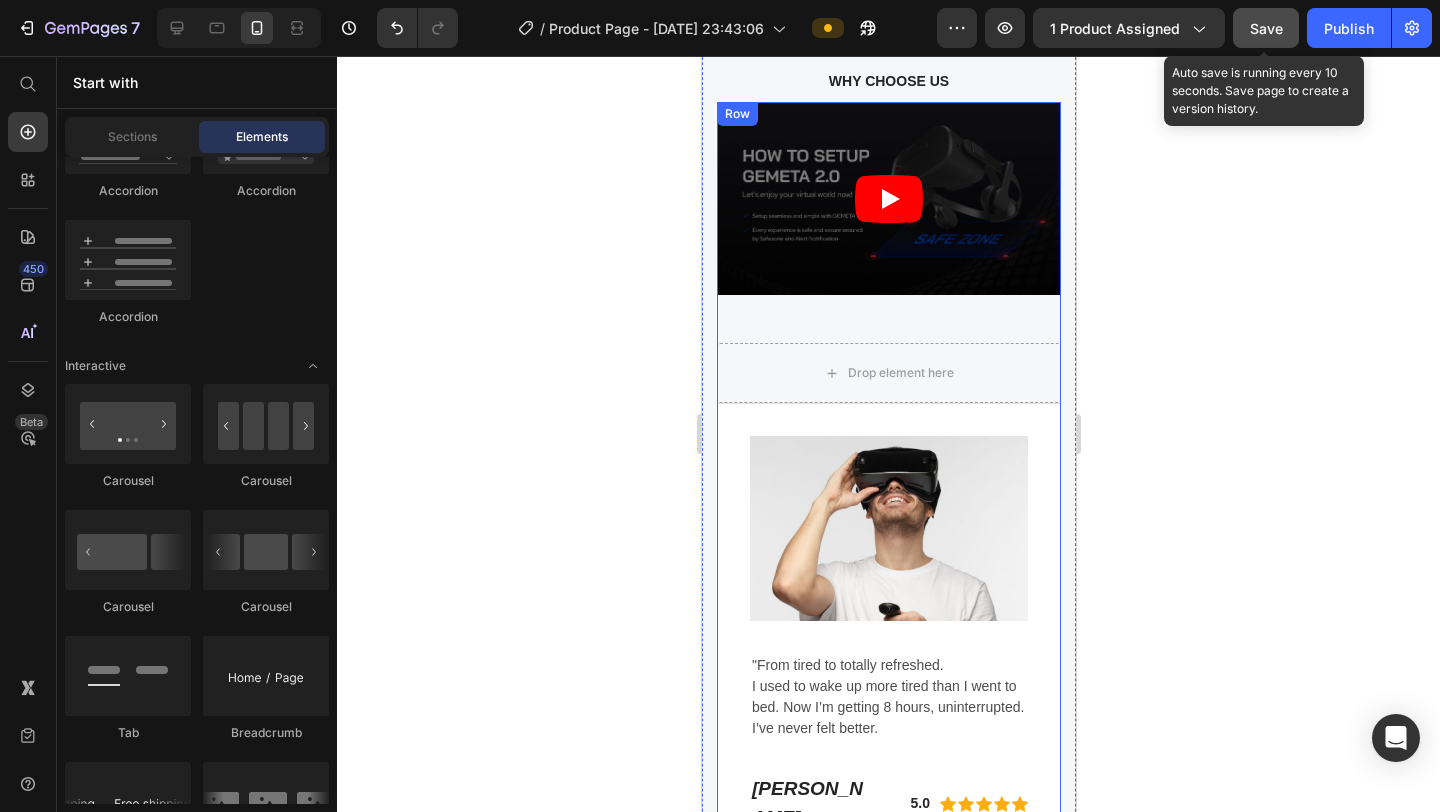 click on "Video
Drop element here Image "From tired to totally refreshed. I used to wake up more tired than I went to bed. Now I’m getting 8 hours, uninterrupted. I’ve never felt better. Text block Megan R Heading 5.0 Text block
Icon
Icon
Icon
Icon
Icon Icon List Hoz Row Row Row Image “No more snoring fights!” My partner snores like a truck. Now I pop this on, play rain sounds, and drift off without hearing a thing. Text block Gabriella H Heading 5.0 Text block
Icon
Icon
Icon
Icon
Icon Icon List Hoz Row Row Row Image “Peace after a long, stressful day.” I deal with work stress and racing thoughts at night. This mask + meditation music changed everything. Text block Sophia T. Heading 5.0 Text block
Icon
Icon
Icon
Icon
Icon Icon List Hoz Row Row Row Image" at bounding box center (888, 498) 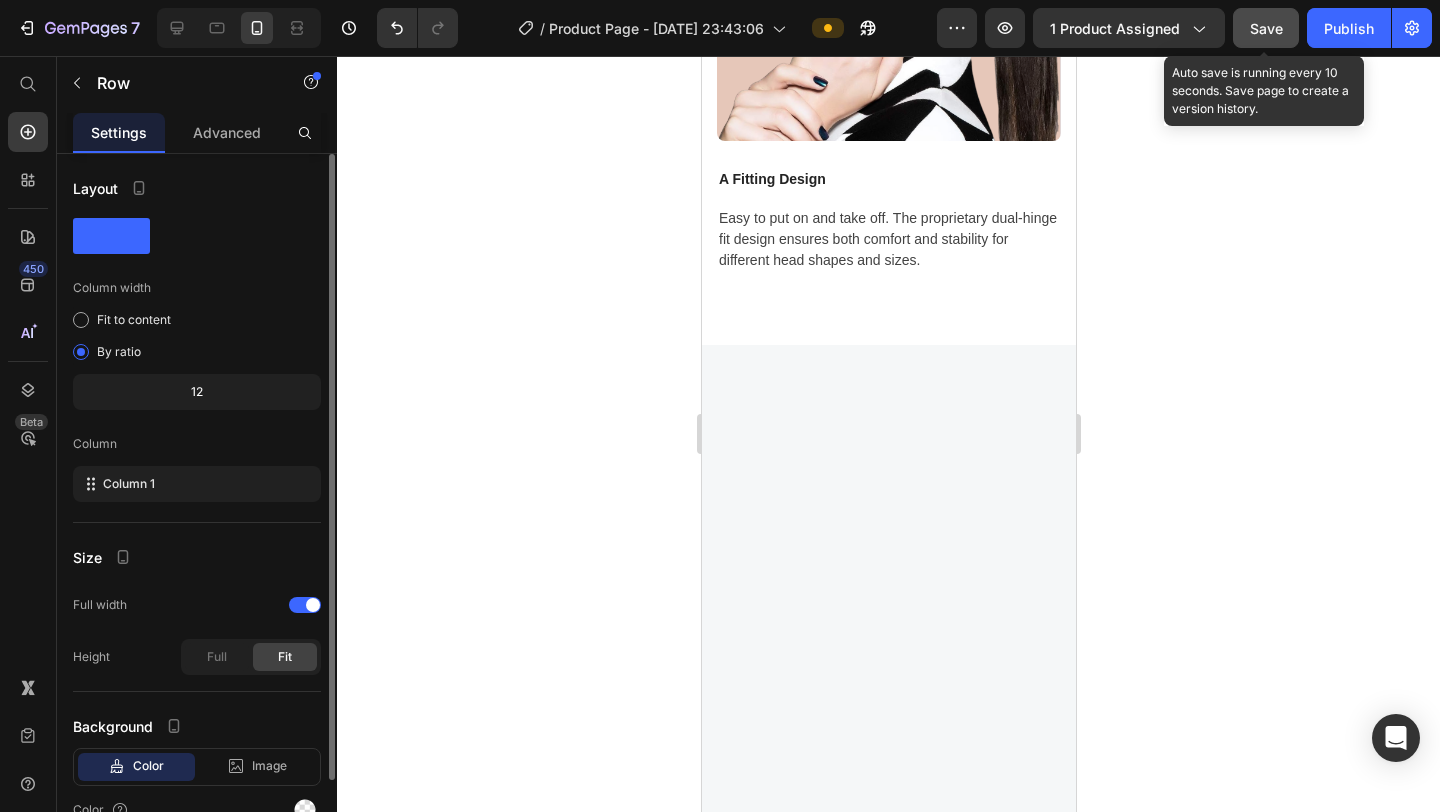 scroll, scrollTop: 4211, scrollLeft: 0, axis: vertical 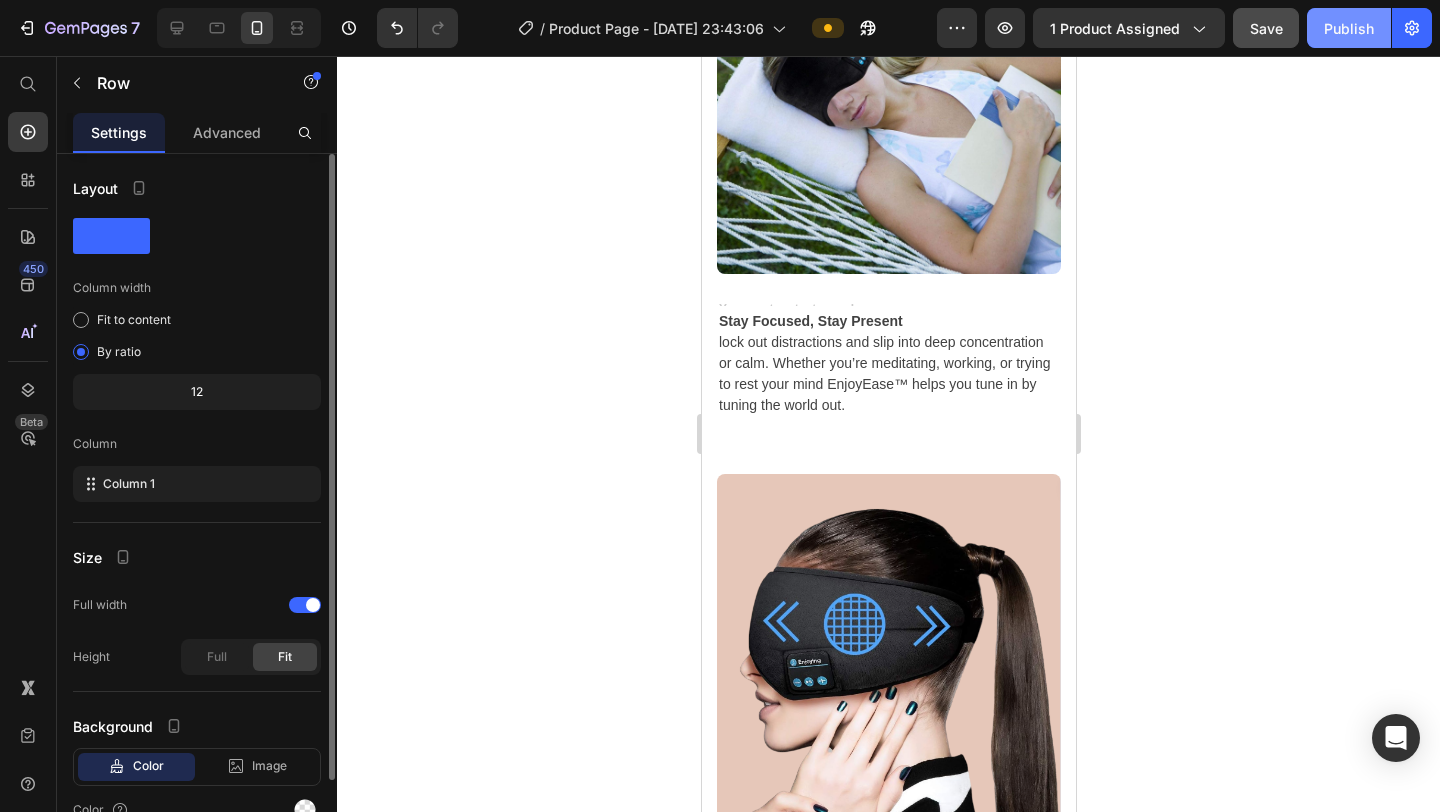 click on "Publish" at bounding box center [1349, 28] 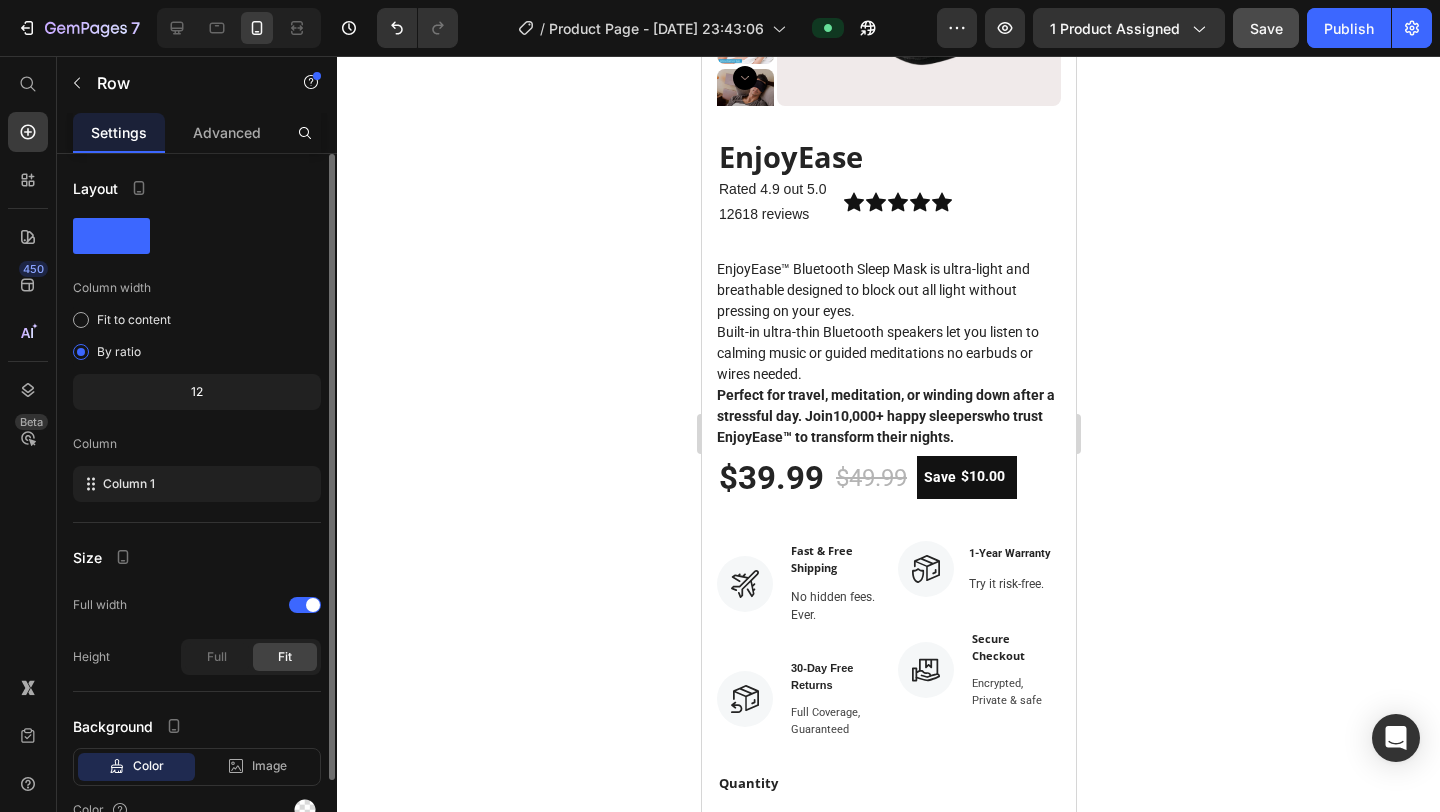 scroll, scrollTop: 0, scrollLeft: 0, axis: both 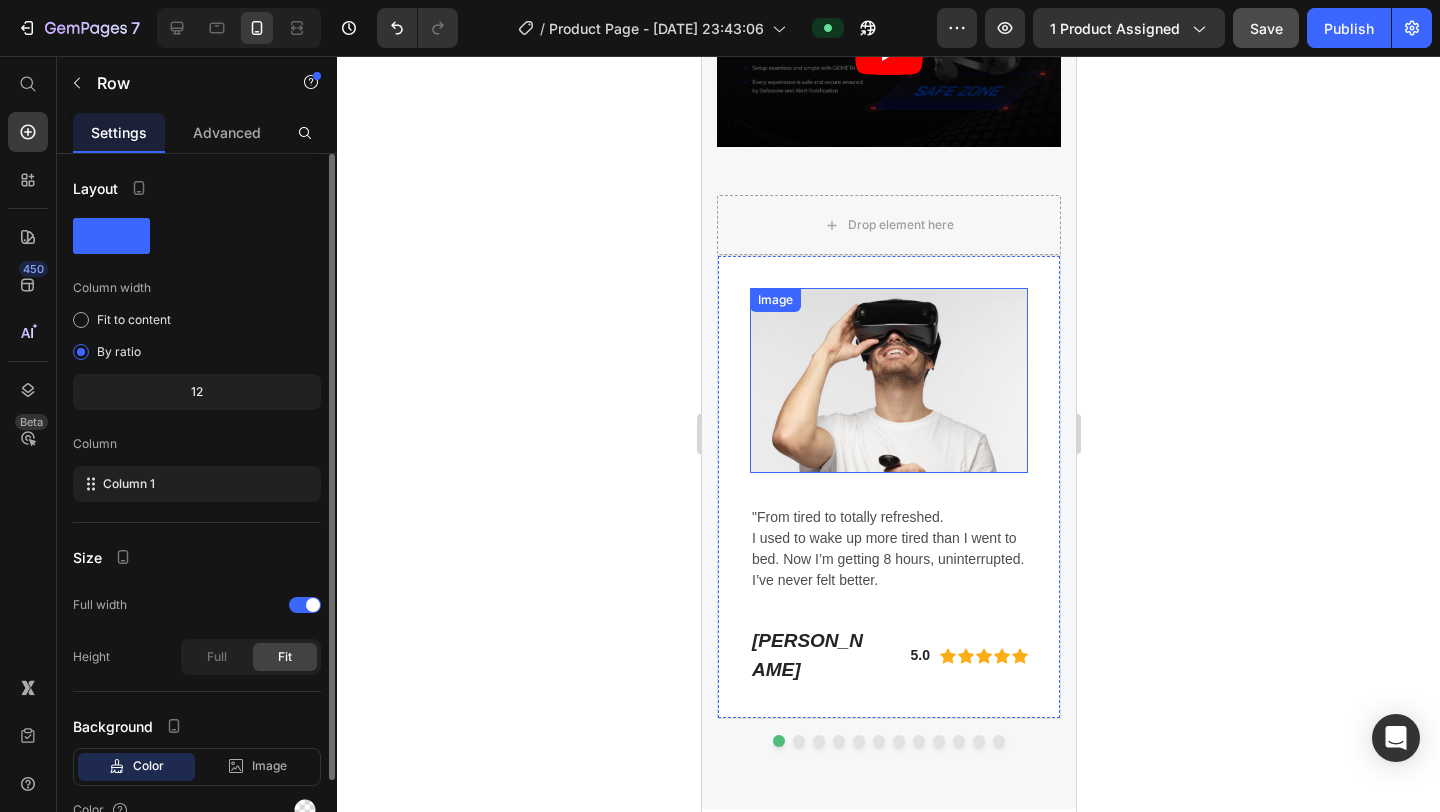 click at bounding box center (888, 380) 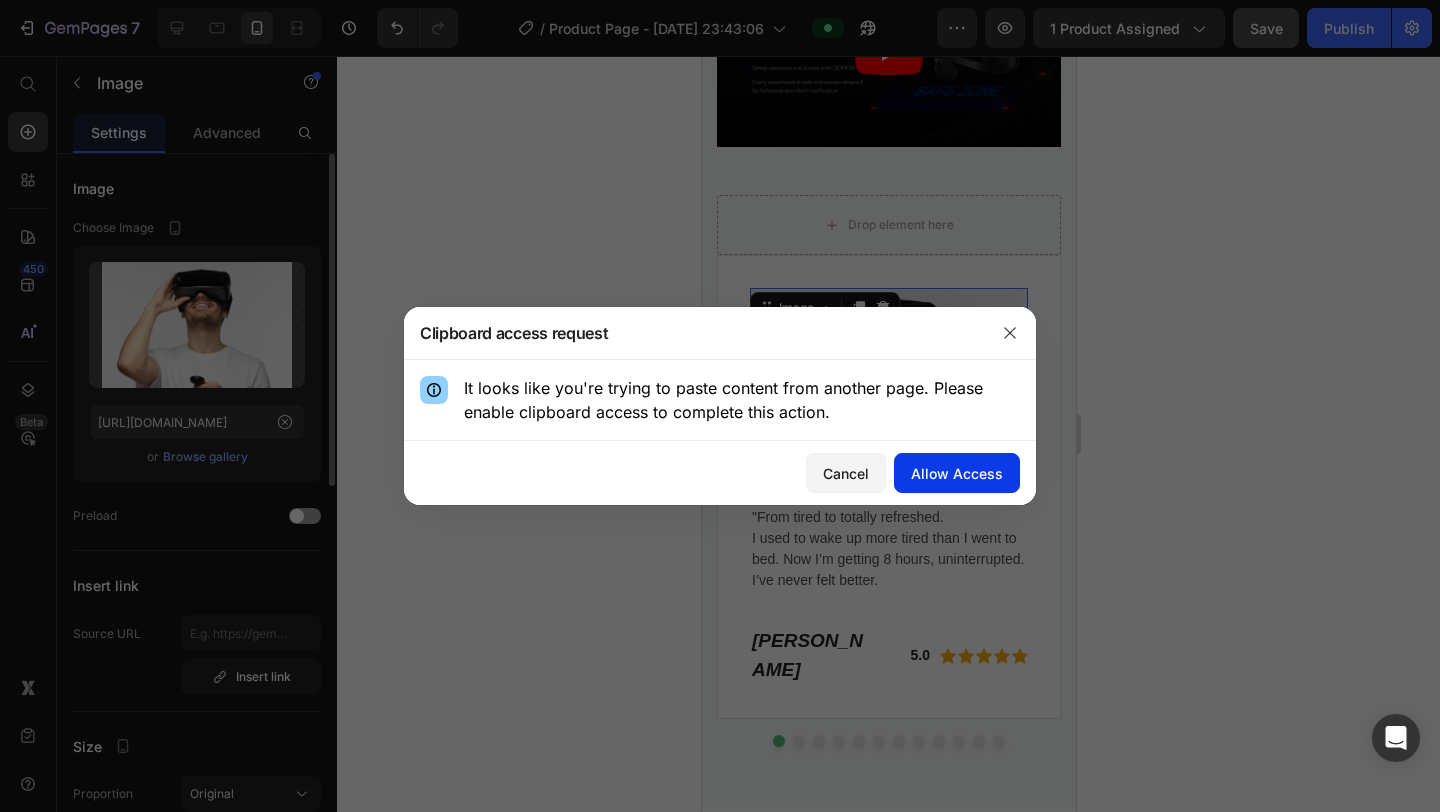 click on "Allow Access" at bounding box center [957, 473] 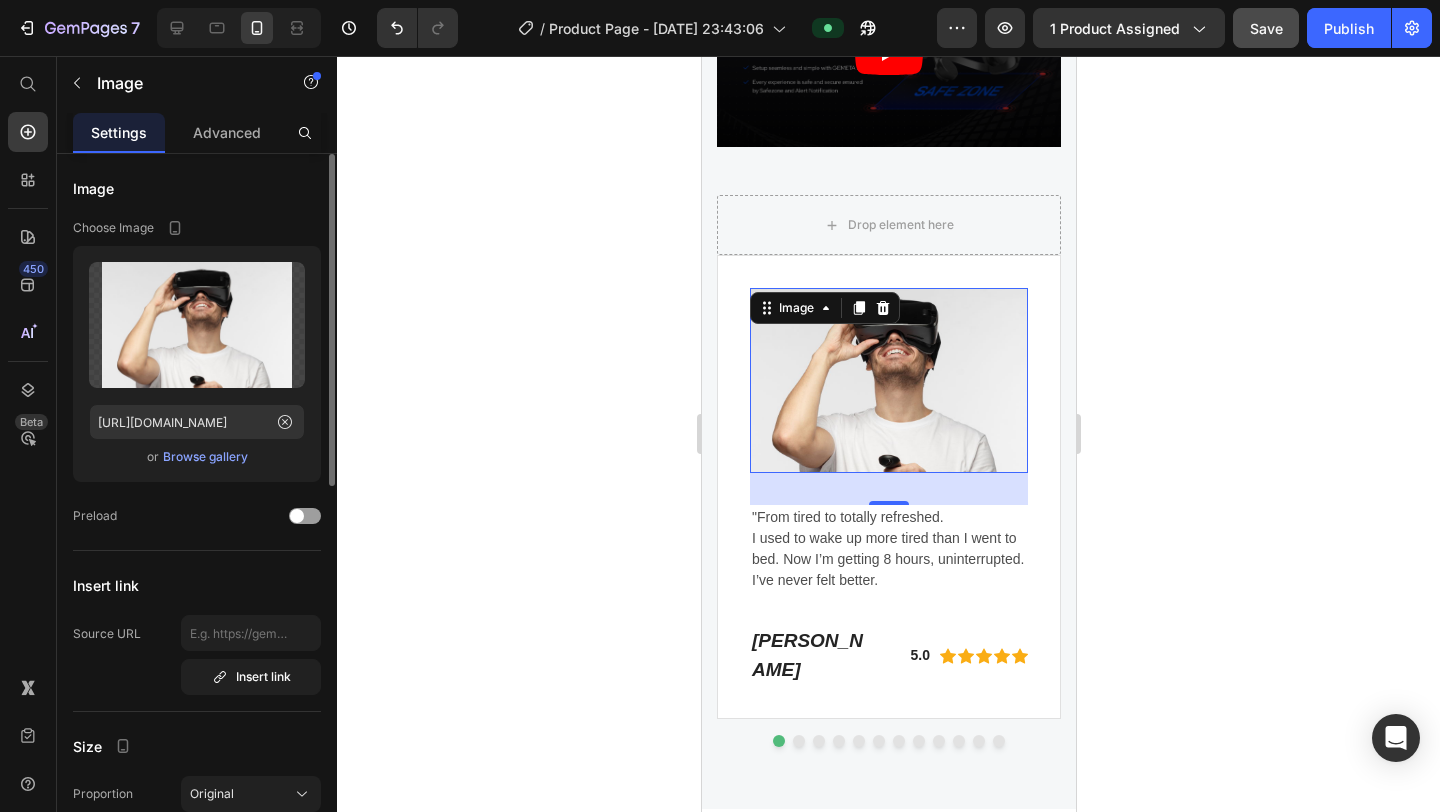 click at bounding box center [888, 380] 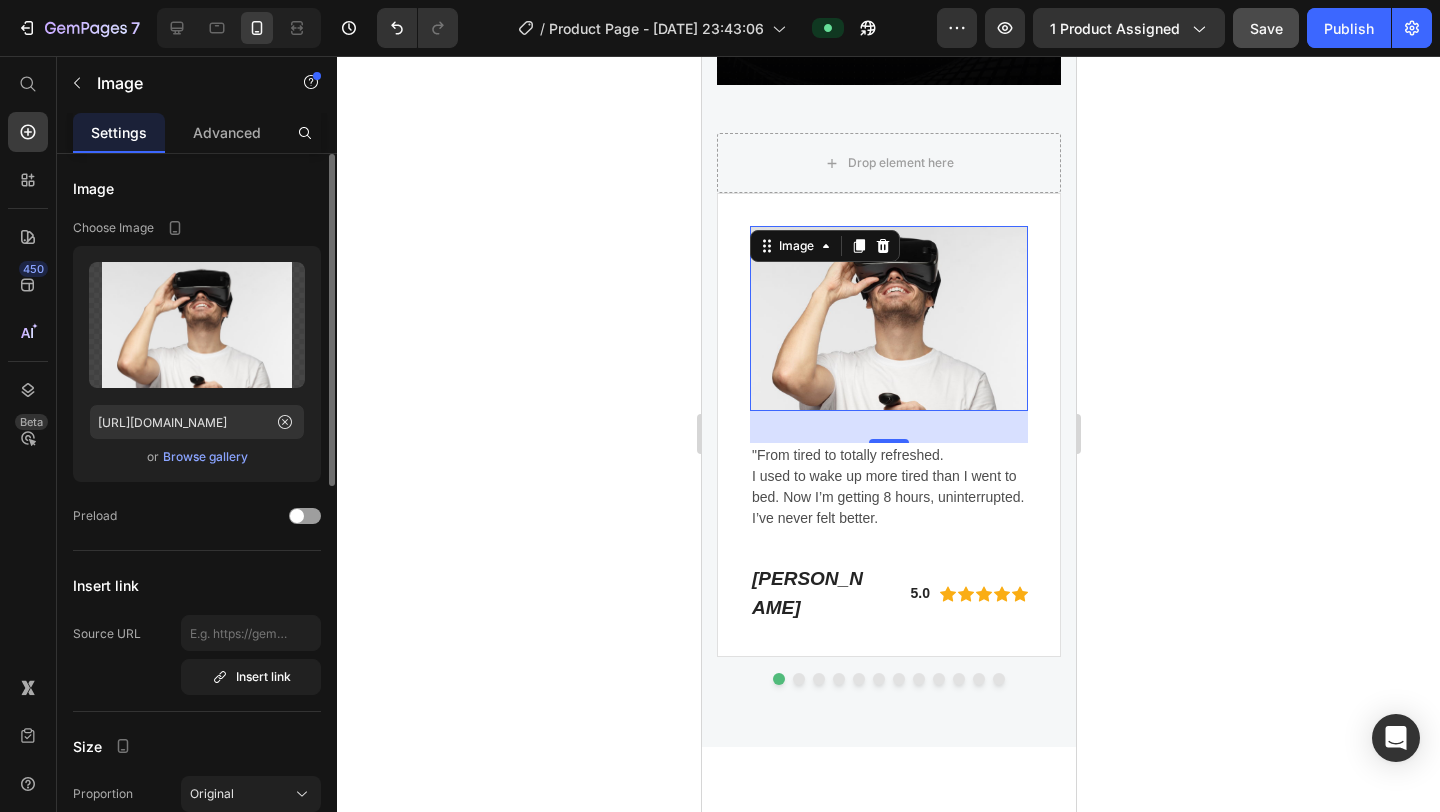 scroll, scrollTop: 5835, scrollLeft: 0, axis: vertical 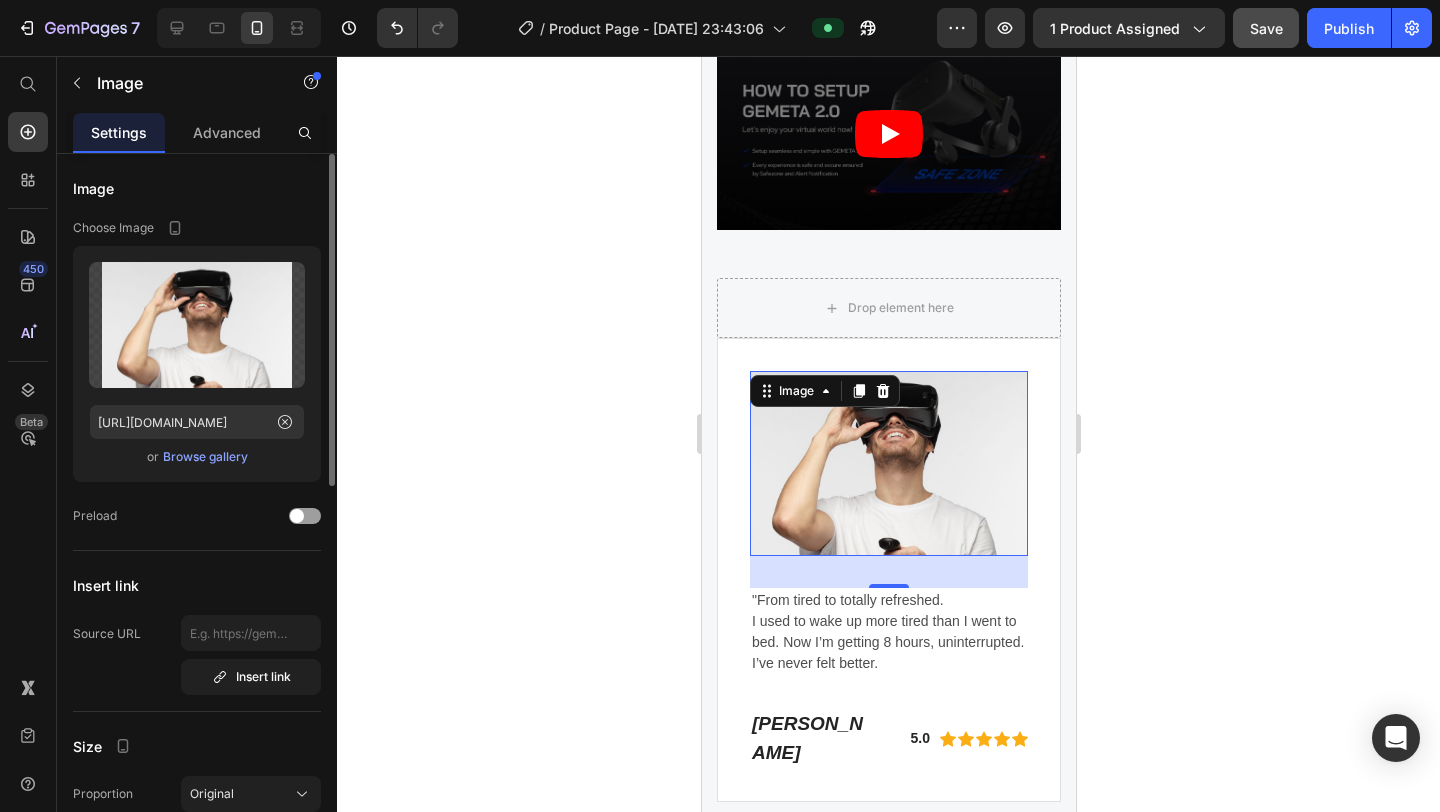 click on "Browse gallery" at bounding box center [205, 457] 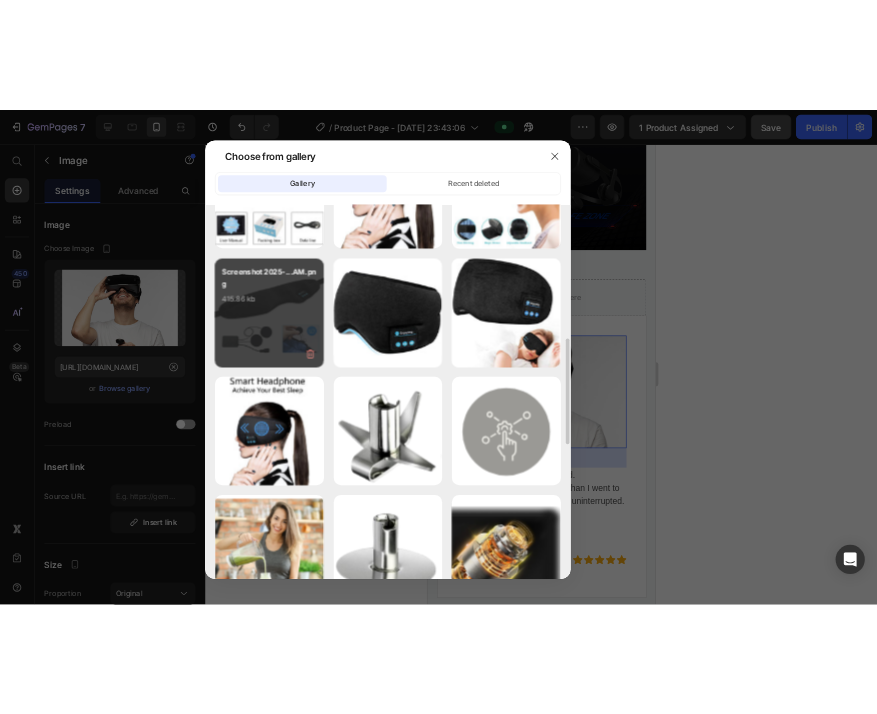 scroll, scrollTop: 570, scrollLeft: 0, axis: vertical 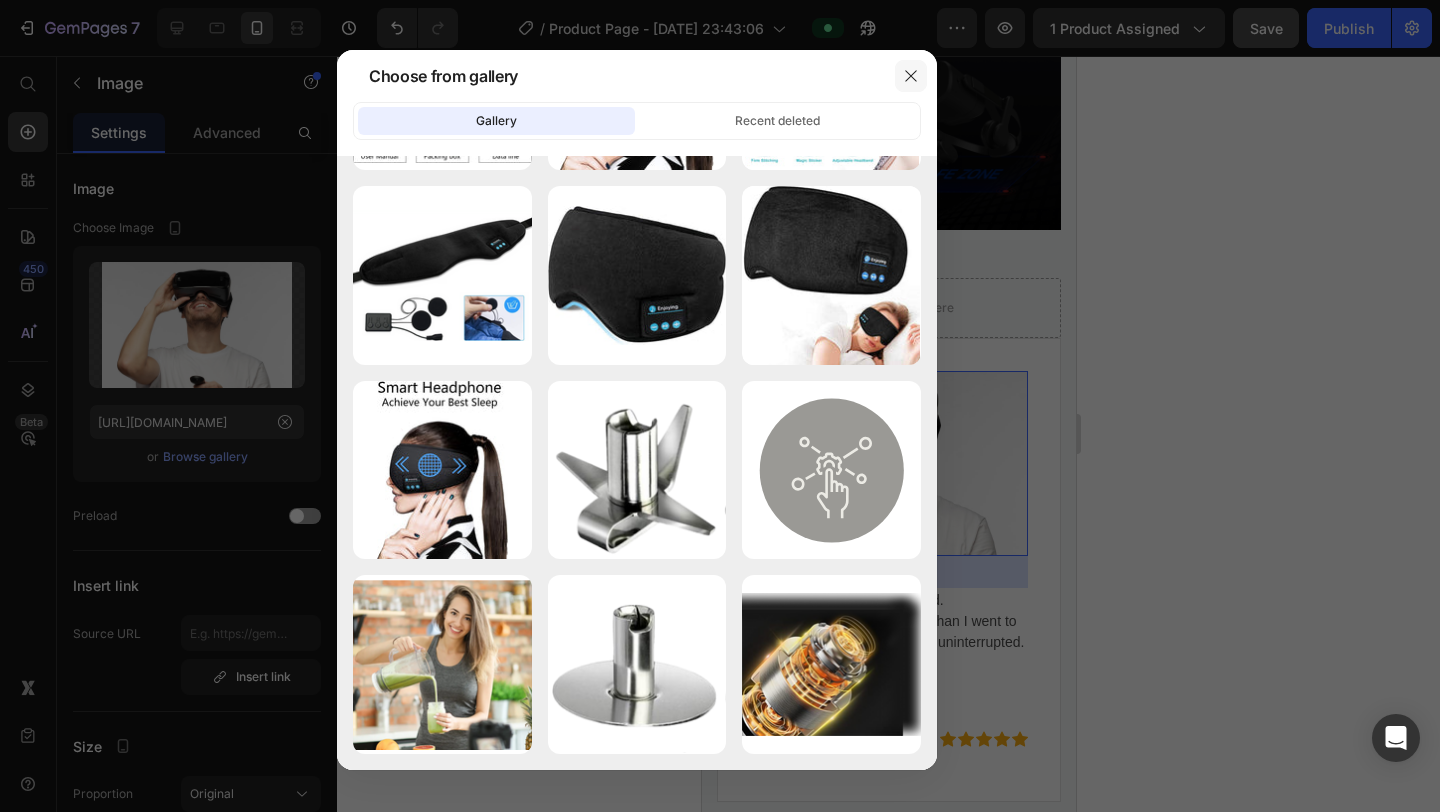 click 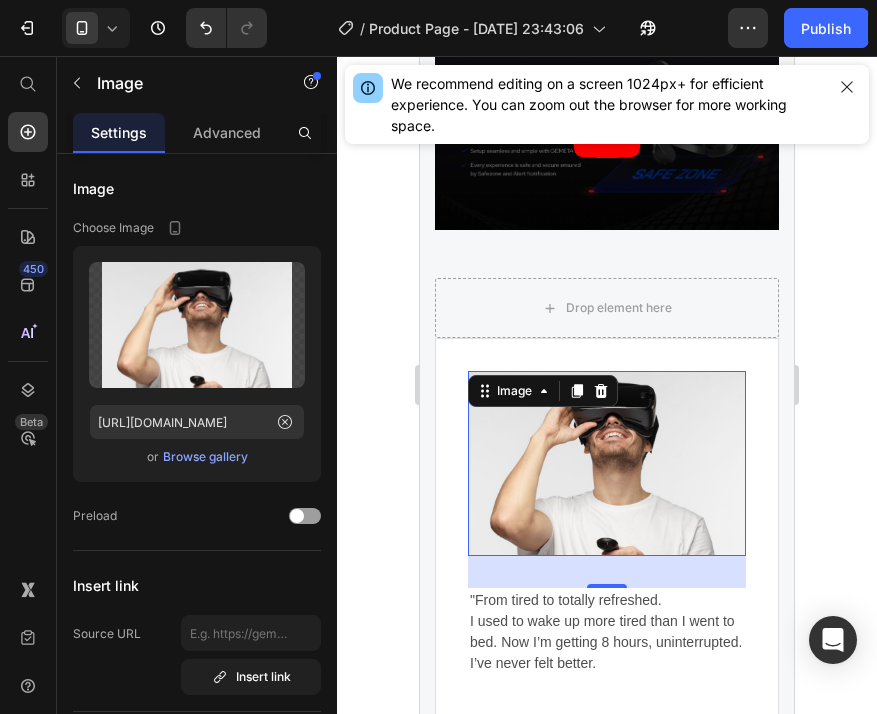 scroll, scrollTop: 6212, scrollLeft: 0, axis: vertical 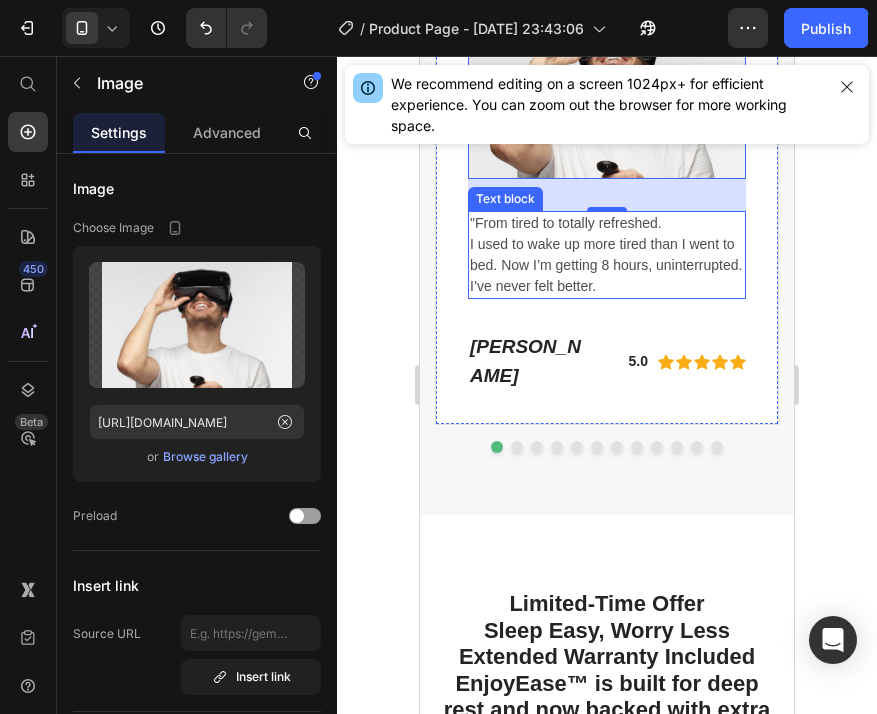 click on "I used to wake up more tired than I went to bed. Now I’m getting 8 hours, uninterrupted. I’ve never felt better." at bounding box center (607, 265) 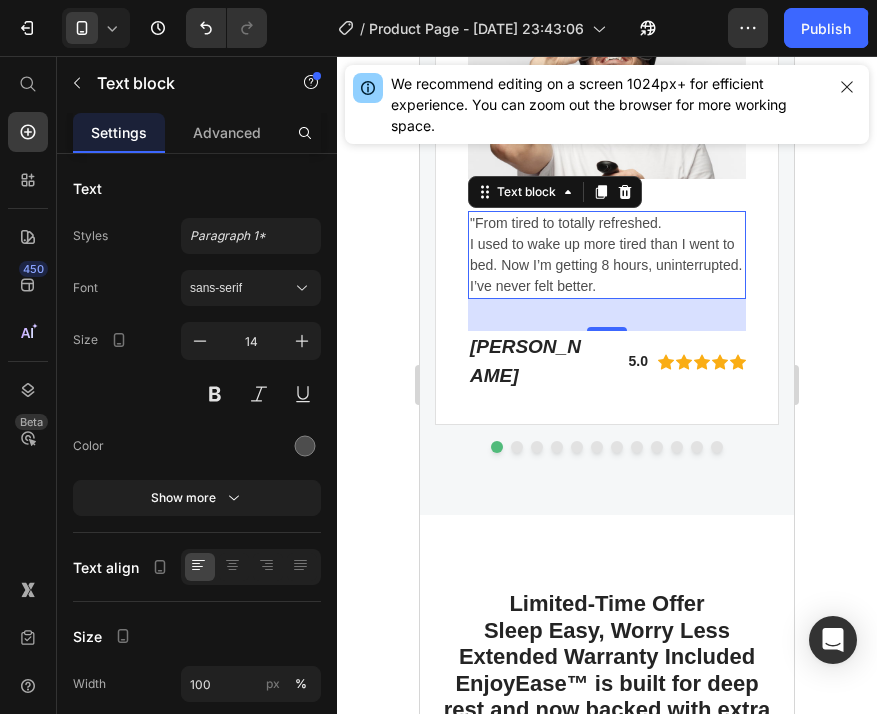 click on ""From tired to totally refreshed." at bounding box center (607, 223) 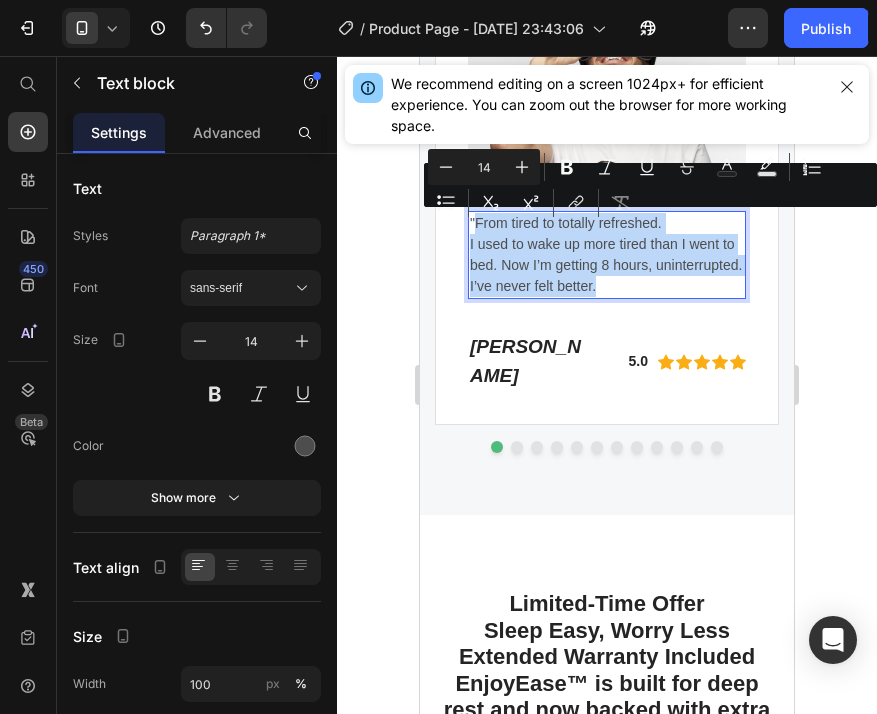 drag, startPoint x: 476, startPoint y: 221, endPoint x: 609, endPoint y: 287, distance: 148.47559 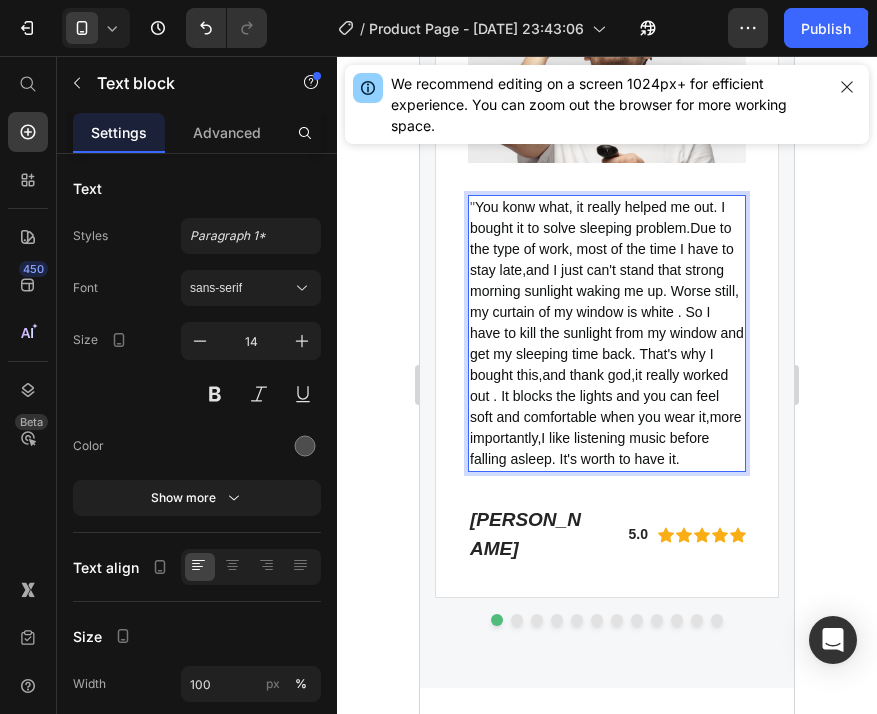 scroll, scrollTop: 6216, scrollLeft: 0, axis: vertical 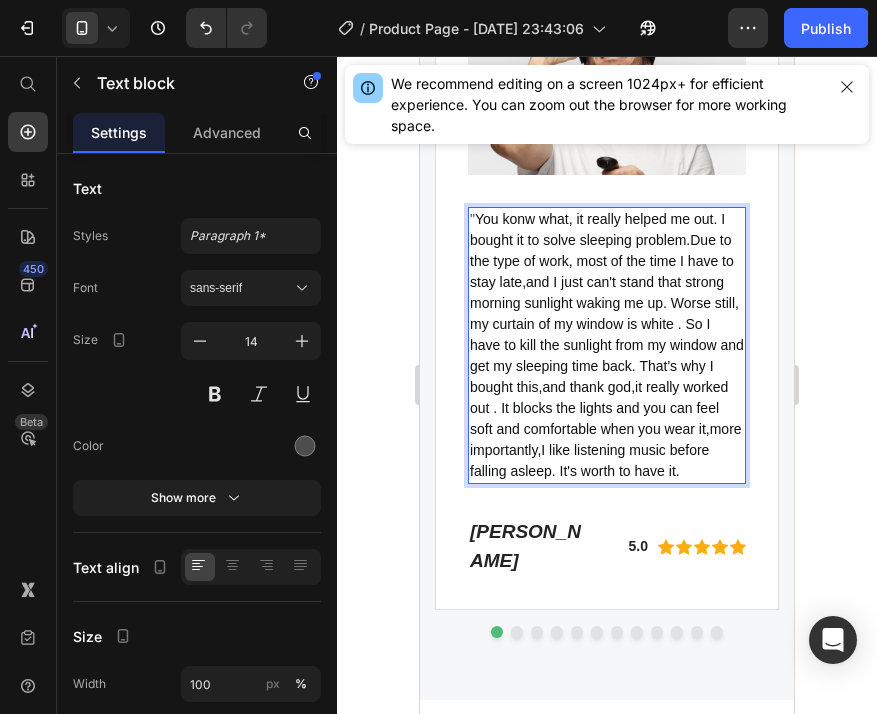 click on "You konw what, it really helped me out. I bought it to solve sleeping problem.Due to the type of work, most of the time I have to stay late,and I just can't stand that strong morning sunlight waking me up. Worse still, my curtain of my window is white . So I have to kill the sunlight from my window and get my sleeping time back. That's why I bought this,and thank god,it really worked out . It blocks the lights and you can feel soft and comfortable when you wear it,more importantly,I like listening music before falling asleep. It's worth to have it." at bounding box center (607, 345) 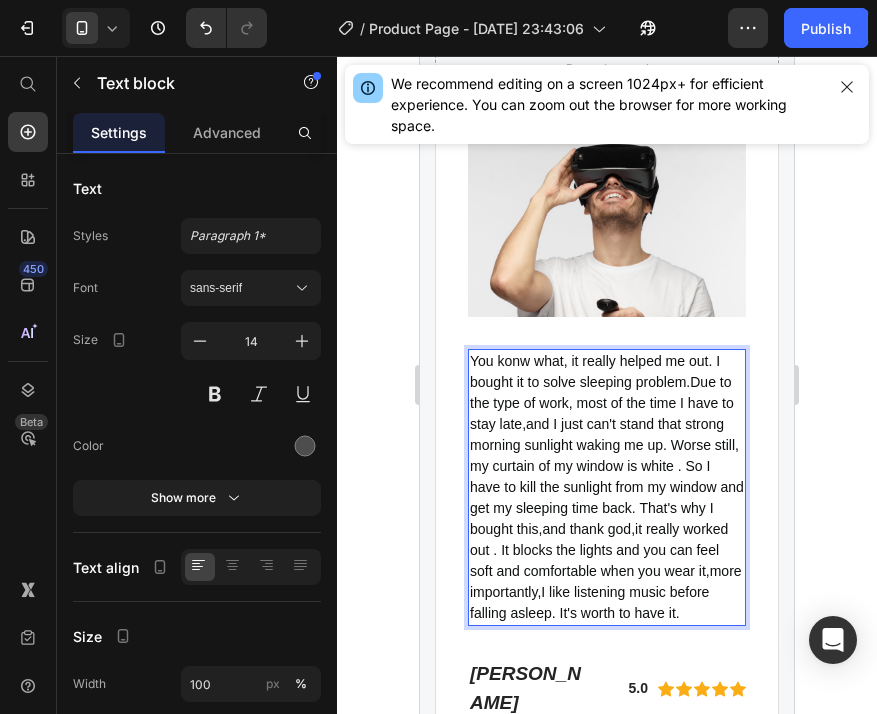 scroll, scrollTop: 5848, scrollLeft: 0, axis: vertical 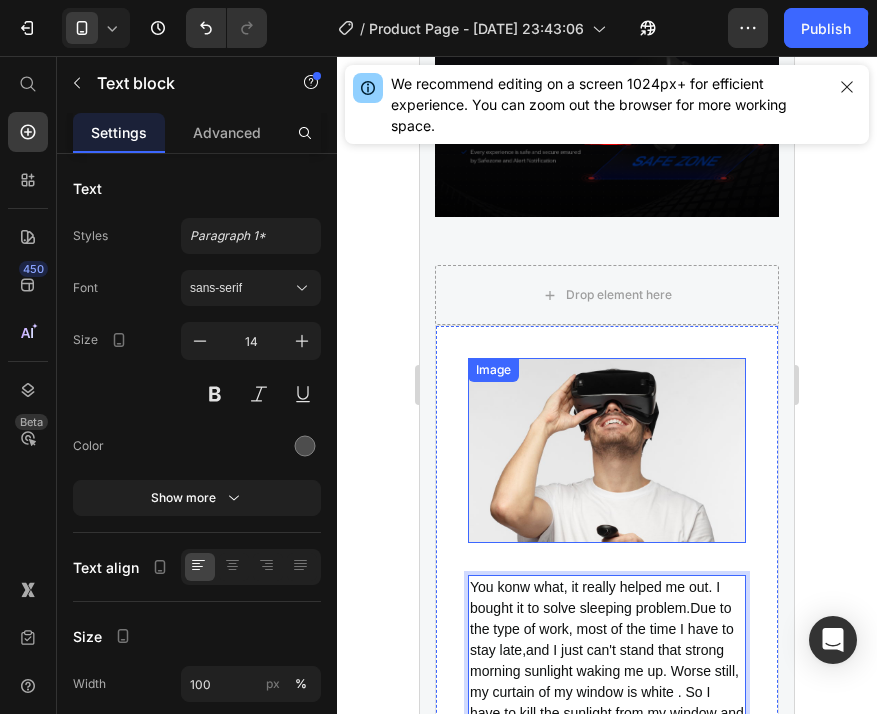 click at bounding box center [607, 450] 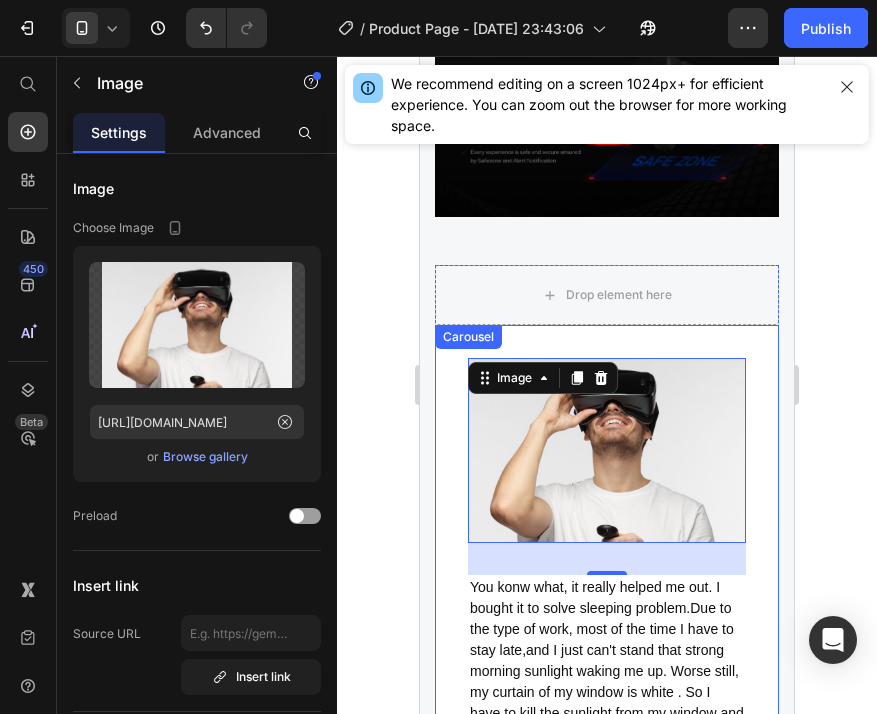 scroll, scrollTop: 6352, scrollLeft: 0, axis: vertical 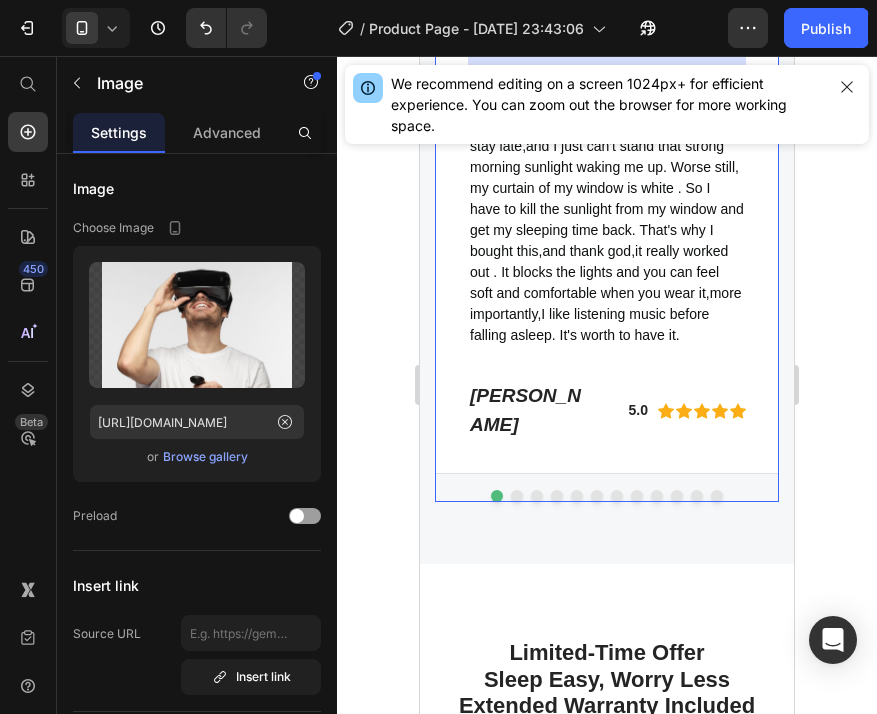 click at bounding box center (517, 496) 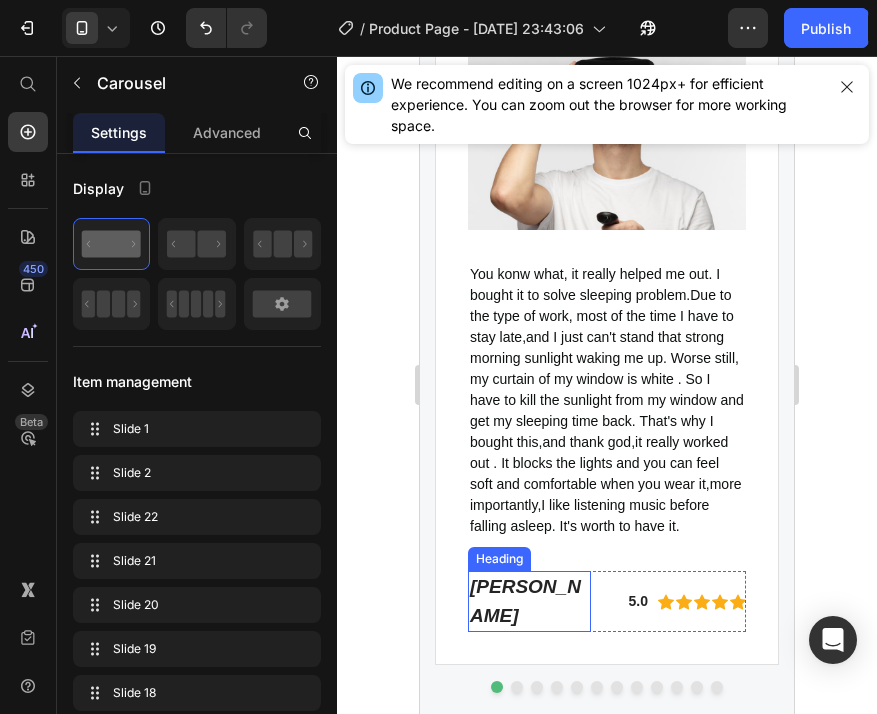 scroll, scrollTop: 6191, scrollLeft: 0, axis: vertical 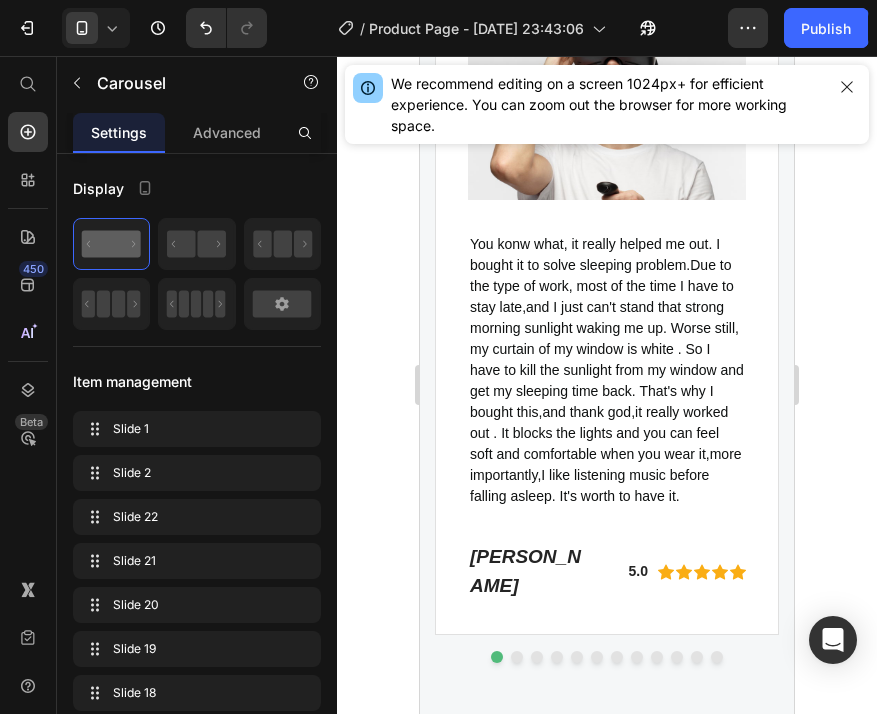 click at bounding box center (537, 657) 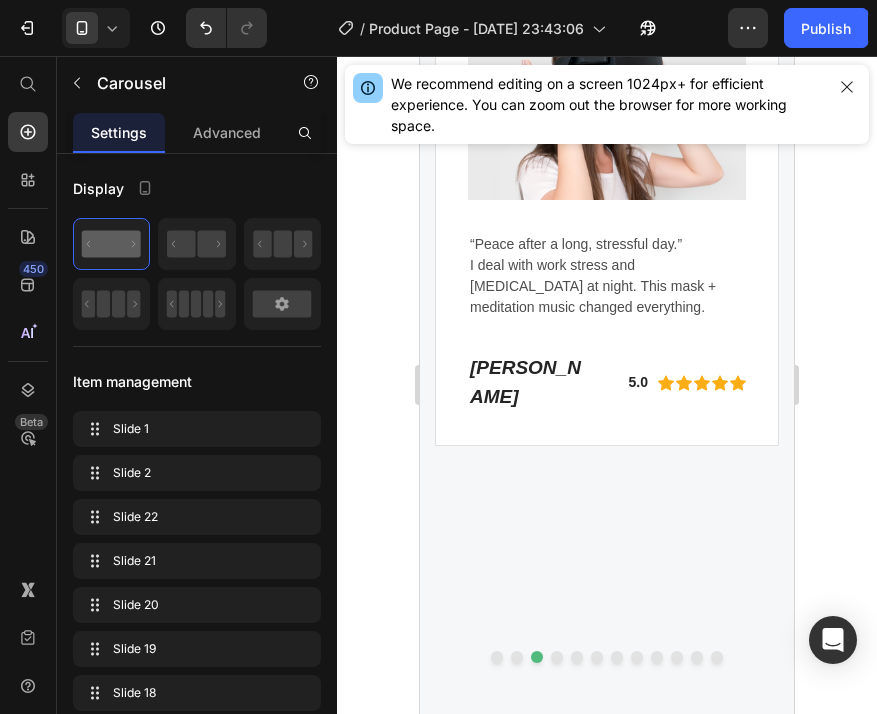 click at bounding box center (557, 657) 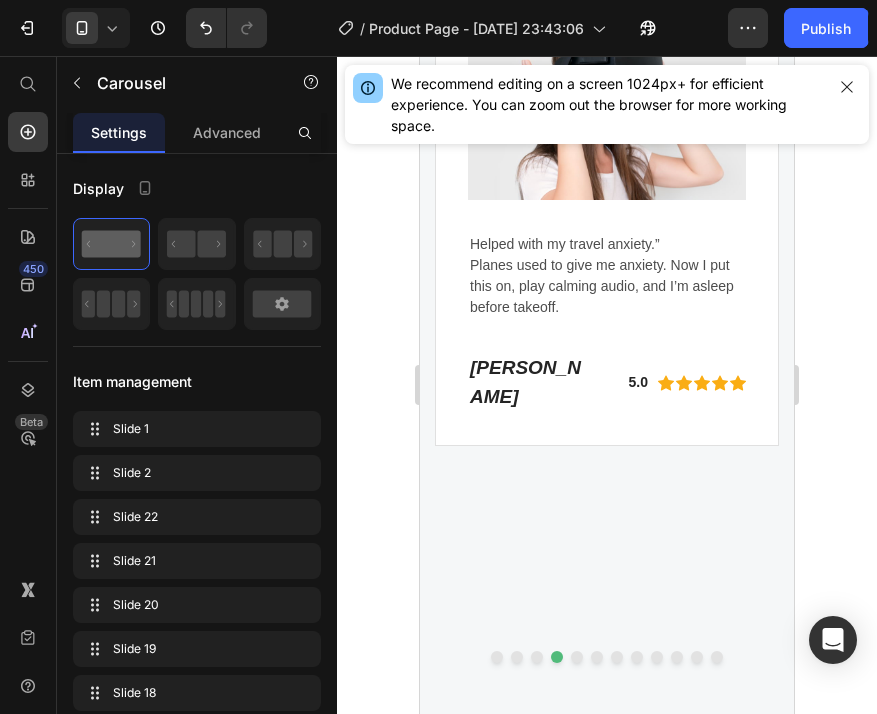 click at bounding box center (577, 657) 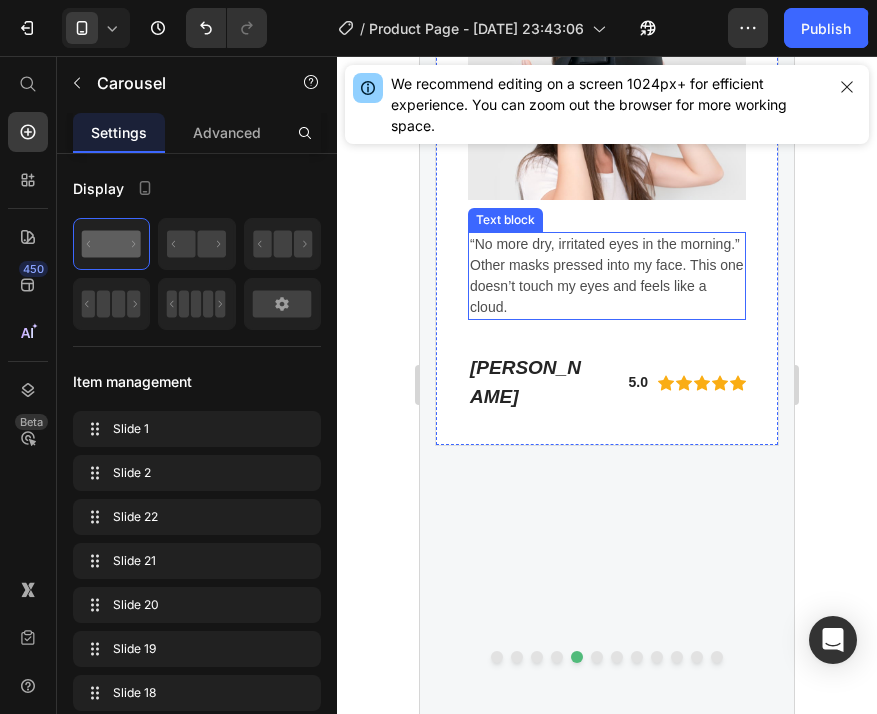click on "Other masks pressed into my face. This one doesn’t touch my eyes and feels like a cloud." at bounding box center (607, 286) 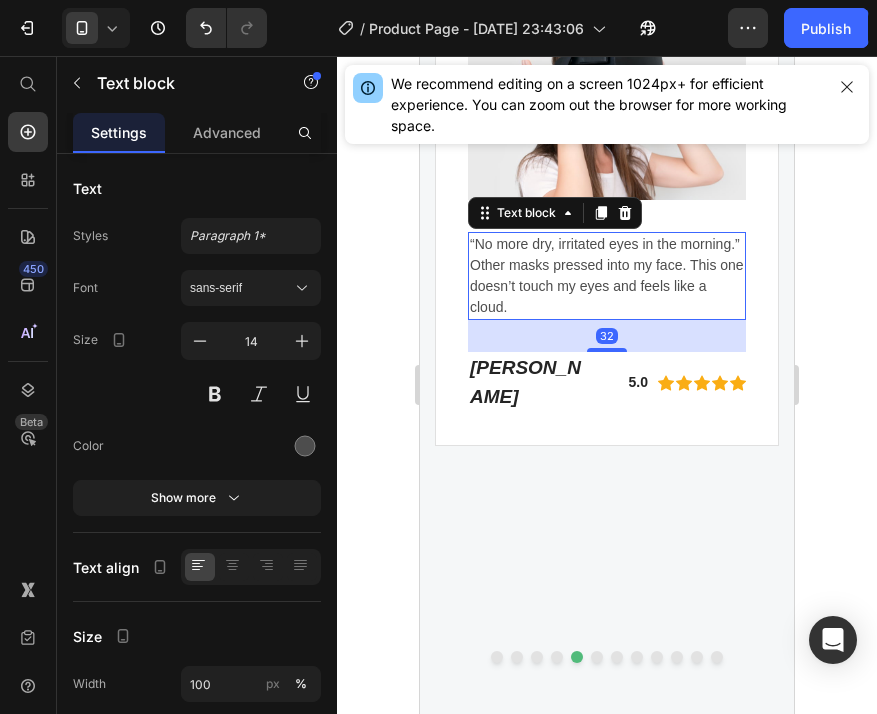 click on "Other masks pressed into my face. This one doesn’t touch my eyes and feels like a cloud." at bounding box center (607, 286) 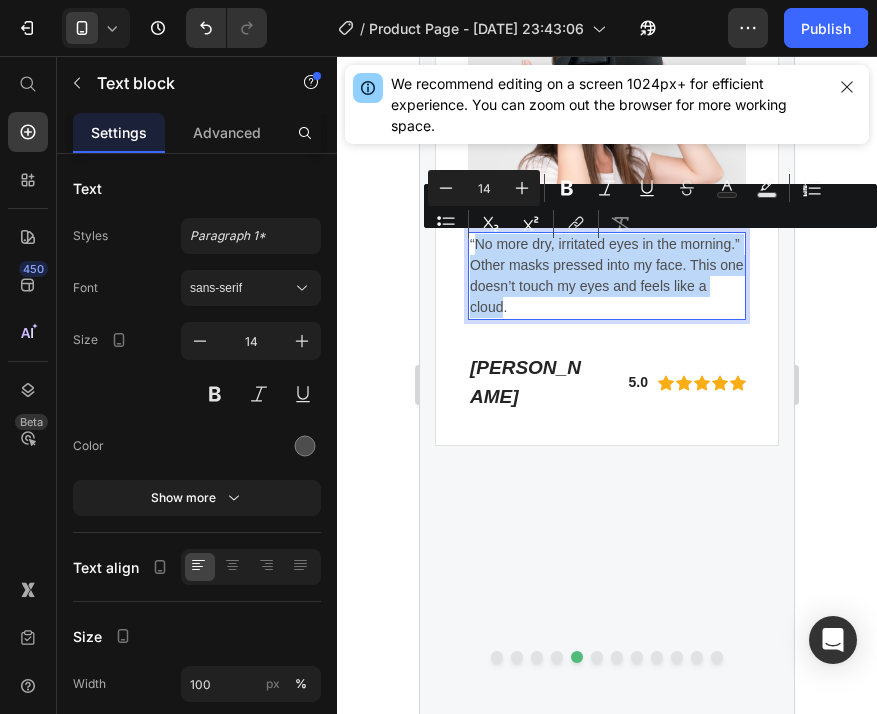 drag, startPoint x: 505, startPoint y: 307, endPoint x: 475, endPoint y: 244, distance: 69.77822 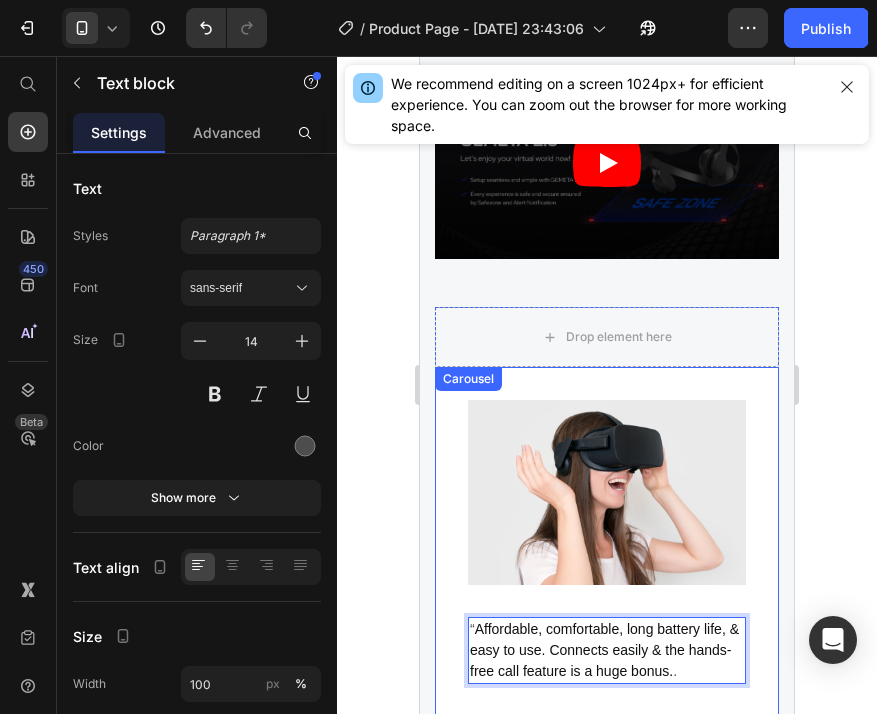 scroll, scrollTop: 5767, scrollLeft: 0, axis: vertical 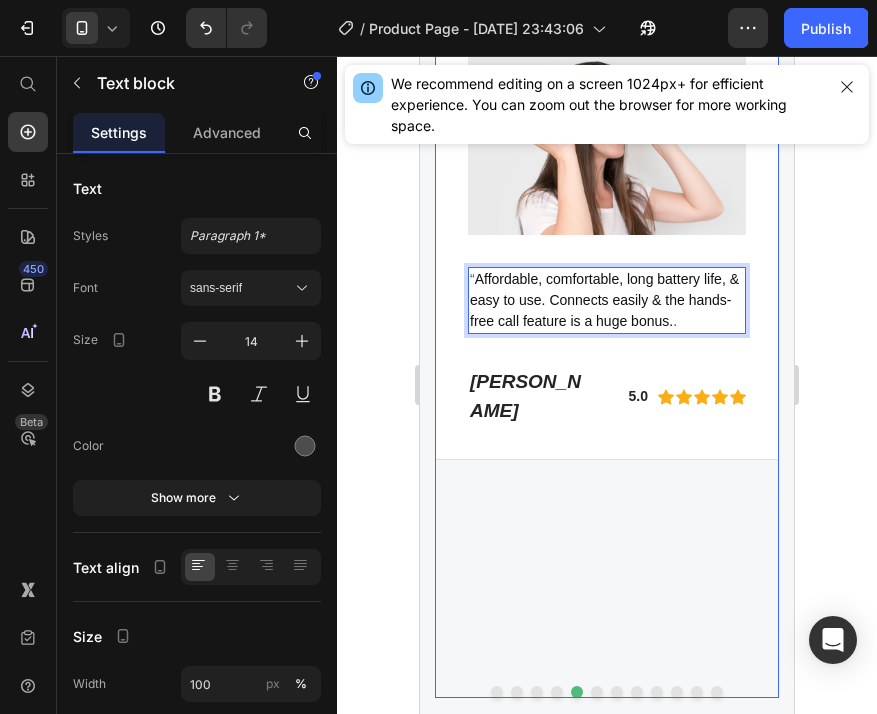 click at bounding box center (517, 692) 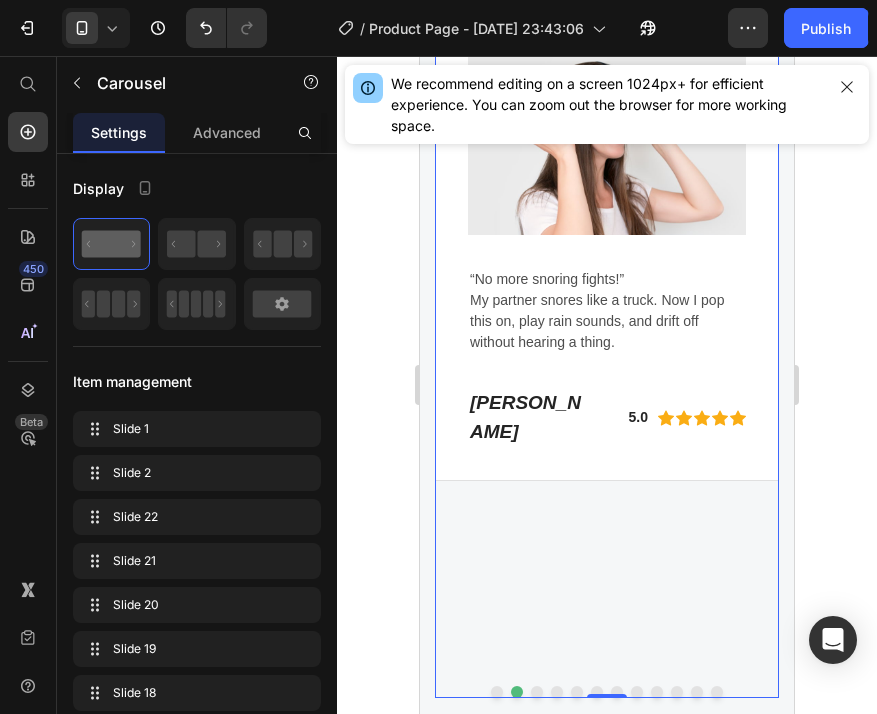 click at bounding box center (537, 692) 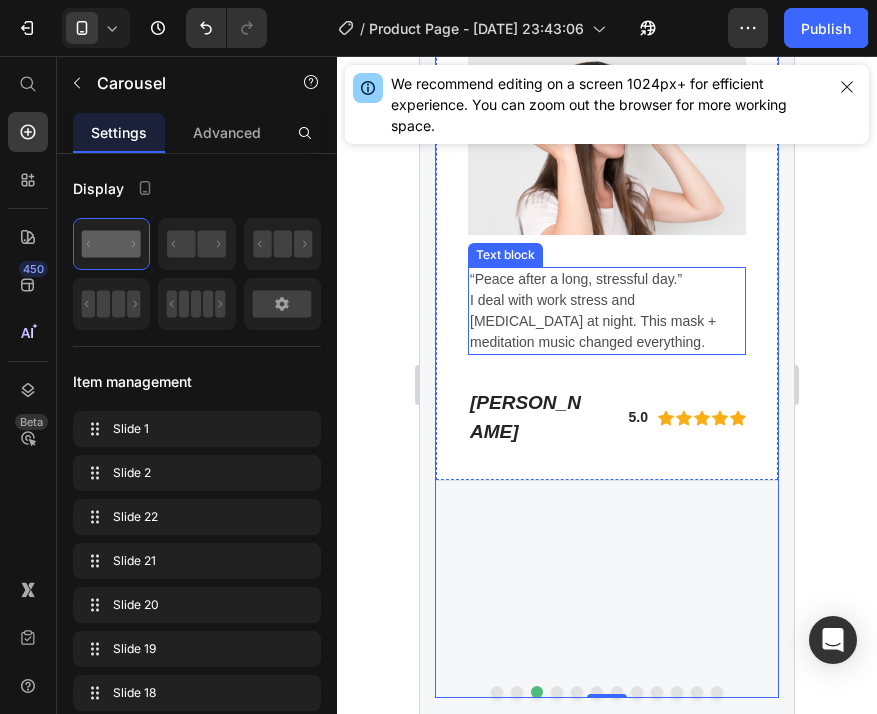 click on "I deal with work stress and racing thoughts at night. This mask + meditation music changed everything." at bounding box center [607, 321] 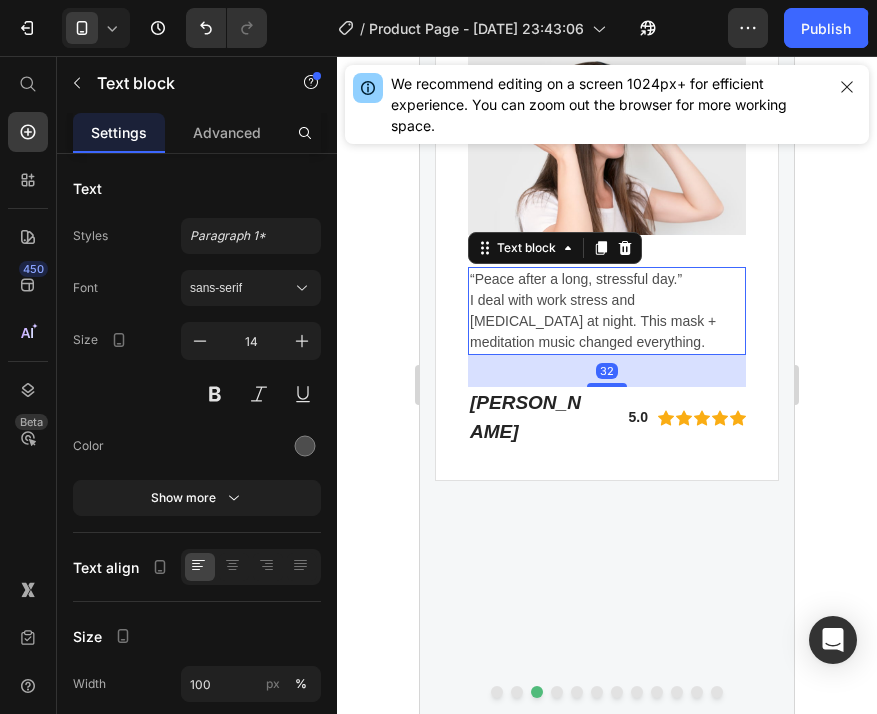 click on "“Peace after a long, stressful day.”" at bounding box center [607, 279] 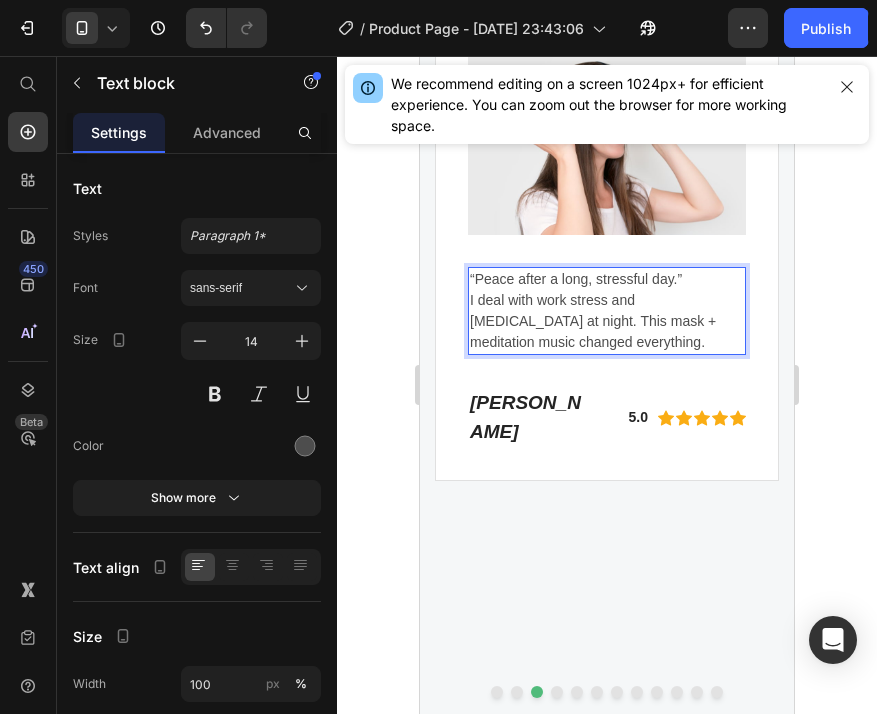 drag, startPoint x: 477, startPoint y: 279, endPoint x: 605, endPoint y: 336, distance: 140.11781 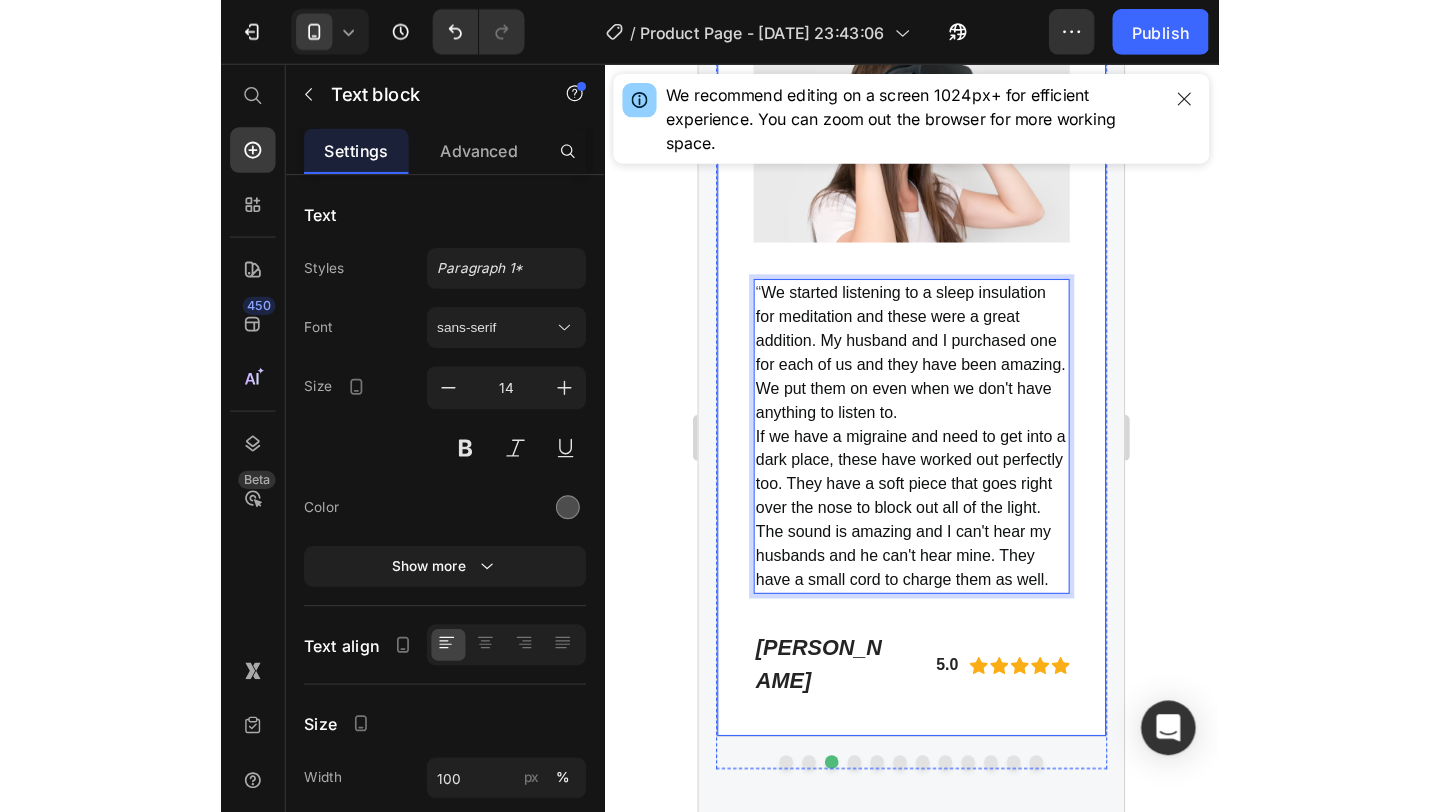 scroll, scrollTop: 6193, scrollLeft: 0, axis: vertical 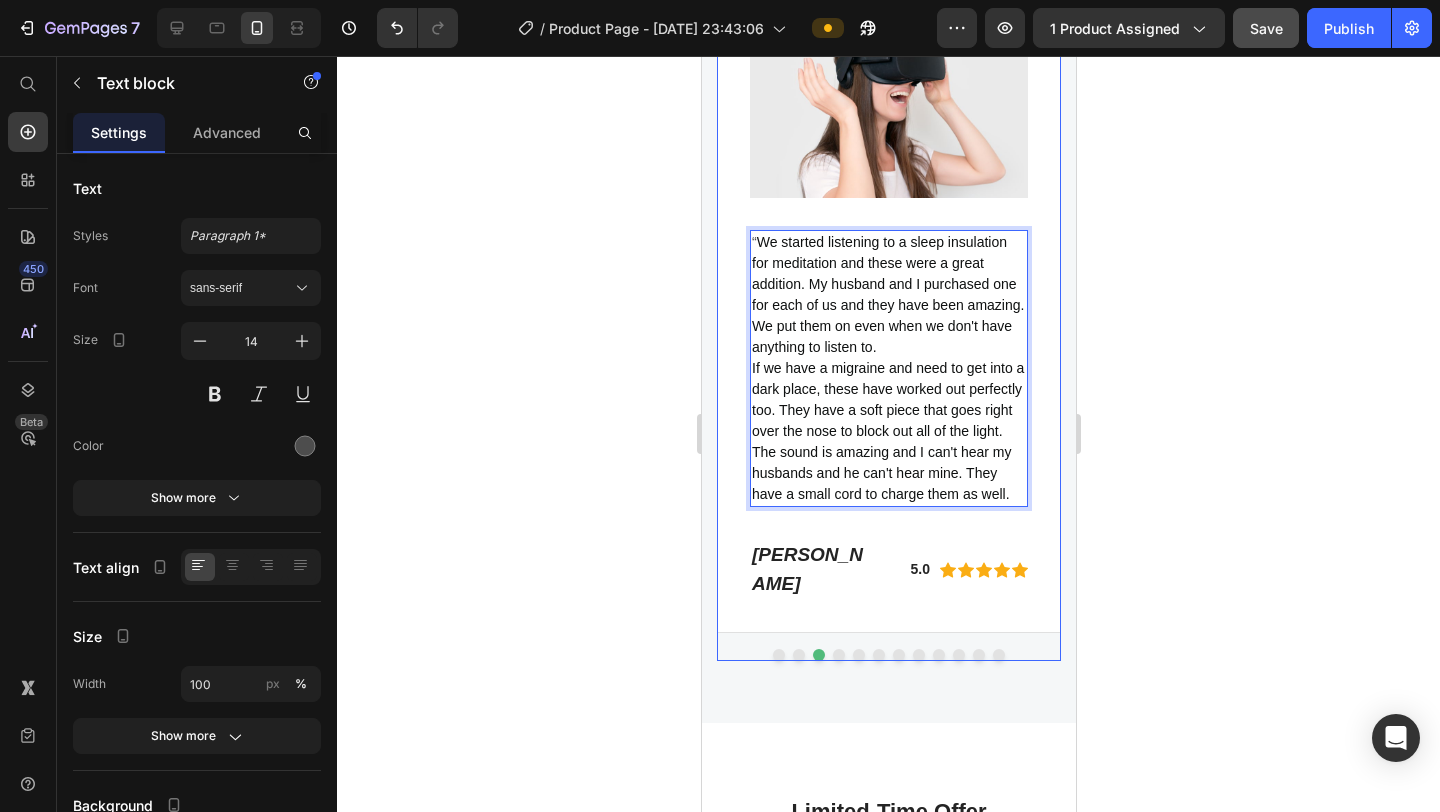 click at bounding box center (778, 655) 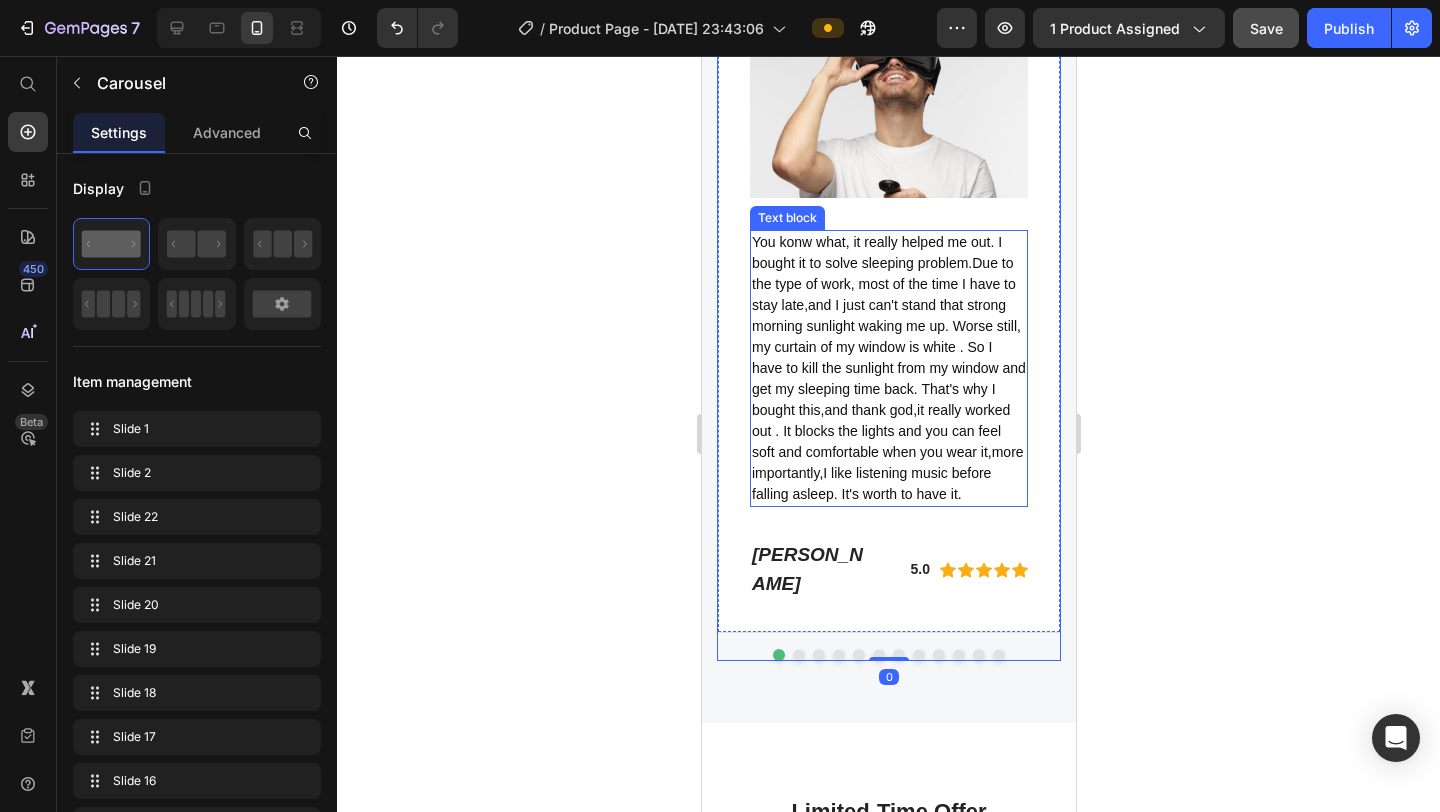 scroll, scrollTop: 5795, scrollLeft: 0, axis: vertical 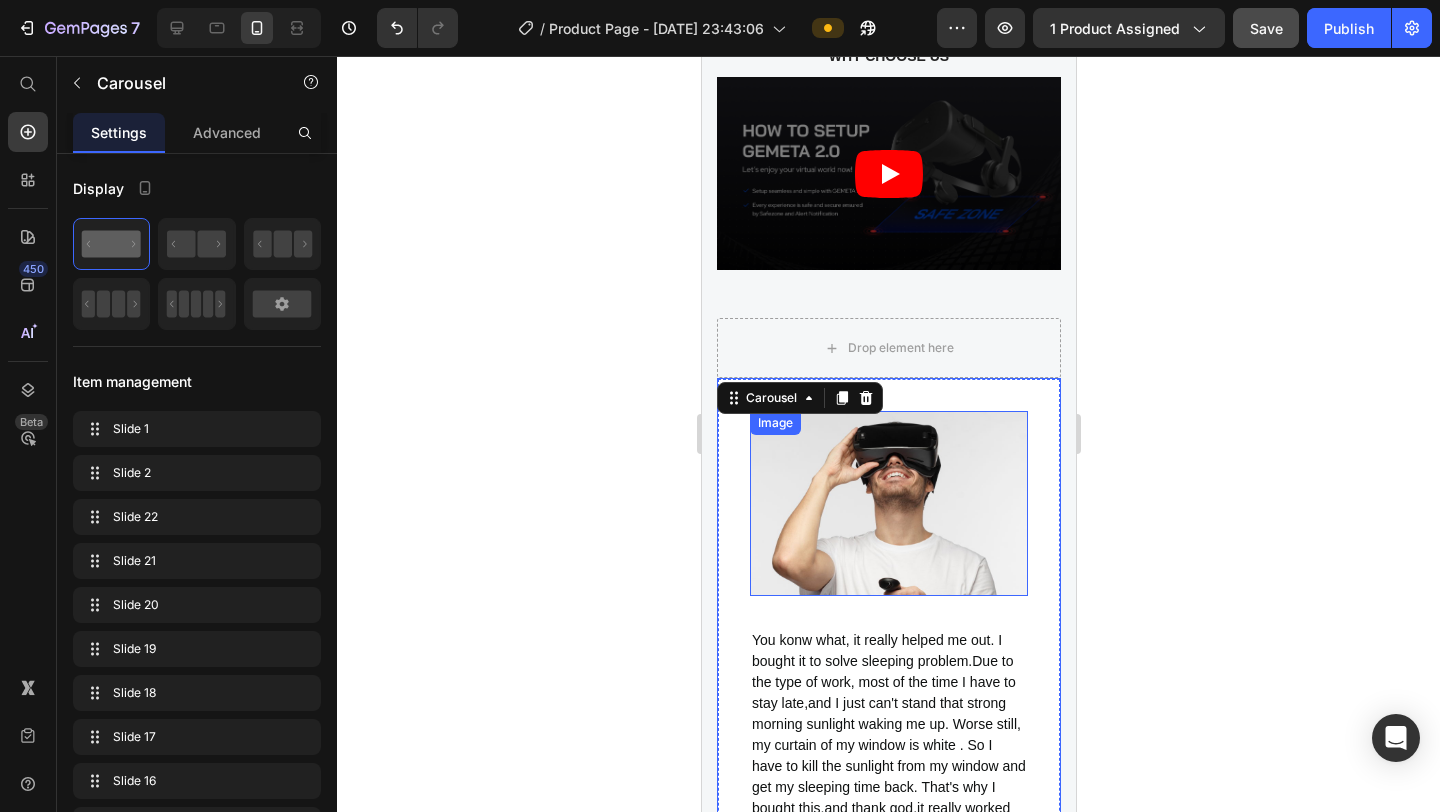 click at bounding box center [888, 503] 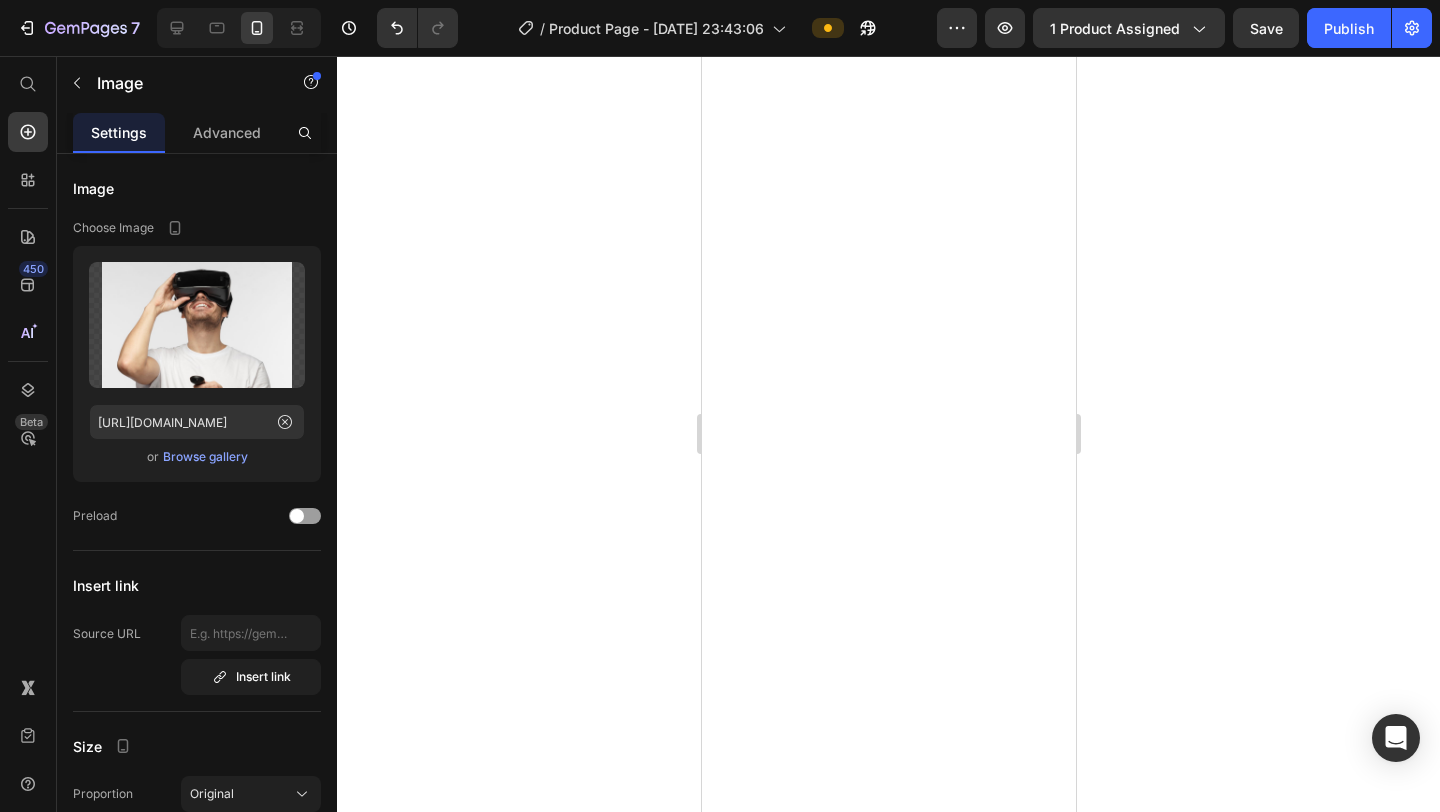 scroll, scrollTop: 0, scrollLeft: 0, axis: both 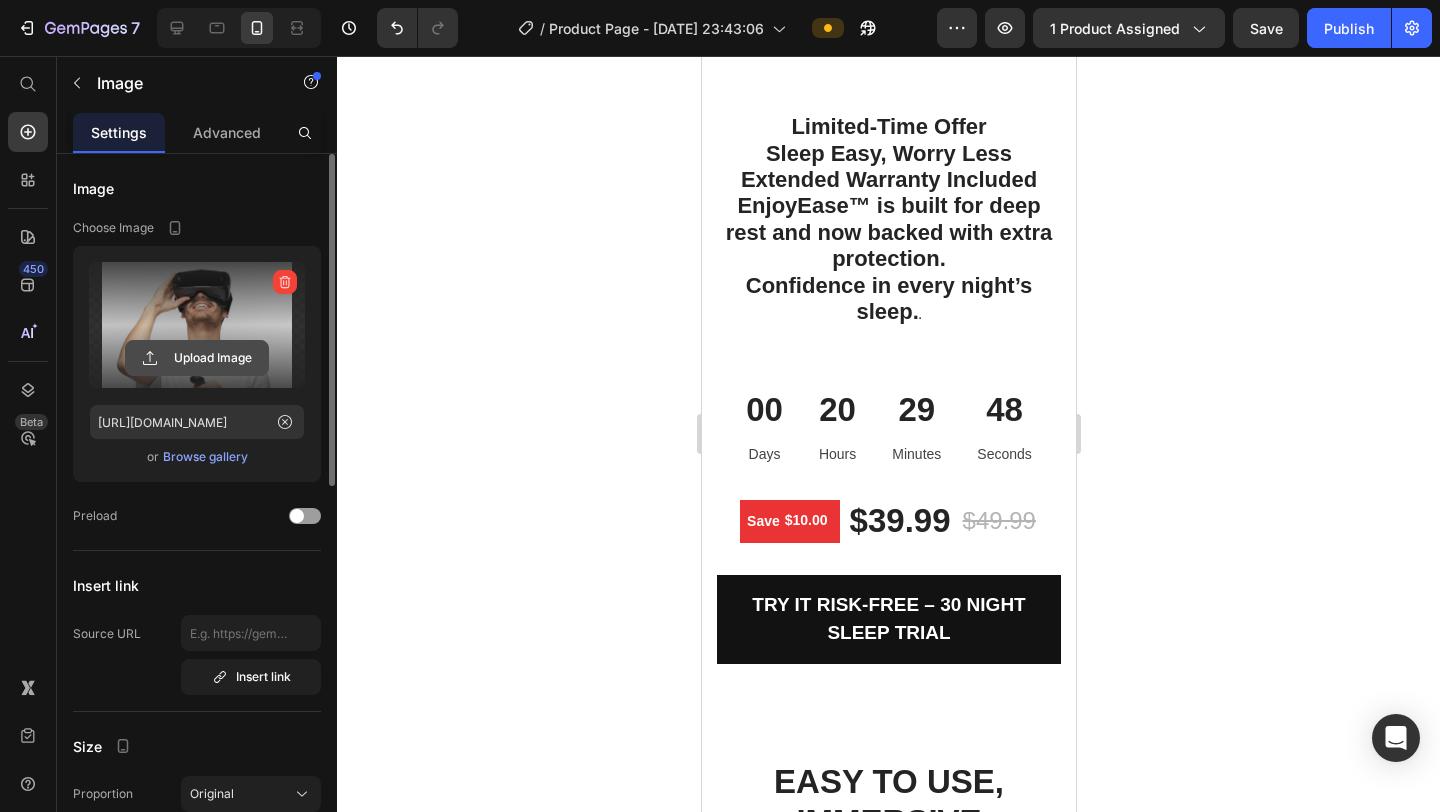 click 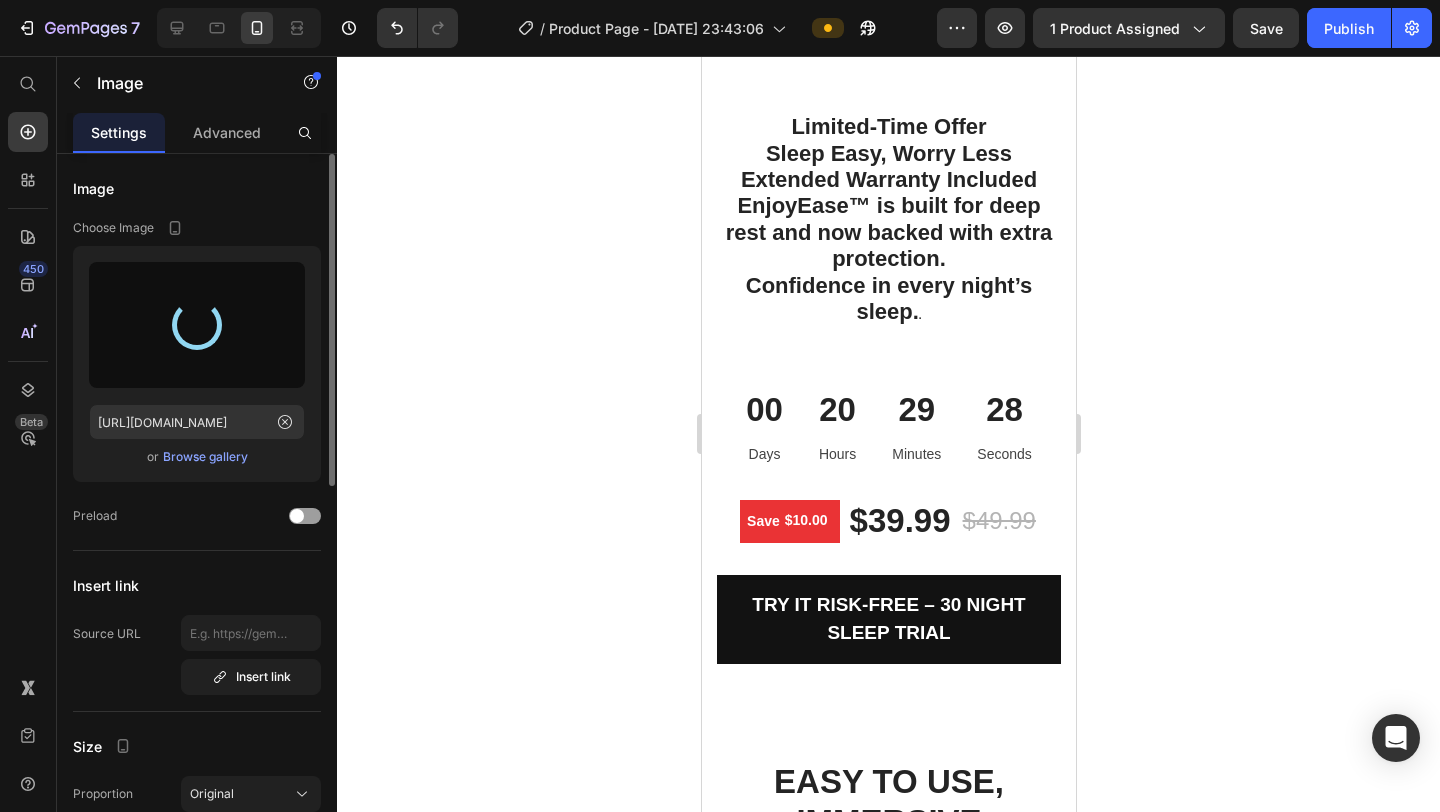 type on "[URL][DOMAIN_NAME]" 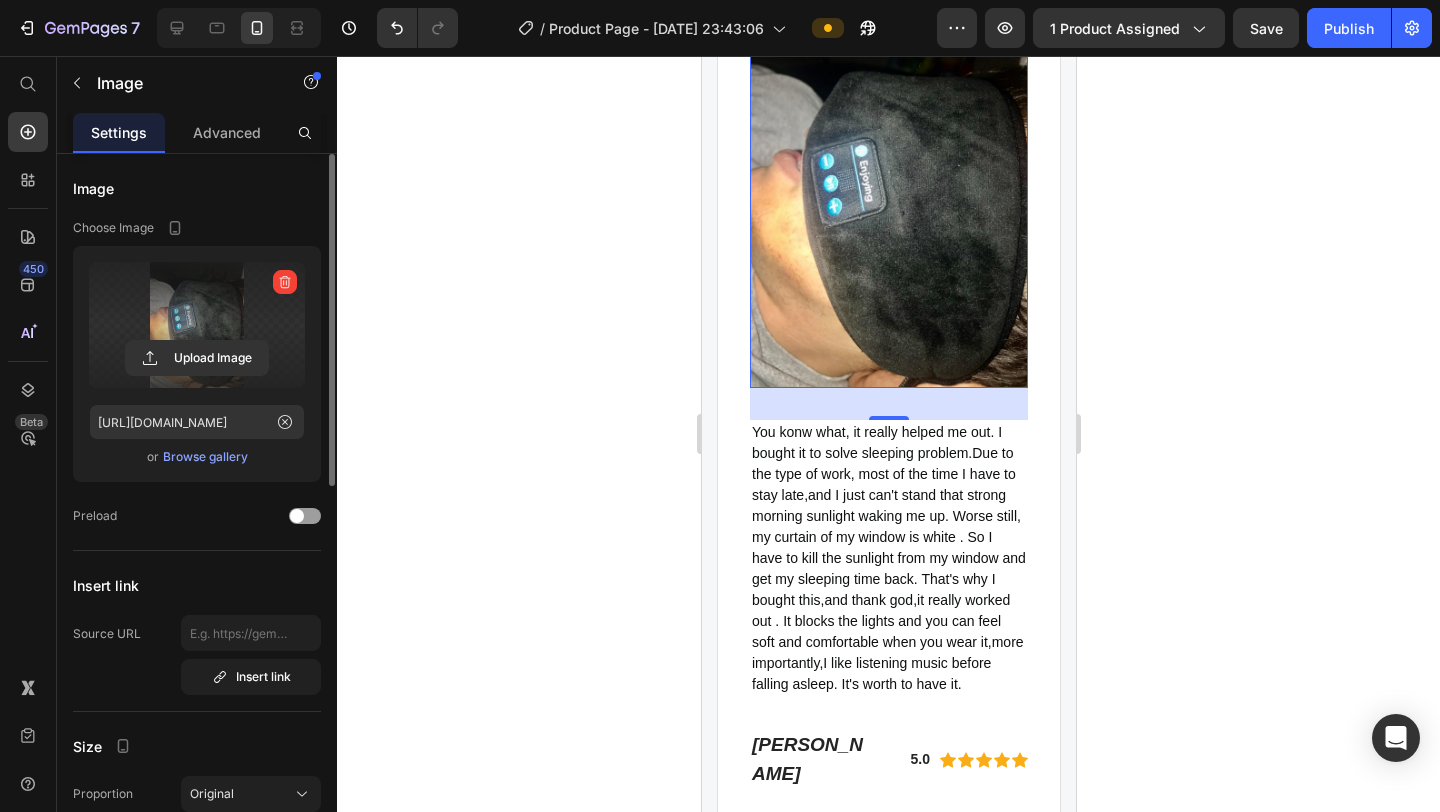 scroll, scrollTop: 6335, scrollLeft: 0, axis: vertical 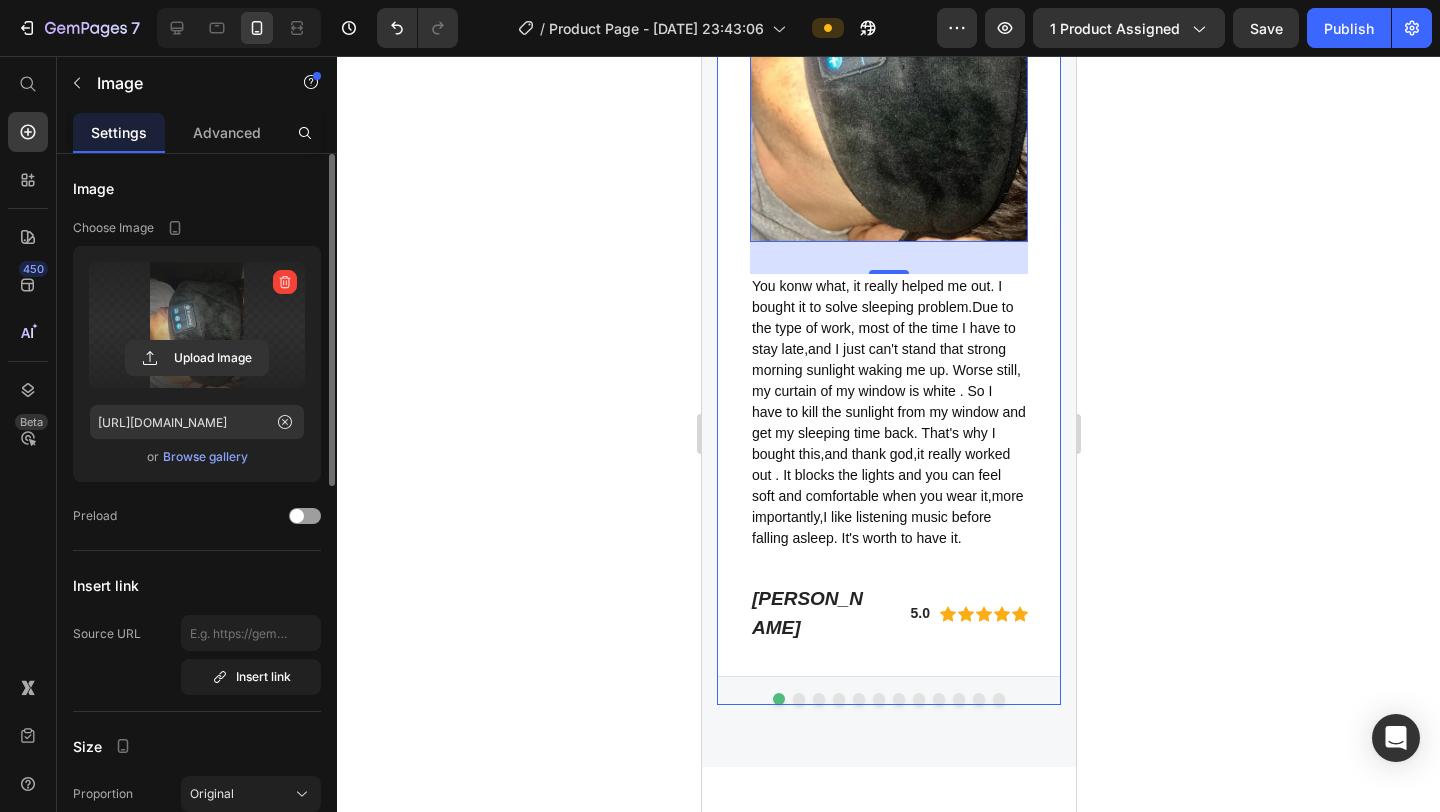click at bounding box center (798, 699) 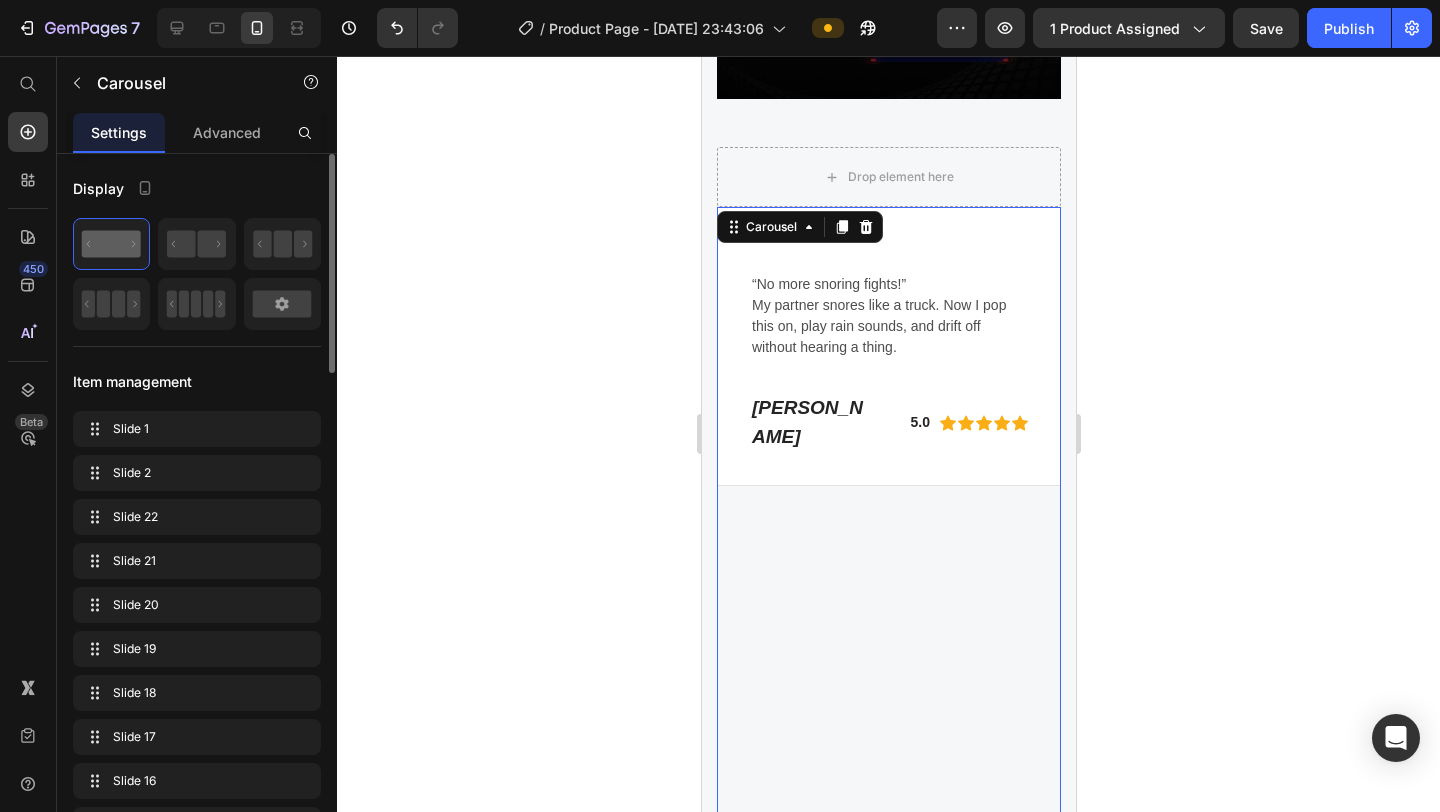 scroll, scrollTop: 5831, scrollLeft: 0, axis: vertical 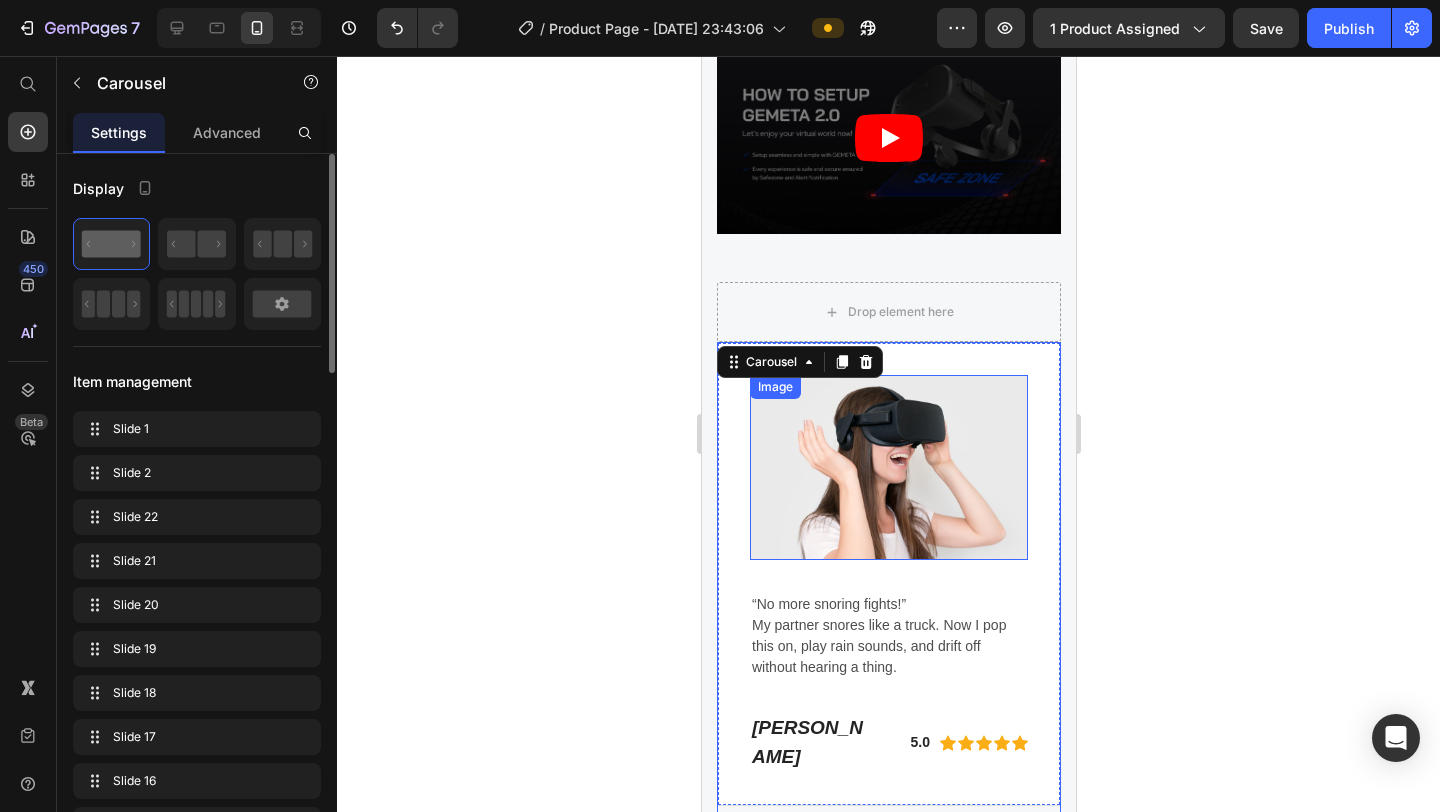 click at bounding box center (888, 467) 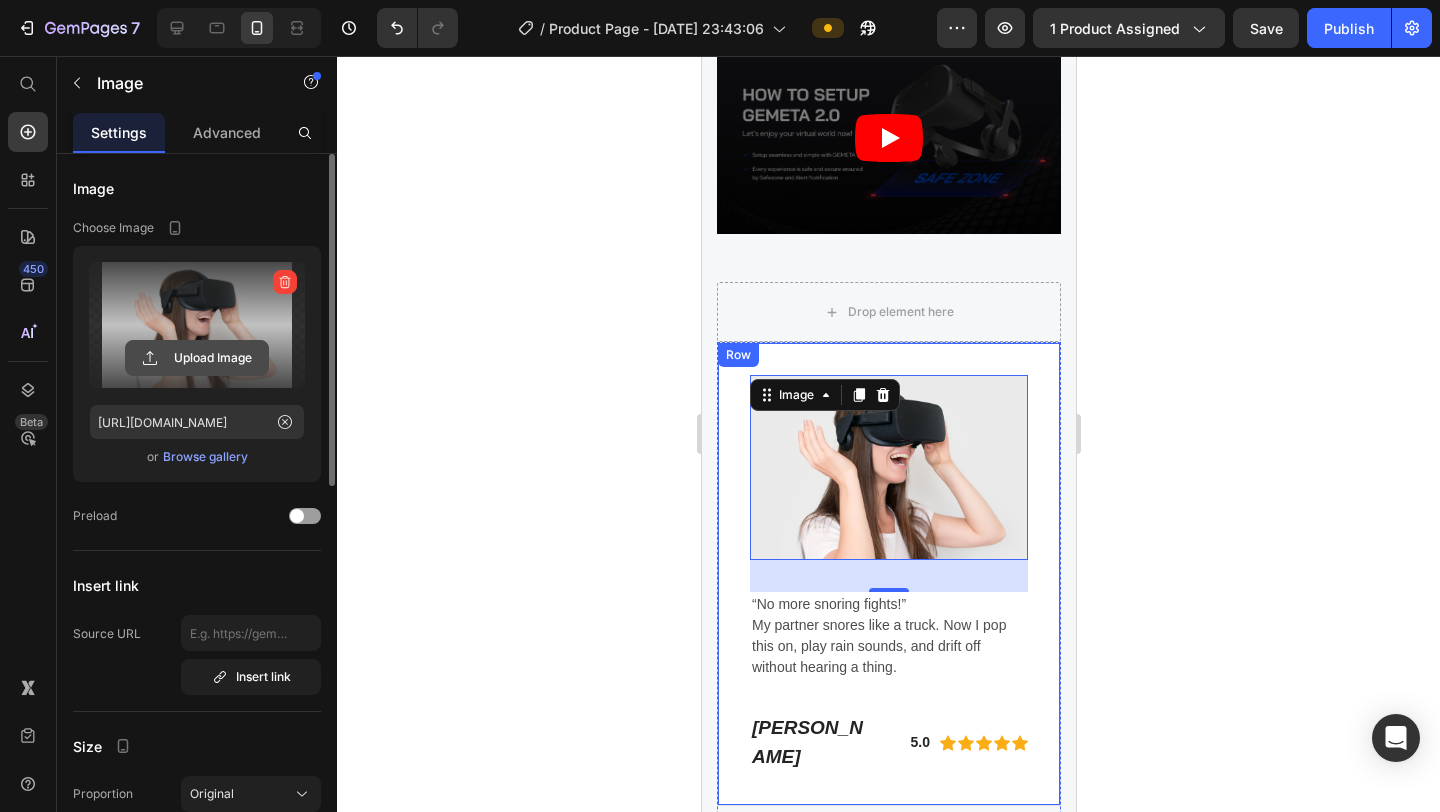 click 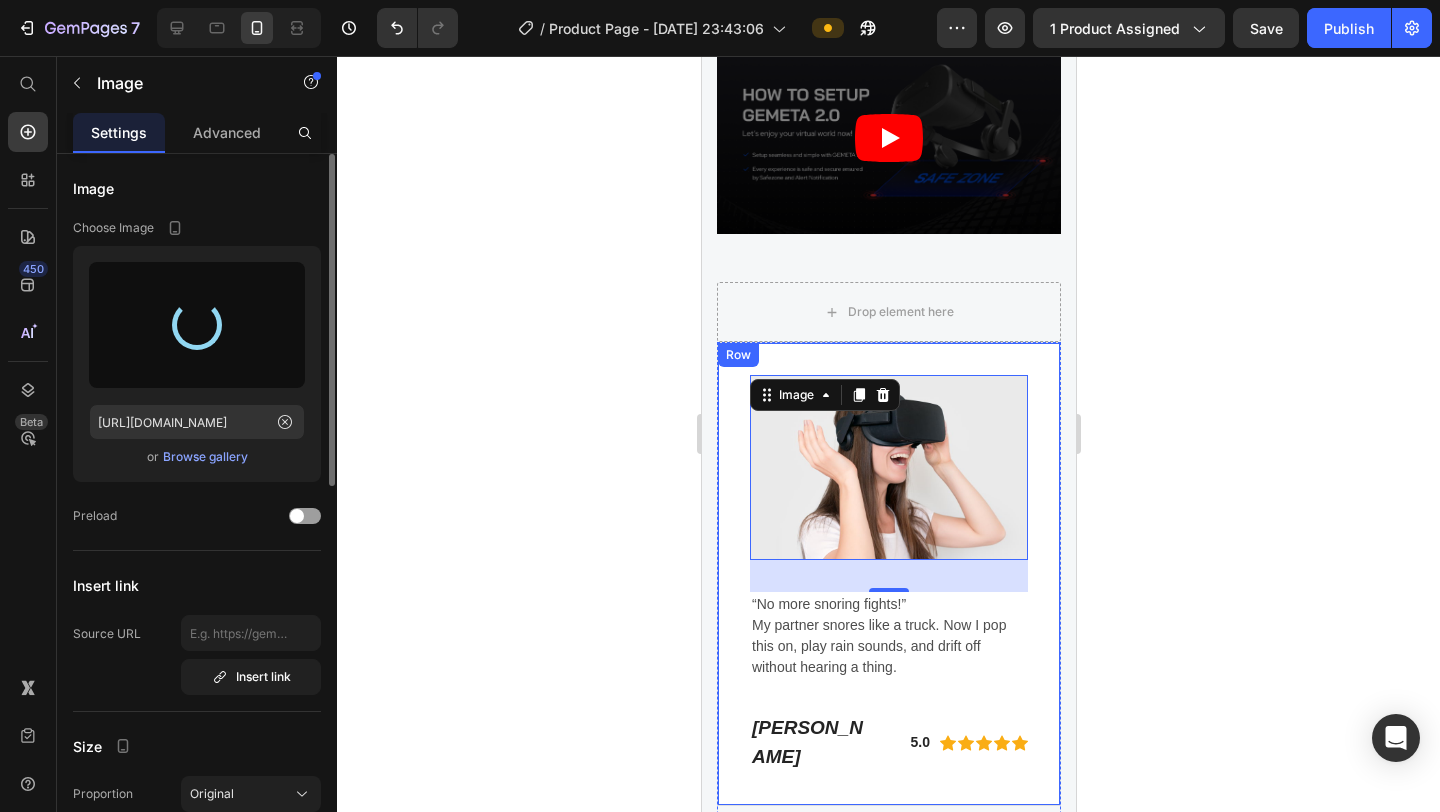 type on "[URL][DOMAIN_NAME]" 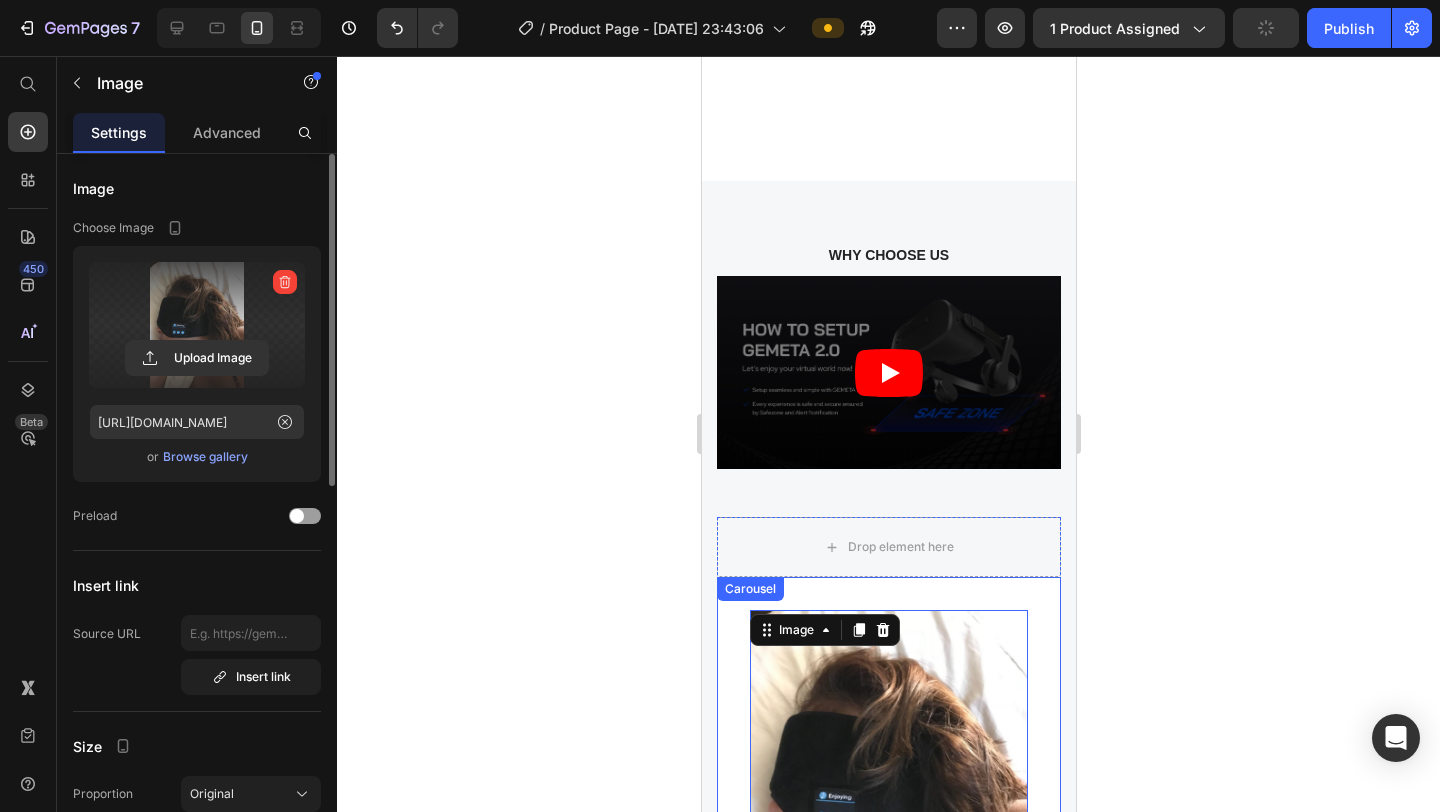 scroll, scrollTop: 6509, scrollLeft: 0, axis: vertical 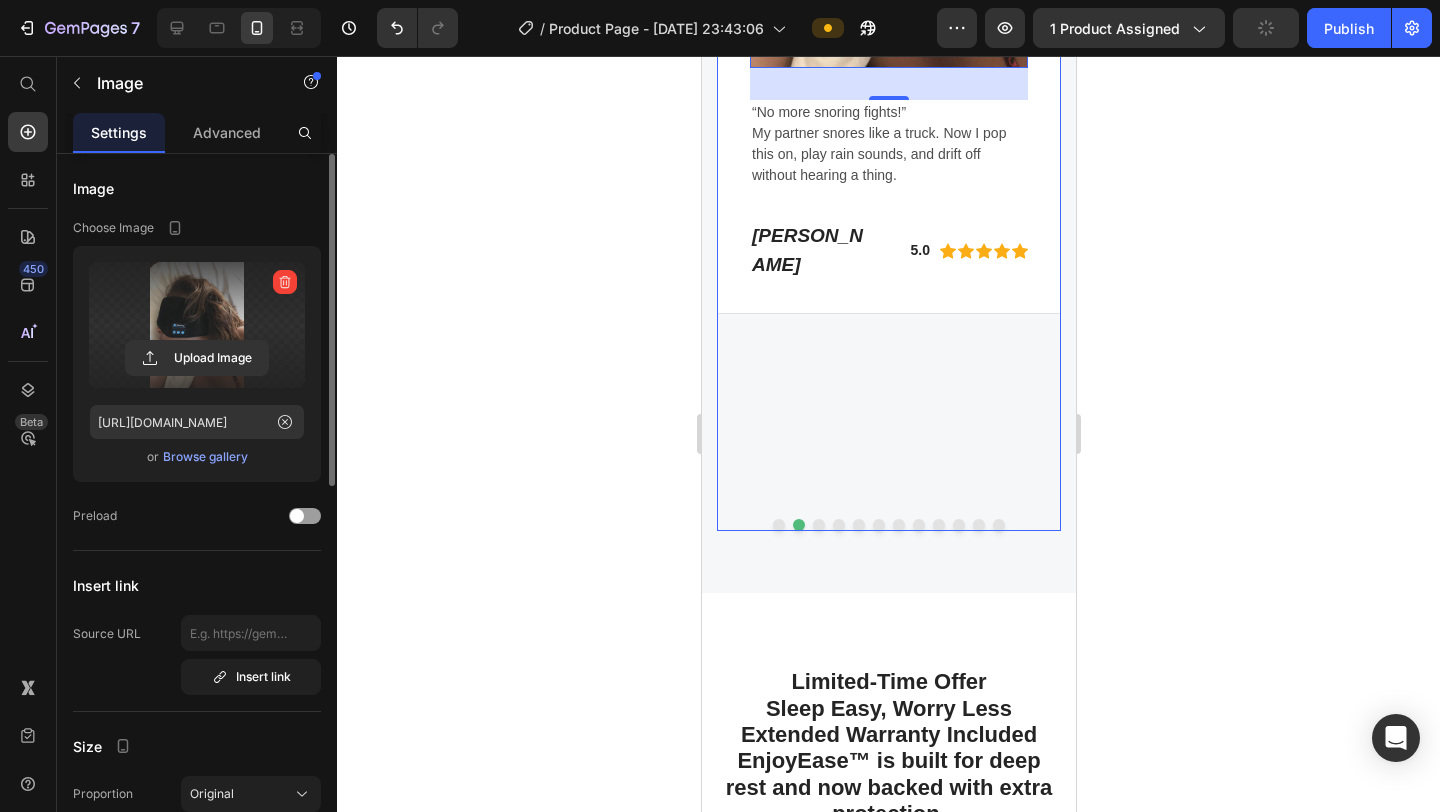 click on "Image   32 “No more snoring fights!” My partner snores like a truck. Now I pop this on, play rain sounds, and drift off without hearing a thing. Text block [PERSON_NAME] Heading 5.0 Text block
Icon
Icon
Icon
Icon
Icon Icon List Hoz Row Row Row" at bounding box center [888, 83] 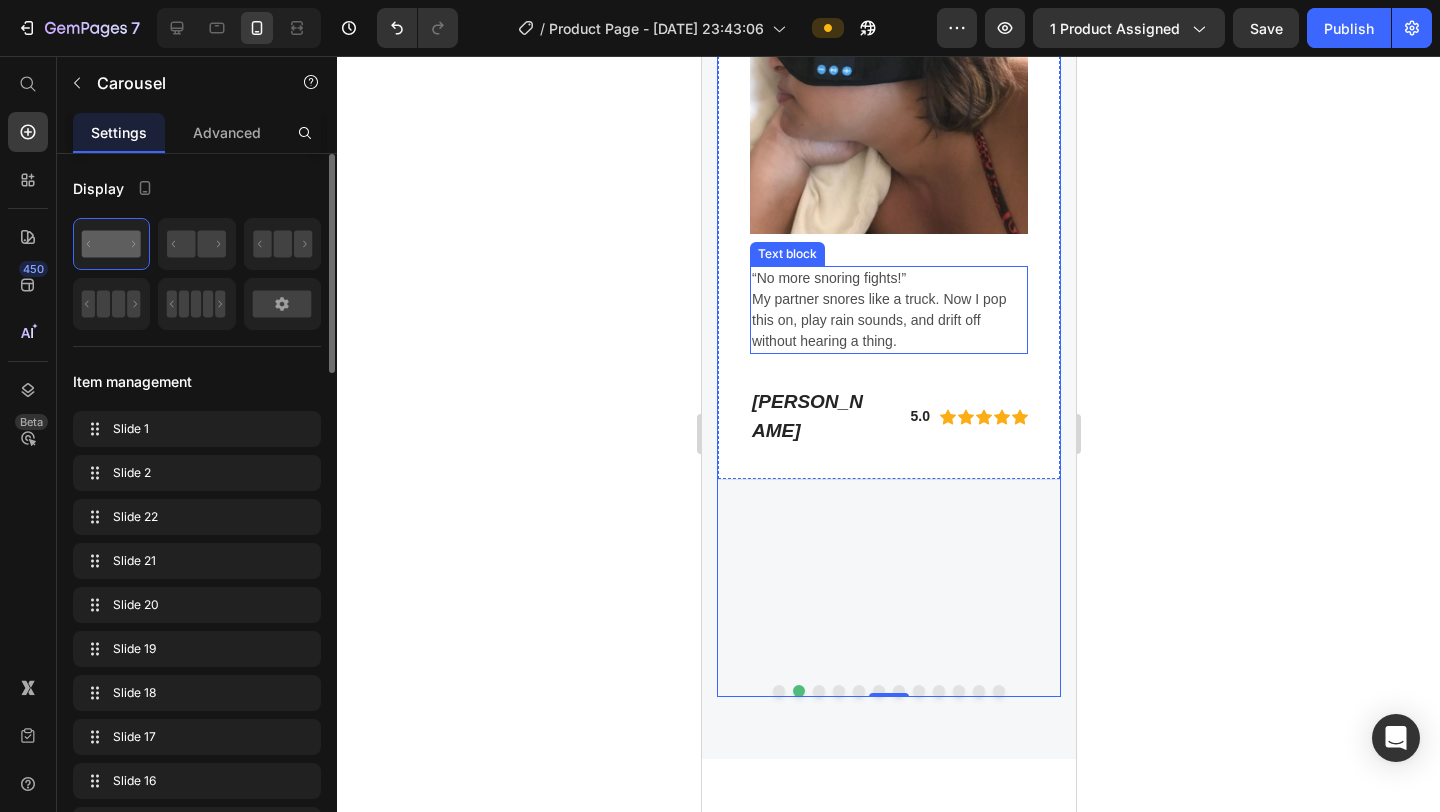 scroll, scrollTop: 6456, scrollLeft: 0, axis: vertical 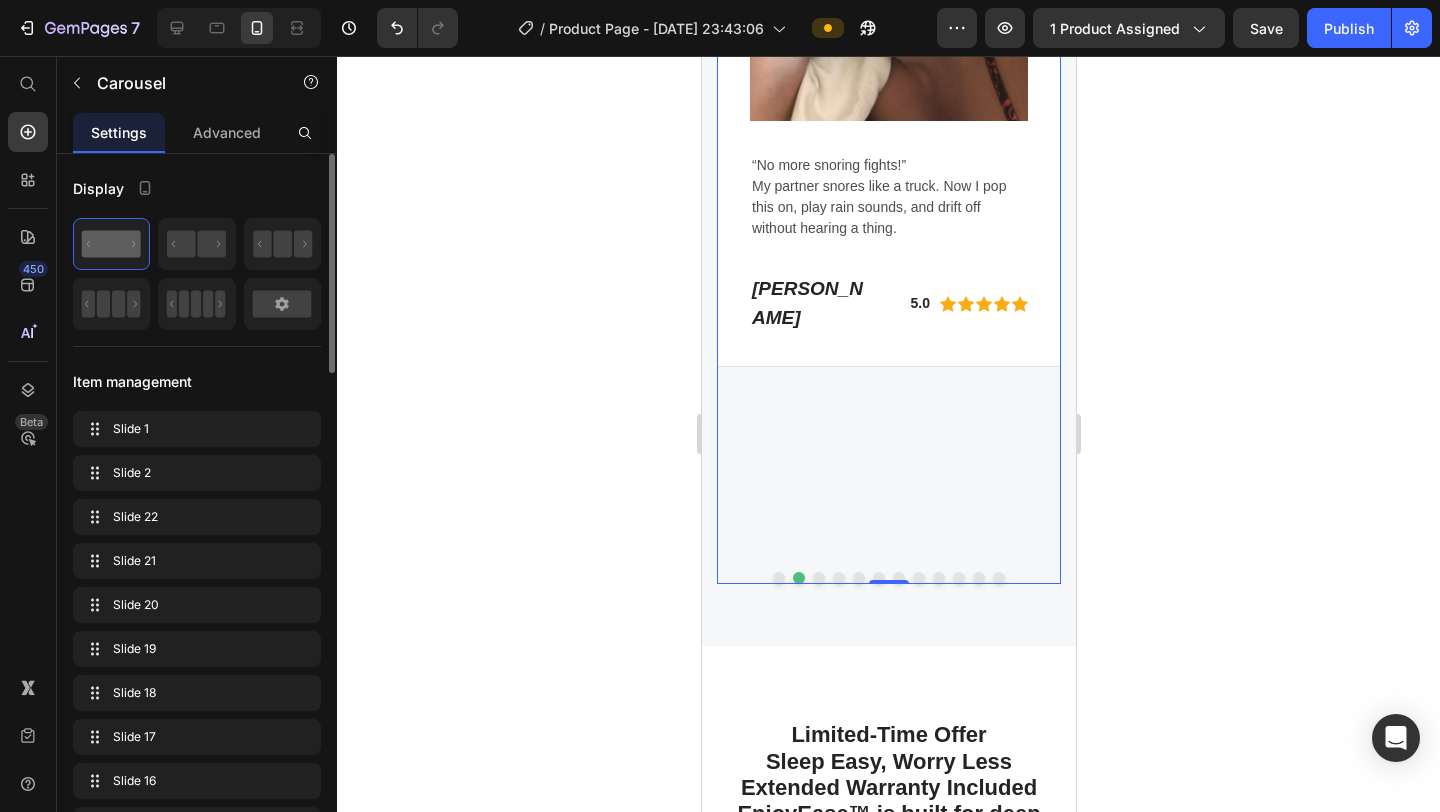 click at bounding box center (818, 578) 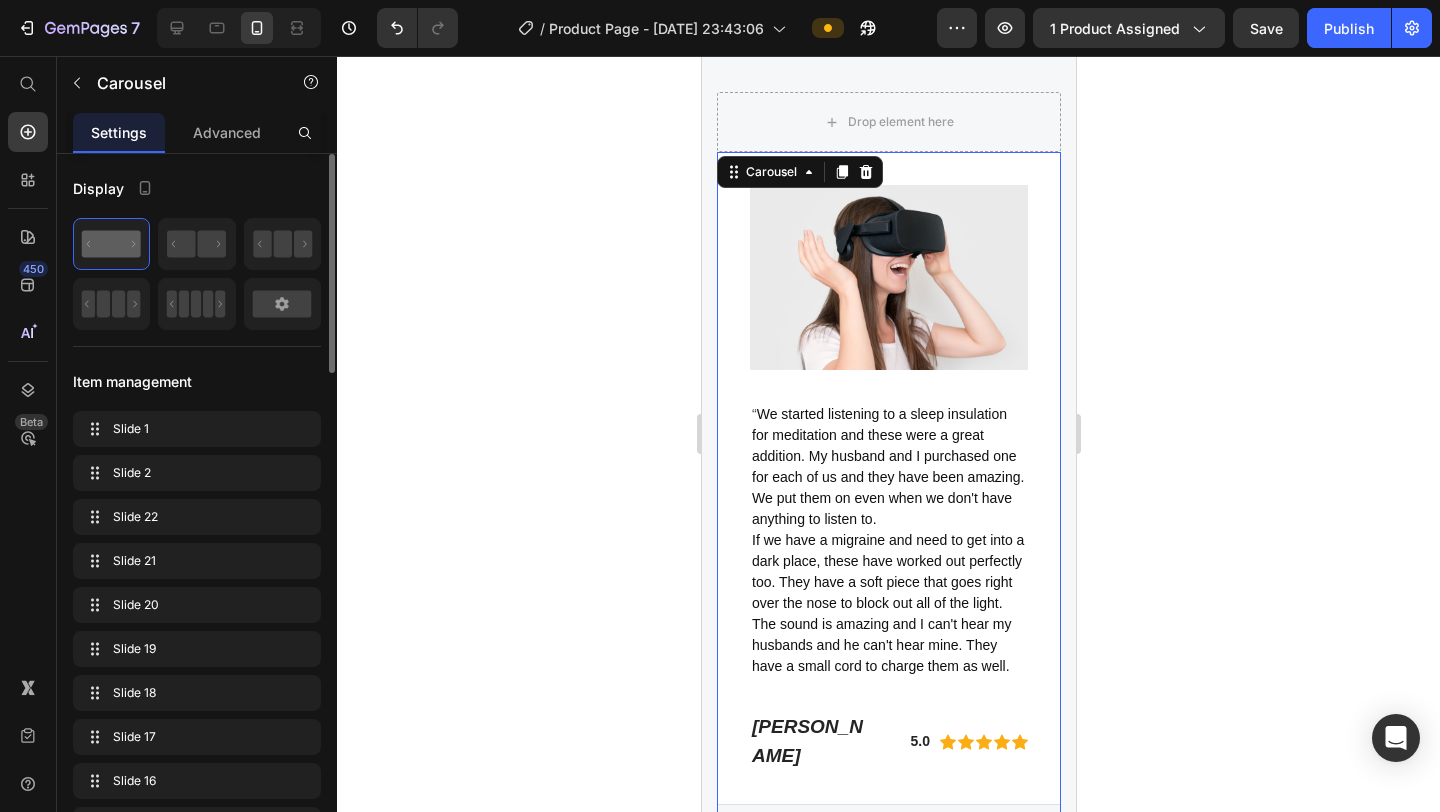 scroll, scrollTop: 5998, scrollLeft: 0, axis: vertical 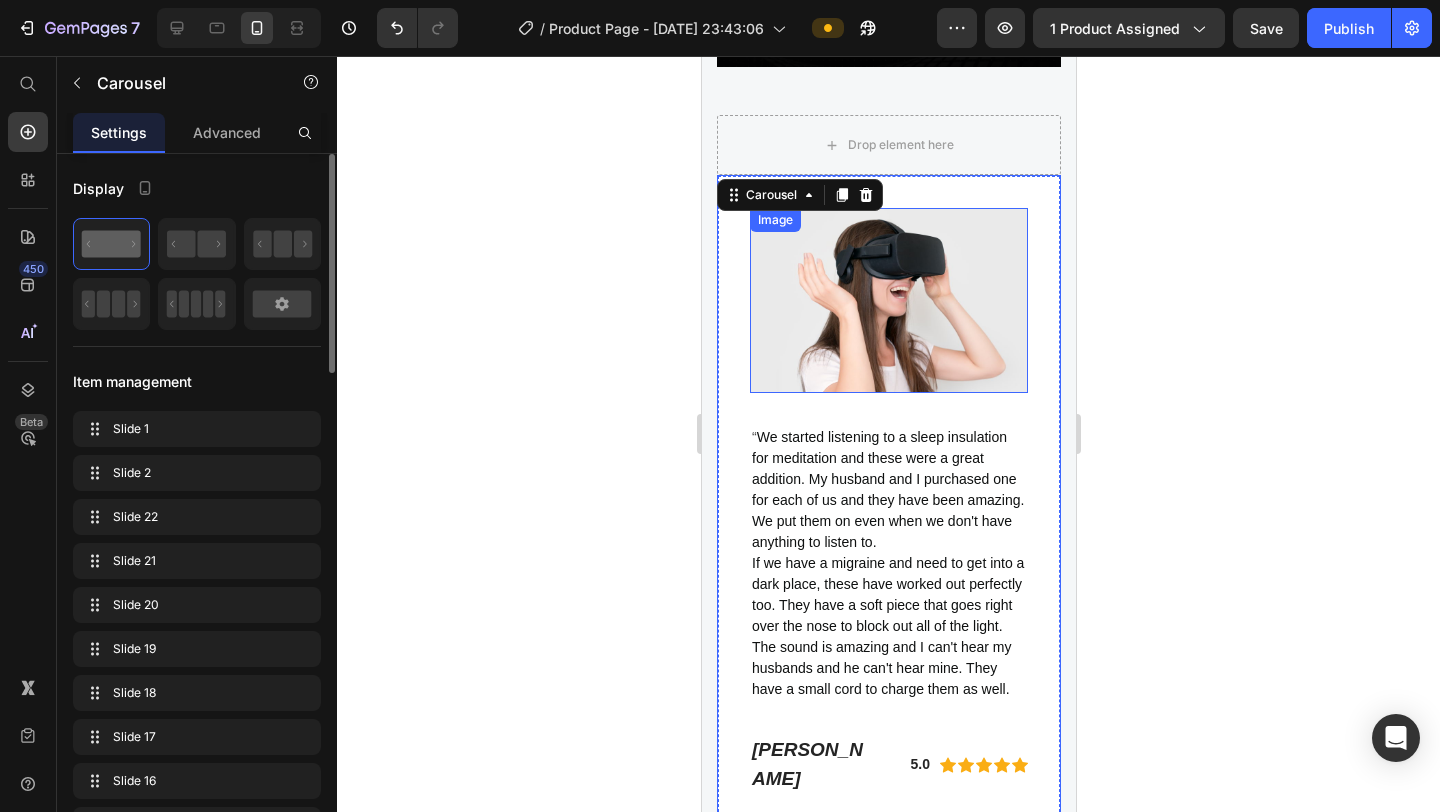 click at bounding box center (888, 300) 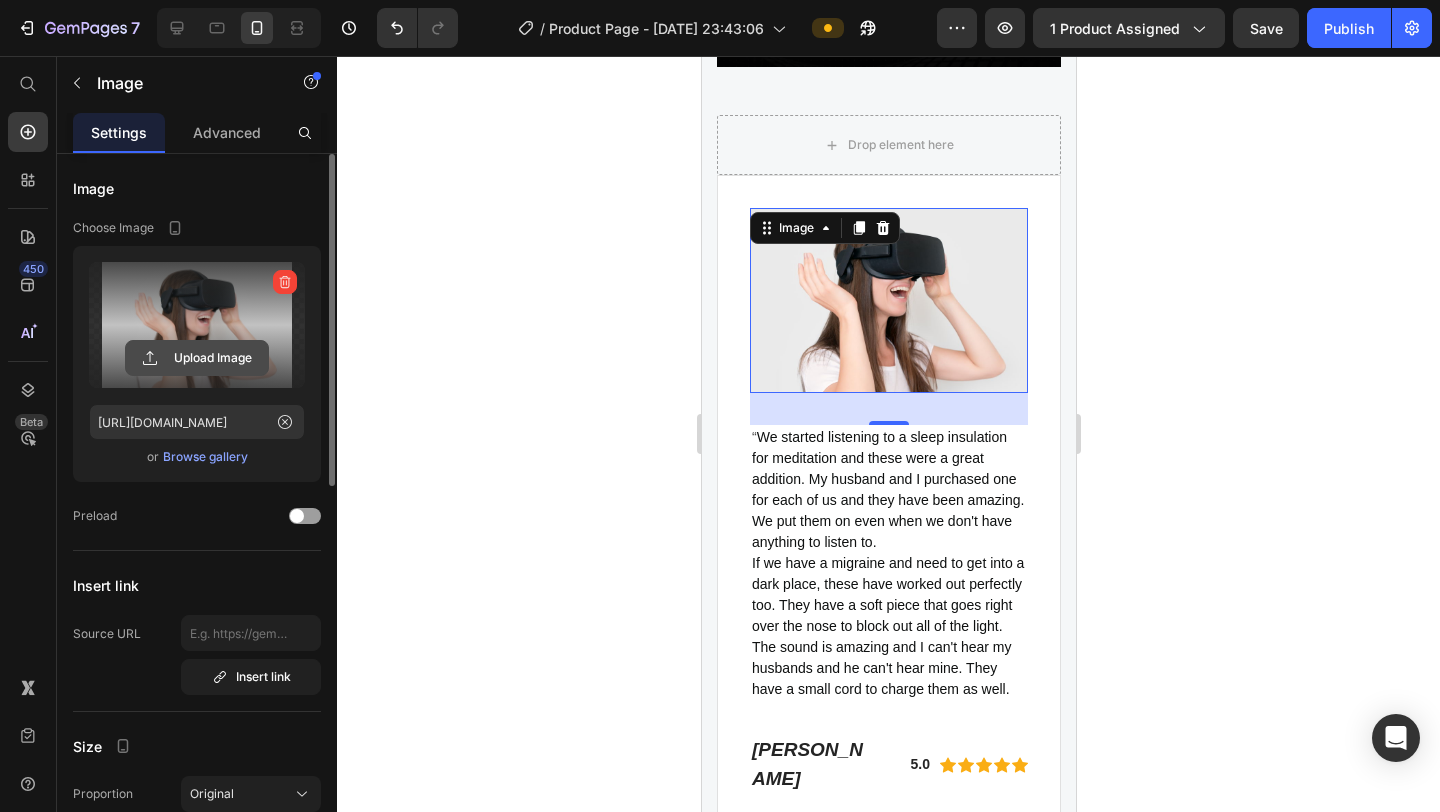 click 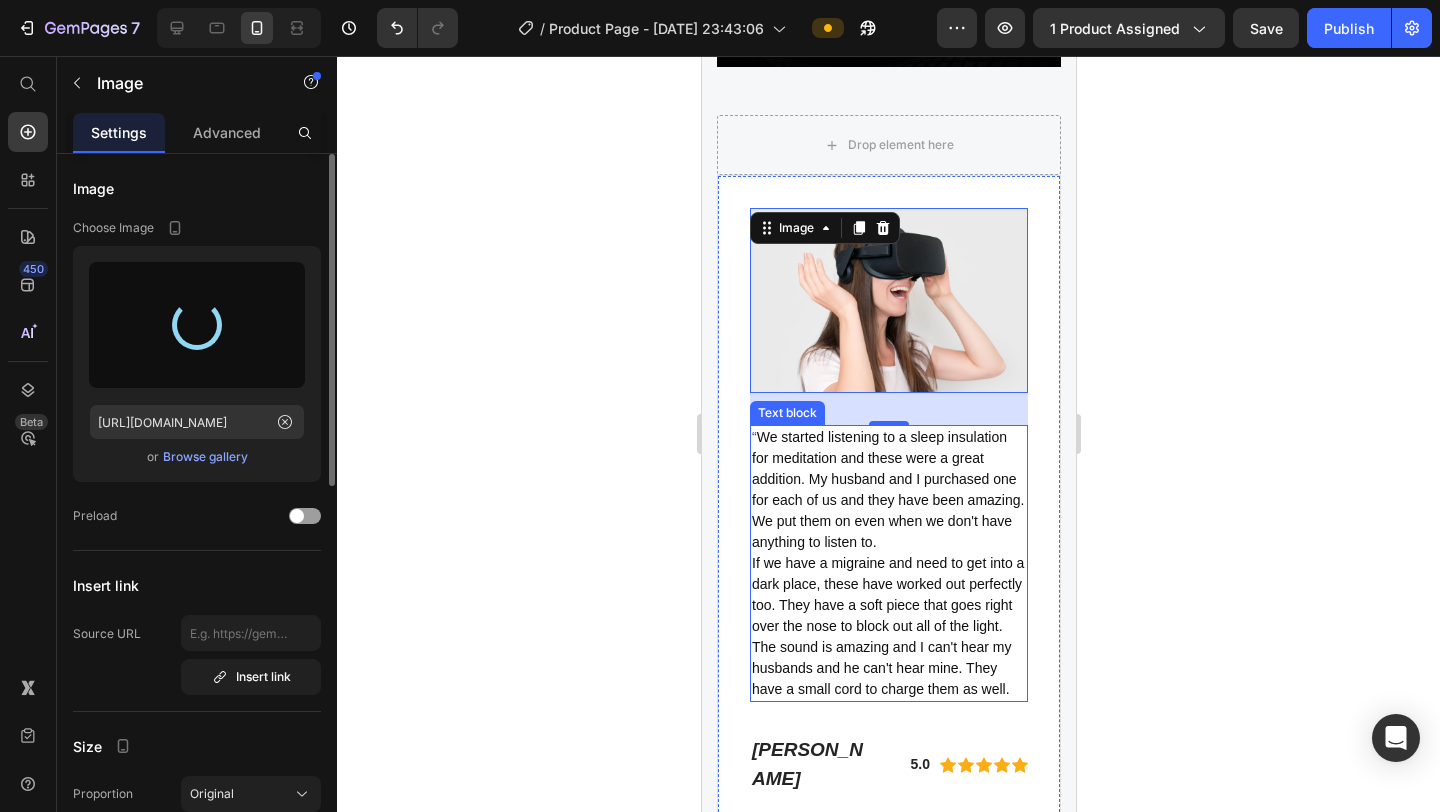 type on "[URL][DOMAIN_NAME]" 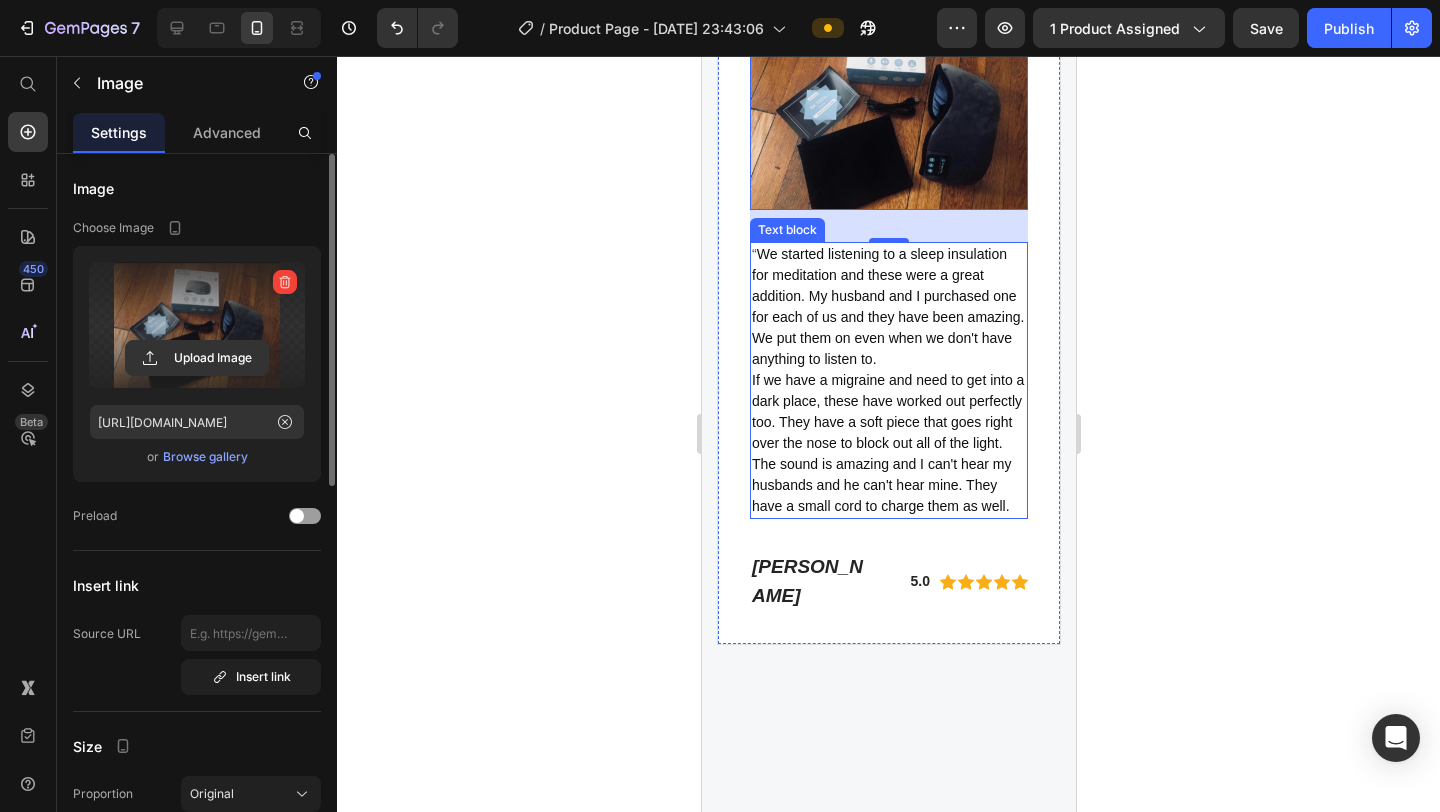 scroll, scrollTop: 6238, scrollLeft: 0, axis: vertical 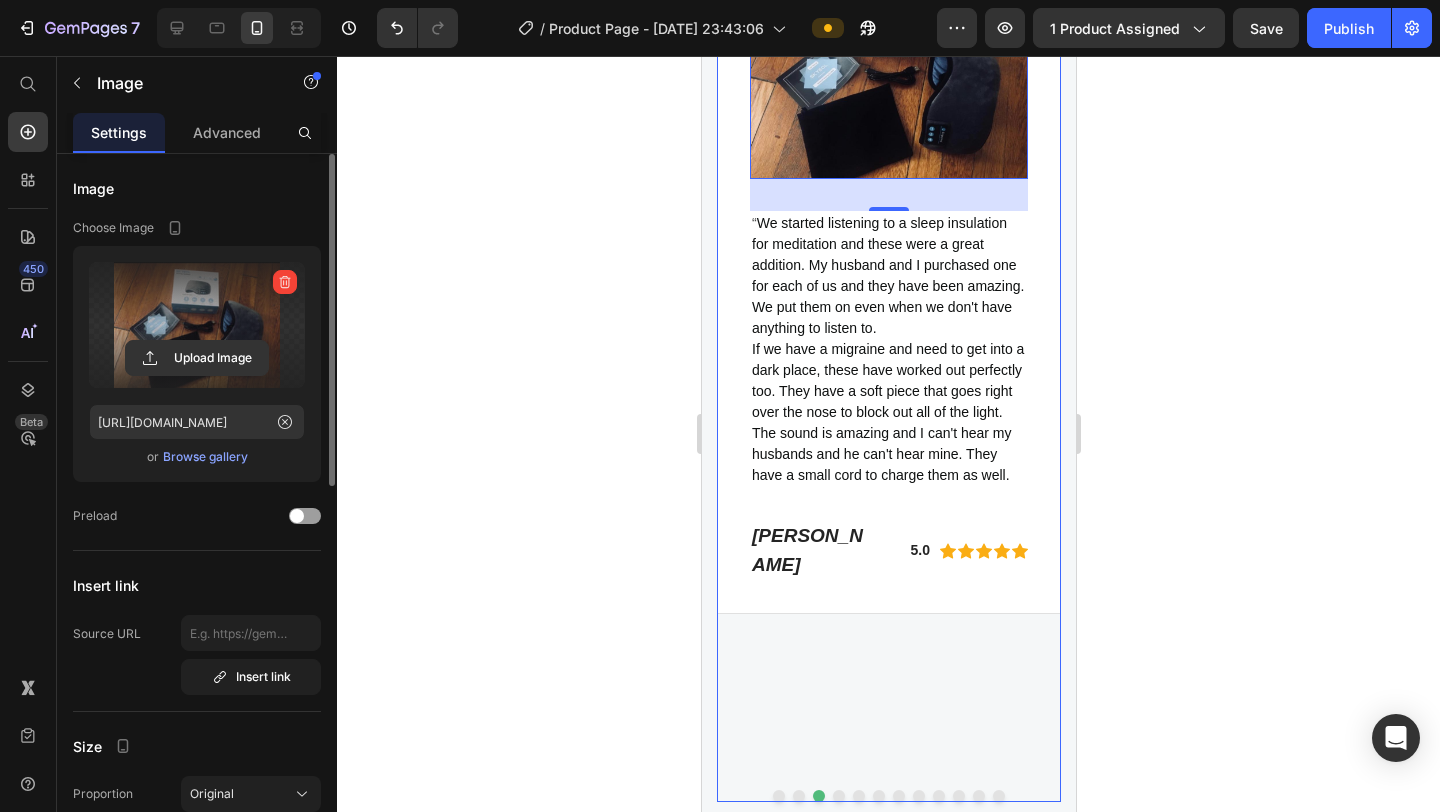 click at bounding box center [838, 796] 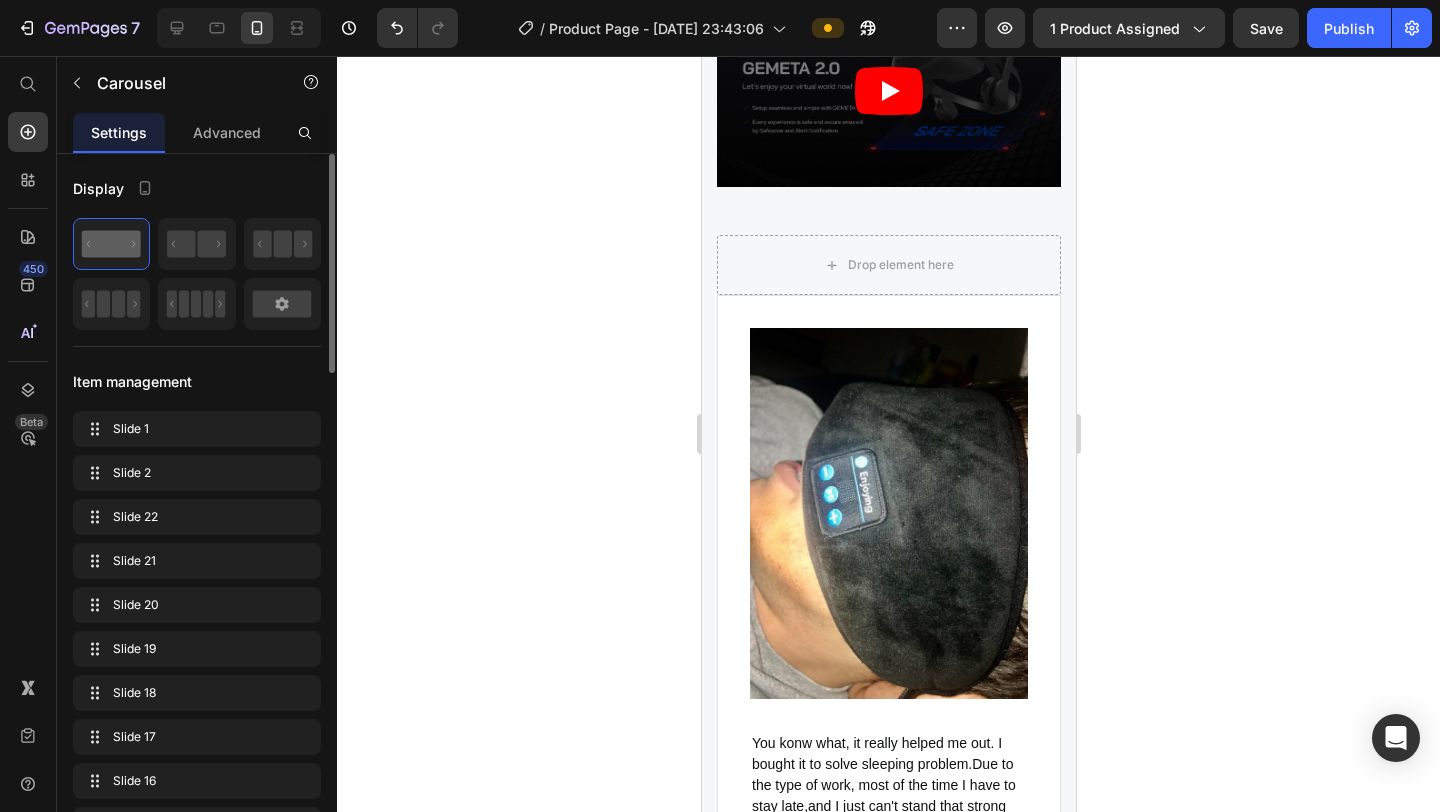 scroll, scrollTop: 6281, scrollLeft: 0, axis: vertical 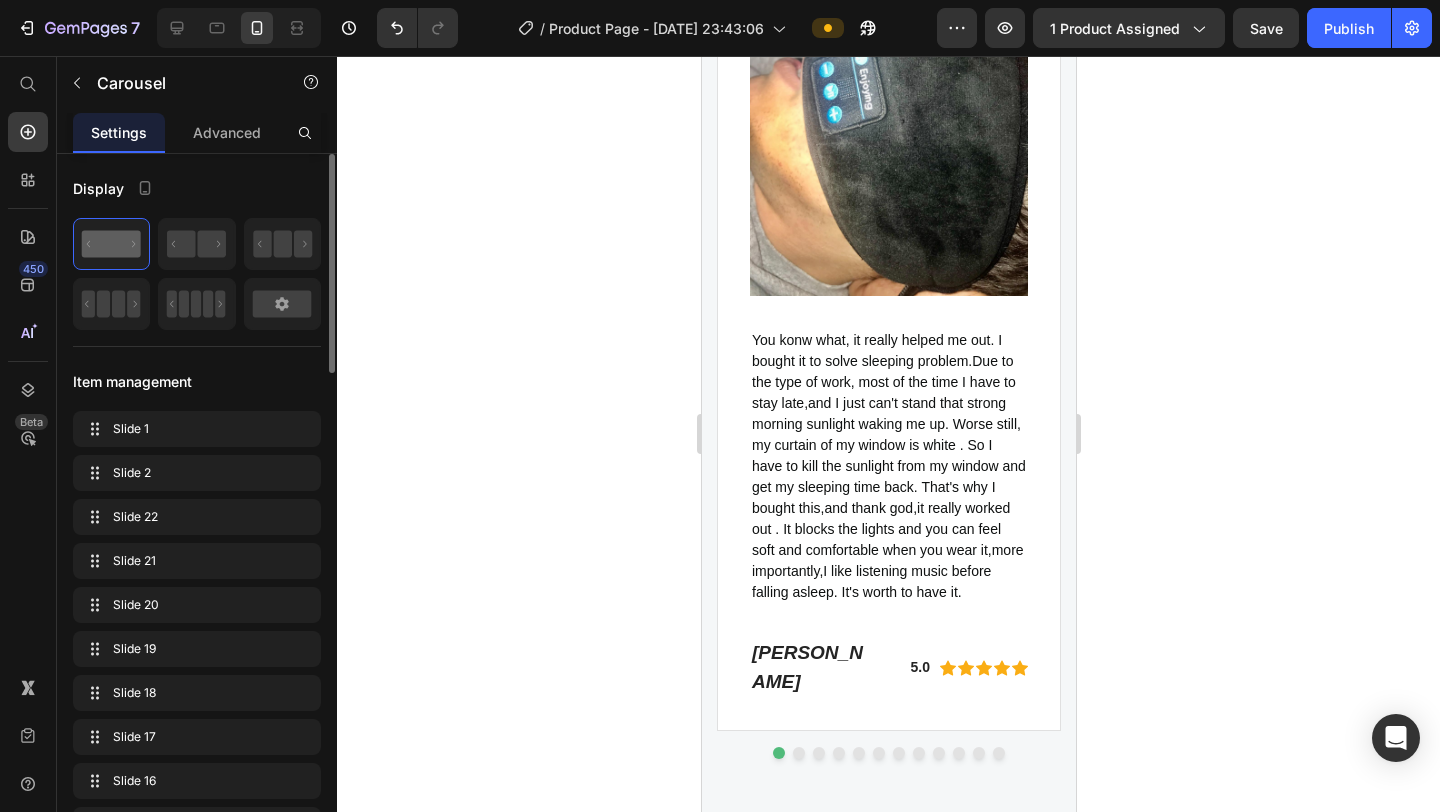 click at bounding box center (818, 753) 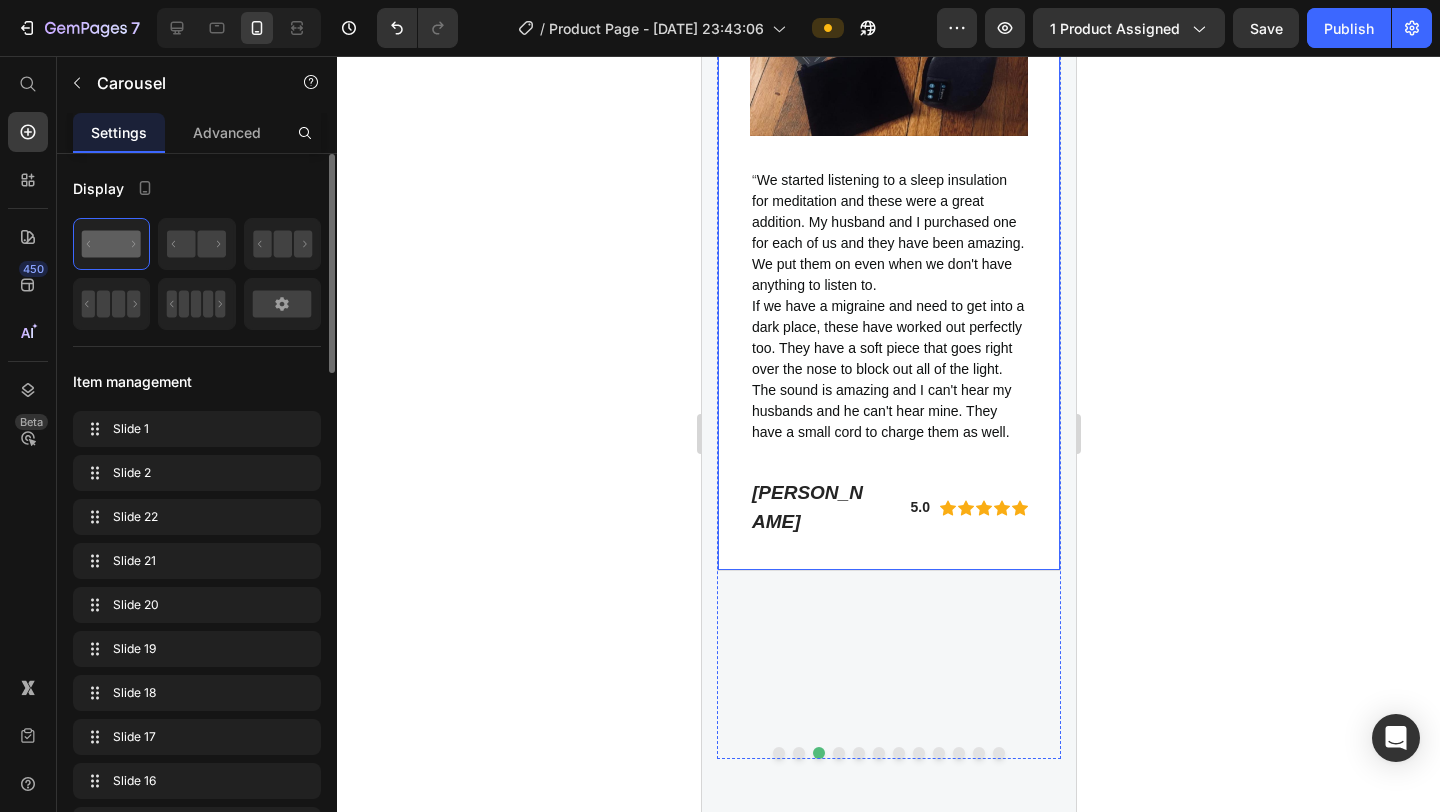 scroll, scrollTop: 6314, scrollLeft: 0, axis: vertical 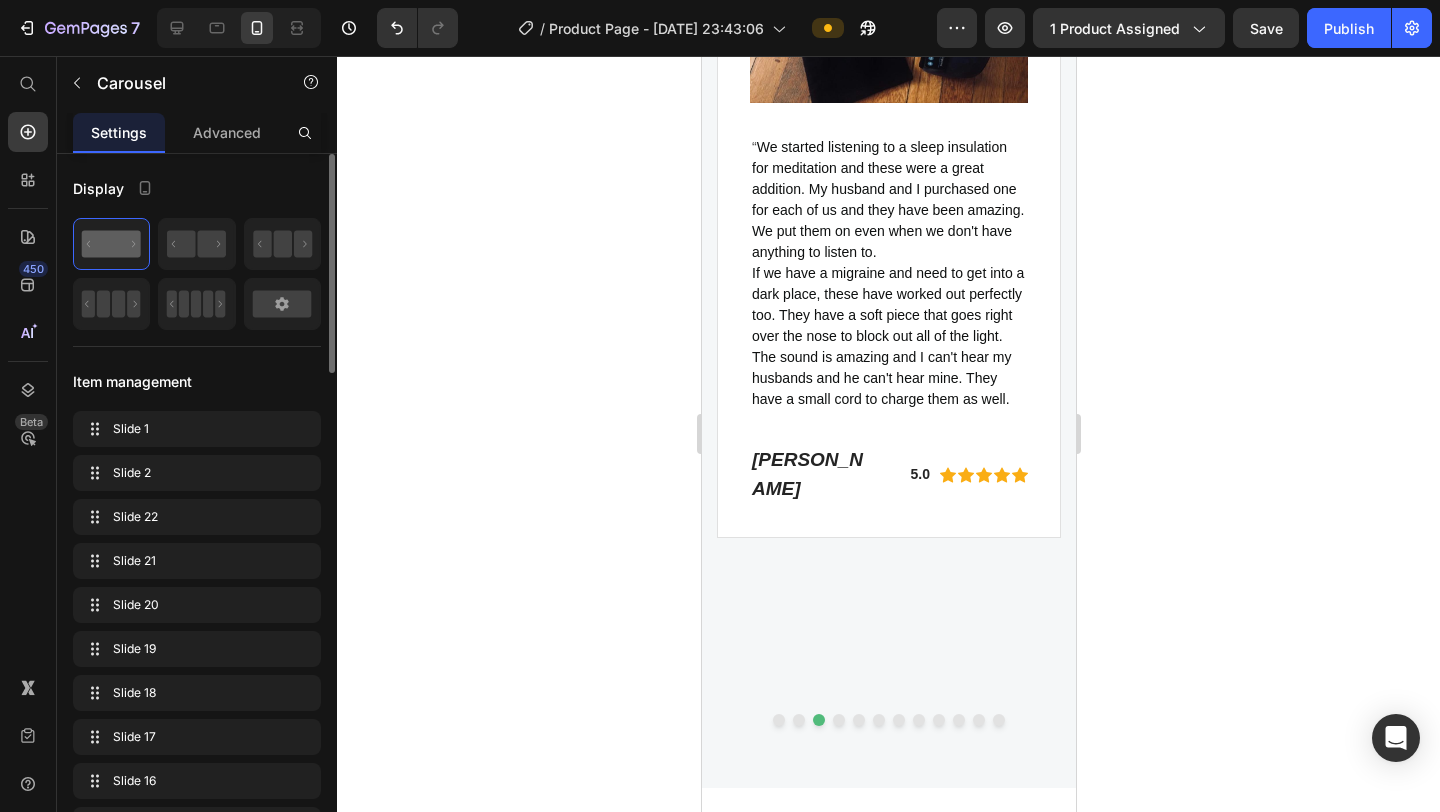 click at bounding box center [838, 720] 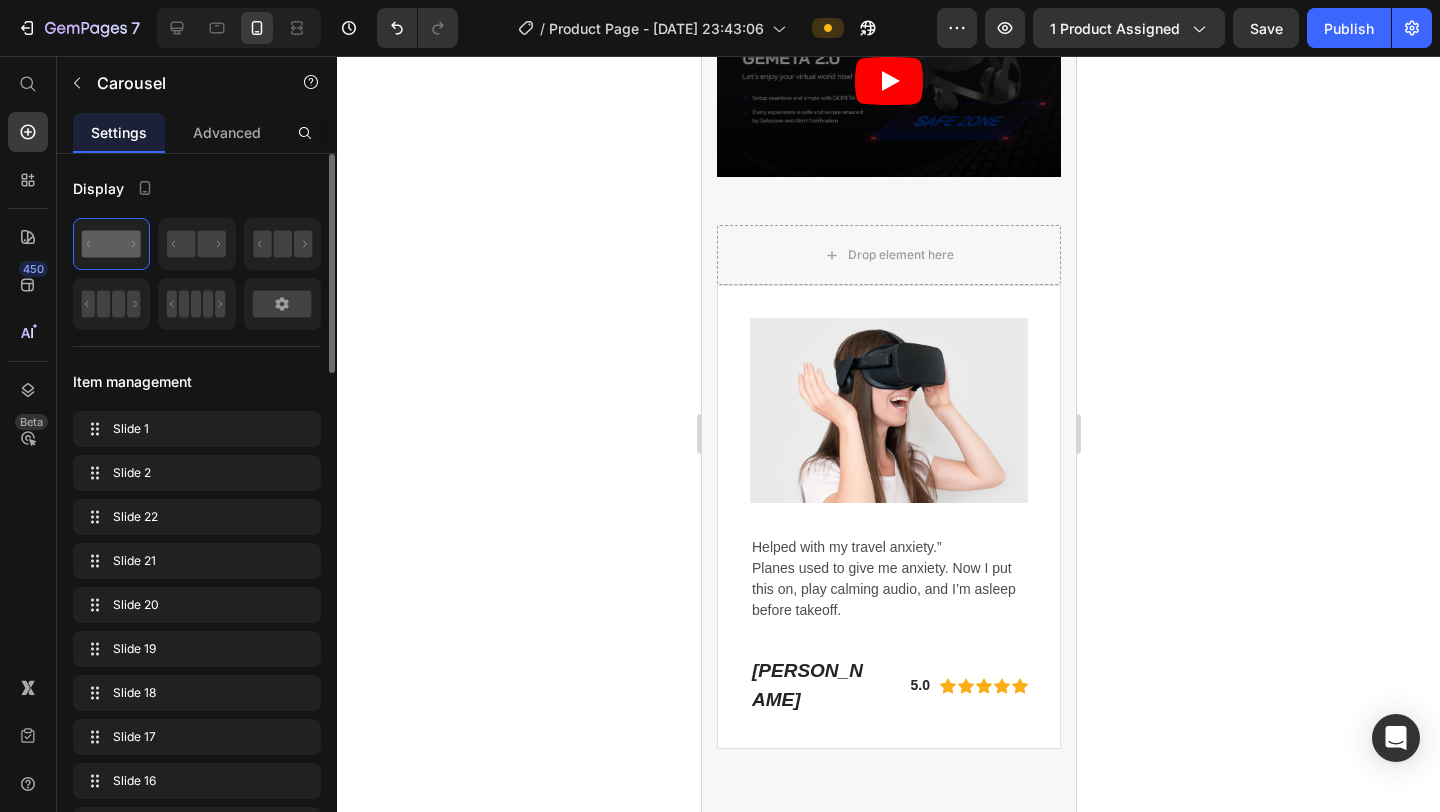scroll, scrollTop: 5884, scrollLeft: 0, axis: vertical 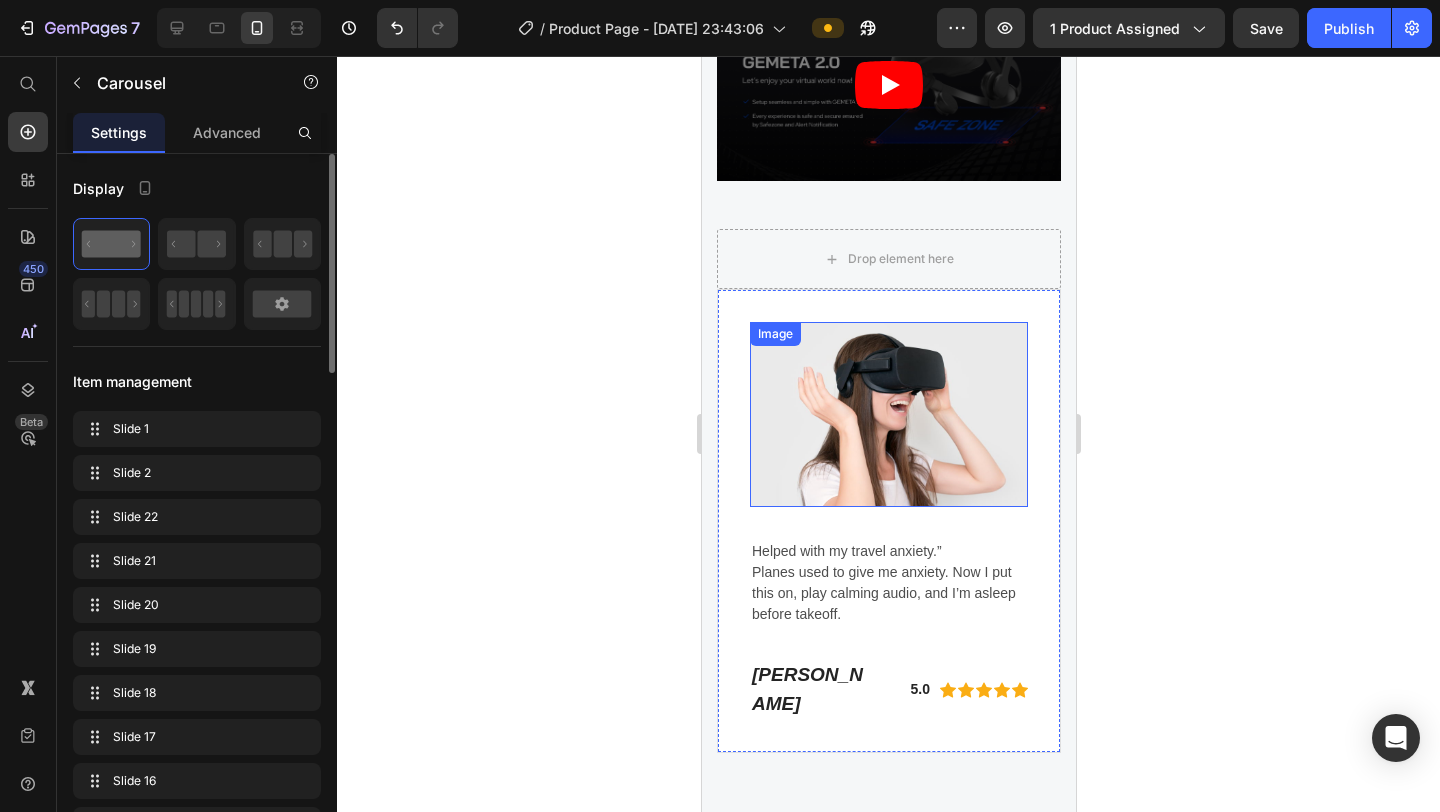 click at bounding box center (888, 414) 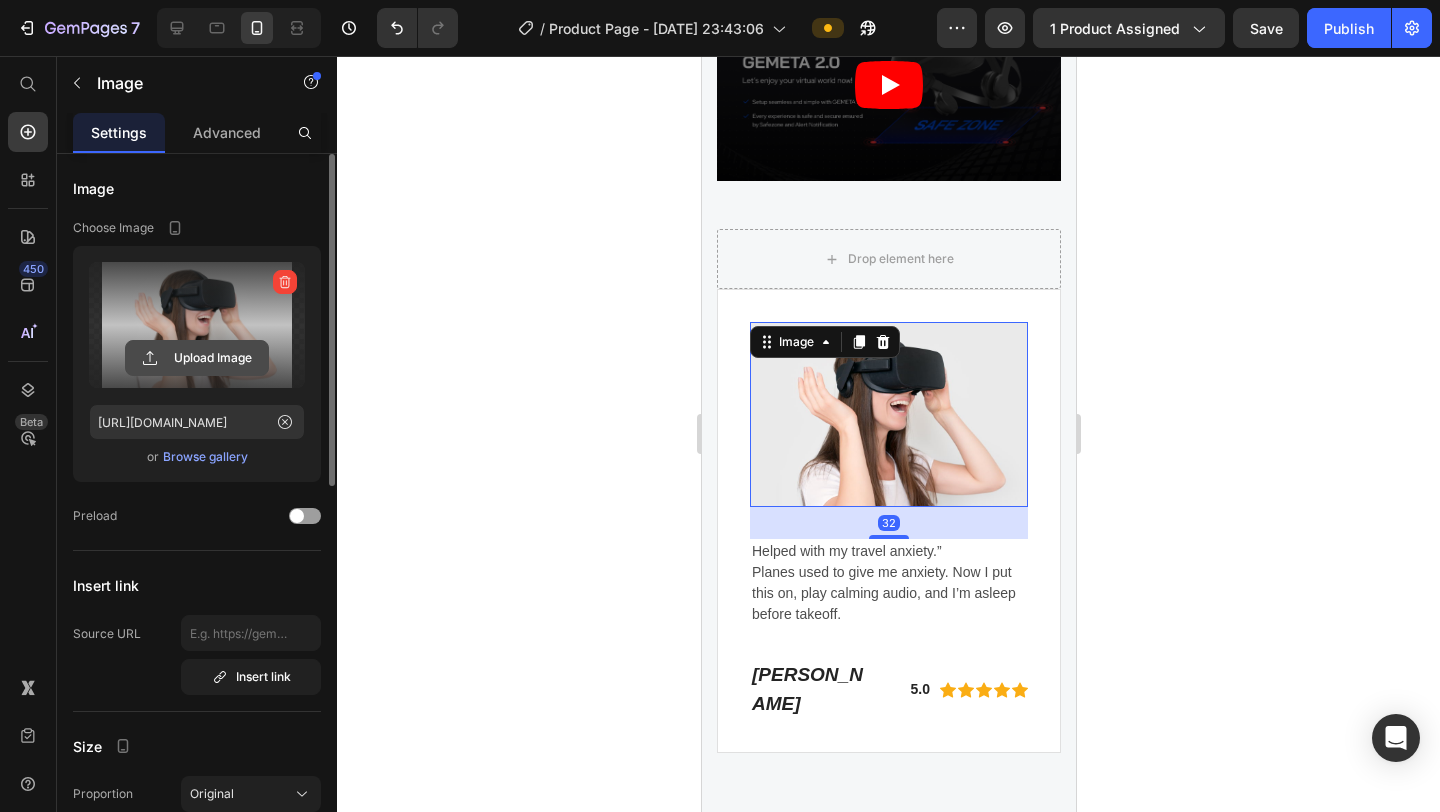 click 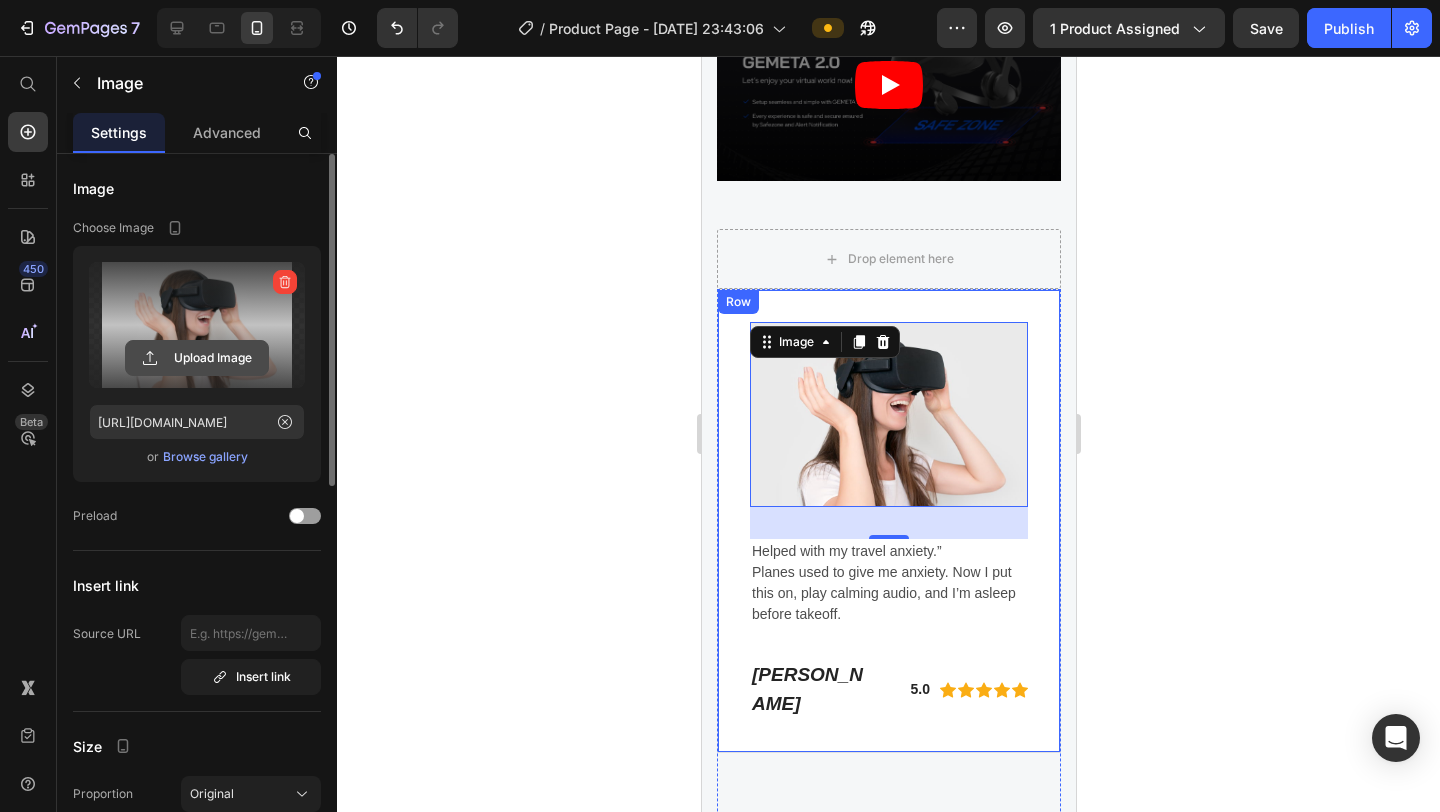 click 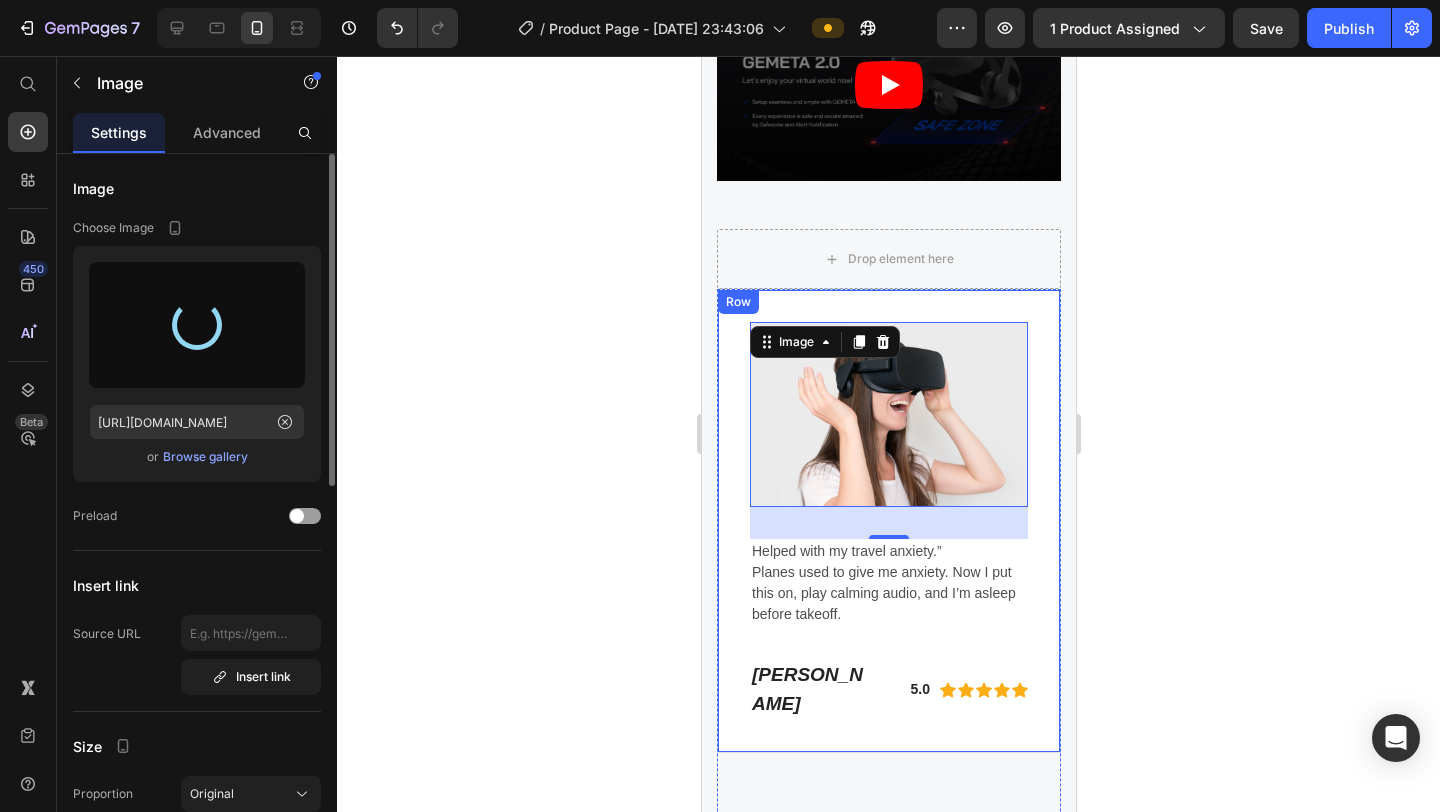 type on "[URL][DOMAIN_NAME]" 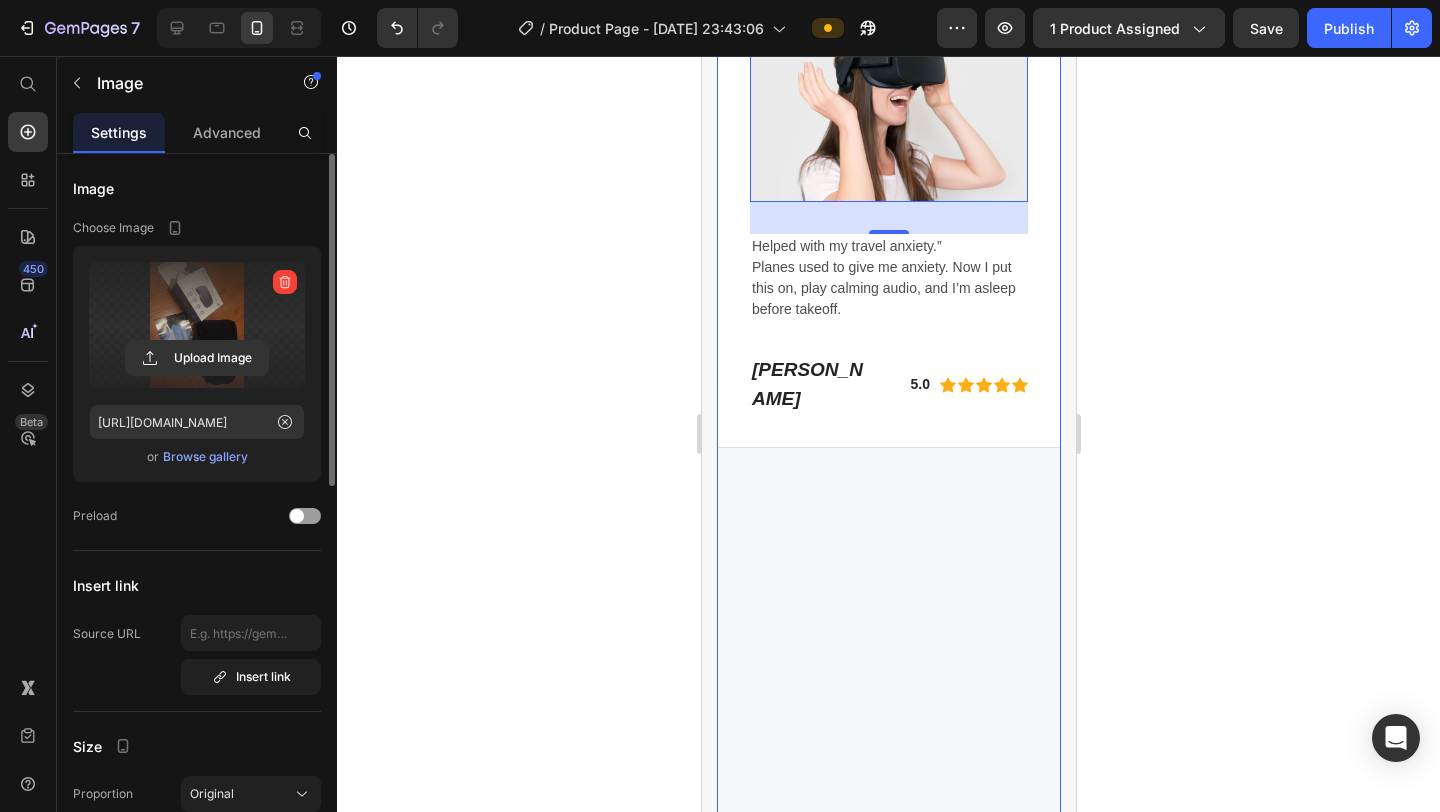 scroll, scrollTop: 6406, scrollLeft: 0, axis: vertical 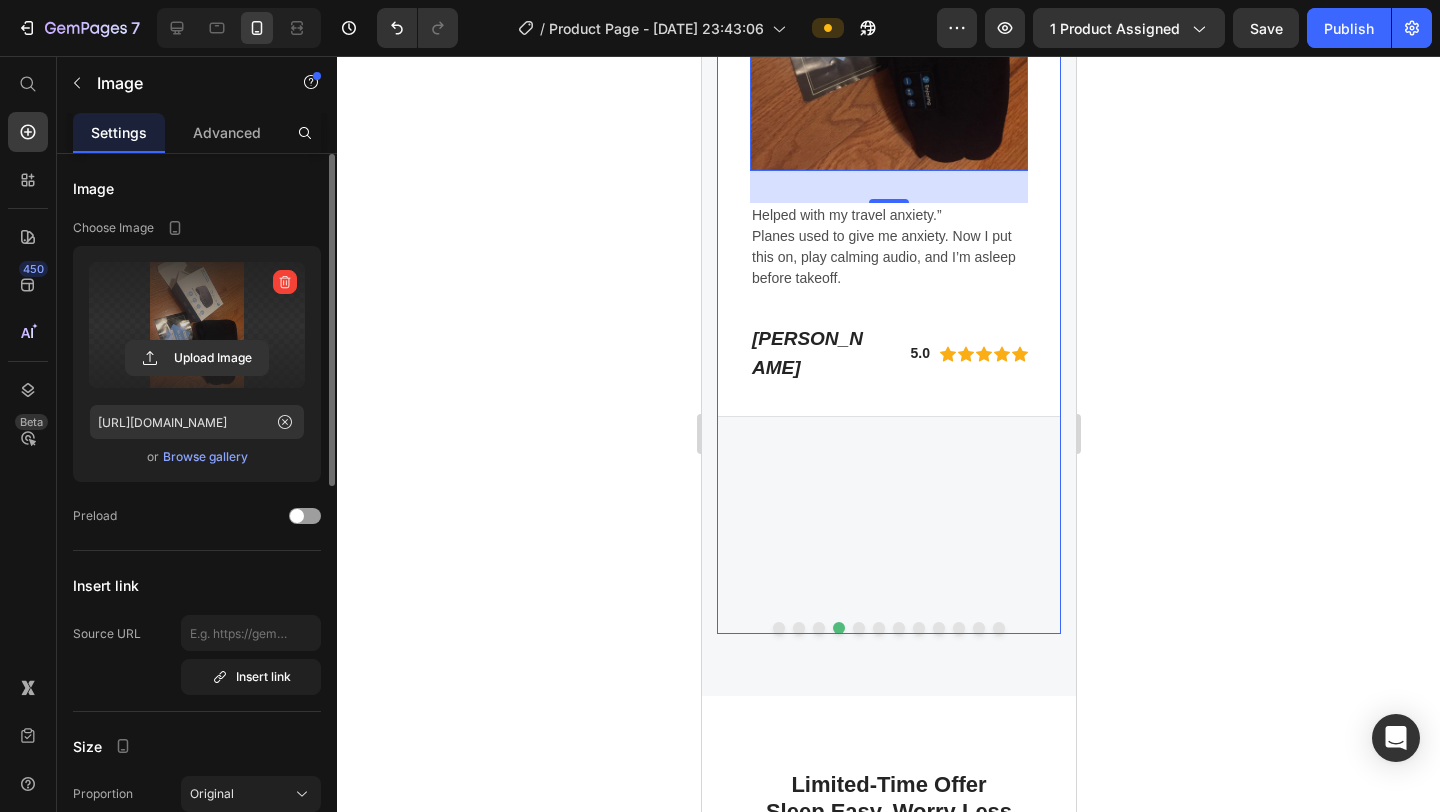 click at bounding box center (858, 628) 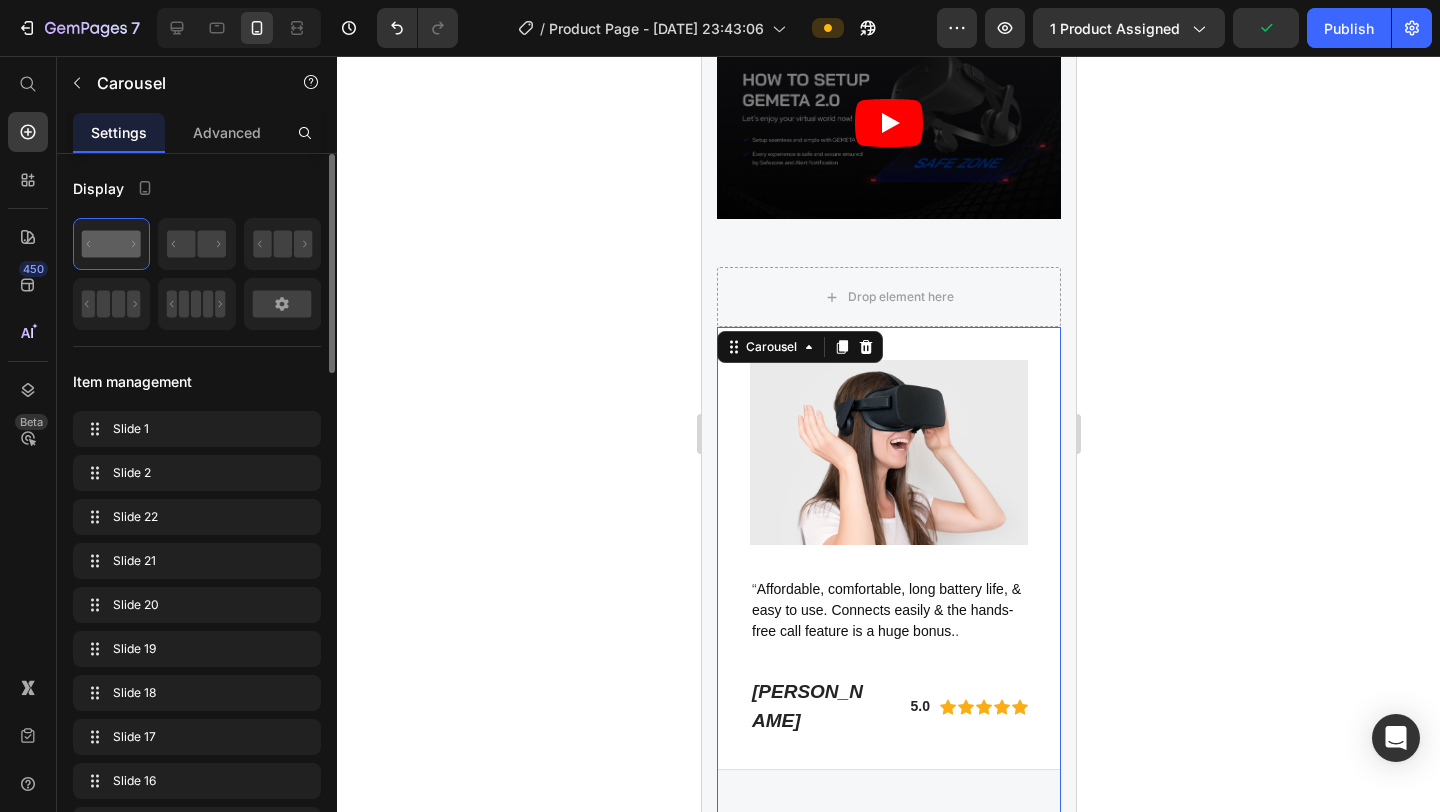 scroll, scrollTop: 5839, scrollLeft: 0, axis: vertical 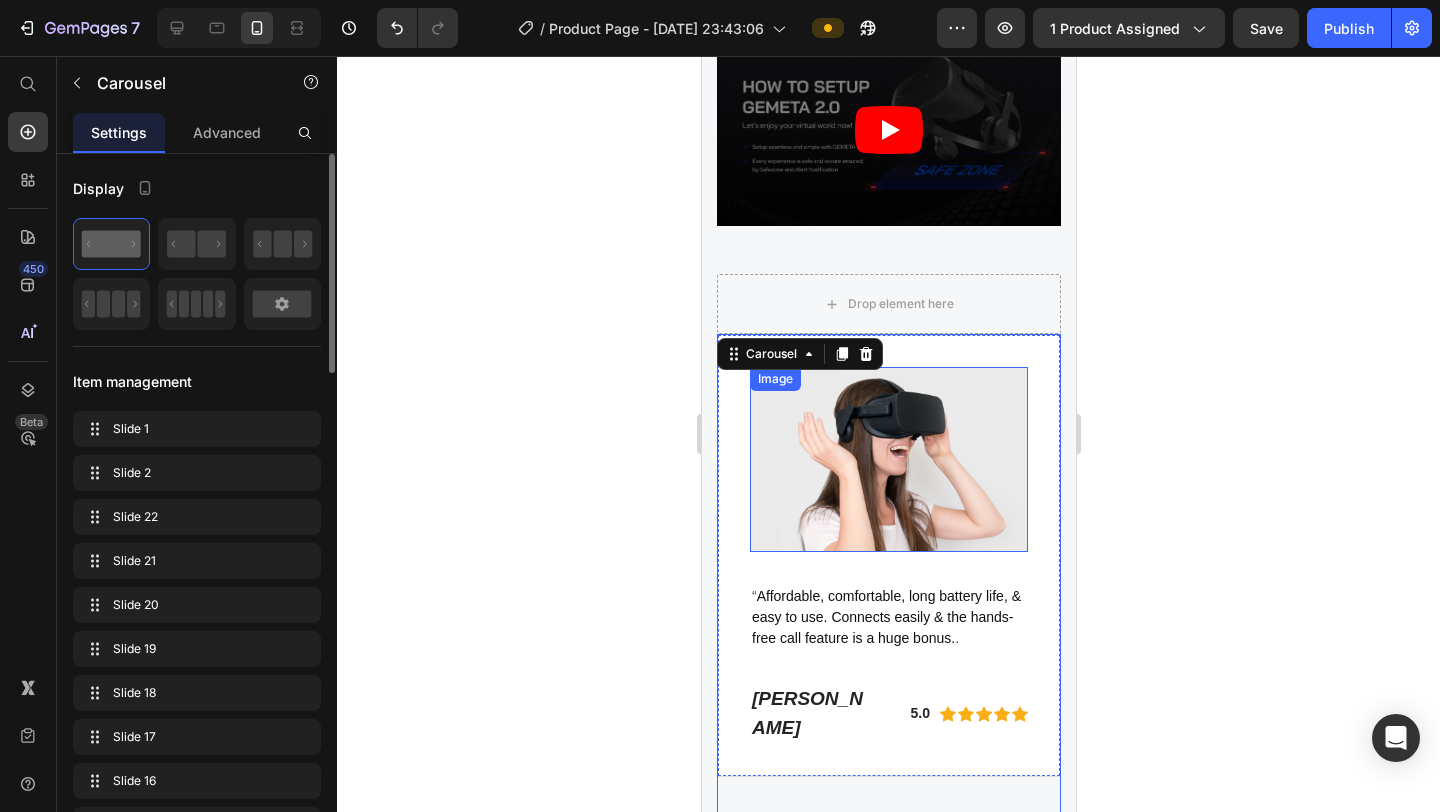 click at bounding box center (888, 459) 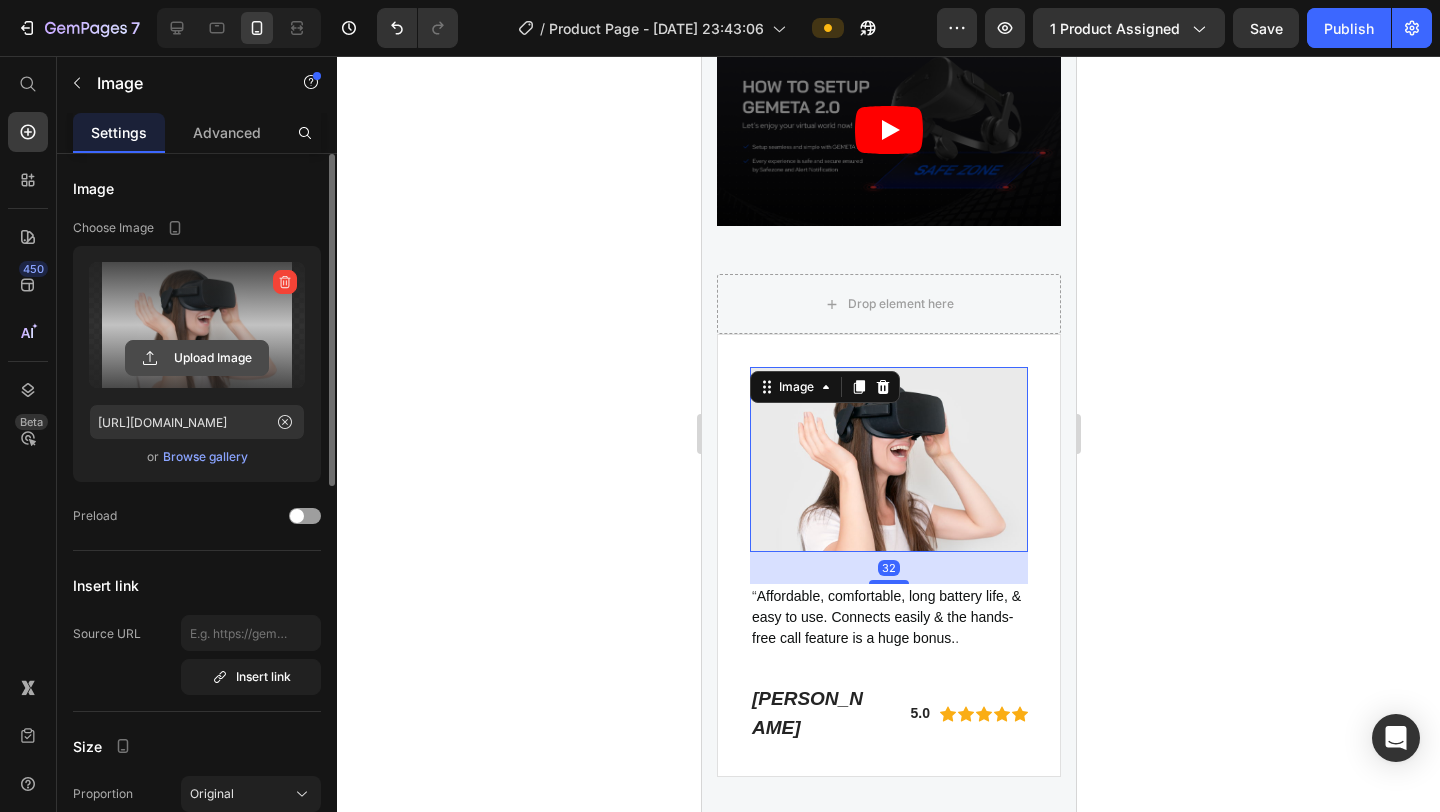 click 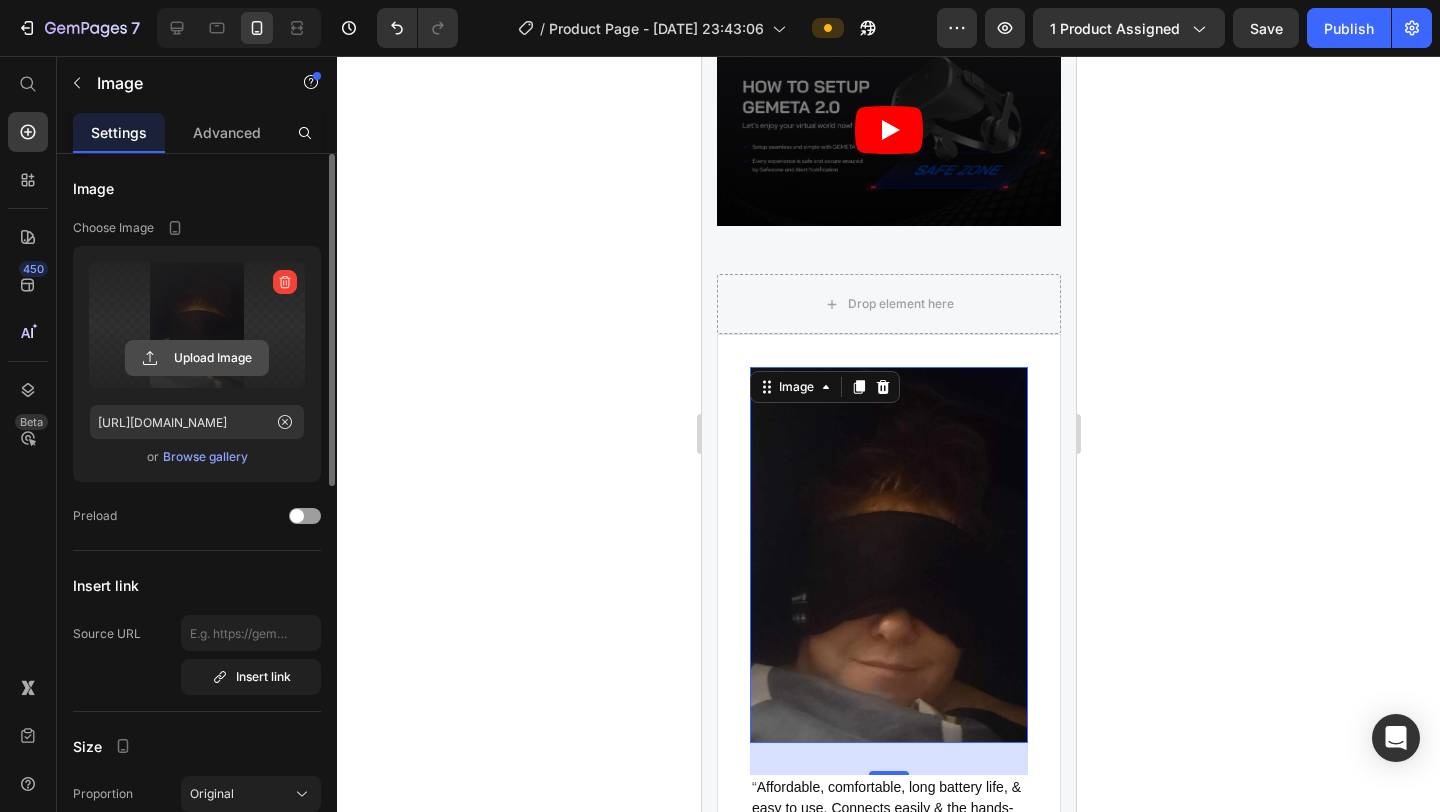 click 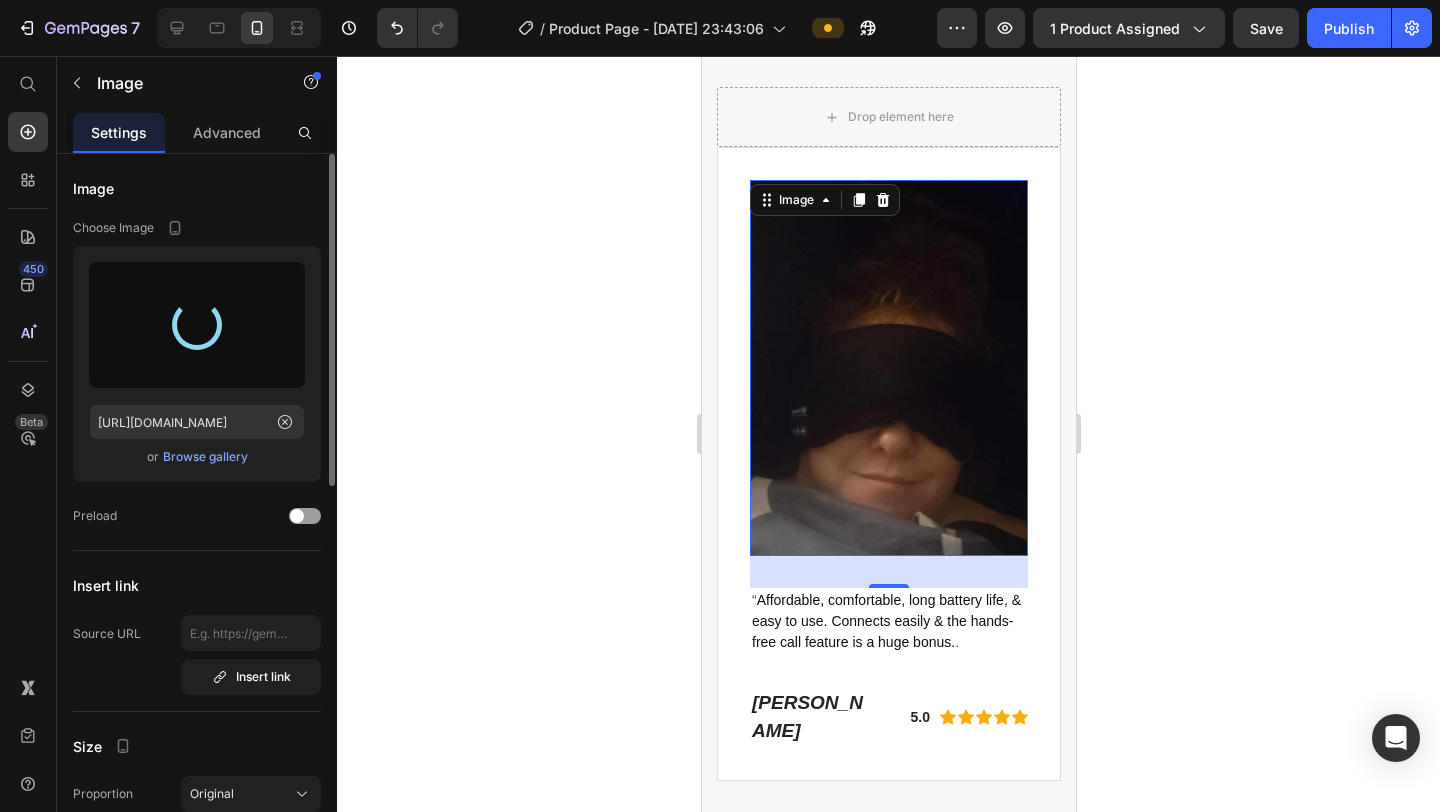 scroll, scrollTop: 6029, scrollLeft: 0, axis: vertical 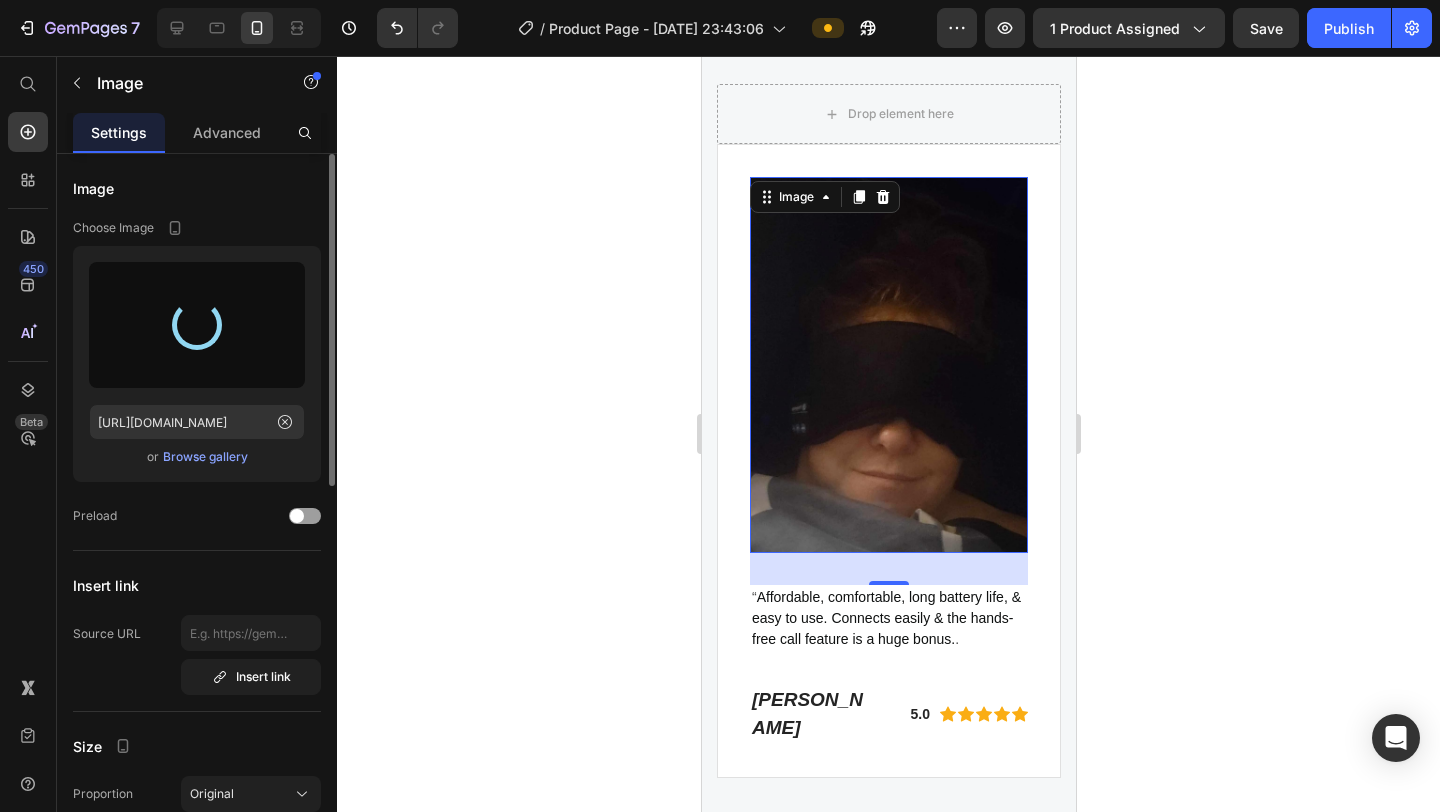 type on "[URL][DOMAIN_NAME]" 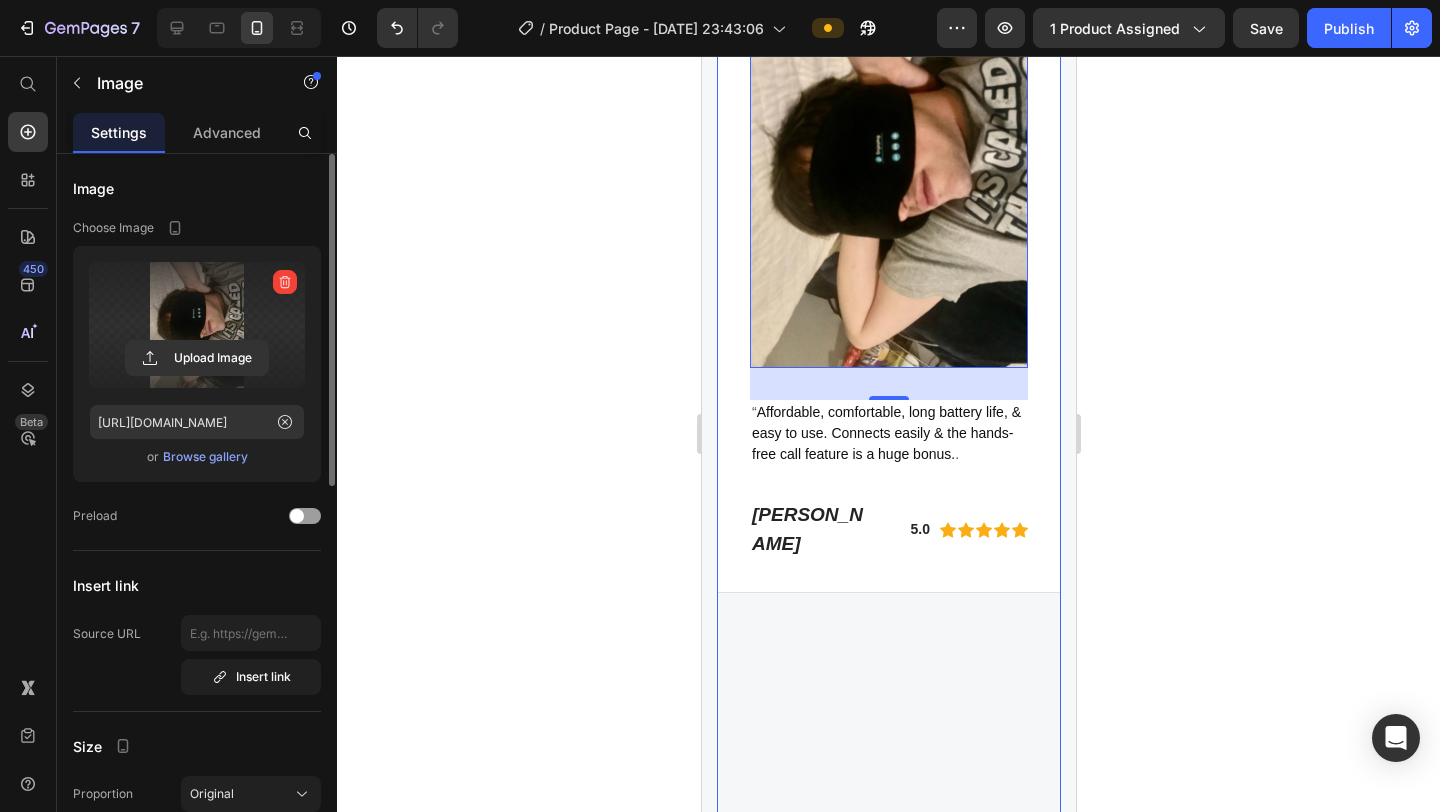 scroll, scrollTop: 6247, scrollLeft: 0, axis: vertical 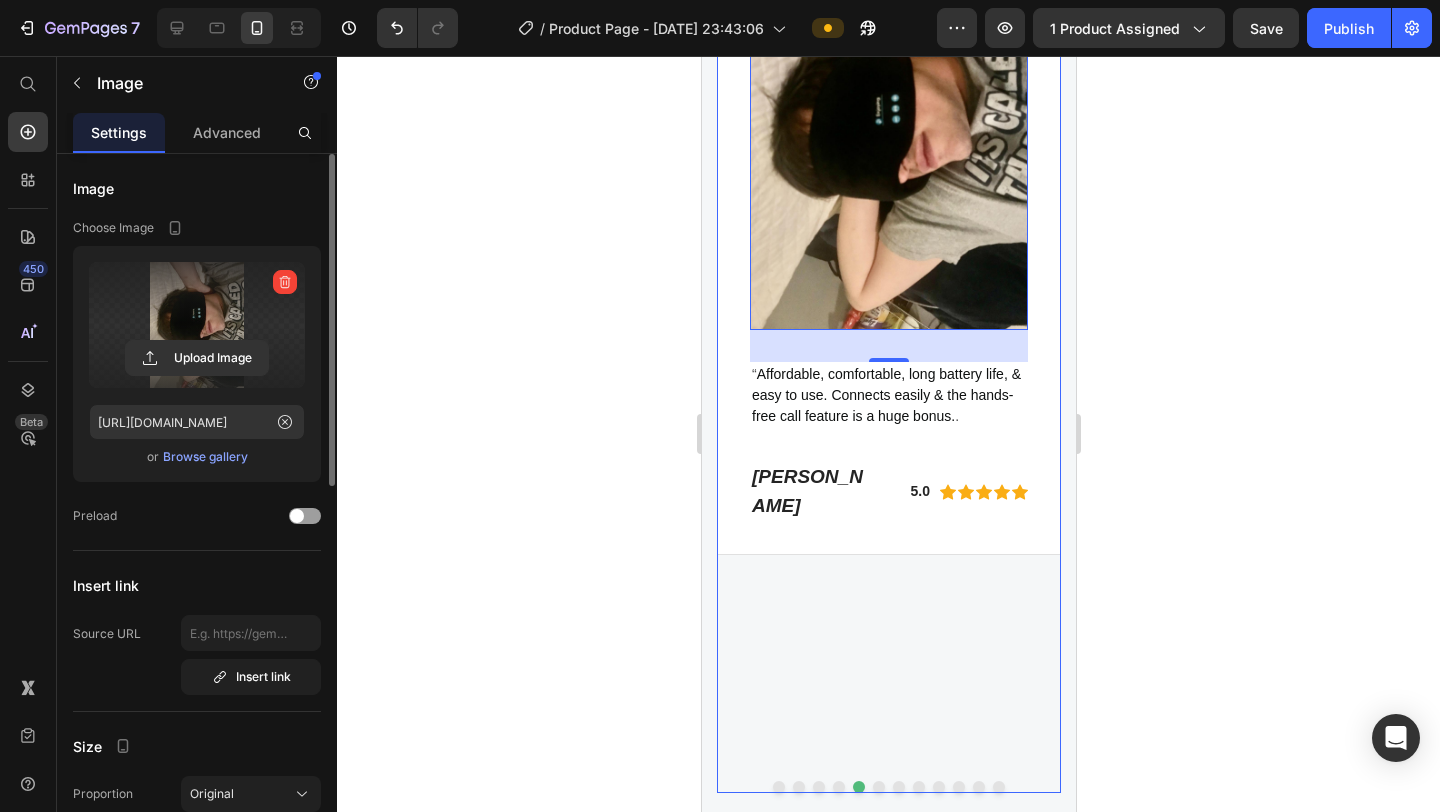 click at bounding box center (878, 787) 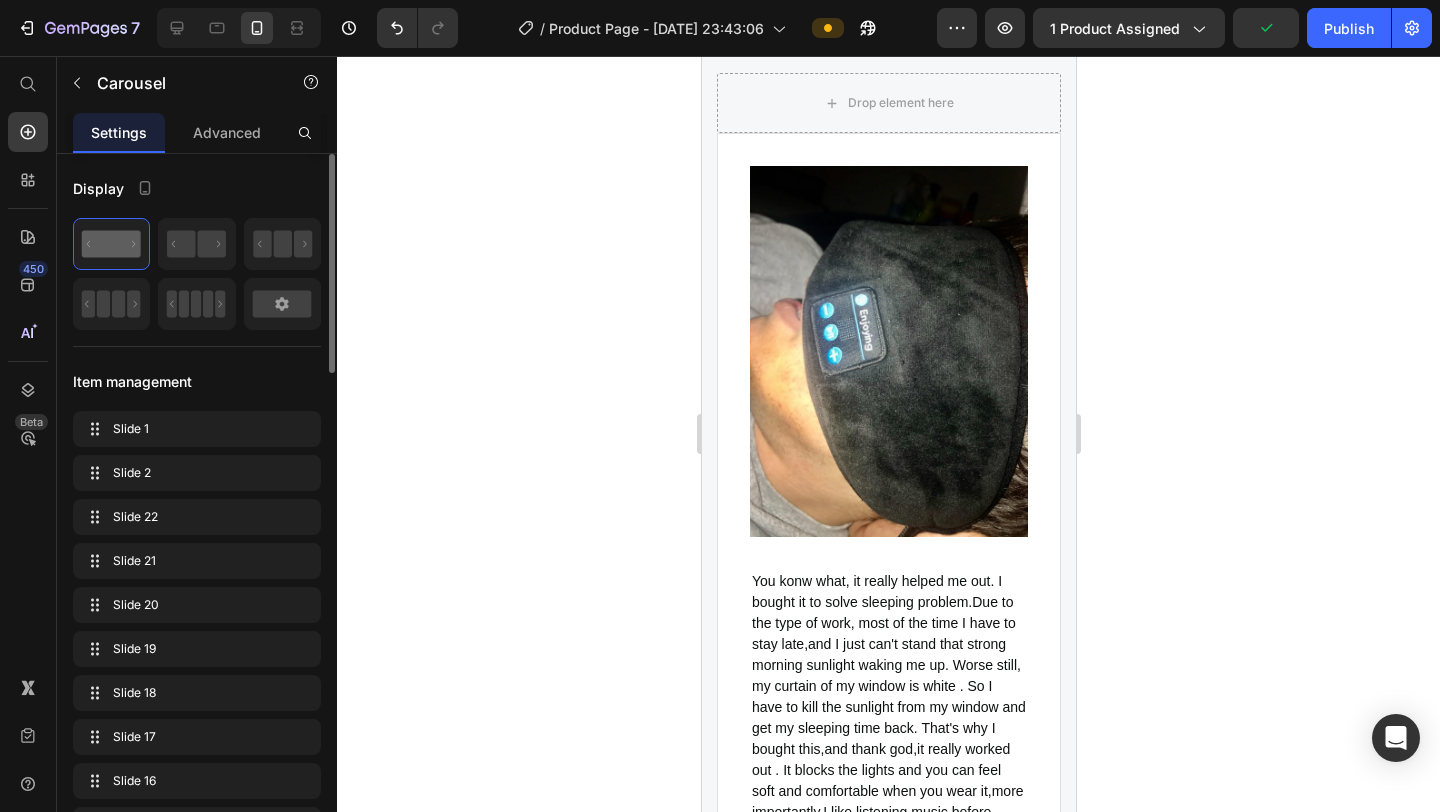 scroll, scrollTop: 6805, scrollLeft: 0, axis: vertical 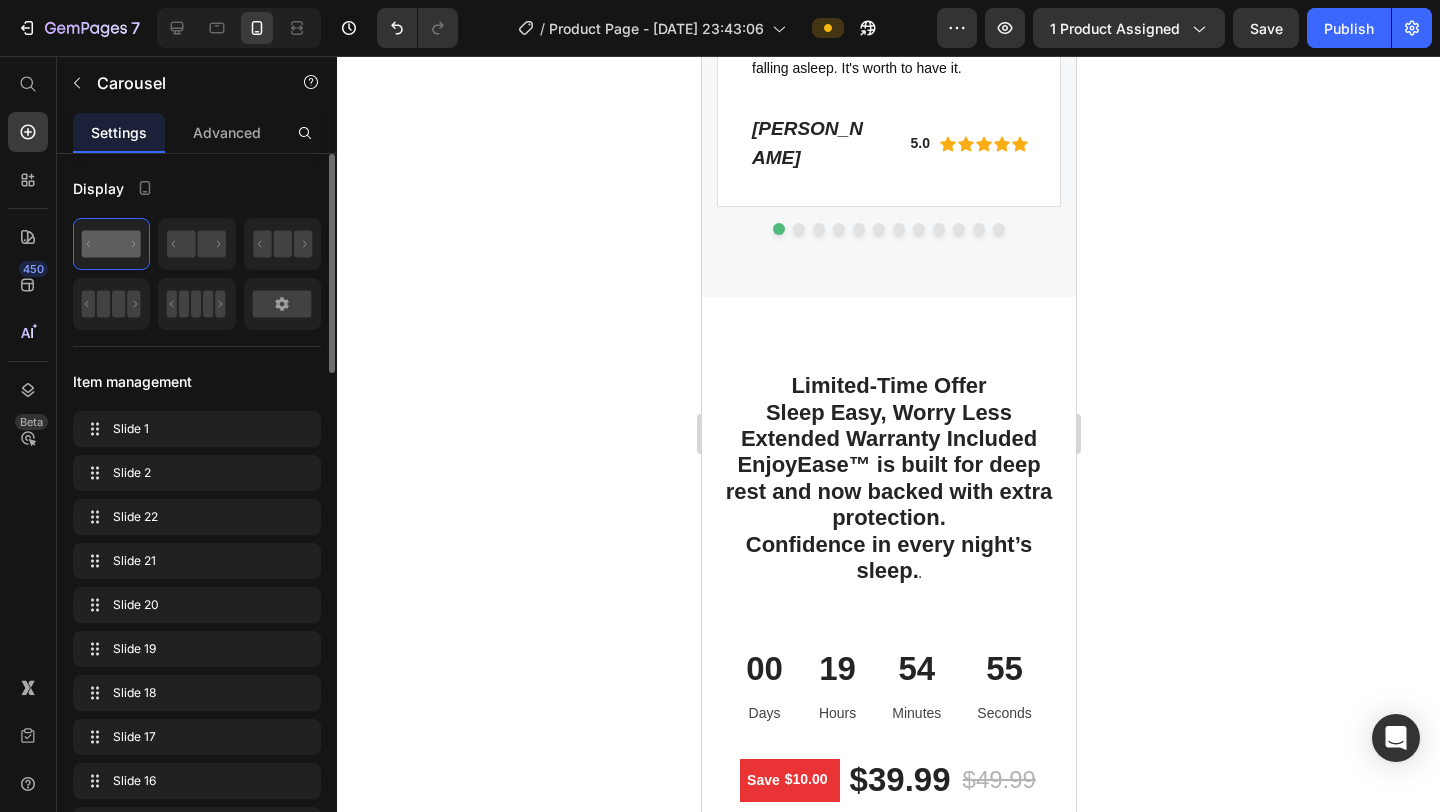 click at bounding box center [858, 229] 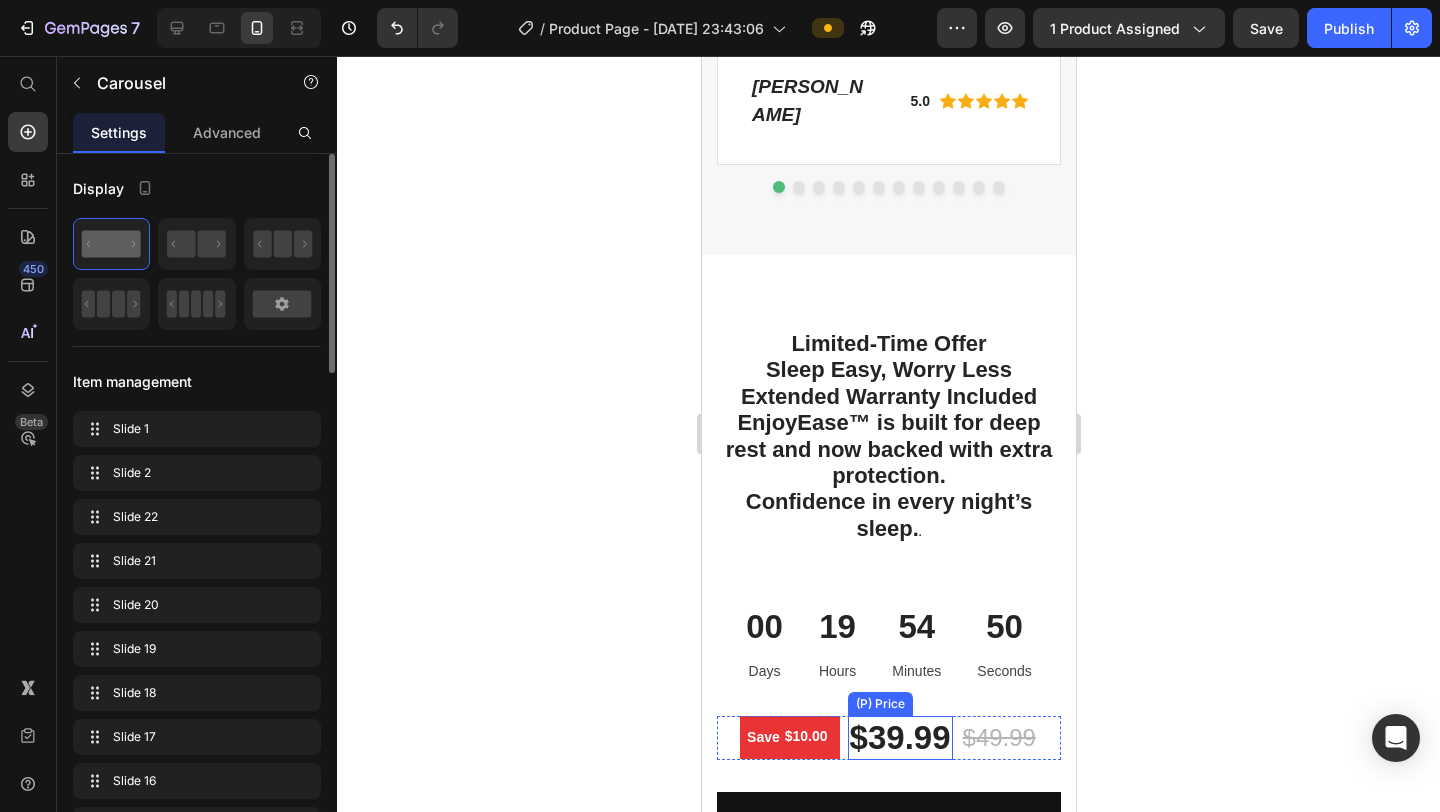 scroll, scrollTop: 5253, scrollLeft: 0, axis: vertical 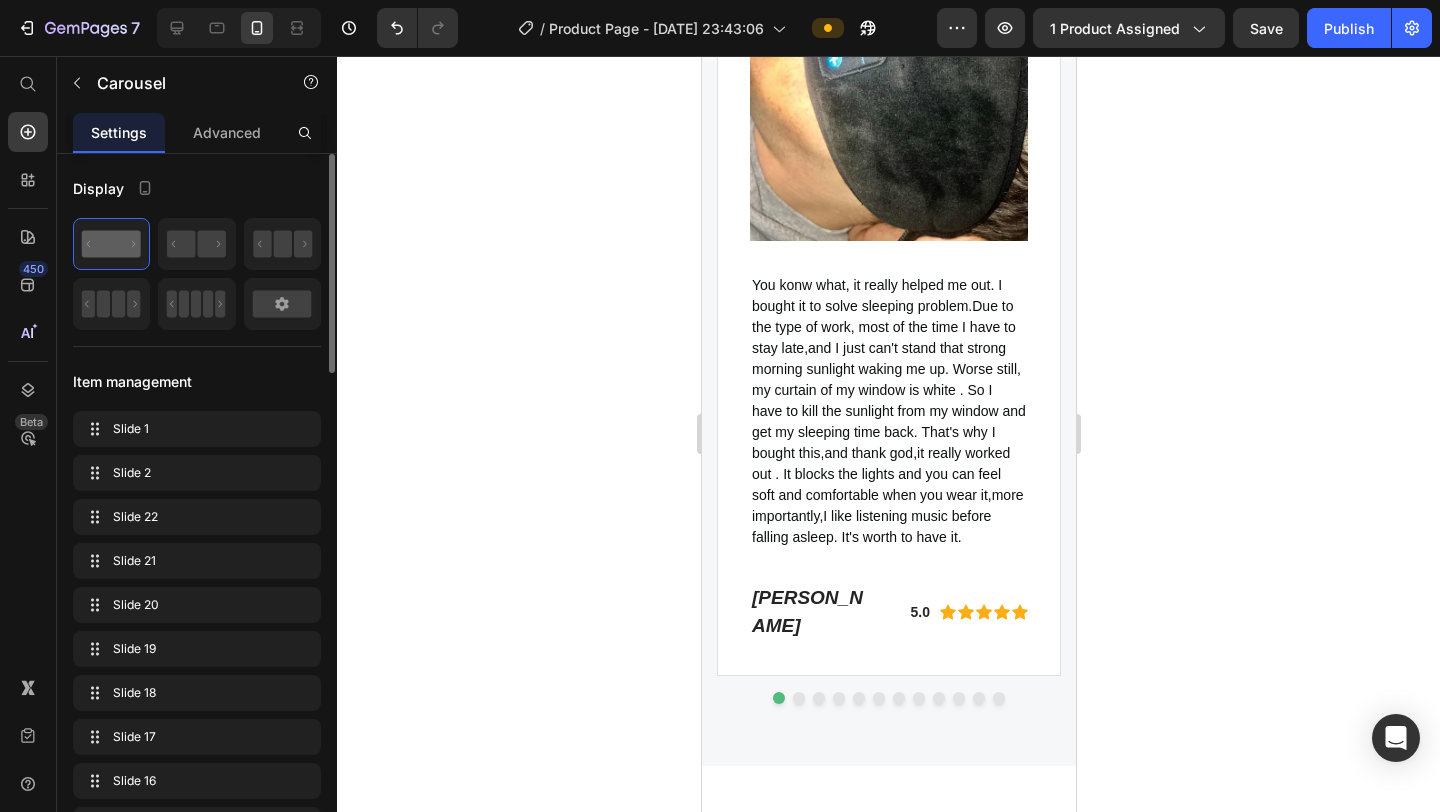 click at bounding box center (878, 698) 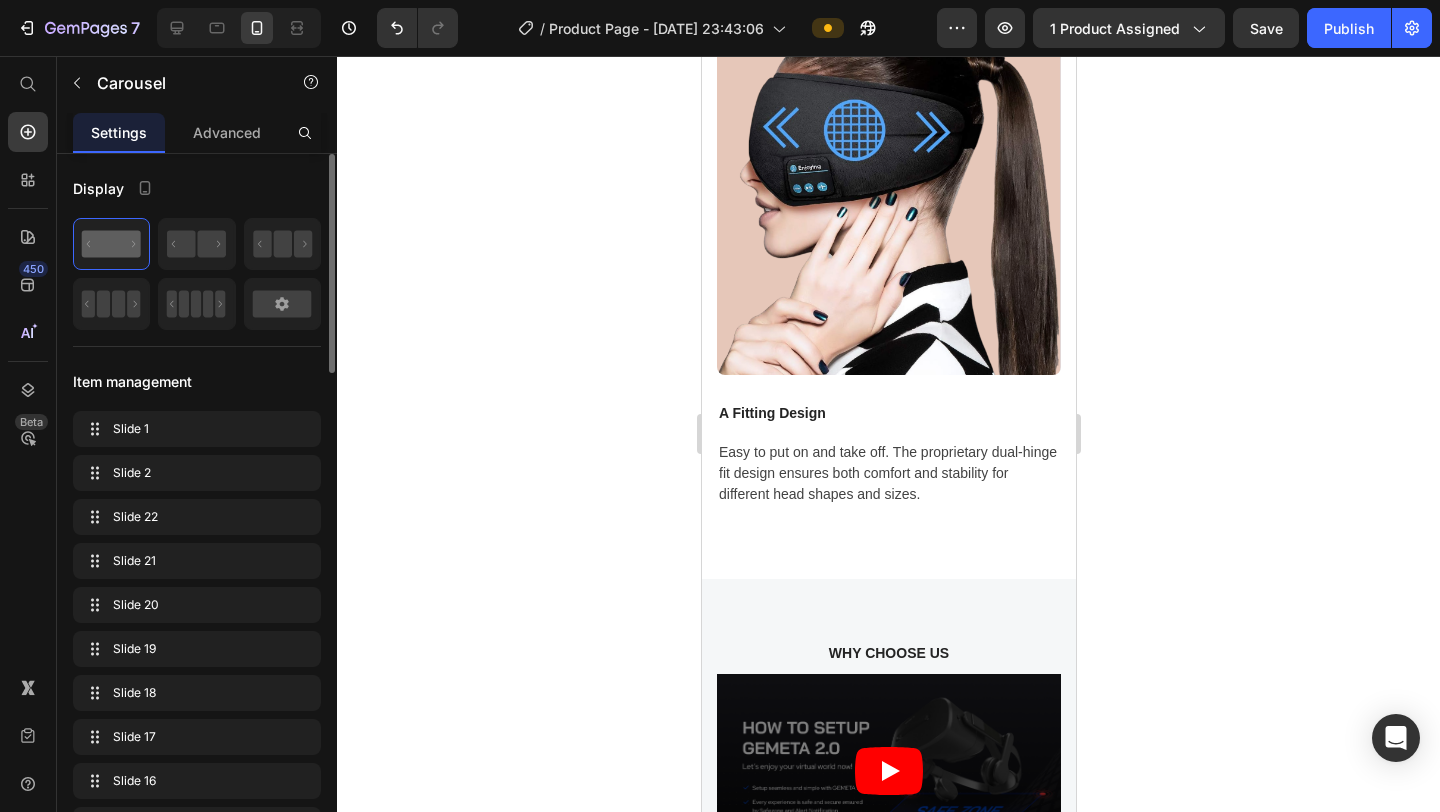 scroll, scrollTop: 6034, scrollLeft: 0, axis: vertical 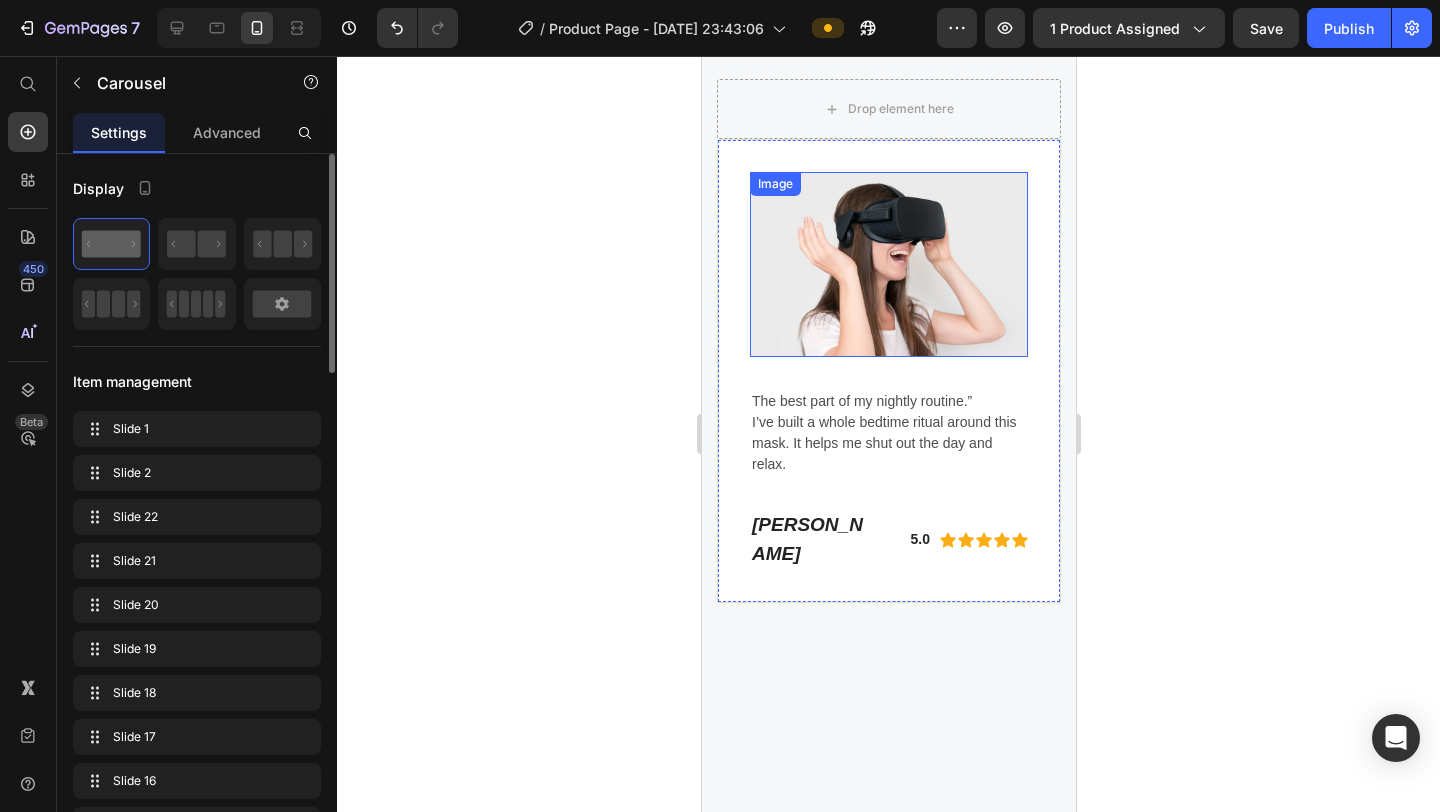 click at bounding box center [888, 264] 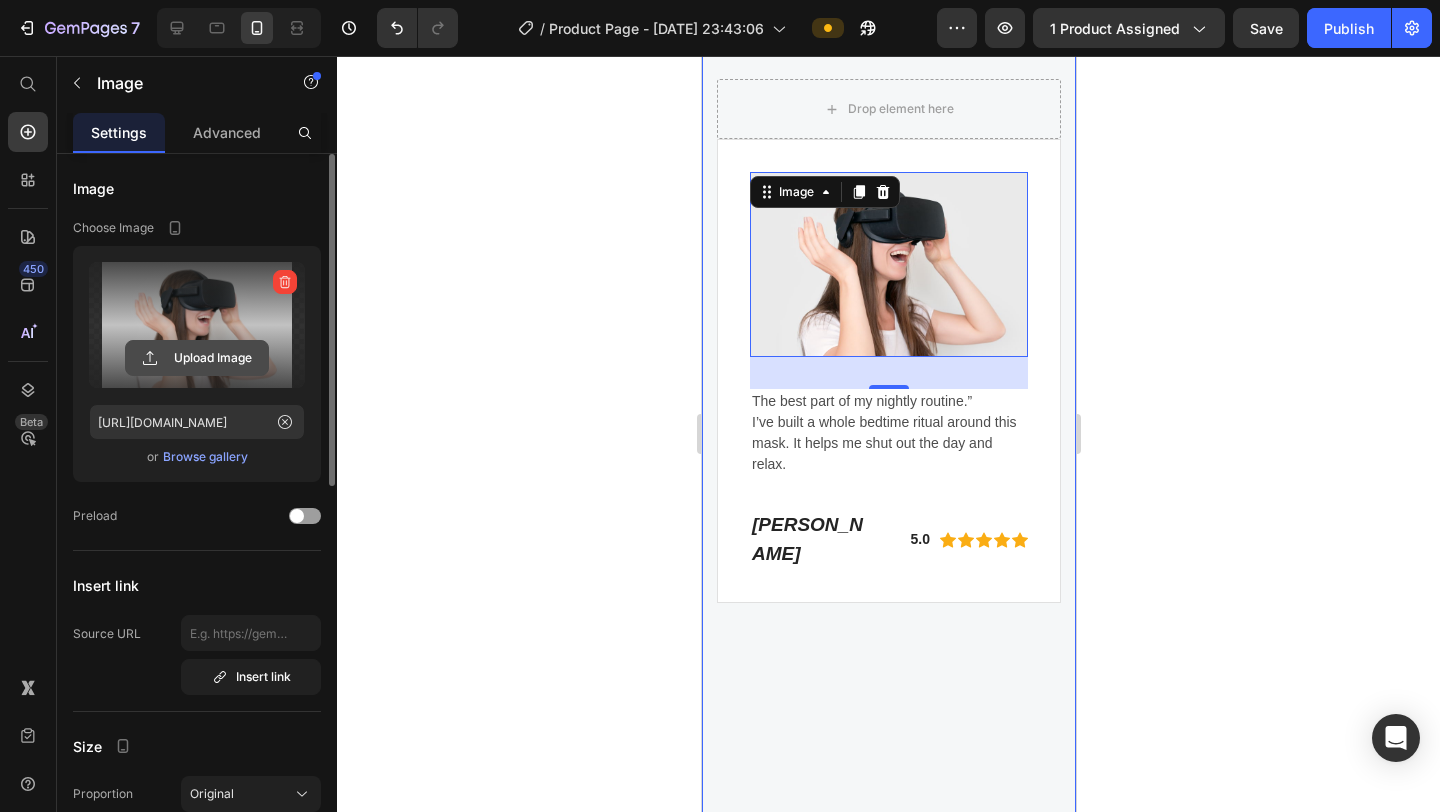 click 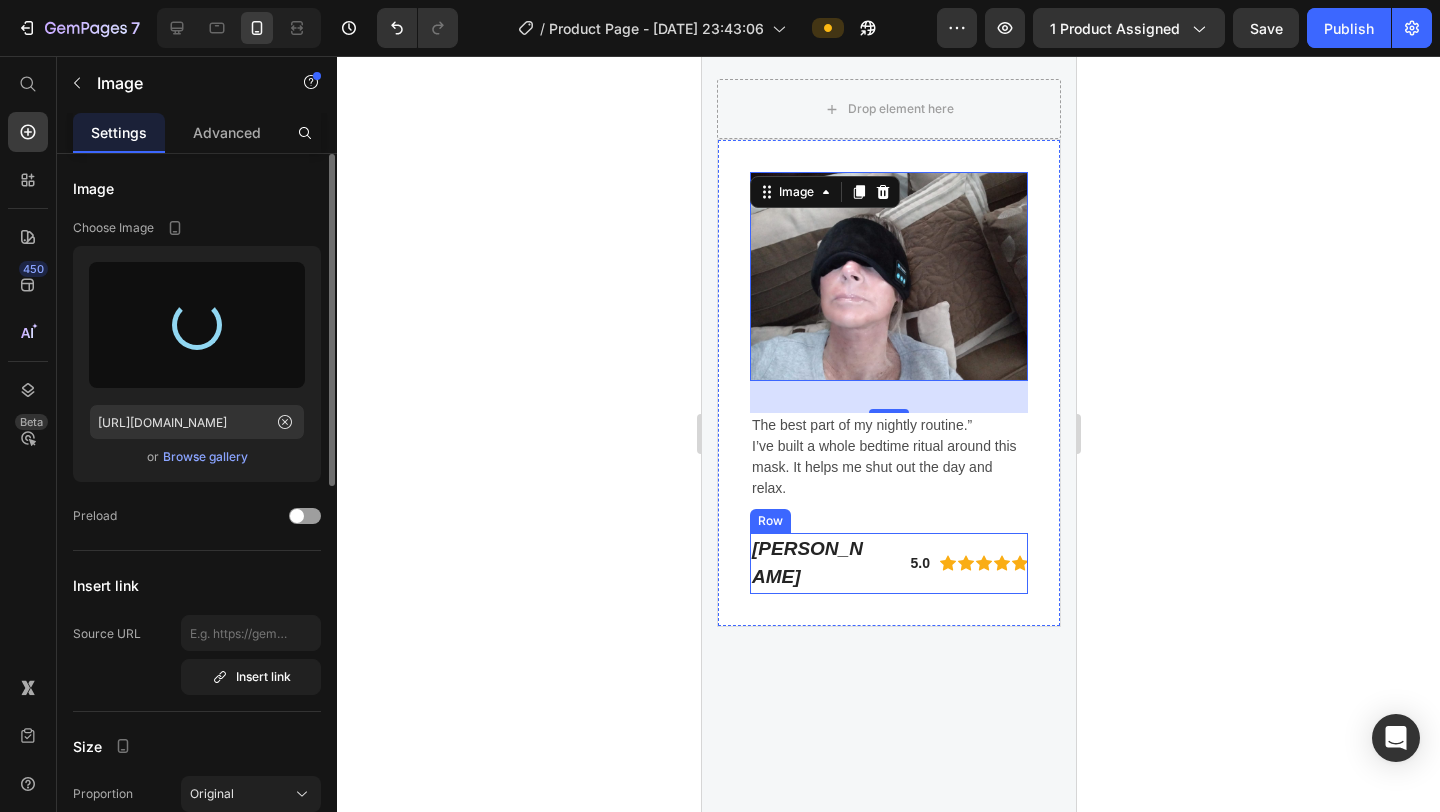 type on "[URL][DOMAIN_NAME]" 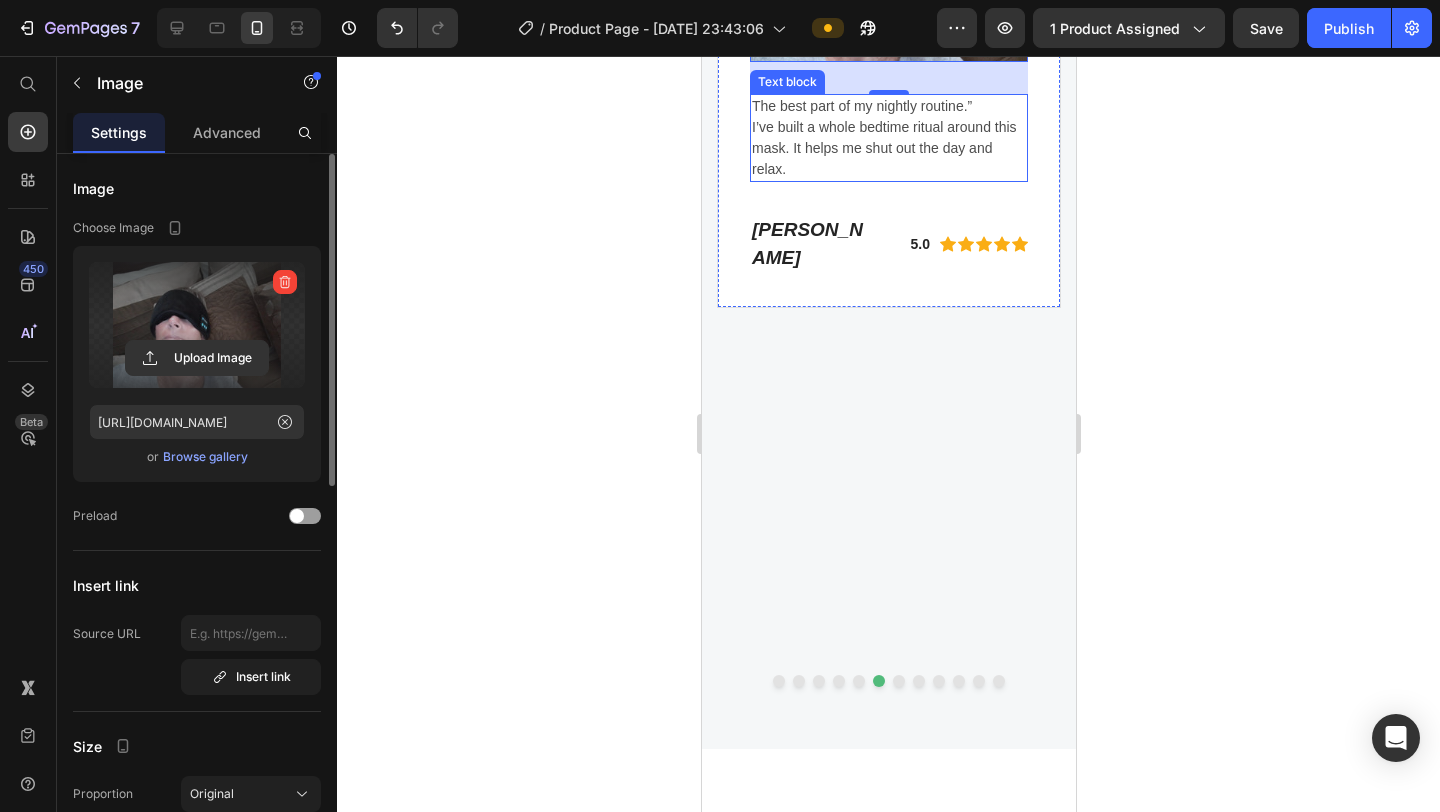 scroll, scrollTop: 6363, scrollLeft: 0, axis: vertical 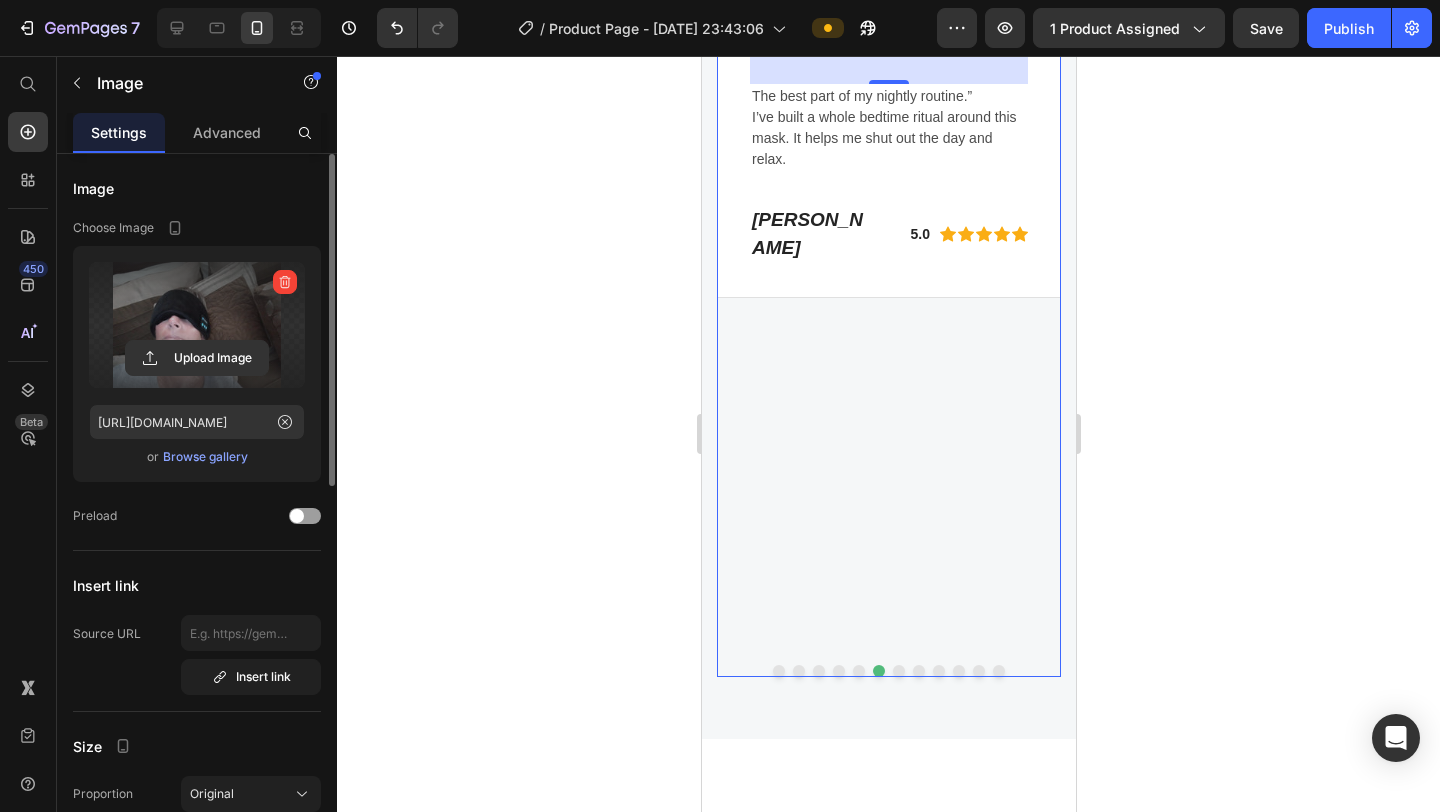 click at bounding box center [898, 671] 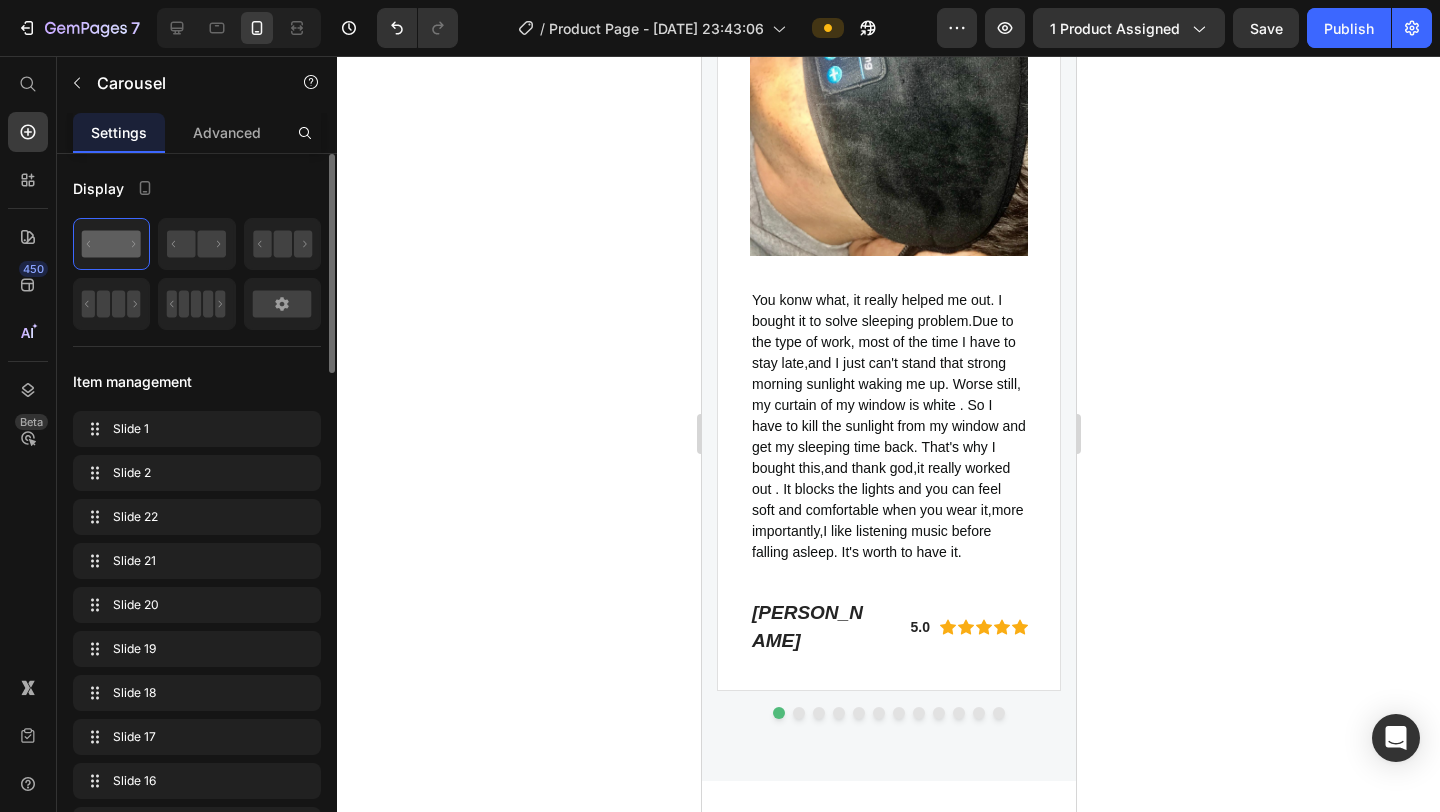scroll, scrollTop: 5218, scrollLeft: 0, axis: vertical 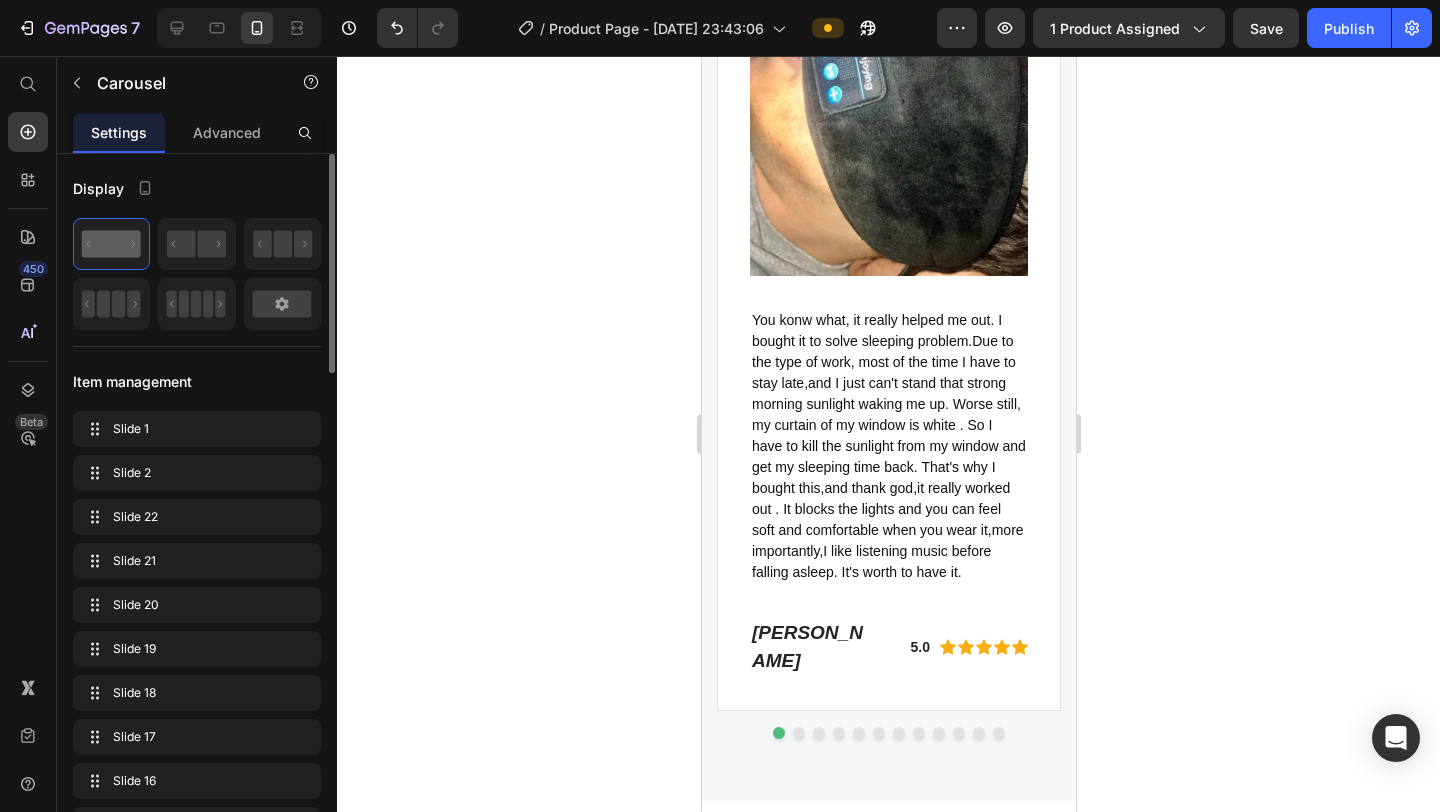 click at bounding box center [878, 733] 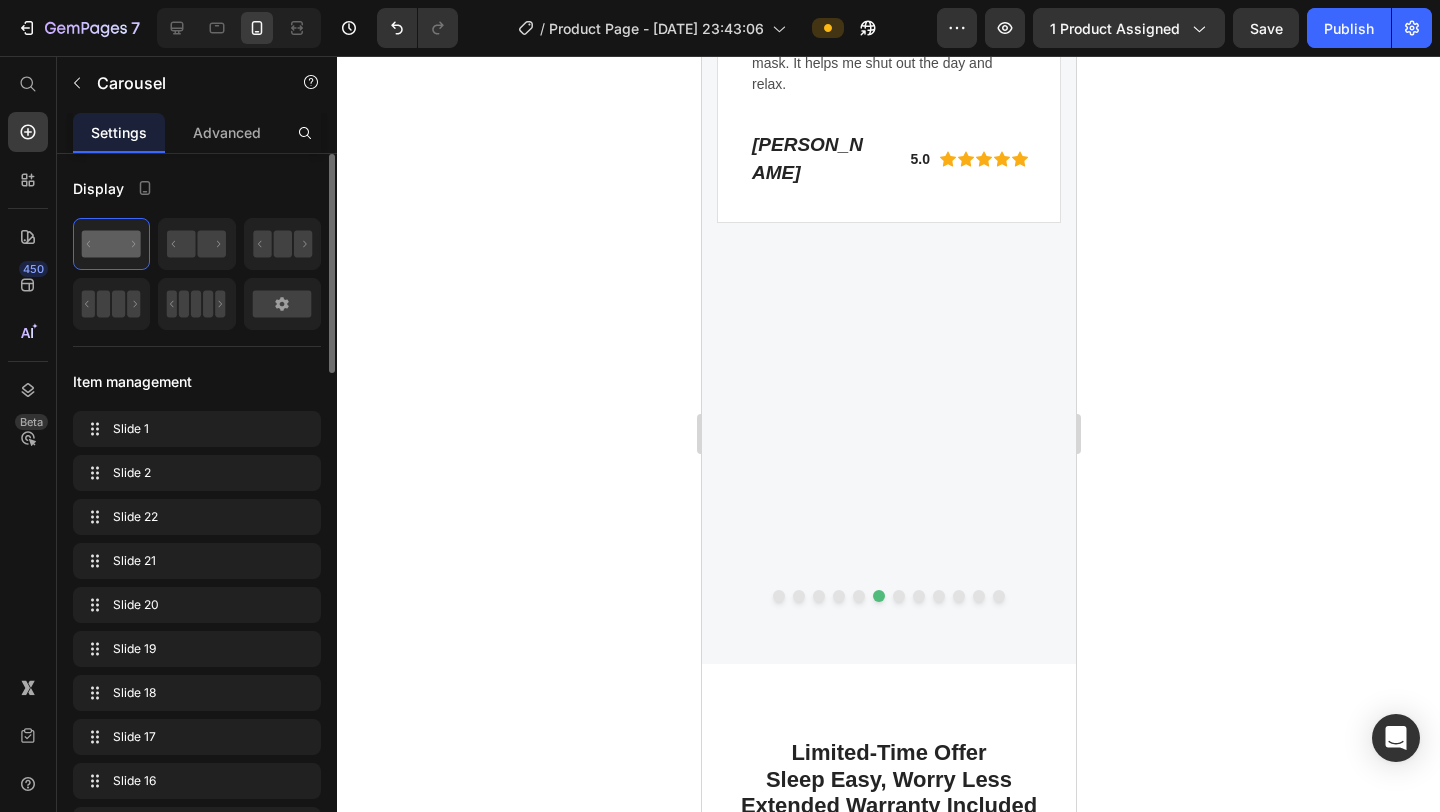 scroll, scrollTop: 6495, scrollLeft: 0, axis: vertical 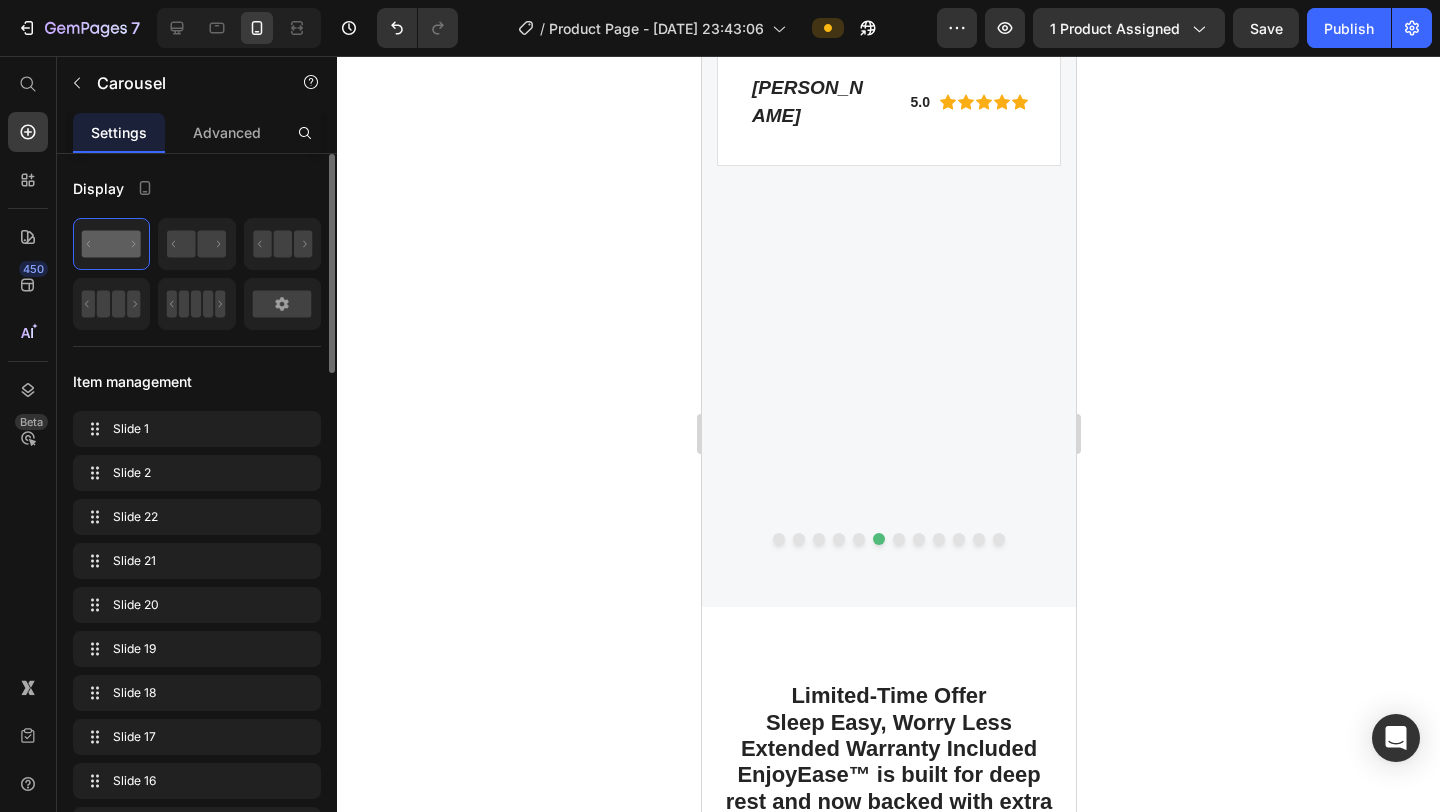 click at bounding box center (898, 539) 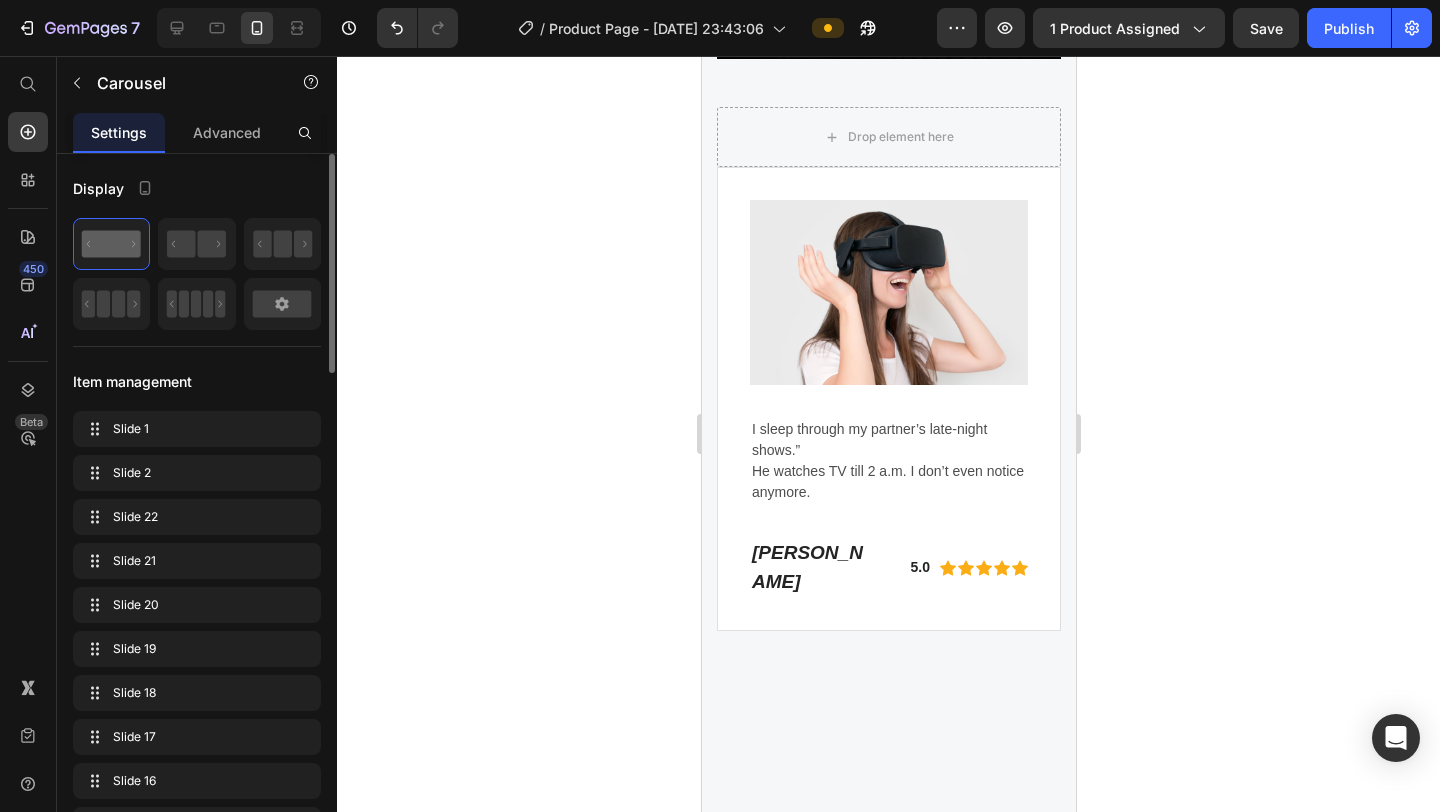 scroll, scrollTop: 5952, scrollLeft: 0, axis: vertical 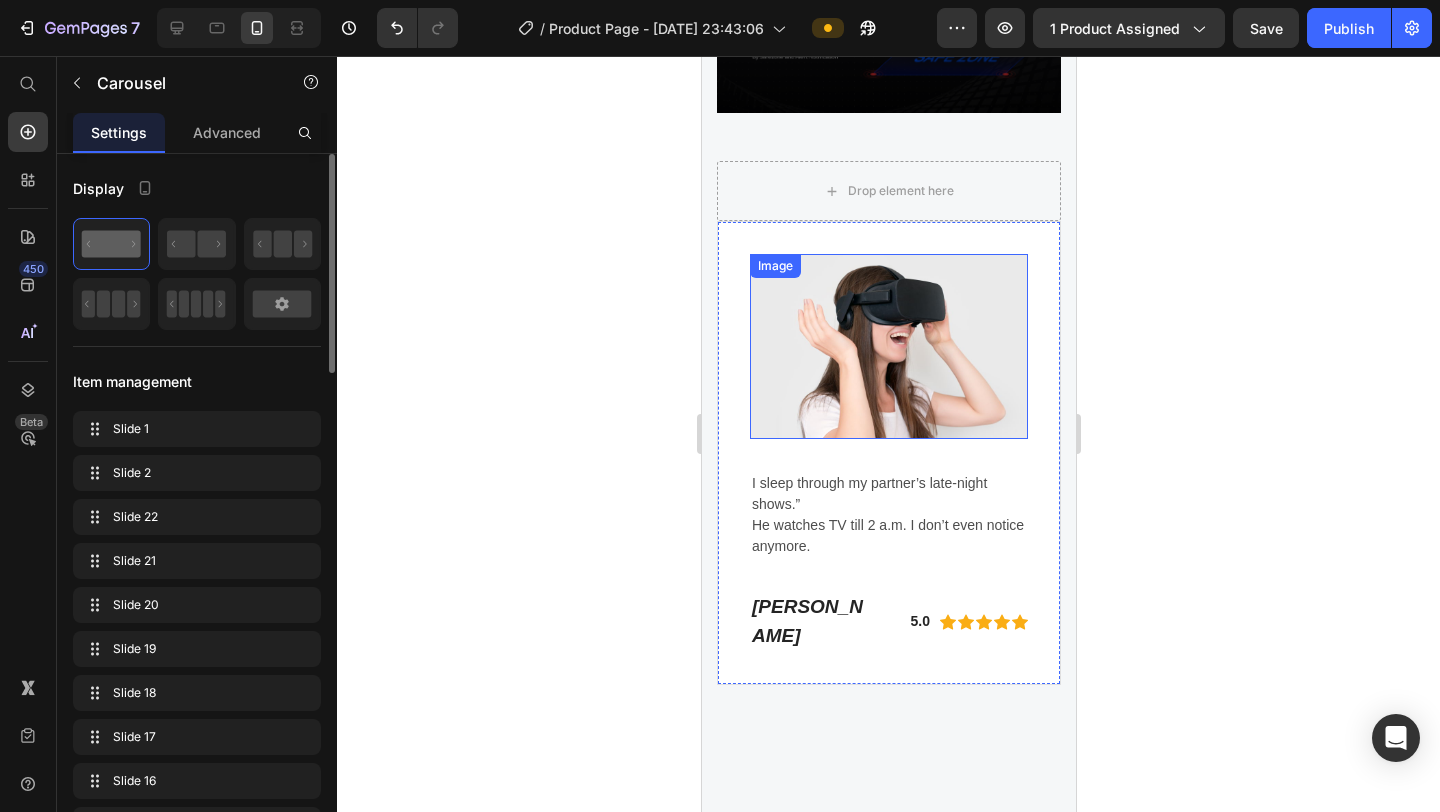 click at bounding box center [888, 346] 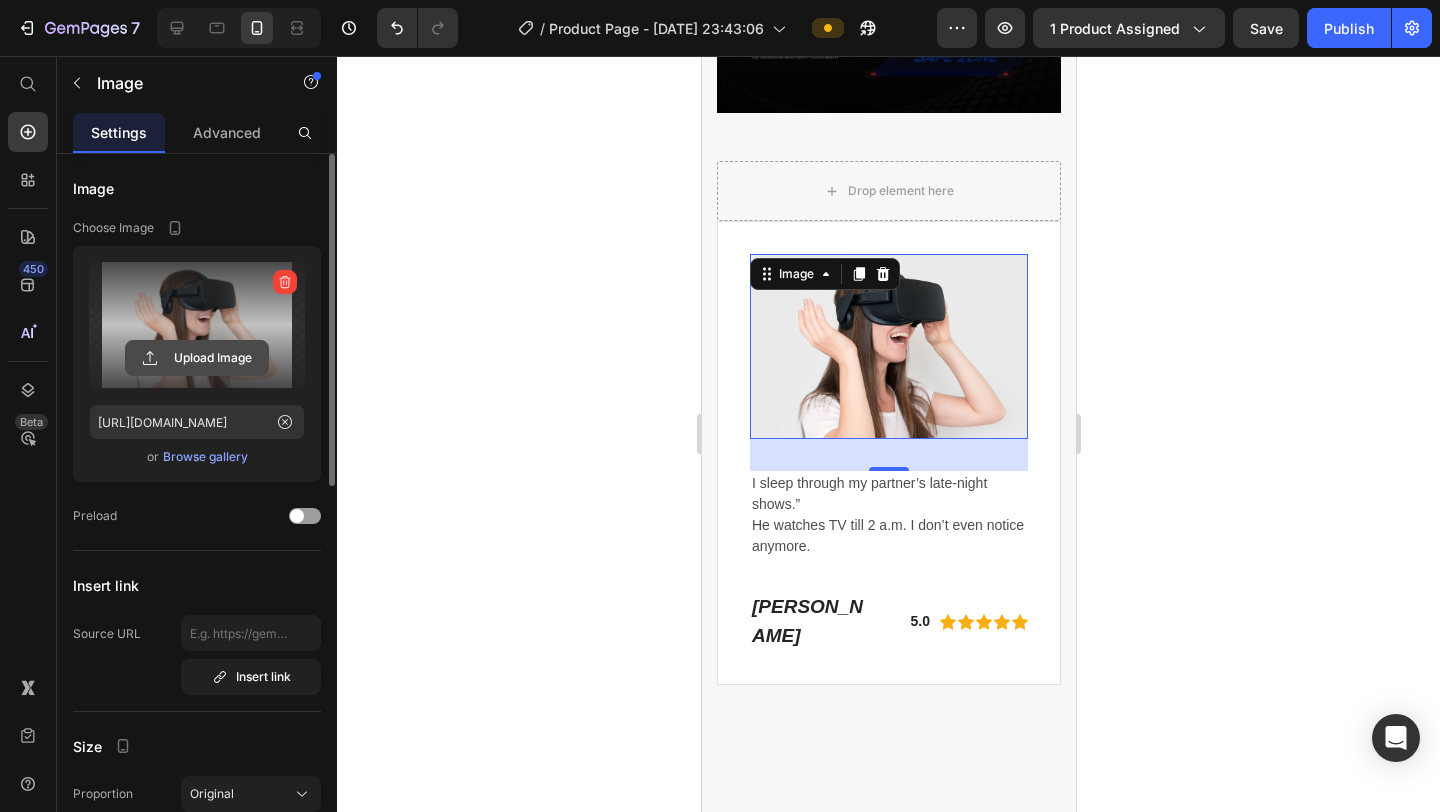 click 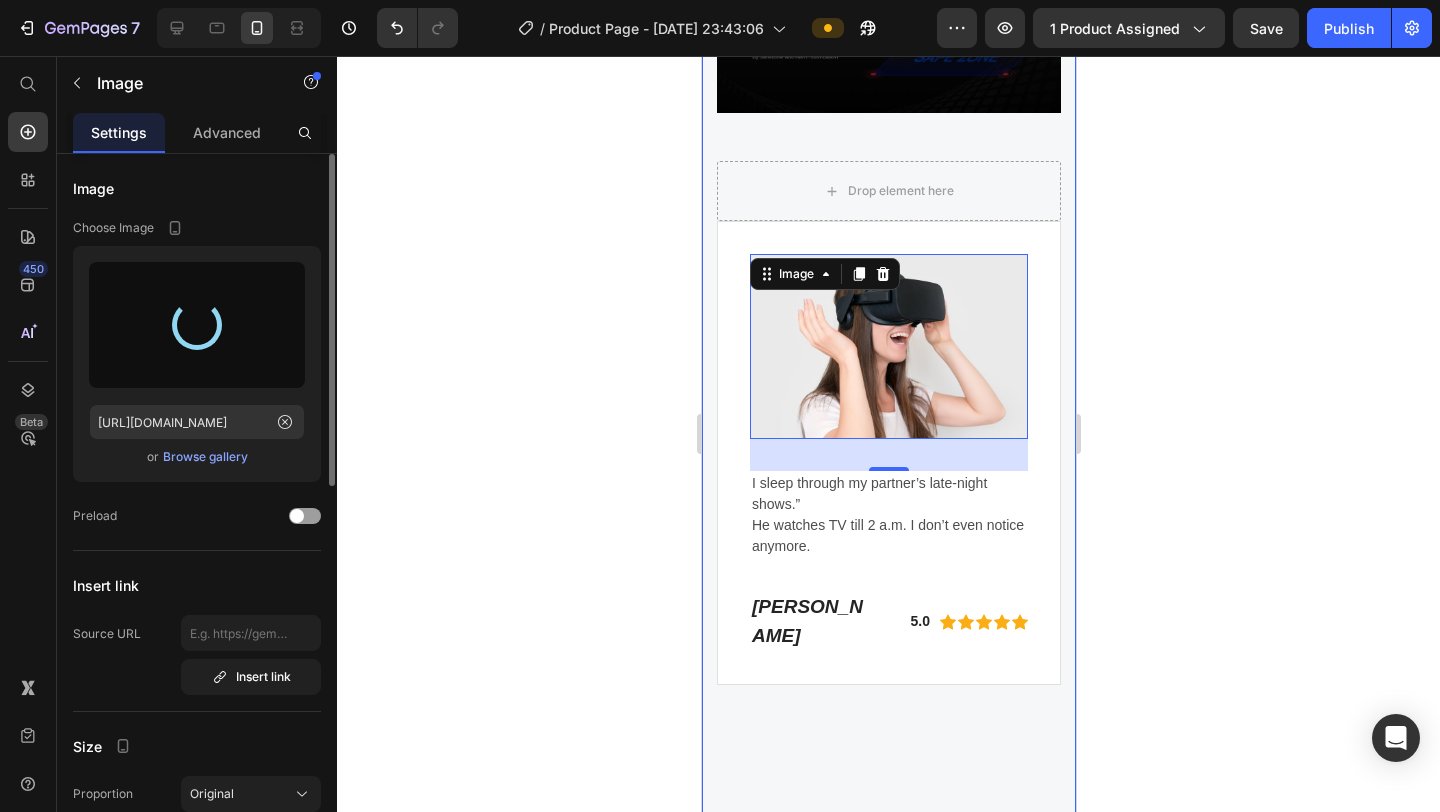 type on "[URL][DOMAIN_NAME]" 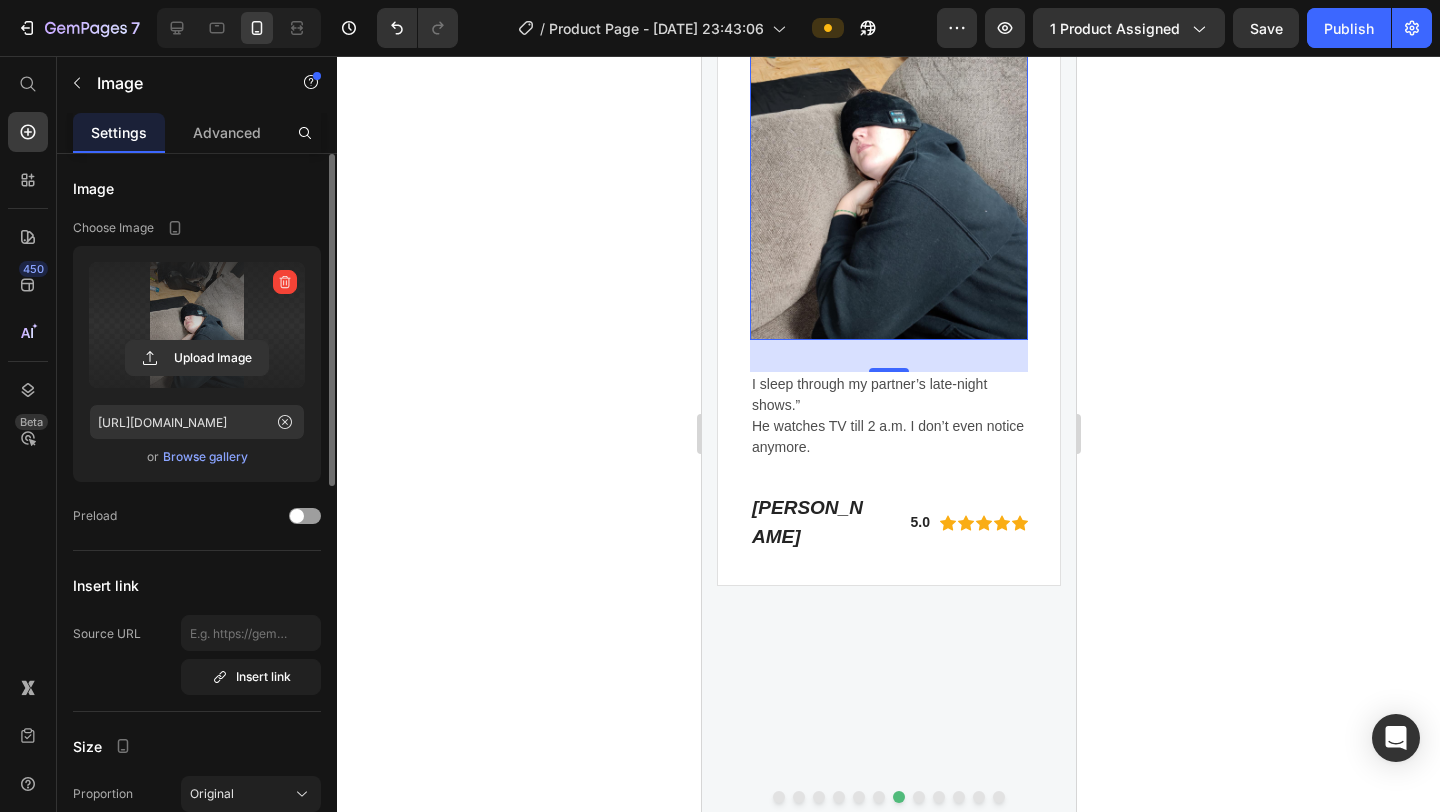 scroll, scrollTop: 6241, scrollLeft: 0, axis: vertical 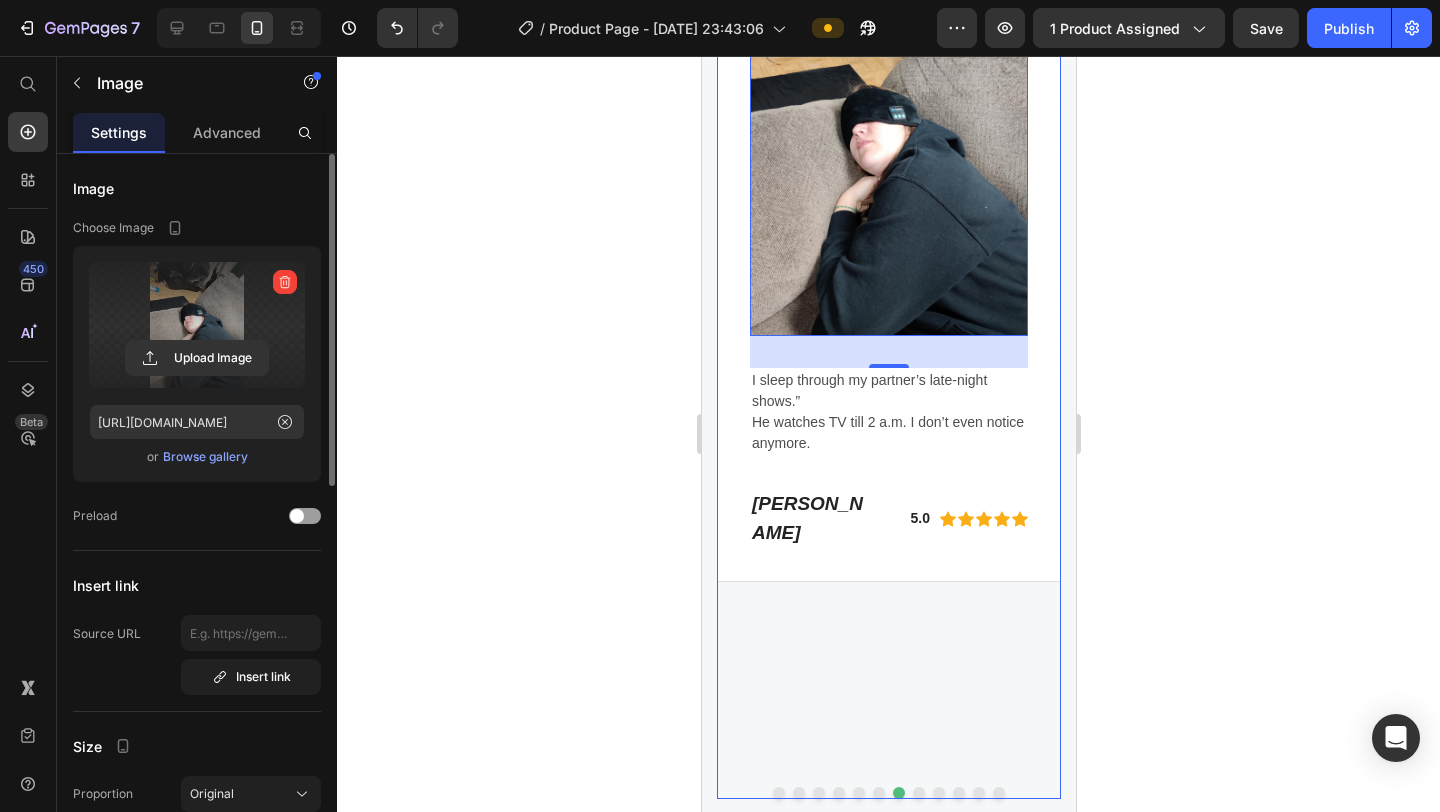 click at bounding box center [918, 793] 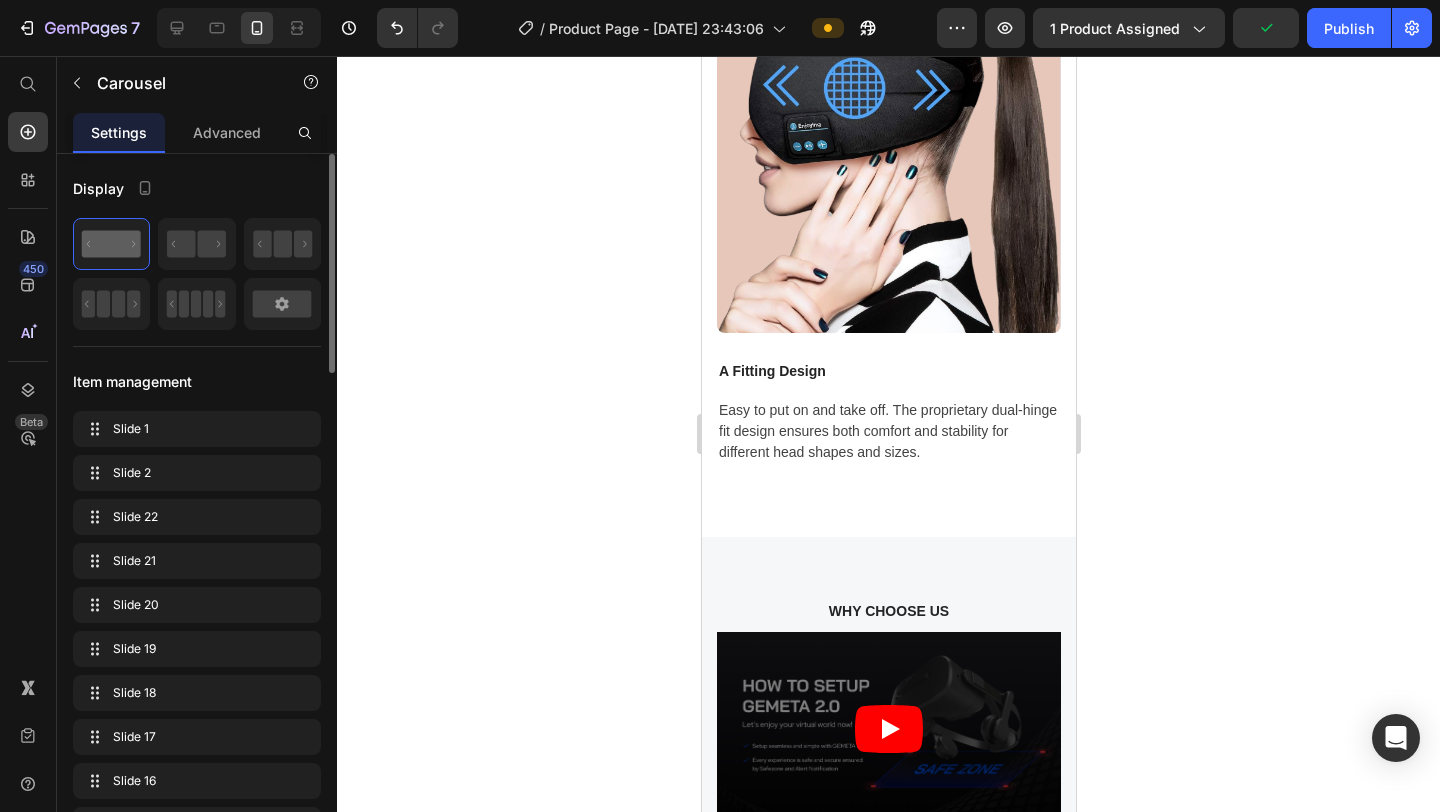 scroll, scrollTop: 5971, scrollLeft: 0, axis: vertical 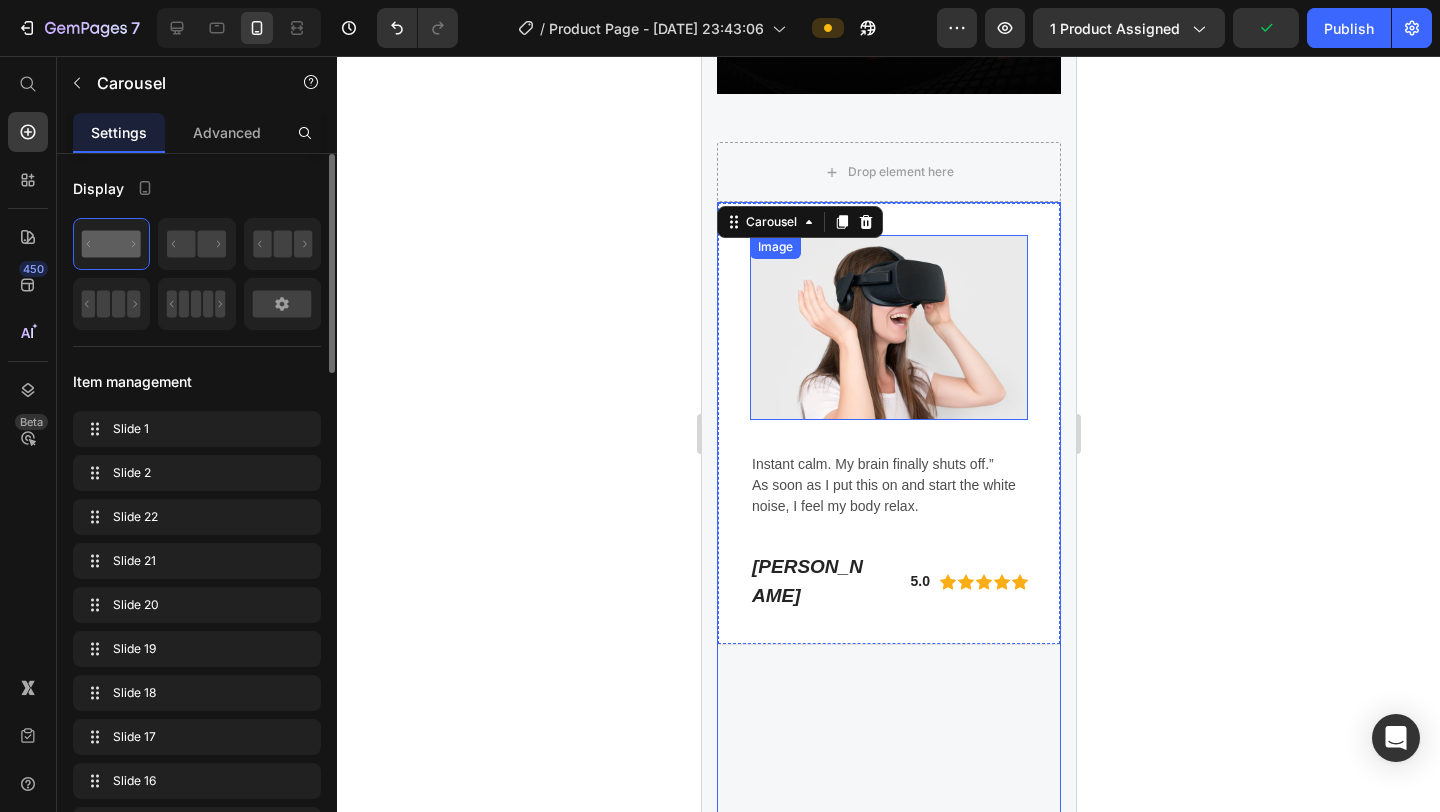 click at bounding box center (888, 327) 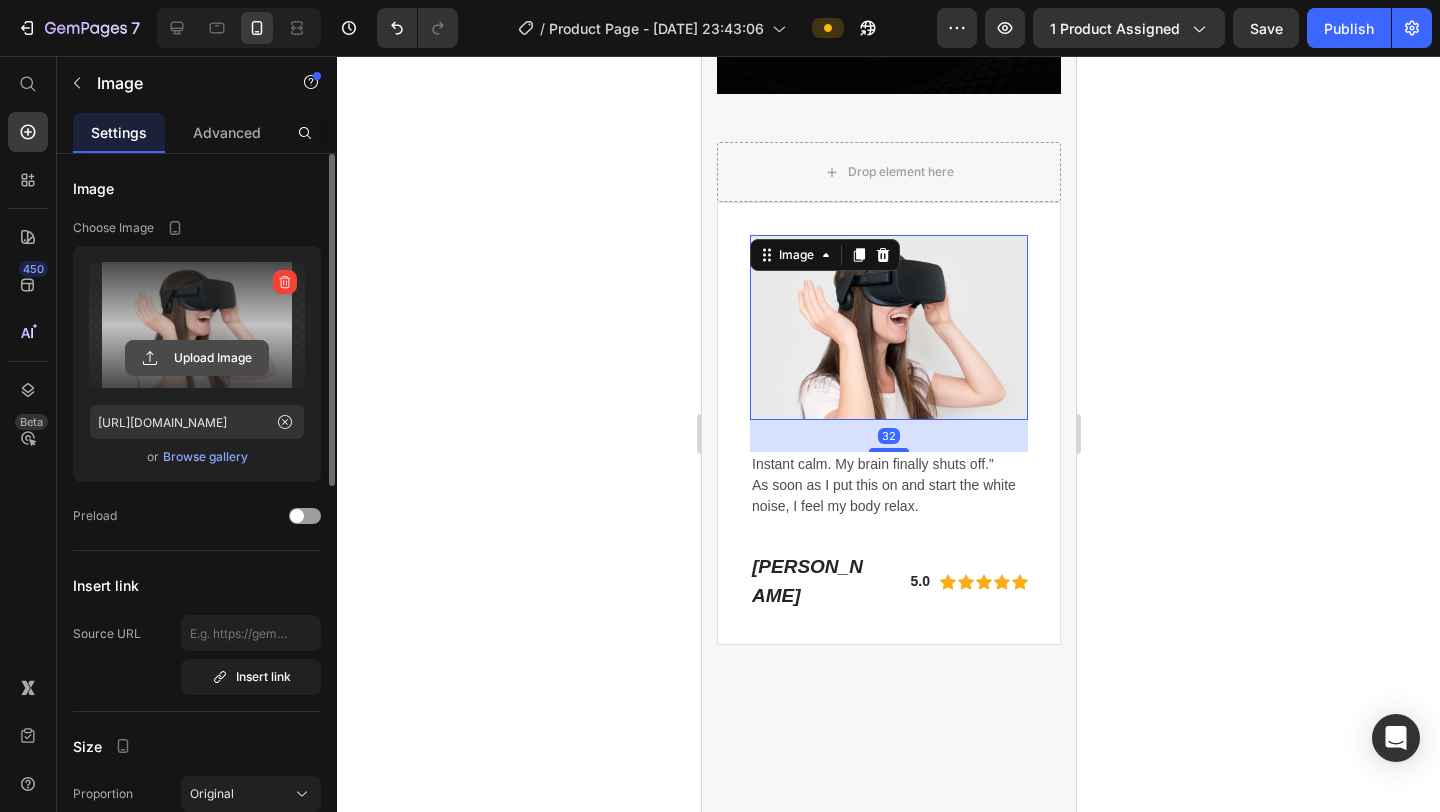click 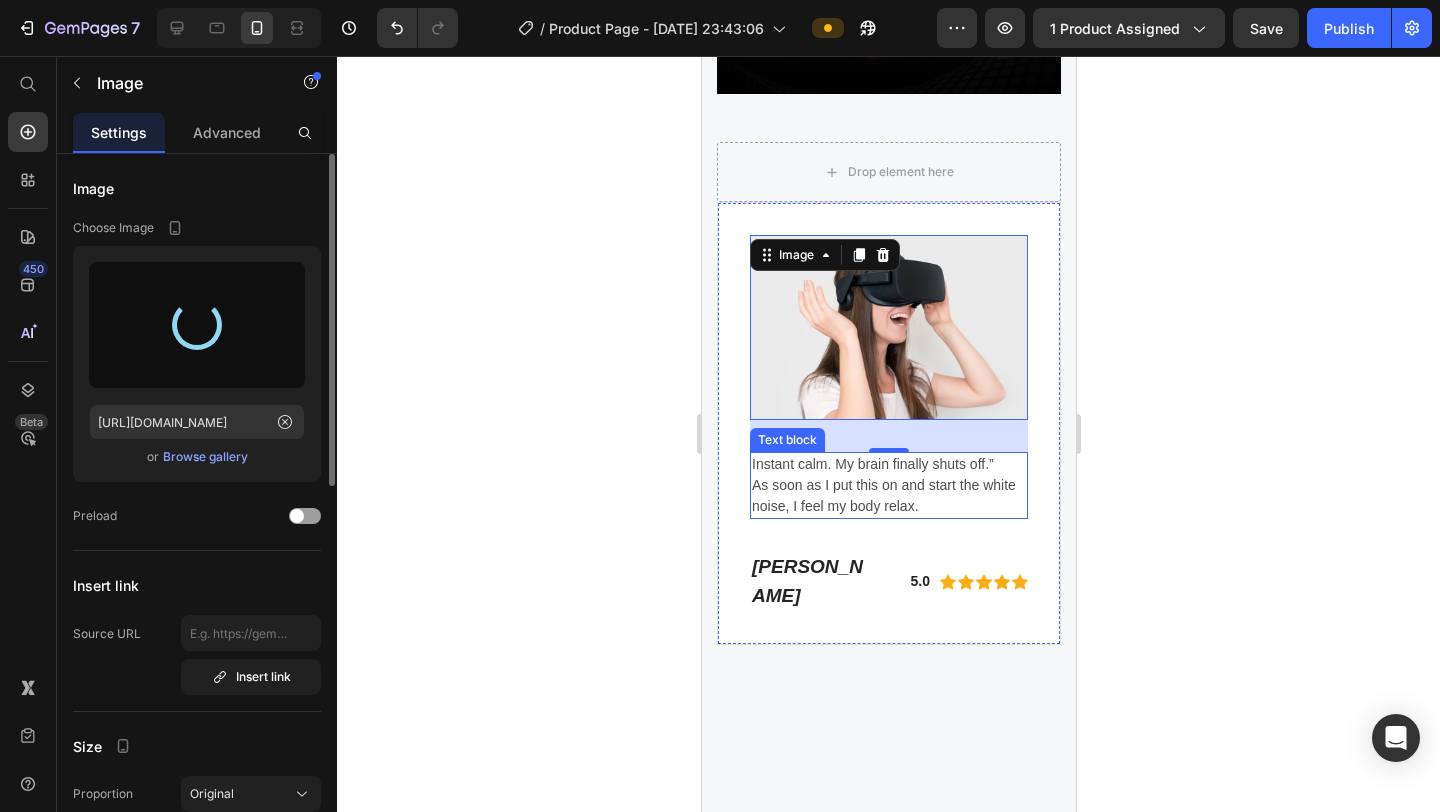 type on "[URL][DOMAIN_NAME]" 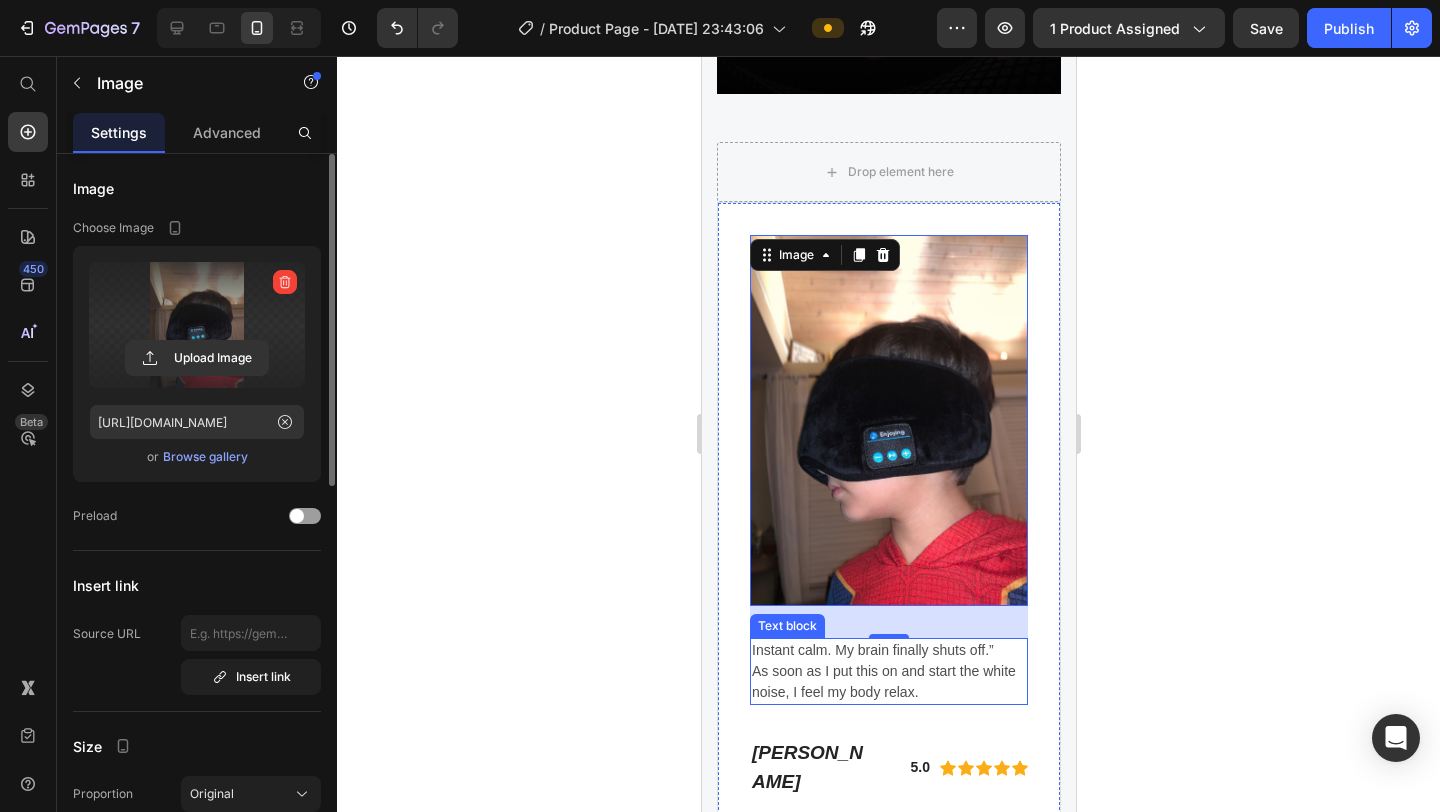click on "Instant calm. My brain finally shuts off.”" at bounding box center [888, 650] 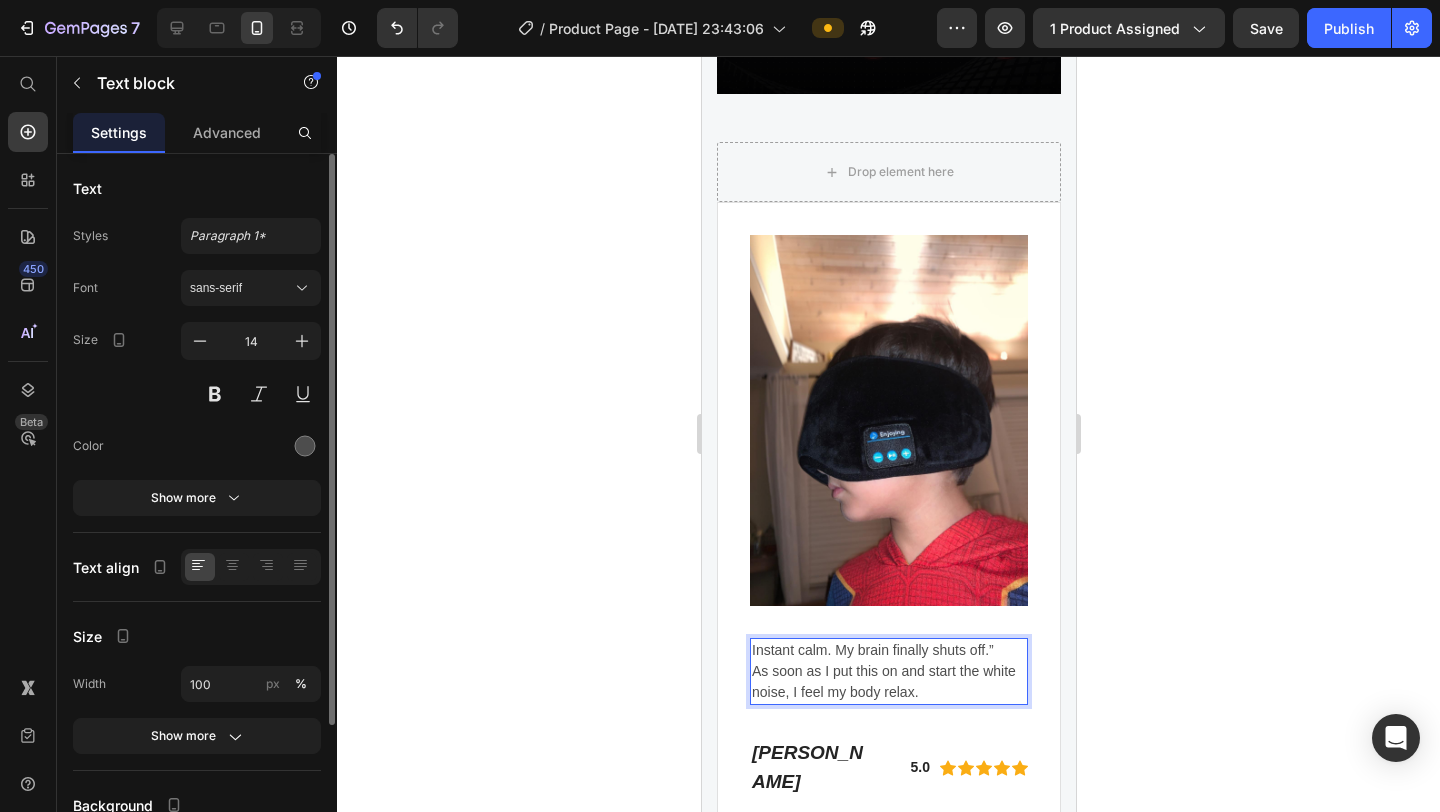 click on "Instant calm. My brain finally shuts off.”" at bounding box center [888, 650] 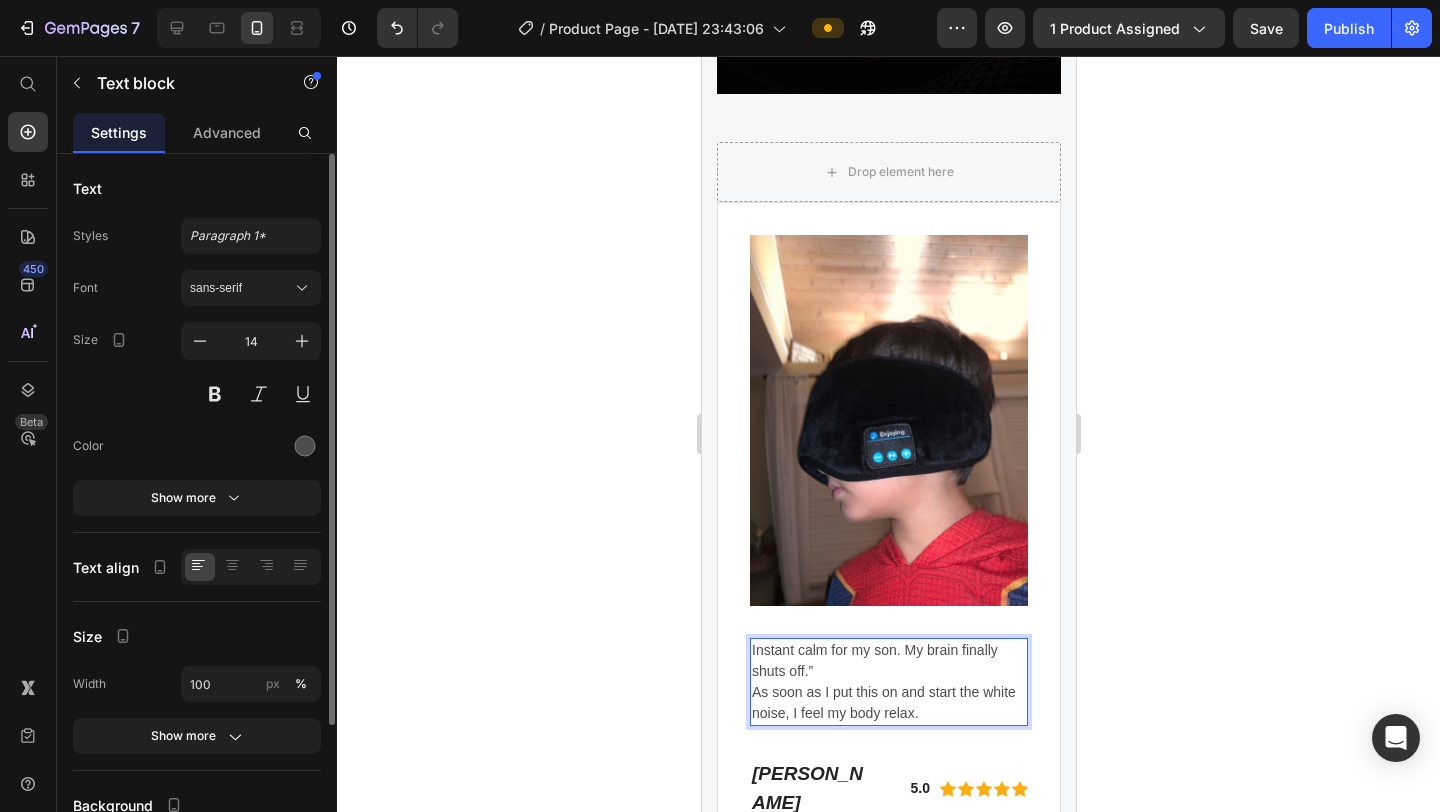 click on "Instant calm for my son. My brain finally shuts off.”" at bounding box center (888, 661) 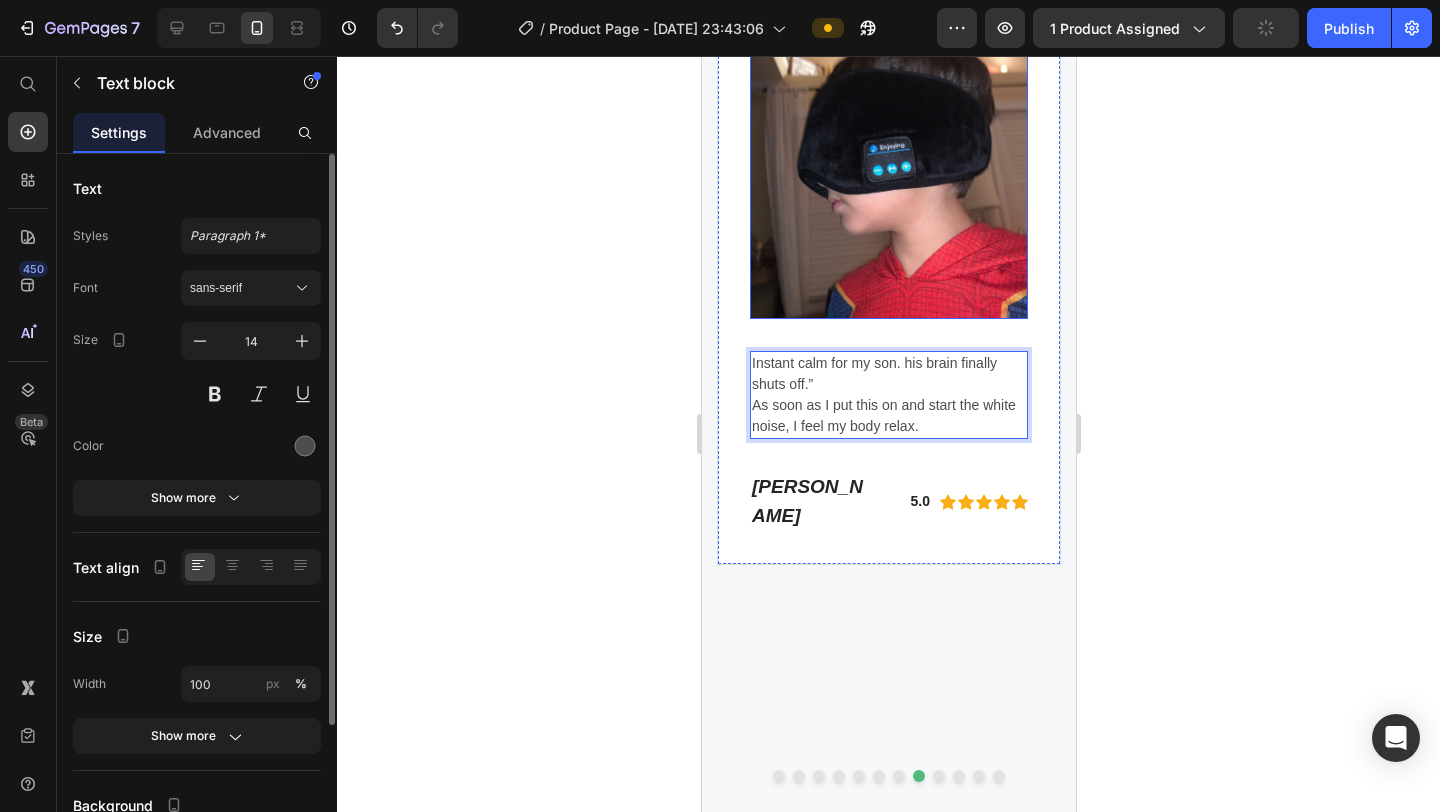 scroll, scrollTop: 6263, scrollLeft: 0, axis: vertical 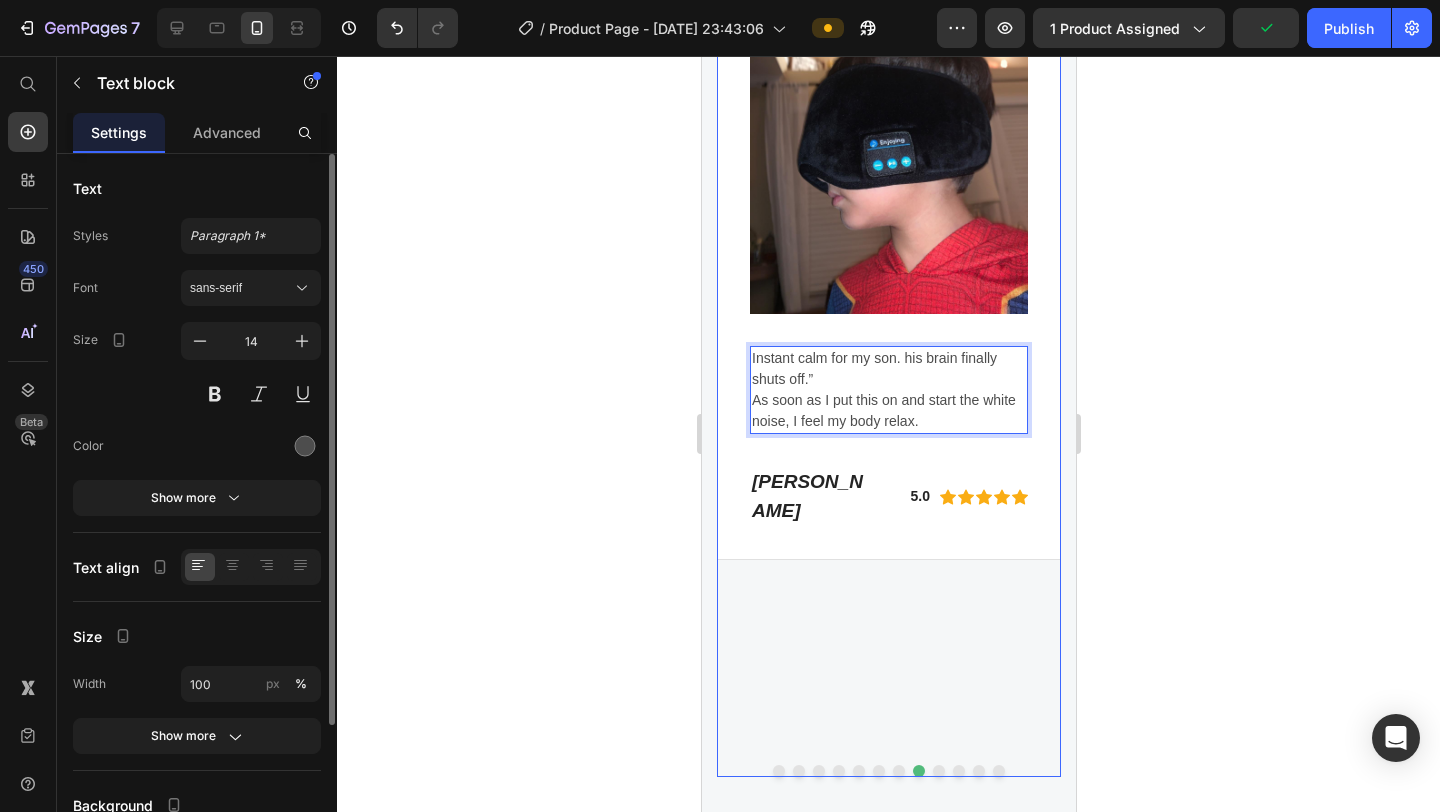 click at bounding box center (938, 771) 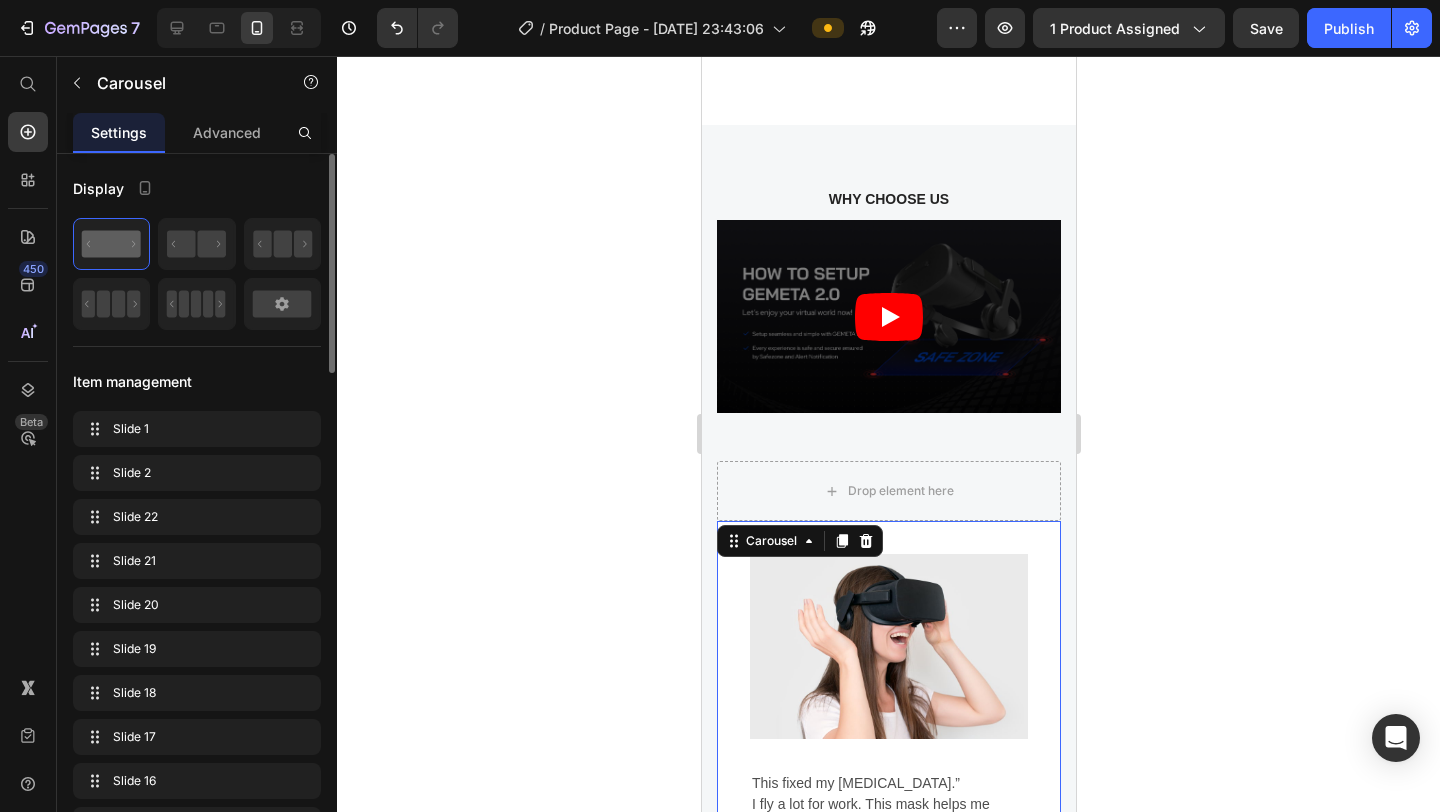 scroll, scrollTop: 5906, scrollLeft: 0, axis: vertical 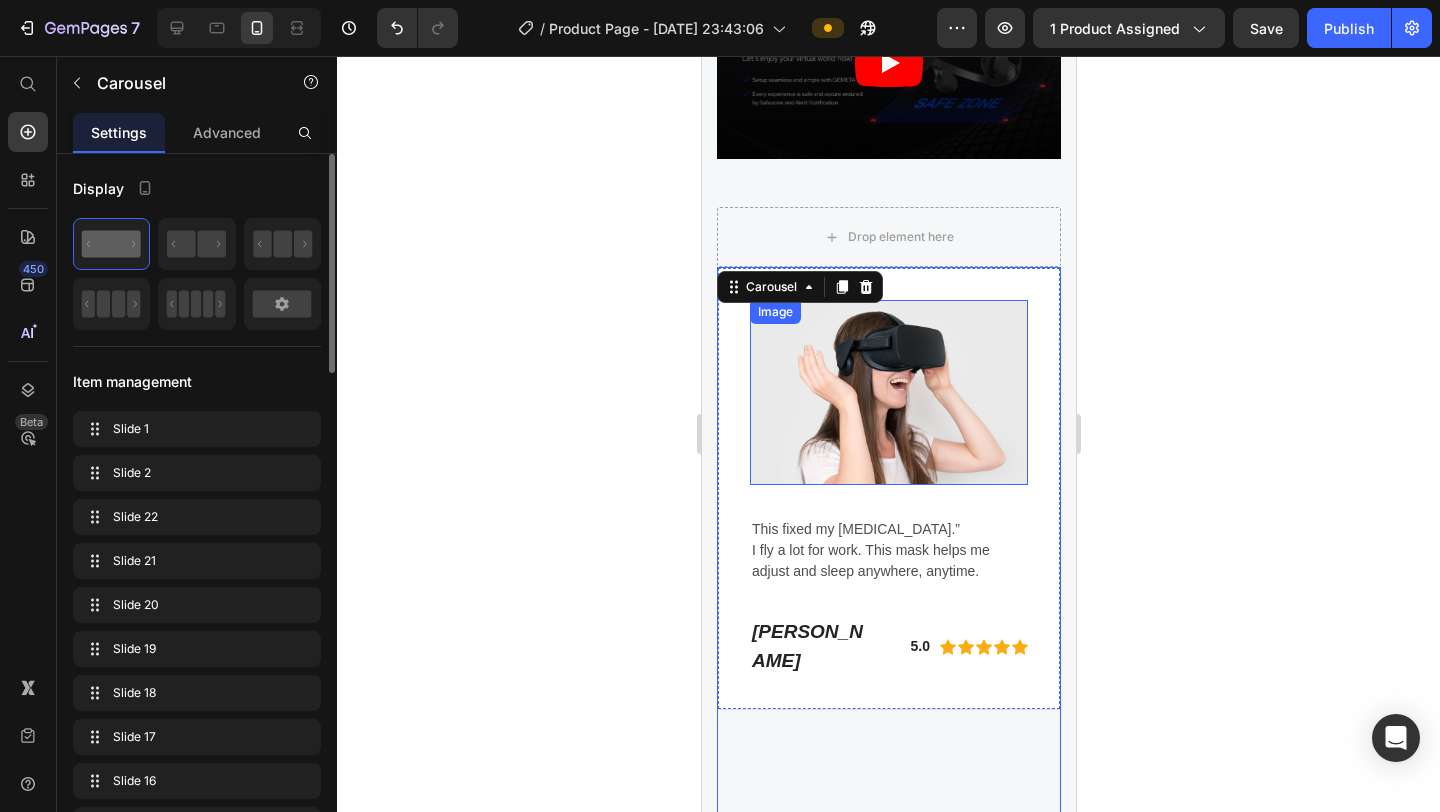 click at bounding box center [888, 392] 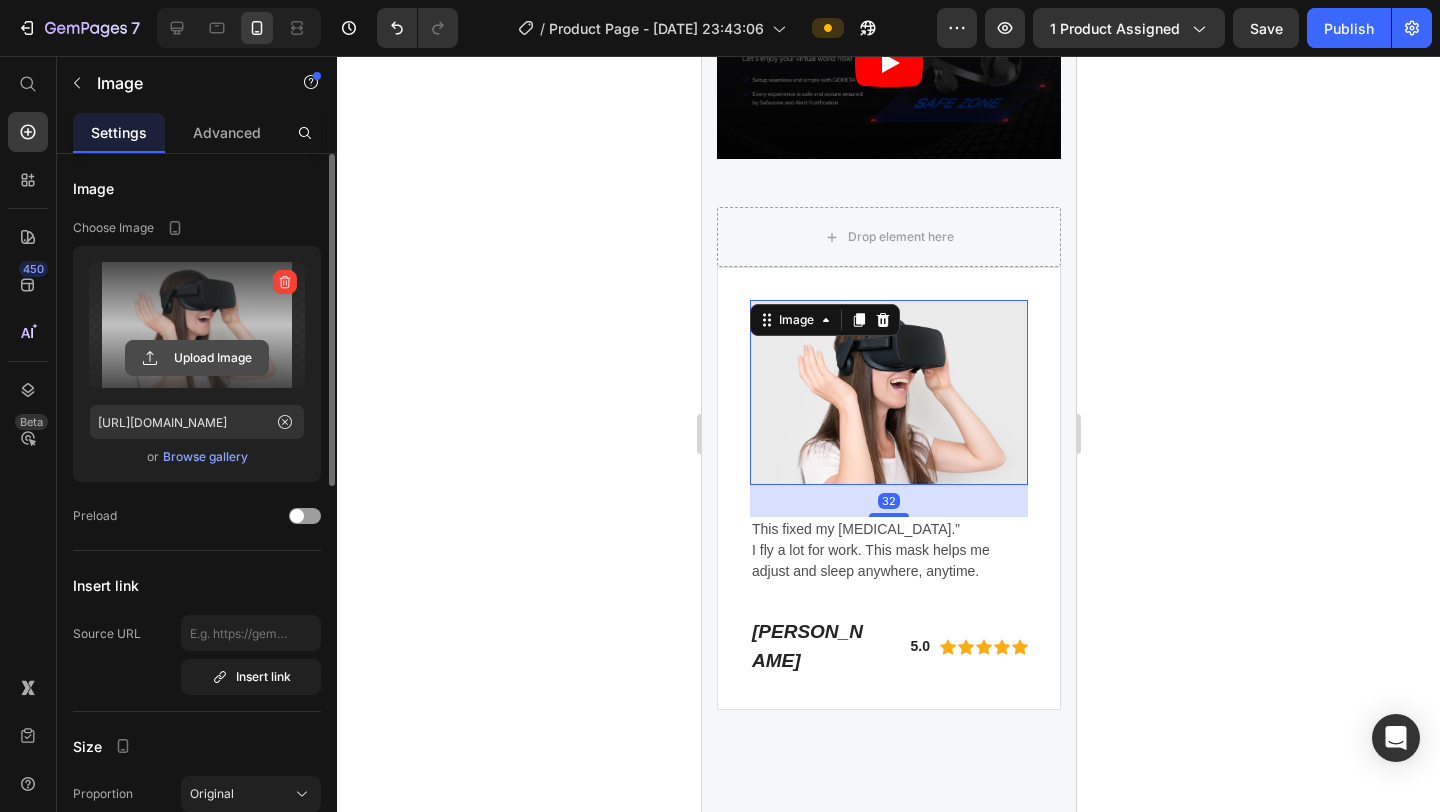 click 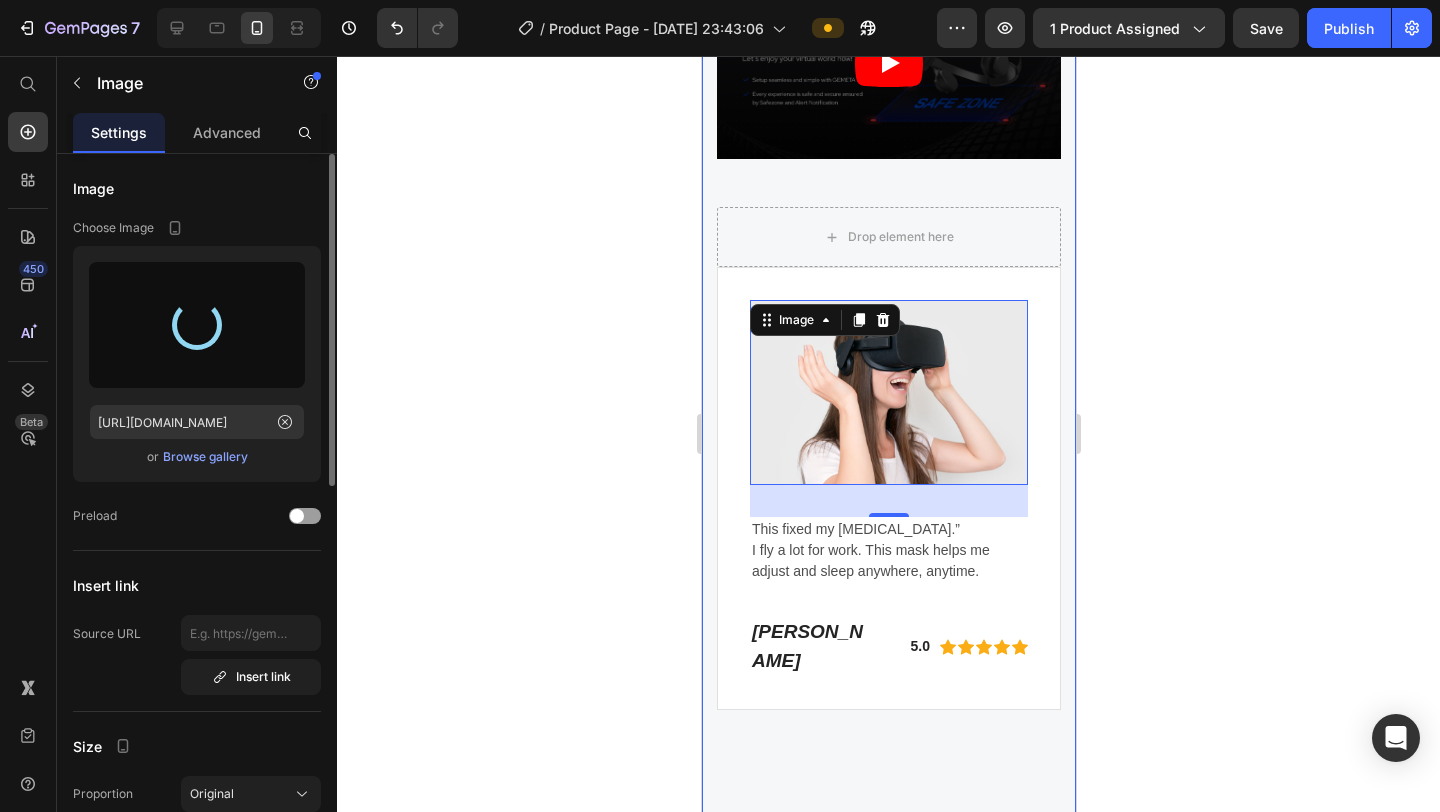 type on "[URL][DOMAIN_NAME]" 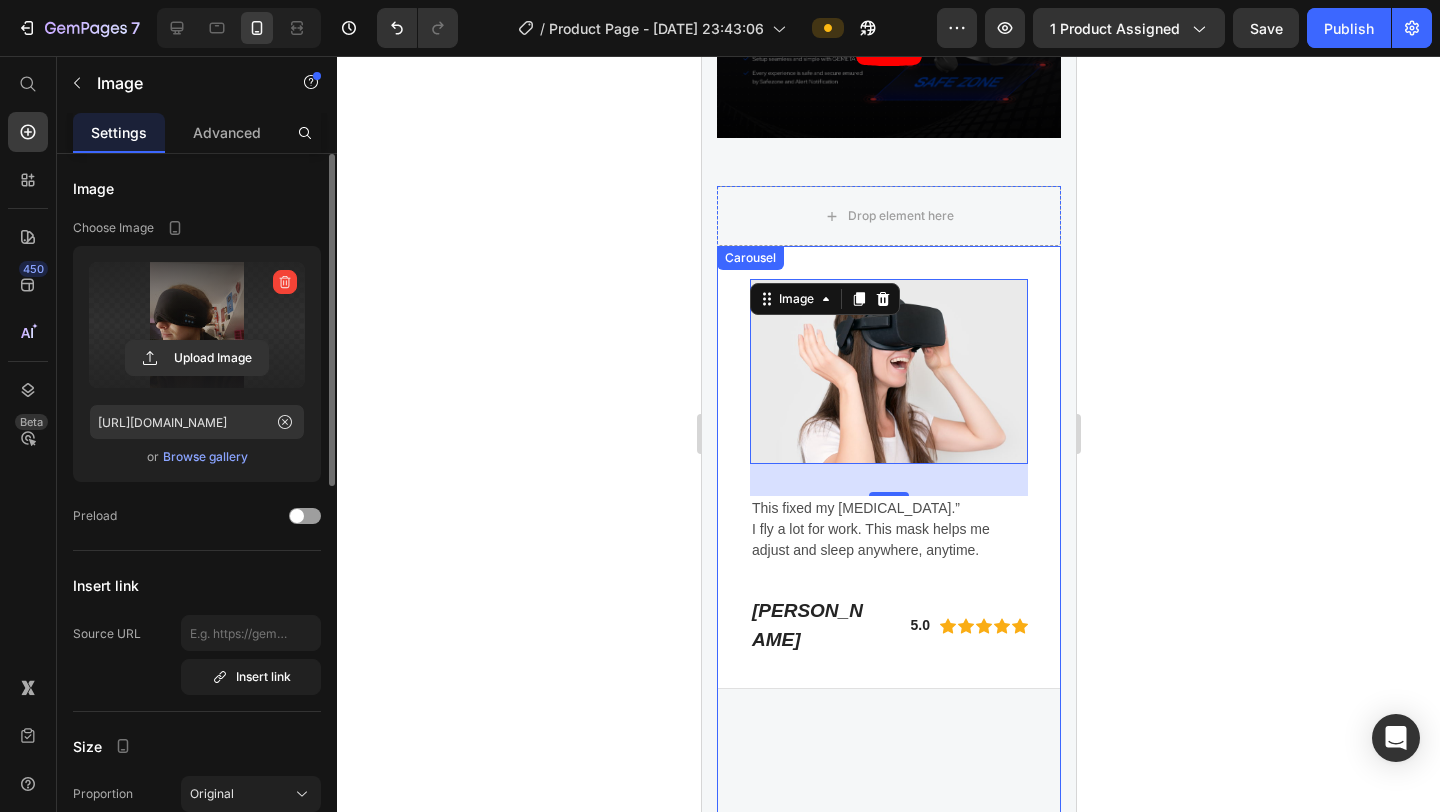 scroll, scrollTop: 5924, scrollLeft: 0, axis: vertical 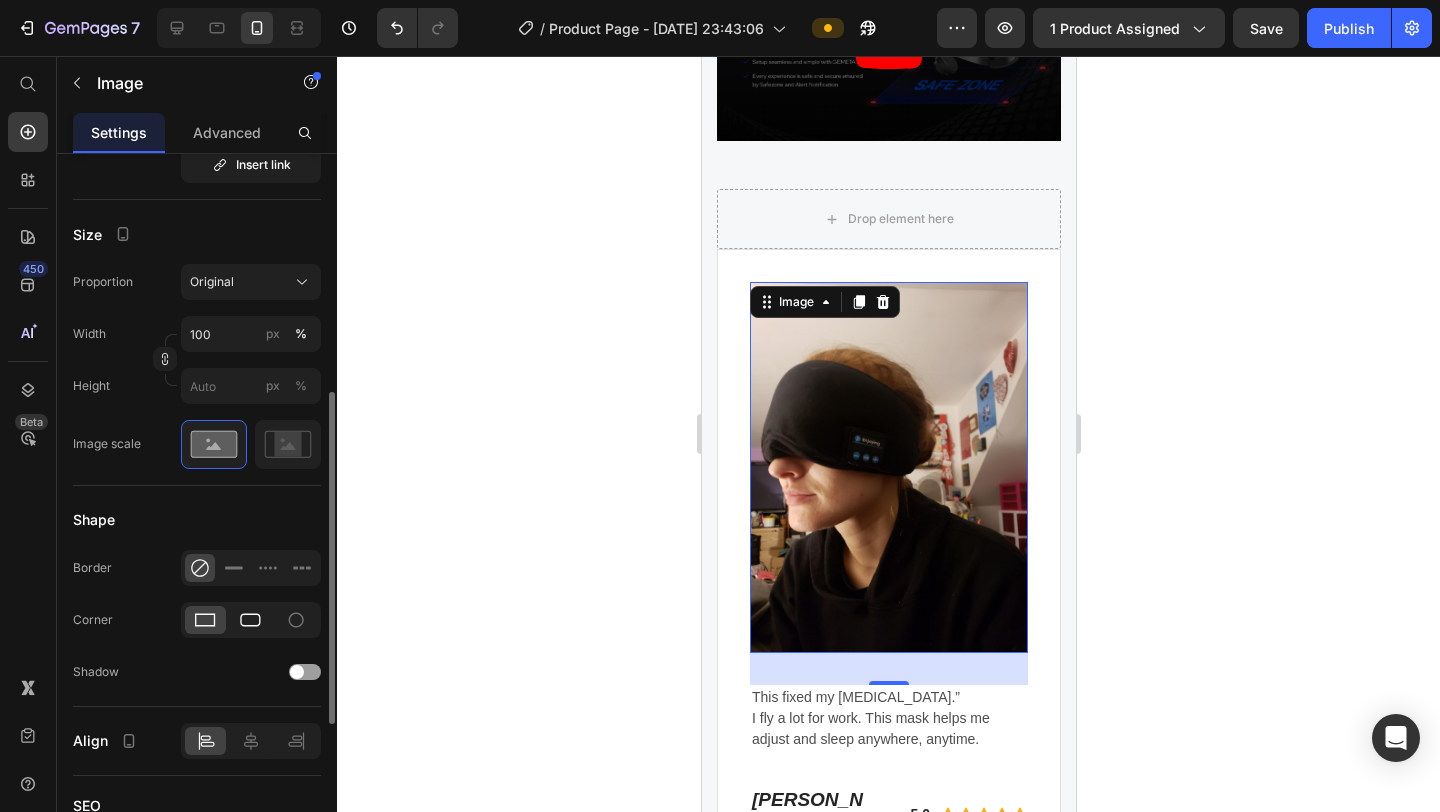 click 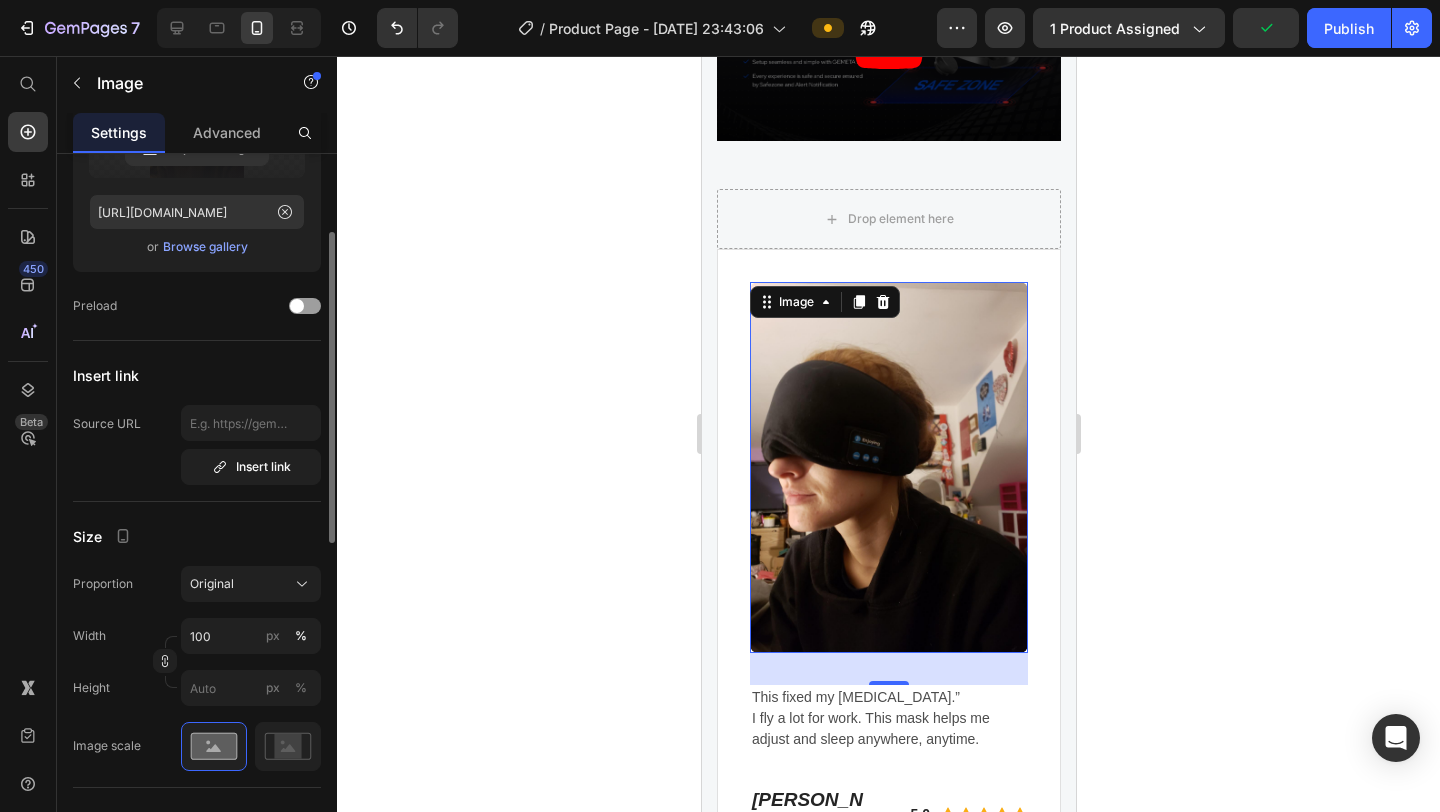 scroll, scrollTop: 190, scrollLeft: 0, axis: vertical 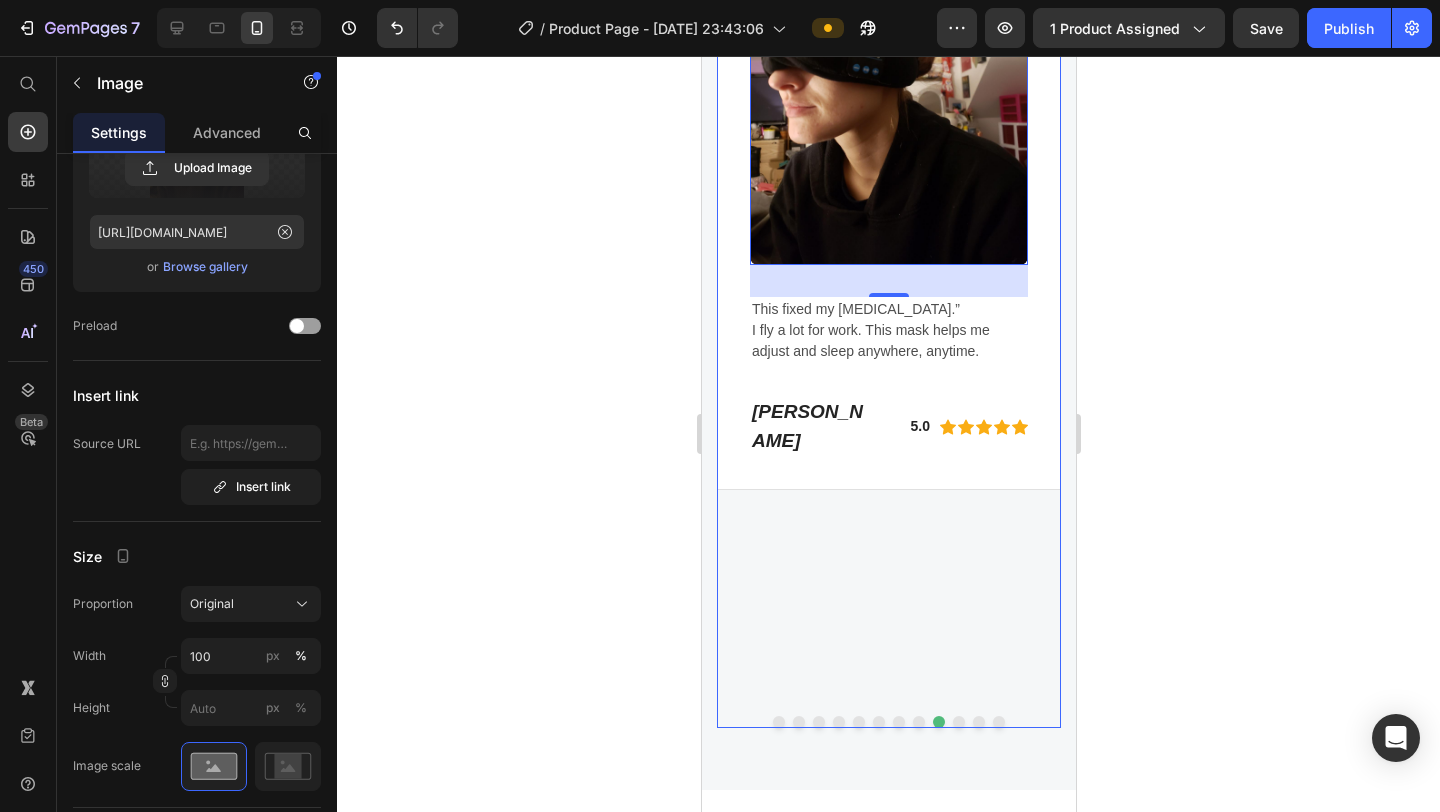 click at bounding box center [958, 722] 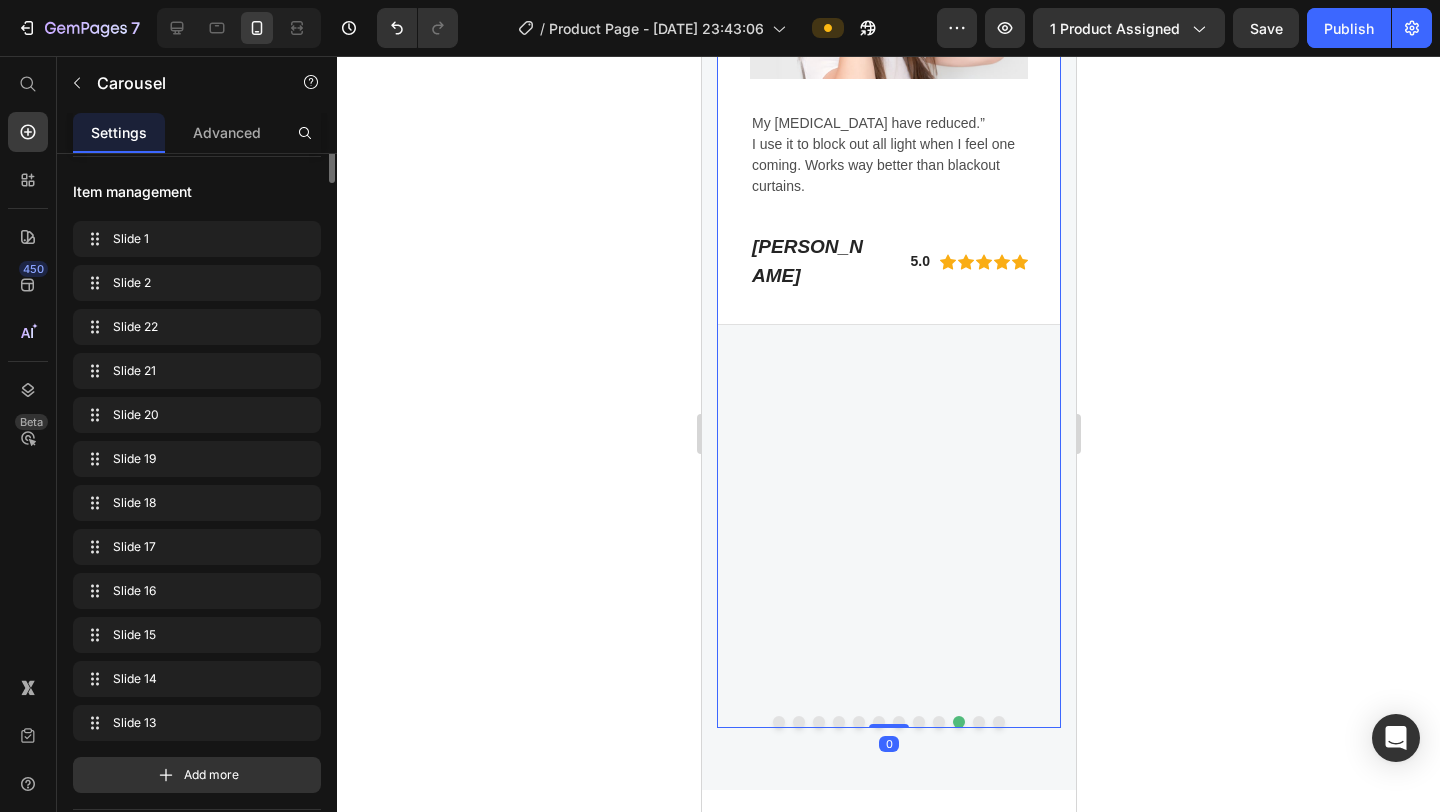 scroll, scrollTop: 0, scrollLeft: 0, axis: both 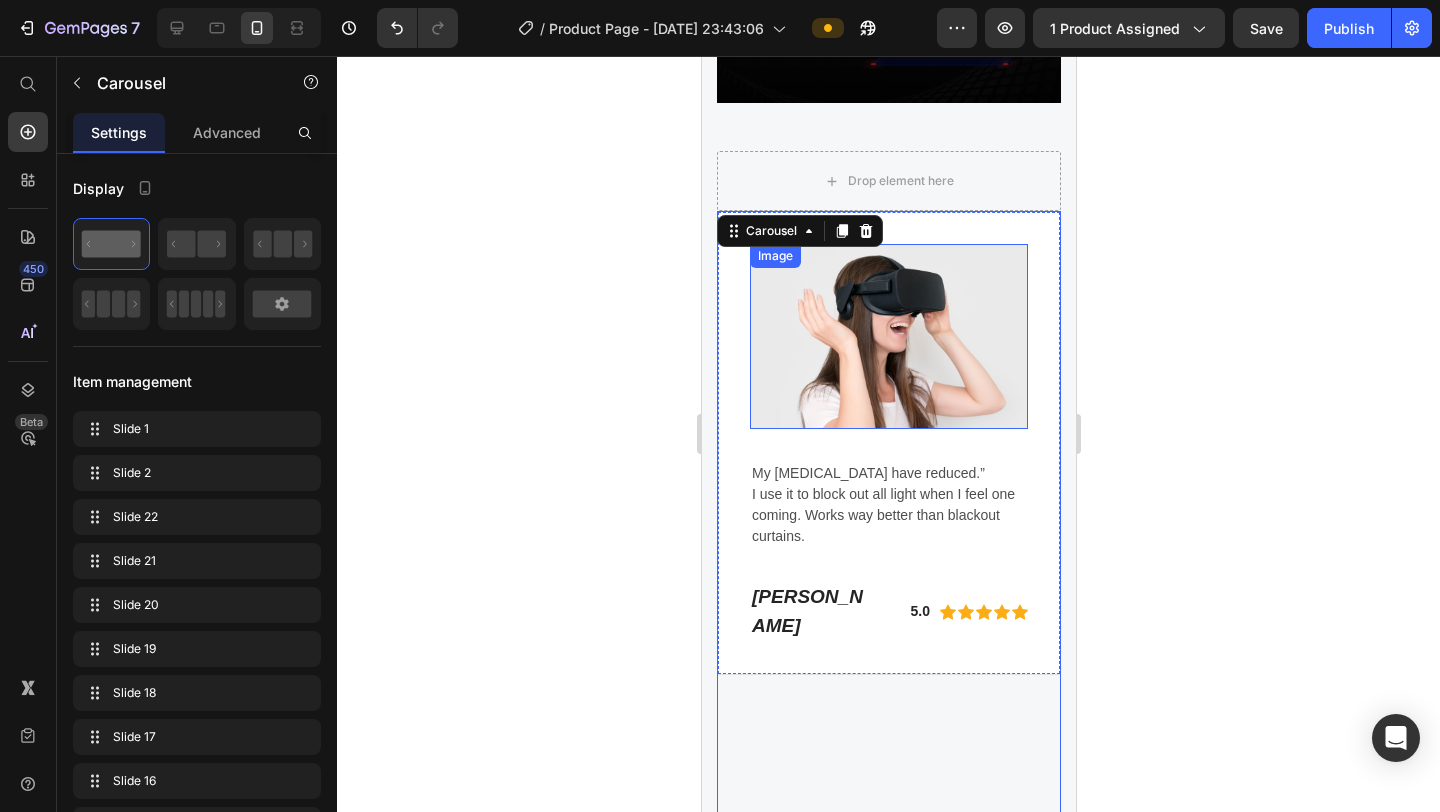 click at bounding box center [888, 336] 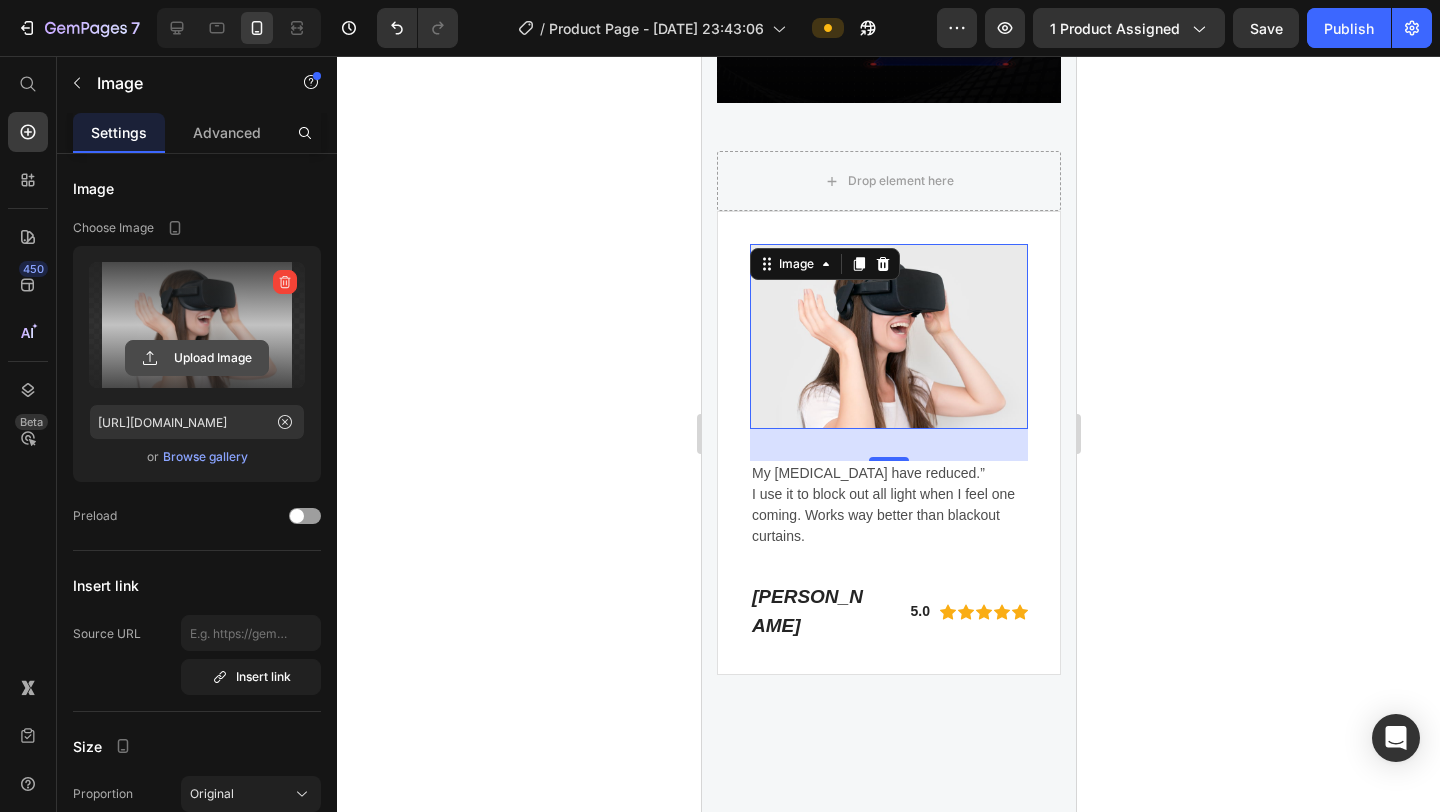 click 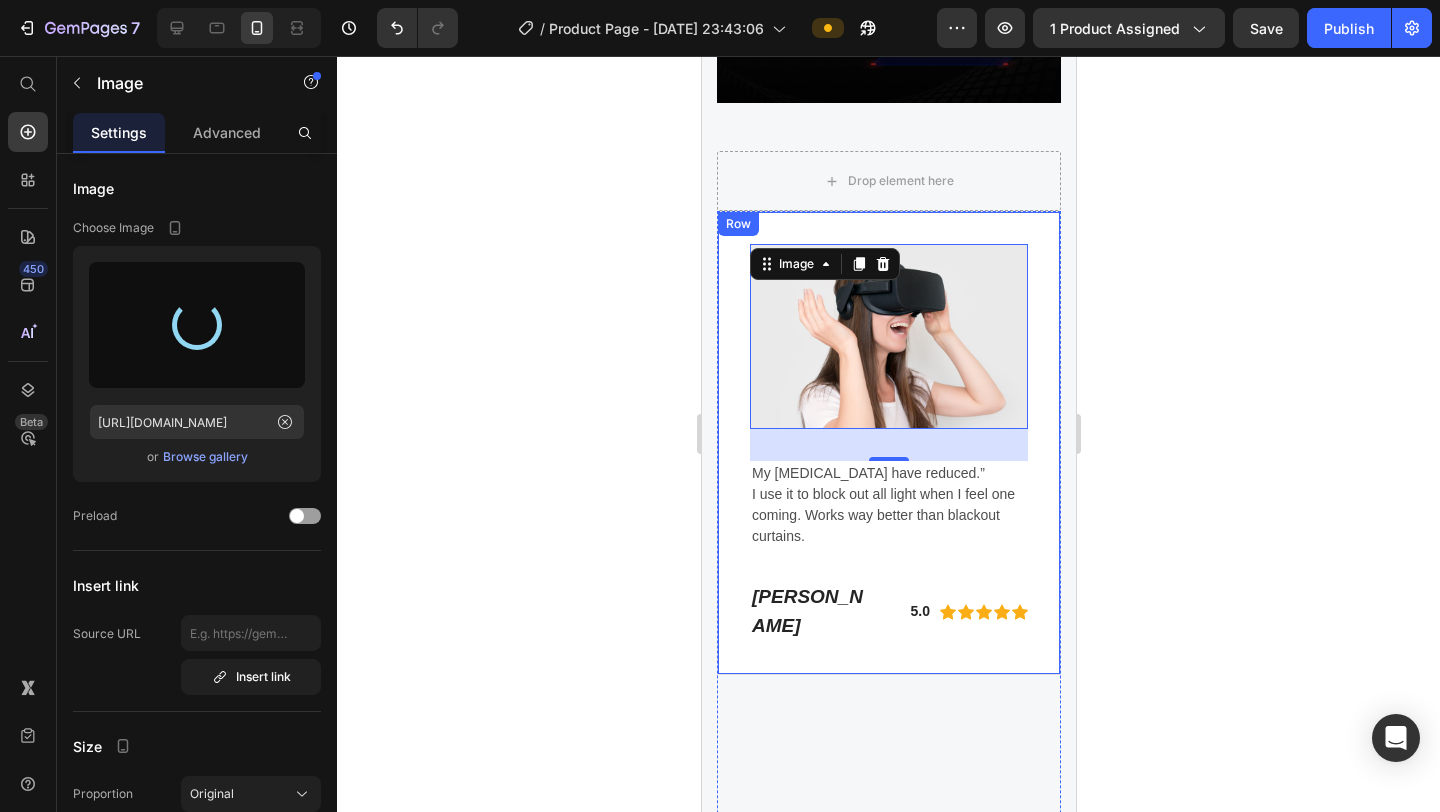 type on "[URL][DOMAIN_NAME]" 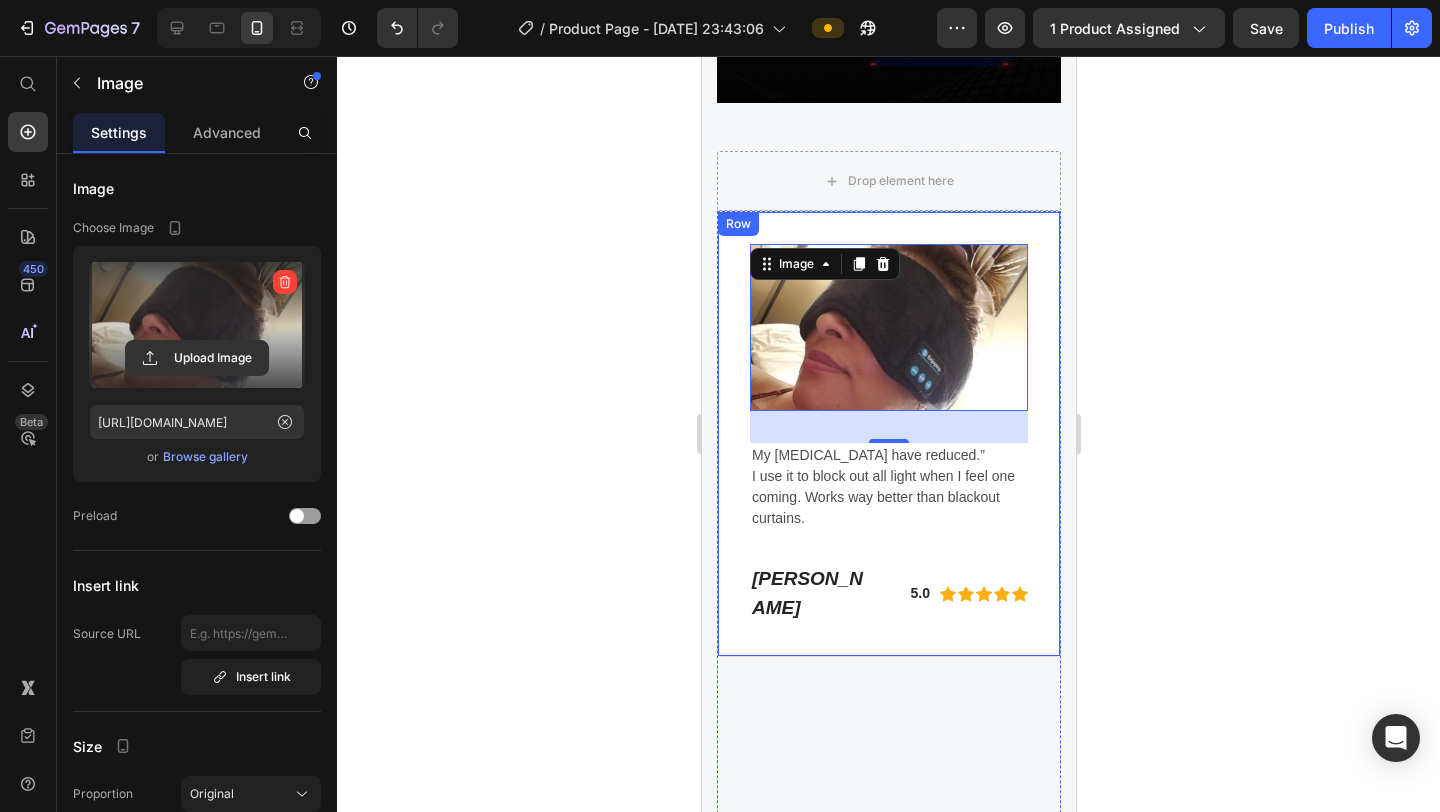 scroll, scrollTop: 5996, scrollLeft: 0, axis: vertical 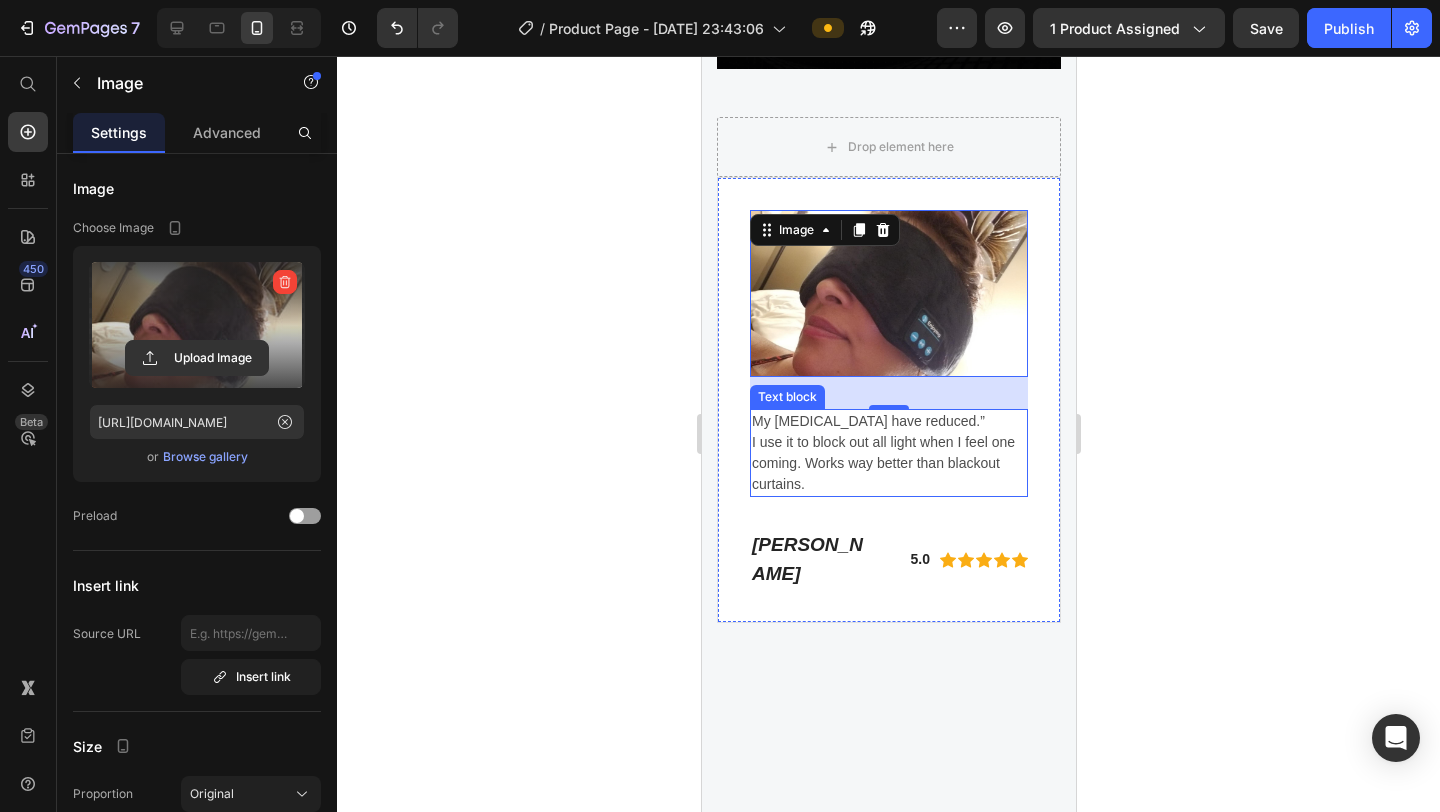 click on "I use it to block out all light when I feel one coming. Works way better than blackout curtains." at bounding box center (888, 463) 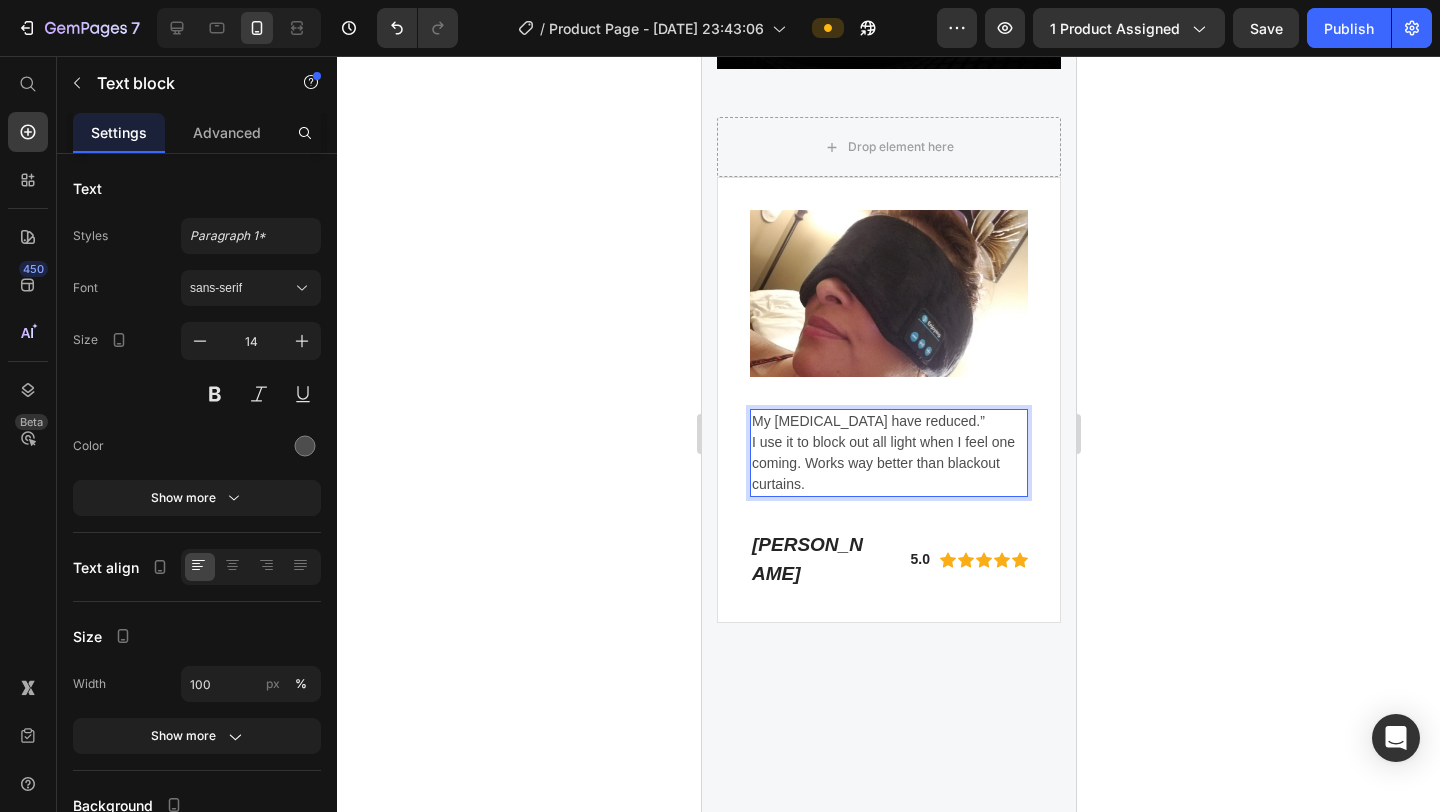 click on "I use it to block out all light when I feel one coming. Works way better than blackout curtains." at bounding box center [888, 463] 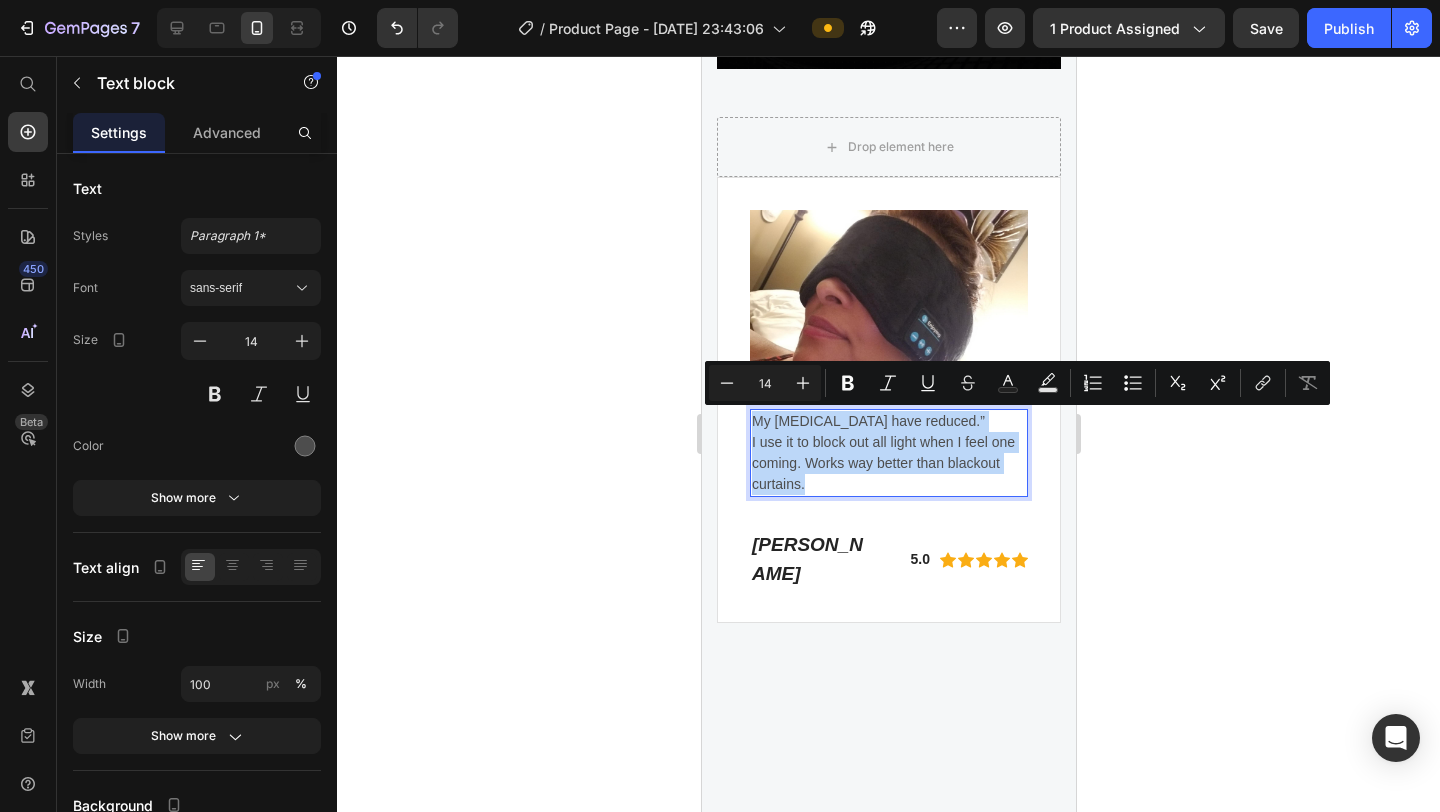 drag, startPoint x: 803, startPoint y: 482, endPoint x: 754, endPoint y: 422, distance: 77.46612 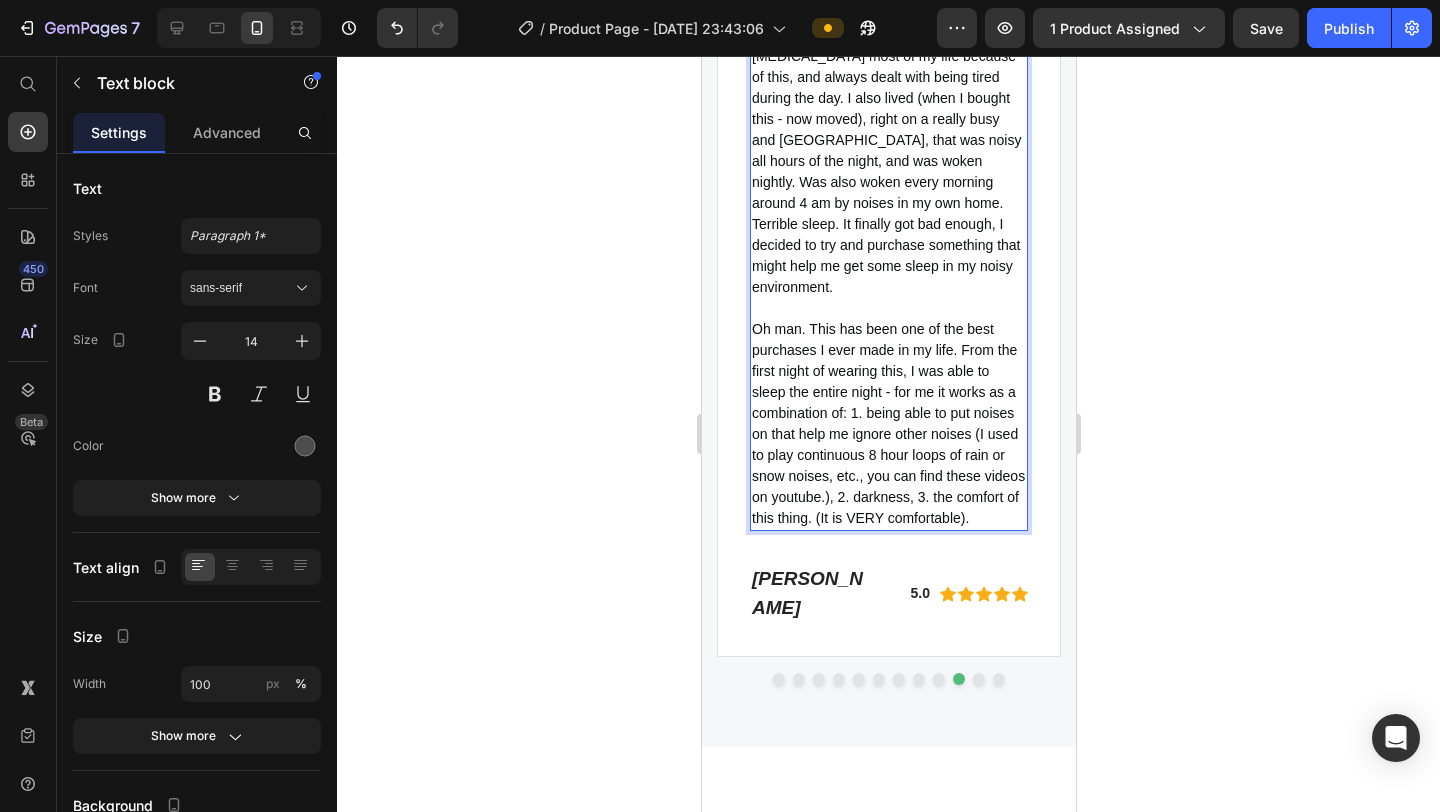 scroll, scrollTop: 6497, scrollLeft: 0, axis: vertical 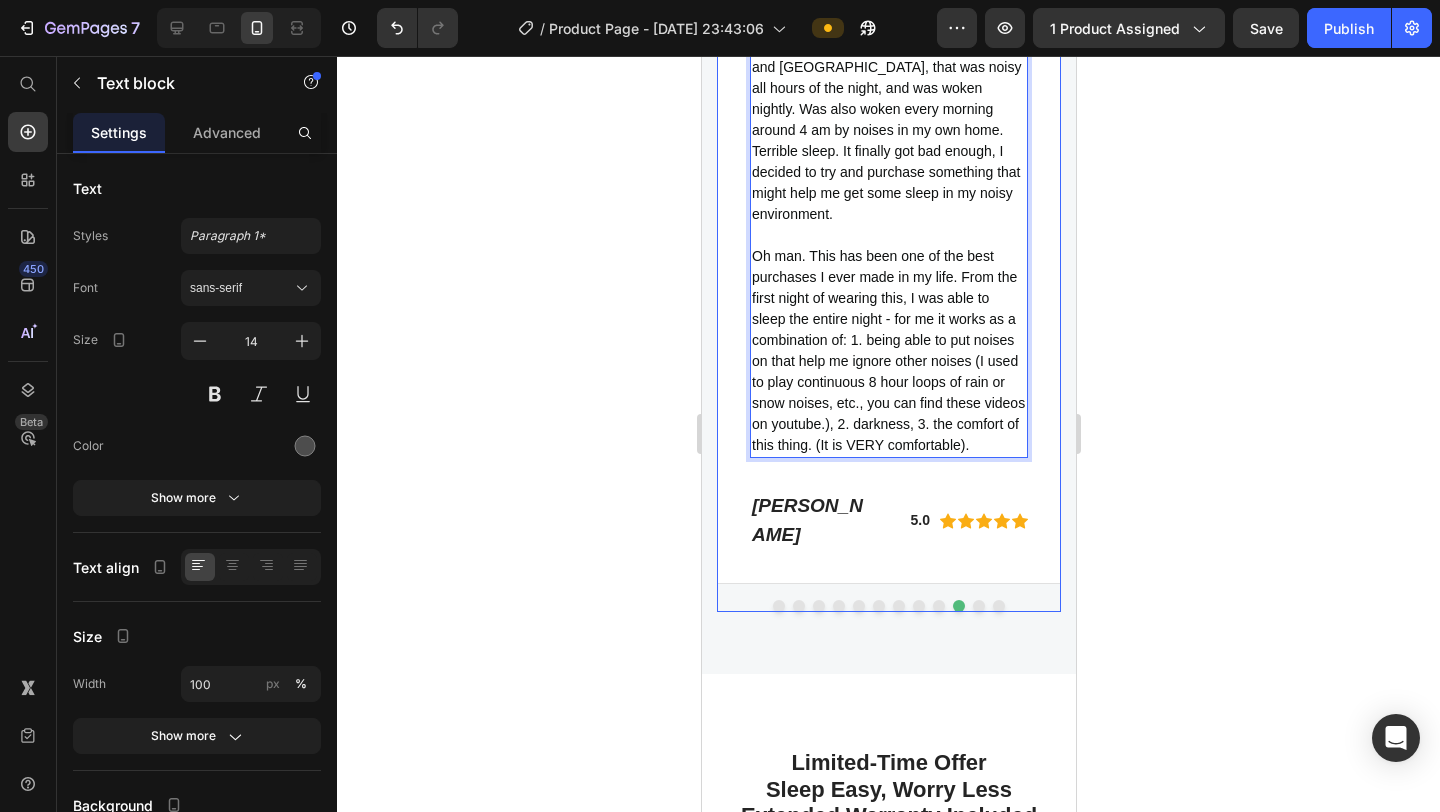 click at bounding box center (978, 606) 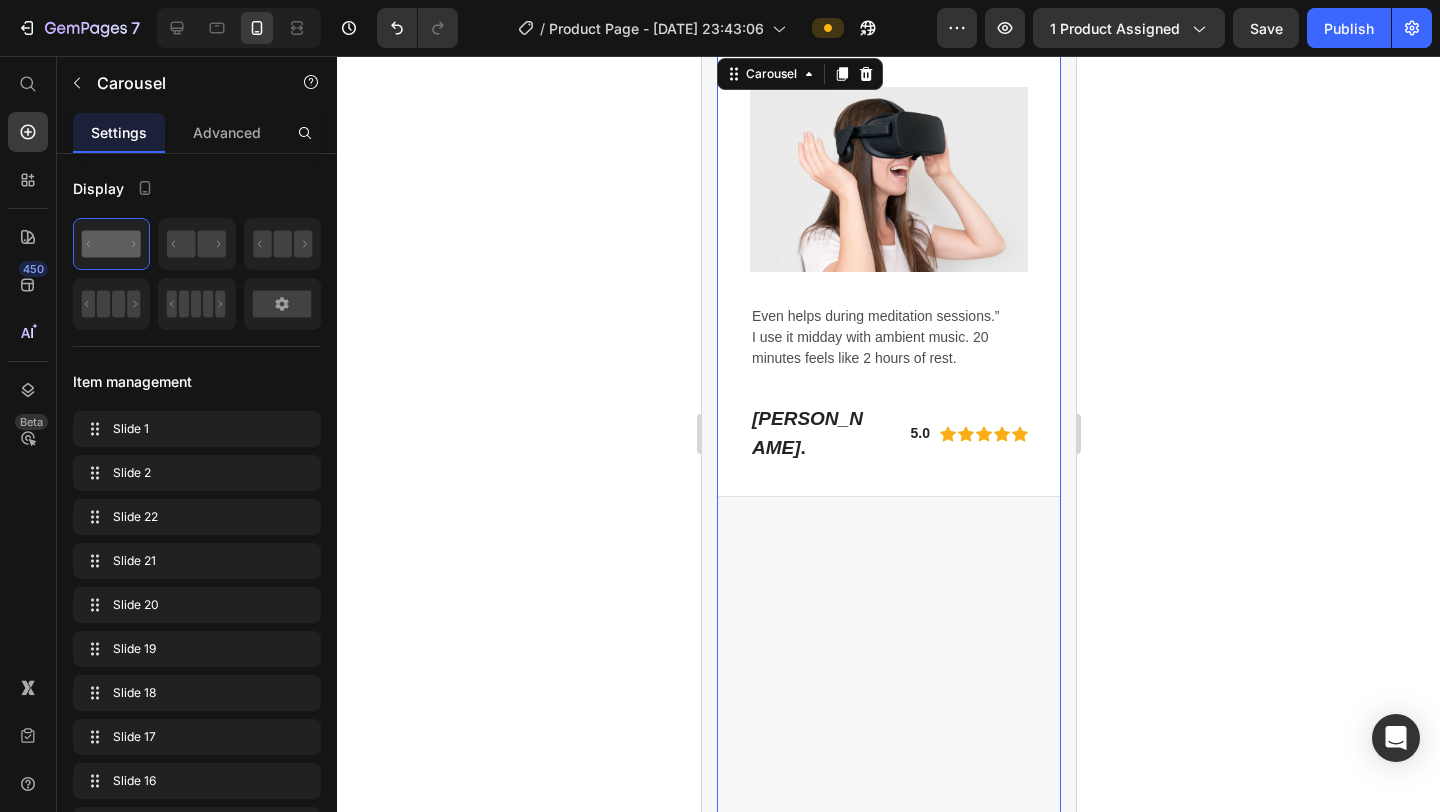 scroll, scrollTop: 6078, scrollLeft: 0, axis: vertical 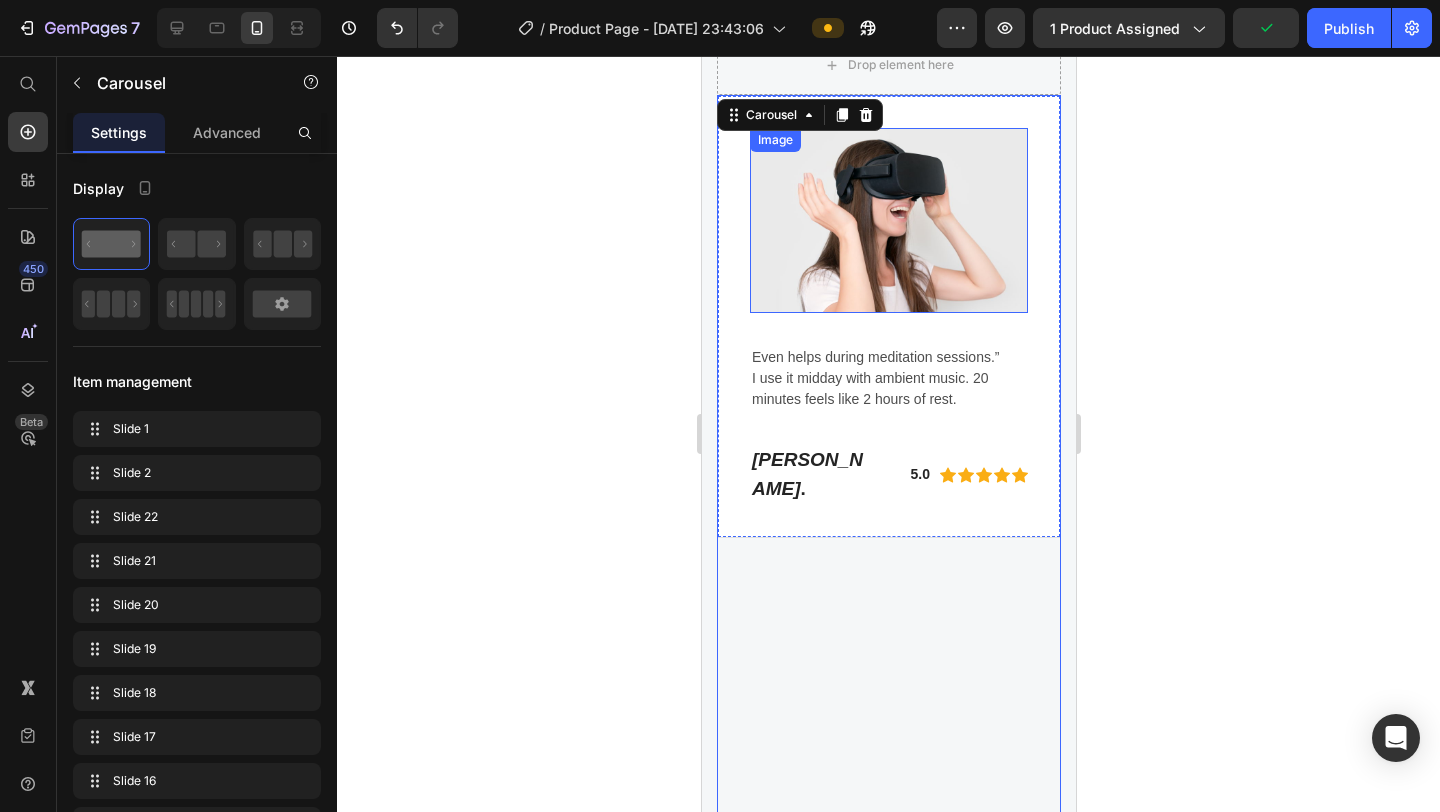 click at bounding box center (888, 220) 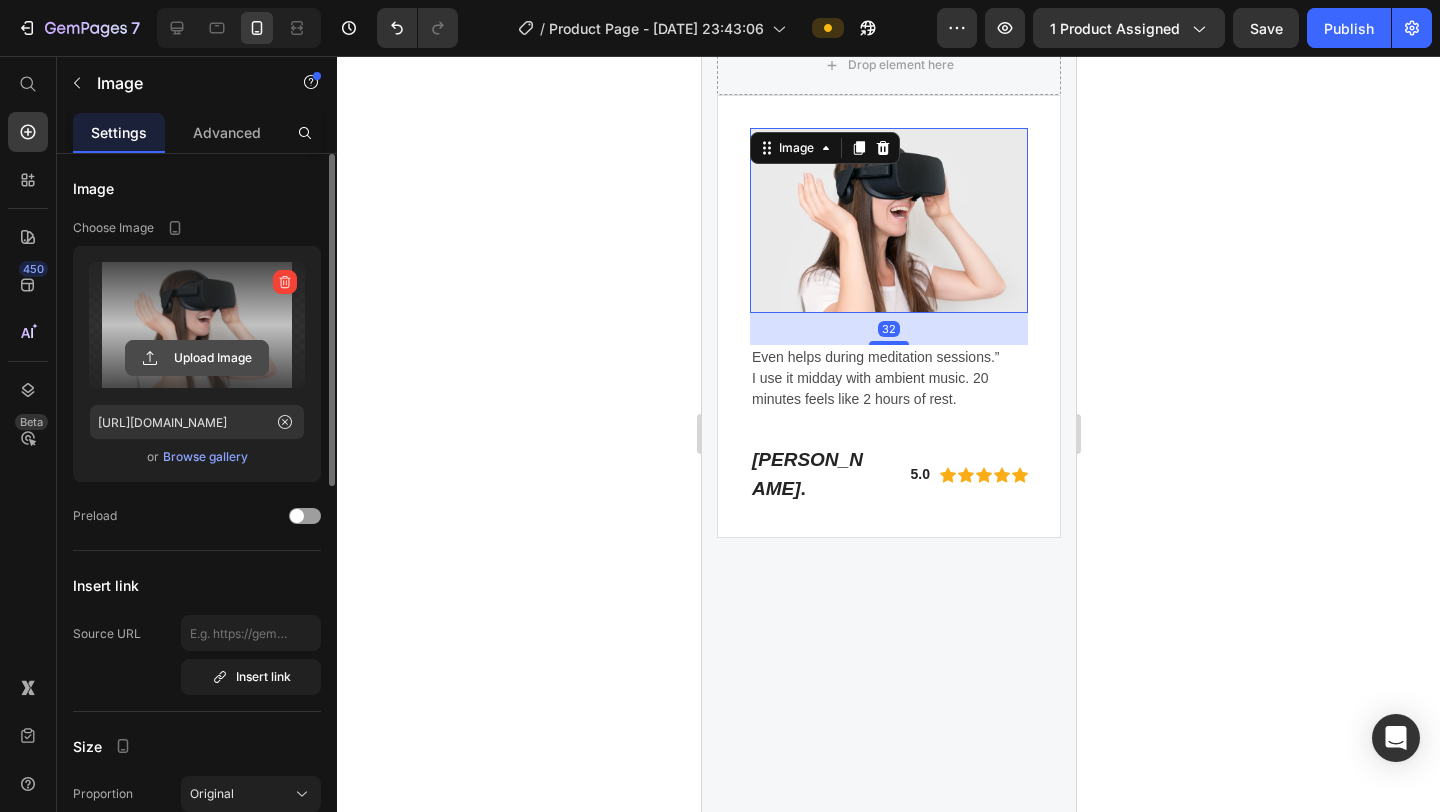 click 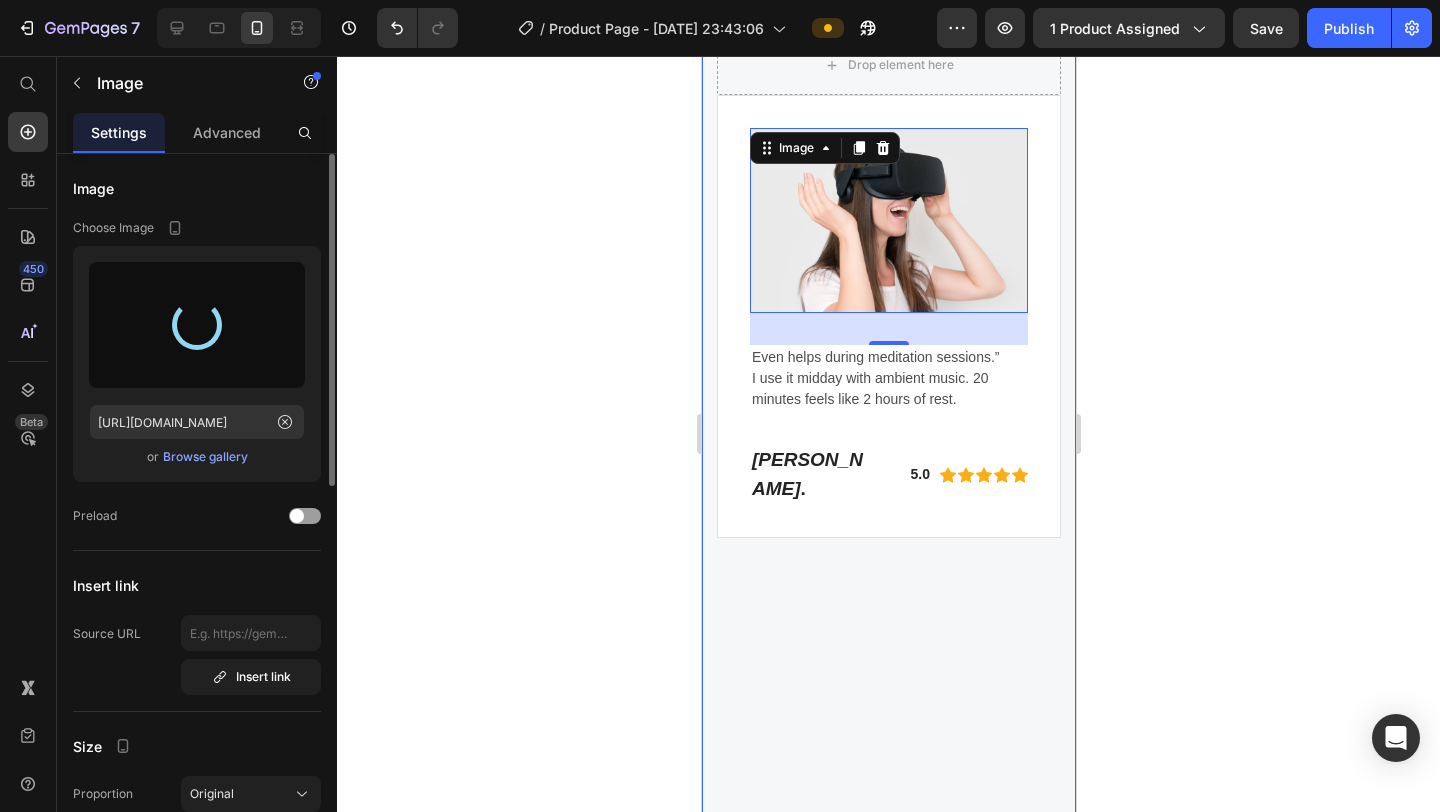 type on "[URL][DOMAIN_NAME]" 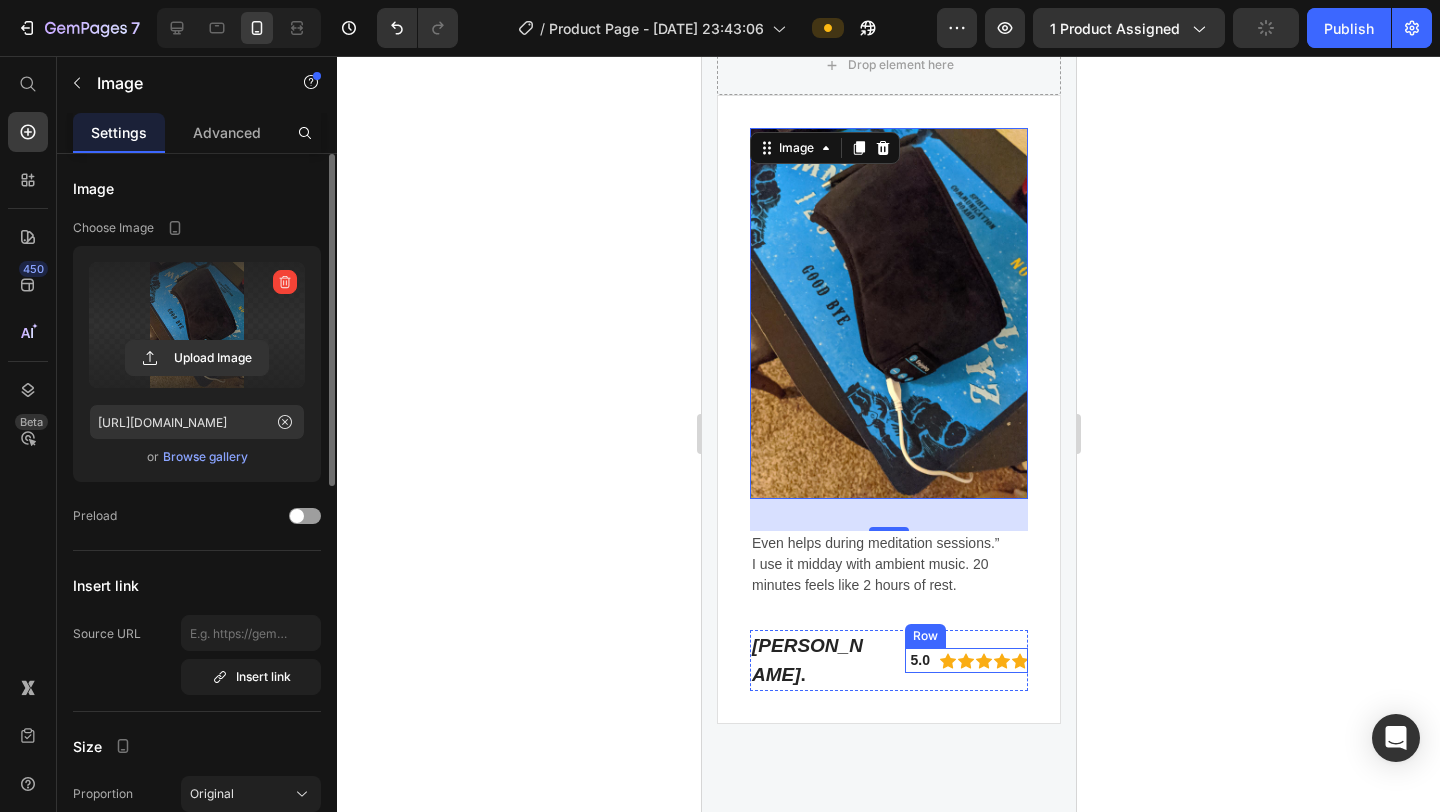 scroll, scrollTop: 6494, scrollLeft: 0, axis: vertical 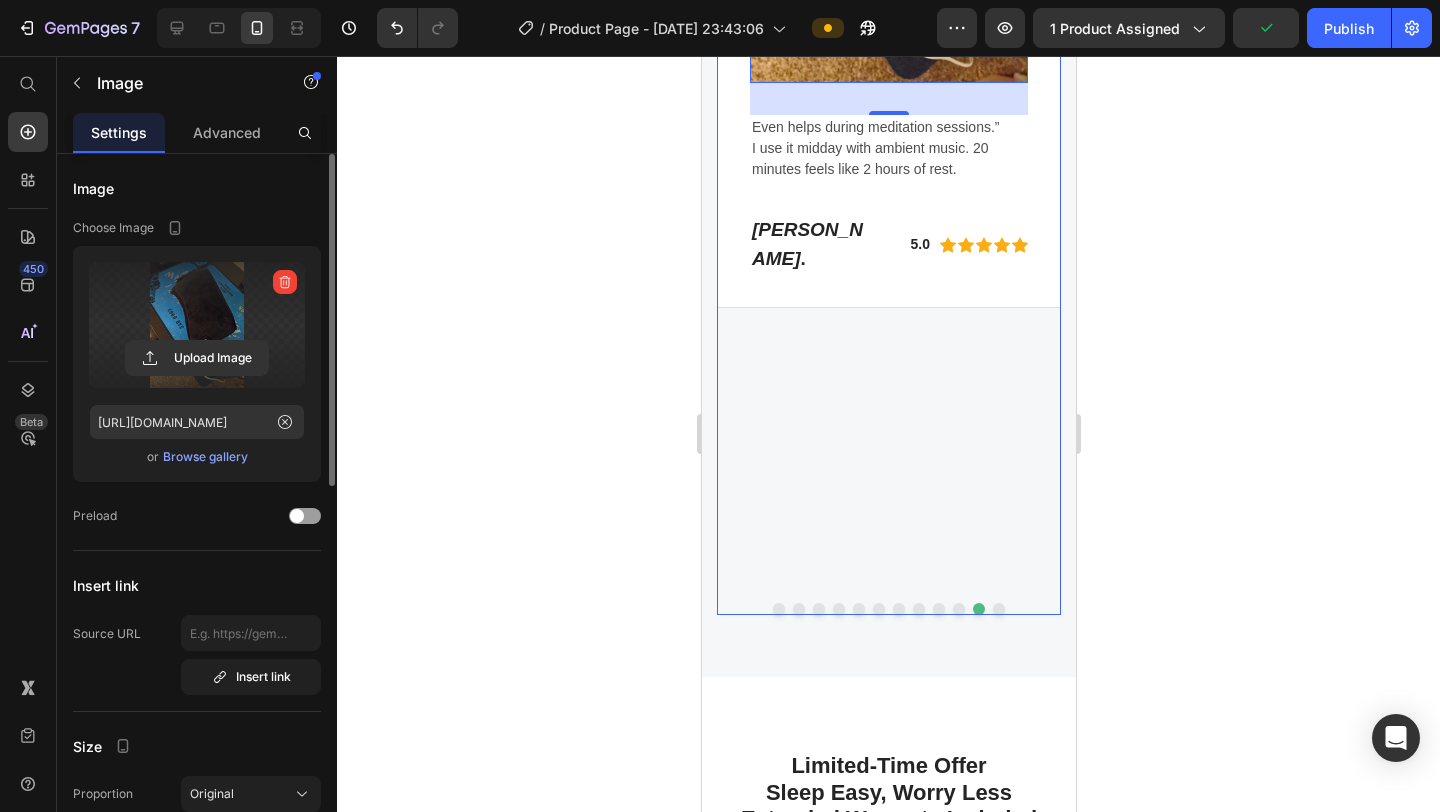 click at bounding box center (998, 609) 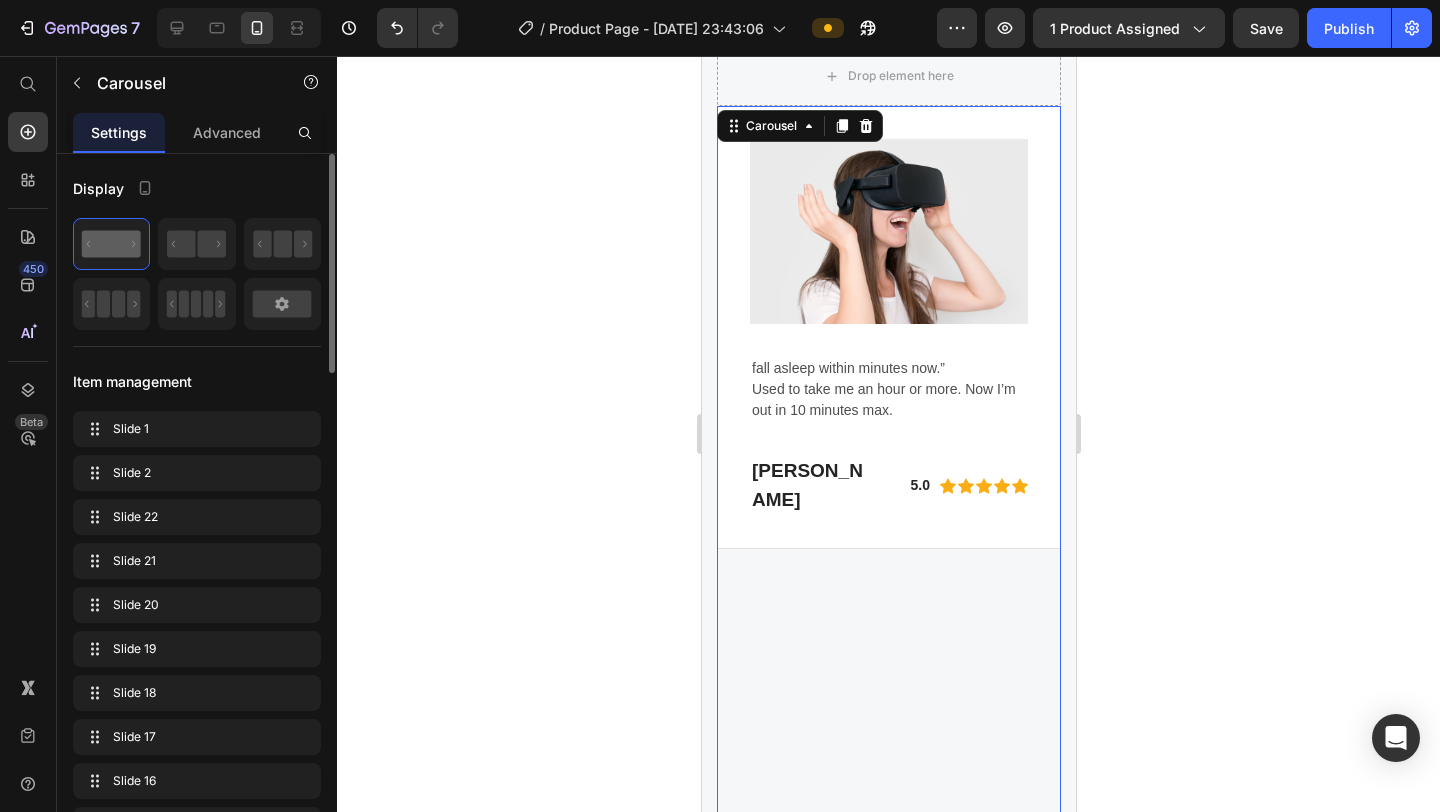 scroll, scrollTop: 6001, scrollLeft: 0, axis: vertical 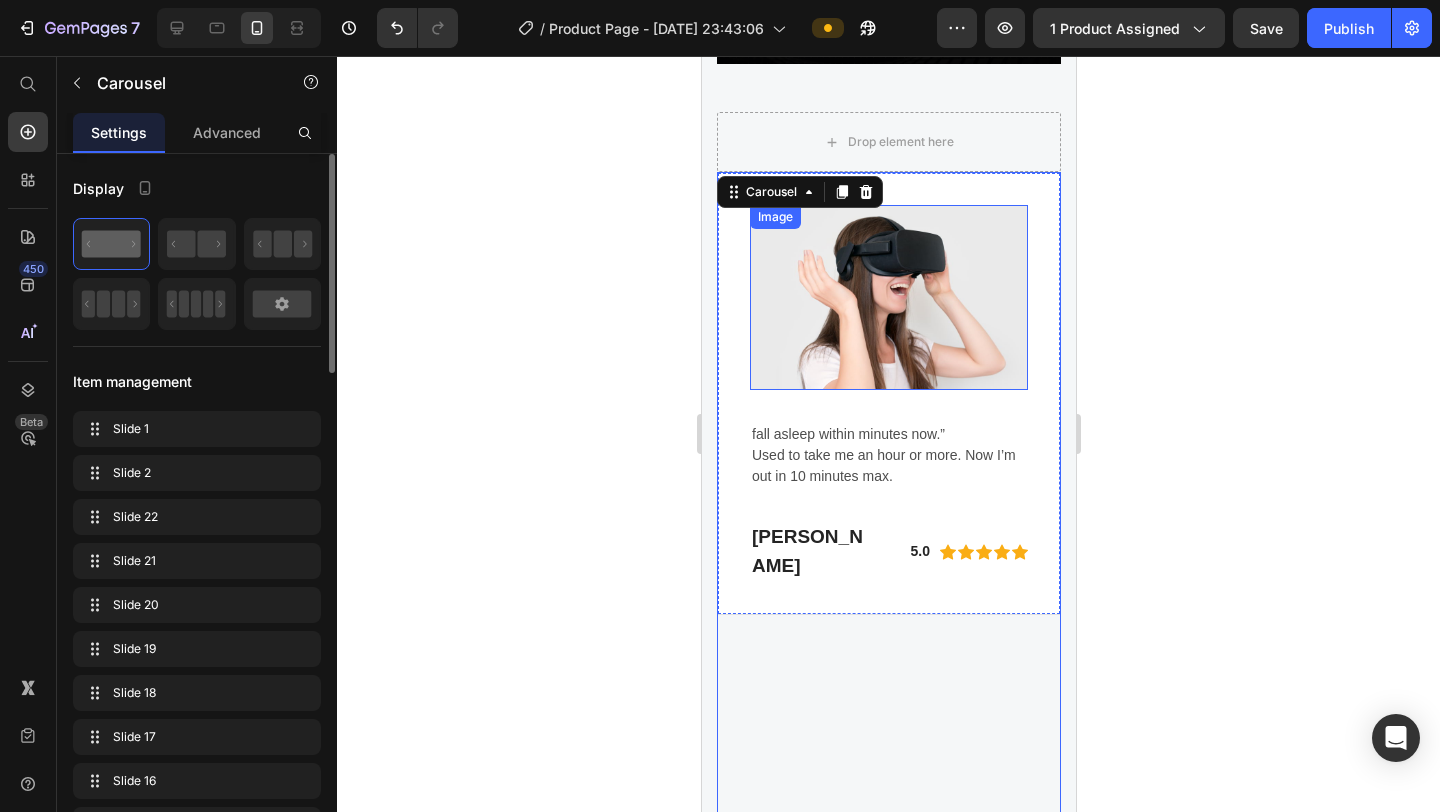 click at bounding box center (888, 297) 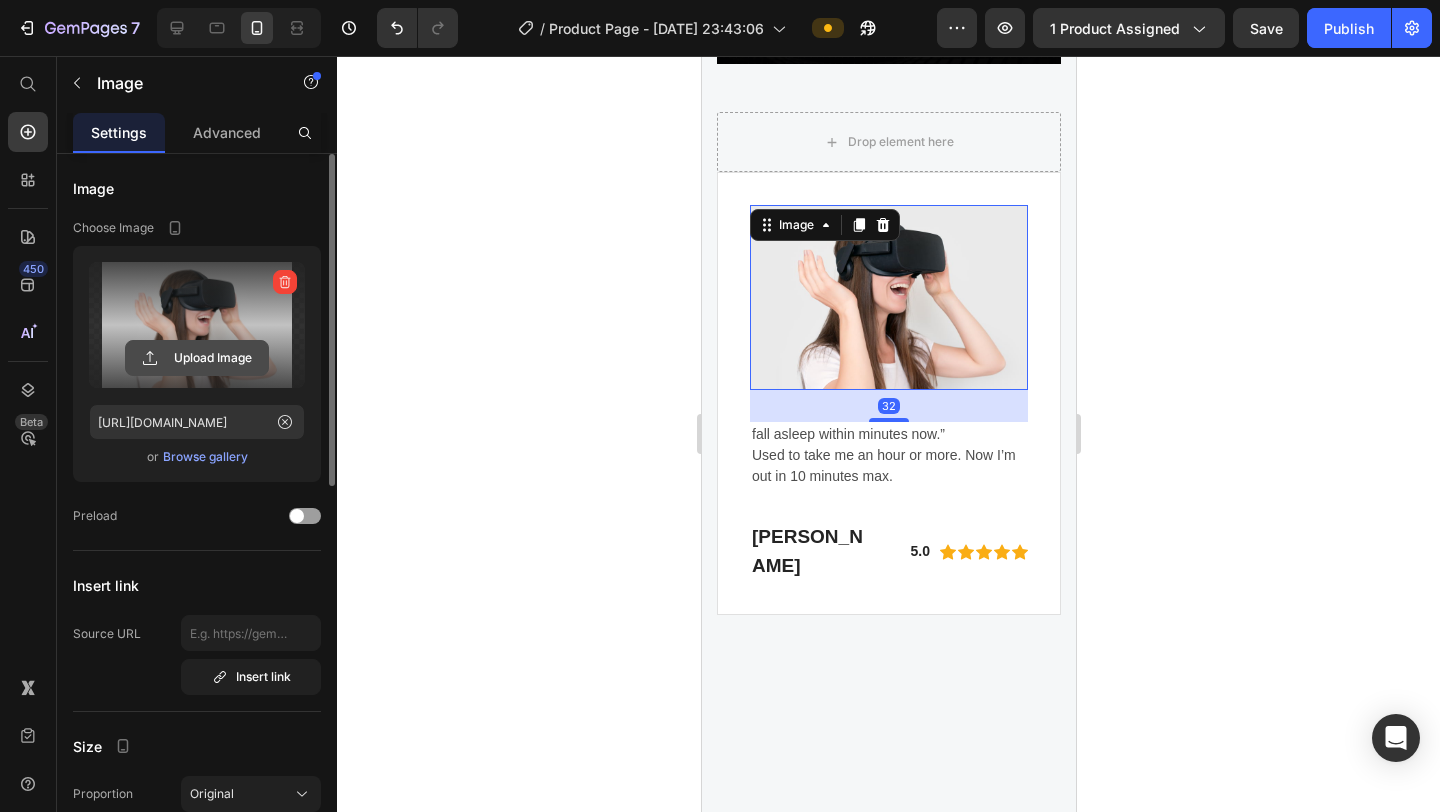 click 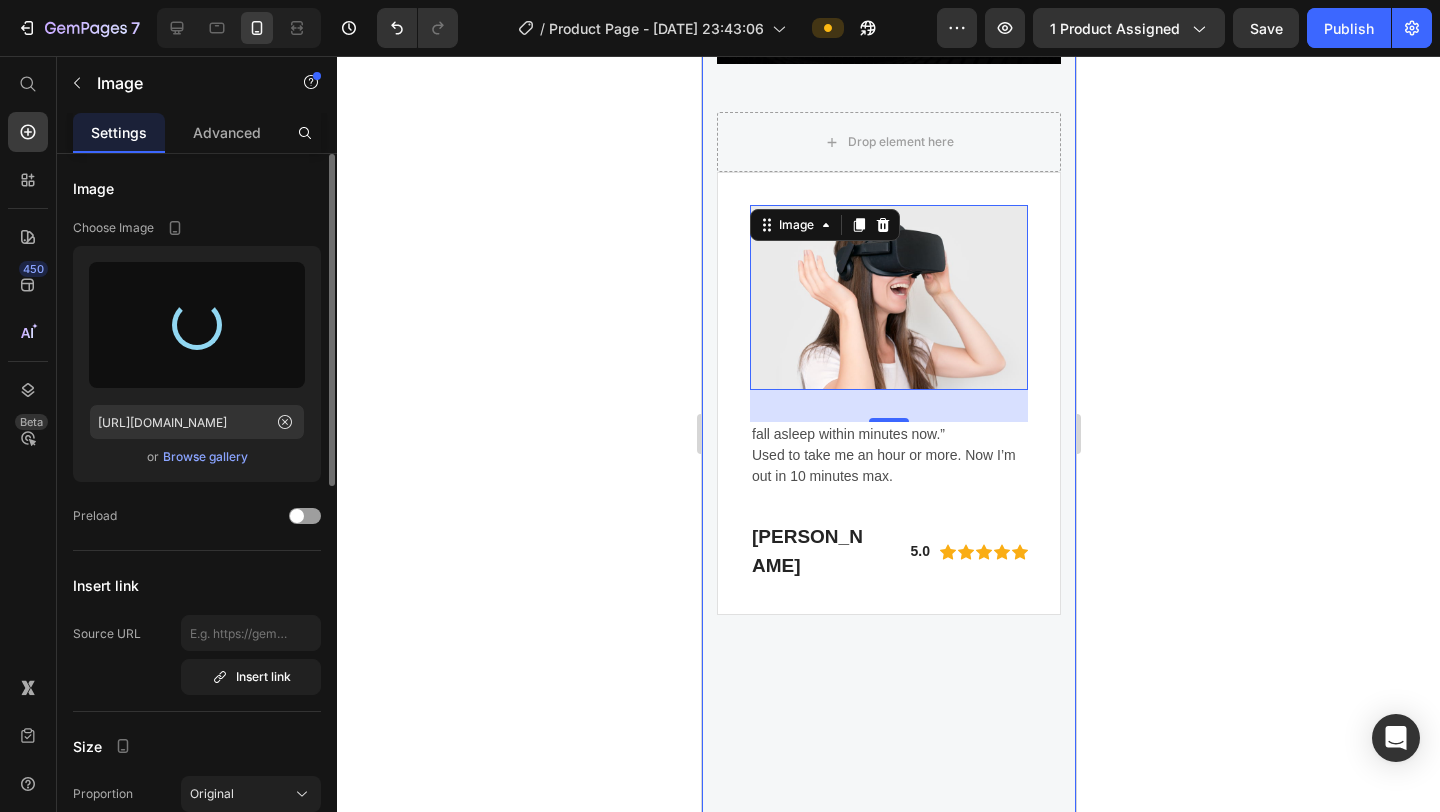 type on "[URL][DOMAIN_NAME]" 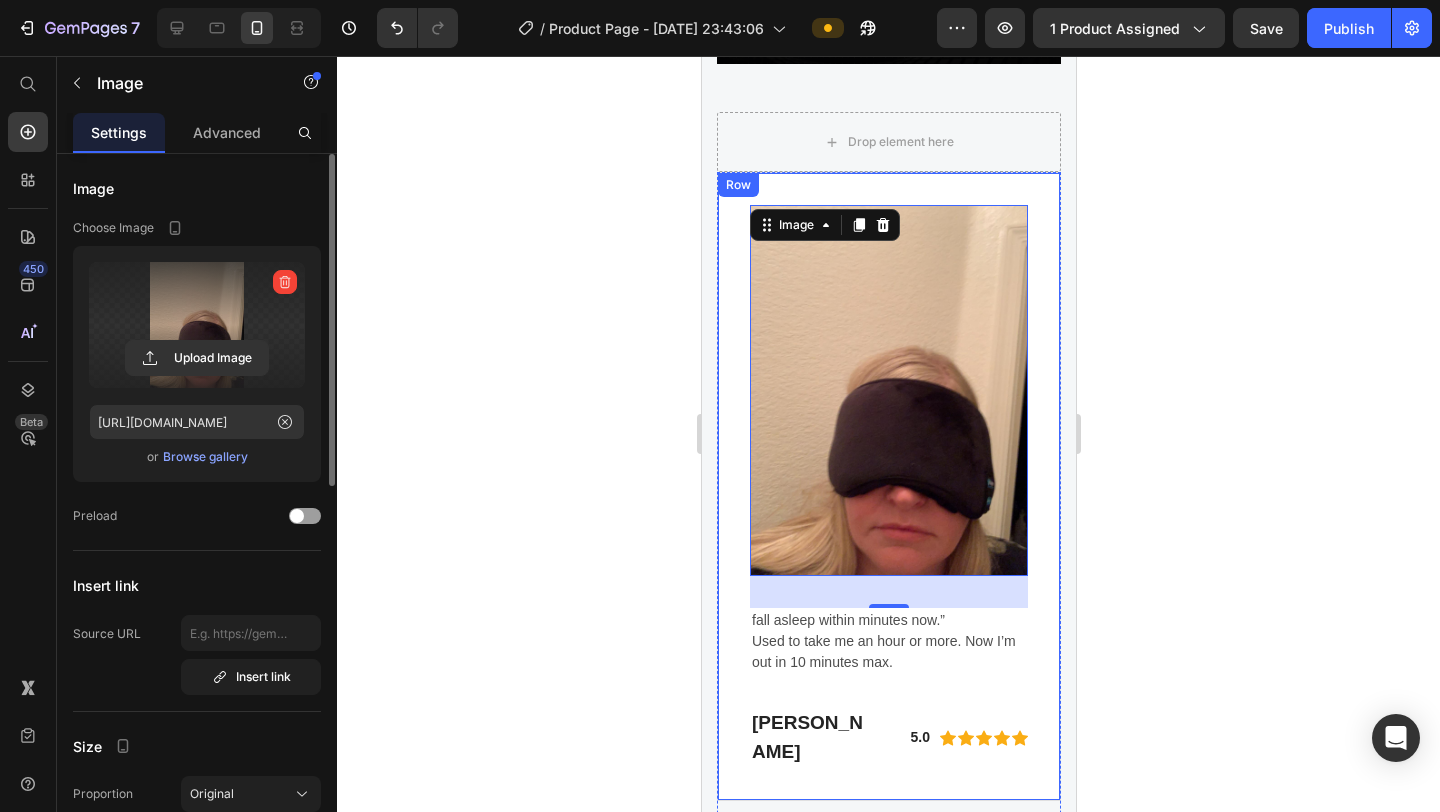 scroll, scrollTop: 6047, scrollLeft: 0, axis: vertical 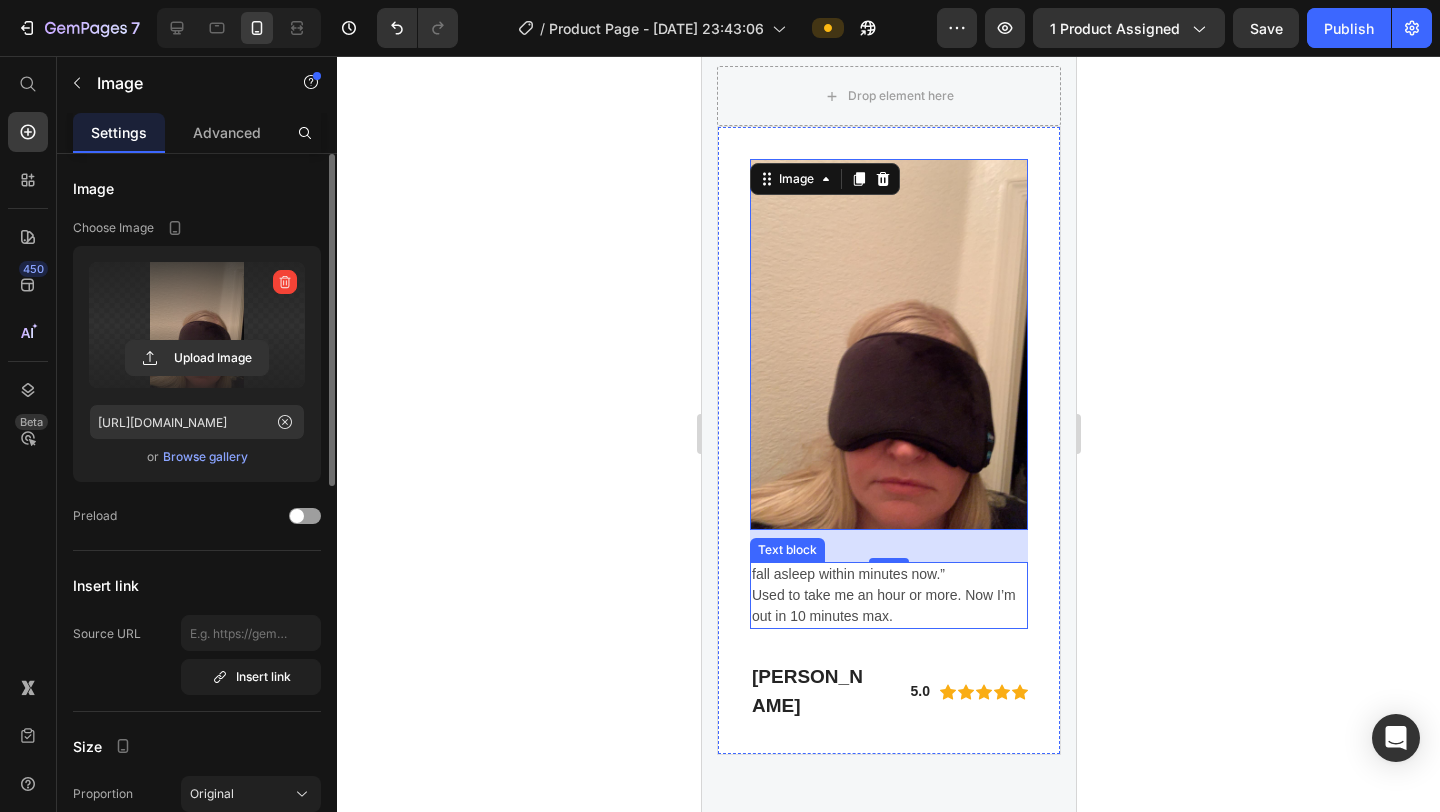 click on "Used to take me an hour or more. Now I’m out in 10 minutes max." at bounding box center [888, 606] 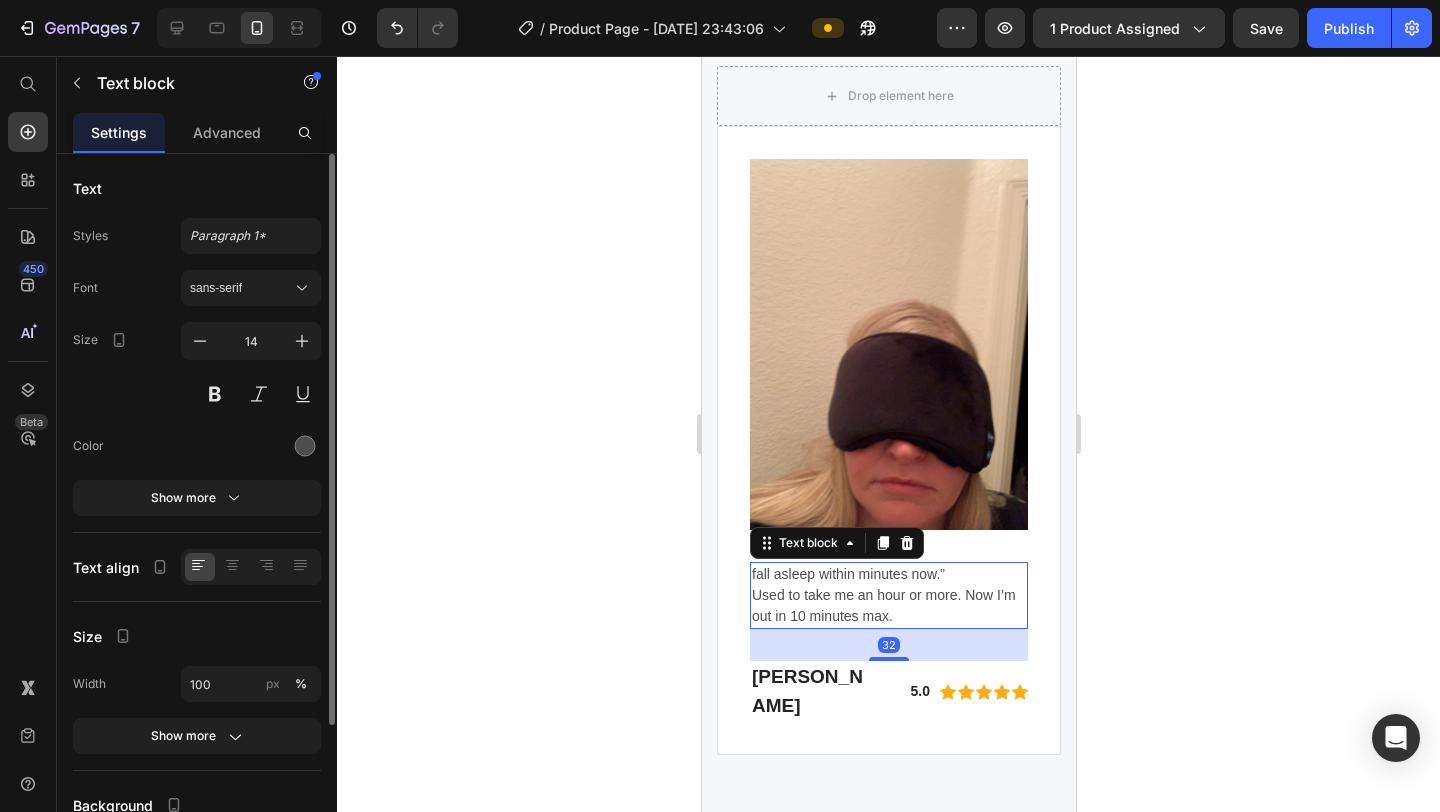 click on "fall asleep within minutes now.”" at bounding box center (888, 574) 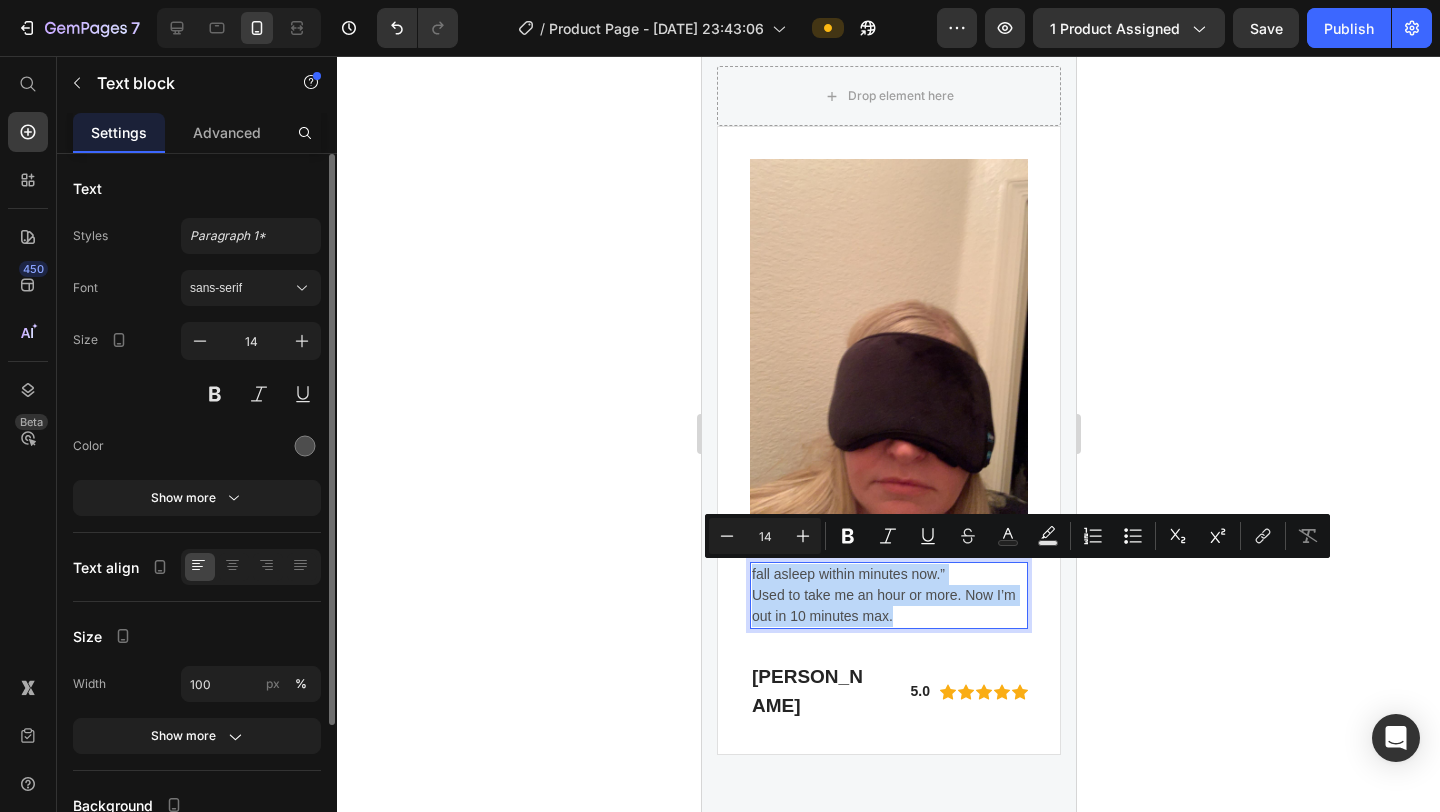 drag, startPoint x: 751, startPoint y: 570, endPoint x: 896, endPoint y: 615, distance: 151.82227 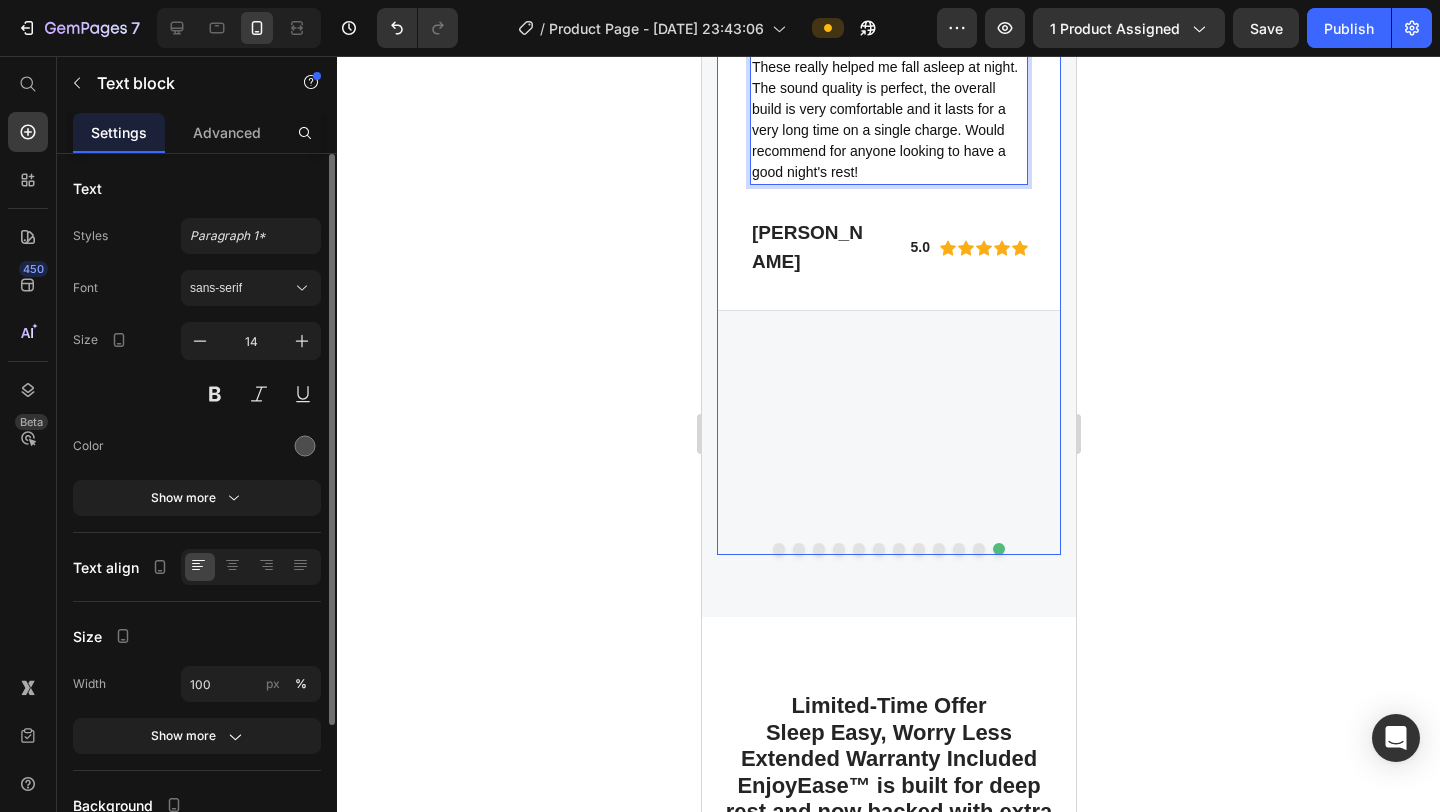 scroll, scrollTop: 6290, scrollLeft: 0, axis: vertical 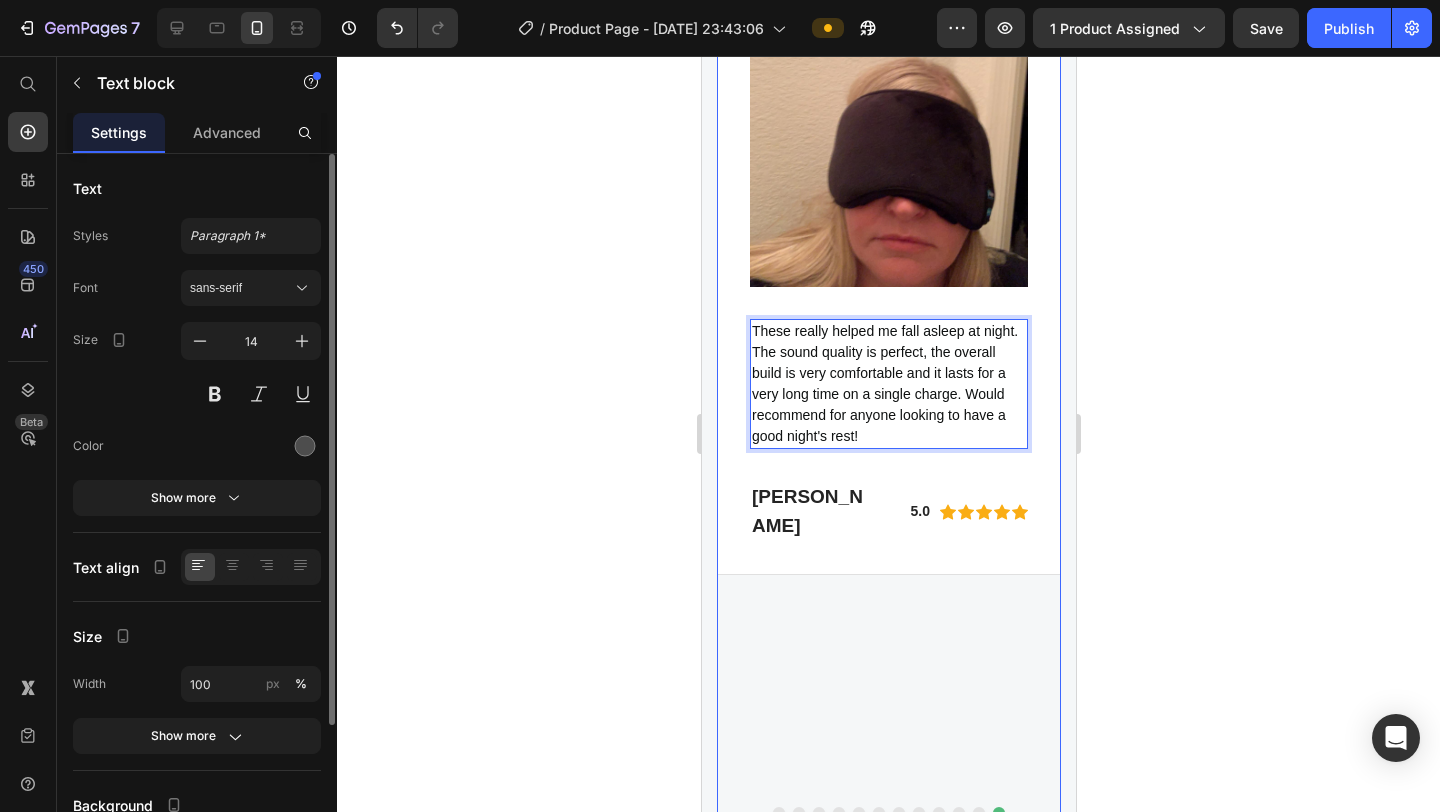 click at bounding box center [978, 813] 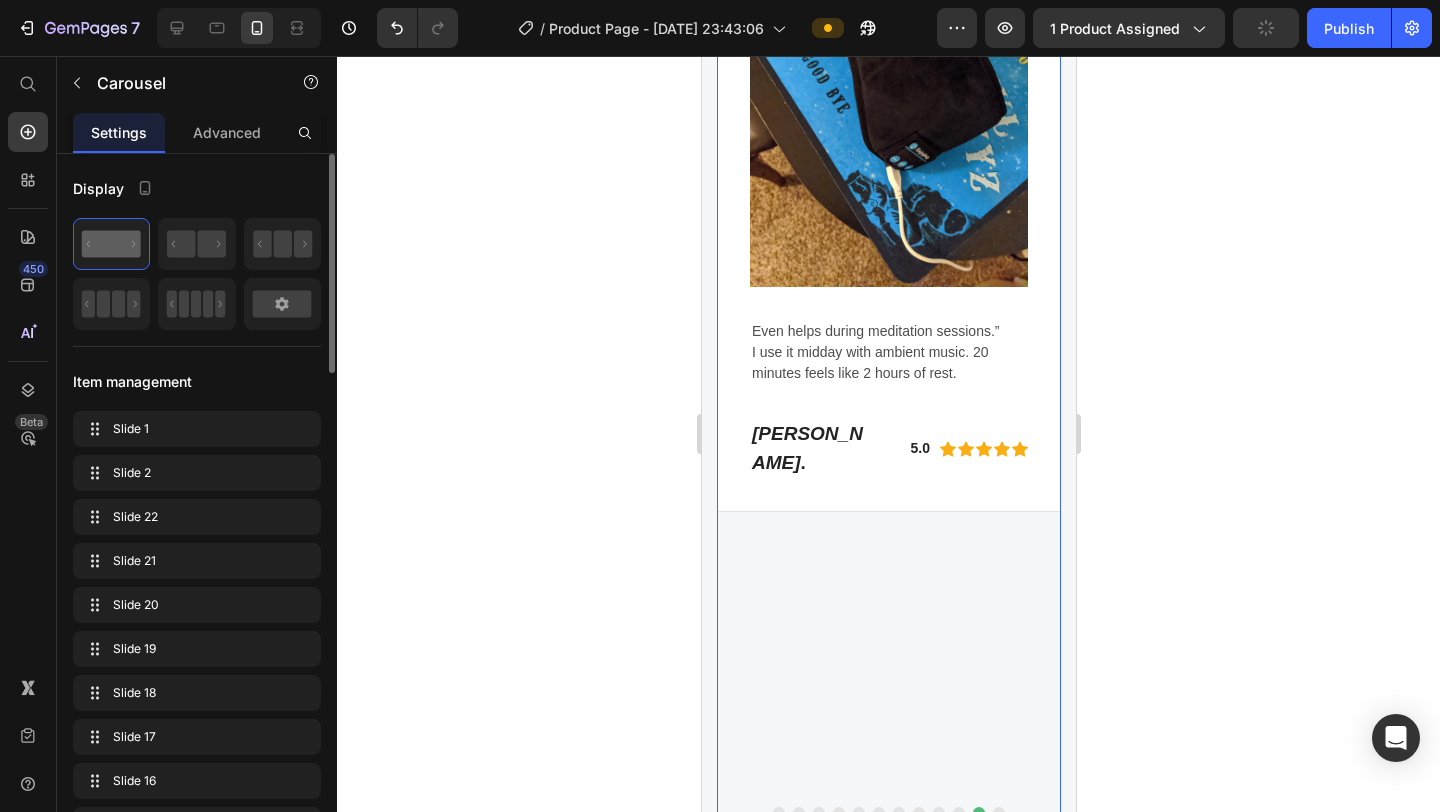 click at bounding box center [958, 813] 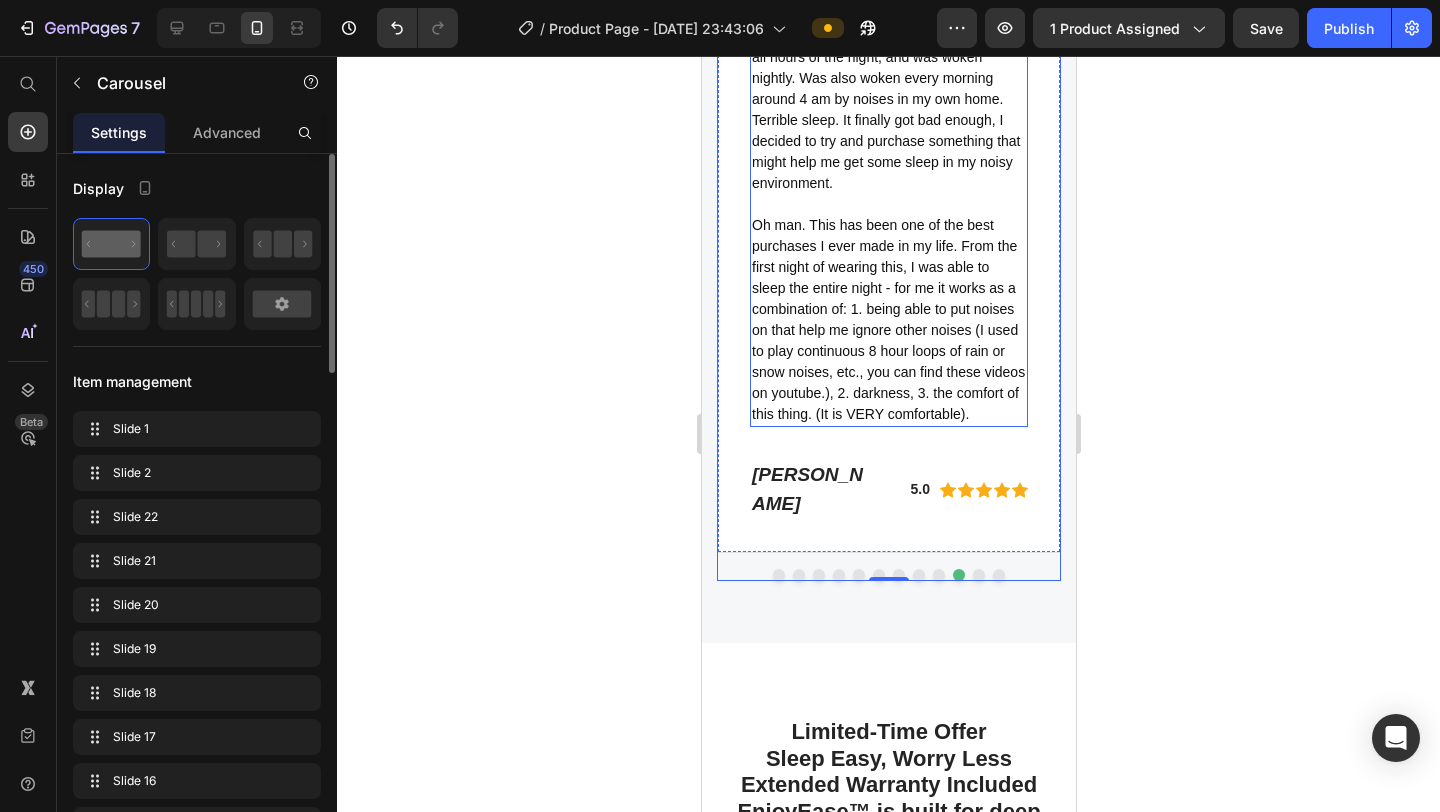 scroll, scrollTop: 6533, scrollLeft: 0, axis: vertical 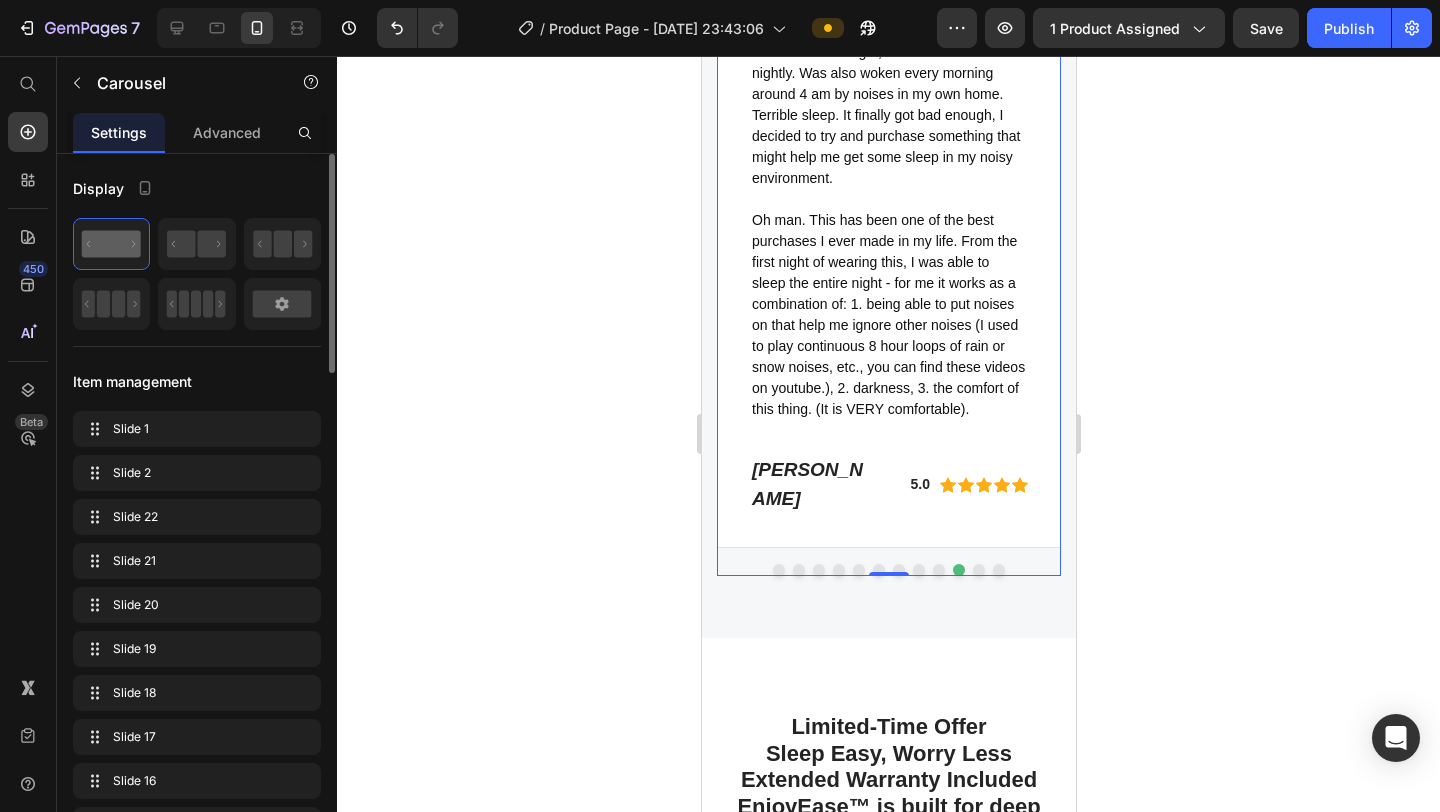 click at bounding box center [938, 570] 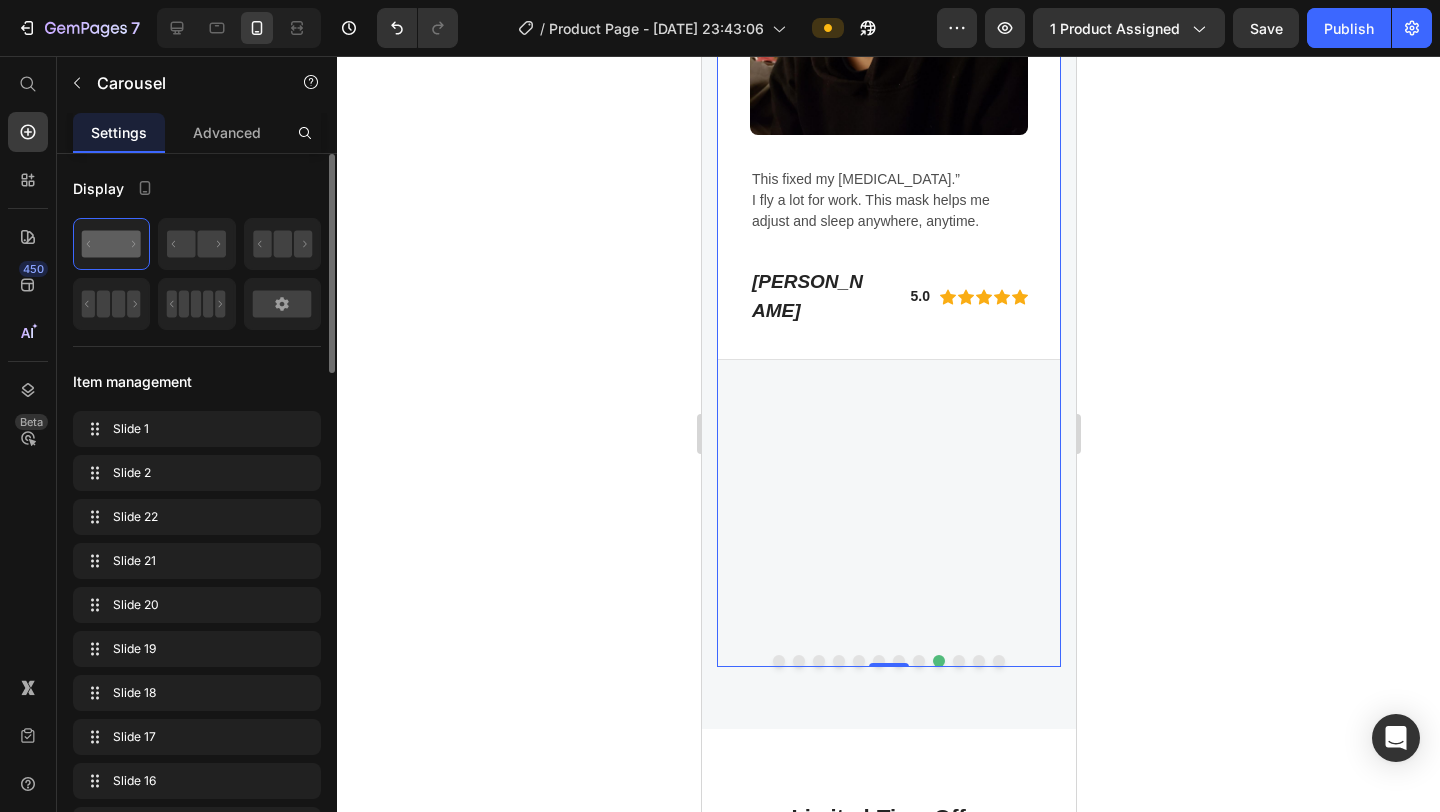 scroll, scrollTop: 6476, scrollLeft: 0, axis: vertical 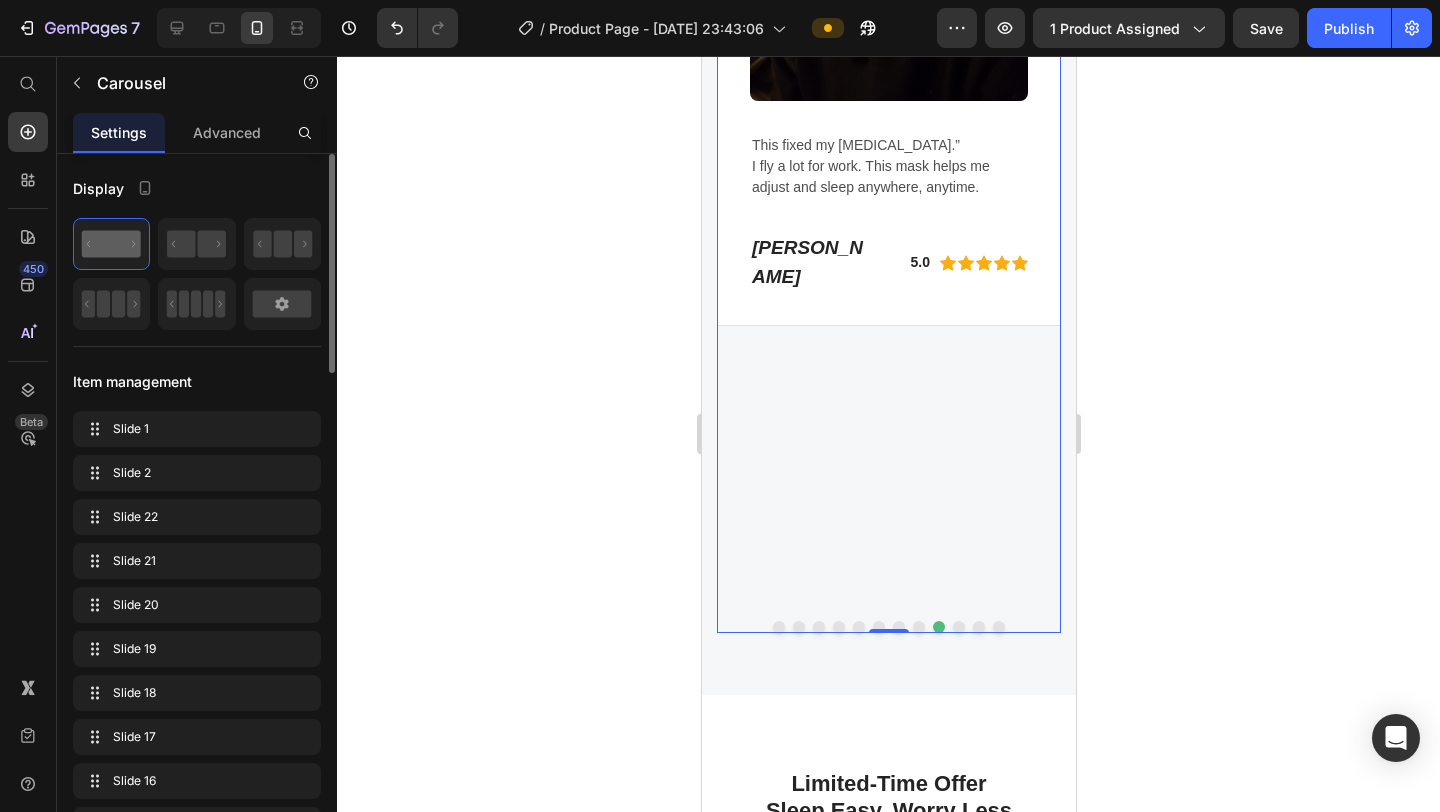 click at bounding box center [918, 627] 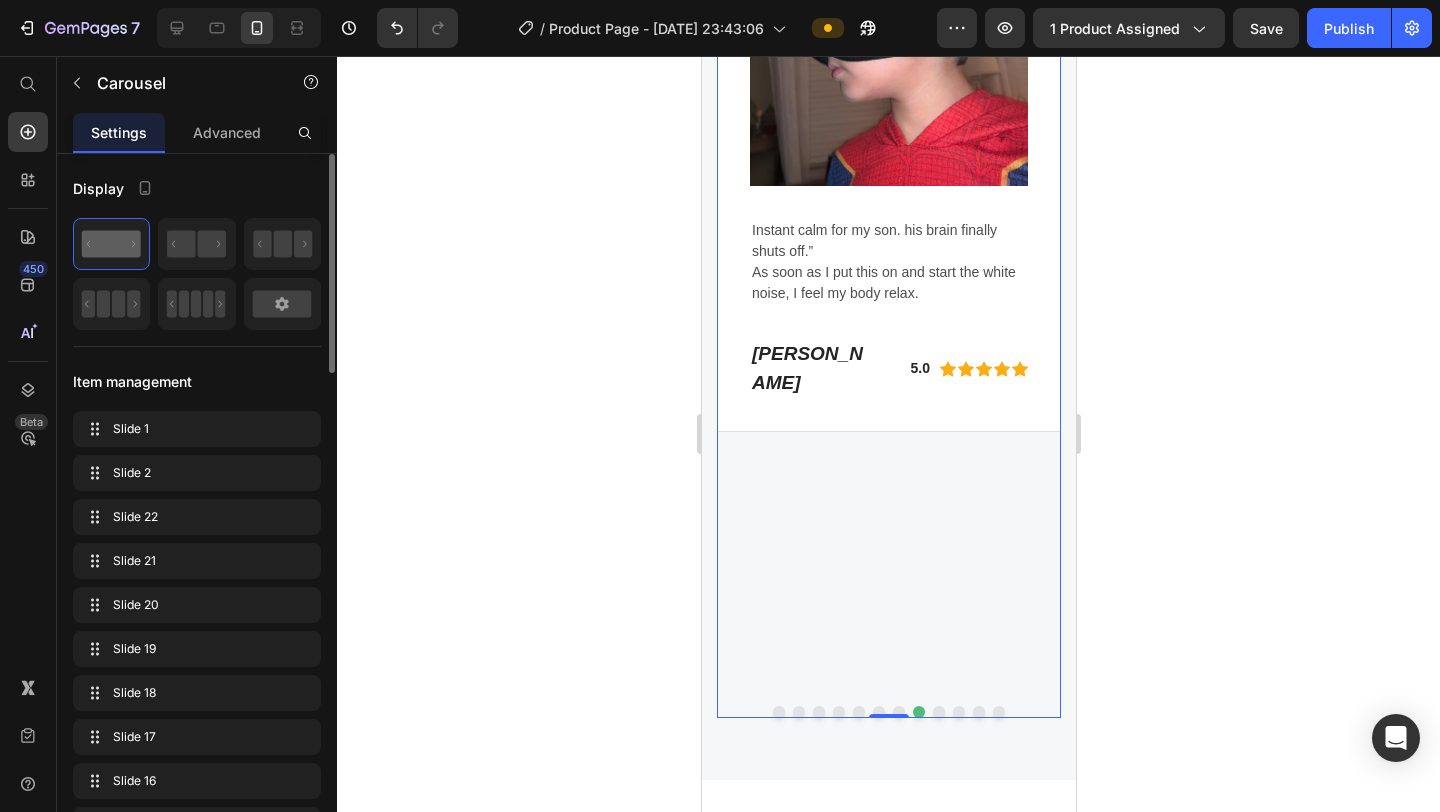 scroll, scrollTop: 6430, scrollLeft: 0, axis: vertical 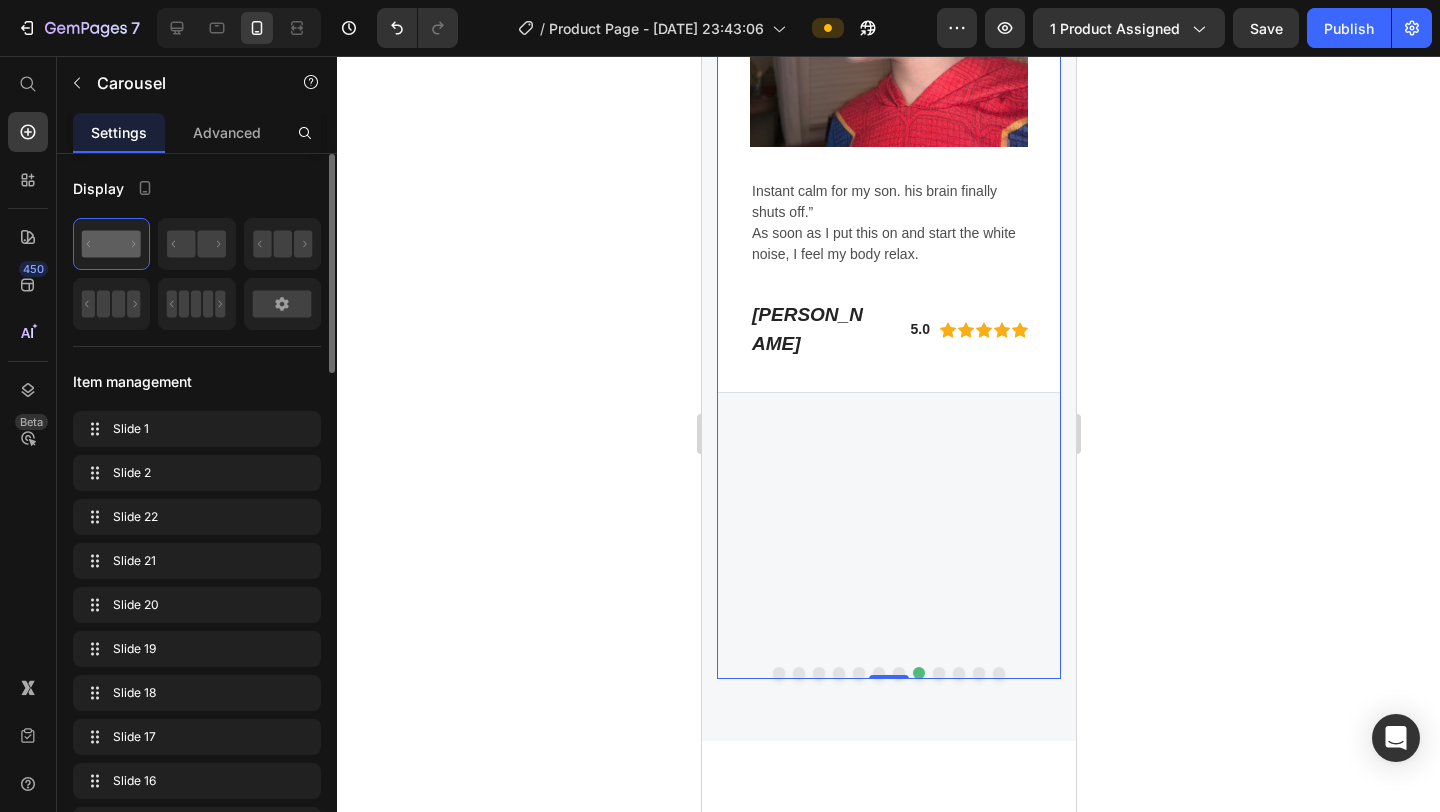 click at bounding box center [898, 673] 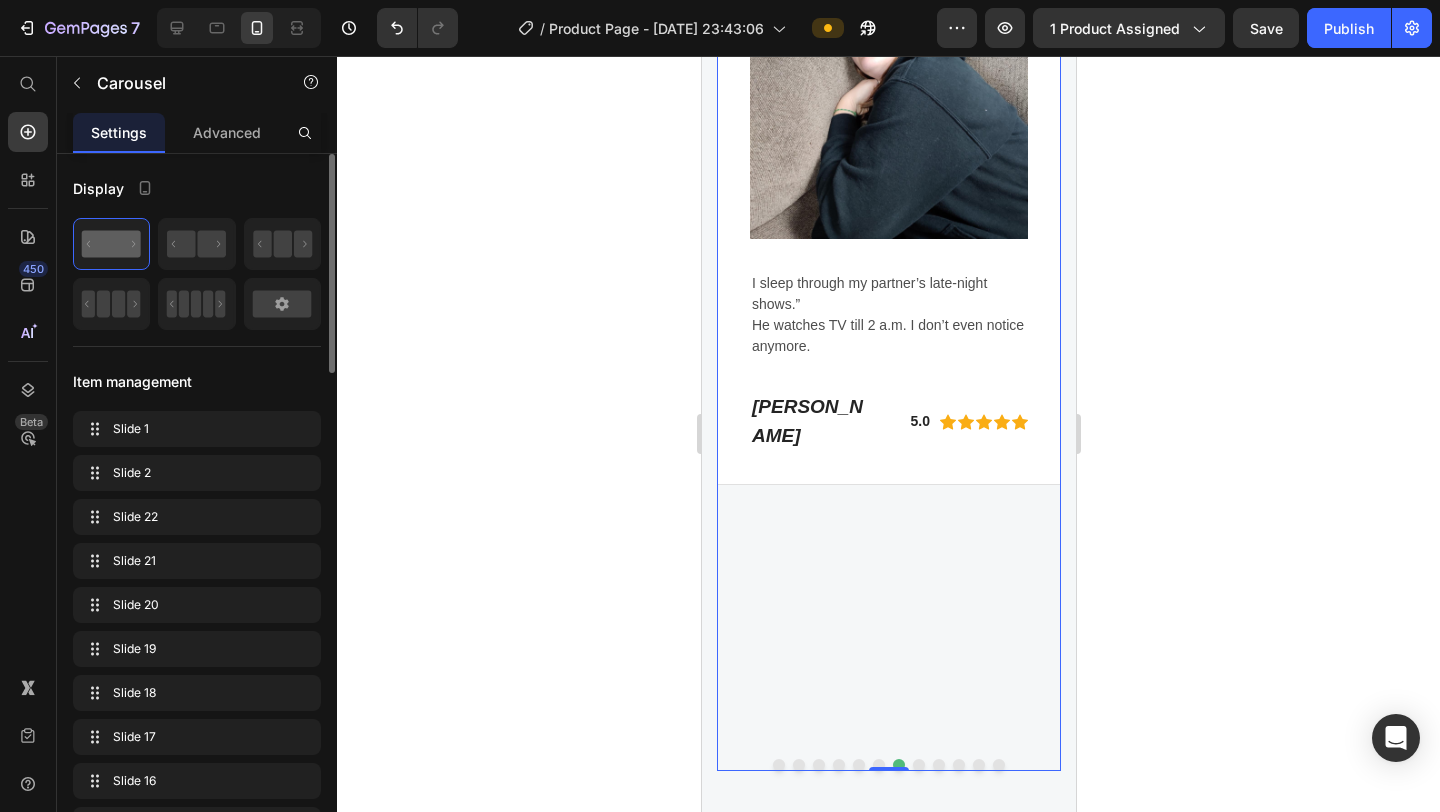 scroll, scrollTop: 6475, scrollLeft: 0, axis: vertical 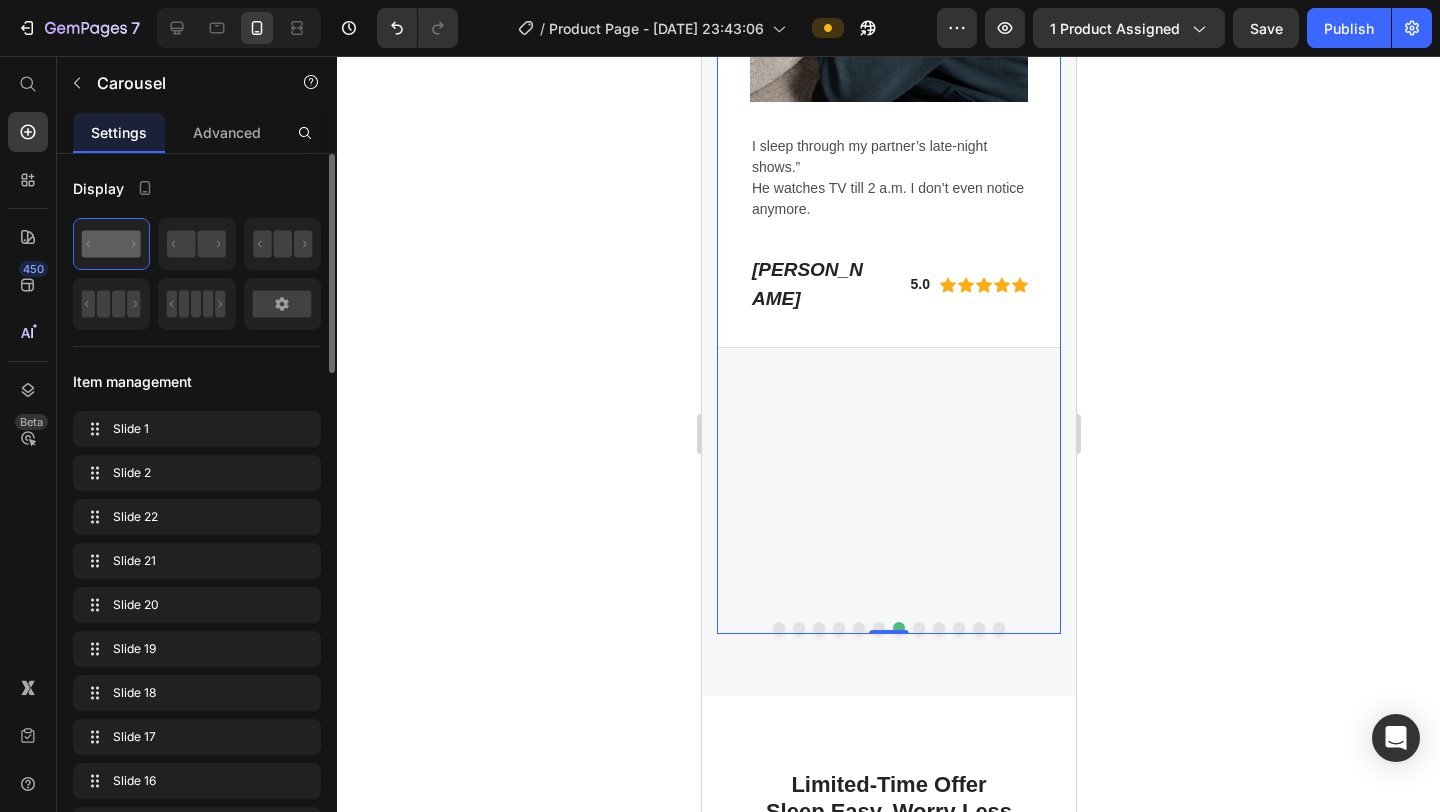 click at bounding box center [878, 628] 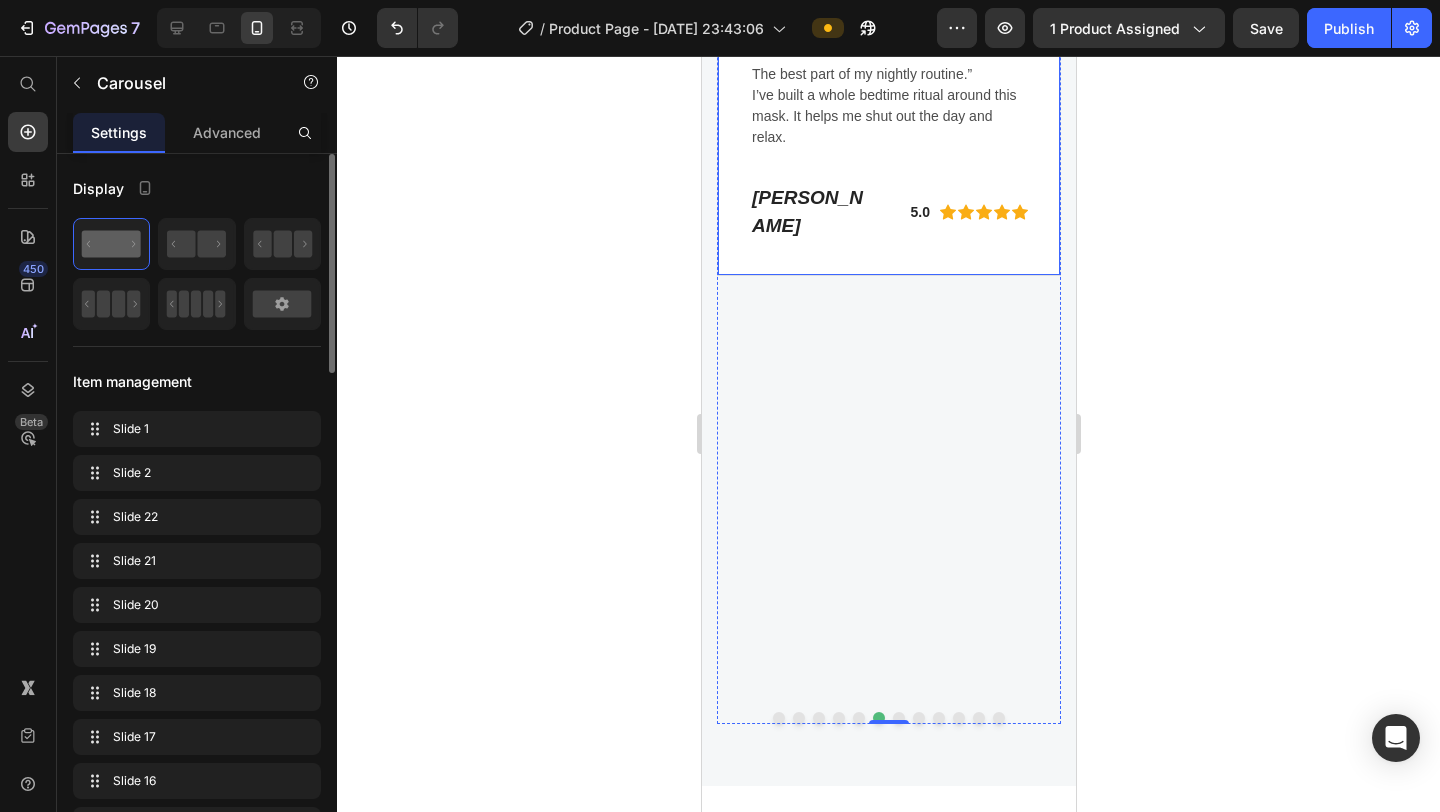scroll, scrollTop: 6388, scrollLeft: 0, axis: vertical 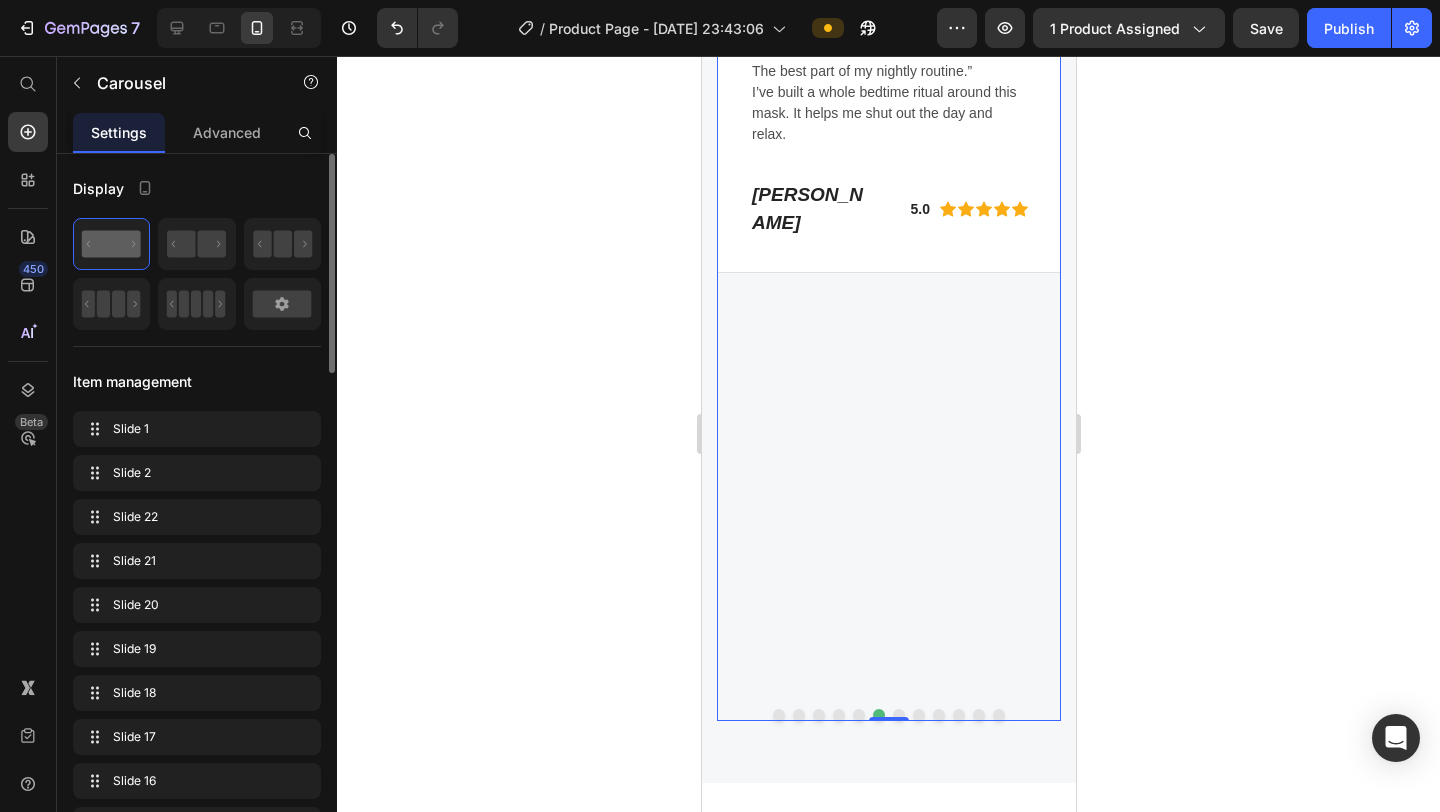 click at bounding box center (858, 715) 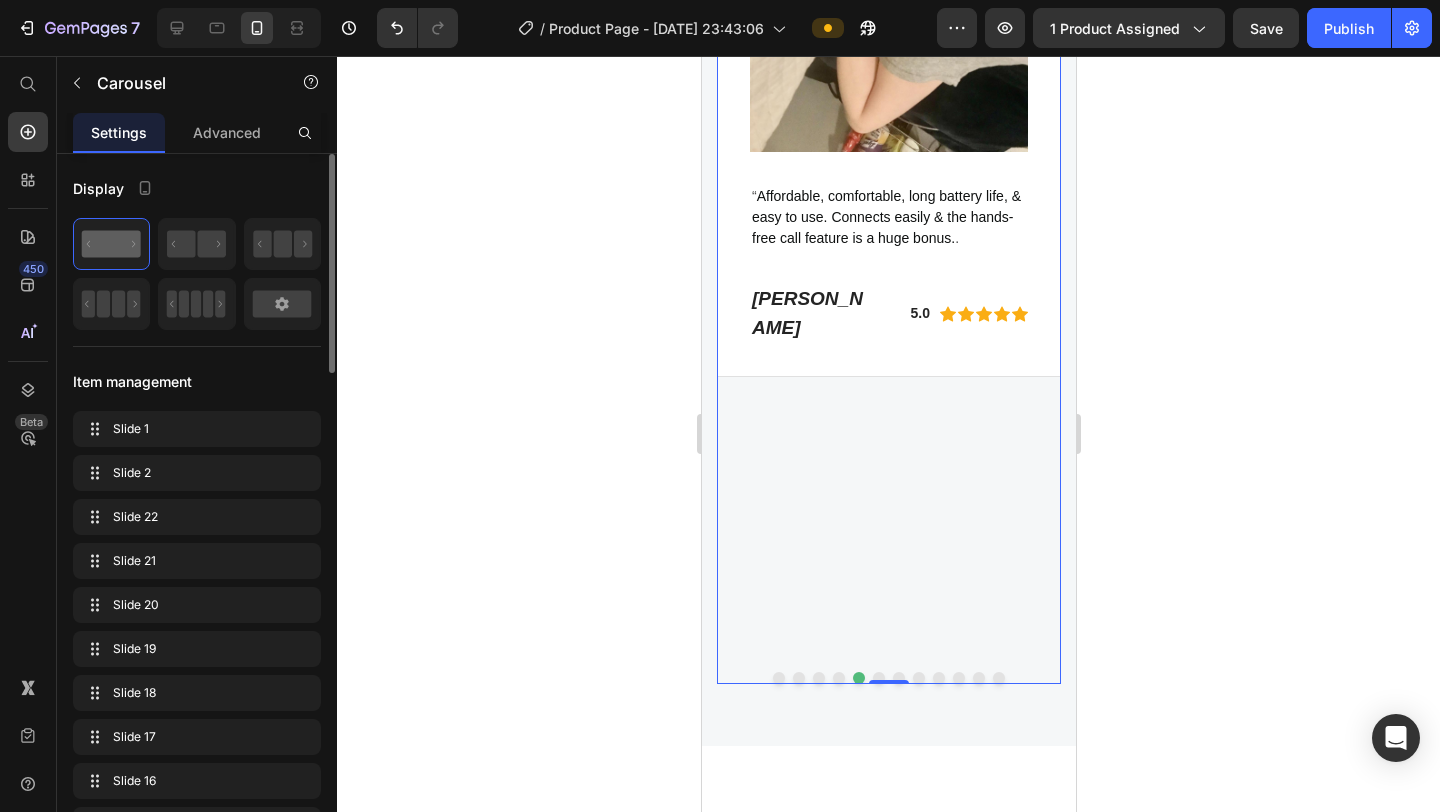 scroll, scrollTop: 6560, scrollLeft: 0, axis: vertical 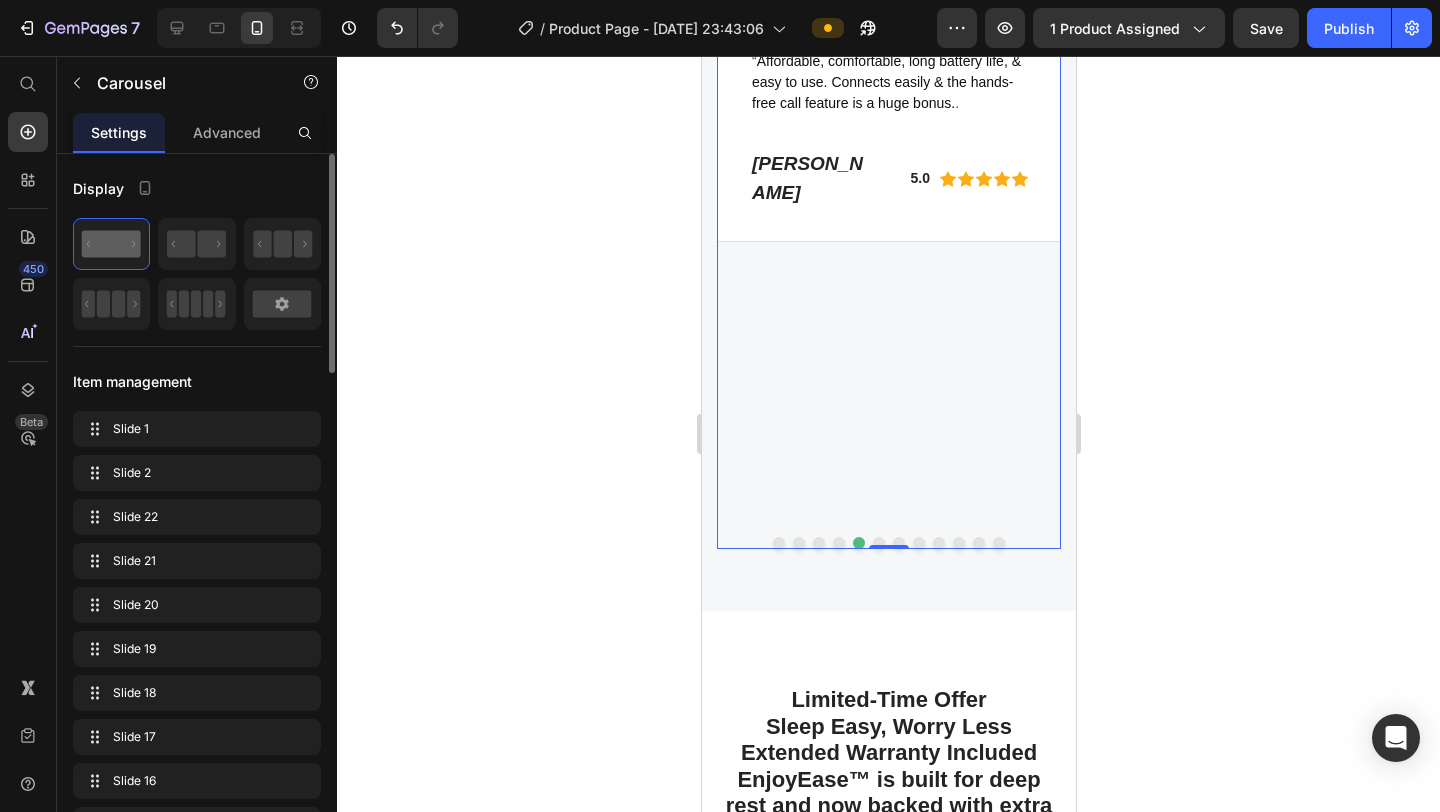 click at bounding box center [838, 543] 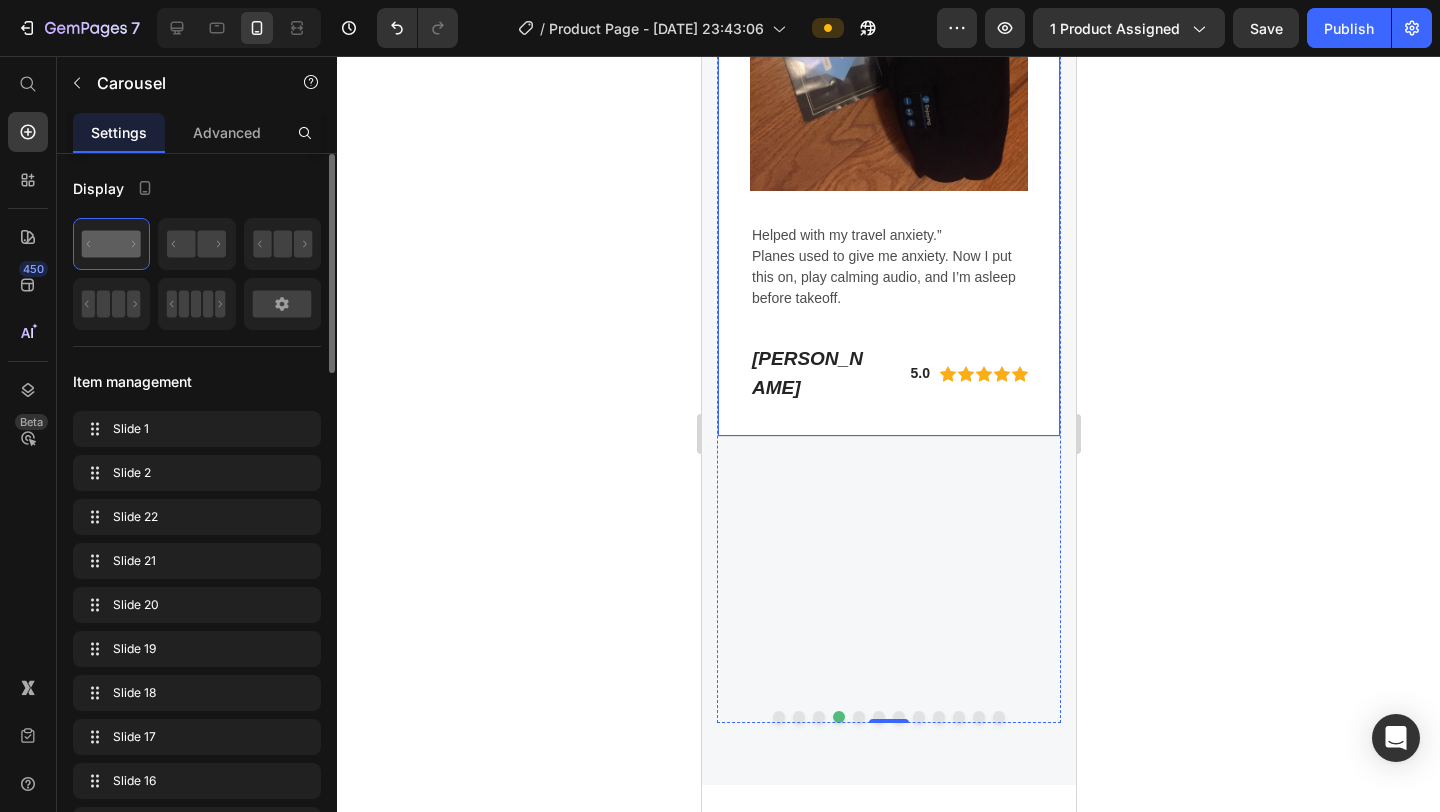 scroll, scrollTop: 6516, scrollLeft: 0, axis: vertical 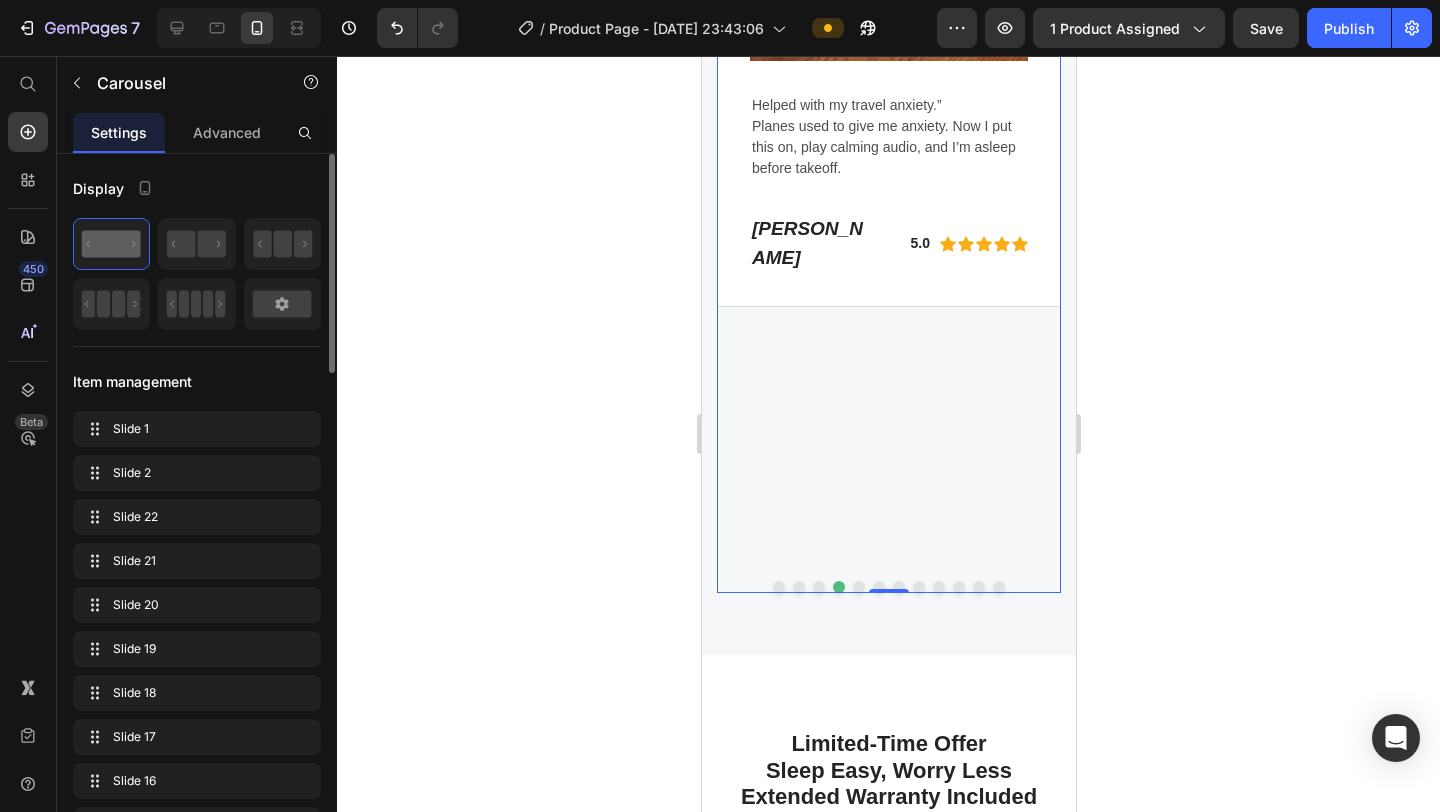 click at bounding box center (818, 587) 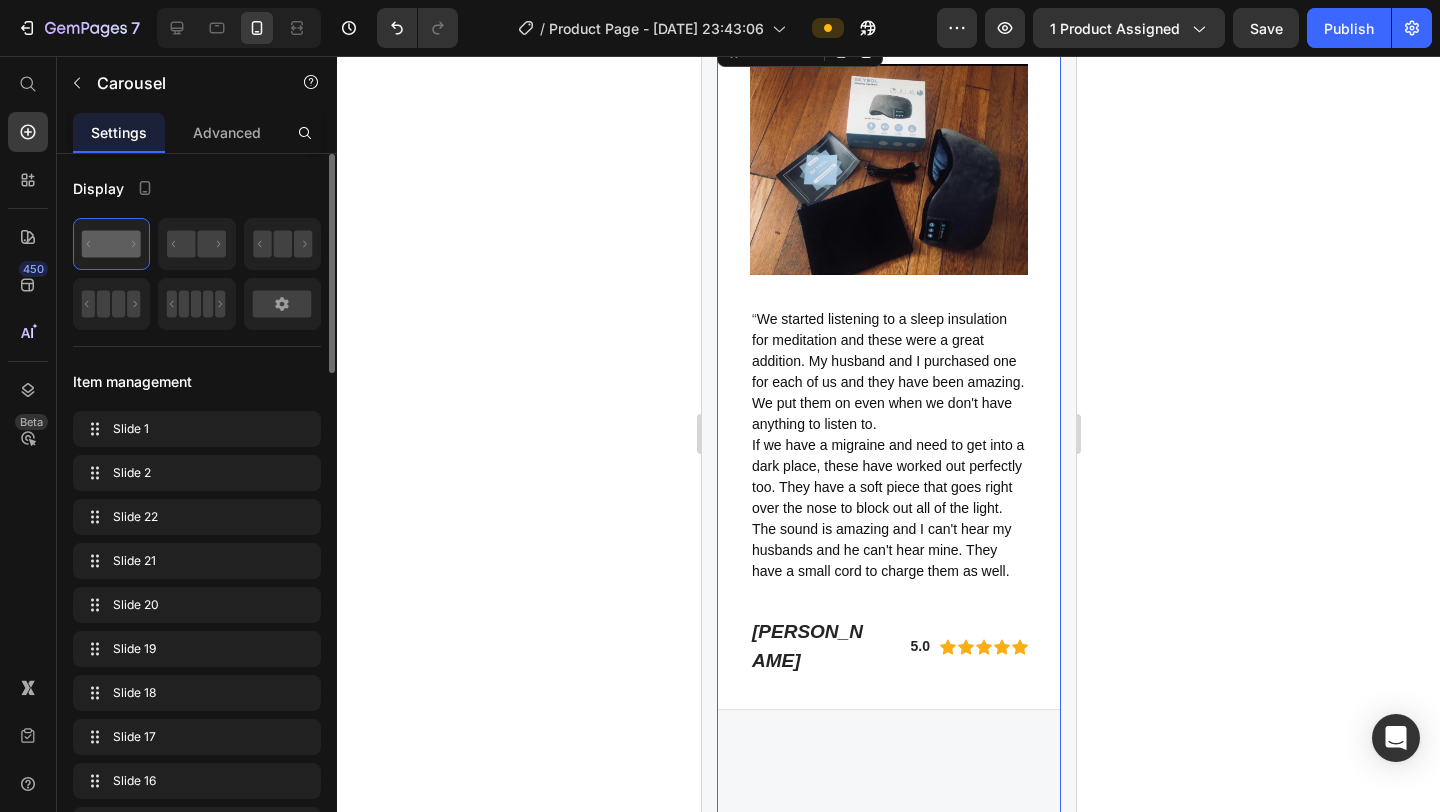 scroll, scrollTop: 6335, scrollLeft: 0, axis: vertical 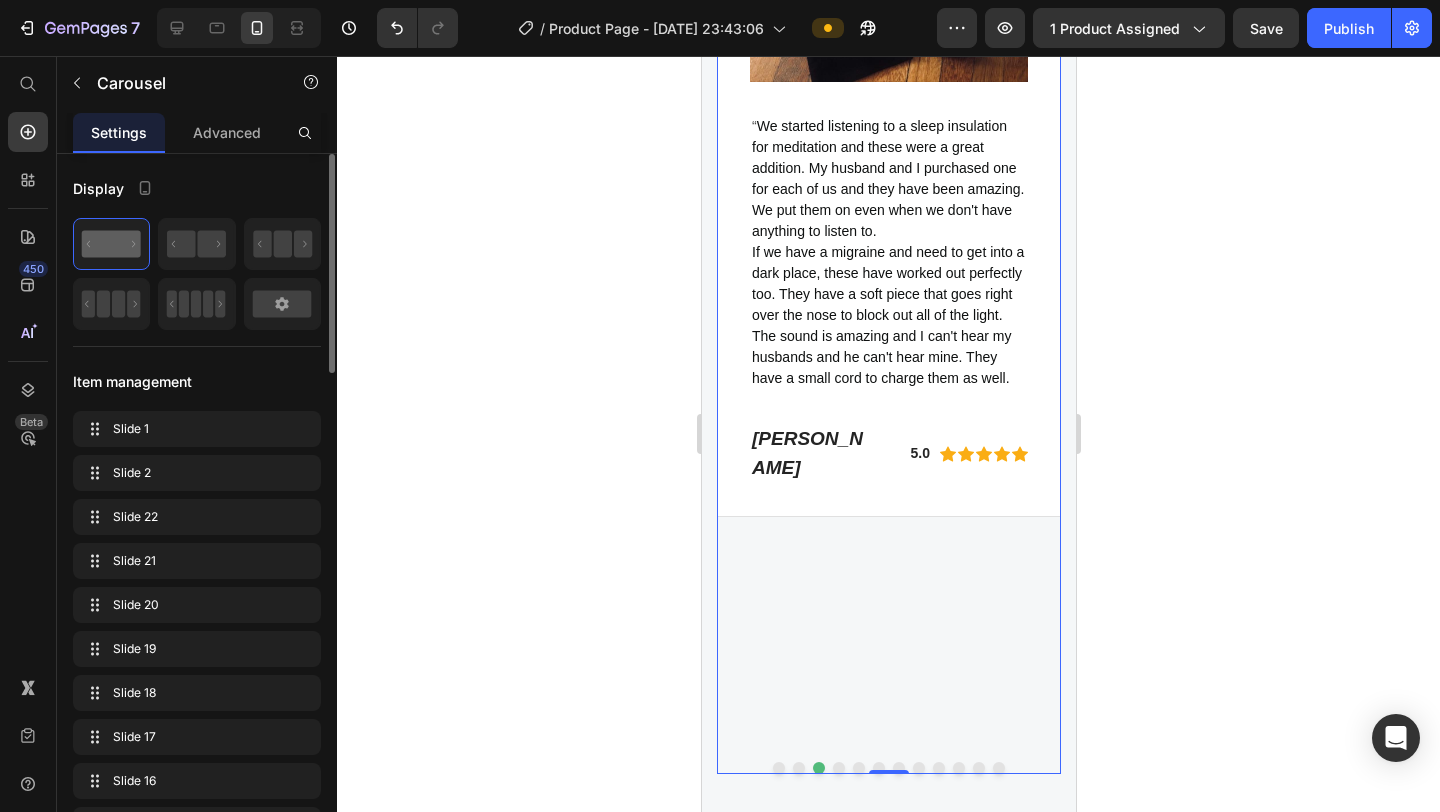 click at bounding box center [798, 768] 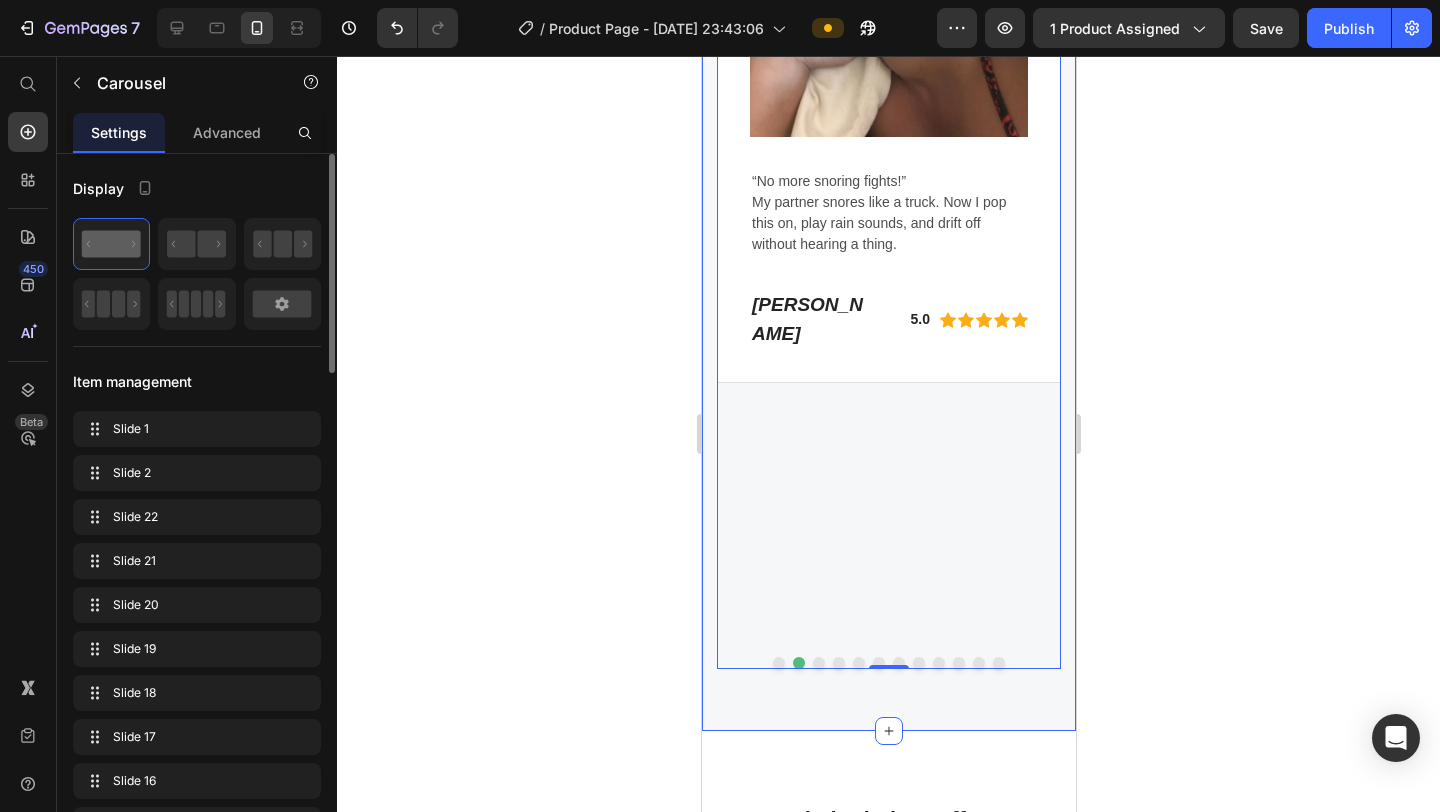 scroll, scrollTop: 6501, scrollLeft: 0, axis: vertical 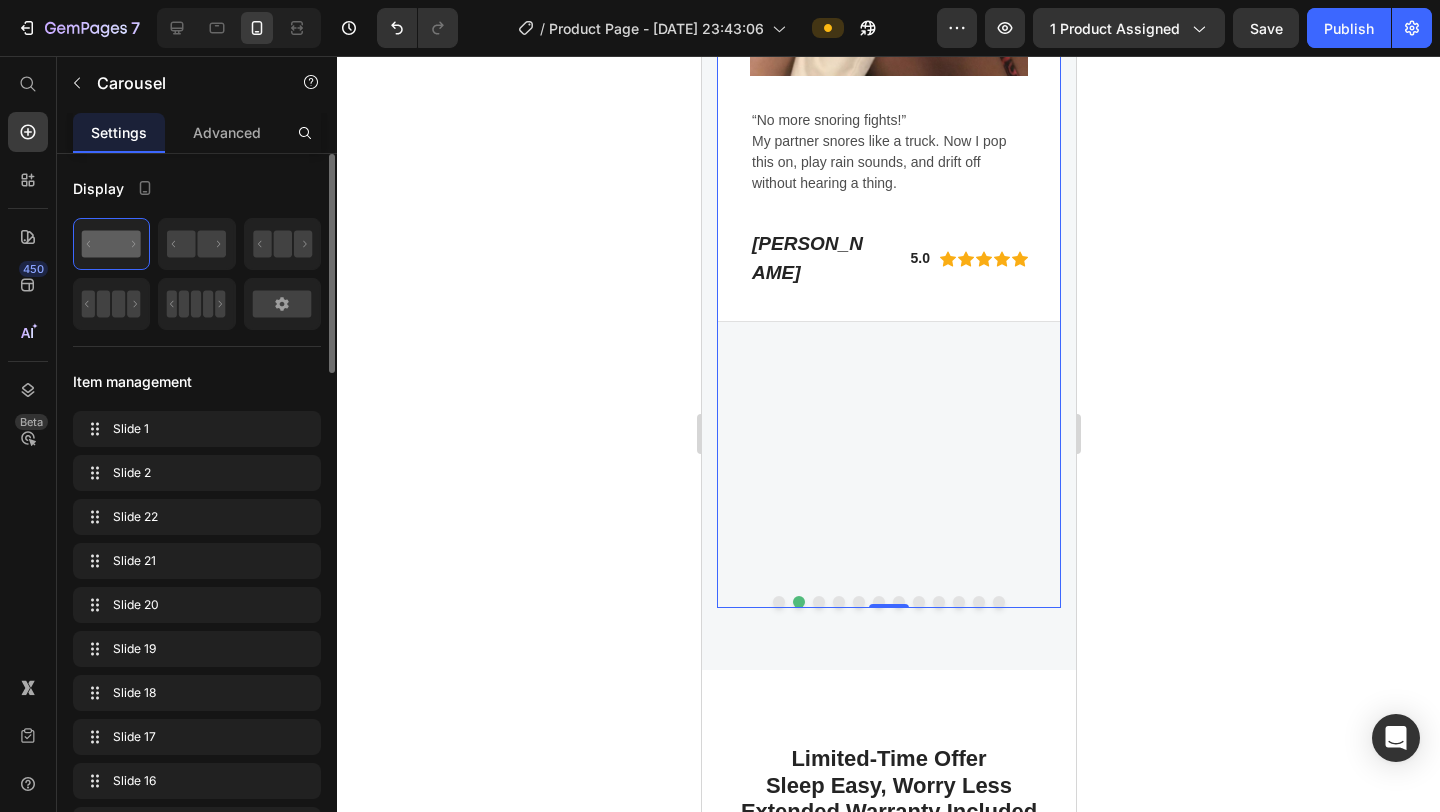 click at bounding box center [778, 602] 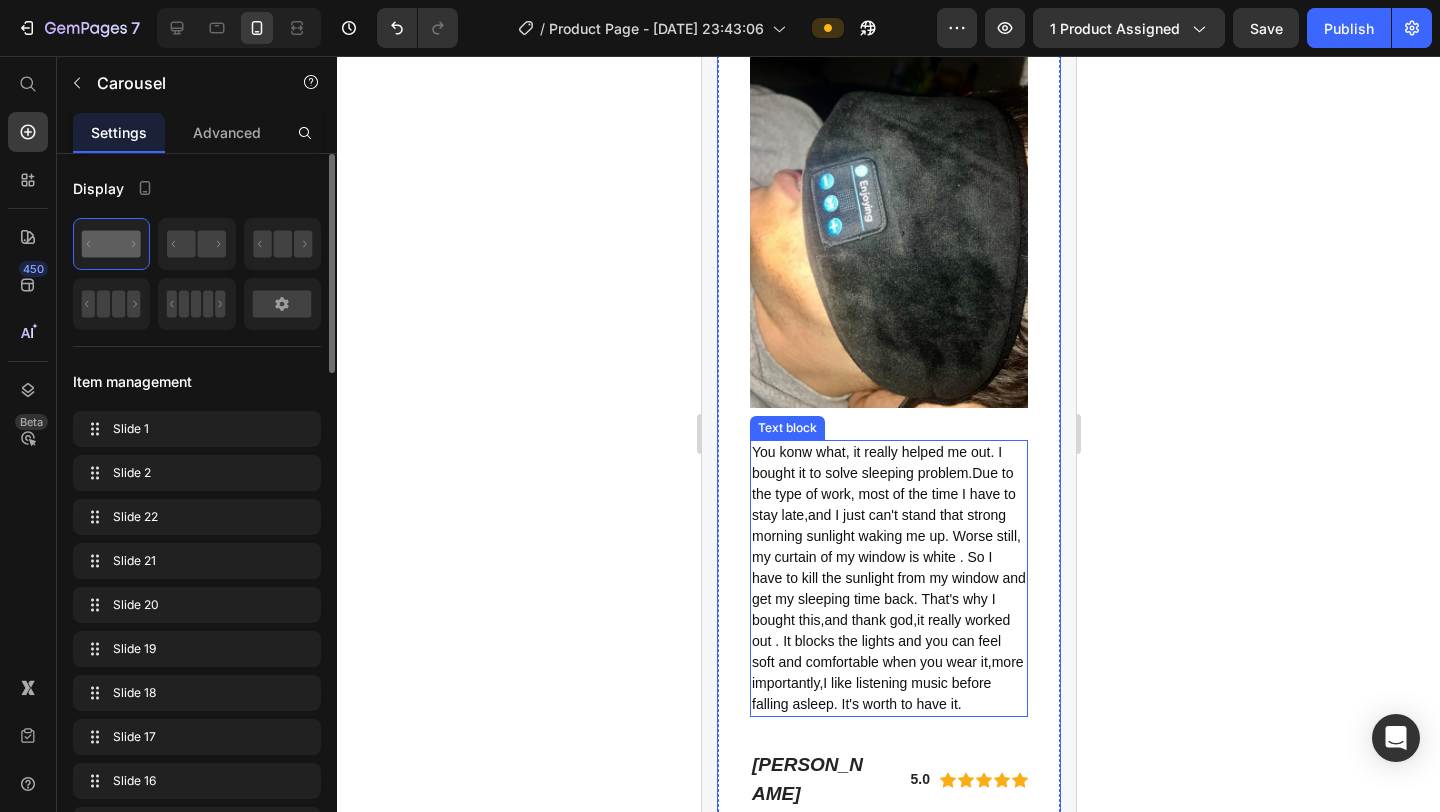 scroll, scrollTop: 6267, scrollLeft: 0, axis: vertical 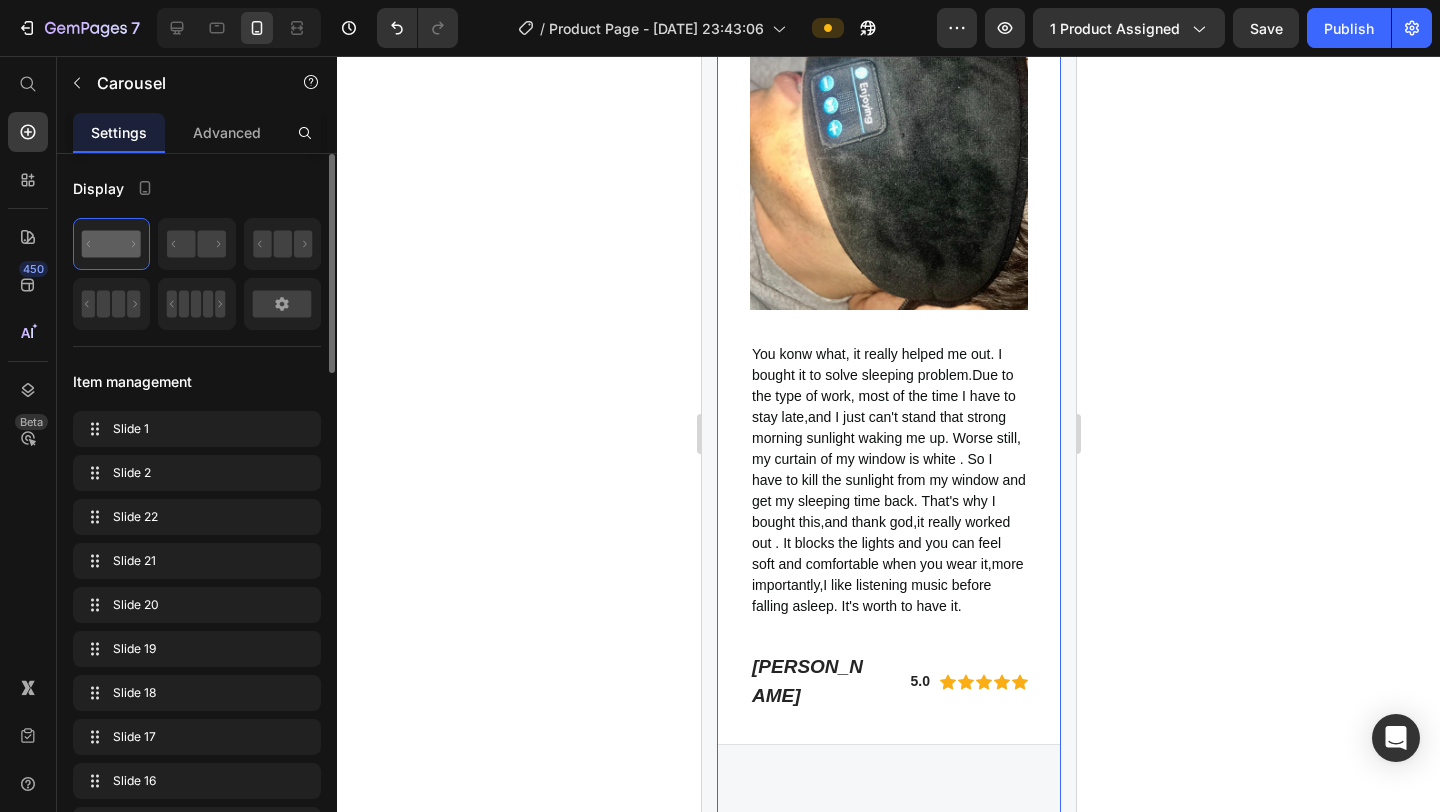 click at bounding box center [838, 836] 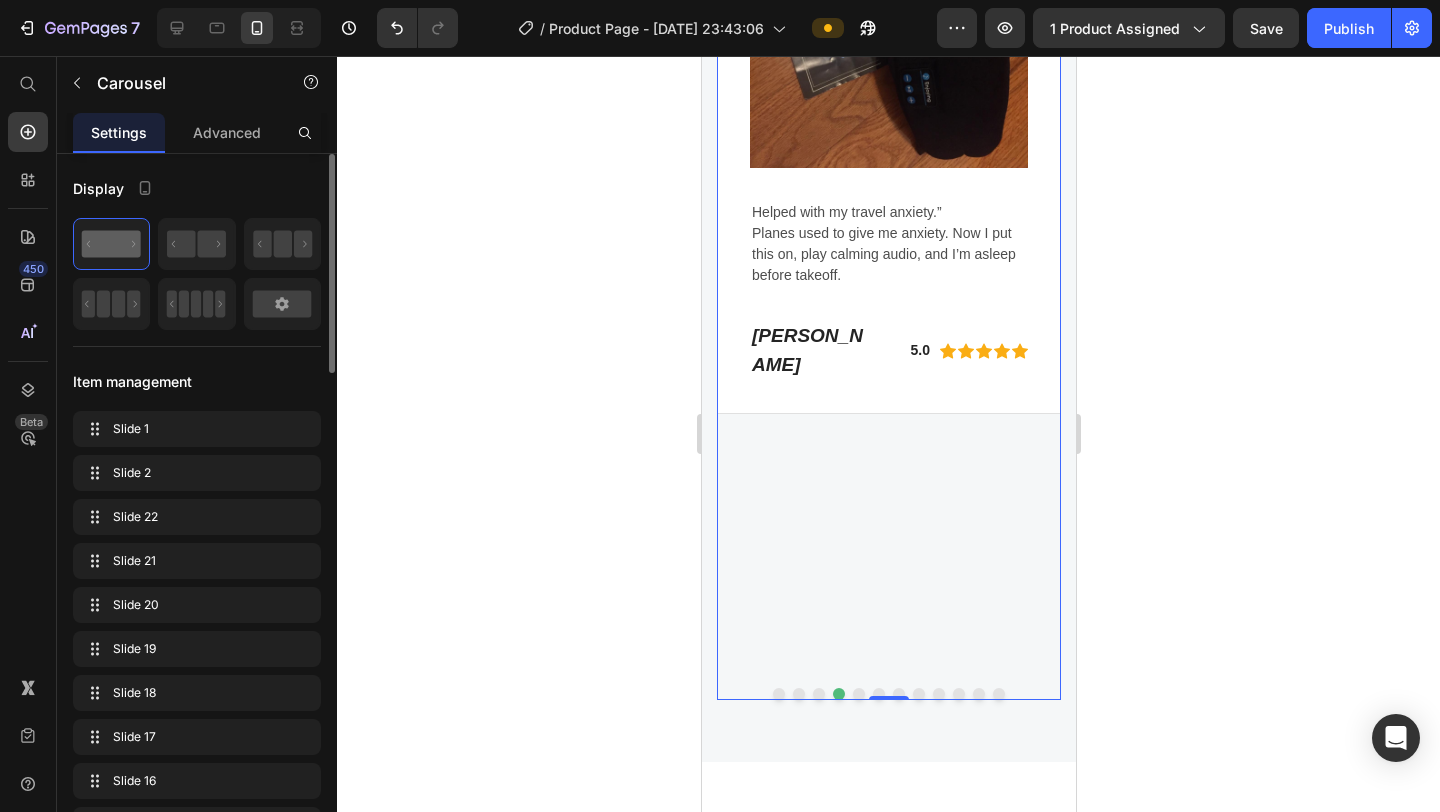 scroll, scrollTop: 6426, scrollLeft: 0, axis: vertical 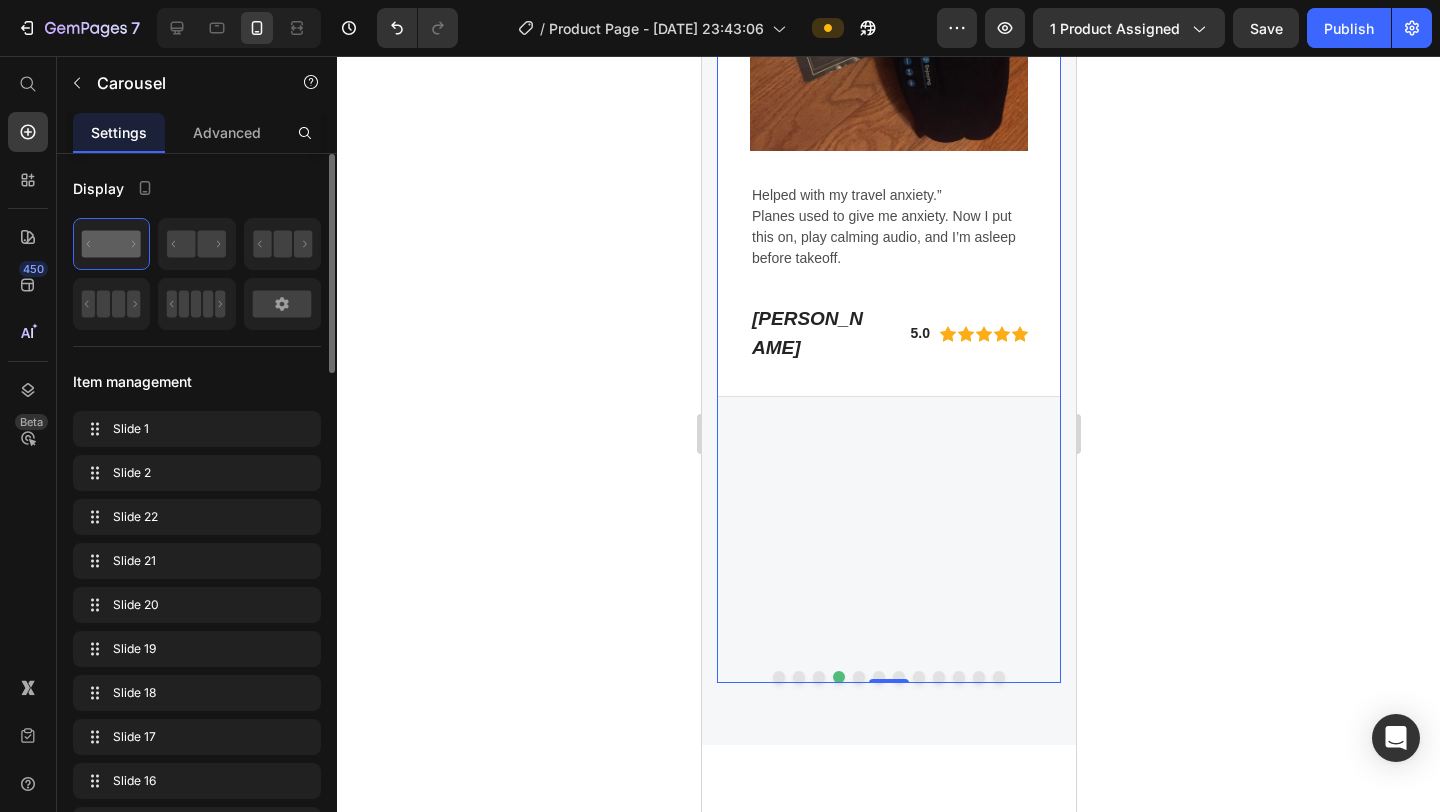 click at bounding box center [918, 677] 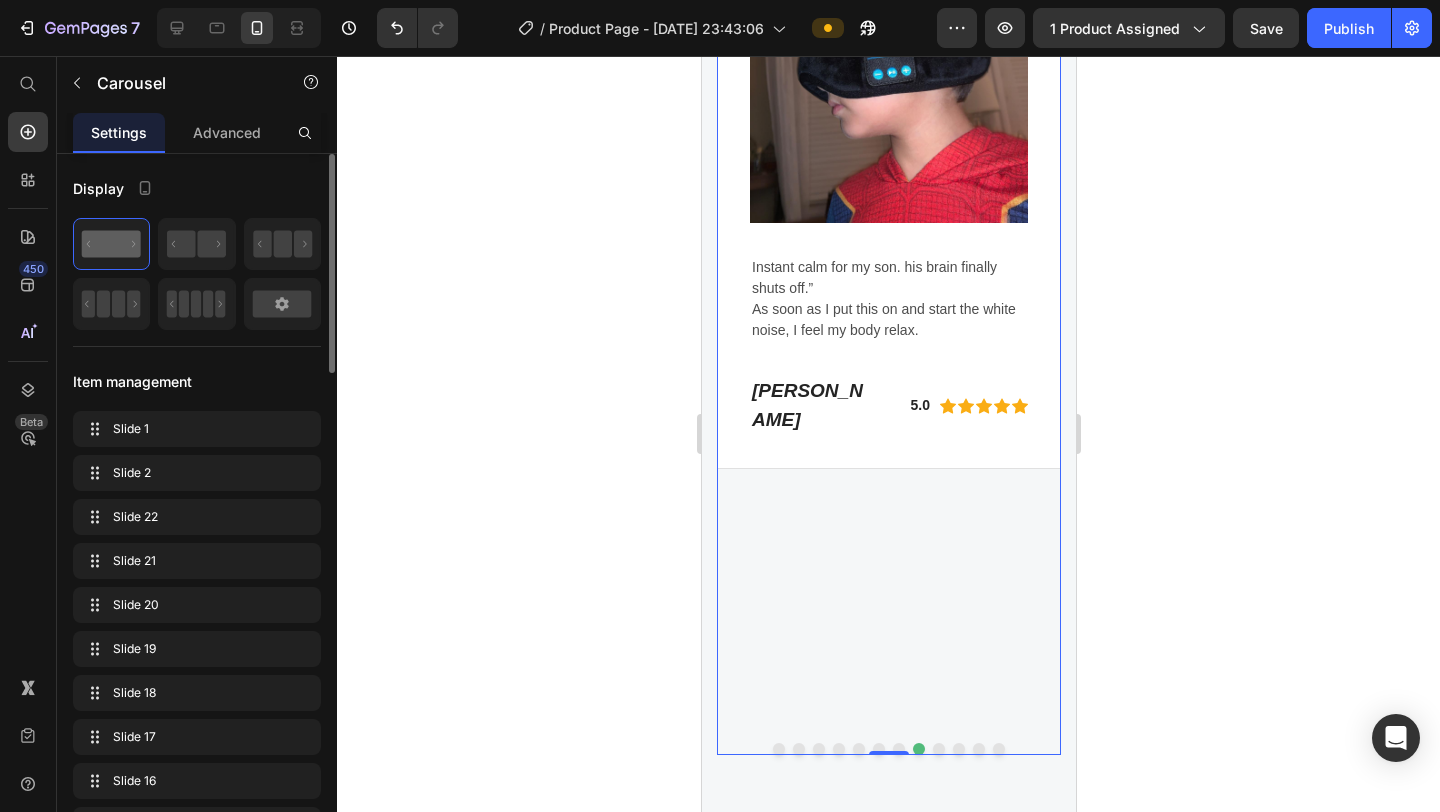 scroll, scrollTop: 6351, scrollLeft: 0, axis: vertical 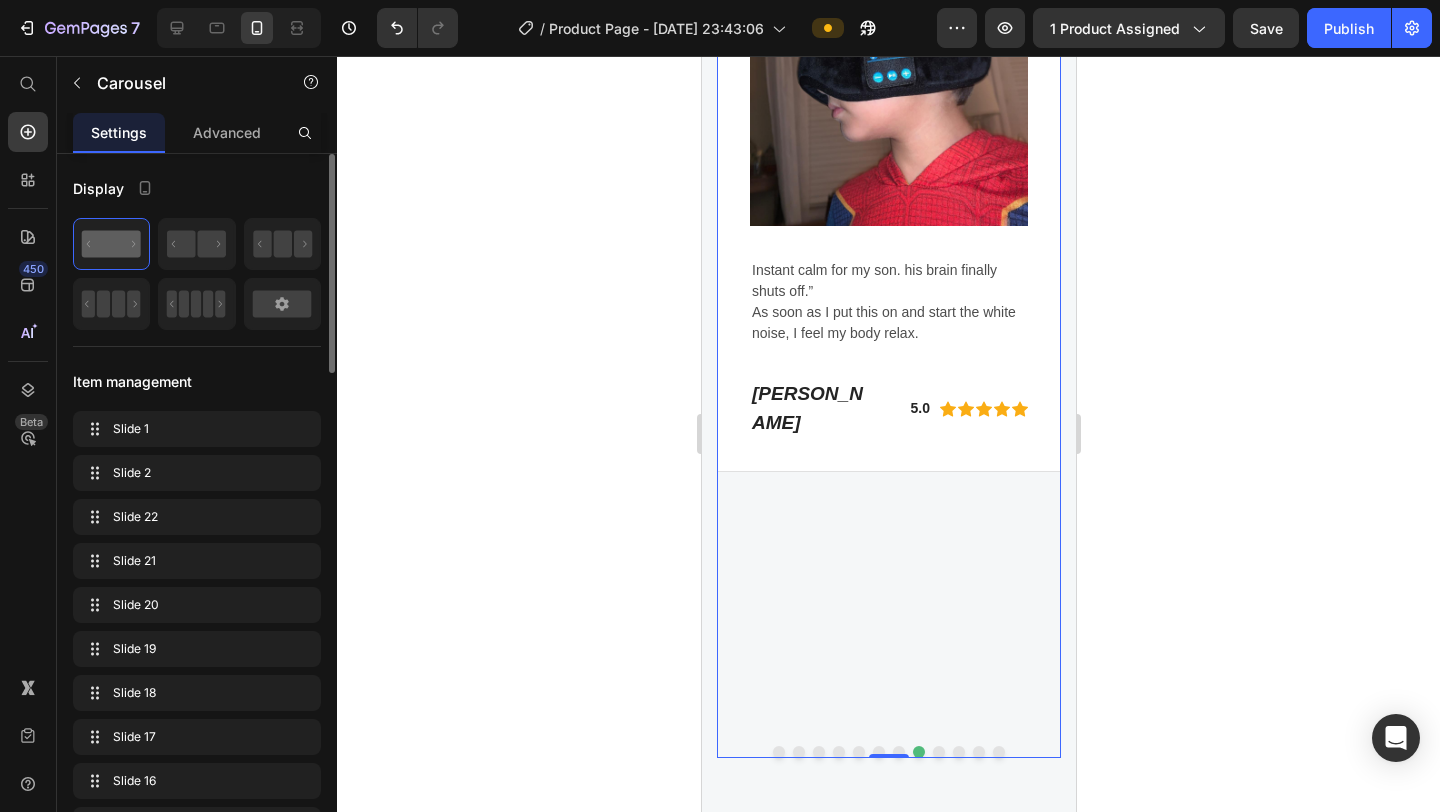 click at bounding box center (938, 752) 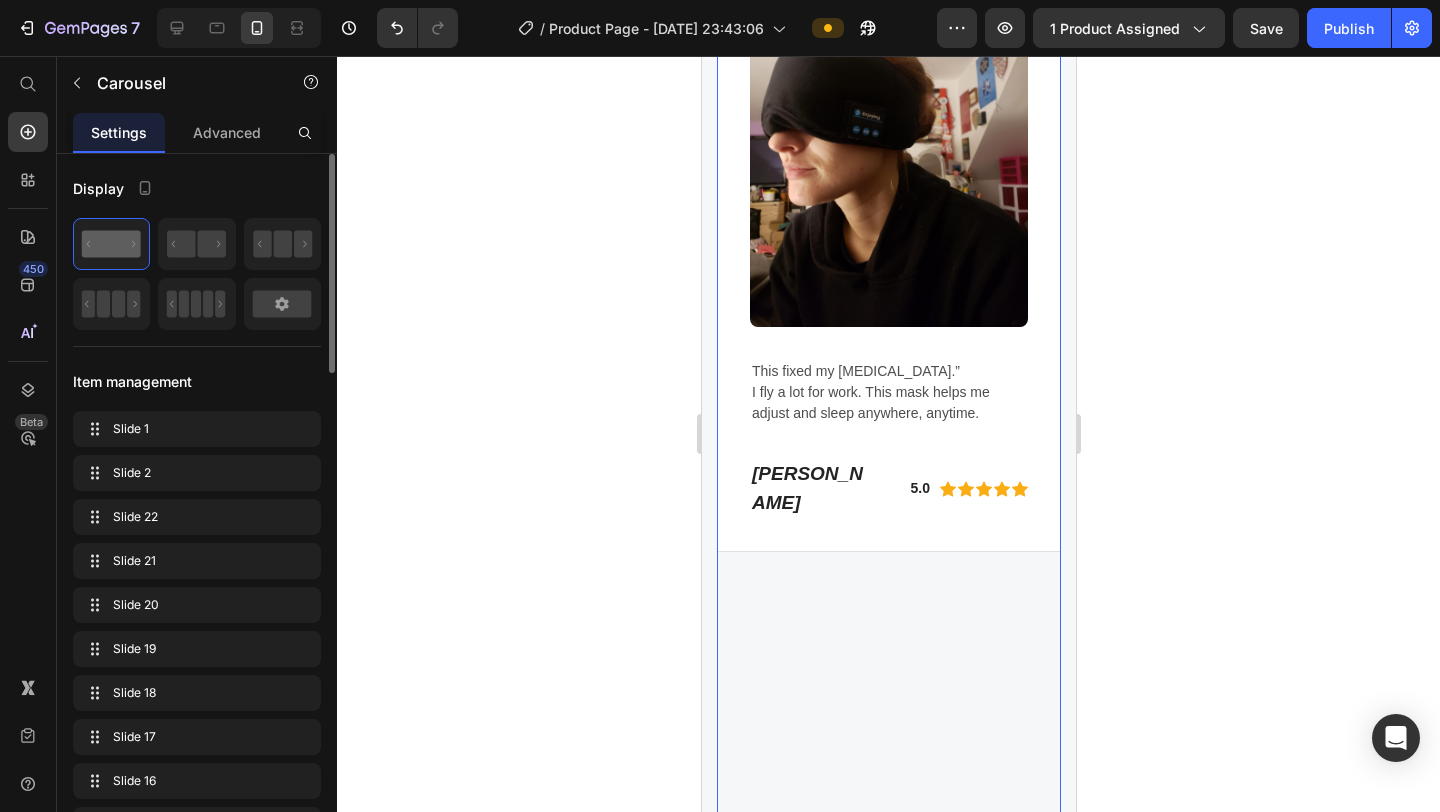 scroll, scrollTop: 6322, scrollLeft: 0, axis: vertical 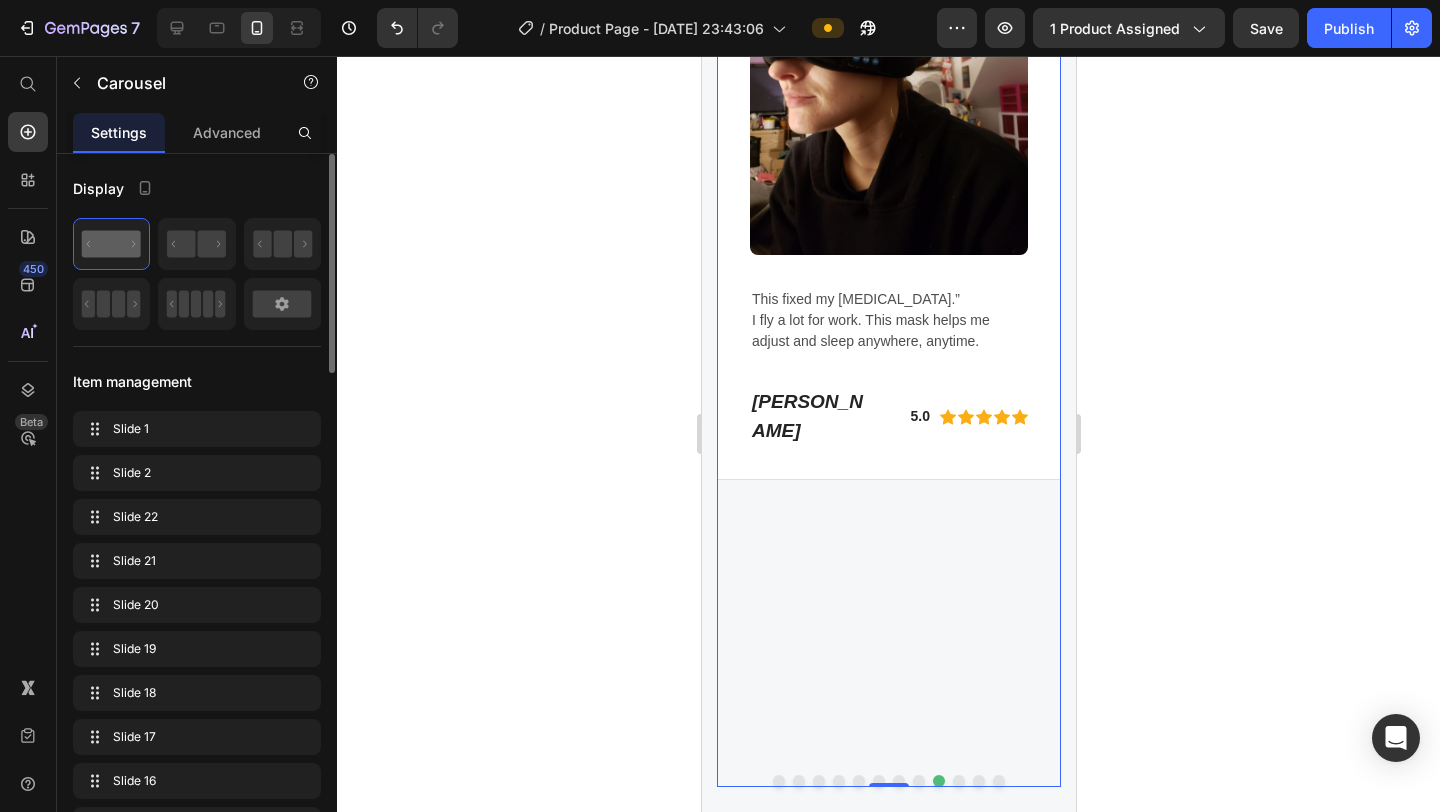 click at bounding box center (958, 781) 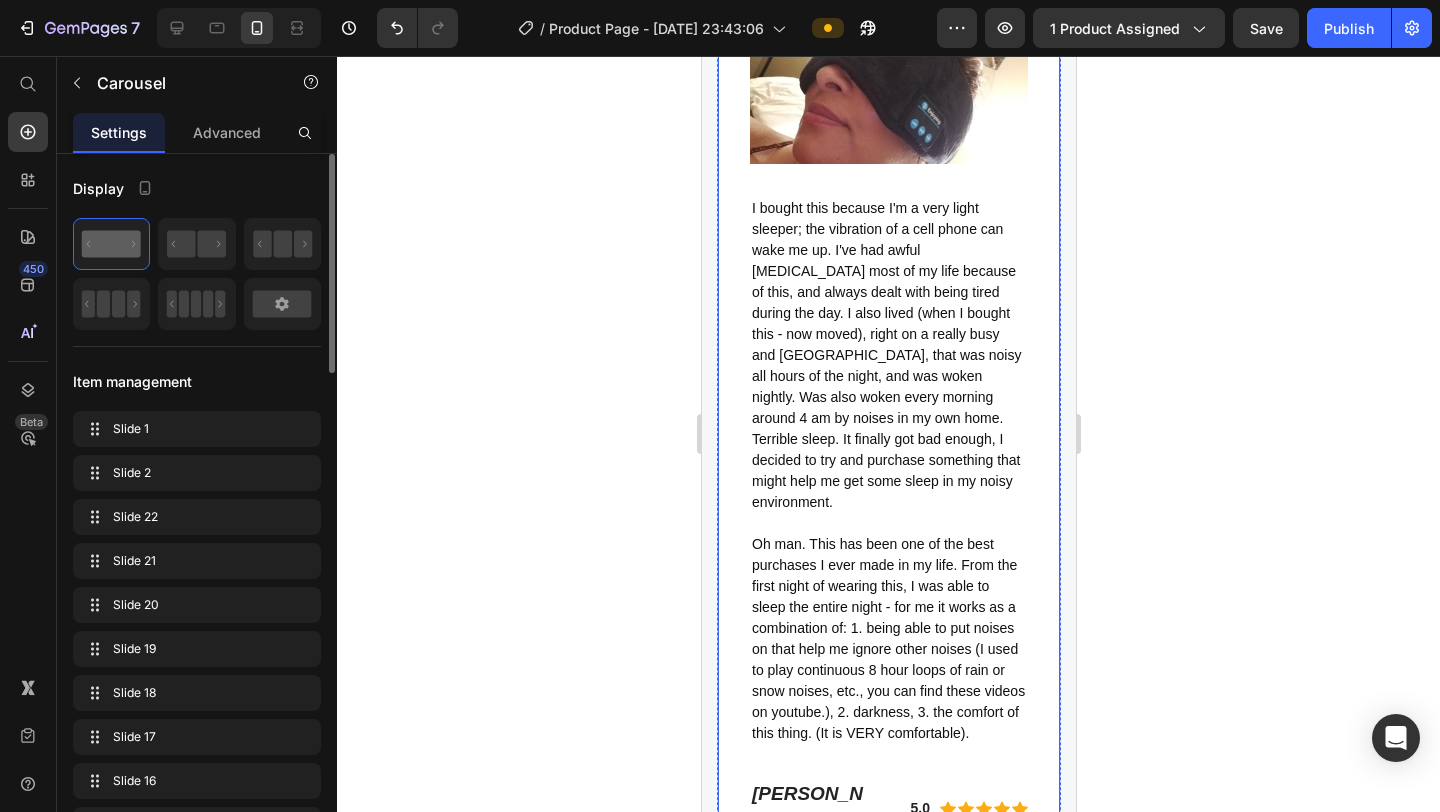 scroll, scrollTop: 6245, scrollLeft: 0, axis: vertical 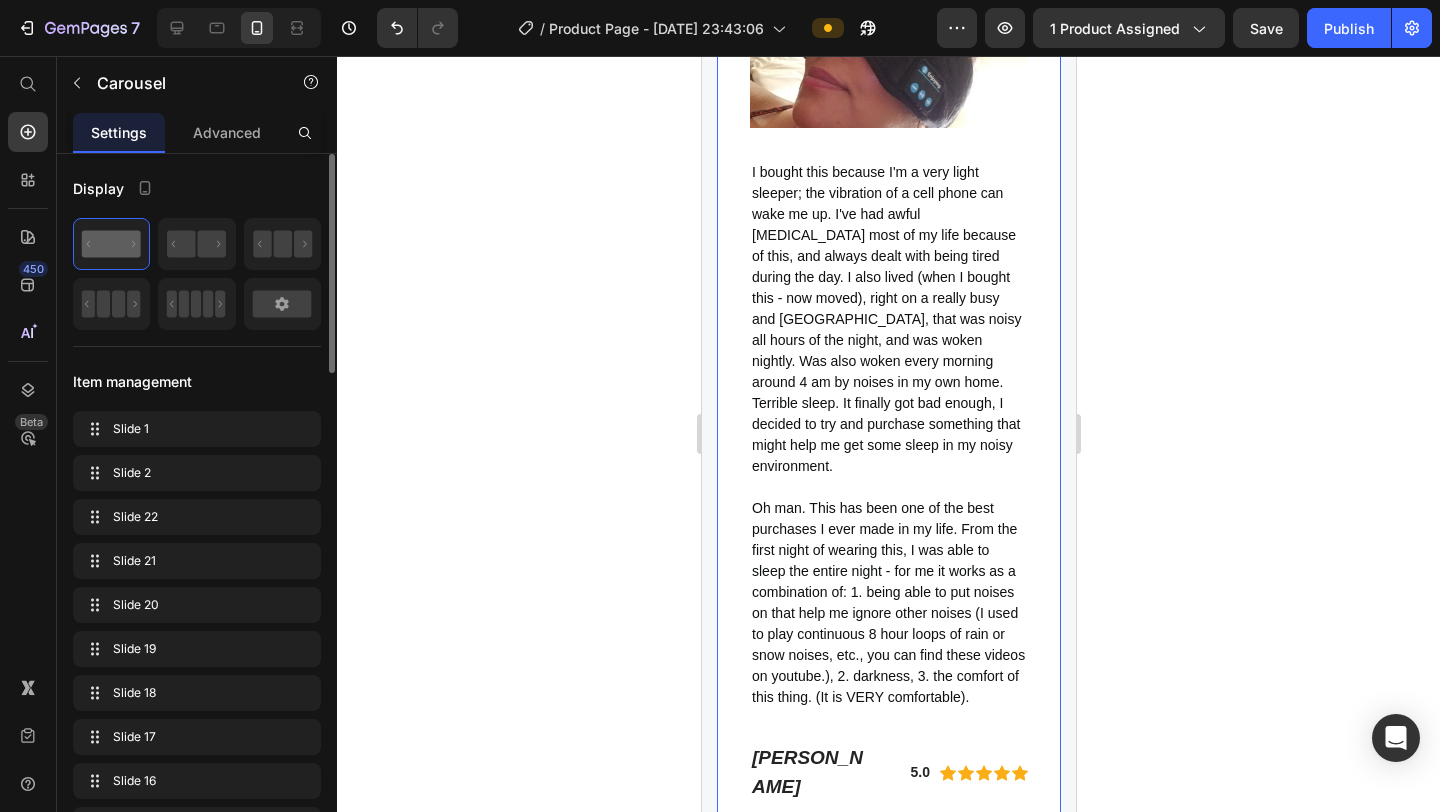 click at bounding box center [978, 858] 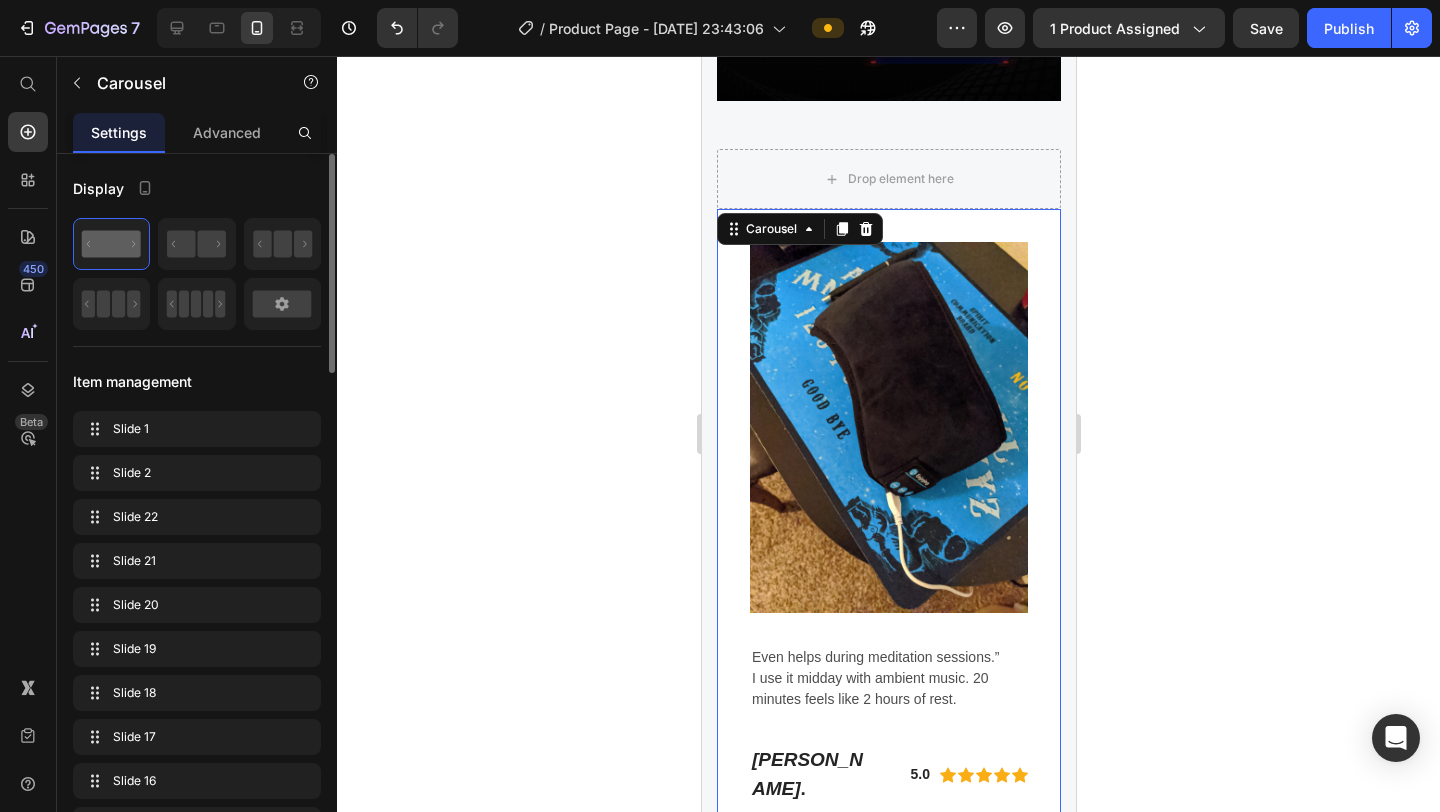 scroll, scrollTop: 6392, scrollLeft: 0, axis: vertical 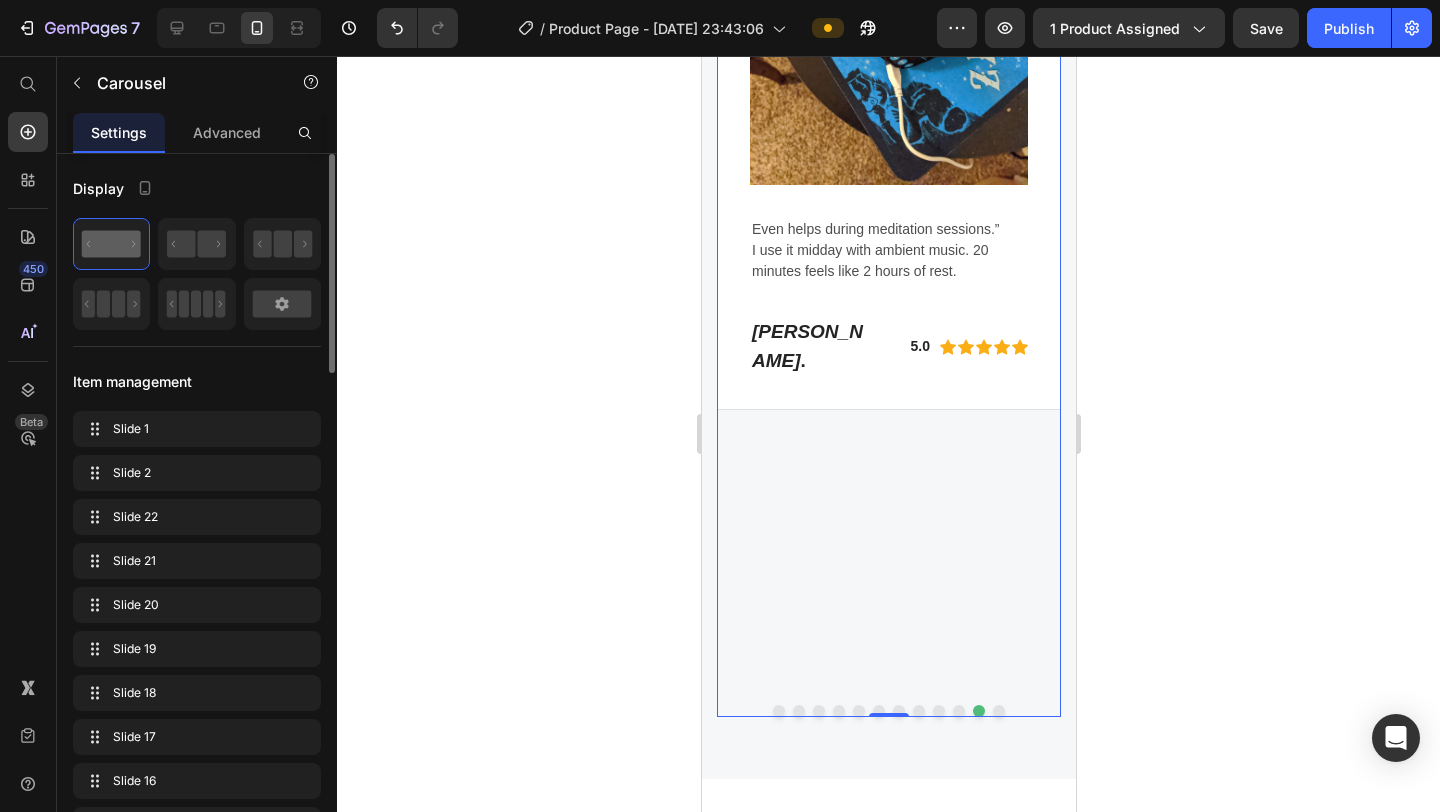click at bounding box center (998, 711) 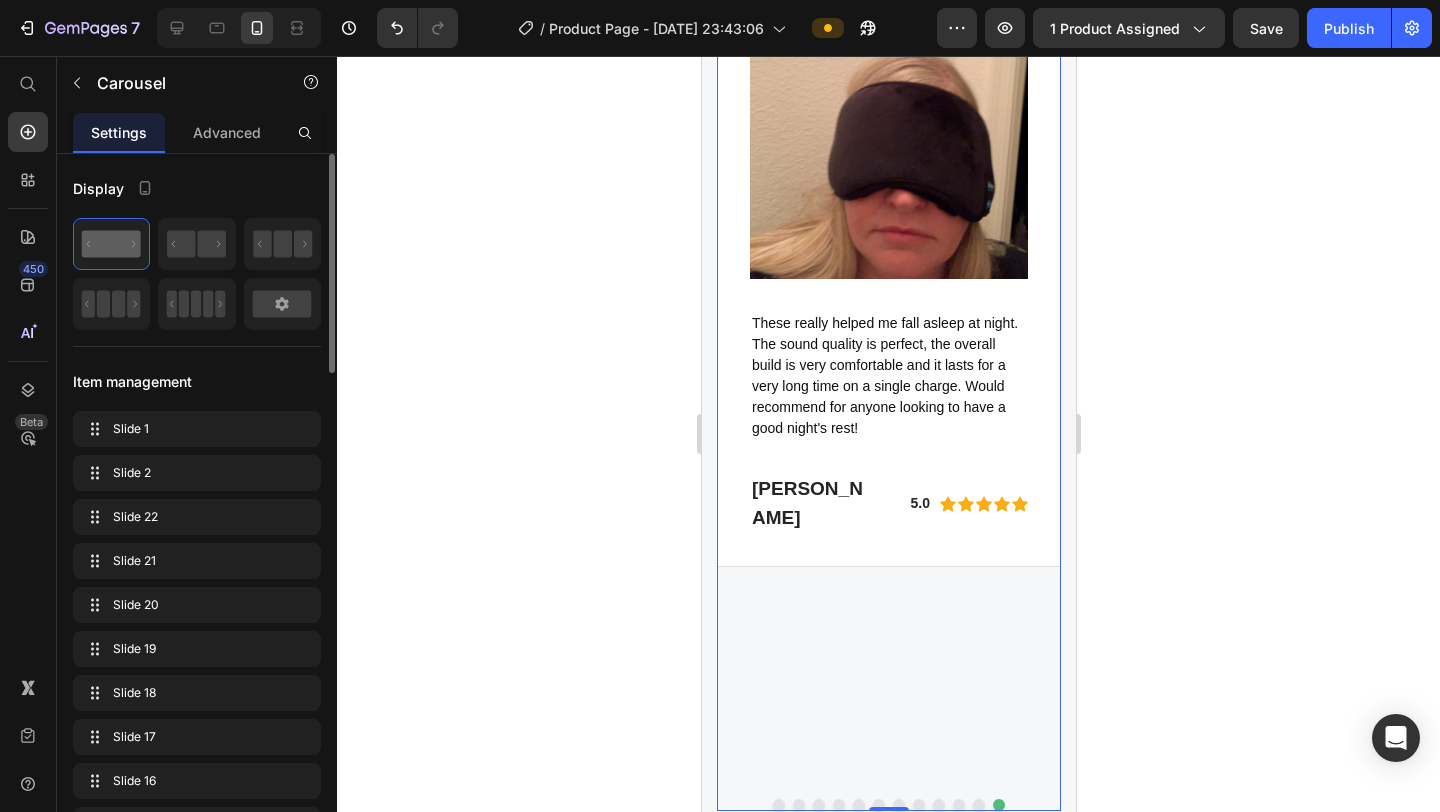 scroll, scrollTop: 6294, scrollLeft: 0, axis: vertical 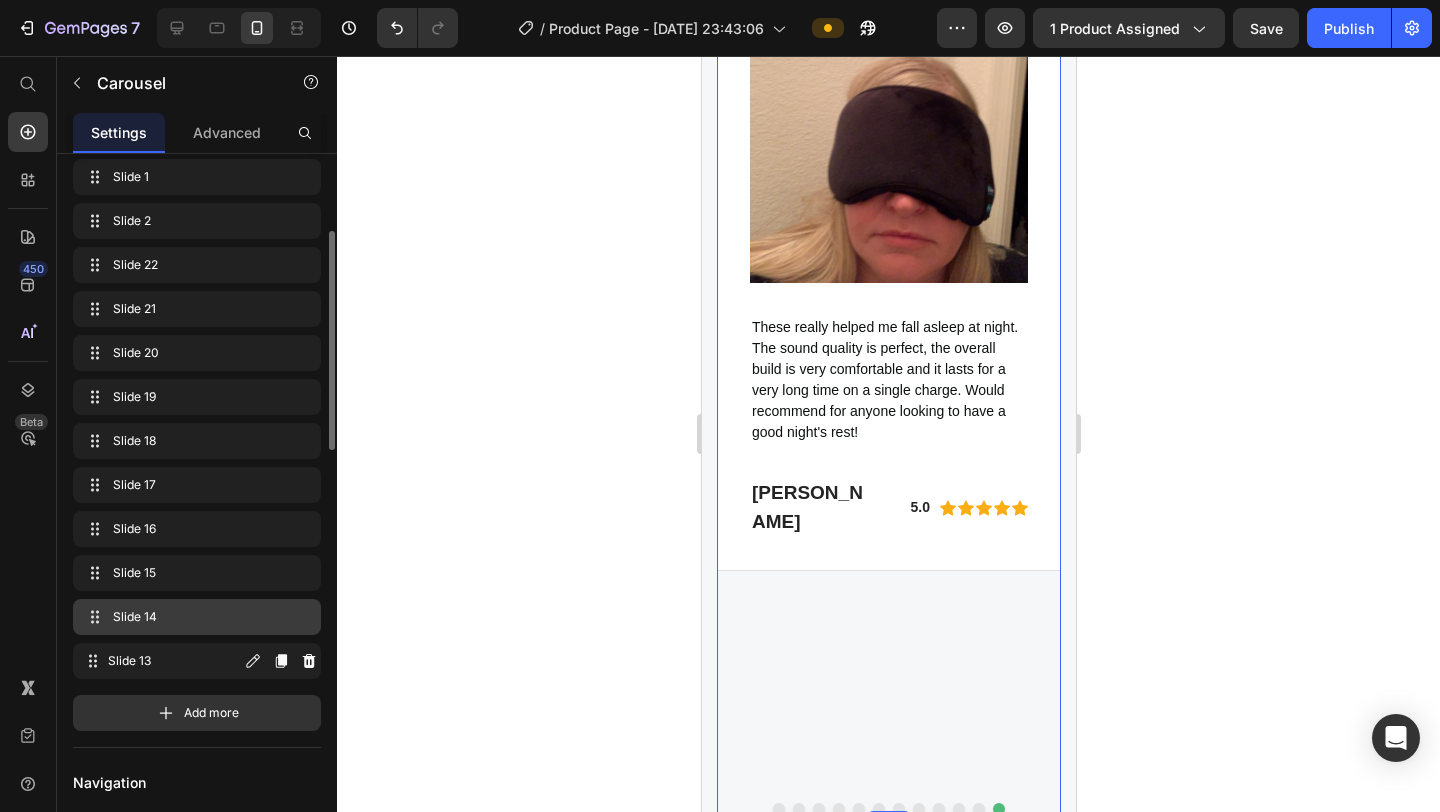 type 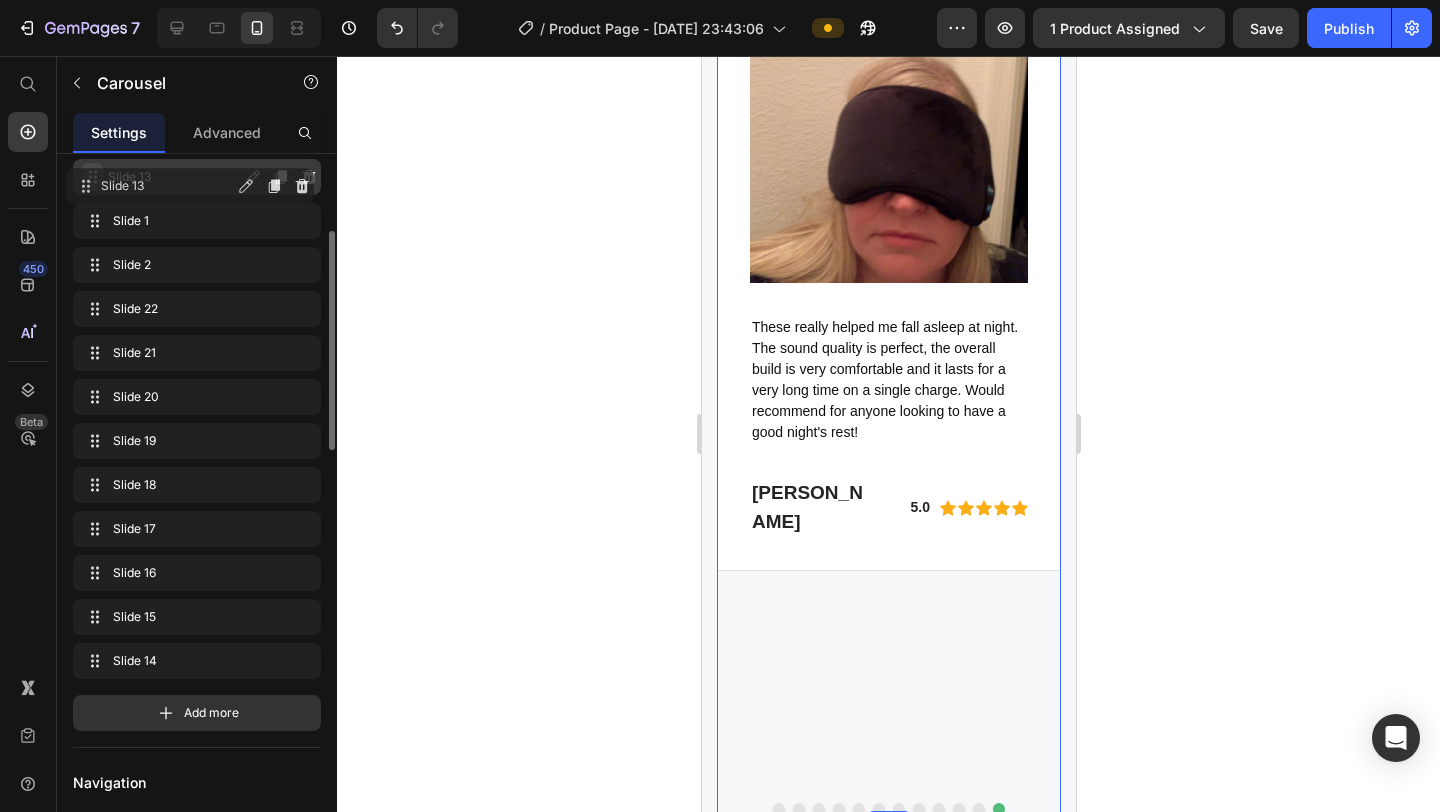 drag, startPoint x: 99, startPoint y: 657, endPoint x: 92, endPoint y: 182, distance: 475.05157 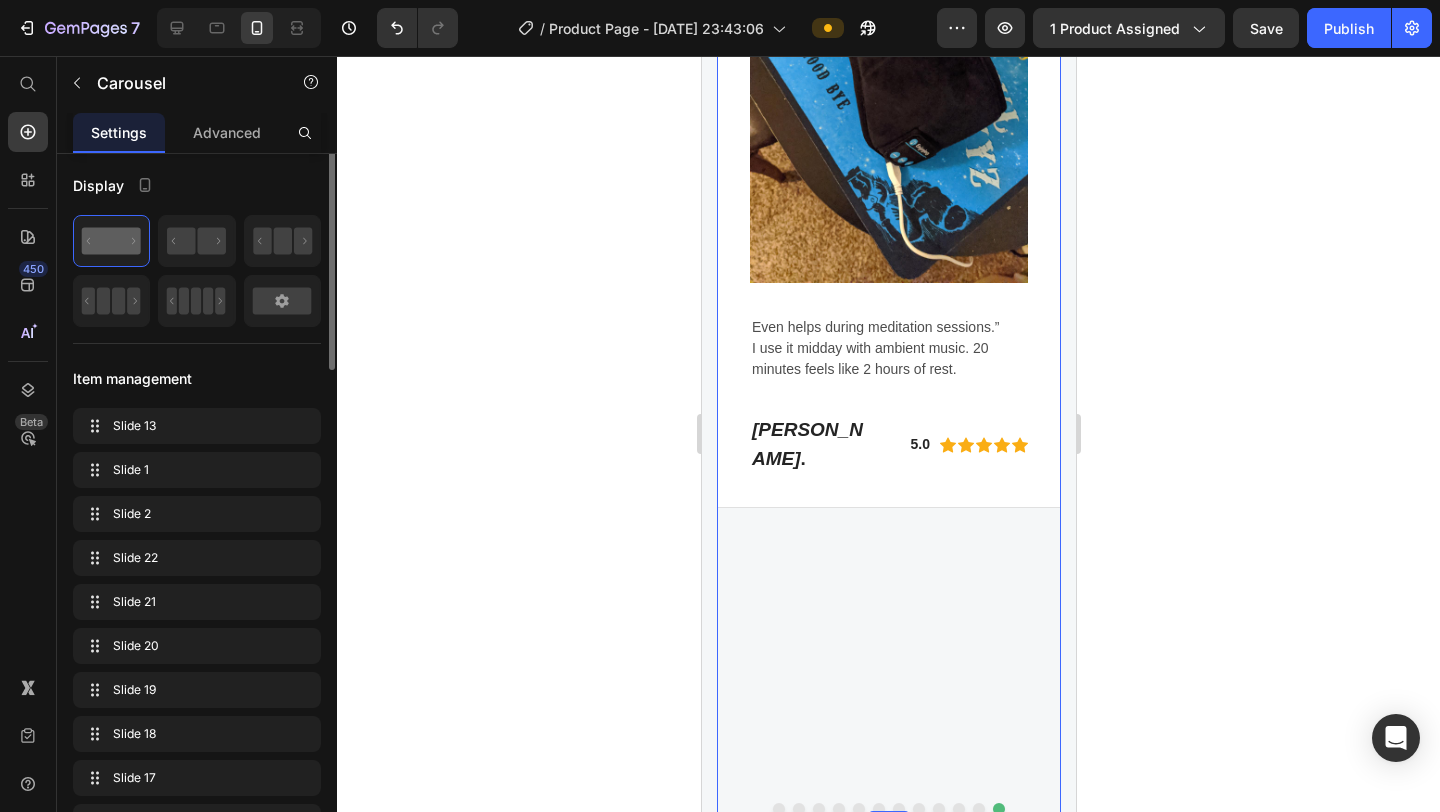 scroll, scrollTop: 0, scrollLeft: 0, axis: both 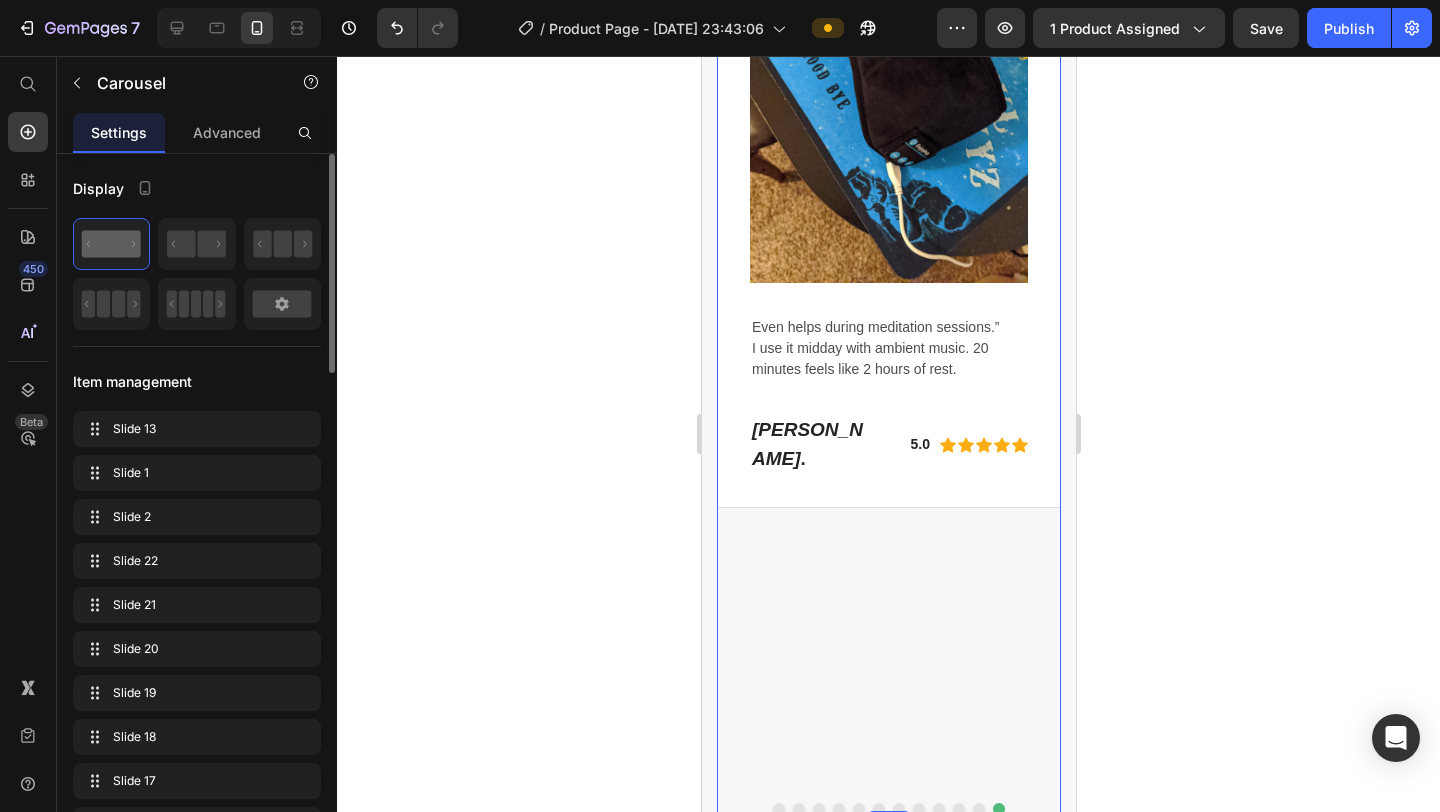 click at bounding box center (938, 809) 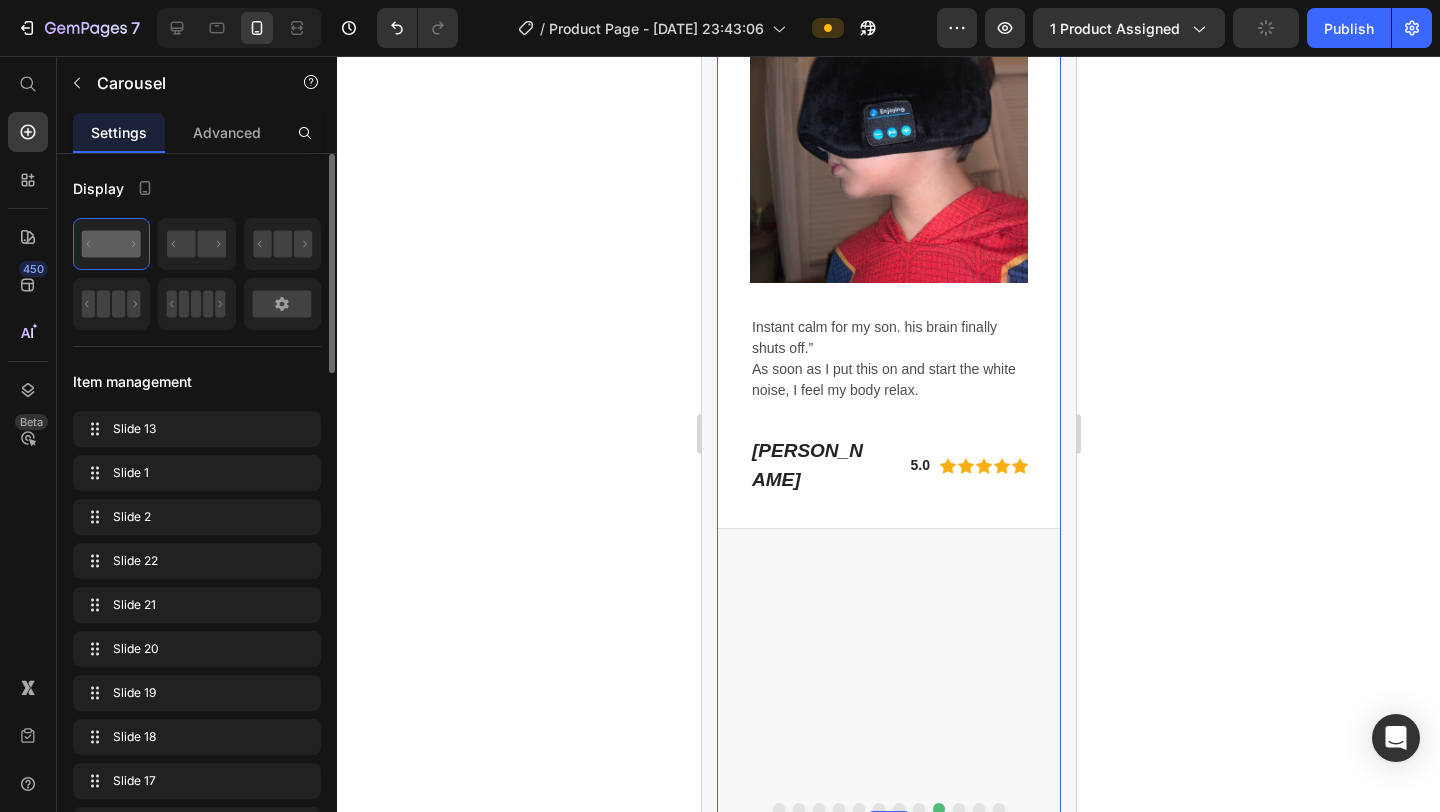 click at bounding box center [918, 809] 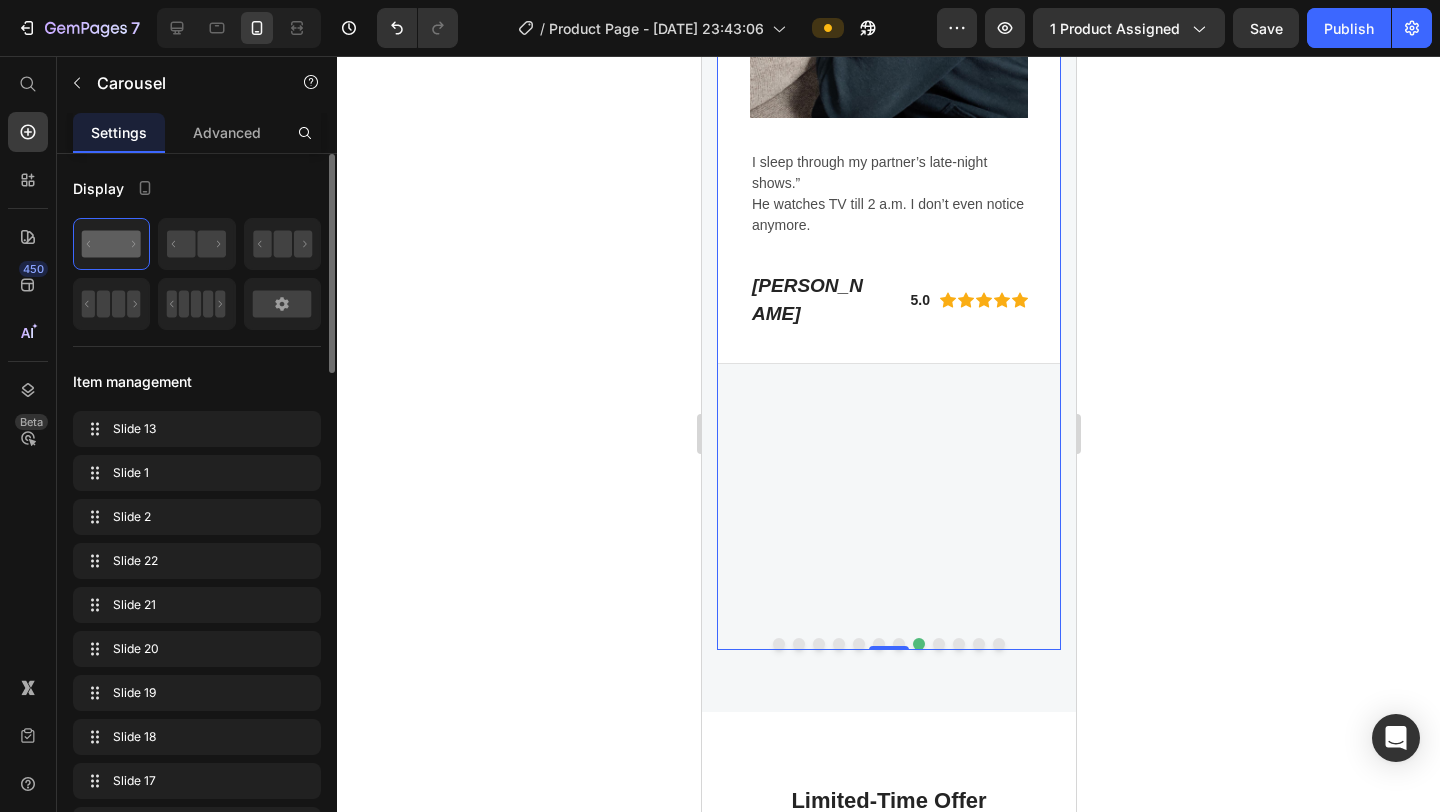 scroll, scrollTop: 5337, scrollLeft: 0, axis: vertical 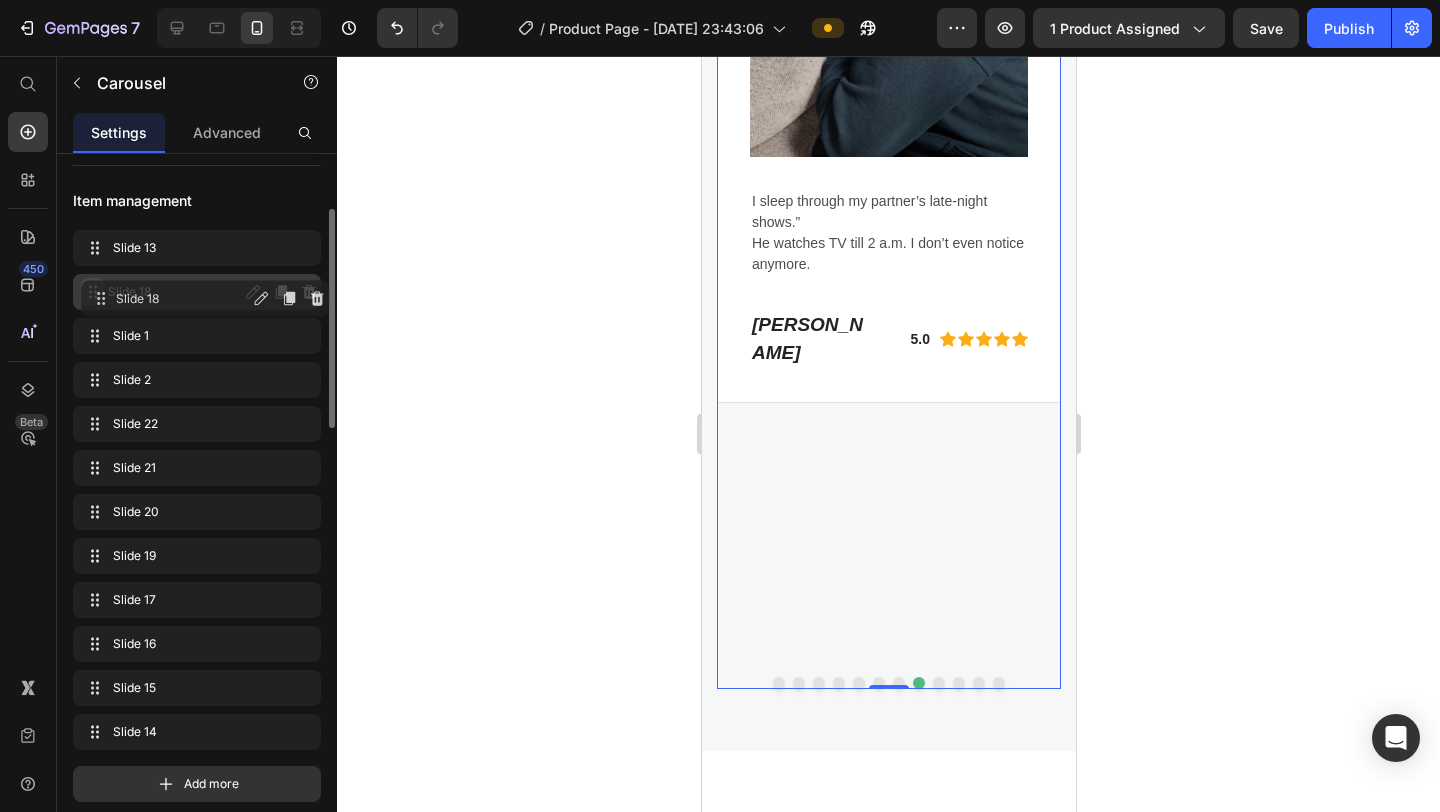 drag, startPoint x: 95, startPoint y: 558, endPoint x: 150, endPoint y: 484, distance: 92.20087 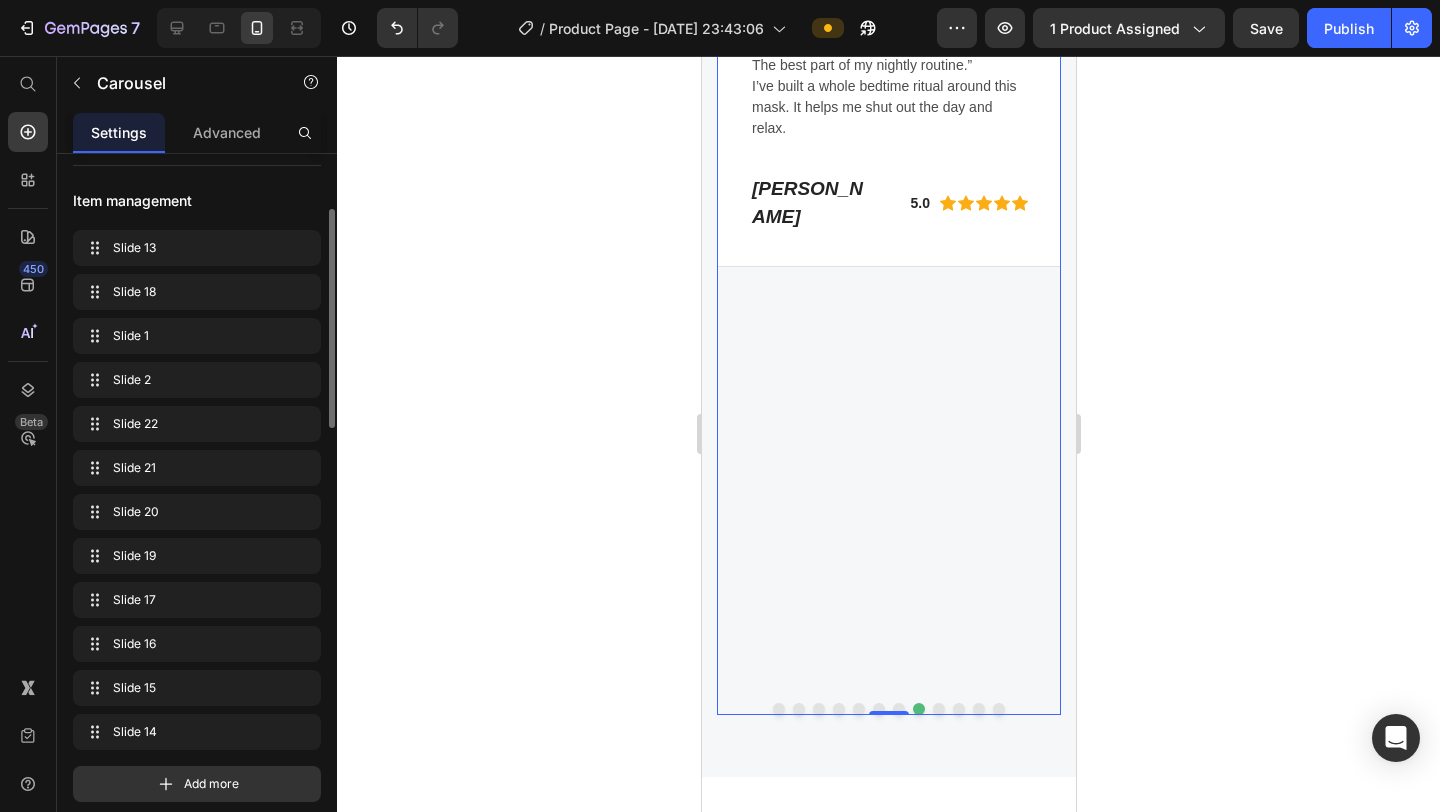 scroll, scrollTop: 5297, scrollLeft: 0, axis: vertical 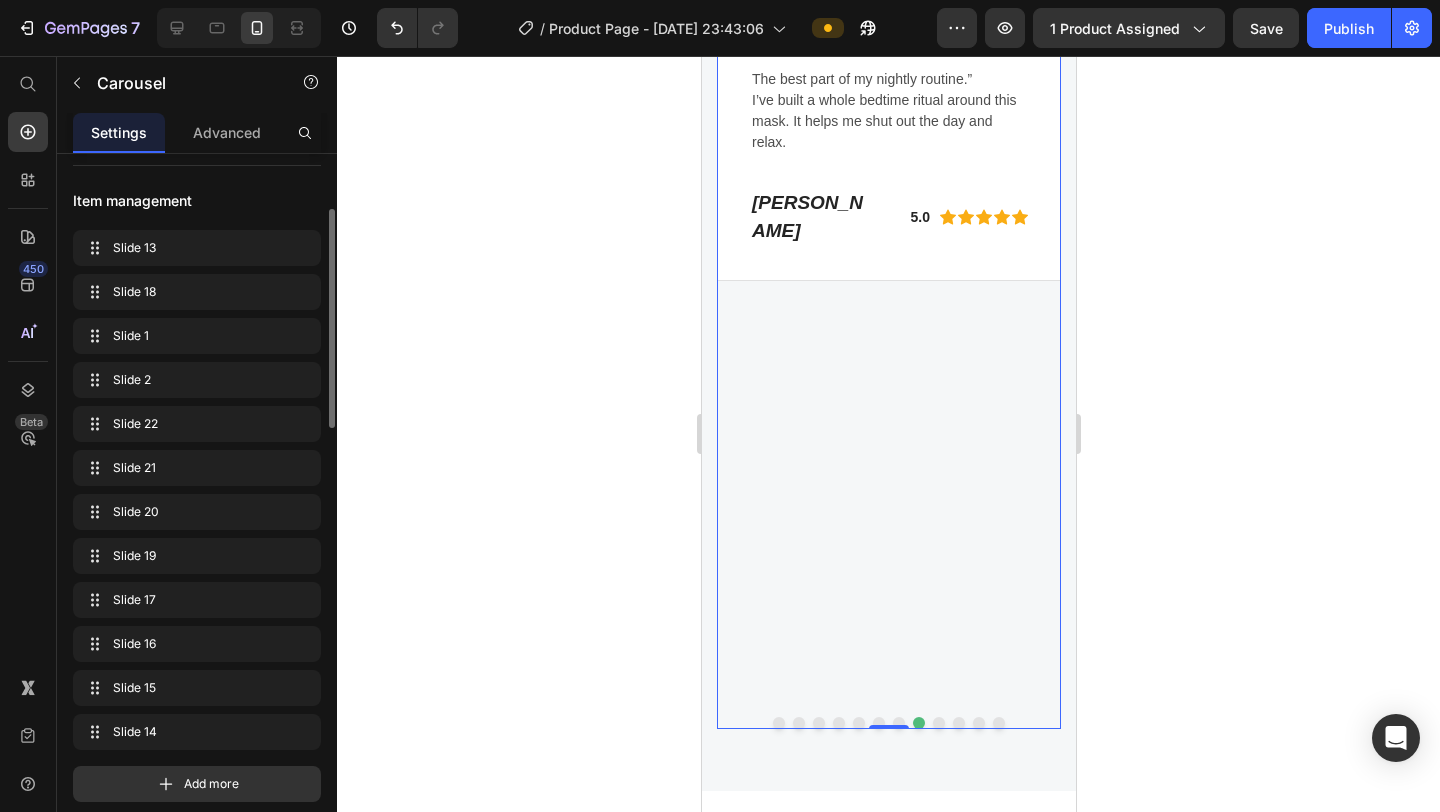 click at bounding box center (858, 723) 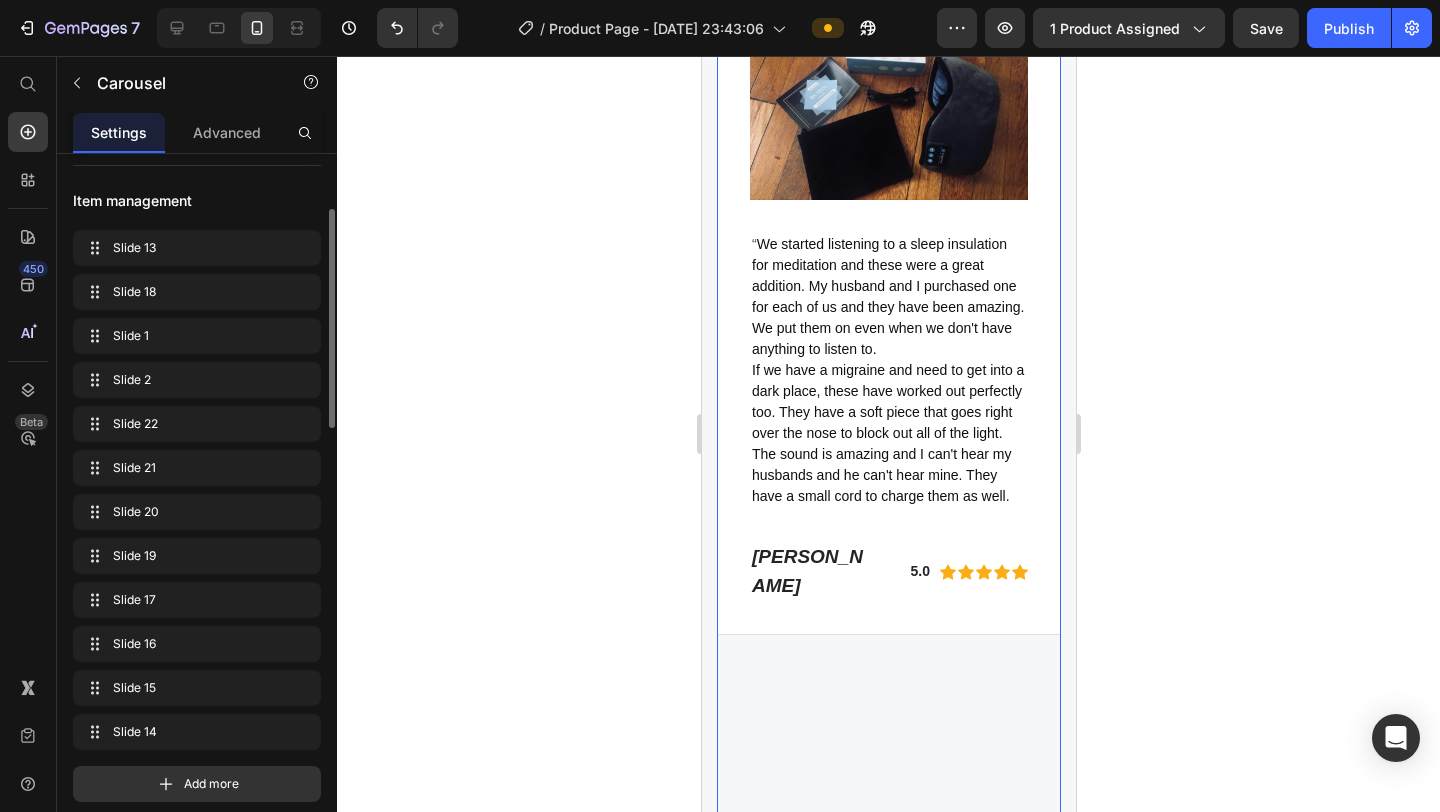 scroll, scrollTop: 6401, scrollLeft: 0, axis: vertical 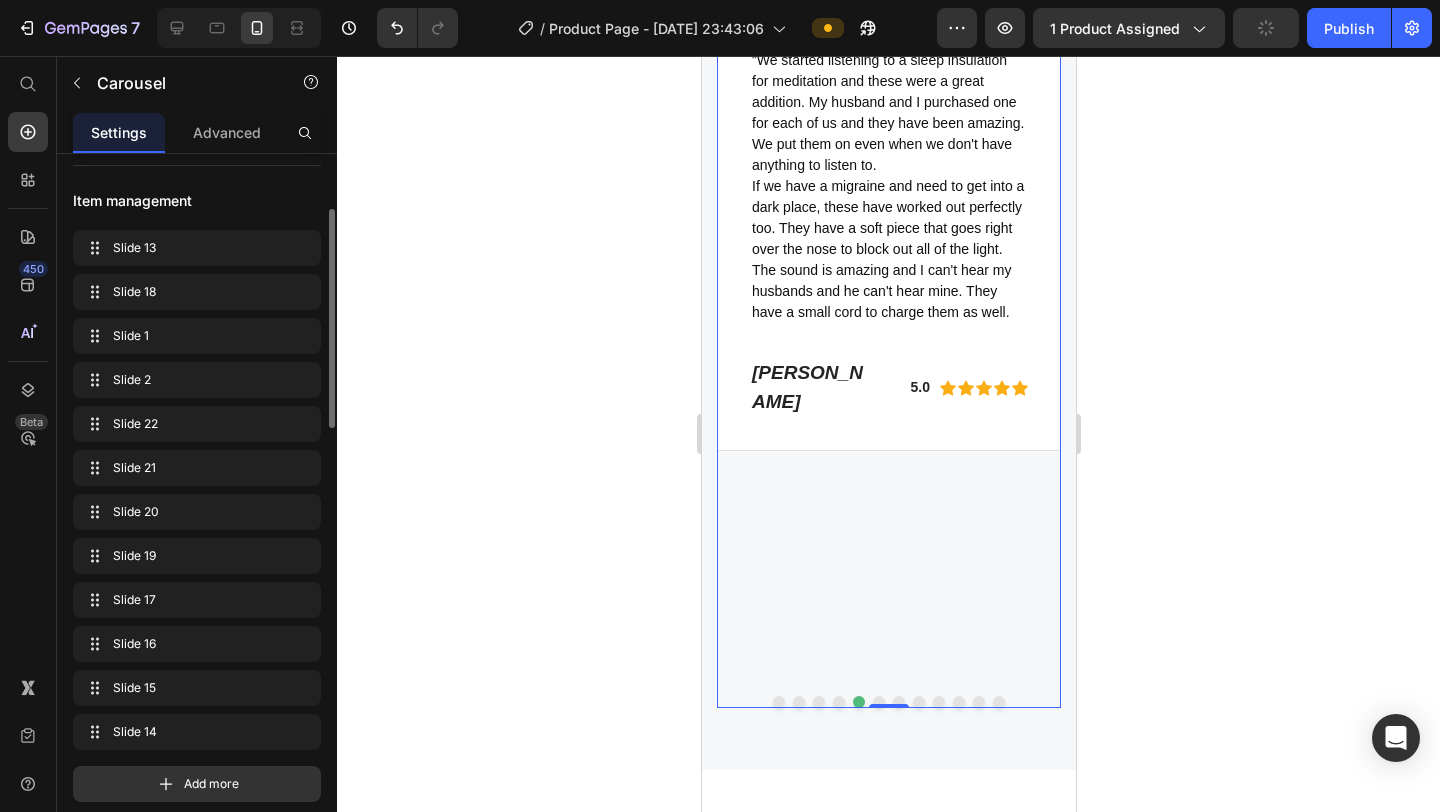 click at bounding box center (838, 702) 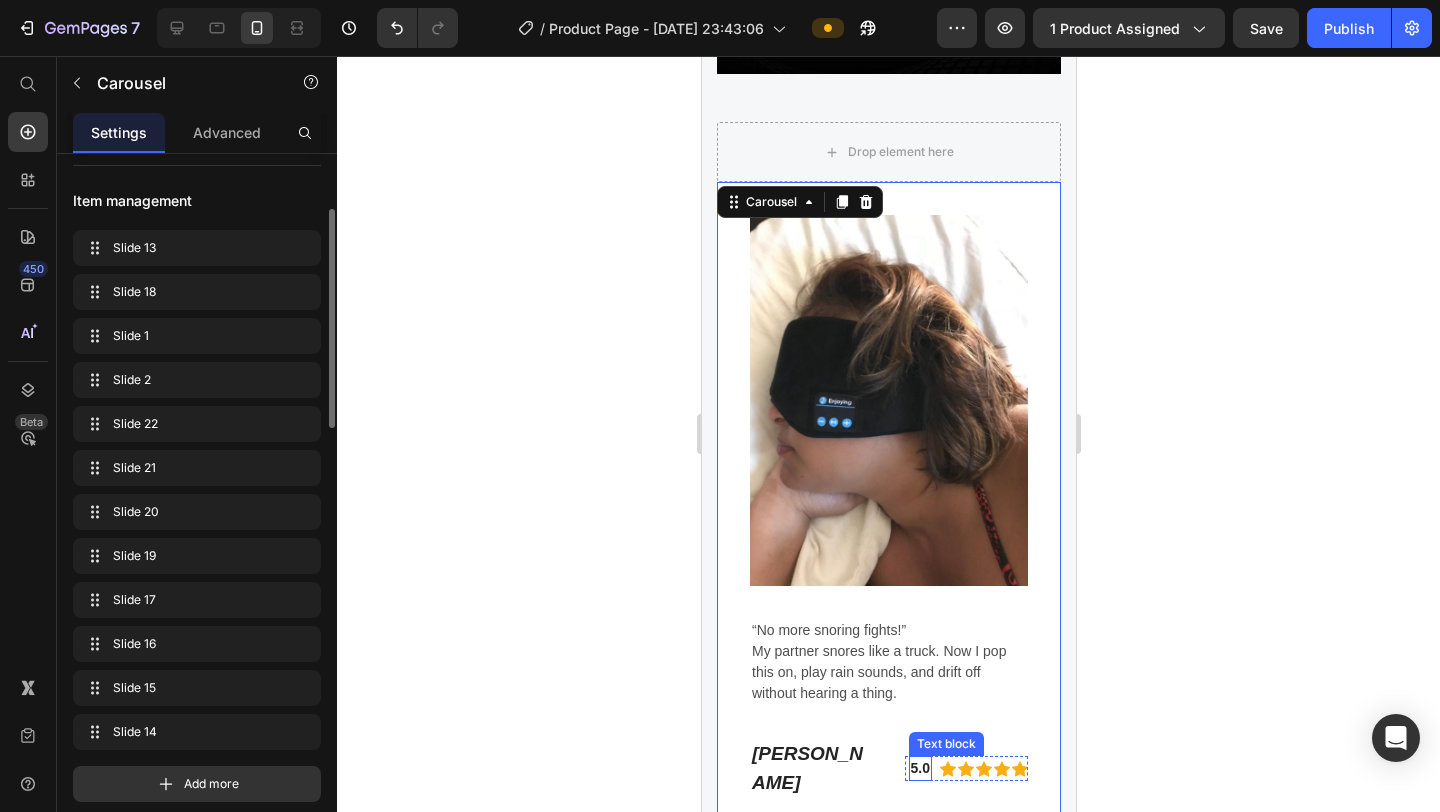 scroll, scrollTop: 5160, scrollLeft: 0, axis: vertical 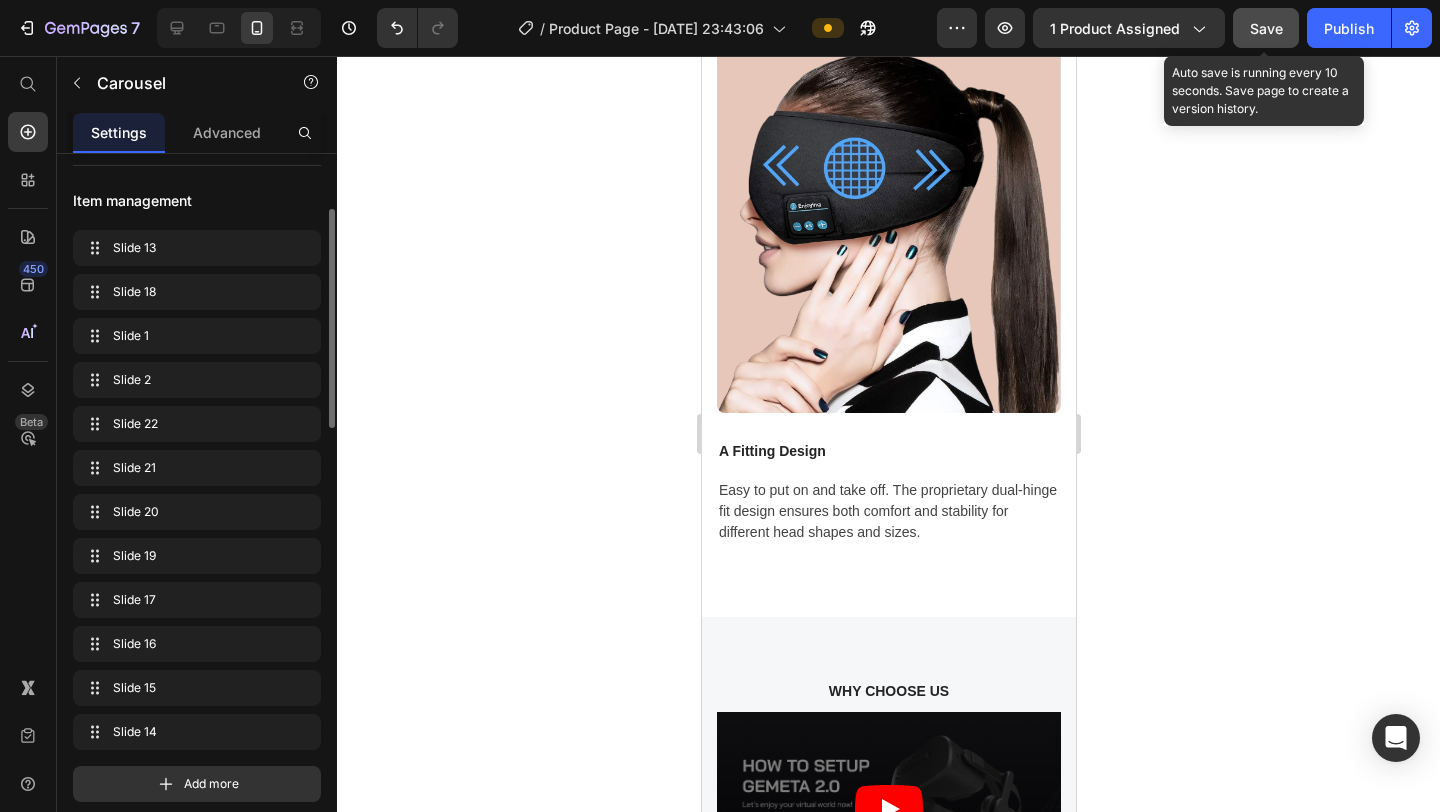 click on "Save" at bounding box center [1266, 28] 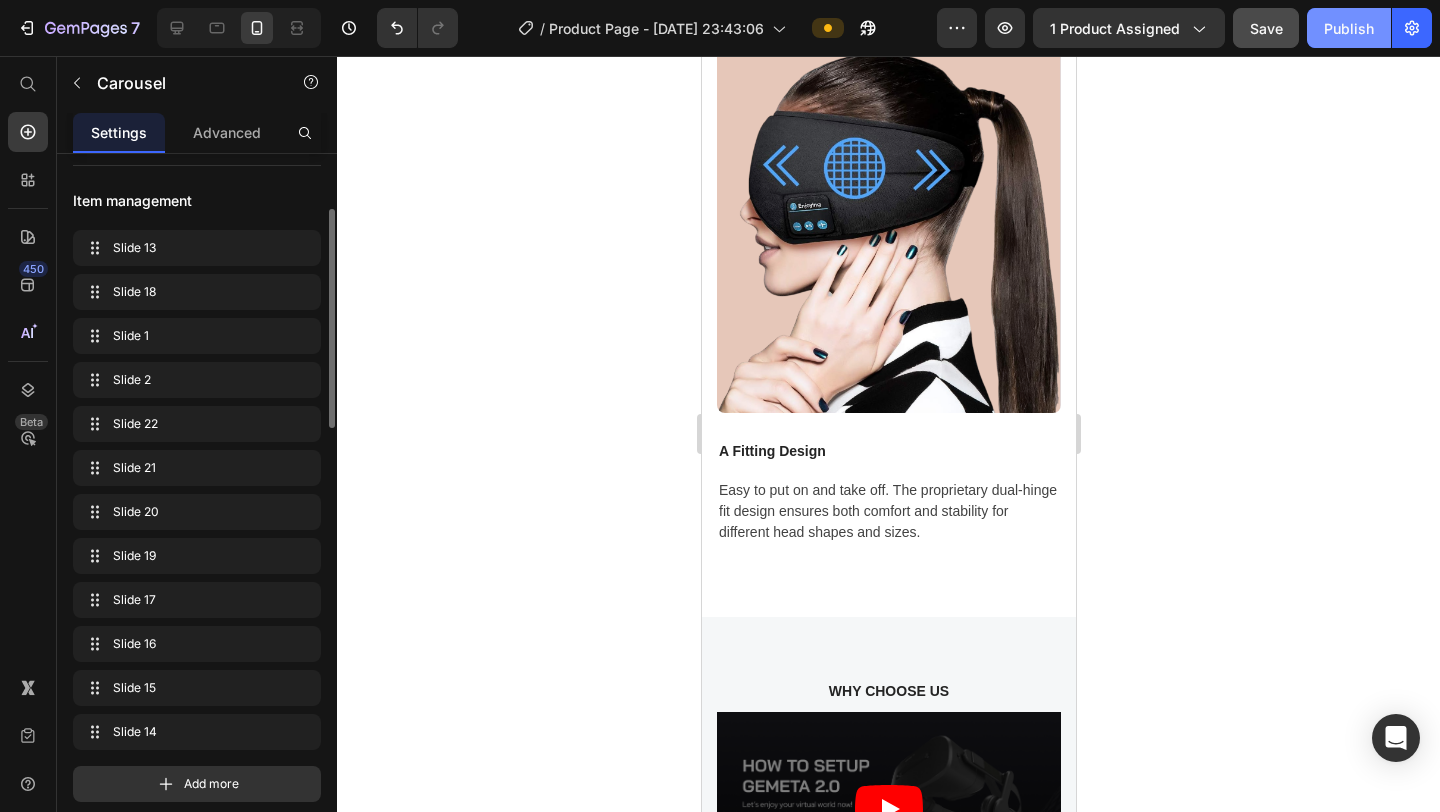 click on "Publish" at bounding box center [1349, 28] 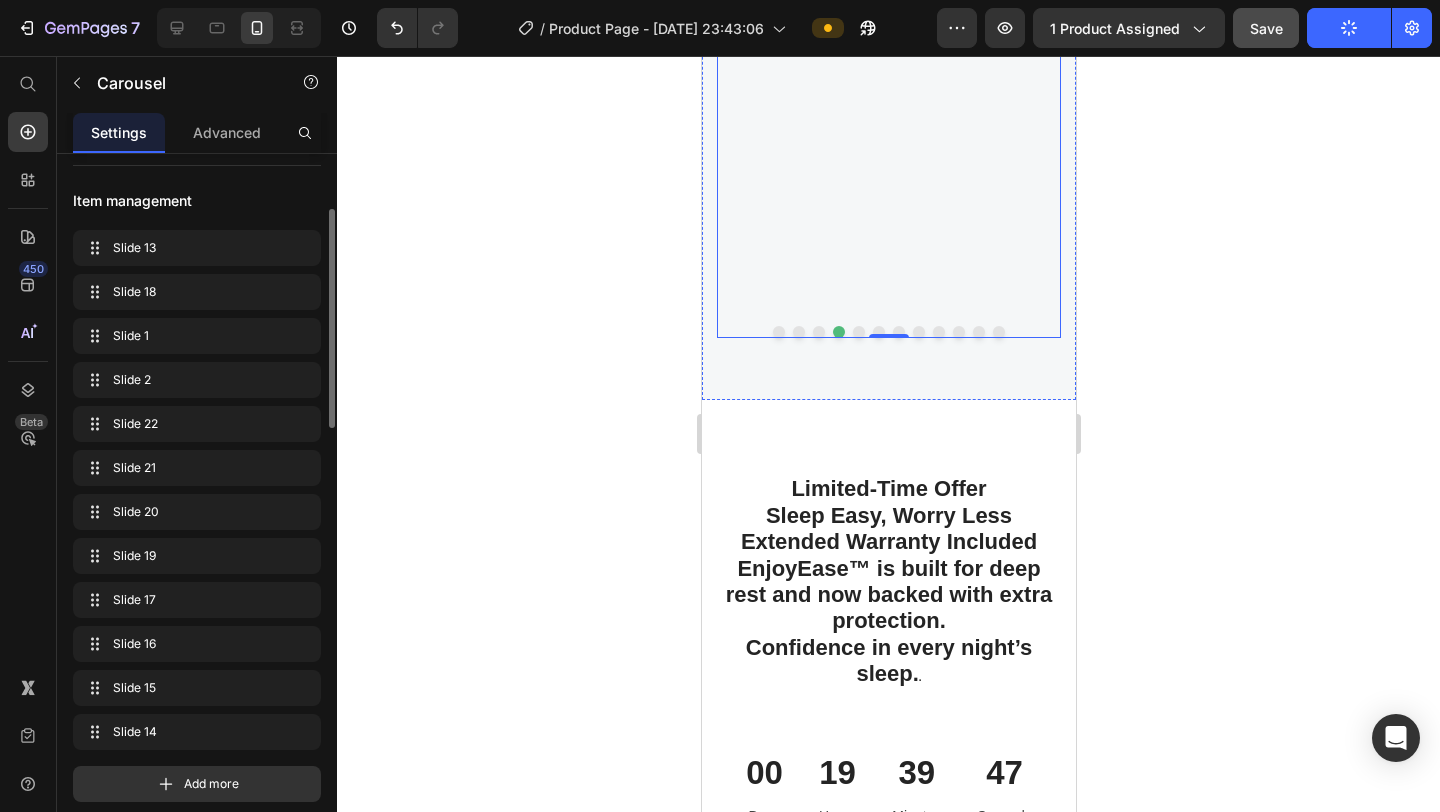 scroll, scrollTop: 6774, scrollLeft: 0, axis: vertical 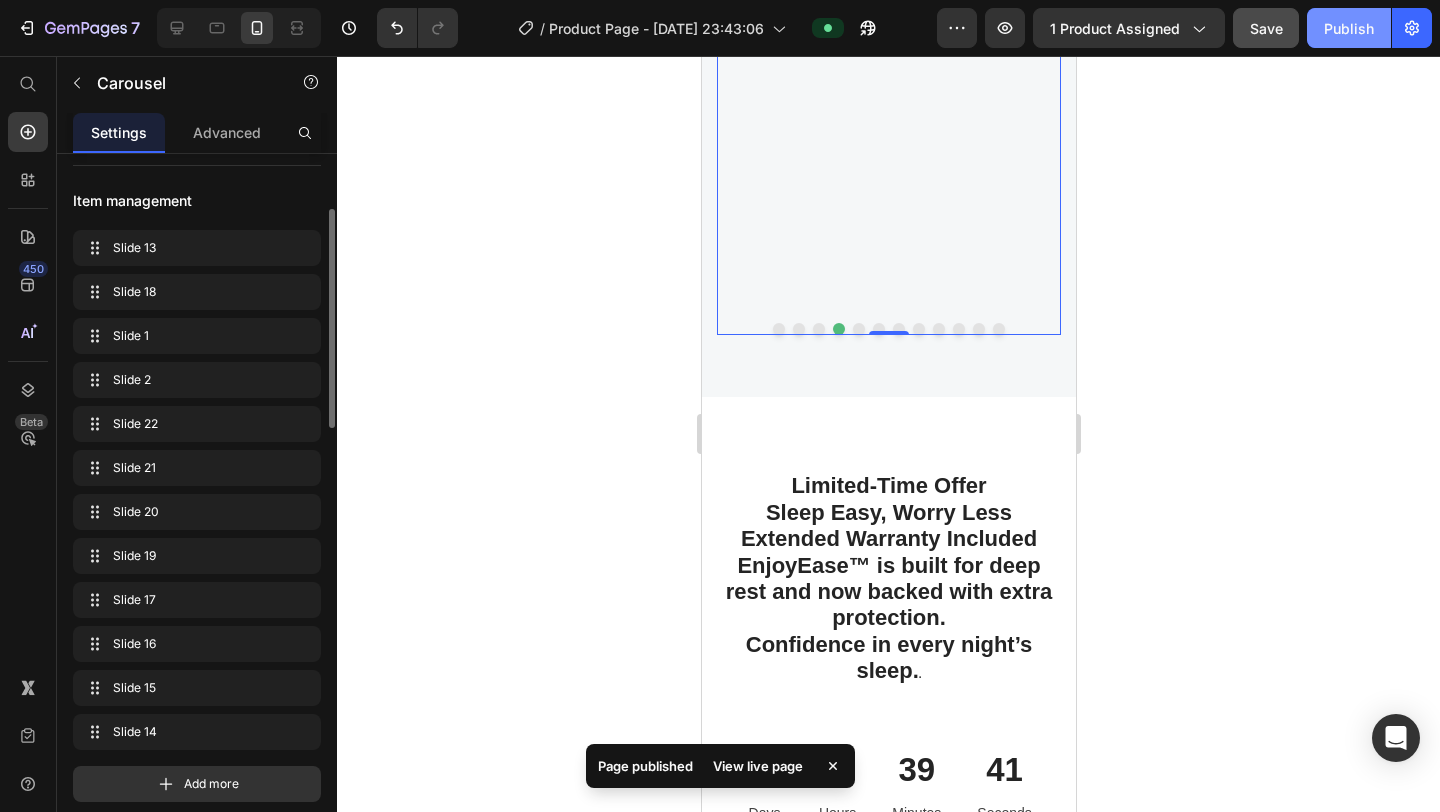 click on "Publish" at bounding box center [1349, 28] 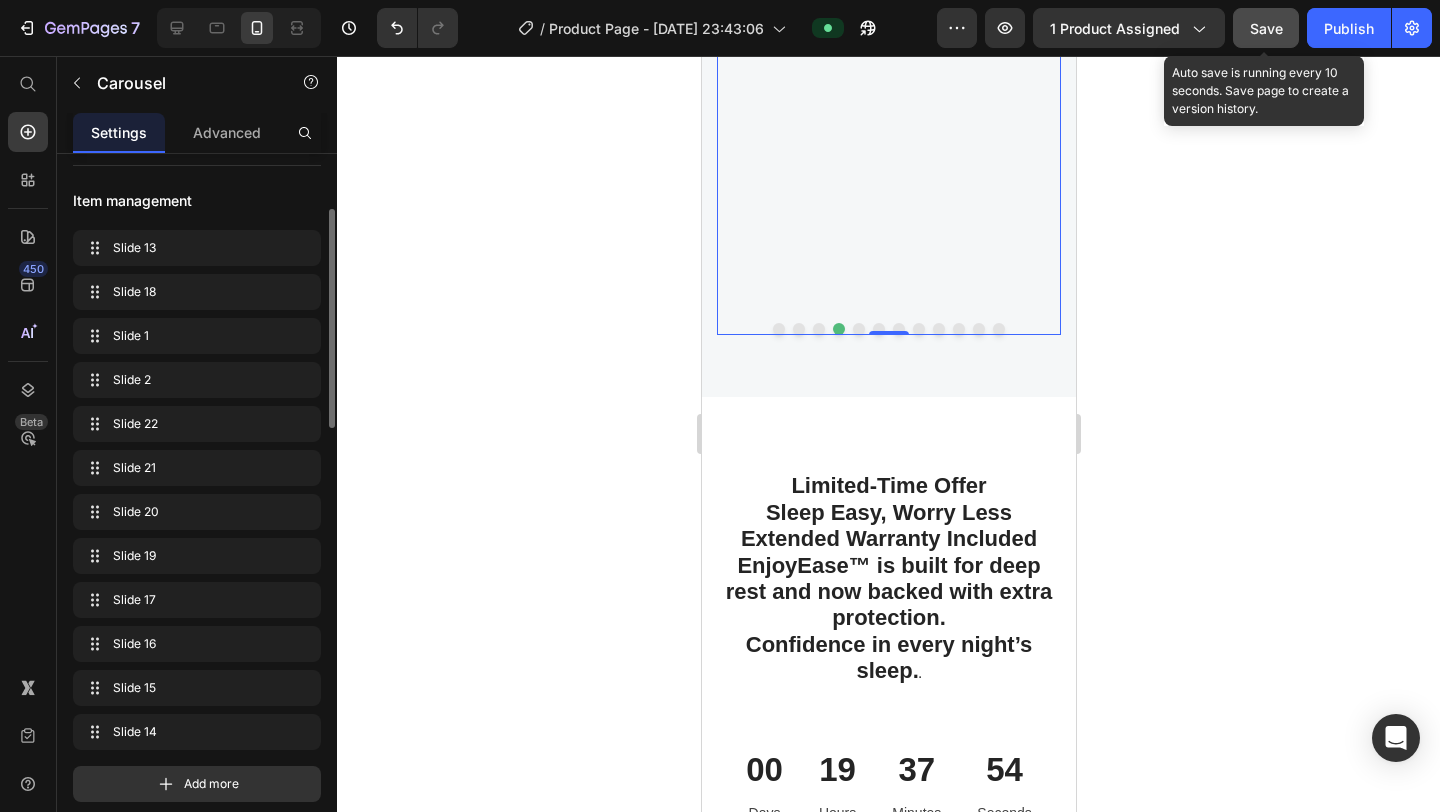 click on "Save" at bounding box center (1266, 28) 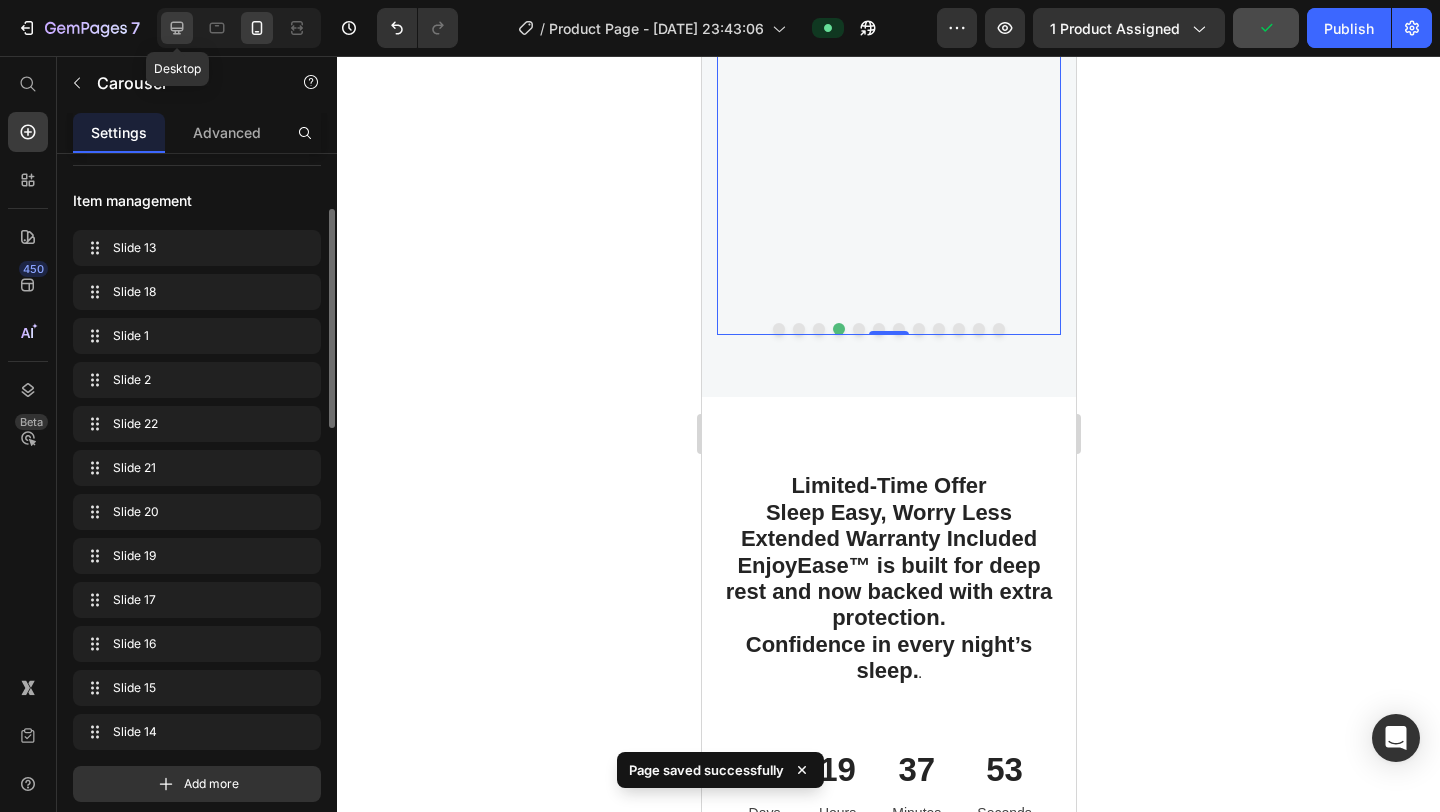 click 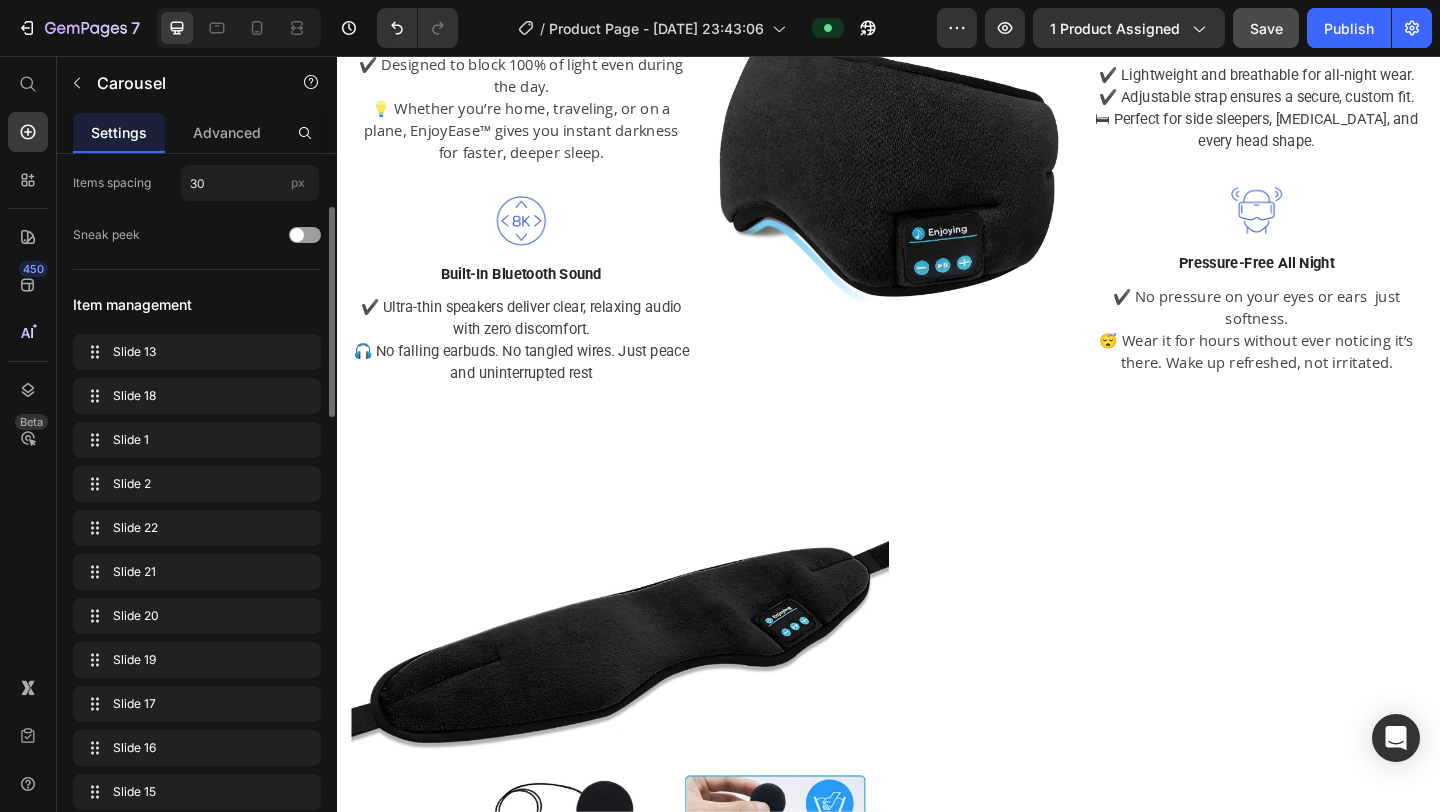 scroll, scrollTop: 2056, scrollLeft: 0, axis: vertical 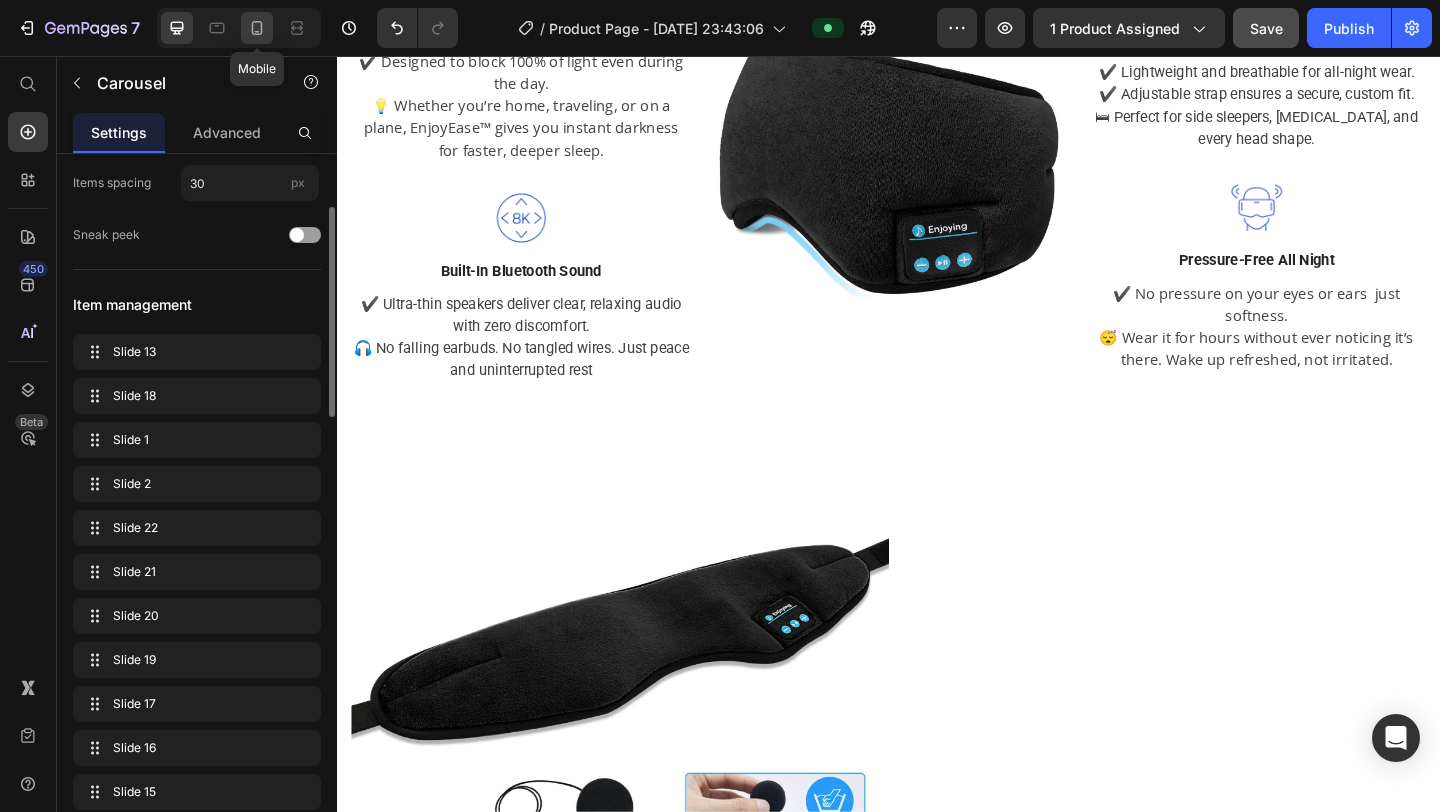 click 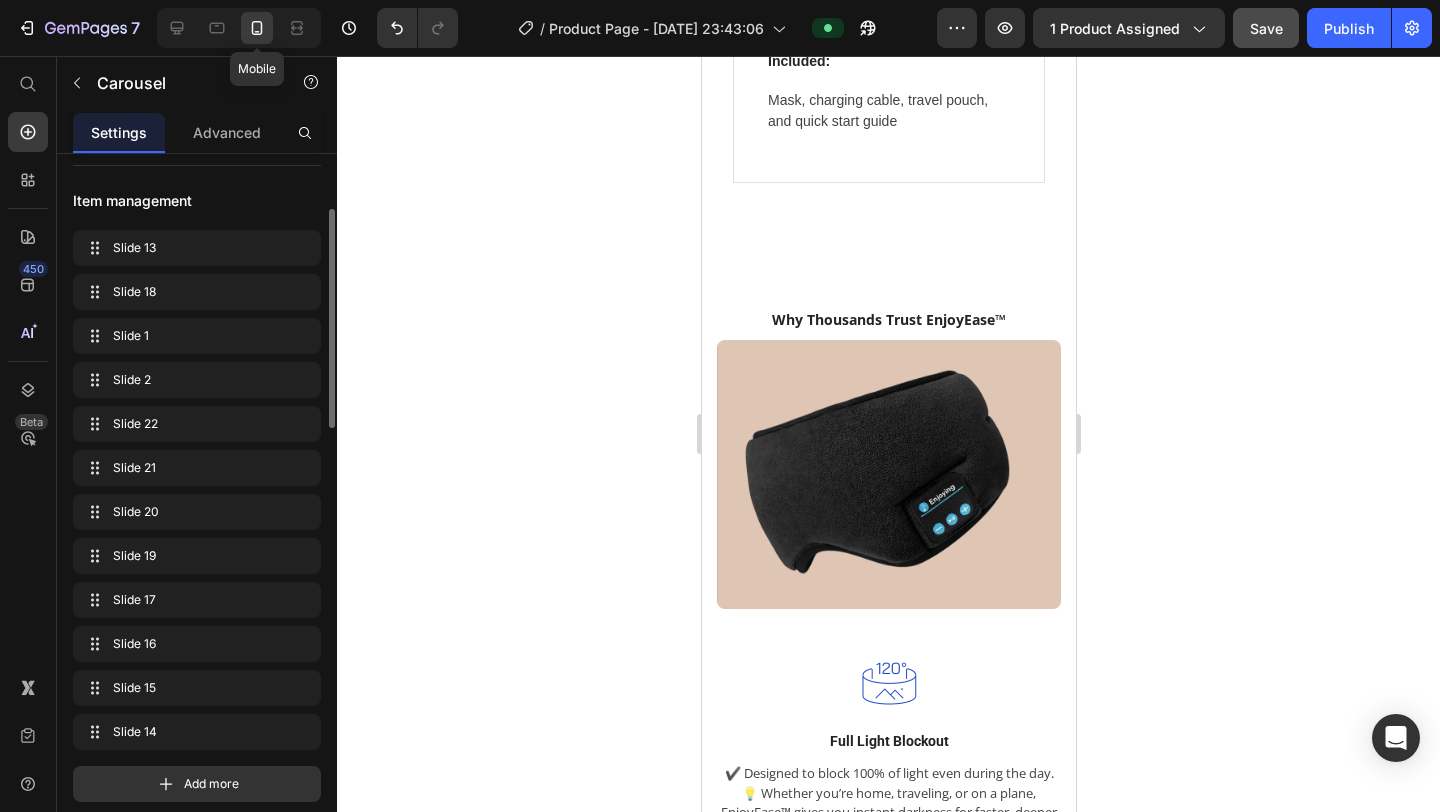 scroll, scrollTop: 2248, scrollLeft: 0, axis: vertical 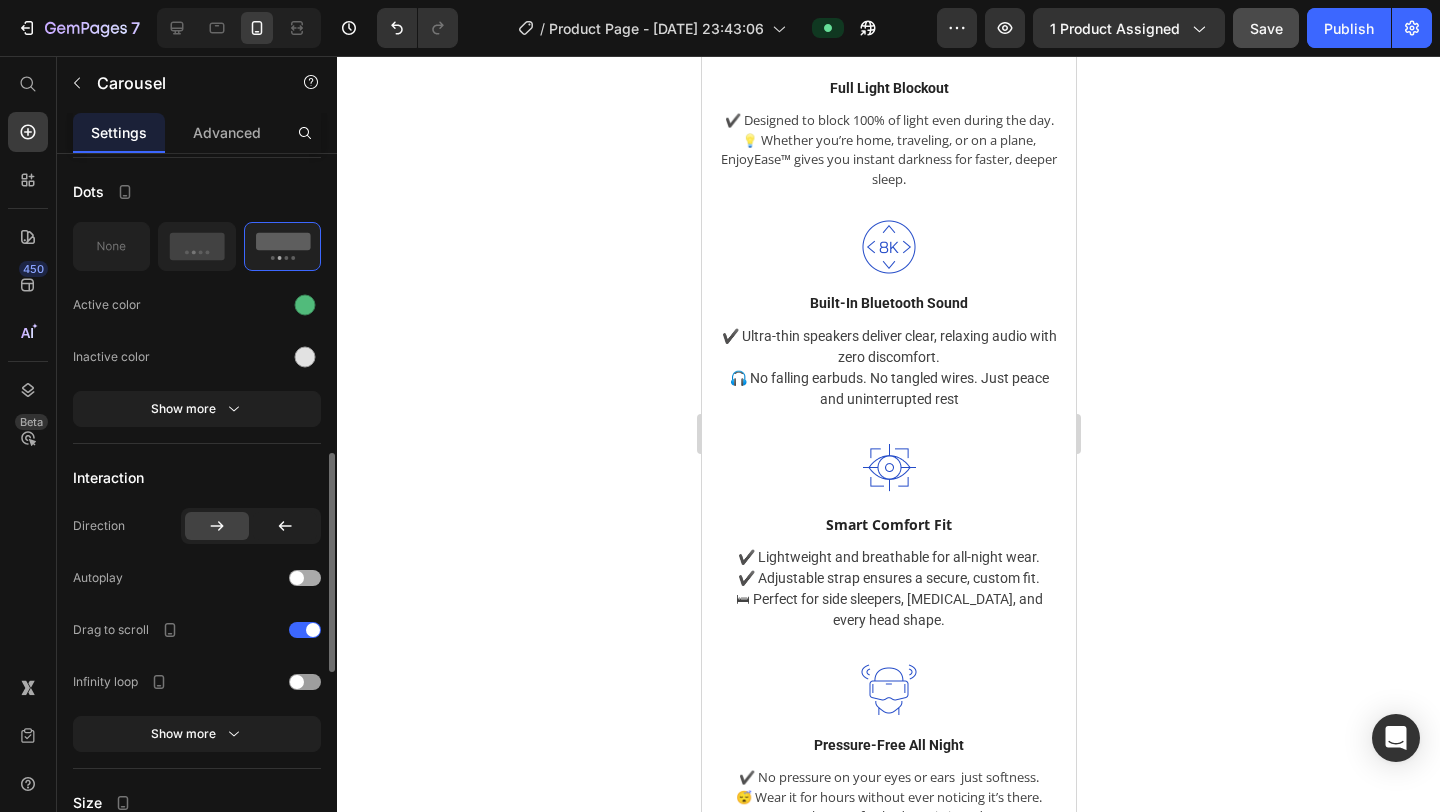 click at bounding box center [297, 578] 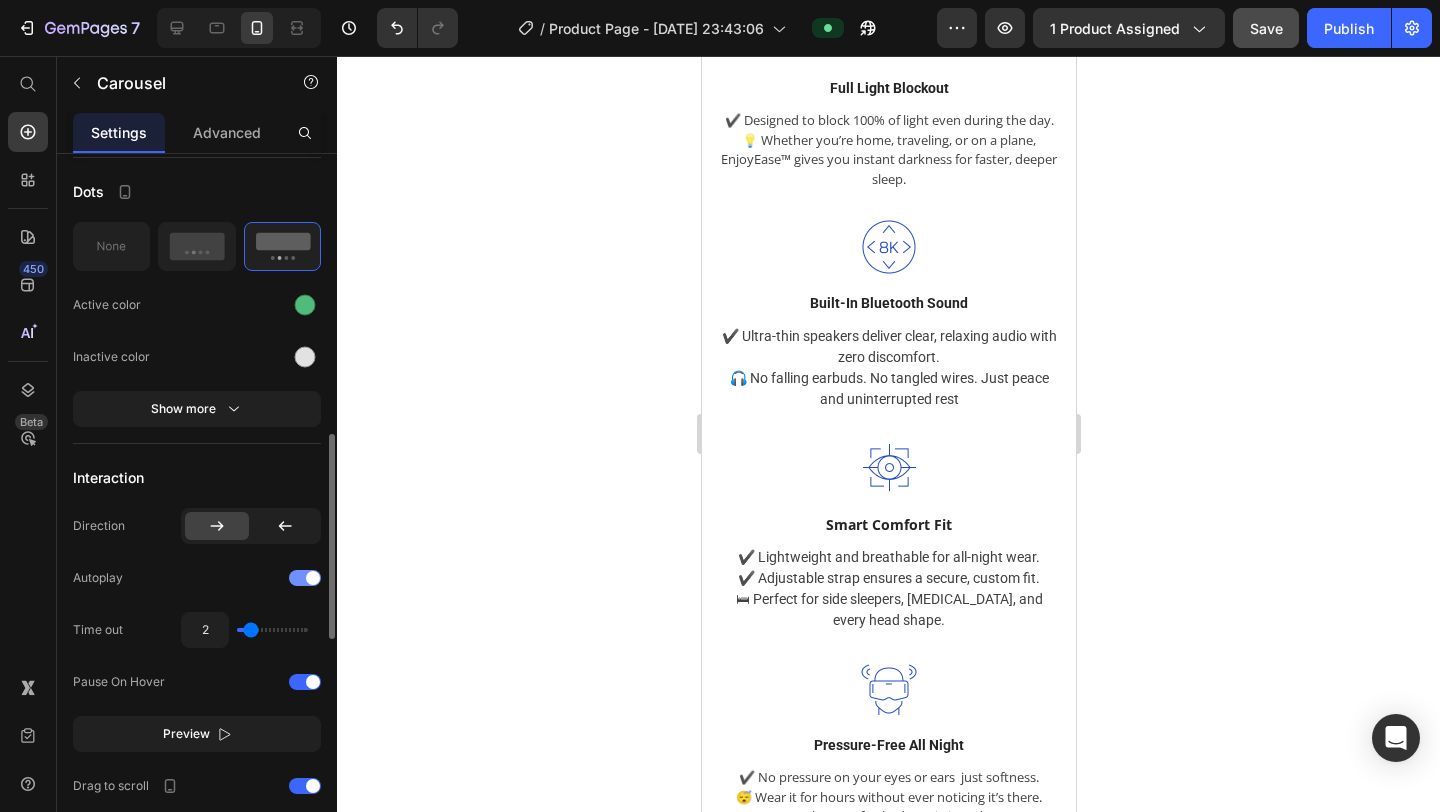 click 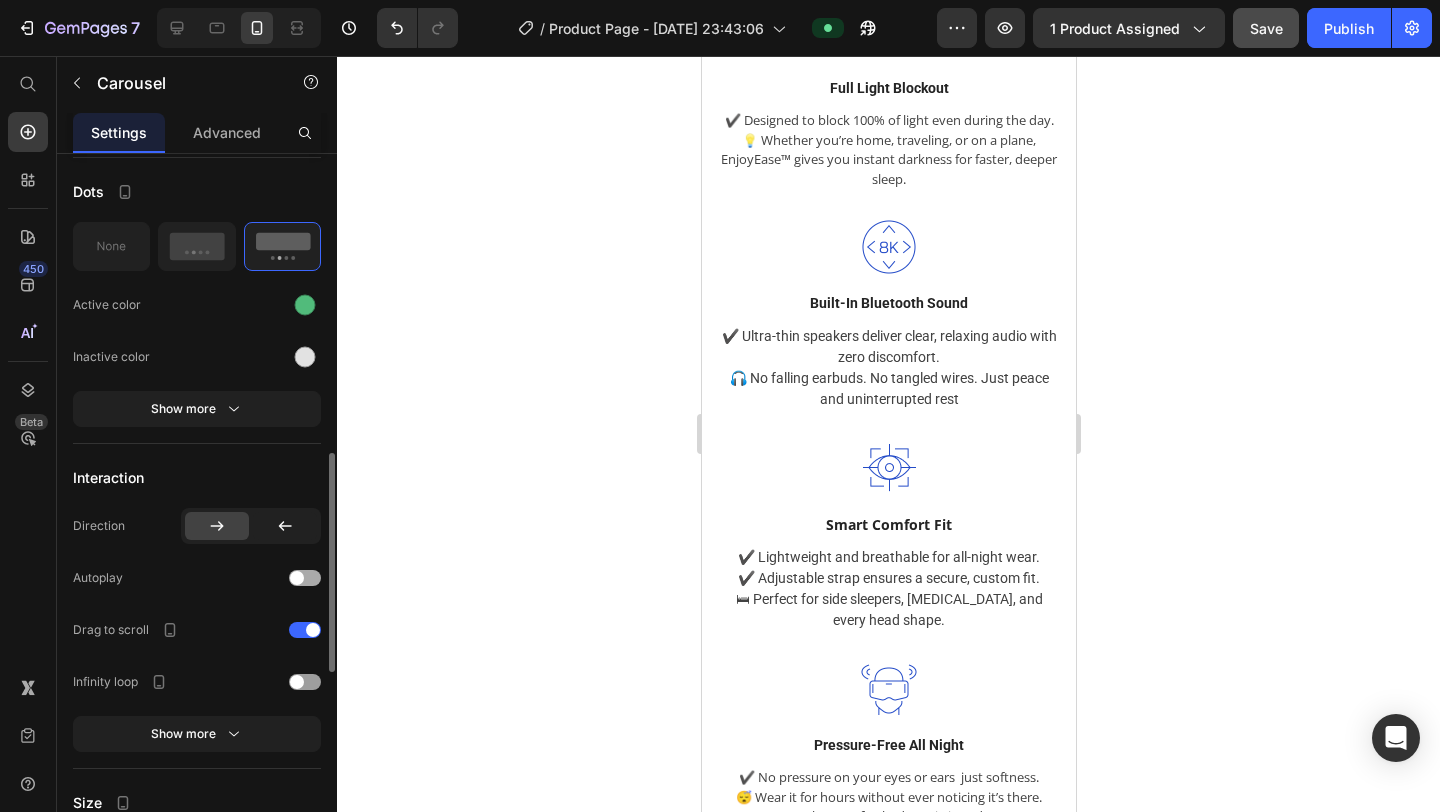 click at bounding box center (297, 578) 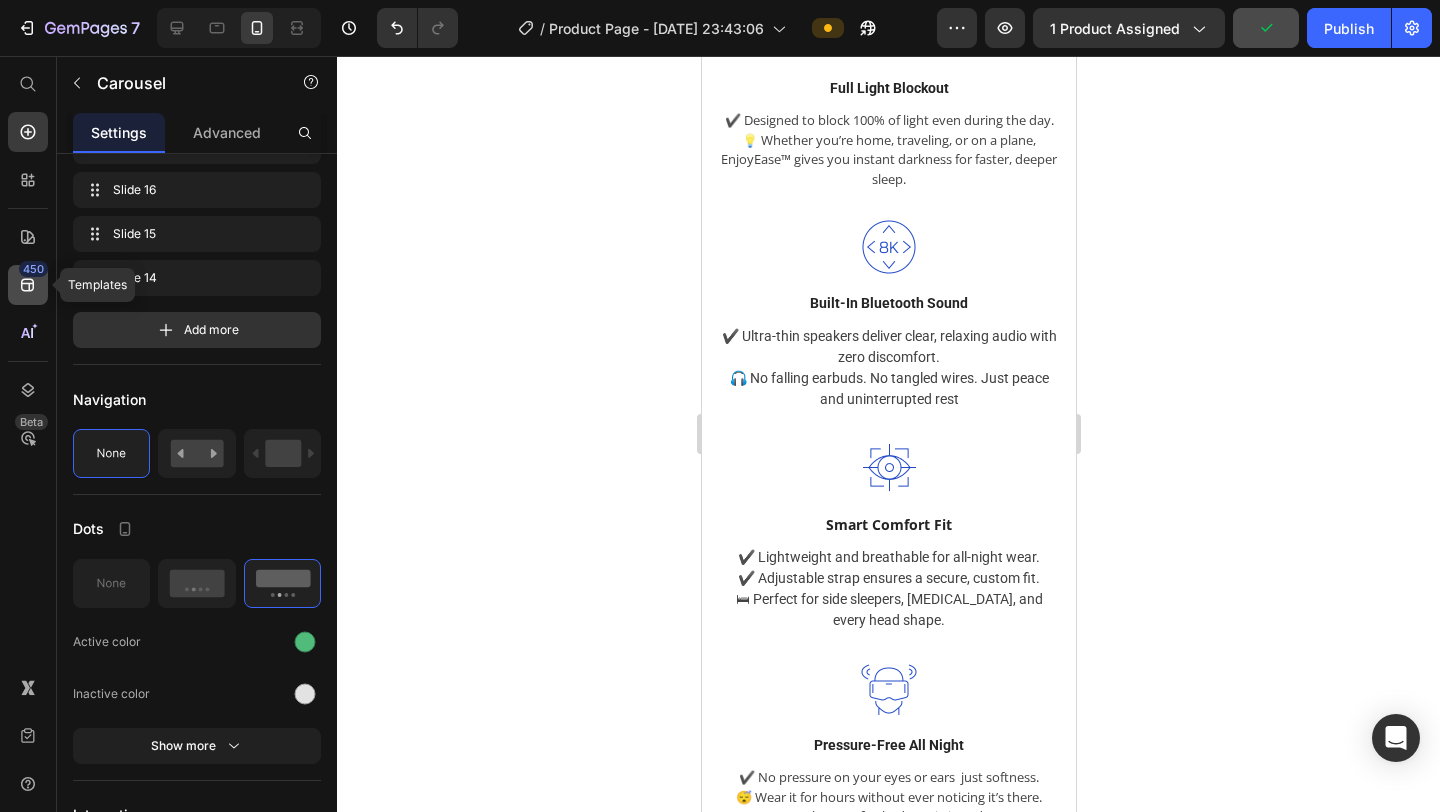 scroll, scrollTop: 272, scrollLeft: 0, axis: vertical 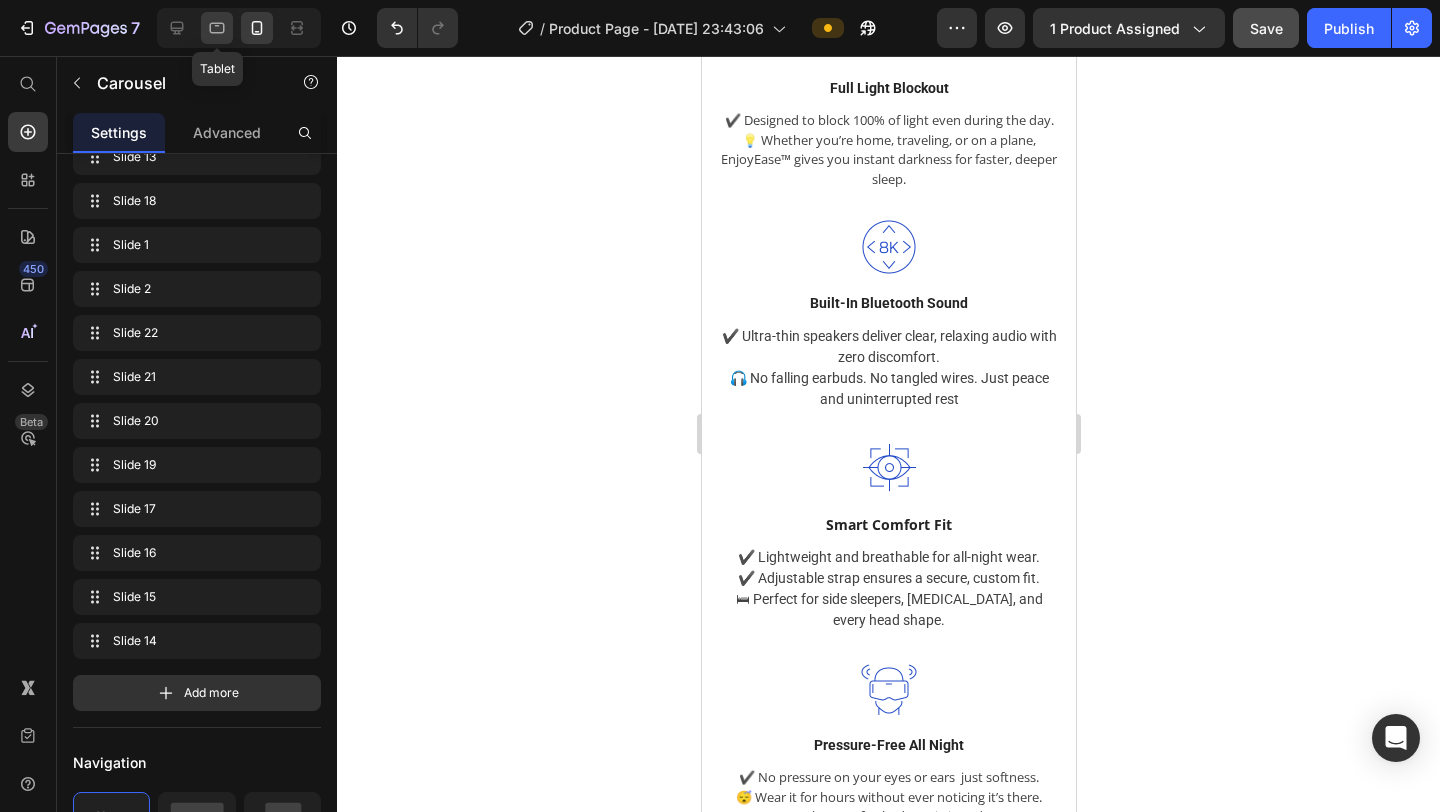 click 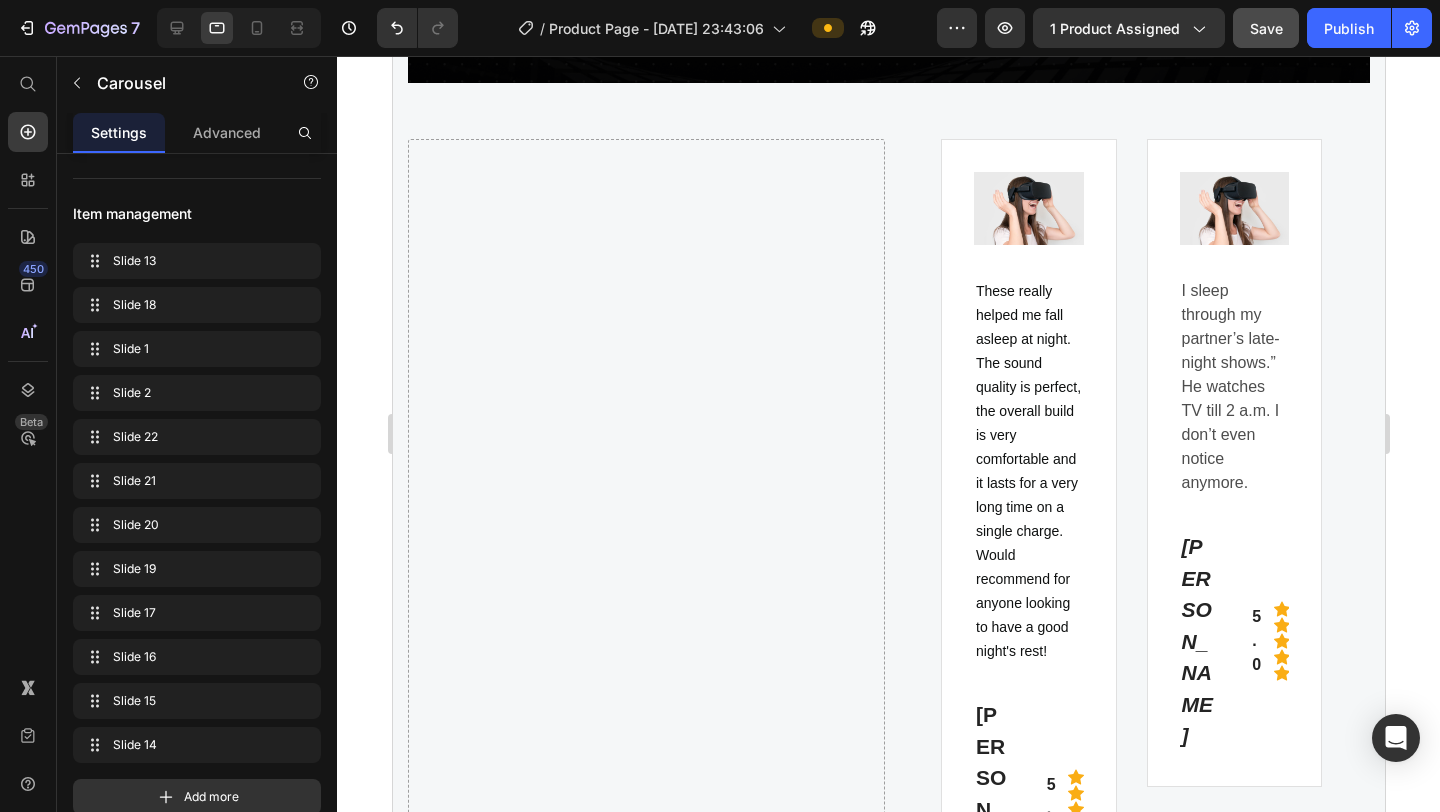 scroll, scrollTop: 4931, scrollLeft: 0, axis: vertical 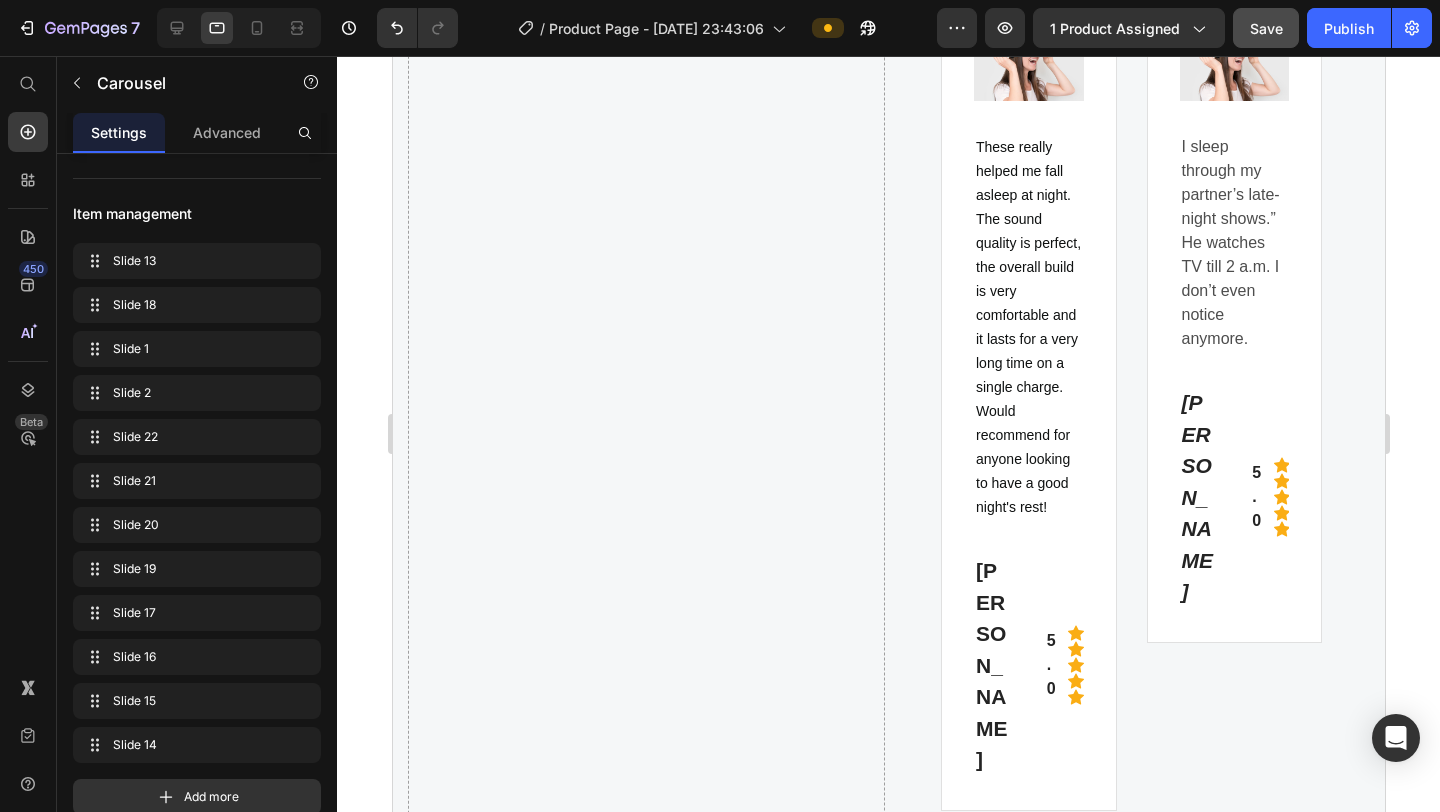 click on "Image These really helped me fall asleep at night. The sound quality is perfect, the overall build is very comfortable and it lasts for a very long time on a single charge. Would recommend for anyone looking to have a good night's rest! Text block [PERSON_NAME] Heading 5.0 Text block
Icon
Icon
Icon
Icon
Icon Icon List Hoz Row Row Row Image I sleep through my partner’s late-night shows.” He watches TV till 2 a.m. I don’t even notice anymore. Text block [PERSON_NAME] Heading 5.0 Text block
Icon
Icon
Icon
Icon
Icon Icon List Hoz Row Row Row Image Text block [PERSON_NAME] Heading 5.0 Text block
Icon
Icon
Icon
Icon
Icon Icon List Hoz Row Row Row Image “No more snoring fights!” Text block [PERSON_NAME] Heading 5.0 Text block
Icon
Icon Icon" at bounding box center [1130, 1062] 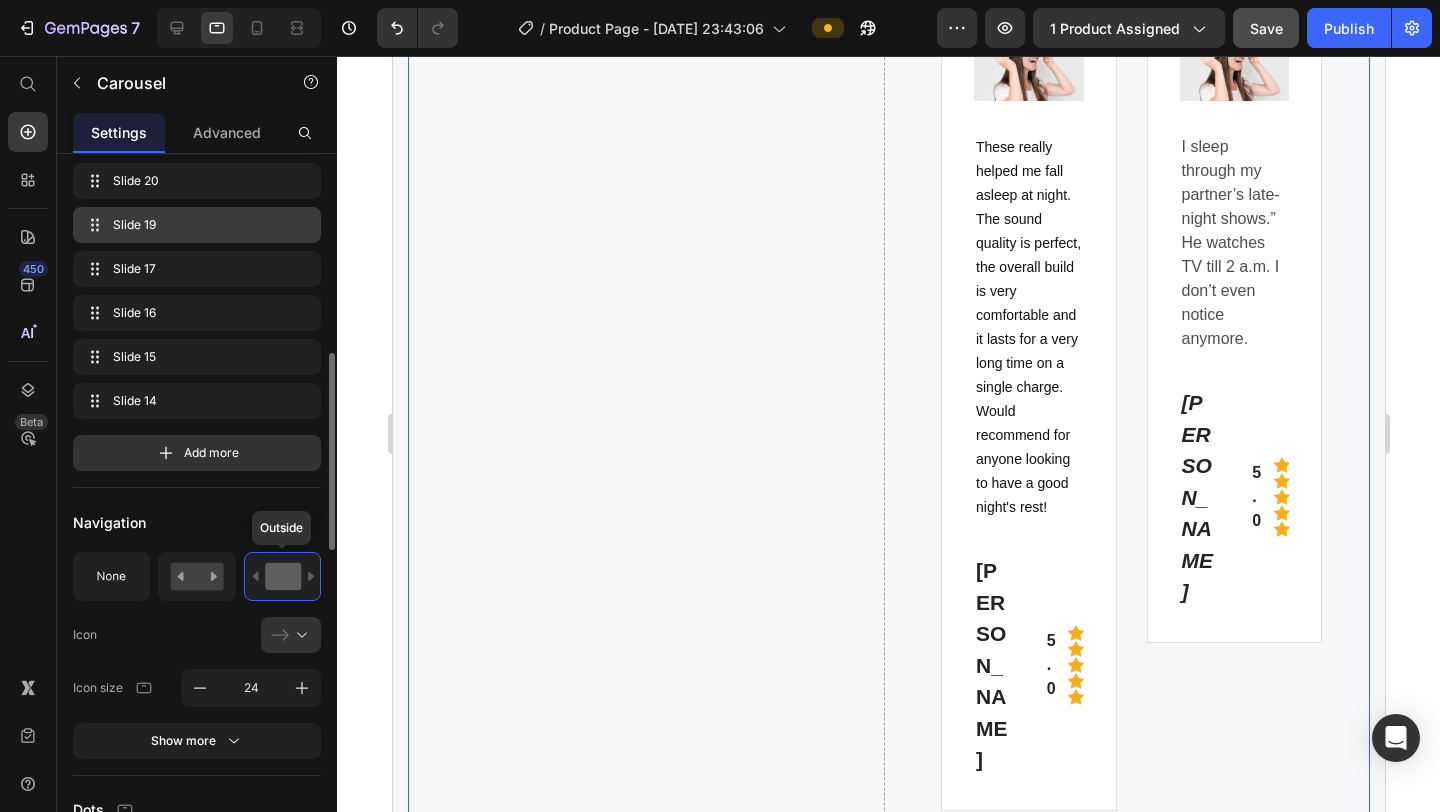 scroll, scrollTop: 653, scrollLeft: 0, axis: vertical 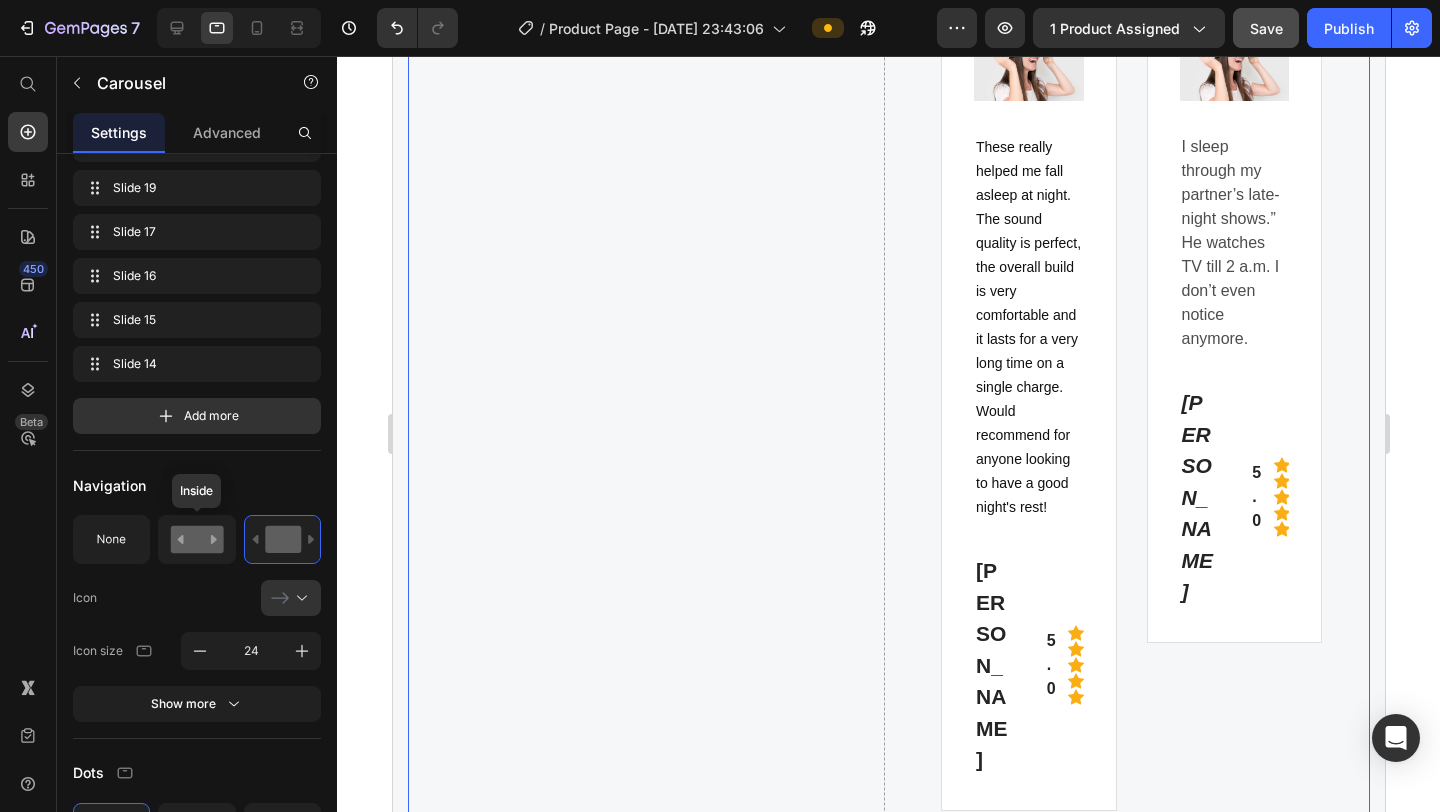 click 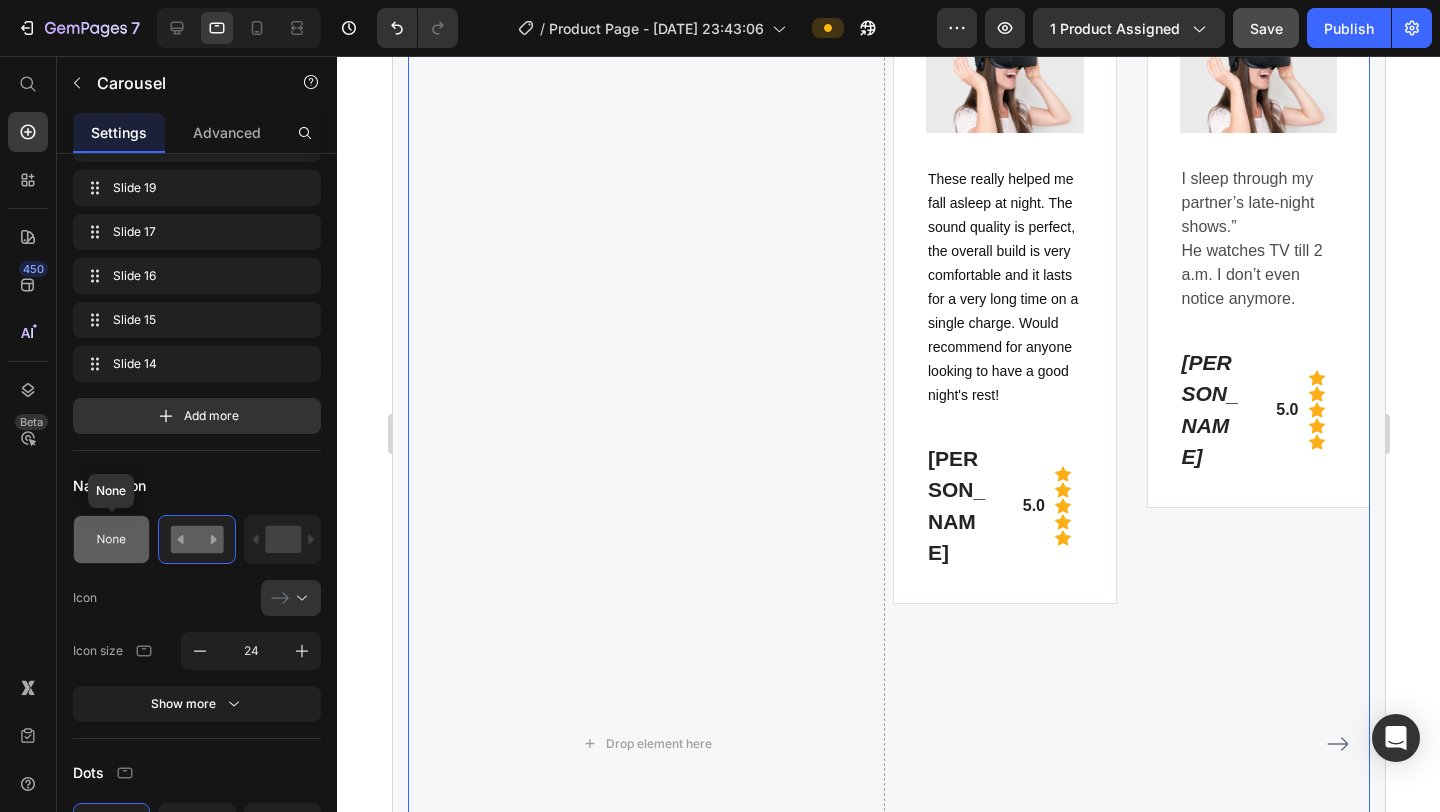 click 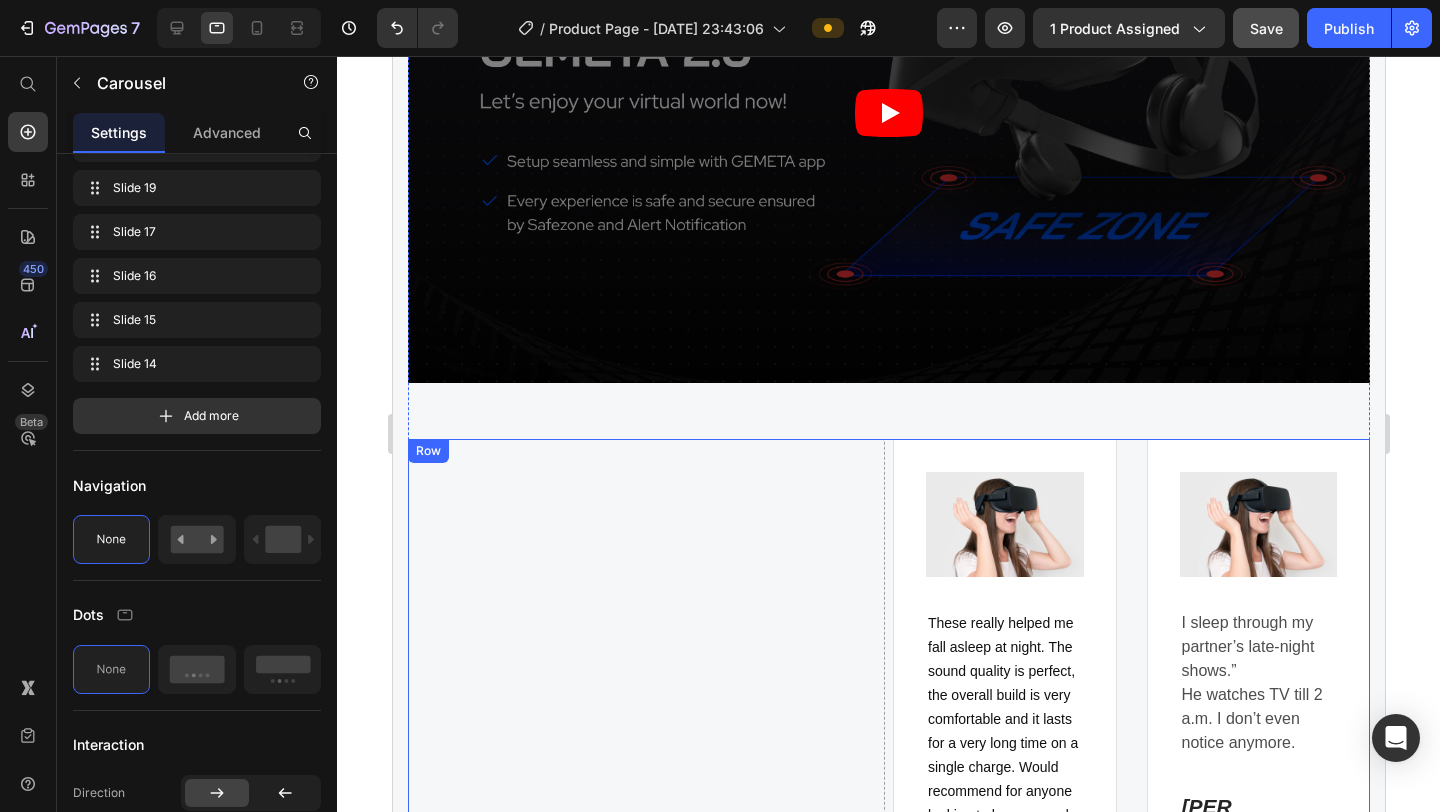 scroll, scrollTop: 4488, scrollLeft: 0, axis: vertical 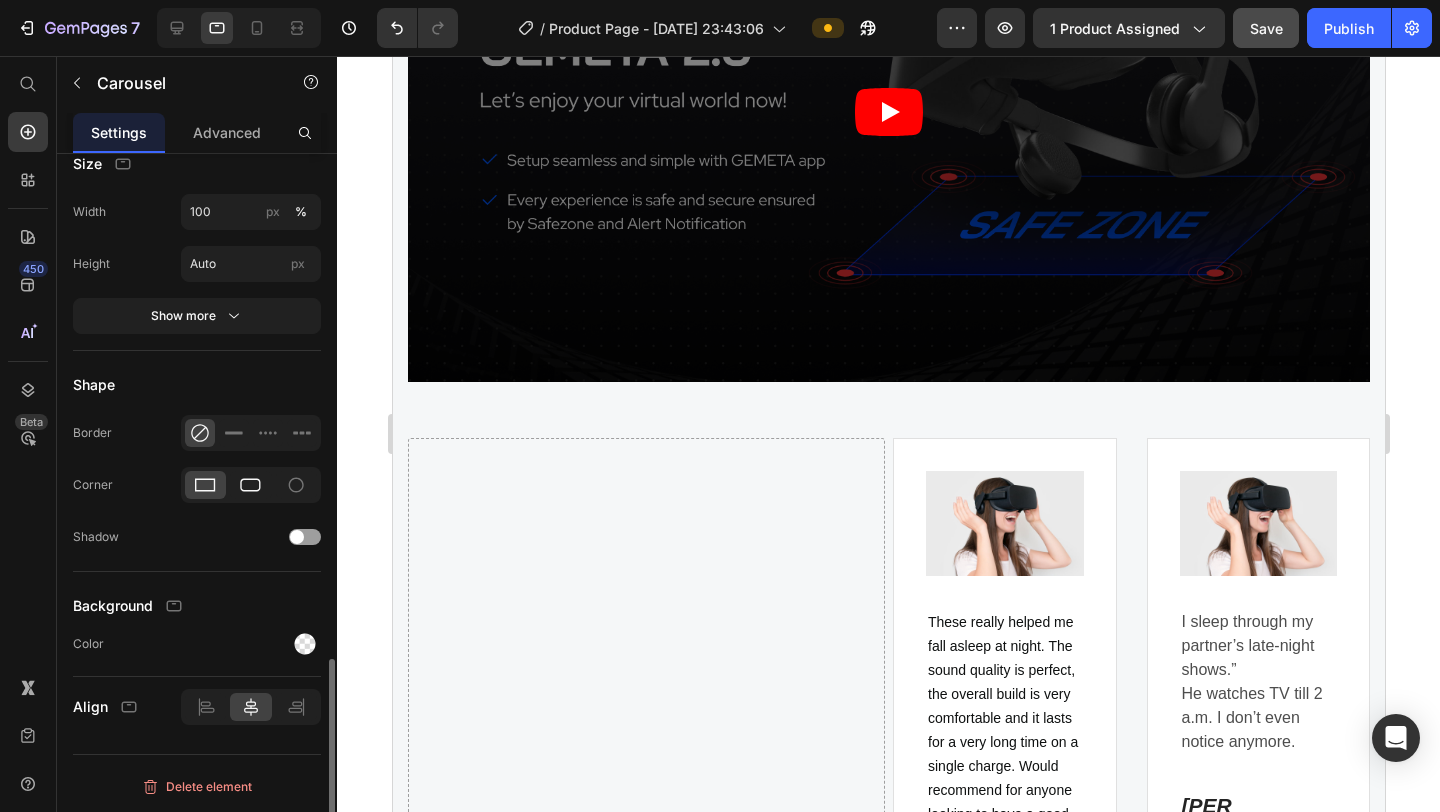 click 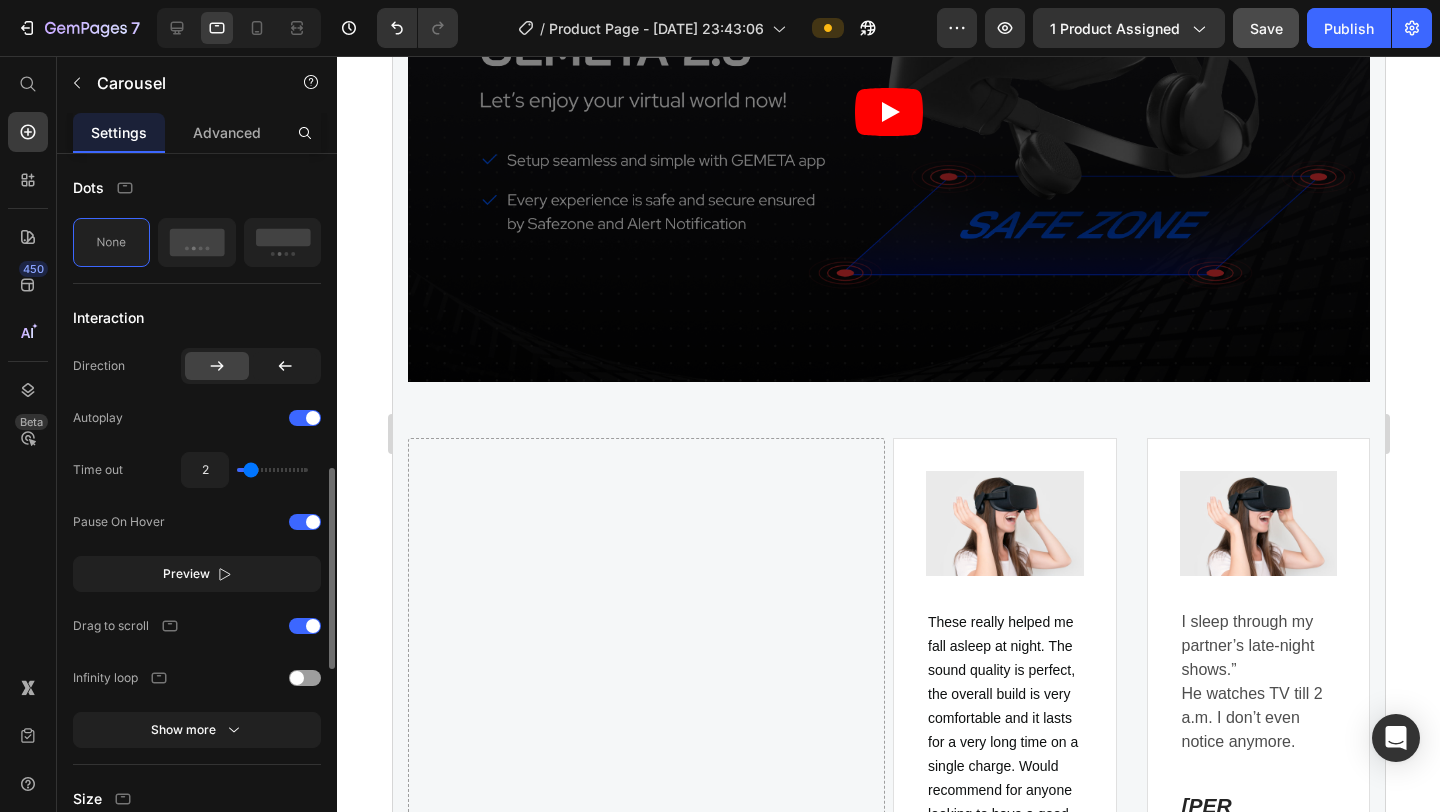scroll, scrollTop: 1087, scrollLeft: 0, axis: vertical 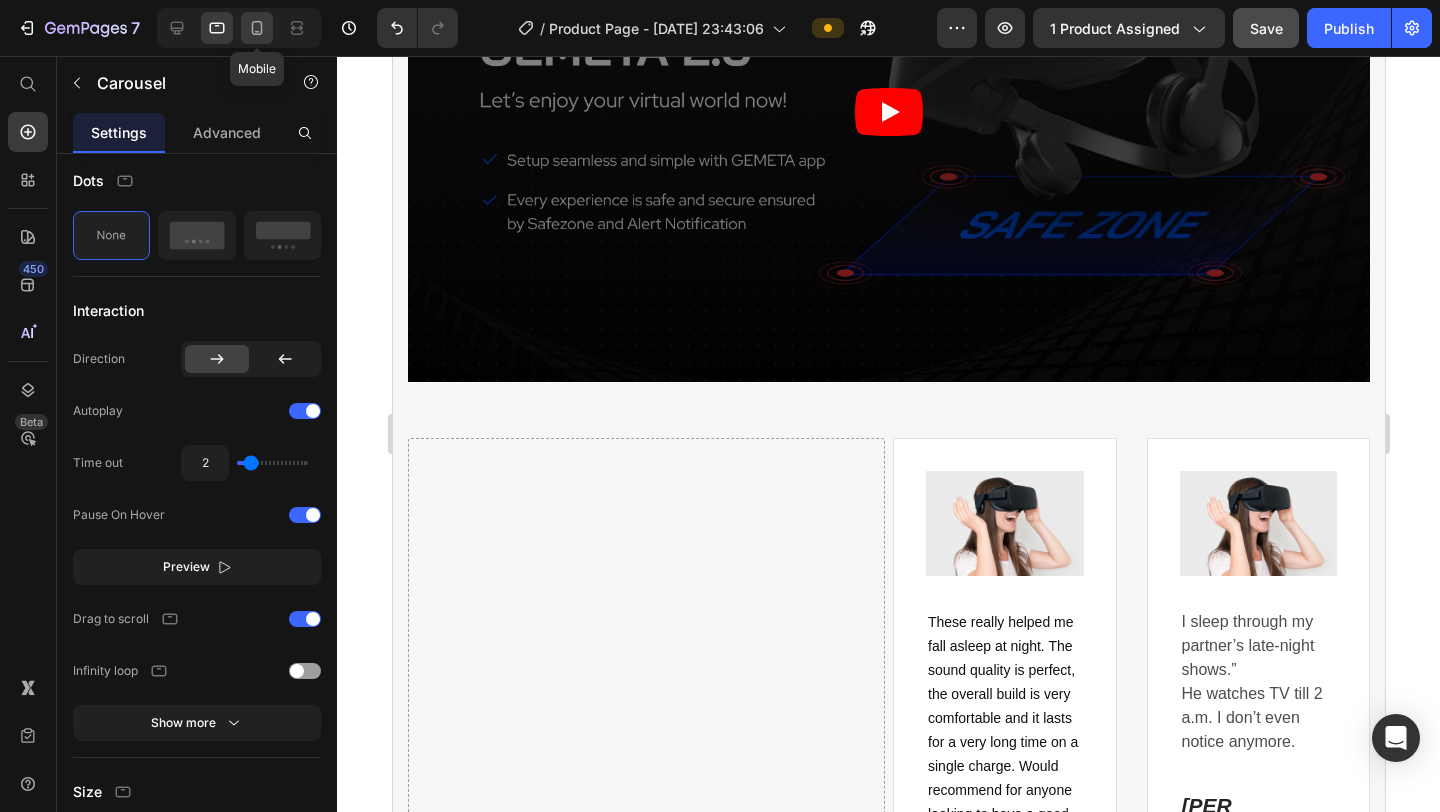 click 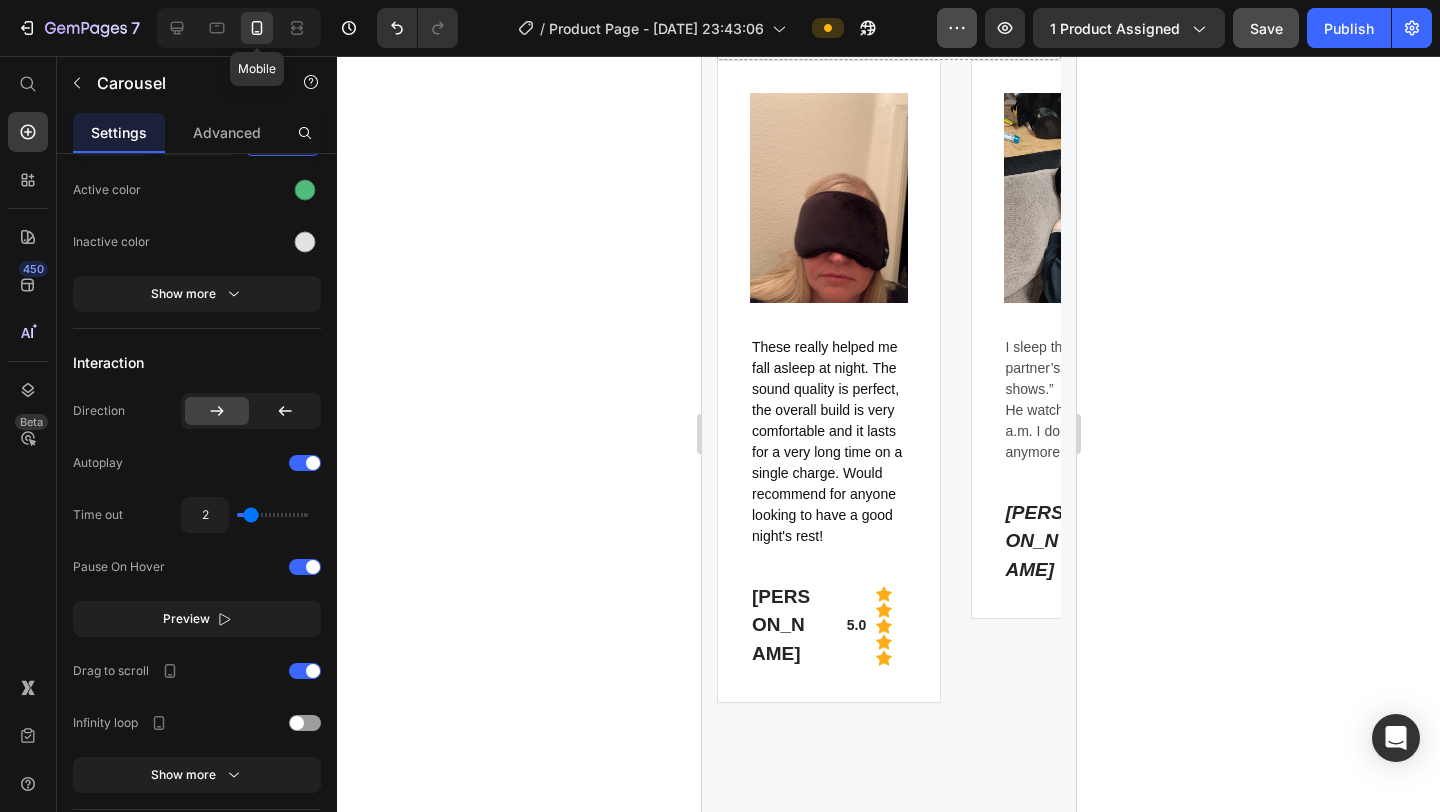 click 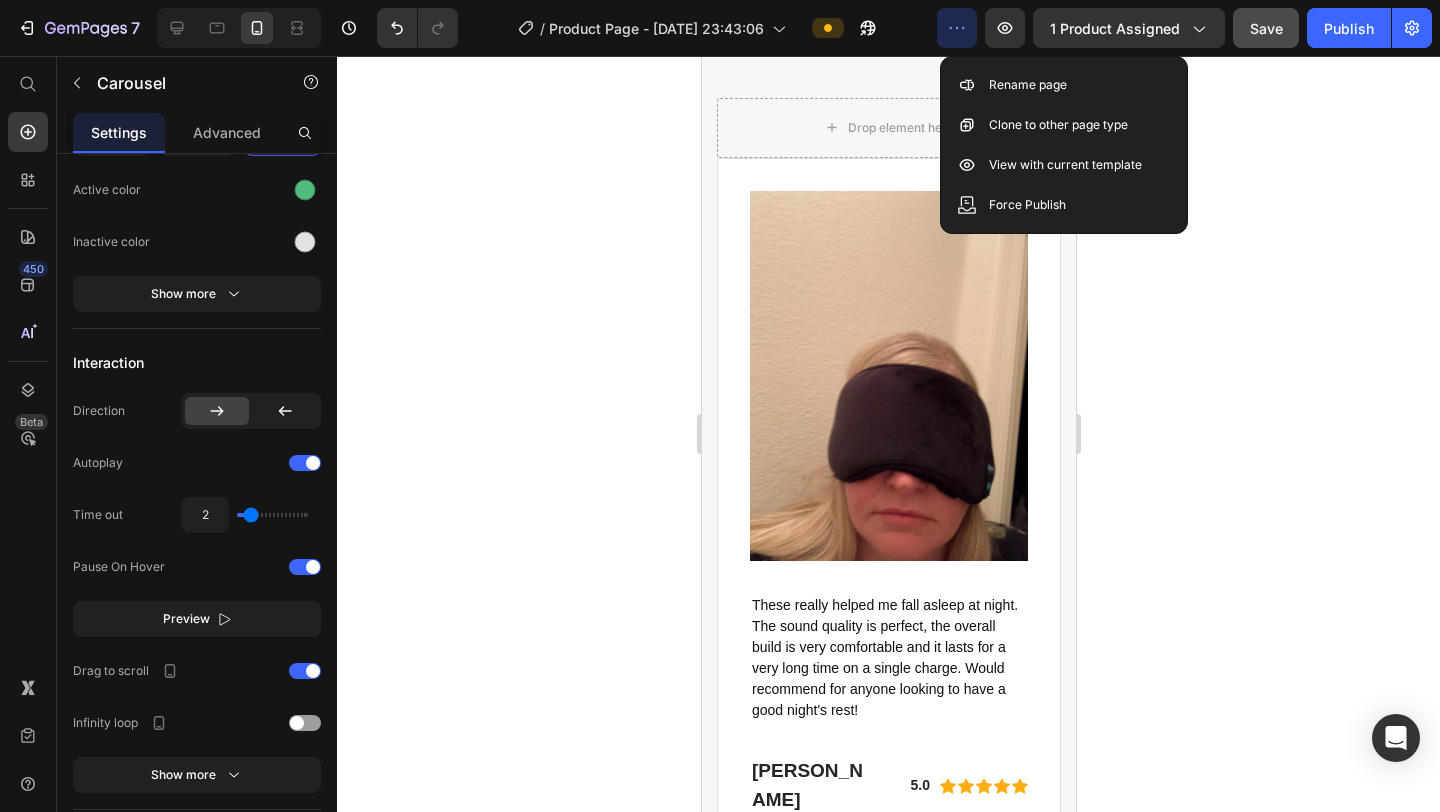 scroll, scrollTop: 4422, scrollLeft: 0, axis: vertical 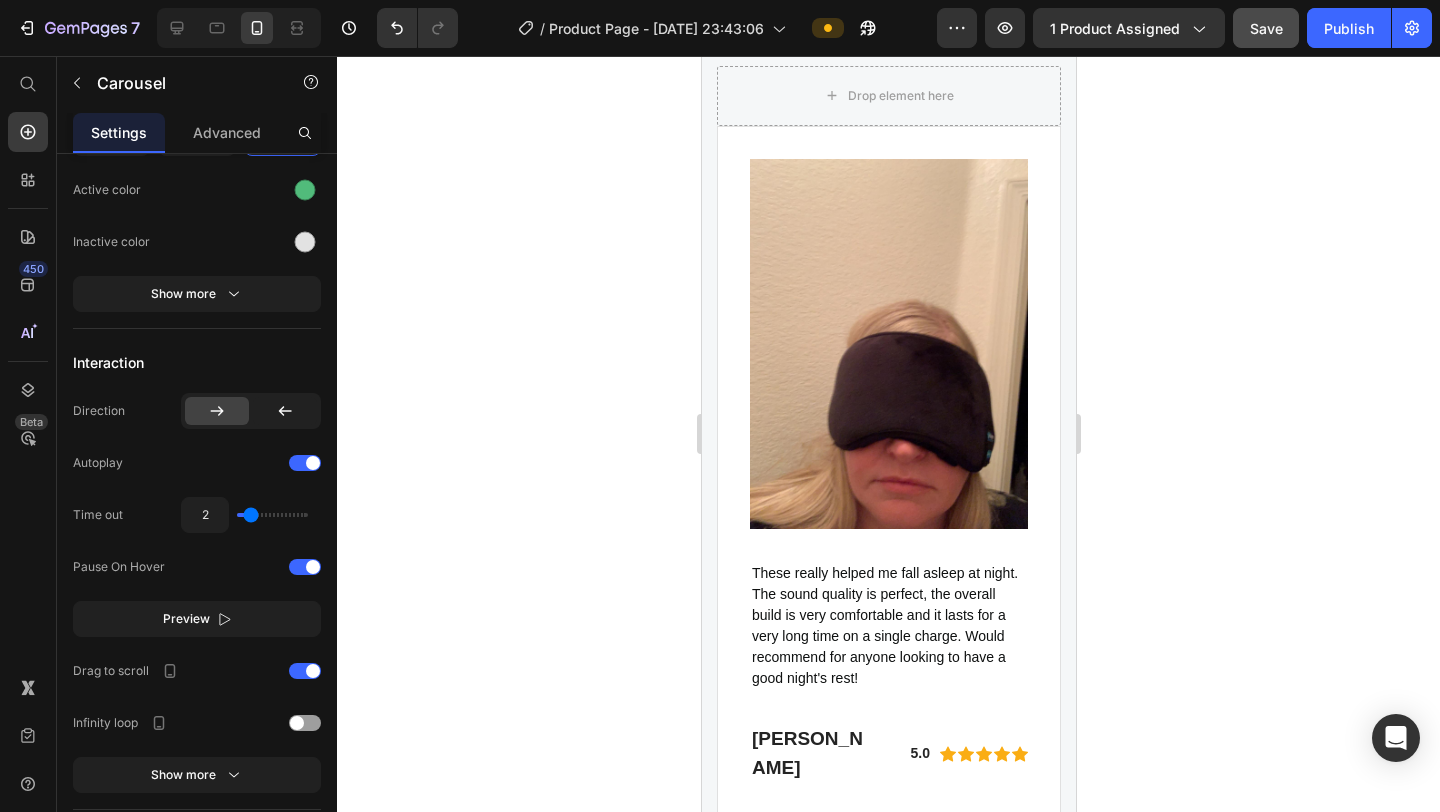 click 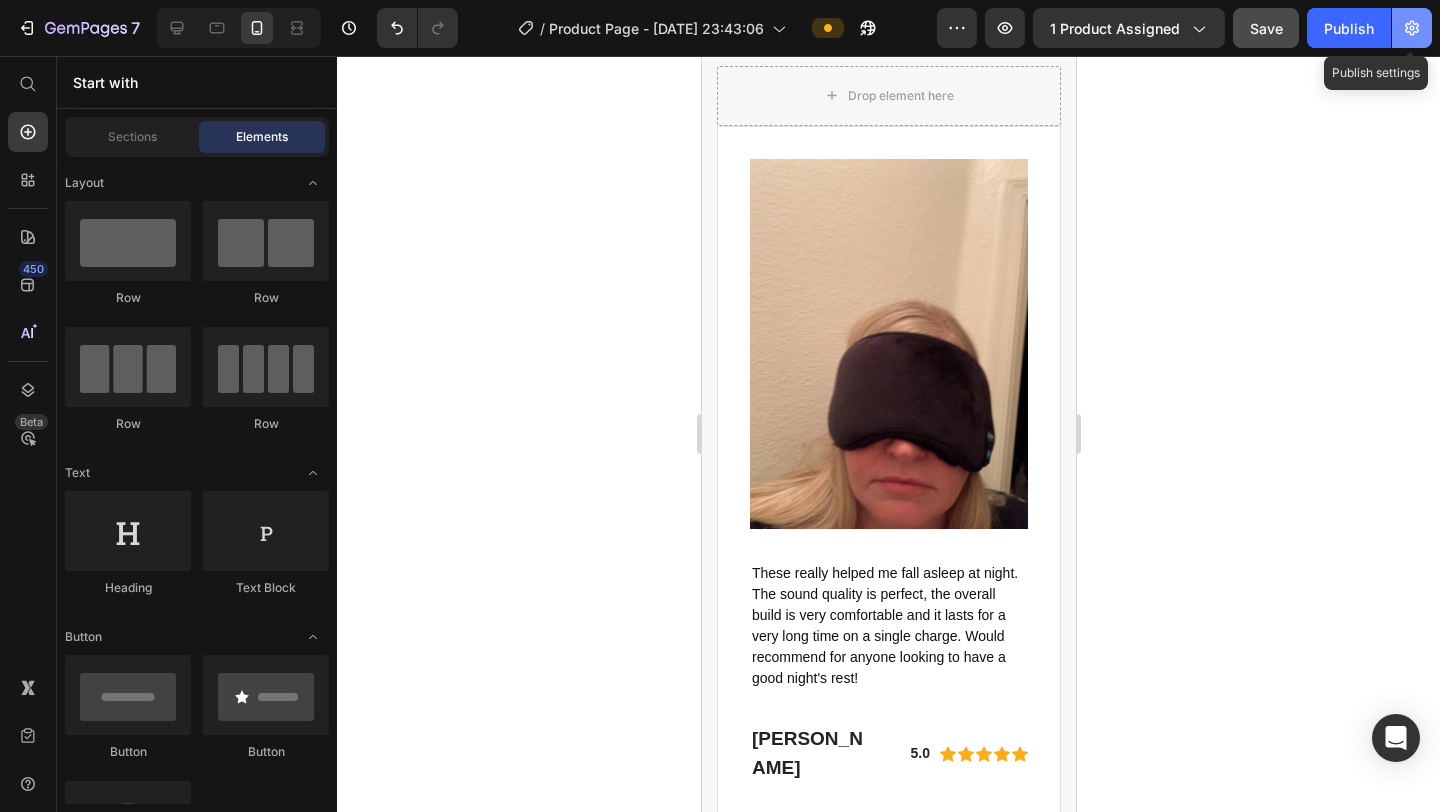 click 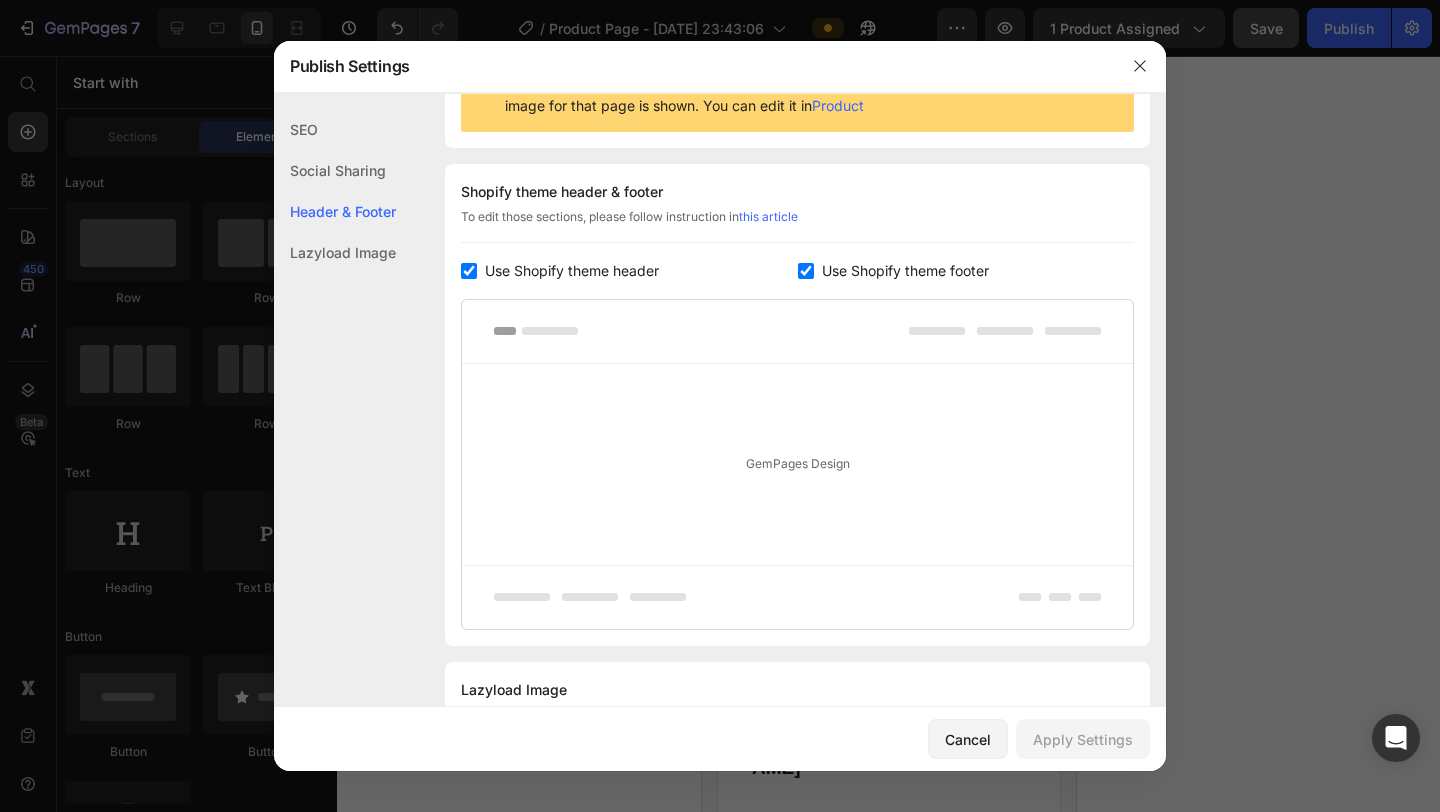 scroll, scrollTop: 326, scrollLeft: 0, axis: vertical 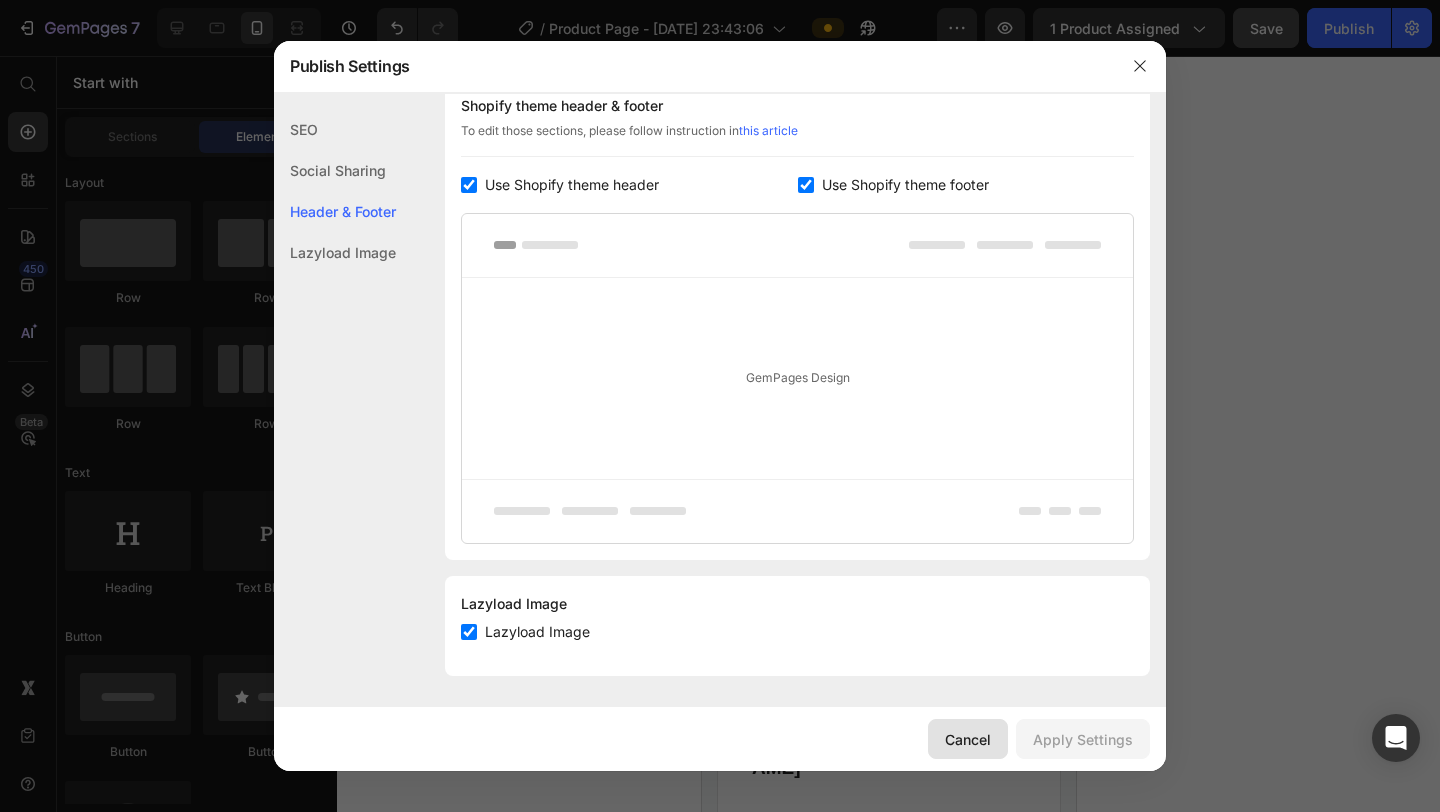 click on "Cancel" at bounding box center (968, 739) 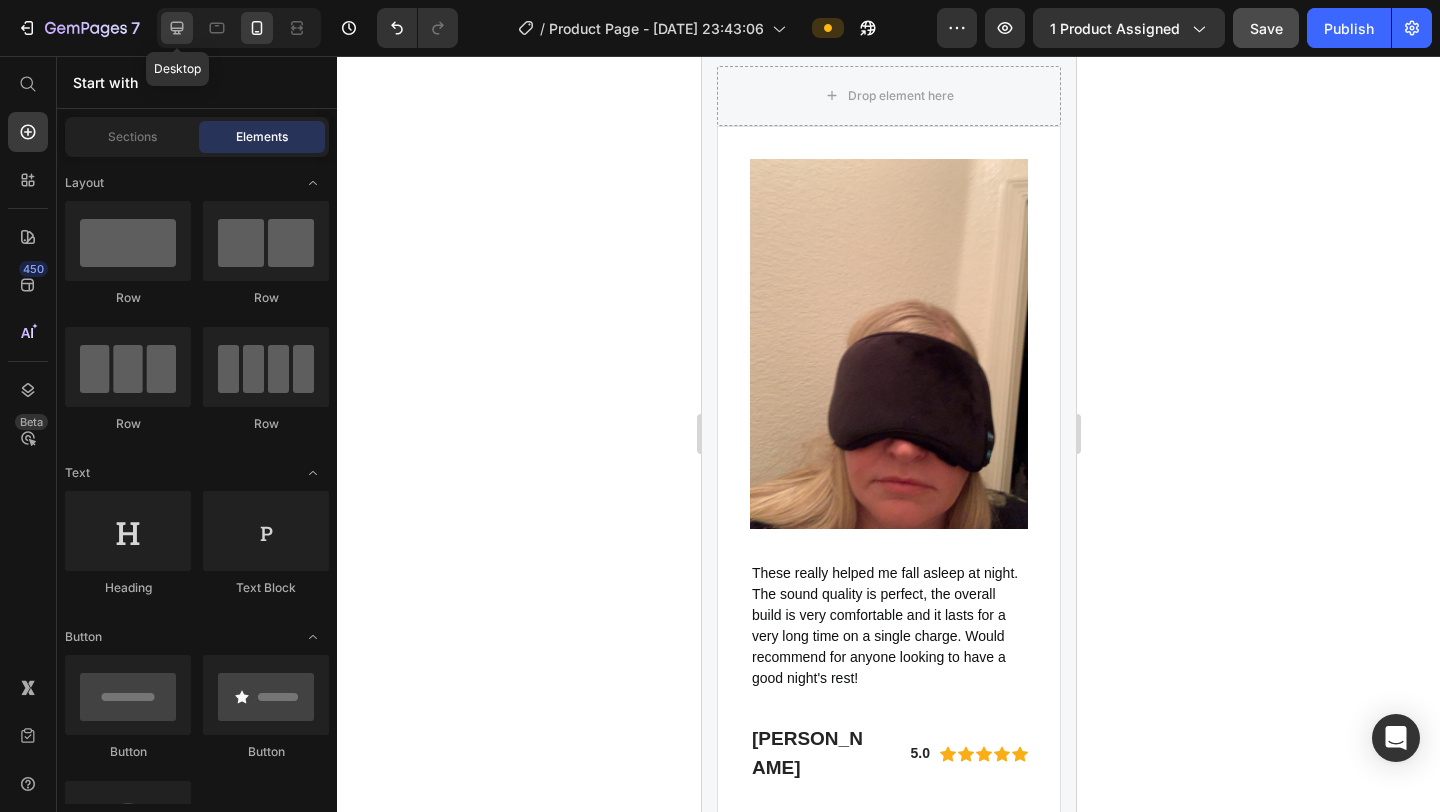 click 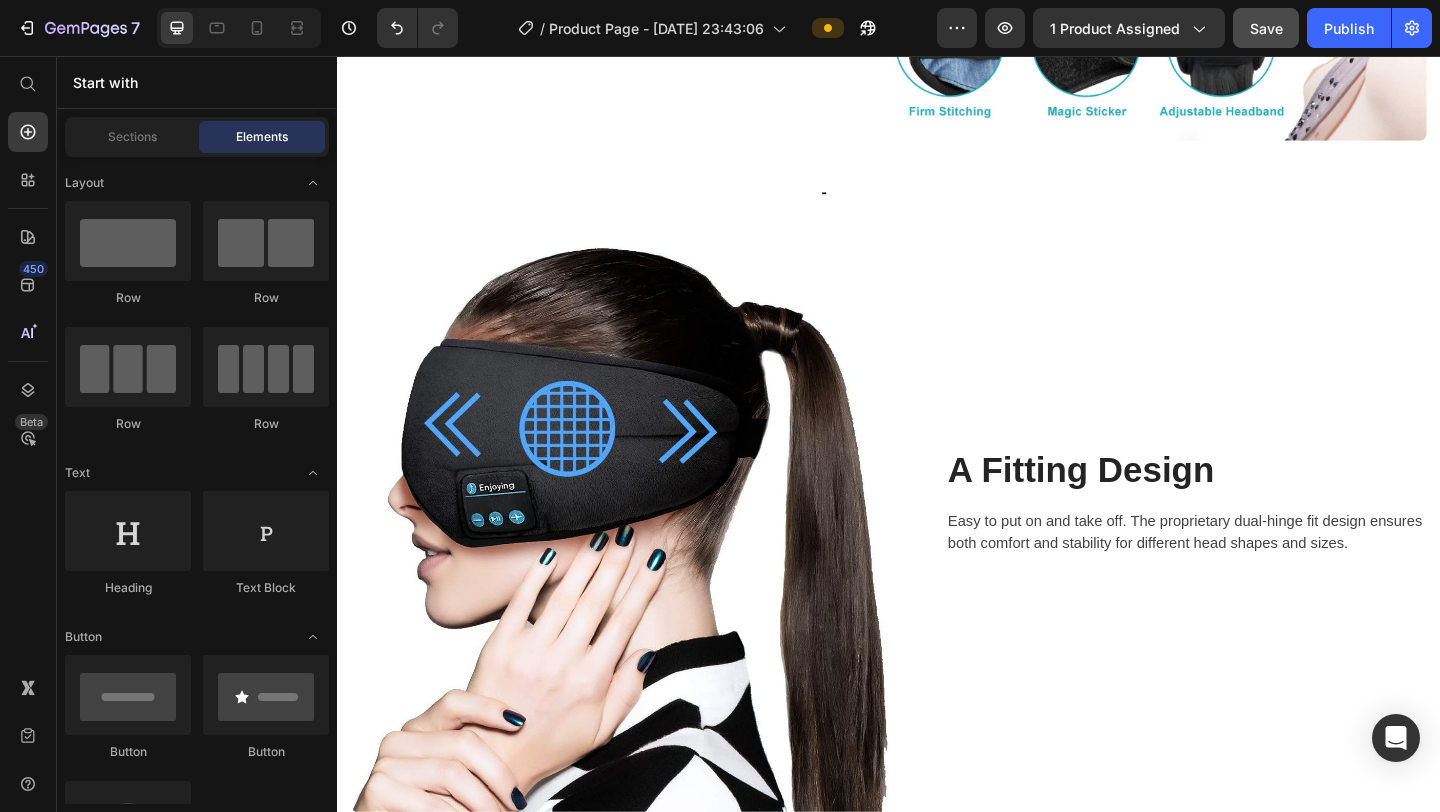 scroll, scrollTop: 3279, scrollLeft: 0, axis: vertical 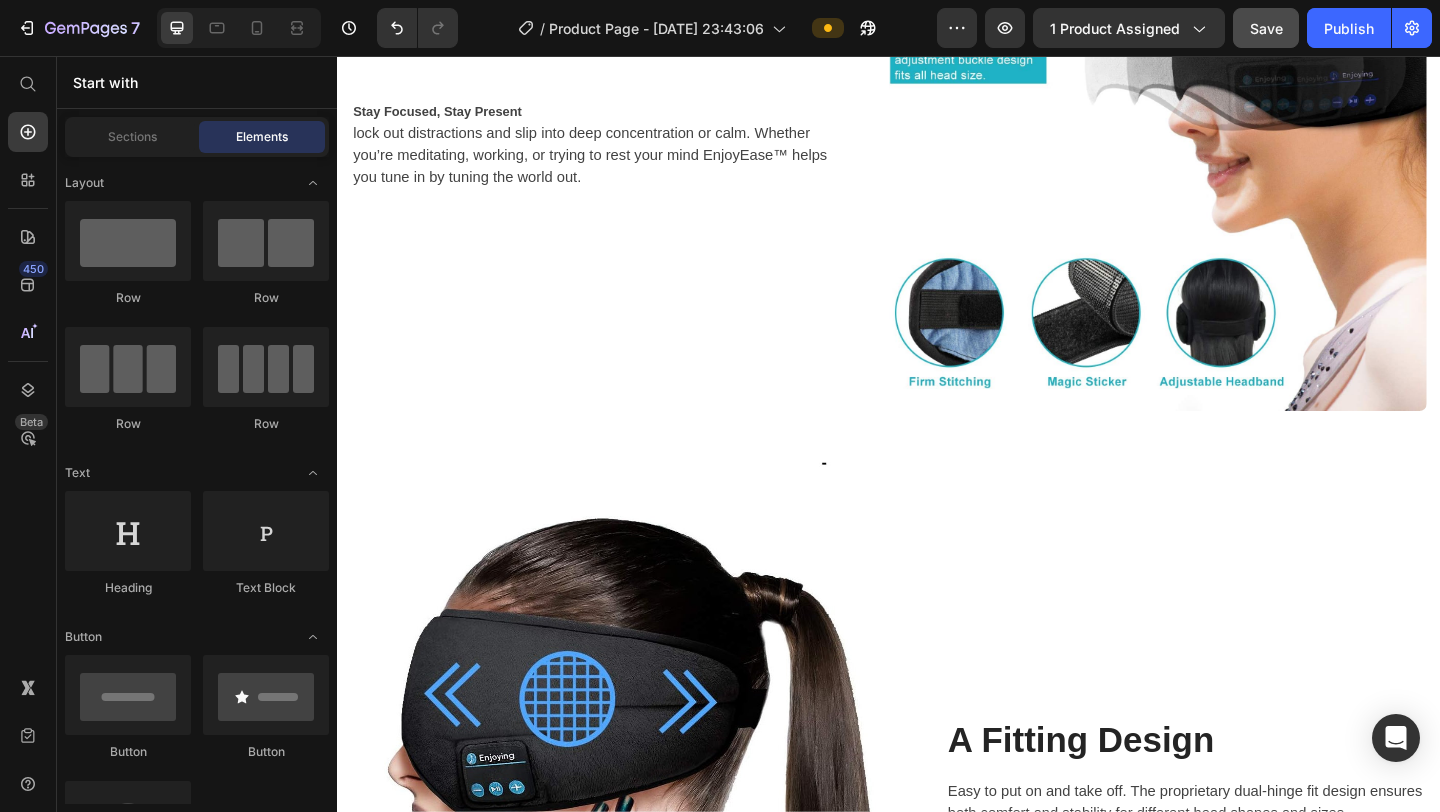 click at bounding box center [644, 835] 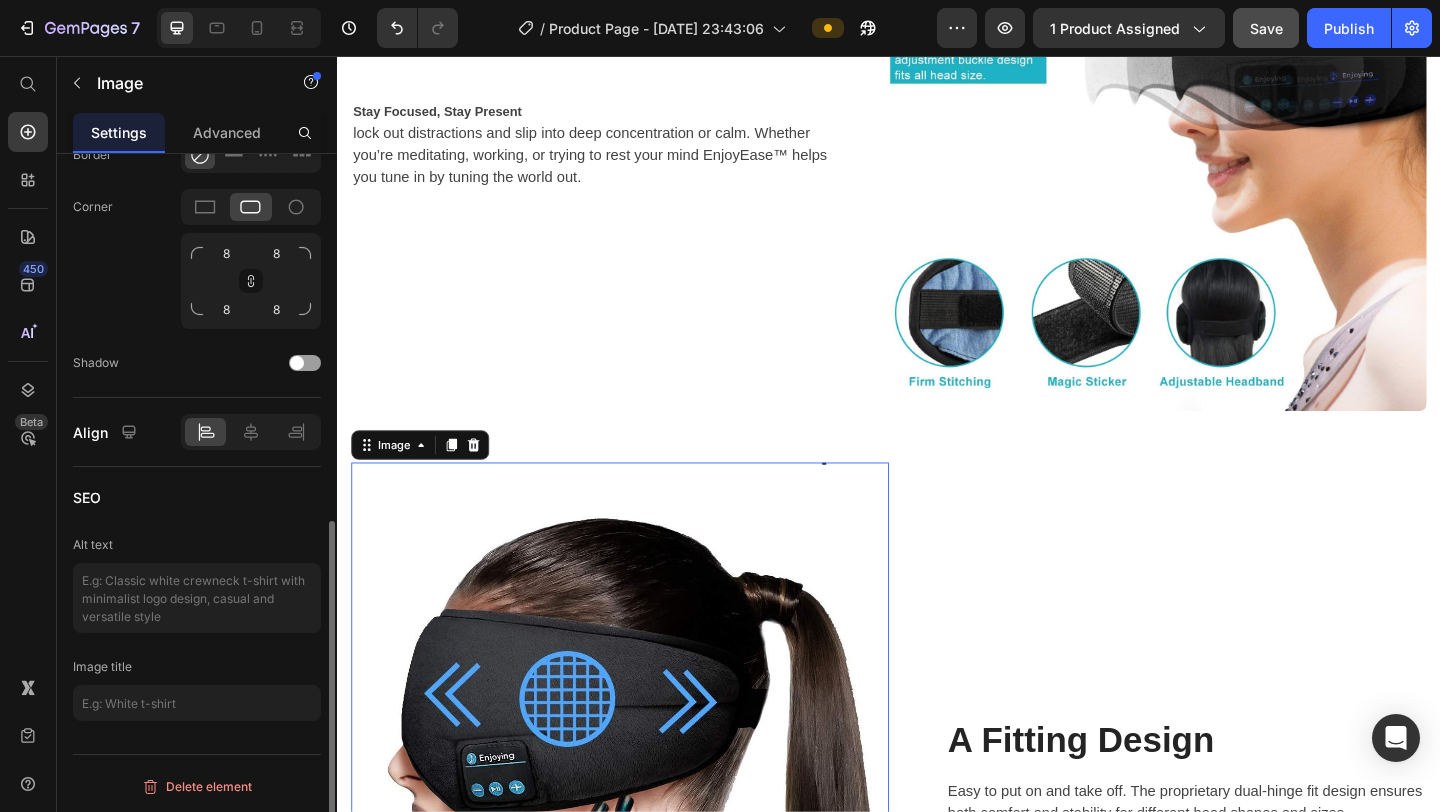 scroll, scrollTop: 3492, scrollLeft: 0, axis: vertical 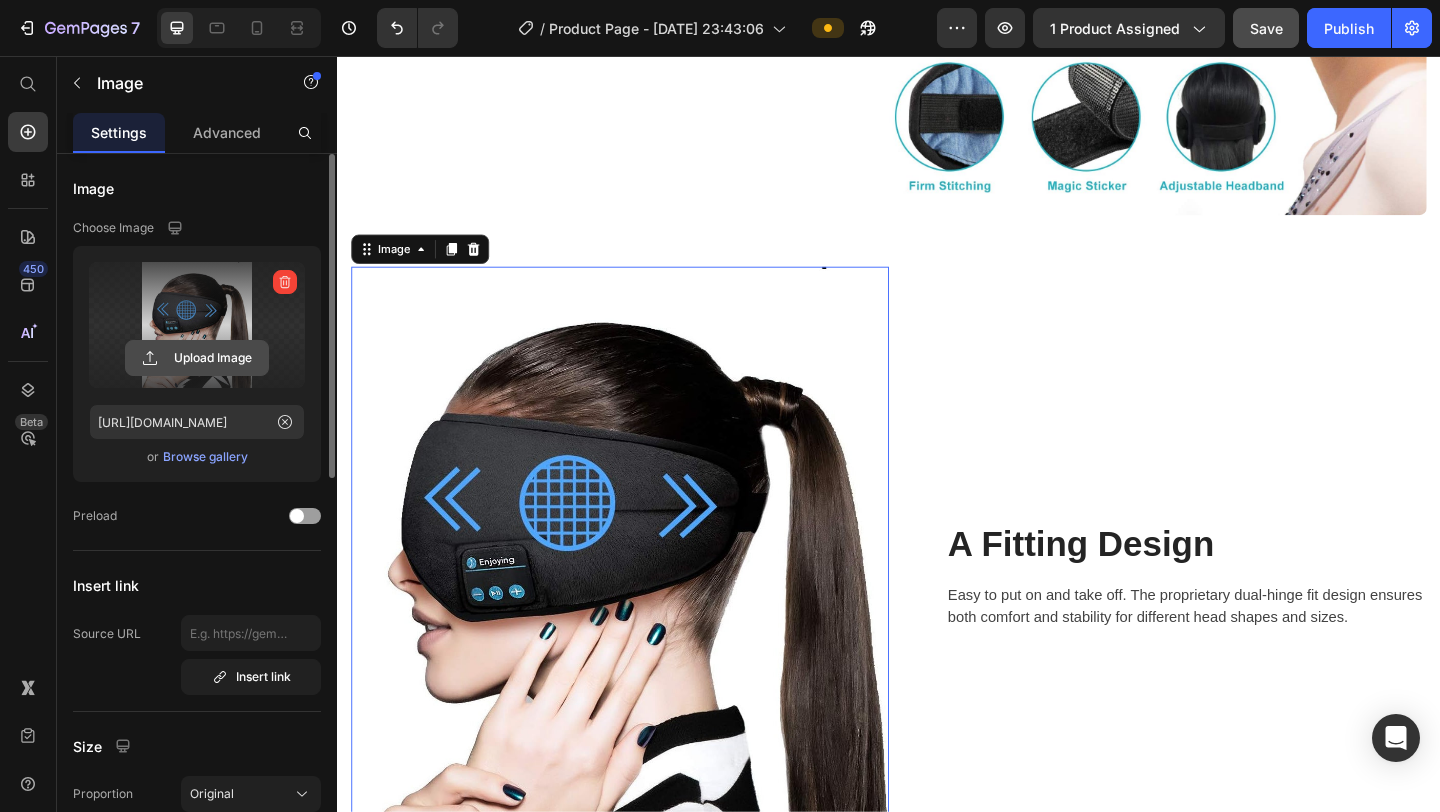 click 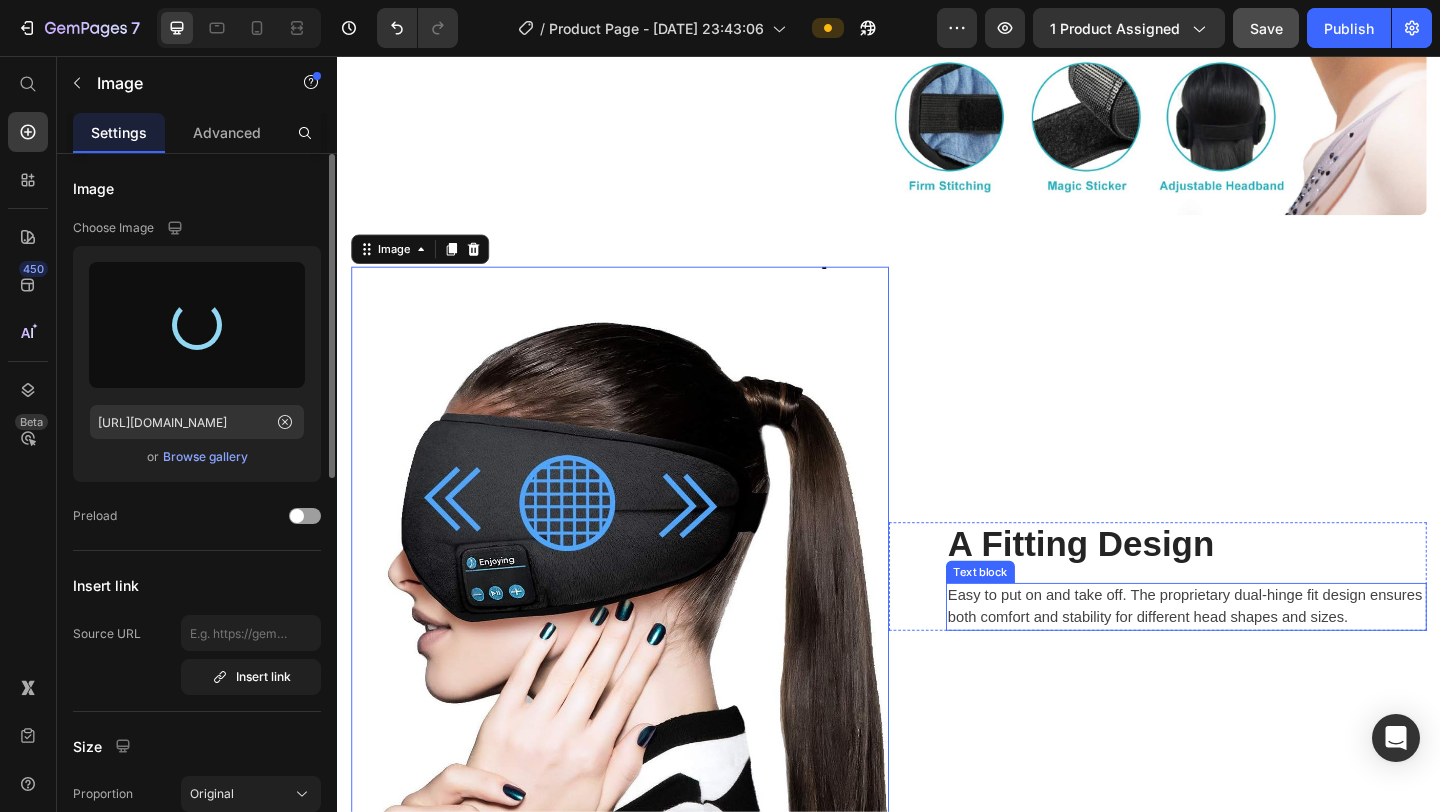 type on "[URL][DOMAIN_NAME]" 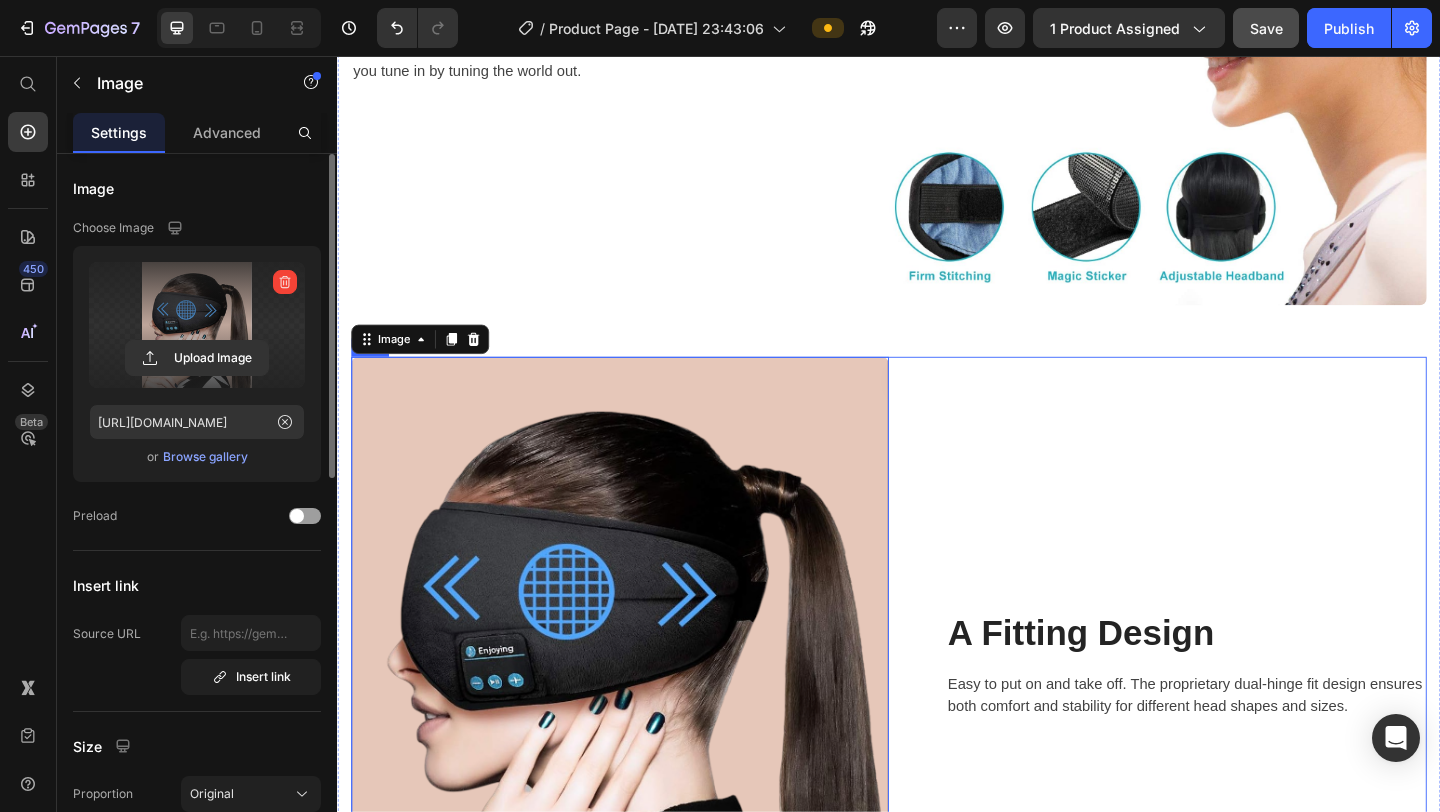 scroll, scrollTop: 3191, scrollLeft: 0, axis: vertical 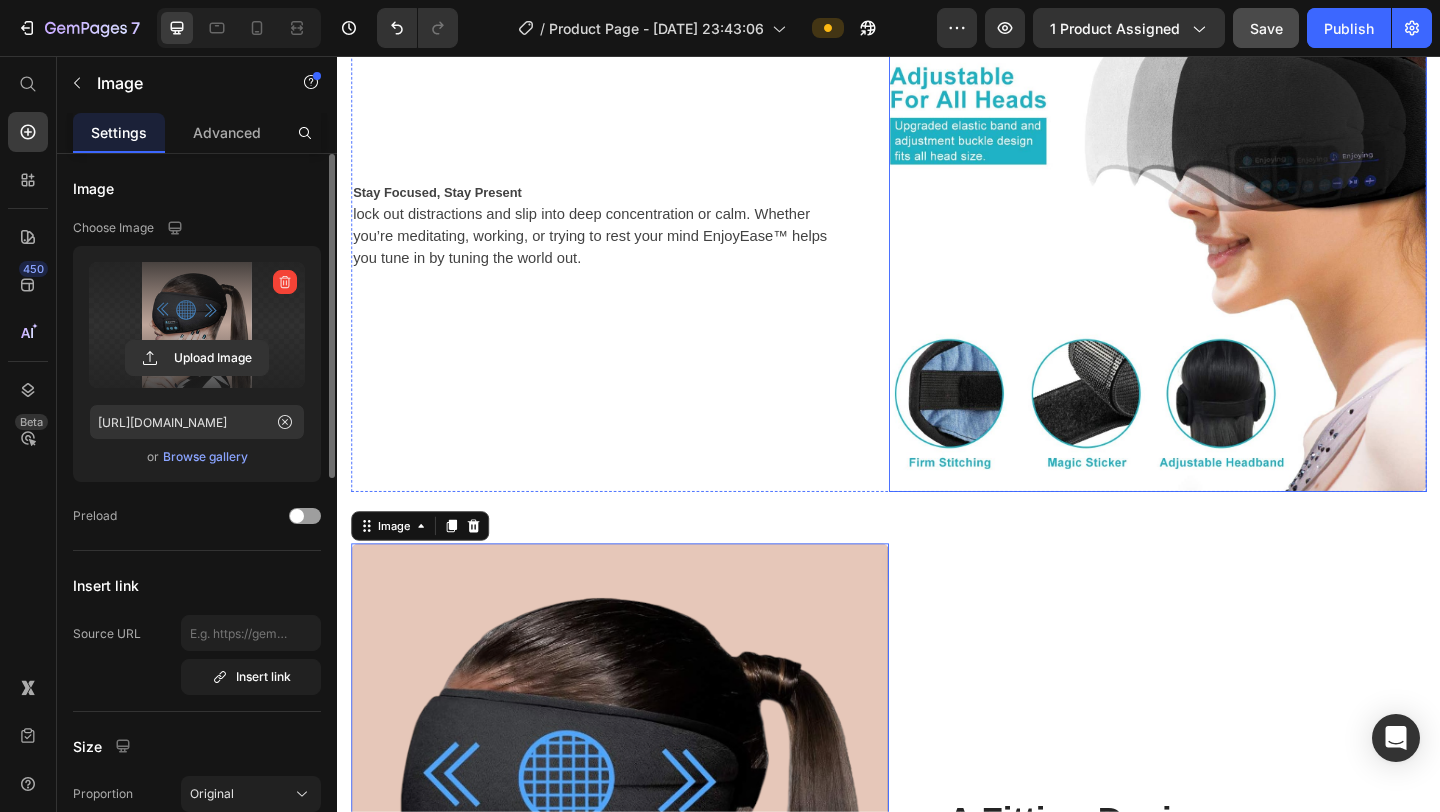 click at bounding box center (1229, 229) 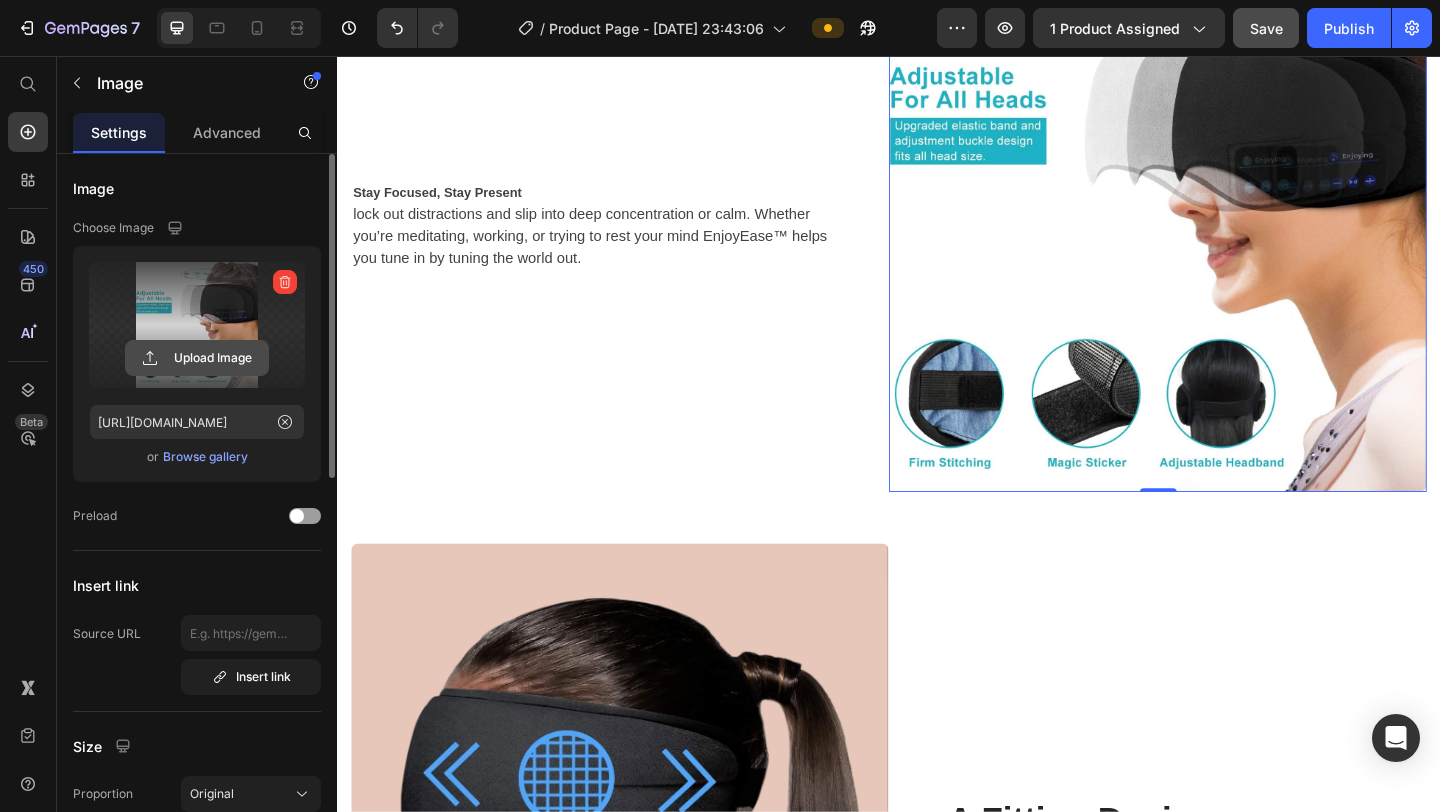 click 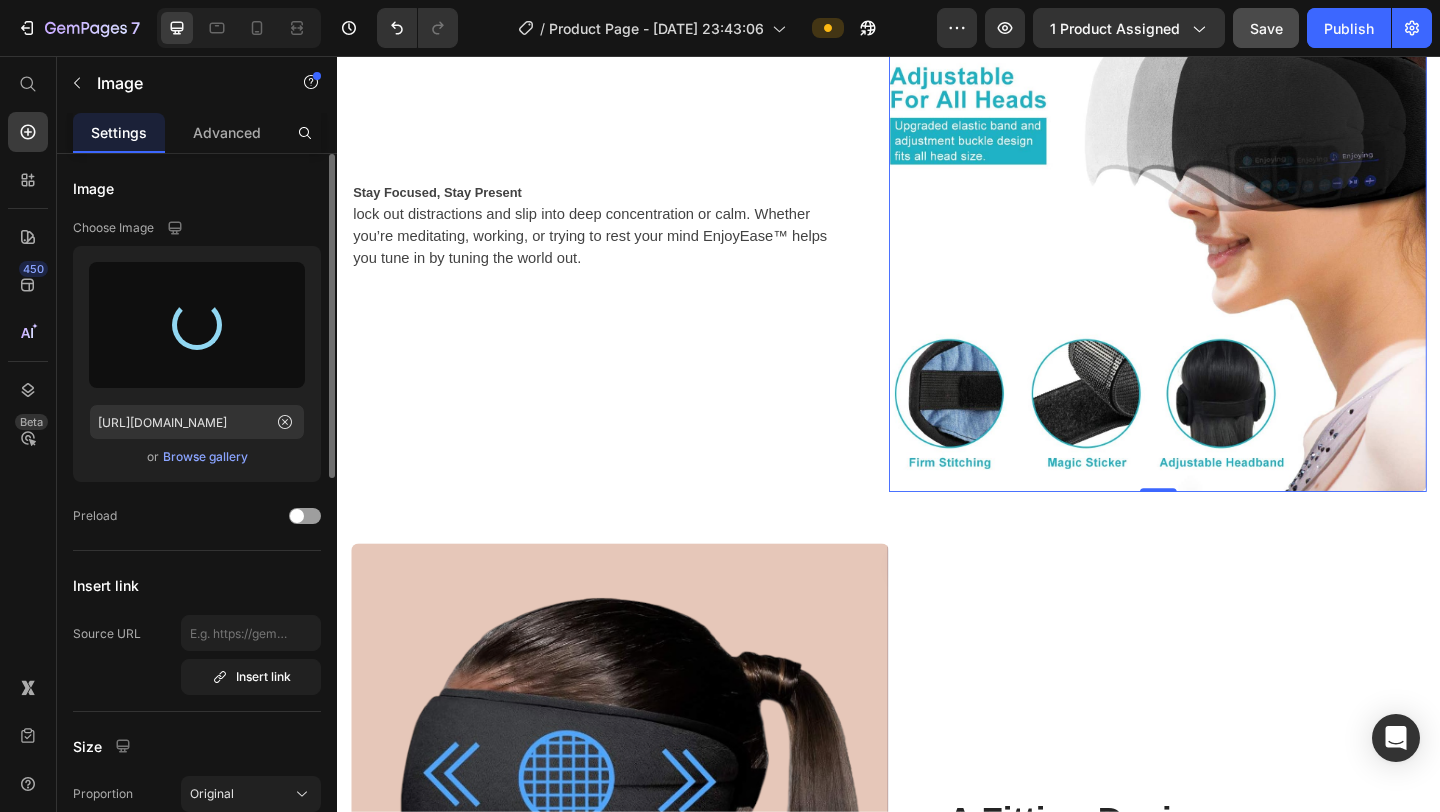 scroll, scrollTop: 2821, scrollLeft: 0, axis: vertical 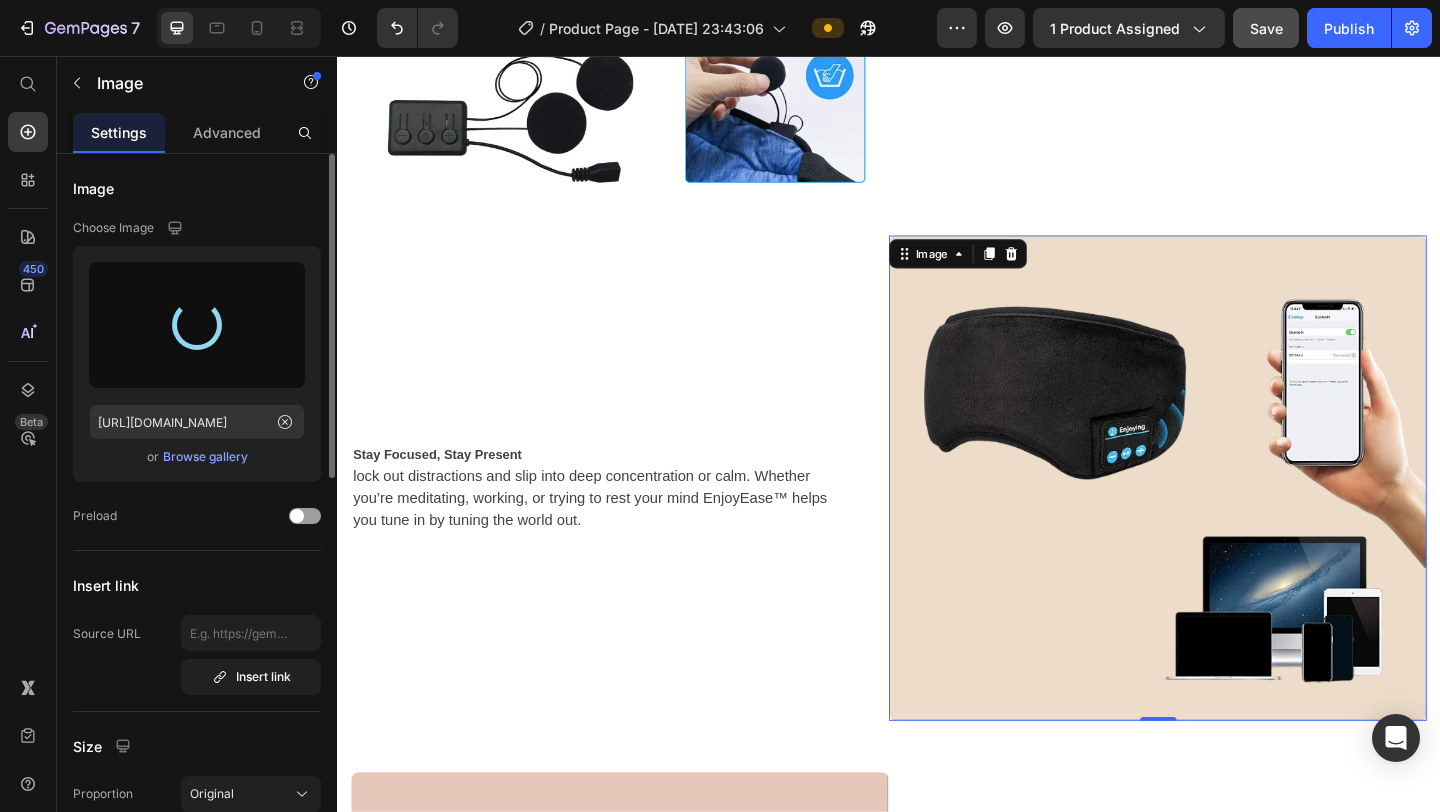 type on "[URL][DOMAIN_NAME]" 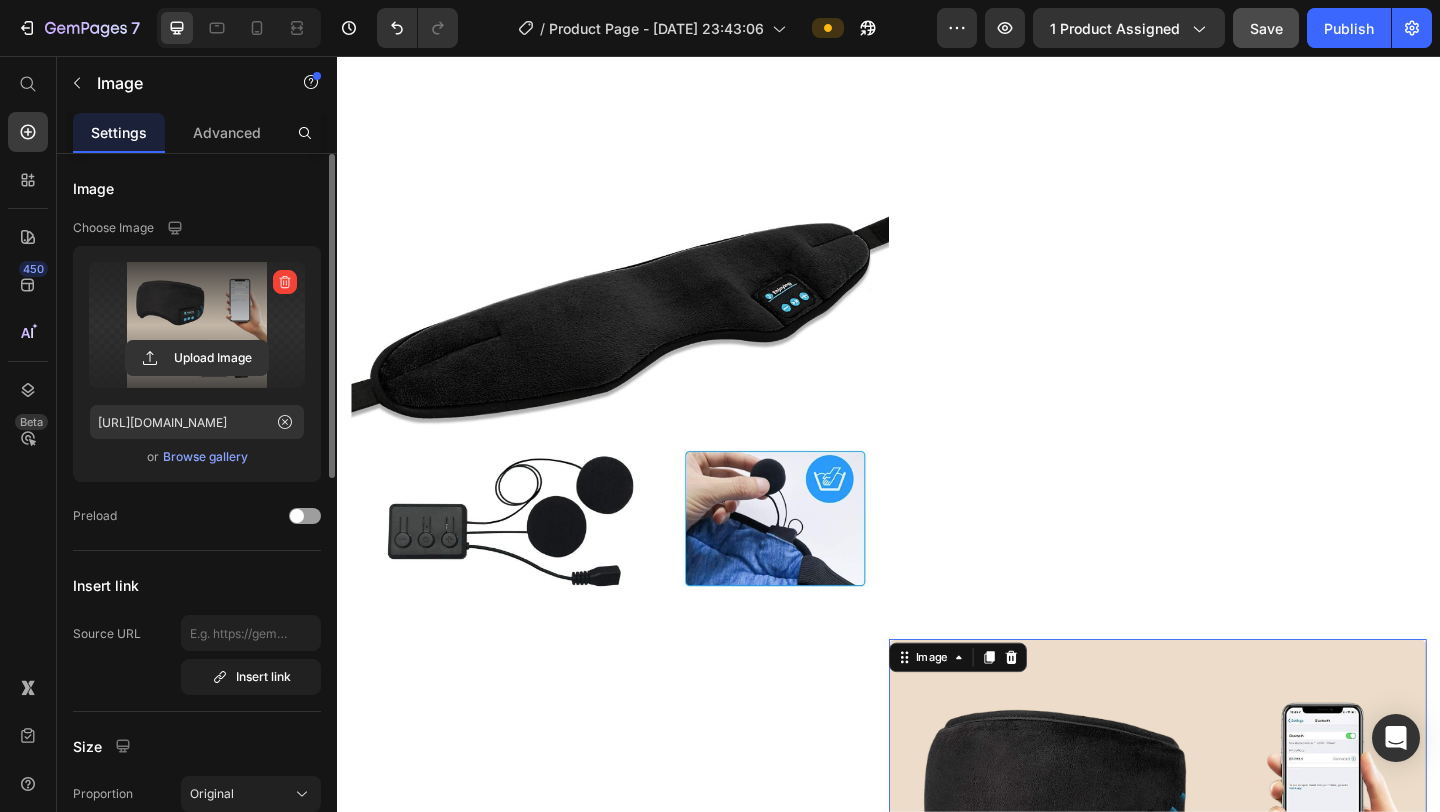 scroll, scrollTop: 2355, scrollLeft: 0, axis: vertical 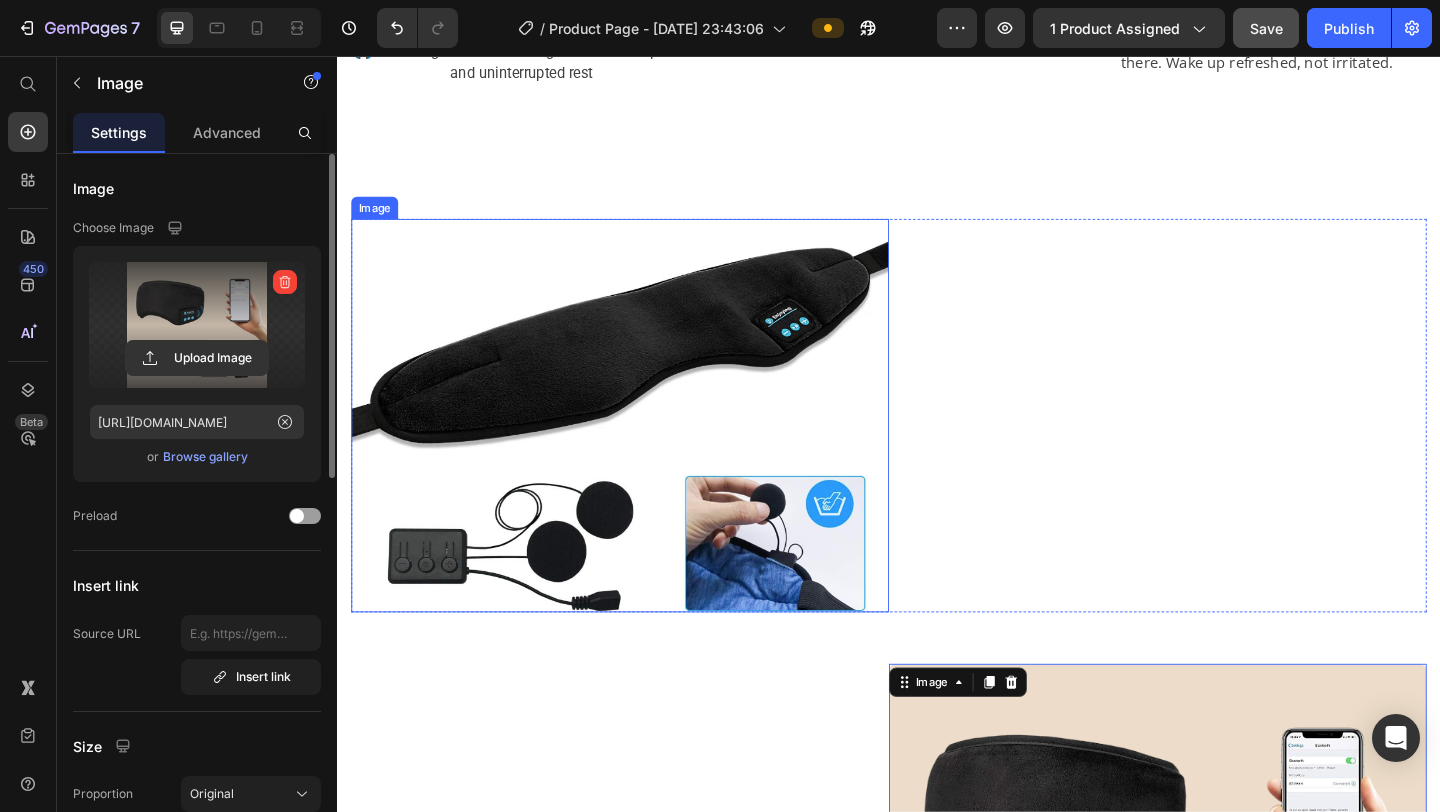 click at bounding box center (644, 447) 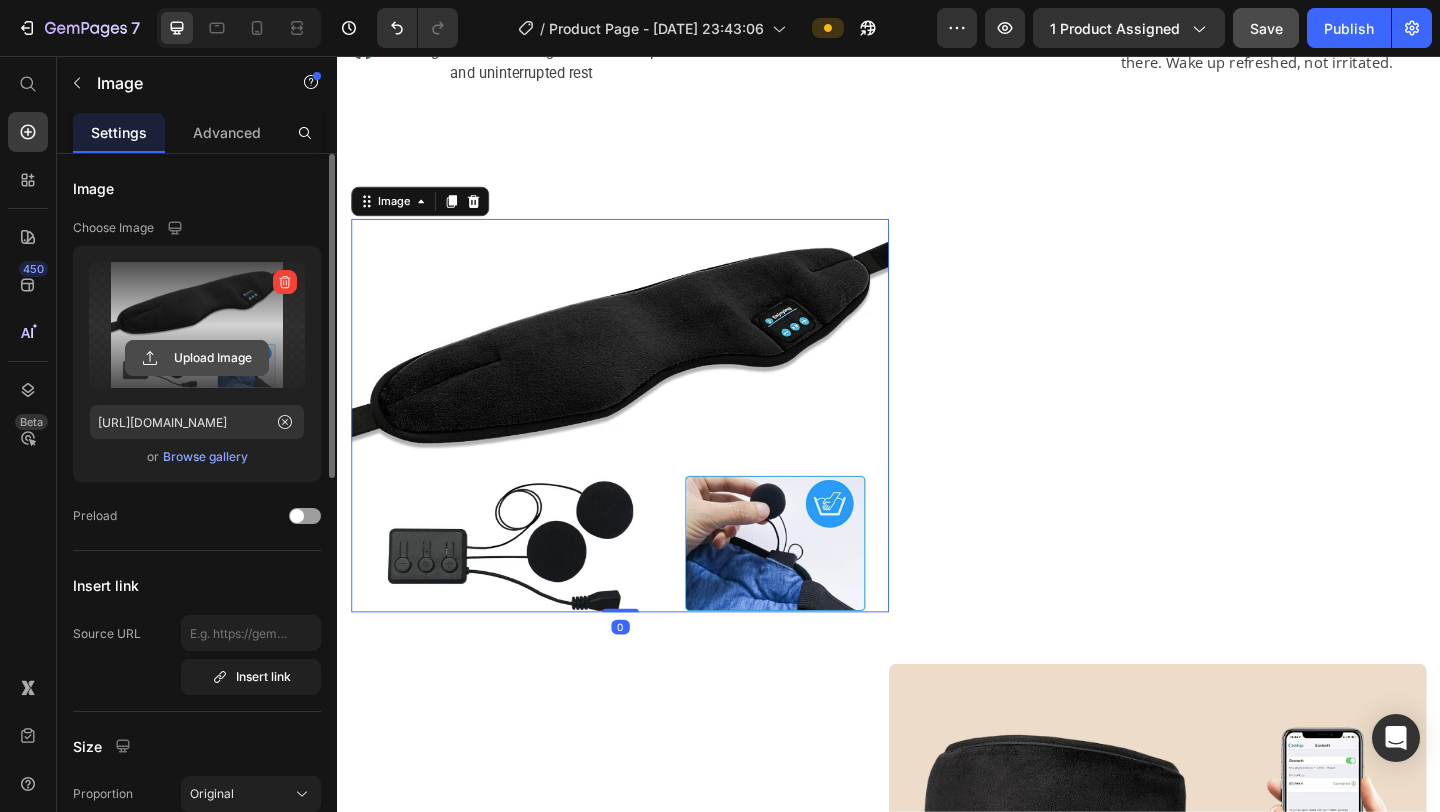 click 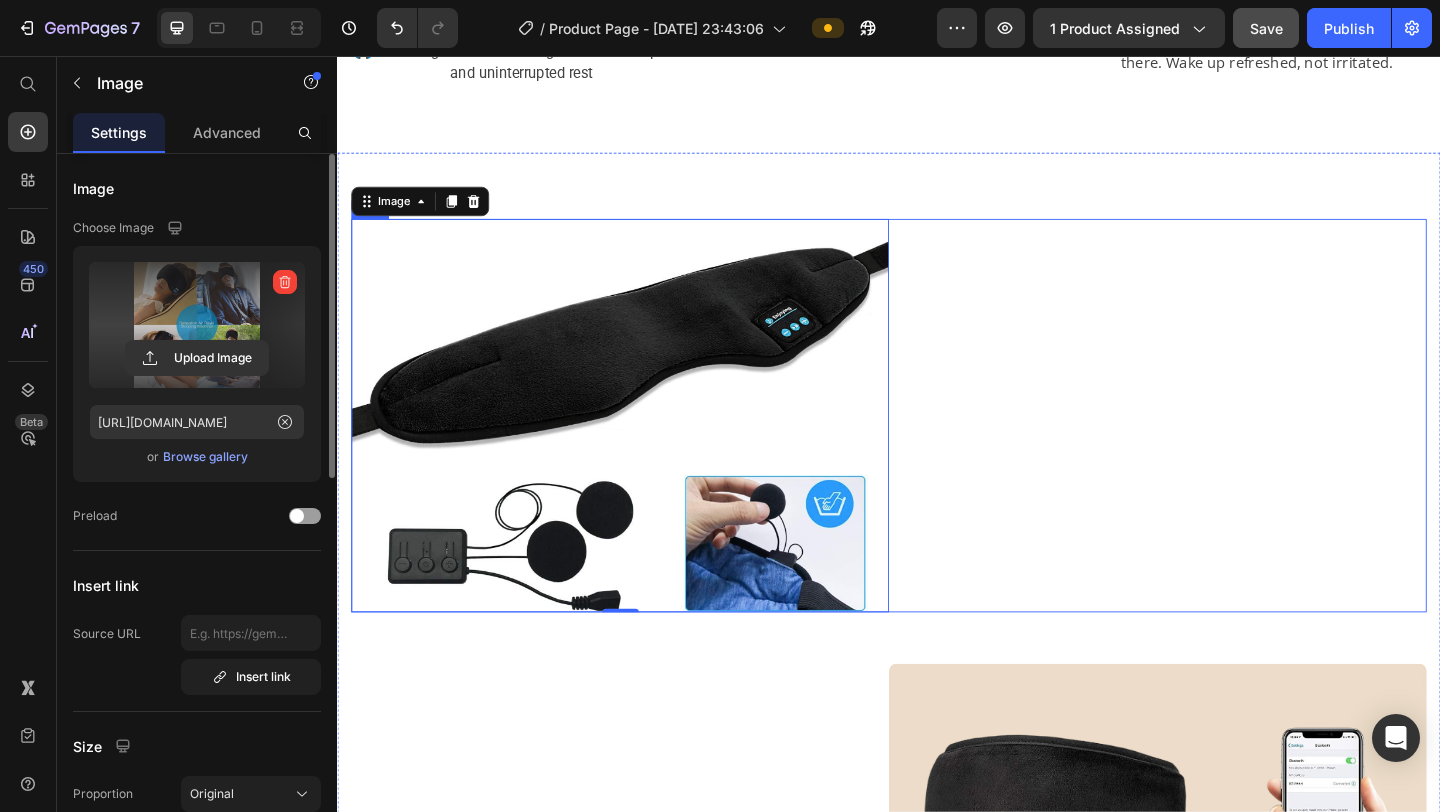 type on "[URL][DOMAIN_NAME]" 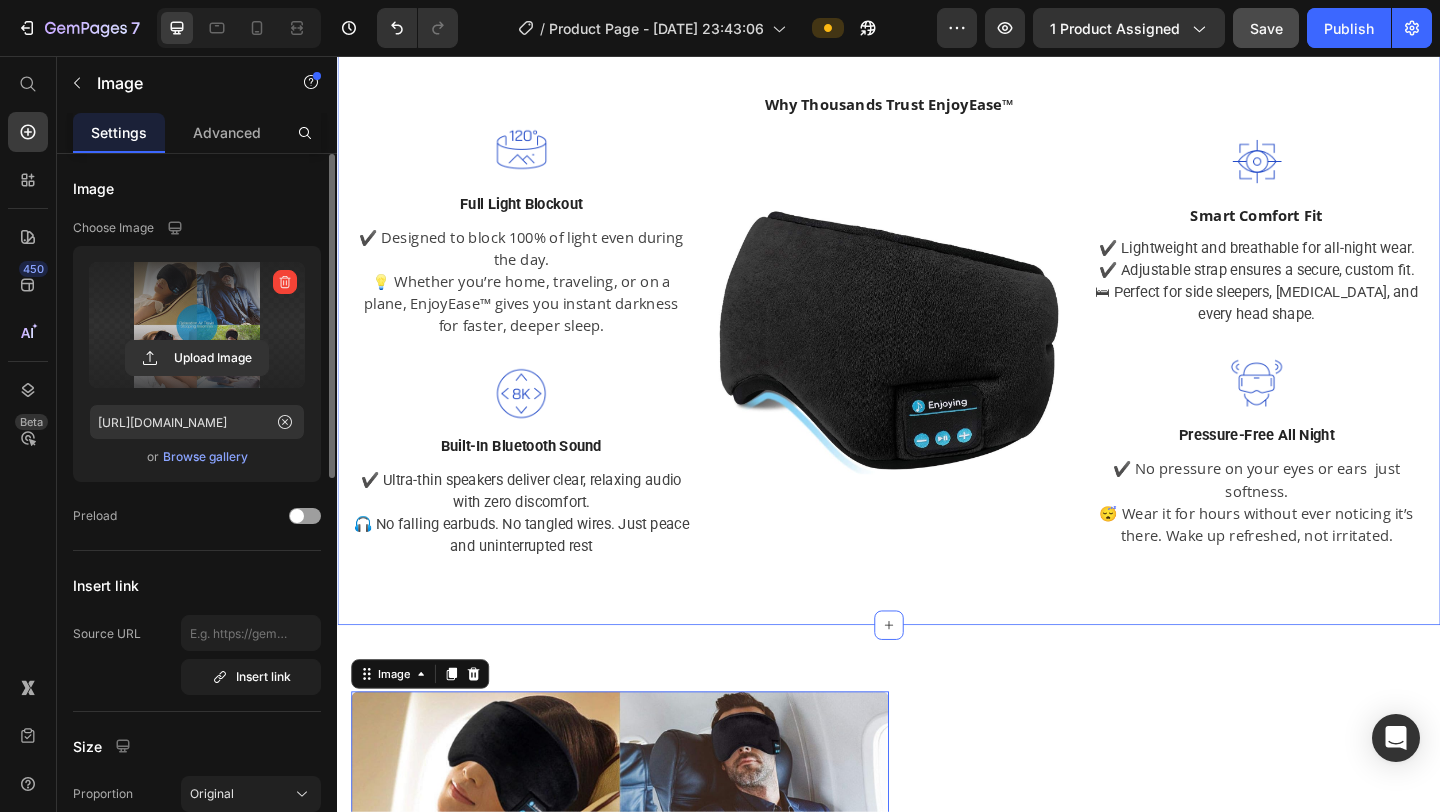 scroll, scrollTop: 1786, scrollLeft: 0, axis: vertical 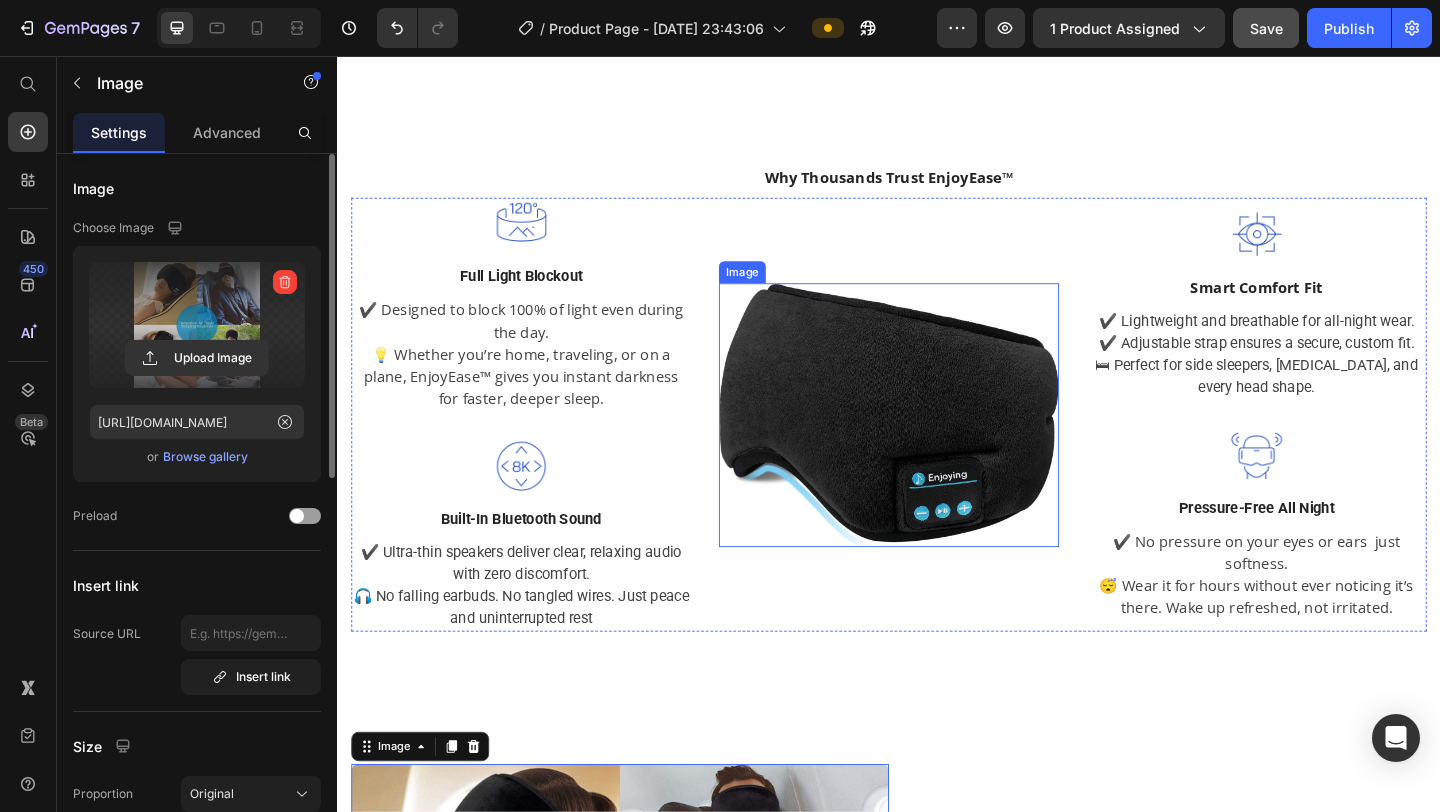 click at bounding box center (937, 446) 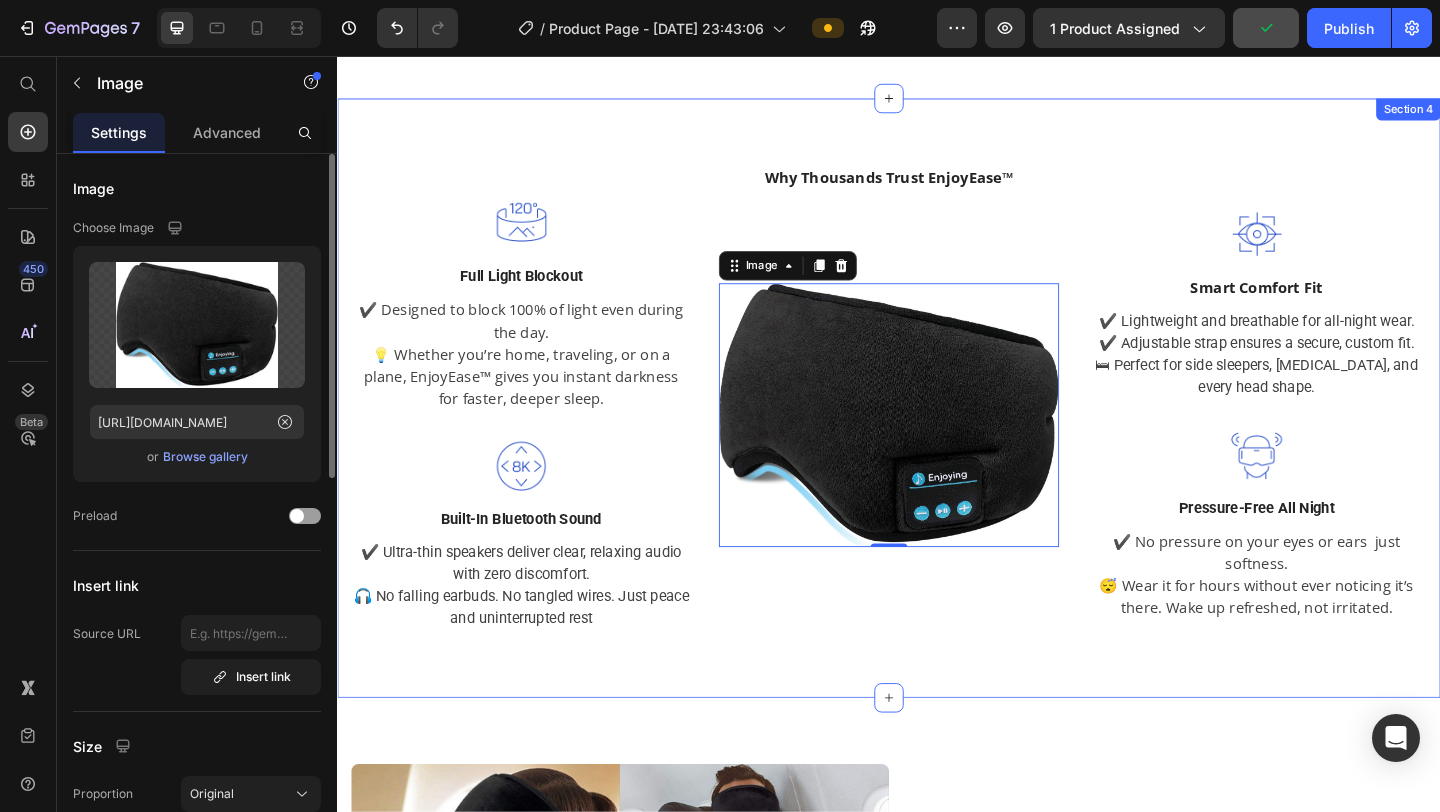 scroll, scrollTop: 1836, scrollLeft: 0, axis: vertical 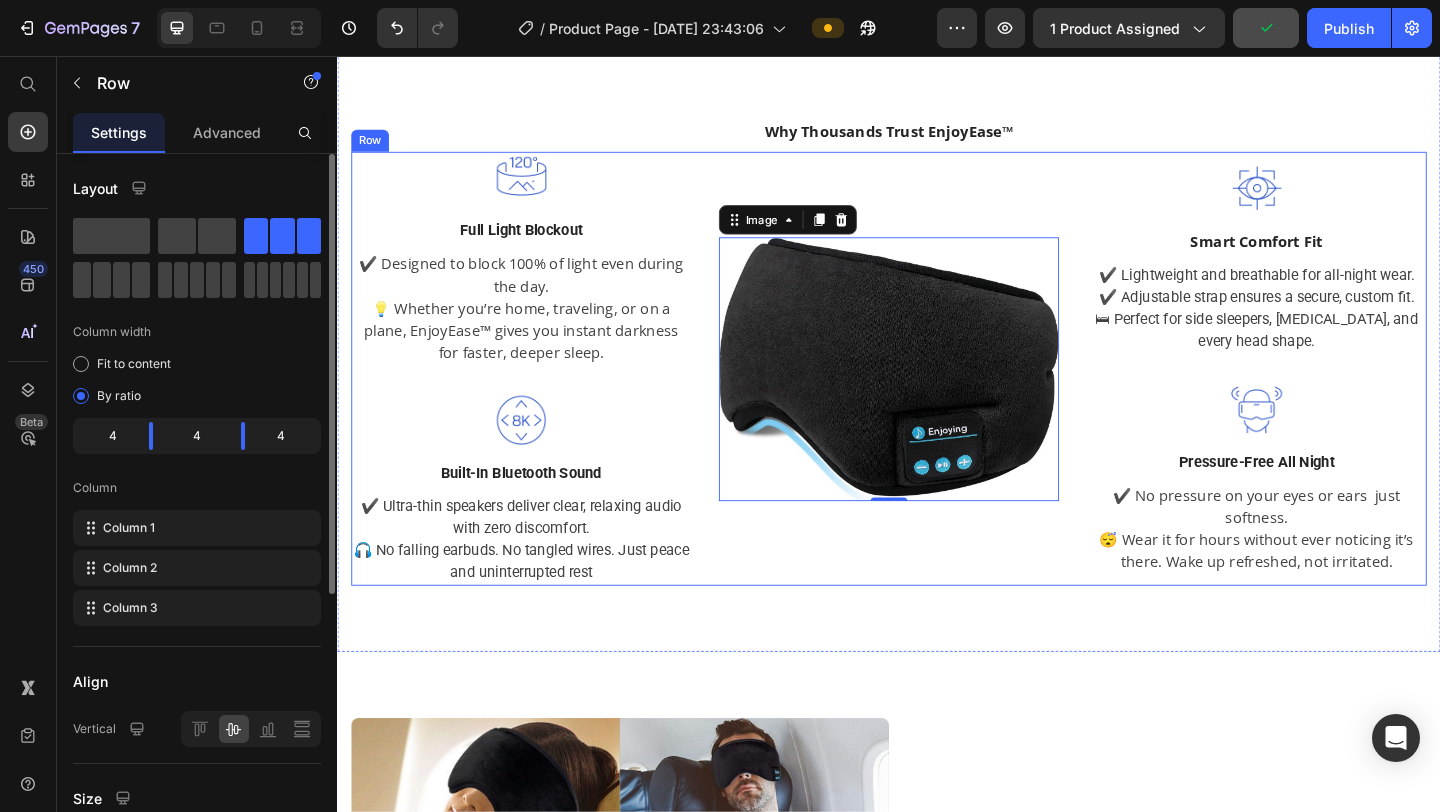 click on "Image   0" at bounding box center (937, 396) 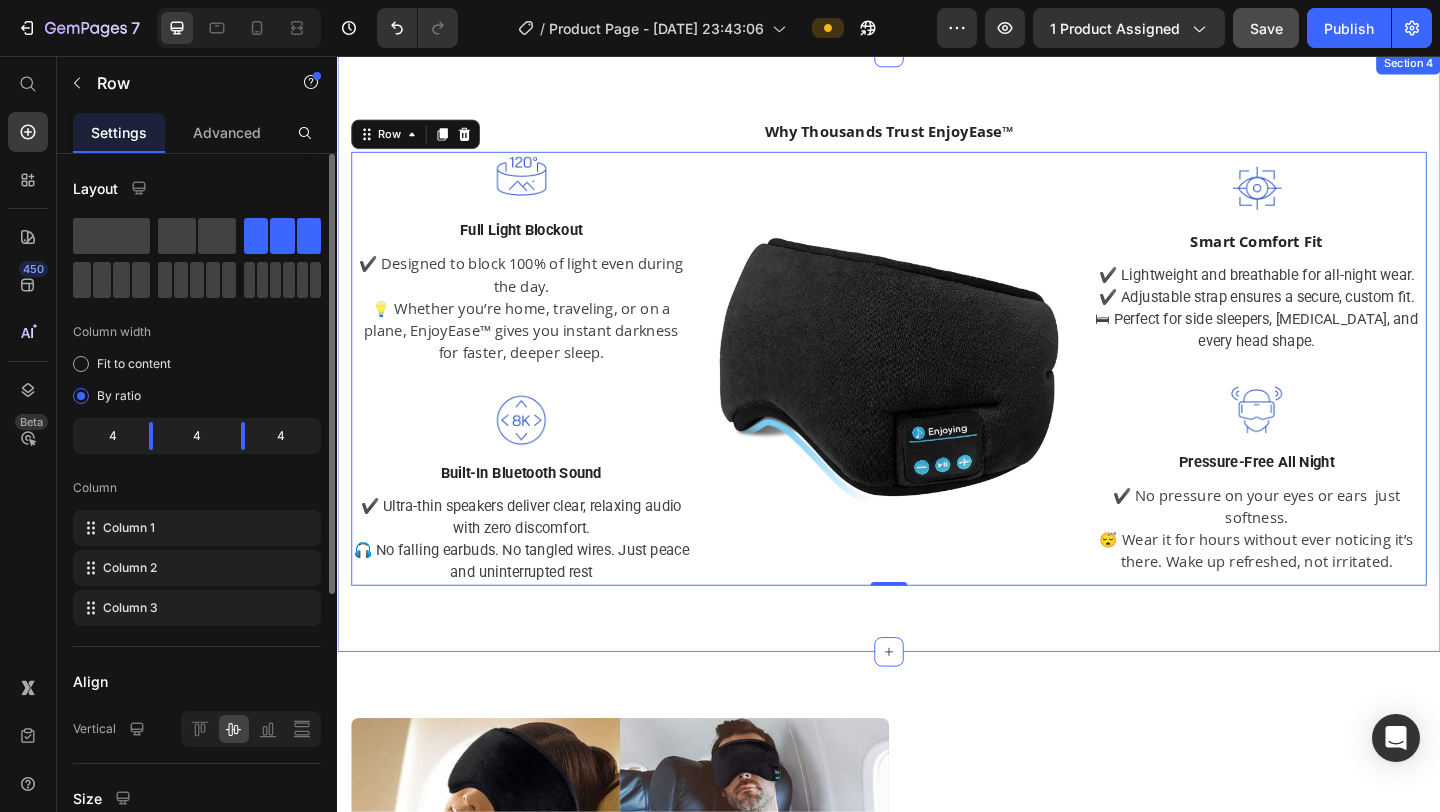 click on "Why Thousands Trust EnjoyEase™ Text block Row Image Full Light Blockout Text block ✔️ Designed to block 100% of light even during the day. 💡 Whether you’re home, traveling, or on a plane, EnjoyEase™ gives you instant darkness for faster, deeper sleep. Text block Row Image Built-In Bluetooth Sound Text block ✔️ Ultra-thin speakers deliver clear, relaxing audio with zero discomfort. 🎧 No falling earbuds. No tangled wires. Just peace and uninterrupted rest Text block Row Image Image Smart Comfort Fit Text block ✔️ Lightweight and breathable for all-night wear. ✔️ Adjustable strap ensures a secure, custom fit. 🛏 Perfect for side sleepers, [MEDICAL_DATA], and every head shape. Text block Row Image Pressure-Free All Night Text block ✔️ No pressure on your eyes or ears  just softness. 😴 Wear it for hours without ever noticing it’s there. Wake up refreshed, not irritated. Text block Row Row   0 Section 4" at bounding box center [937, 378] 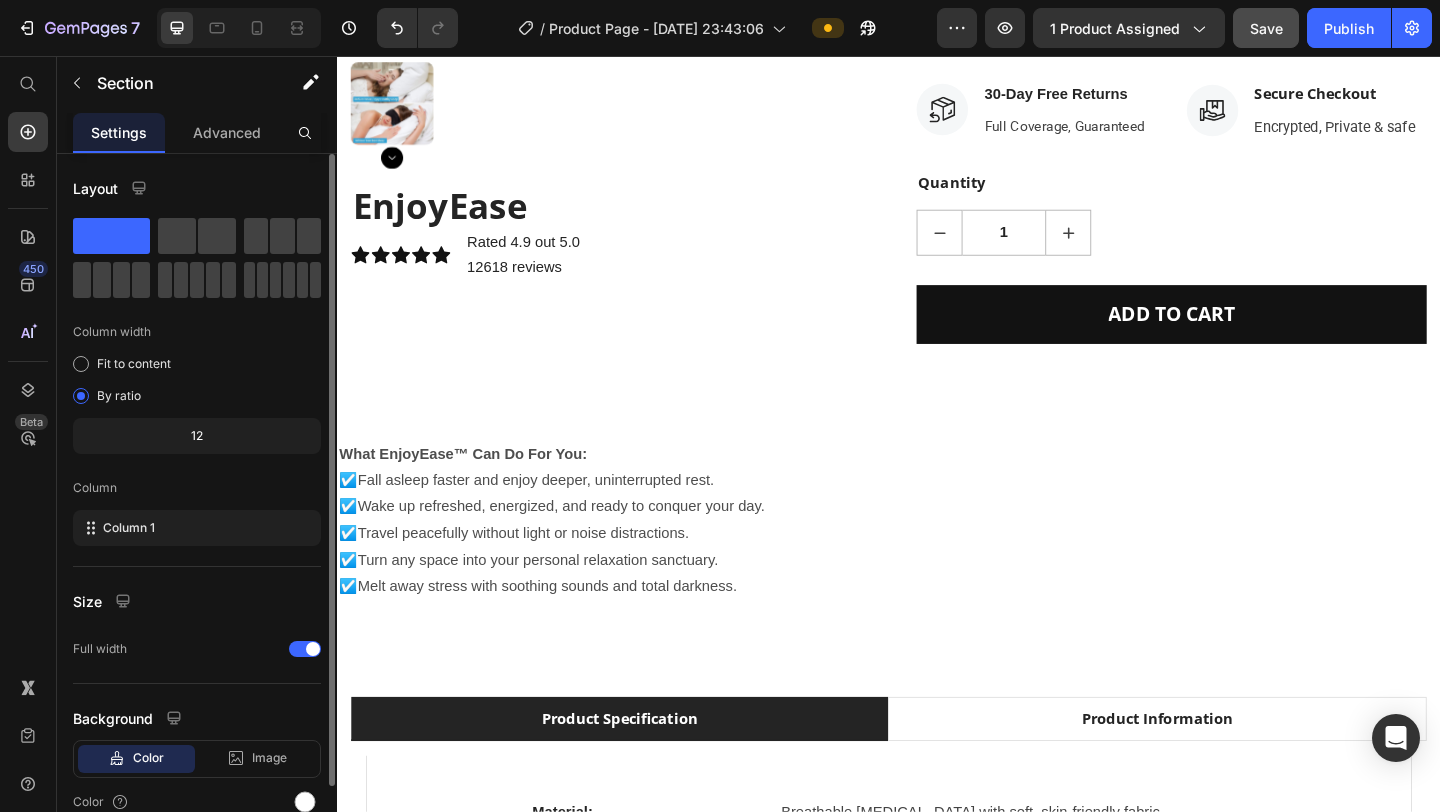 scroll, scrollTop: 484, scrollLeft: 0, axis: vertical 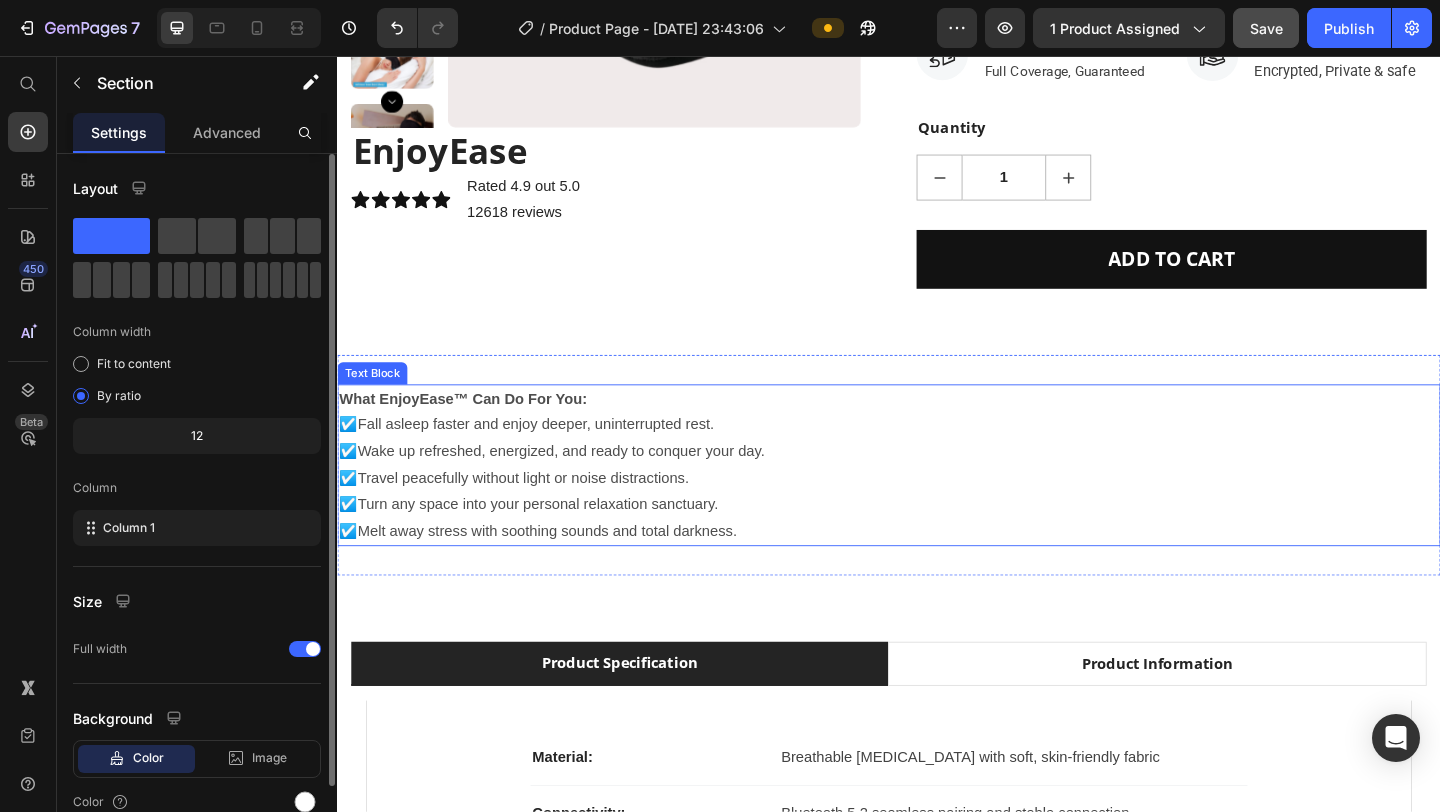 click on "☑️Fall asleep faster and enjoy deeper, uninterrupted rest." at bounding box center [937, 457] 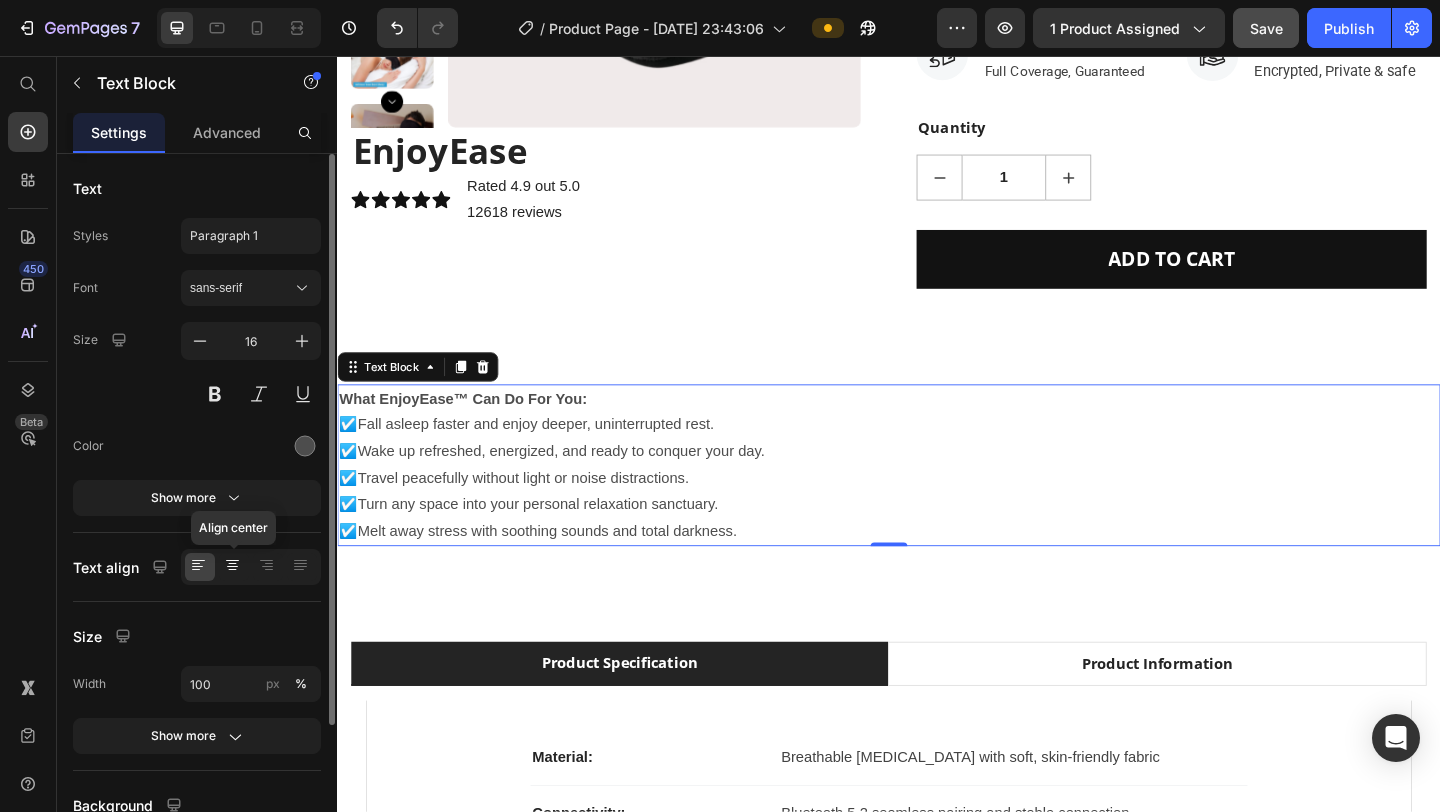 click 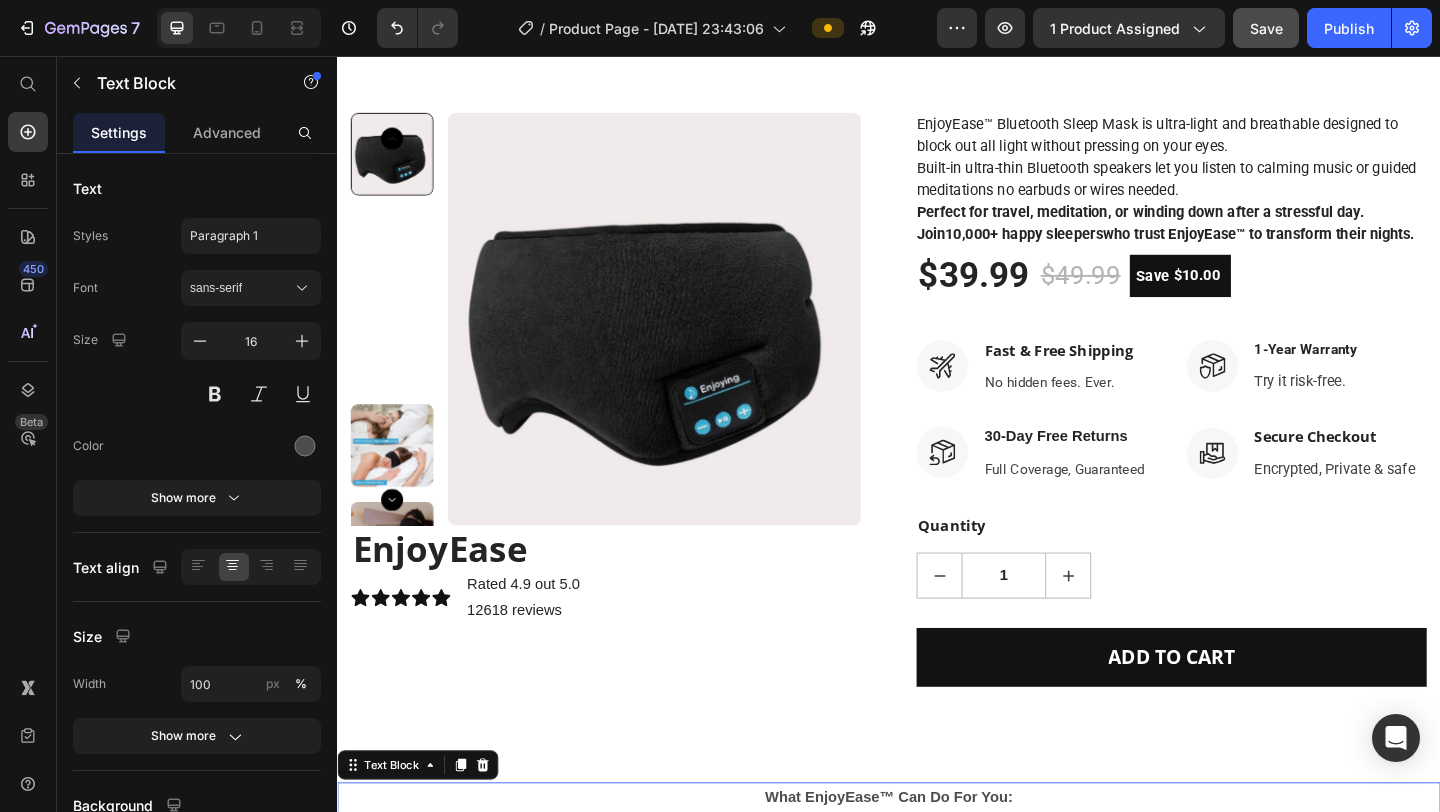scroll, scrollTop: 50, scrollLeft: 0, axis: vertical 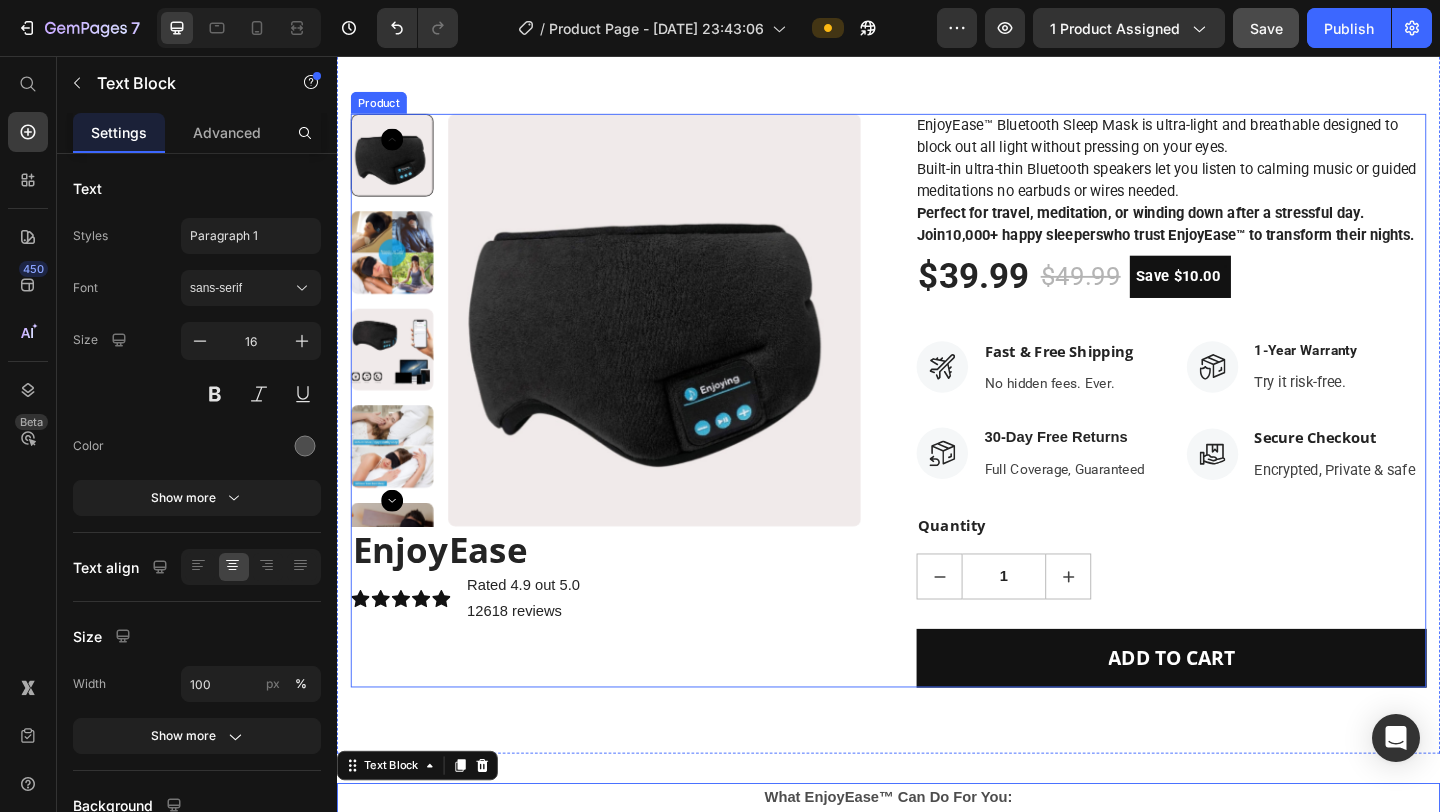 click on "Product Images EnjoyEase (P) Title
Icon
Icon
Icon
Icon
Icon Icon List Hoz Rated 4.9 out 5.0 Text block 12618 reviews Text block Row EnjoyEase™ Bluetooth Sleep Mask is ultra-light and breathable designed to block out all light without pressing on your eyes. Built-in ultra-thin Bluetooth speakers let you listen to calming music or guided meditations no earbuds or wires needed.
Perfect for travel, meditation, or winding down after a stressful day. Join  10,000+ happy sleepers  who trust EnjoyEase™ to transform their nights. (P) Description $39.99 (P) Price $49.99 (P) Price Save $10.00 (P) Tag Row
Icon Fast & Free Shipping Text block No hidden fees. Ever. Text block Icon List
Icon 30-Day Free Returns Text block Full Coverage, Guaranteed Text block Icon List
Icon 1-Year Warranty Text block Try it risk-free. Text block Icon List
Icon Row 1" at bounding box center [937, 431] 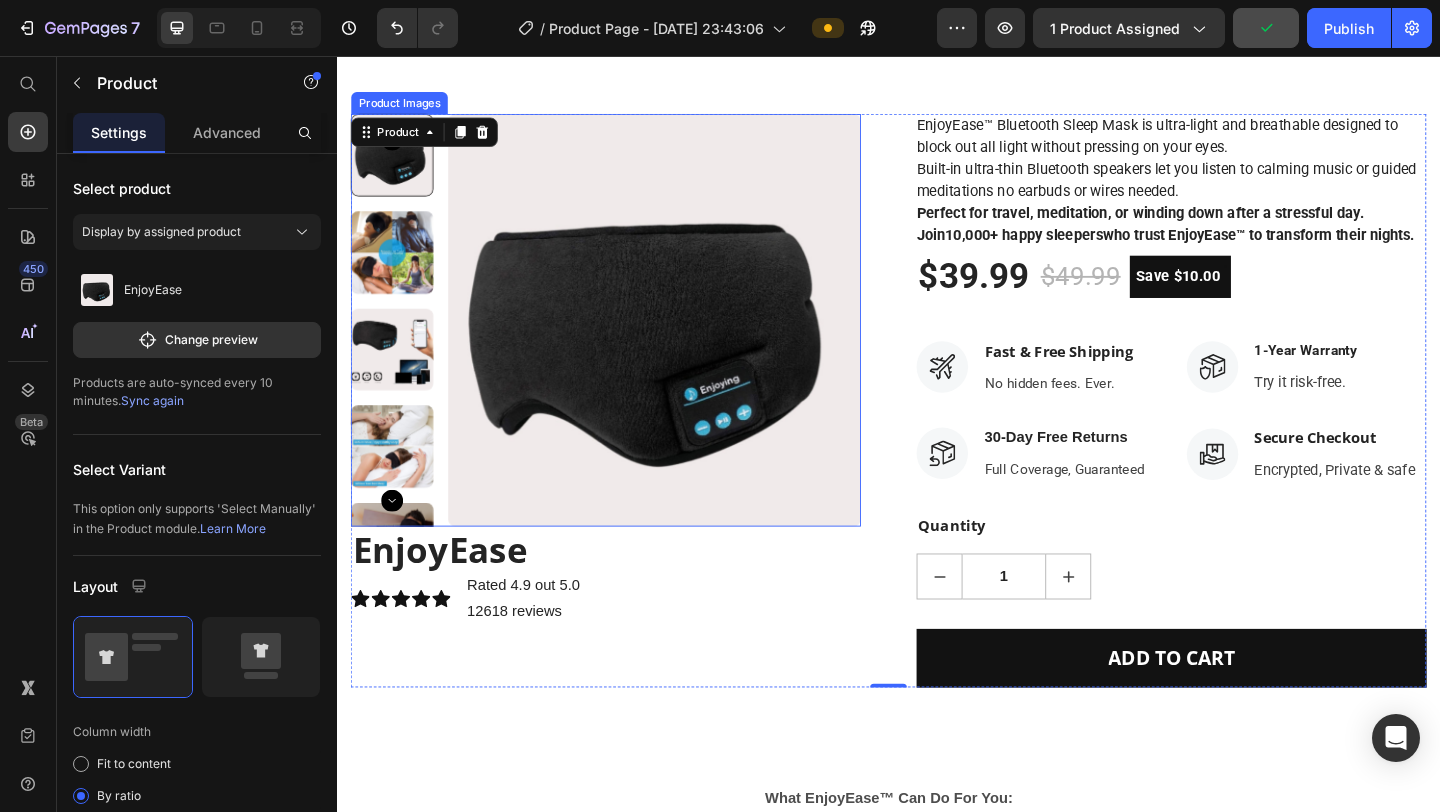 scroll, scrollTop: 138, scrollLeft: 0, axis: vertical 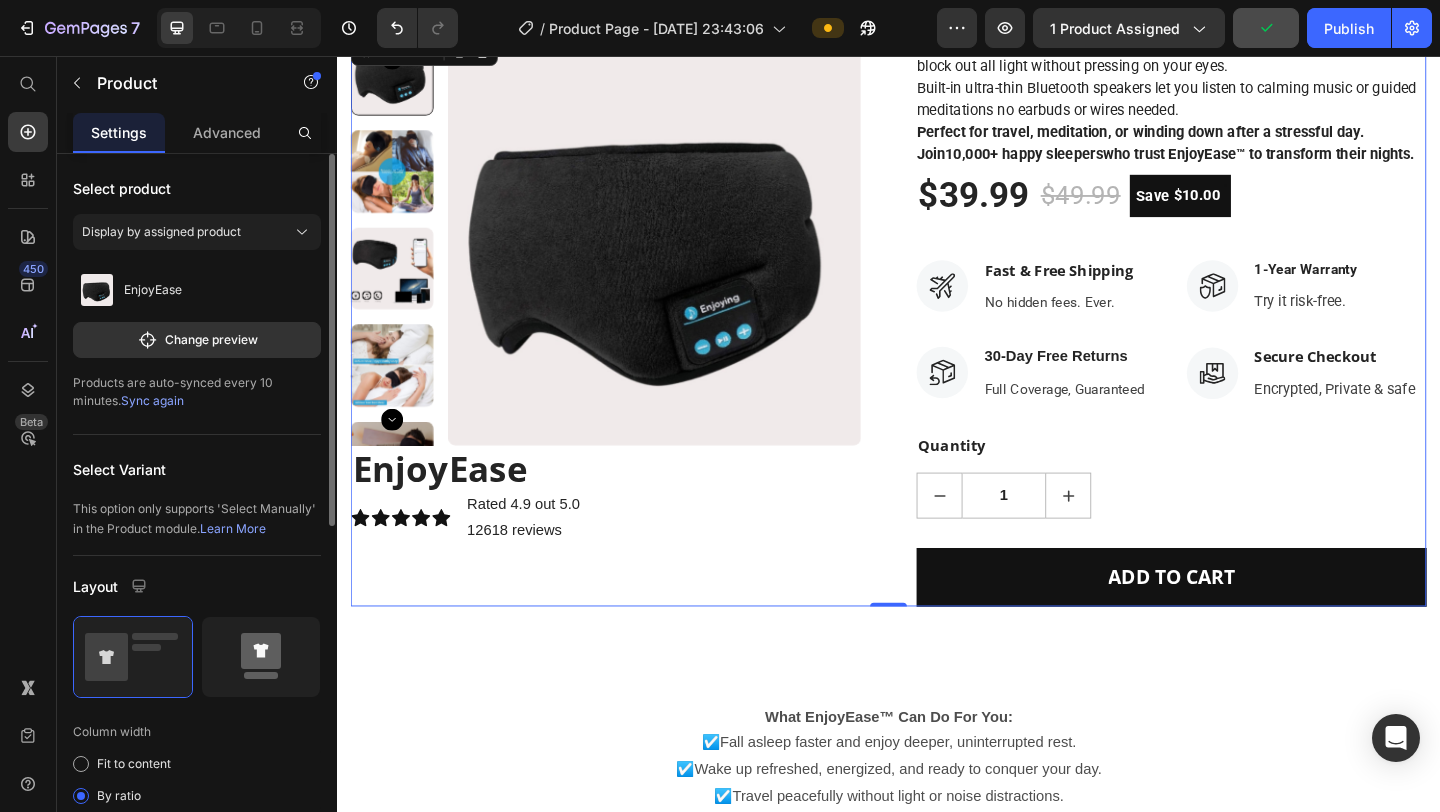 click 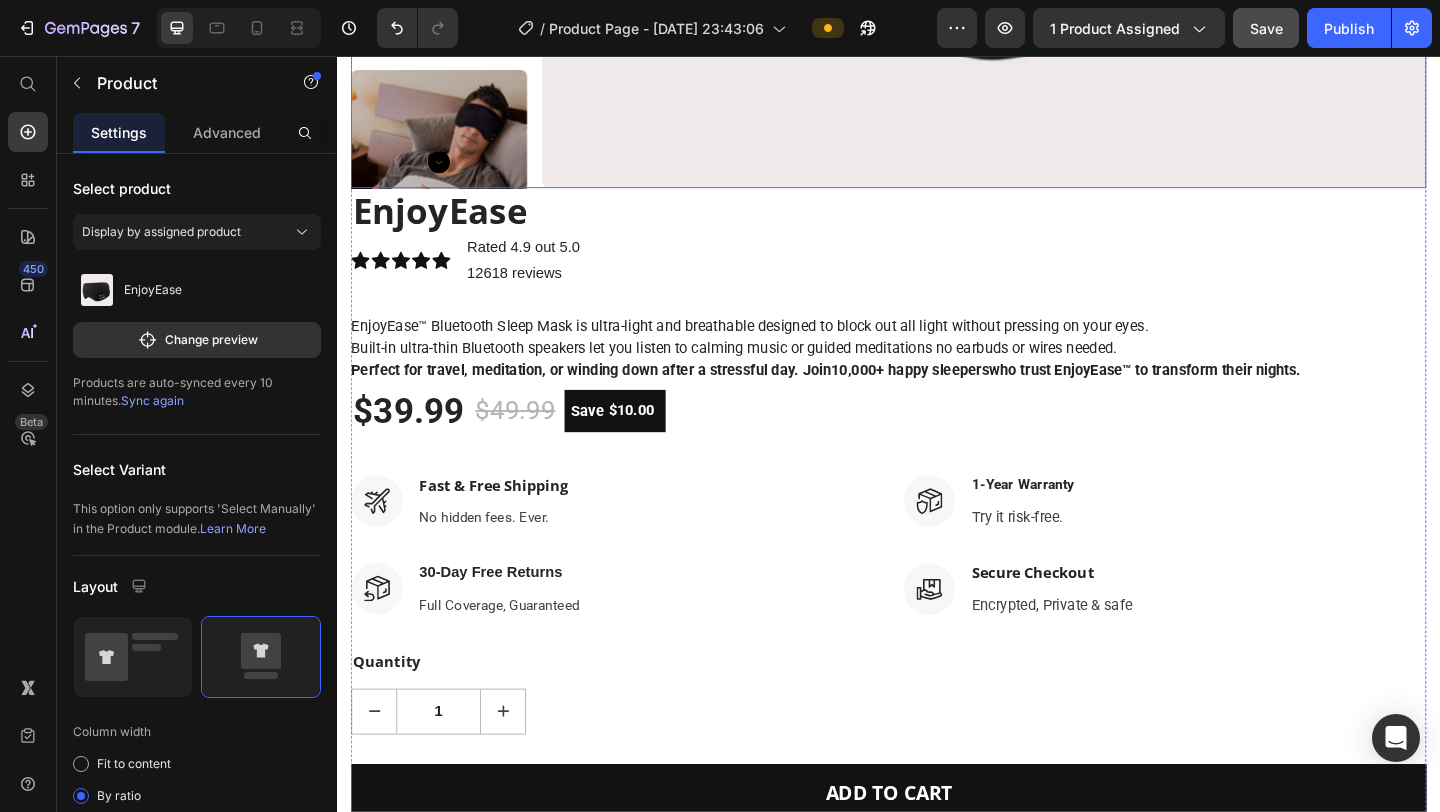scroll, scrollTop: 932, scrollLeft: 0, axis: vertical 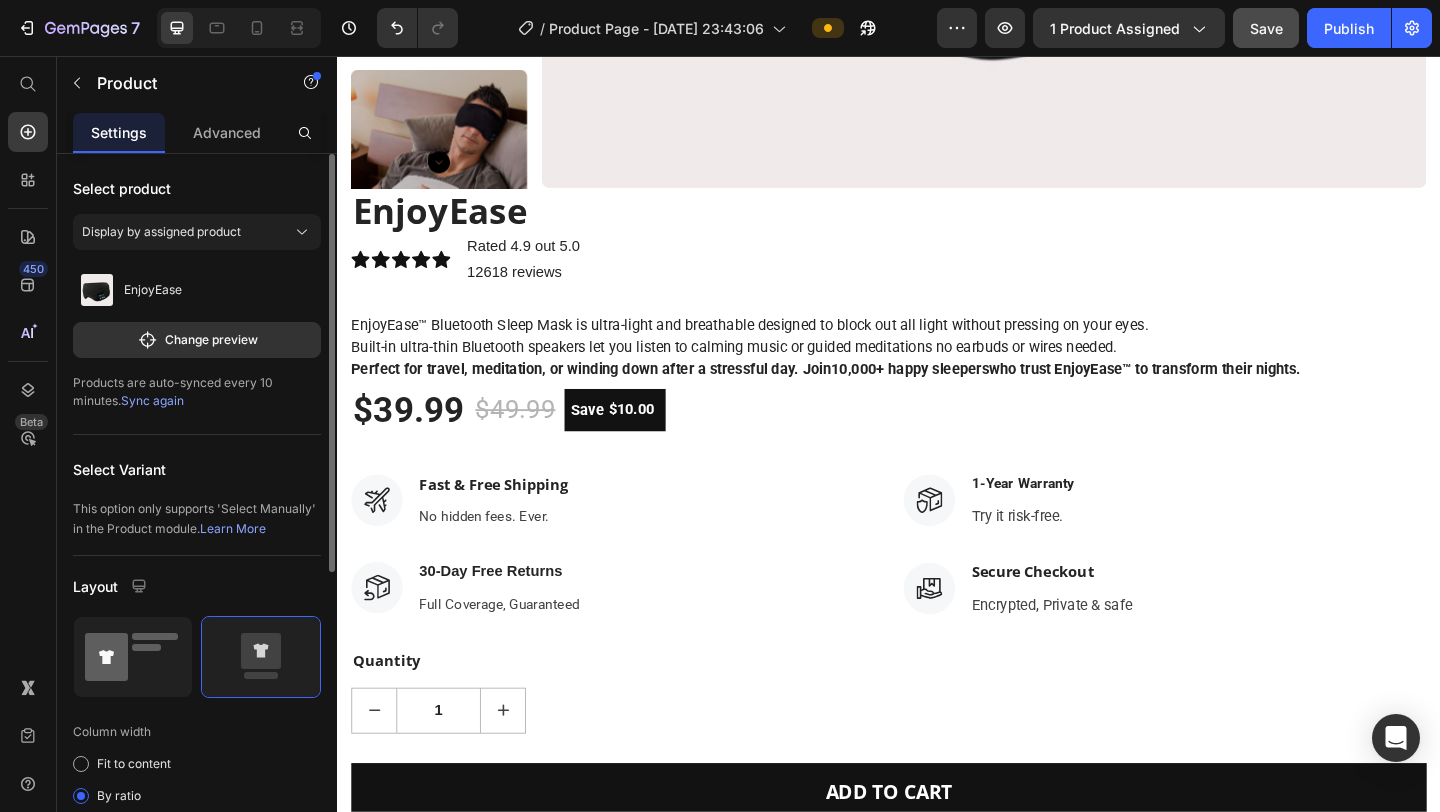 click 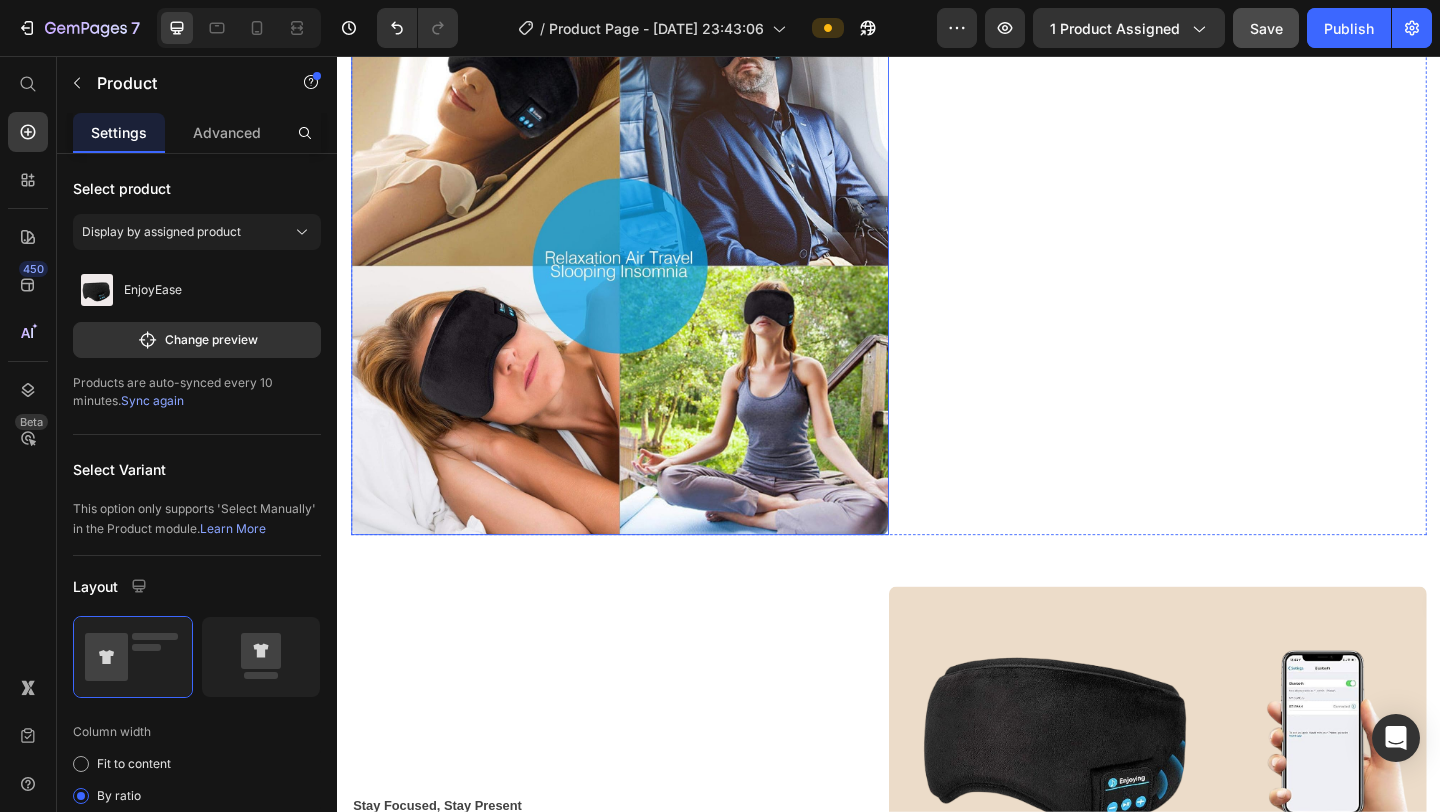 scroll, scrollTop: 2694, scrollLeft: 0, axis: vertical 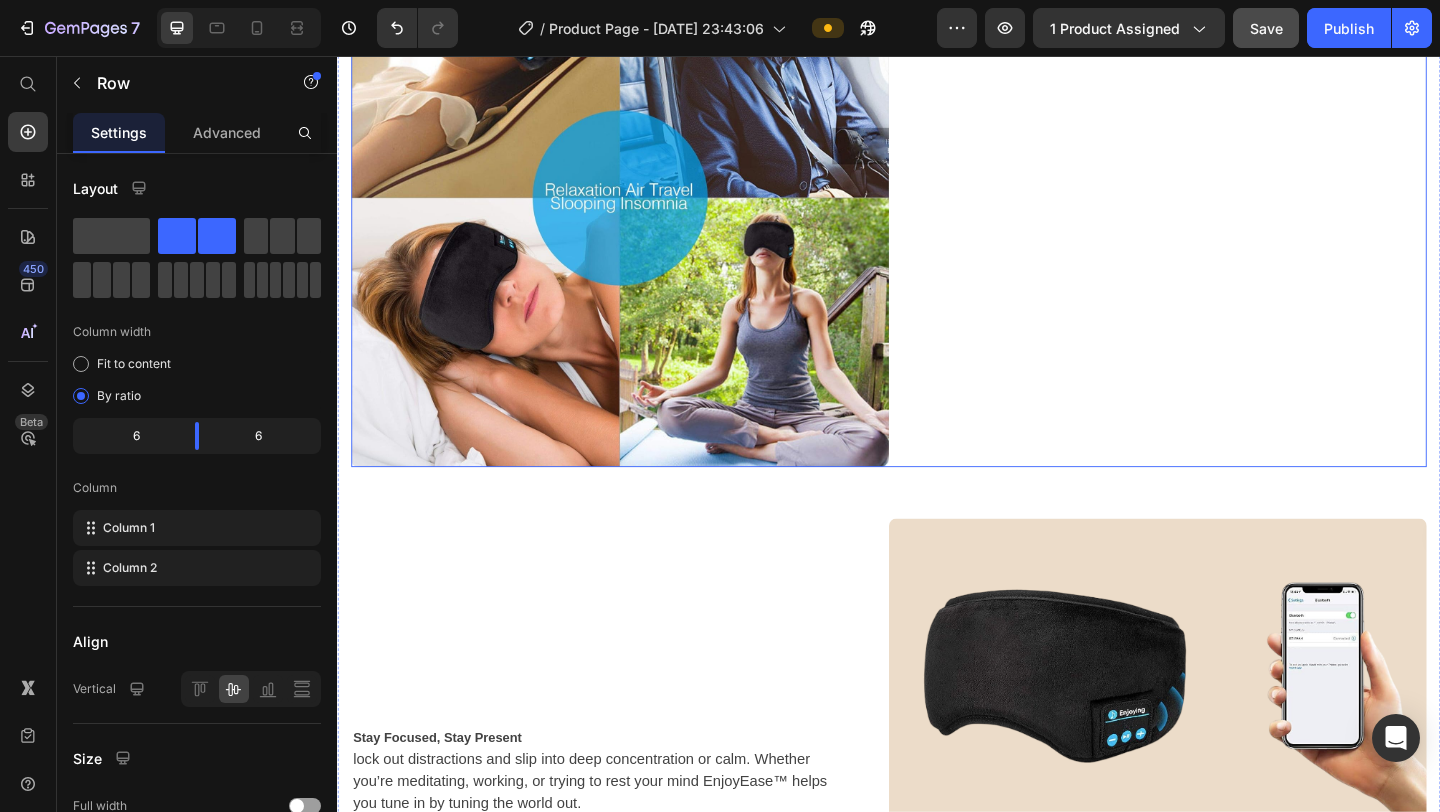 click on "Heading Row" at bounding box center (1229, 210) 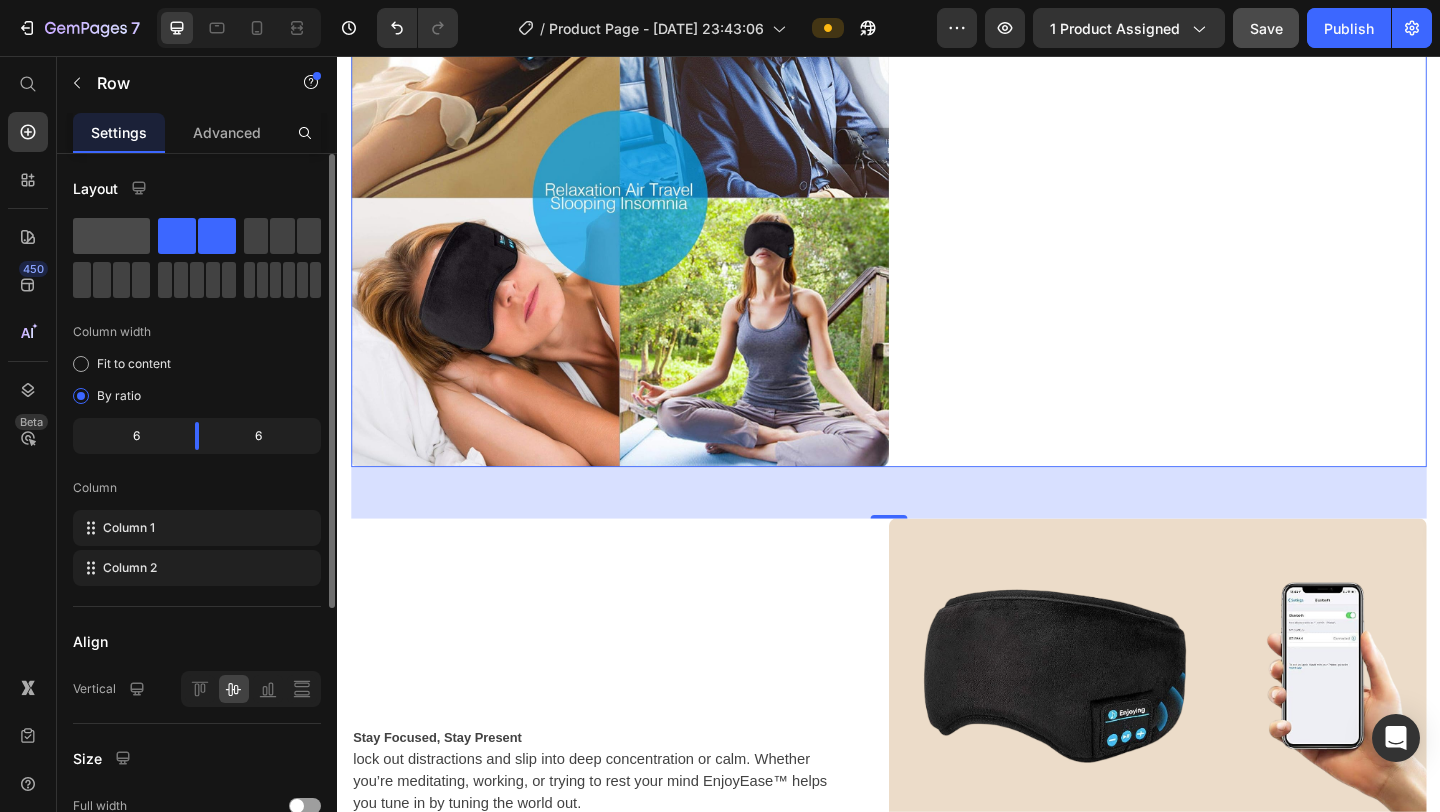 click 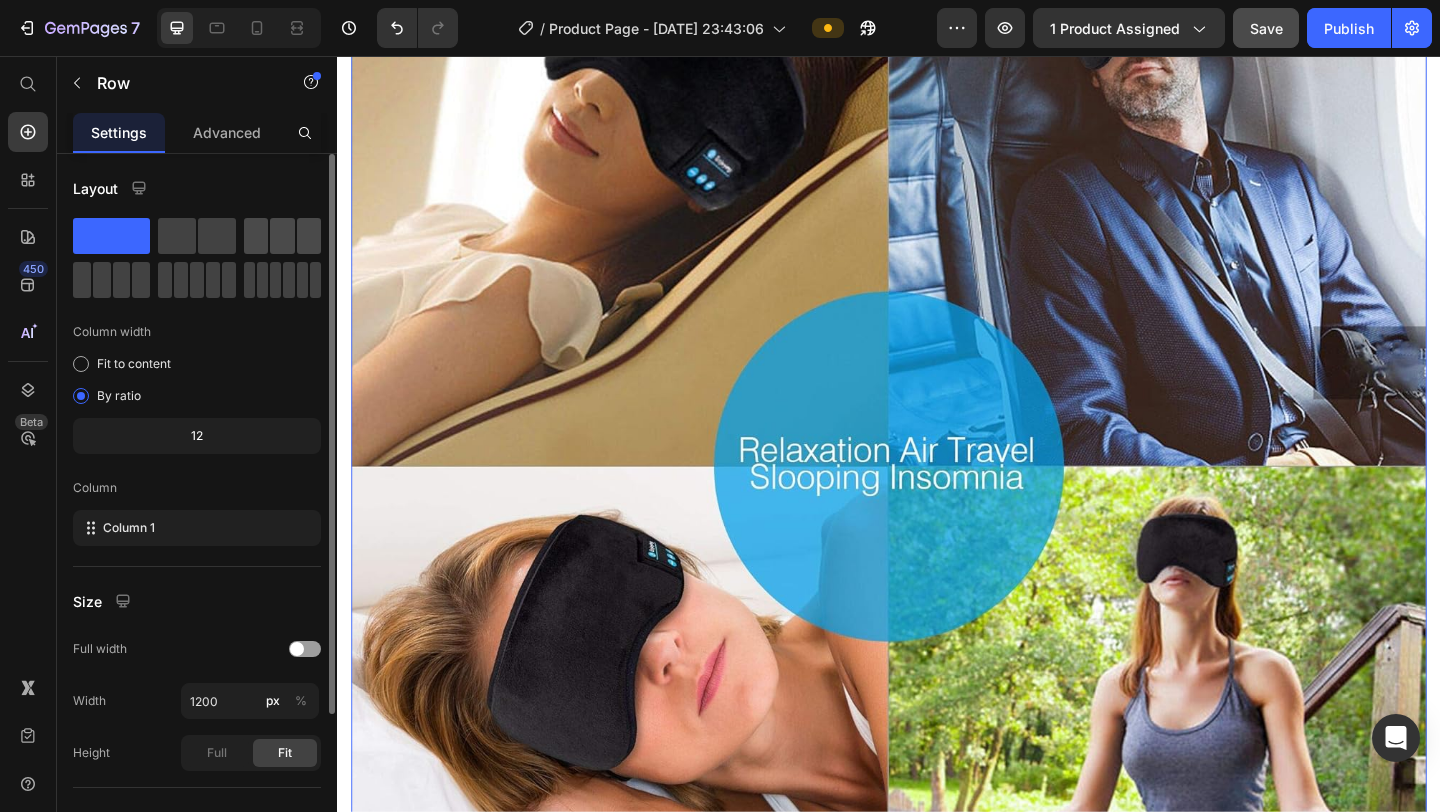 click 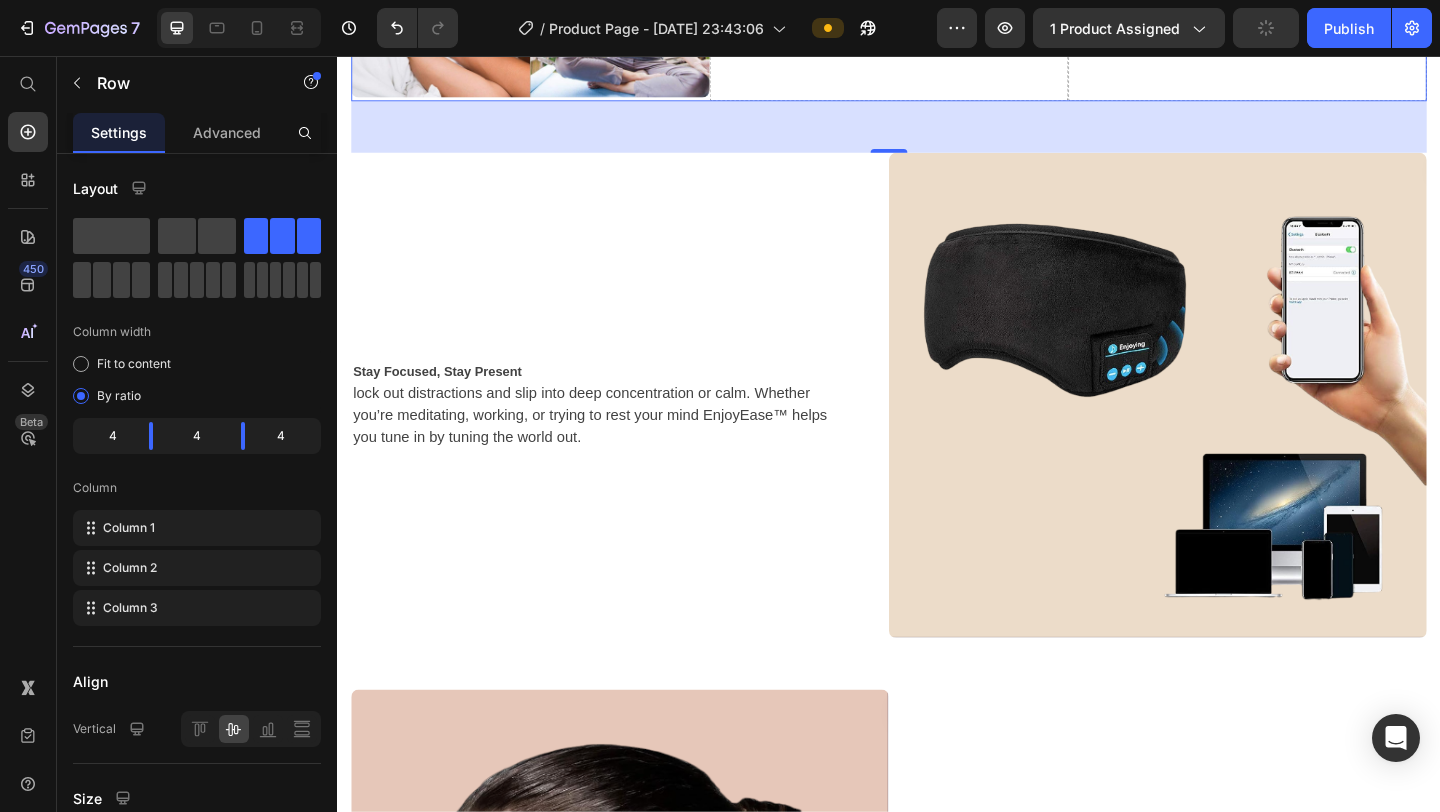 scroll, scrollTop: 2783, scrollLeft: 0, axis: vertical 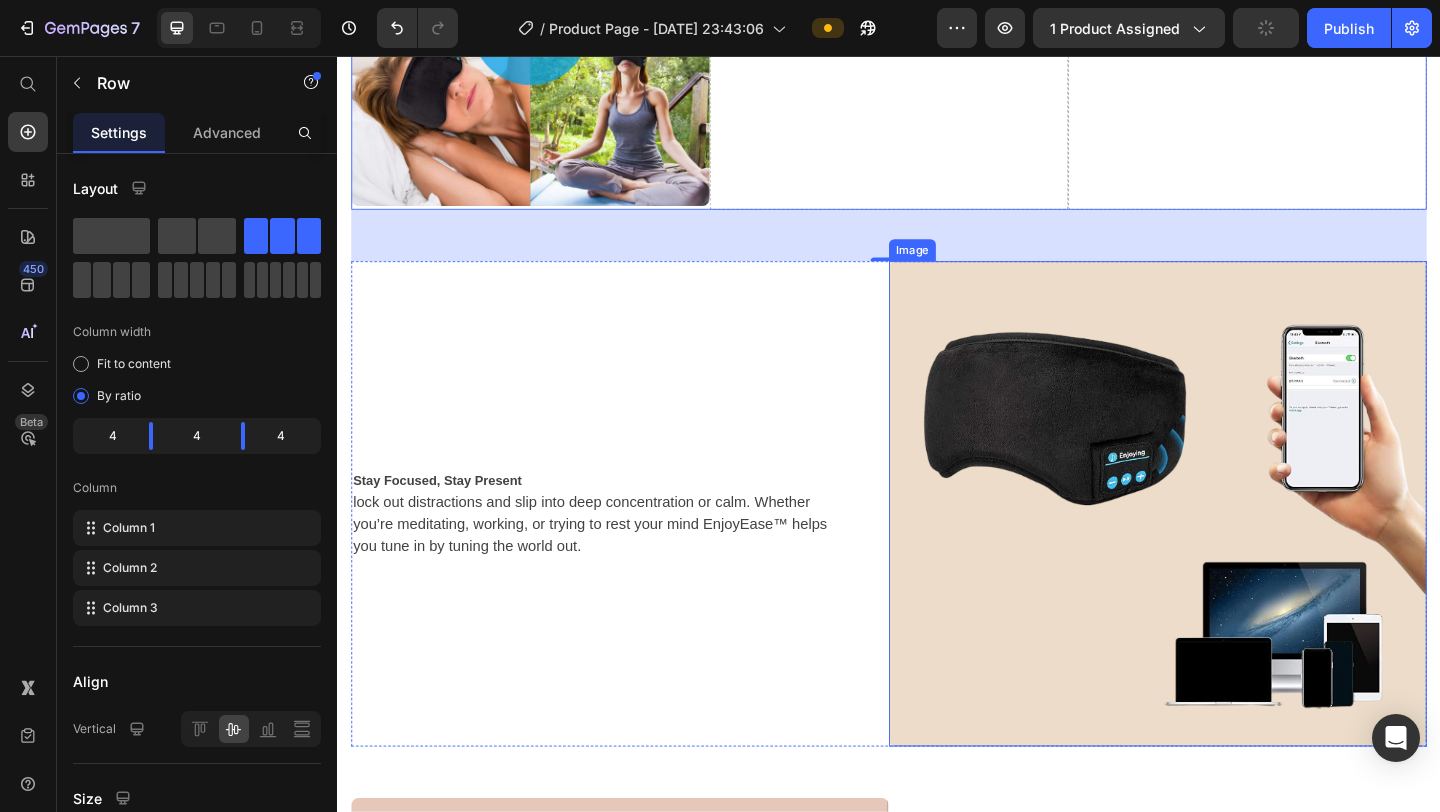 click at bounding box center (1229, 543) 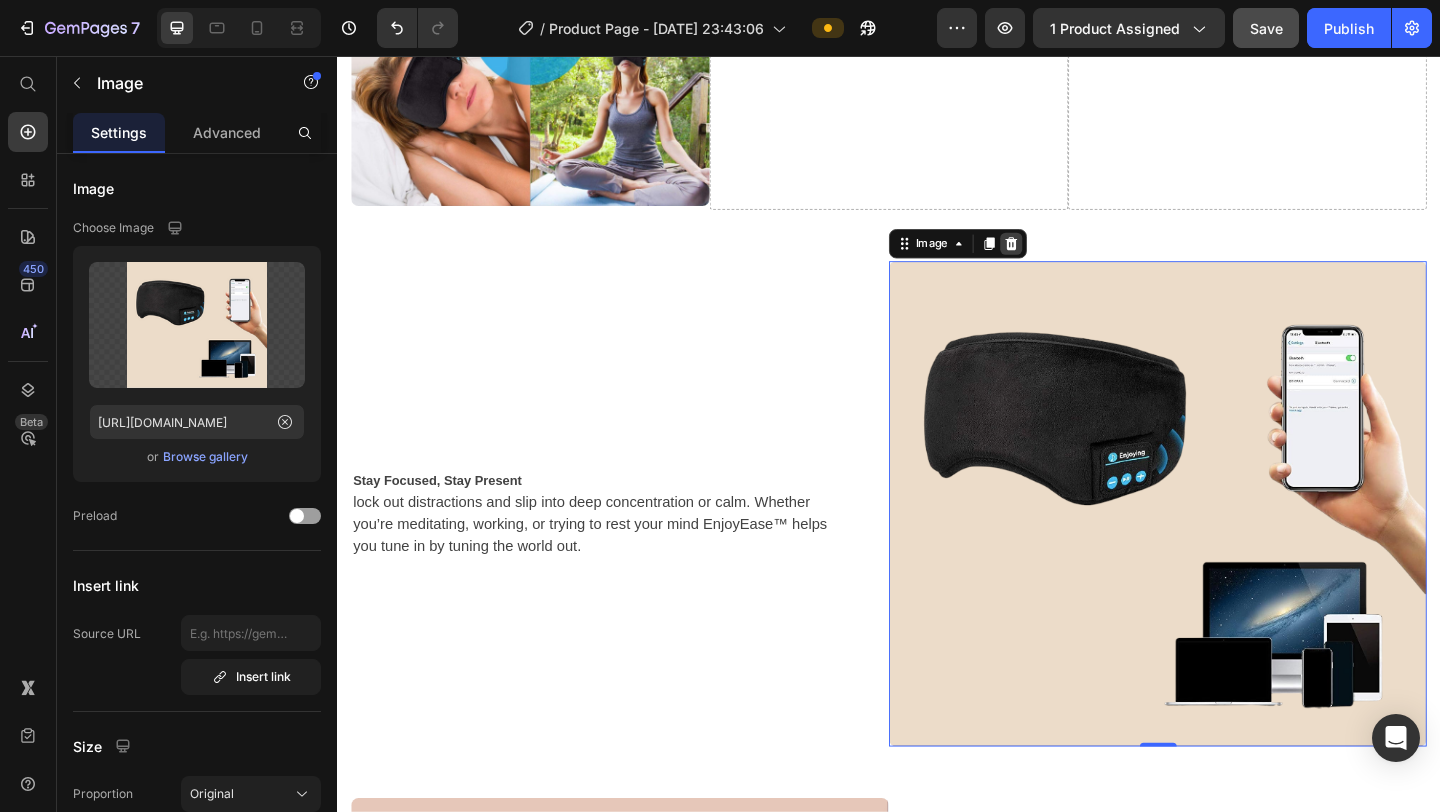click 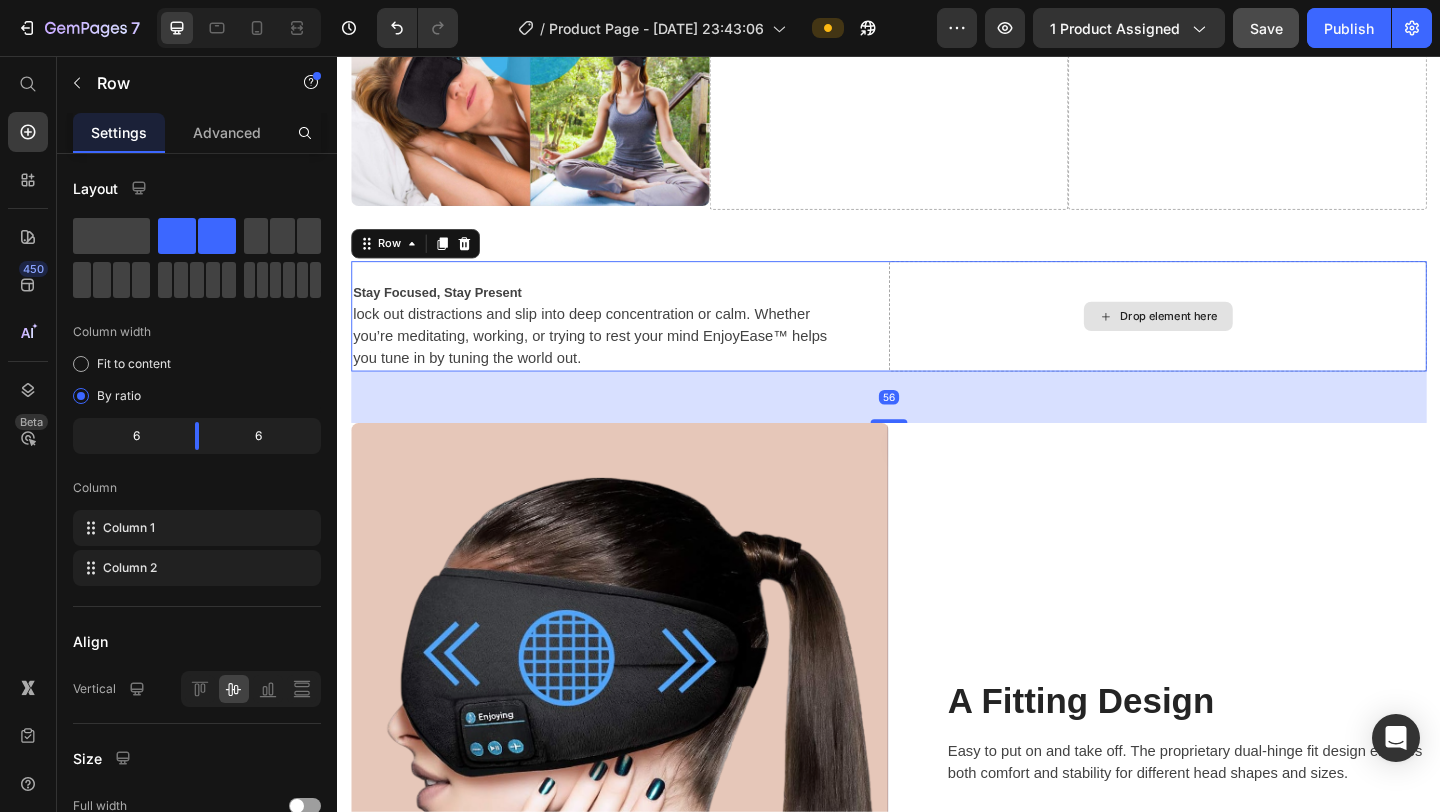 click on "Drop element here" at bounding box center [1229, 339] 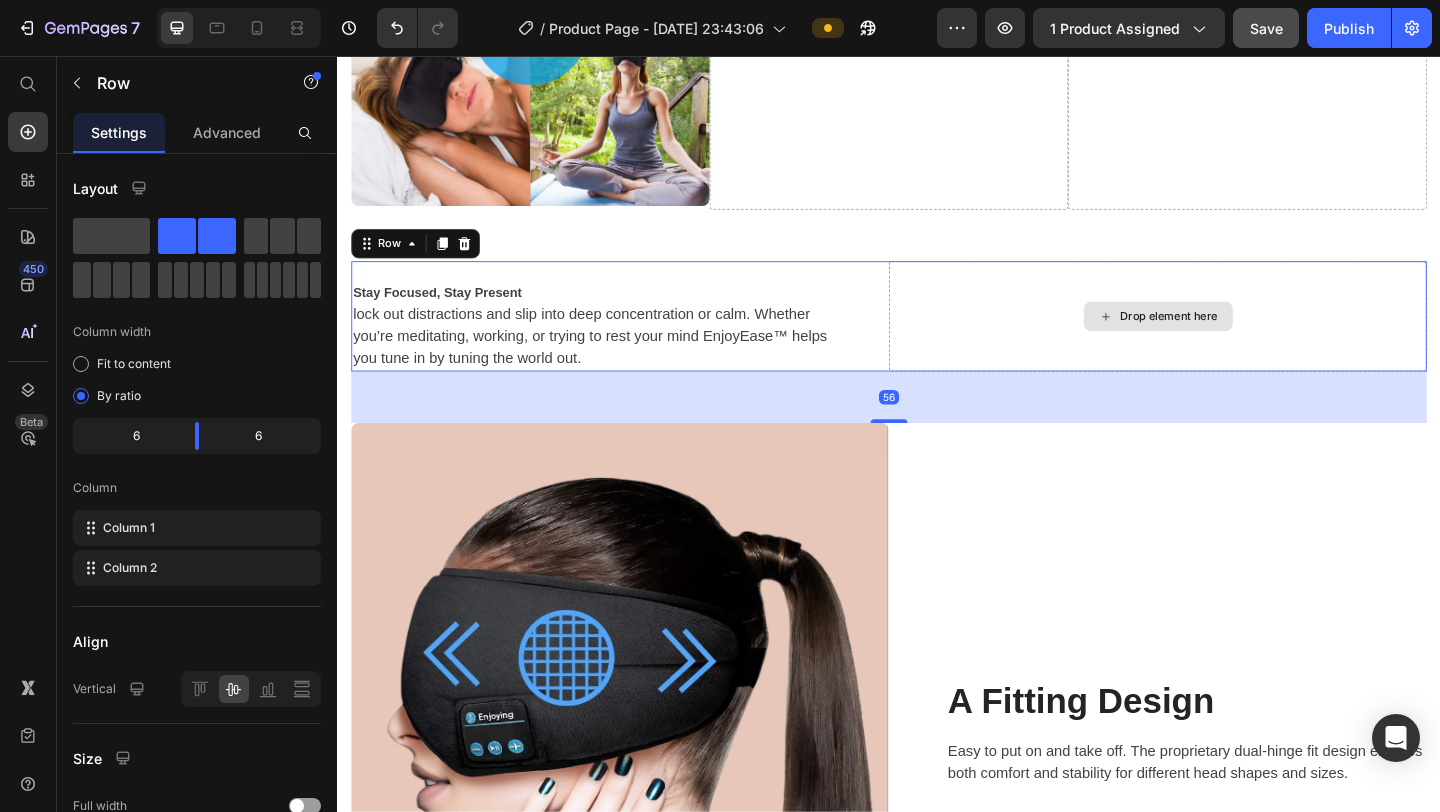 click on "Drop element here" at bounding box center (1229, 339) 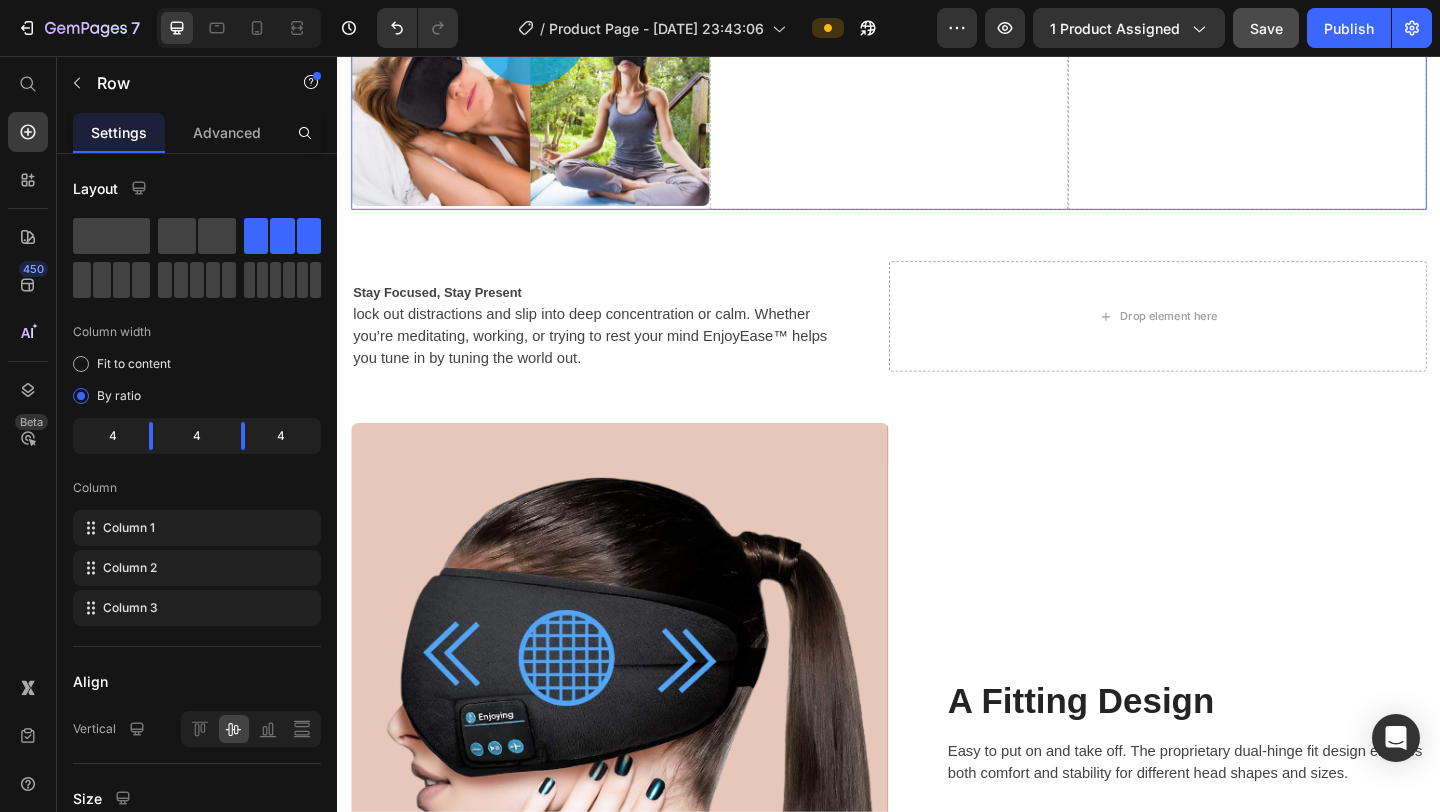 click on "Drop element here" at bounding box center (937, 26) 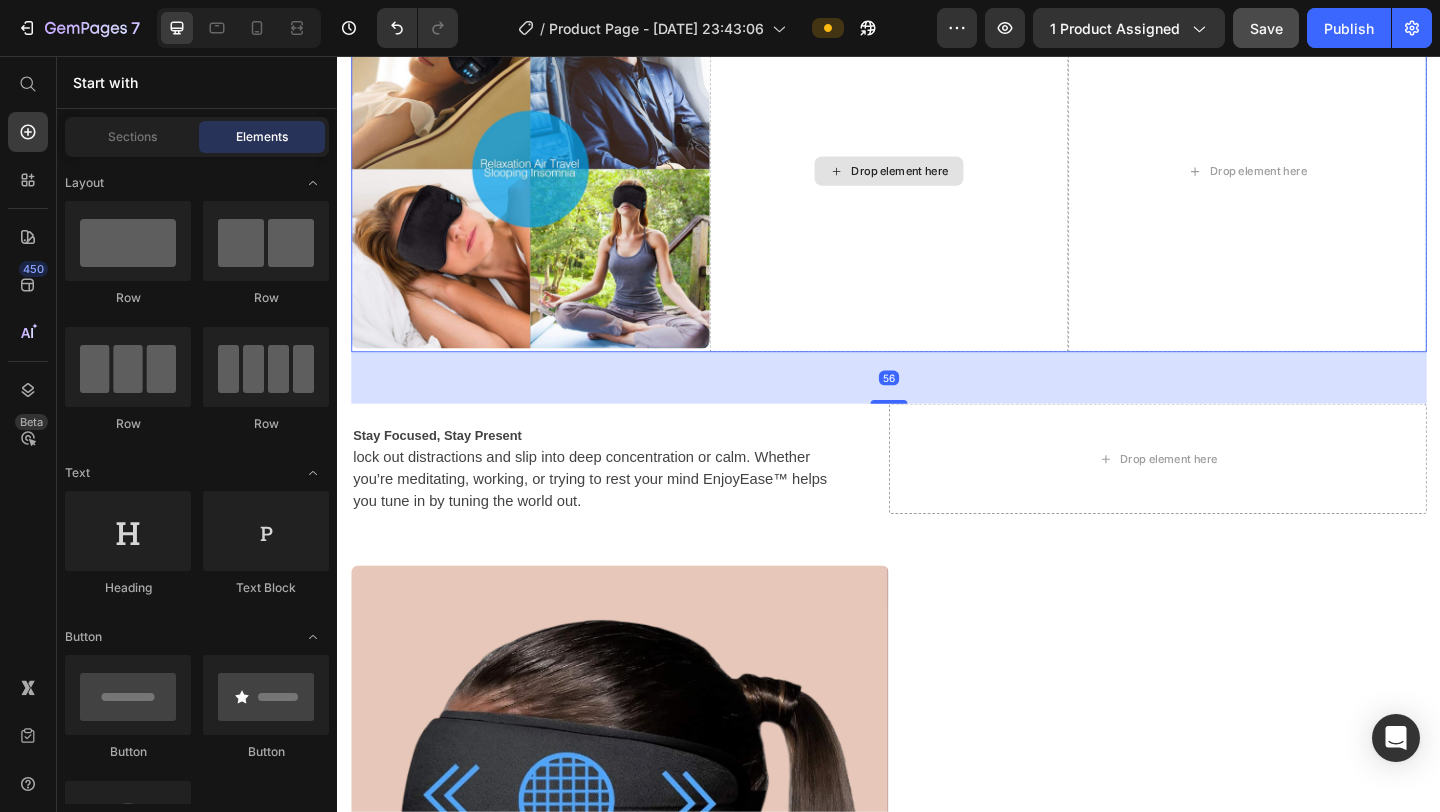 click on "Drop element here" at bounding box center (949, 181) 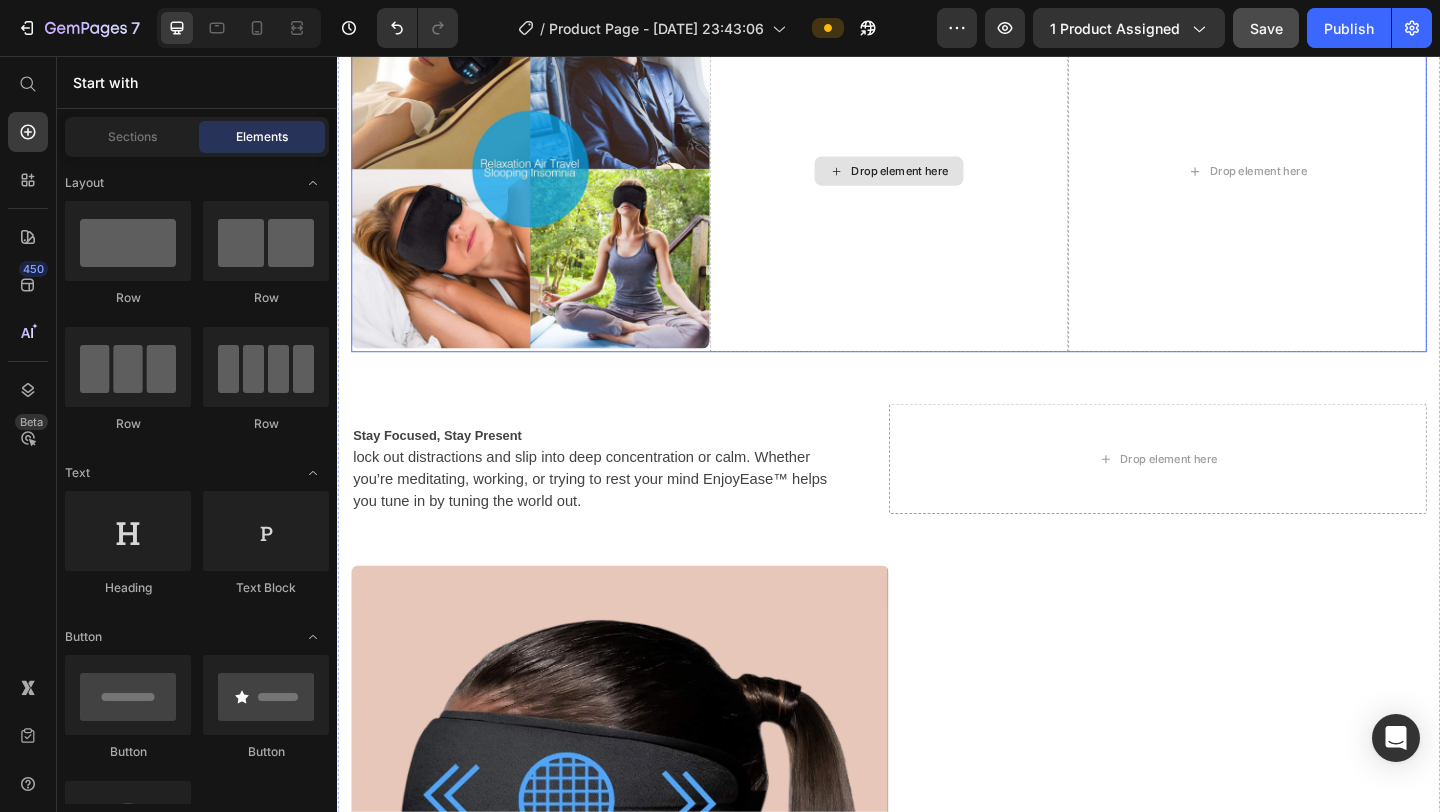 click on "Drop element here" at bounding box center (937, 181) 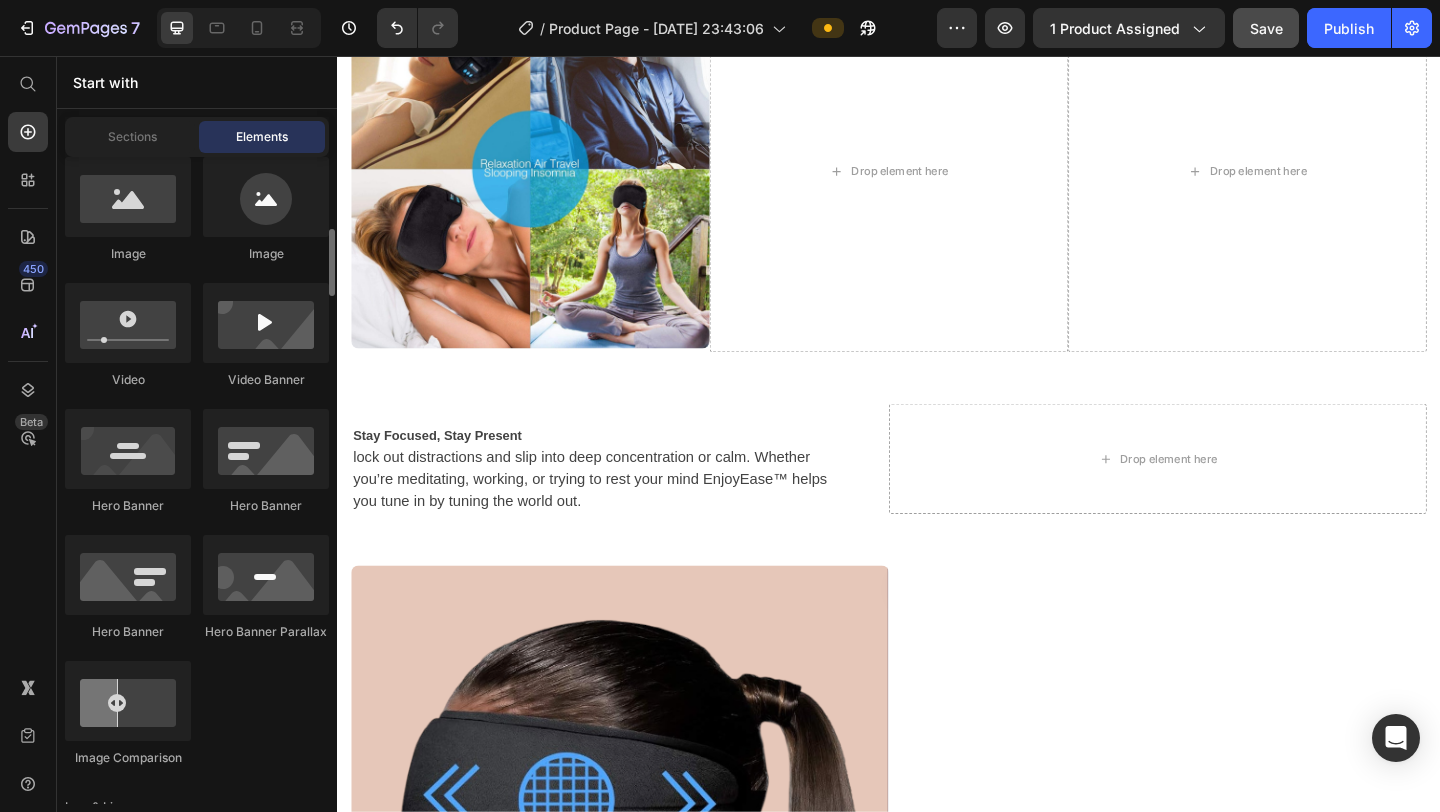 scroll, scrollTop: 771, scrollLeft: 0, axis: vertical 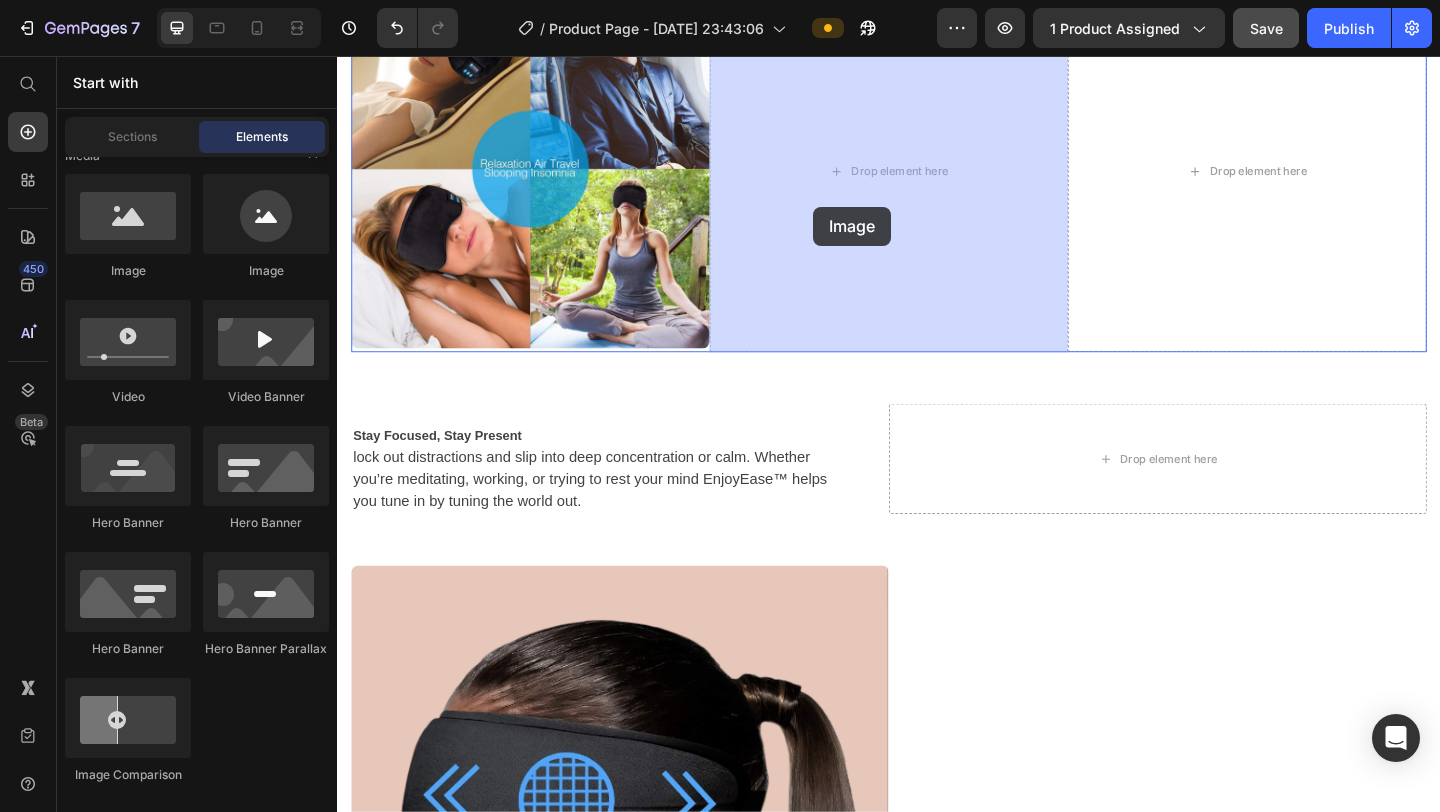 drag, startPoint x: 604, startPoint y: 290, endPoint x: 857, endPoint y: 220, distance: 262.50525 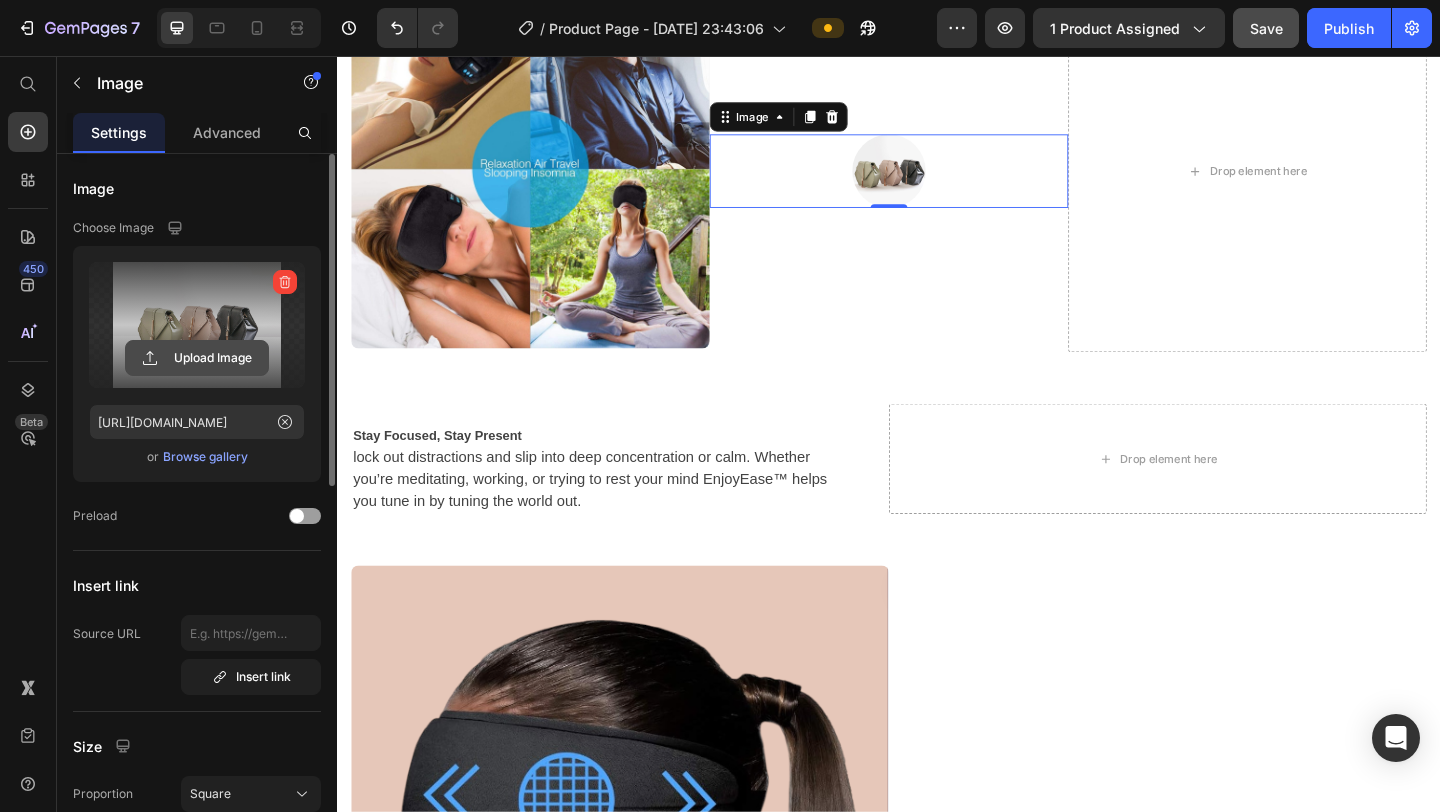 click 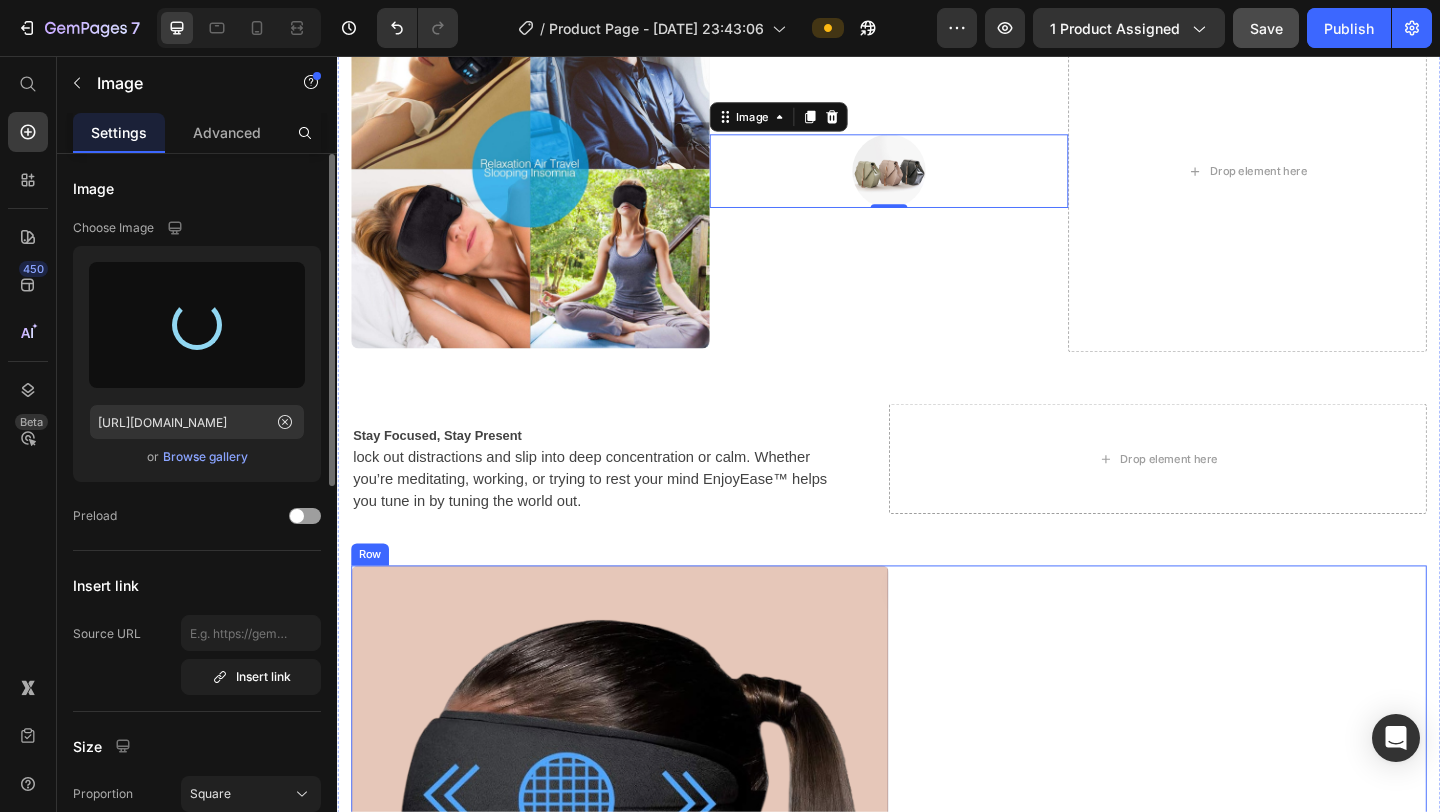 type on "[URL][DOMAIN_NAME]" 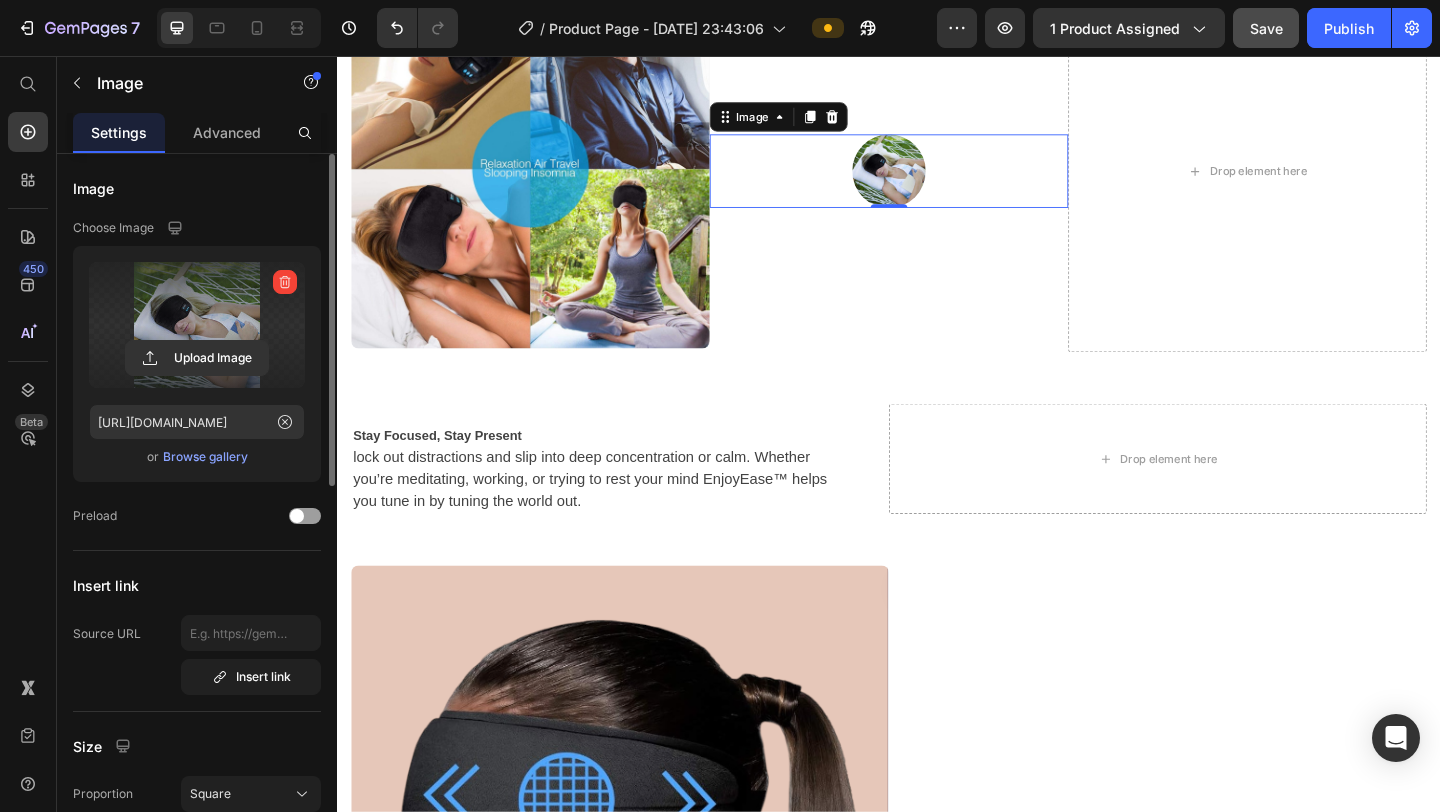 click at bounding box center (937, 181) 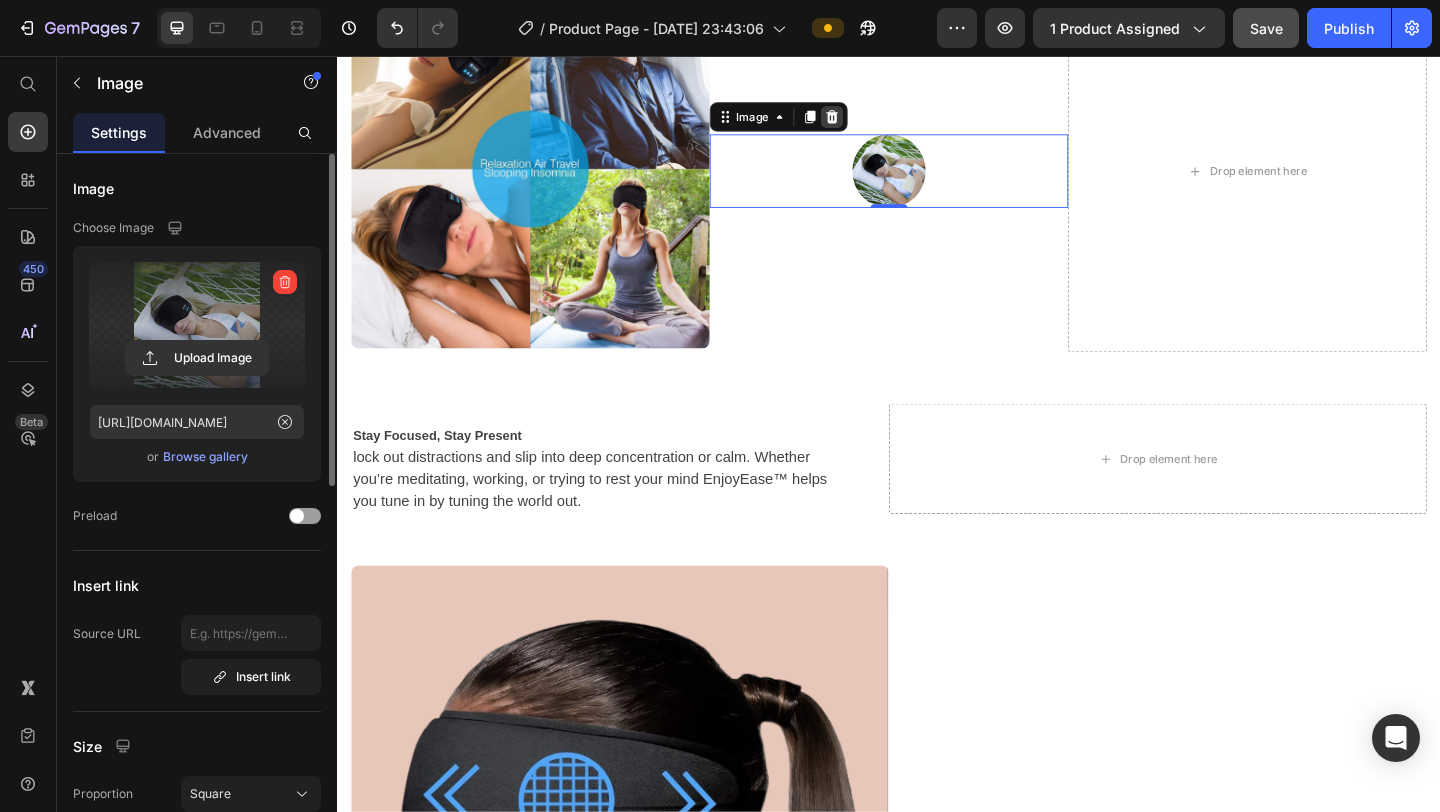 click 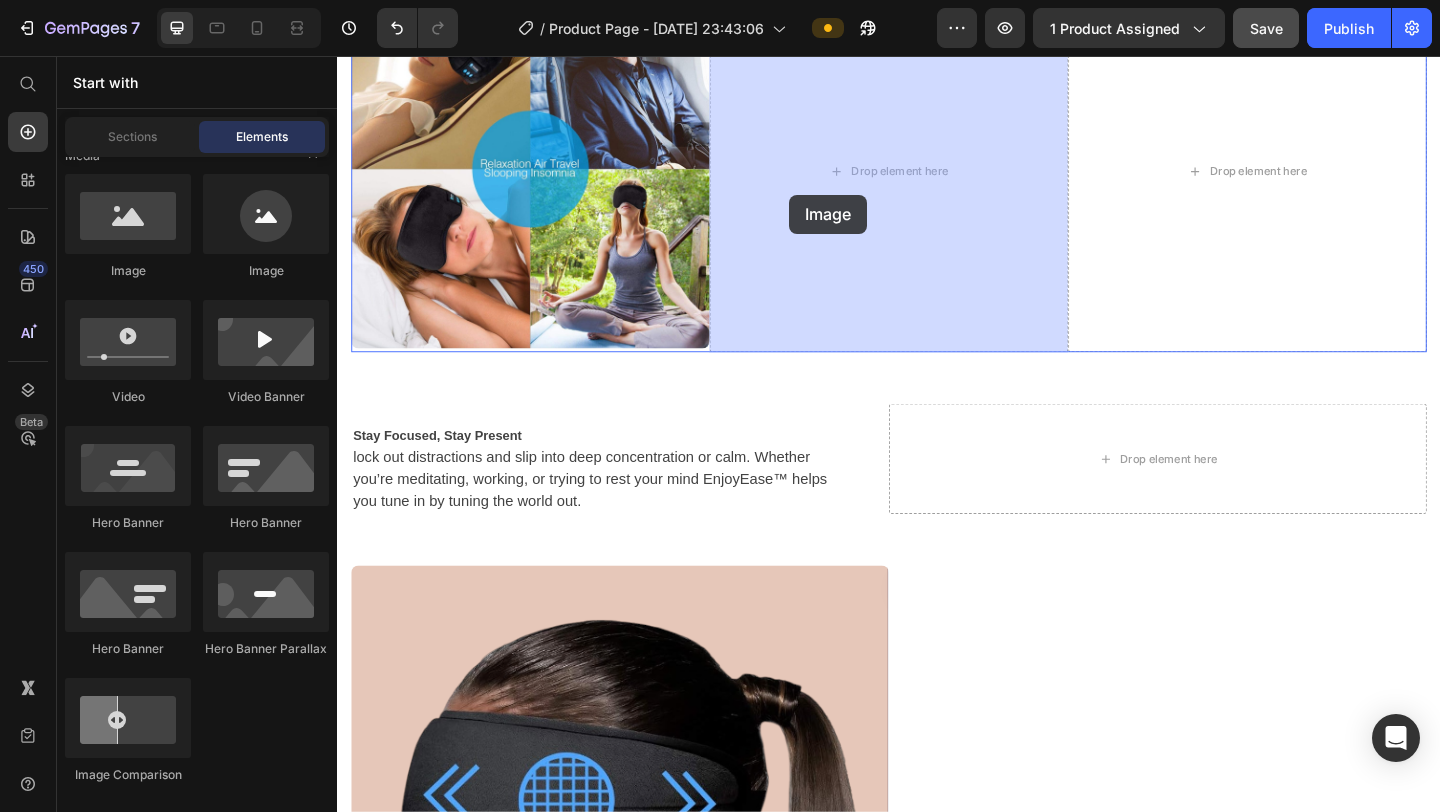 drag, startPoint x: 462, startPoint y: 269, endPoint x: 841, endPoint y: 201, distance: 385.05194 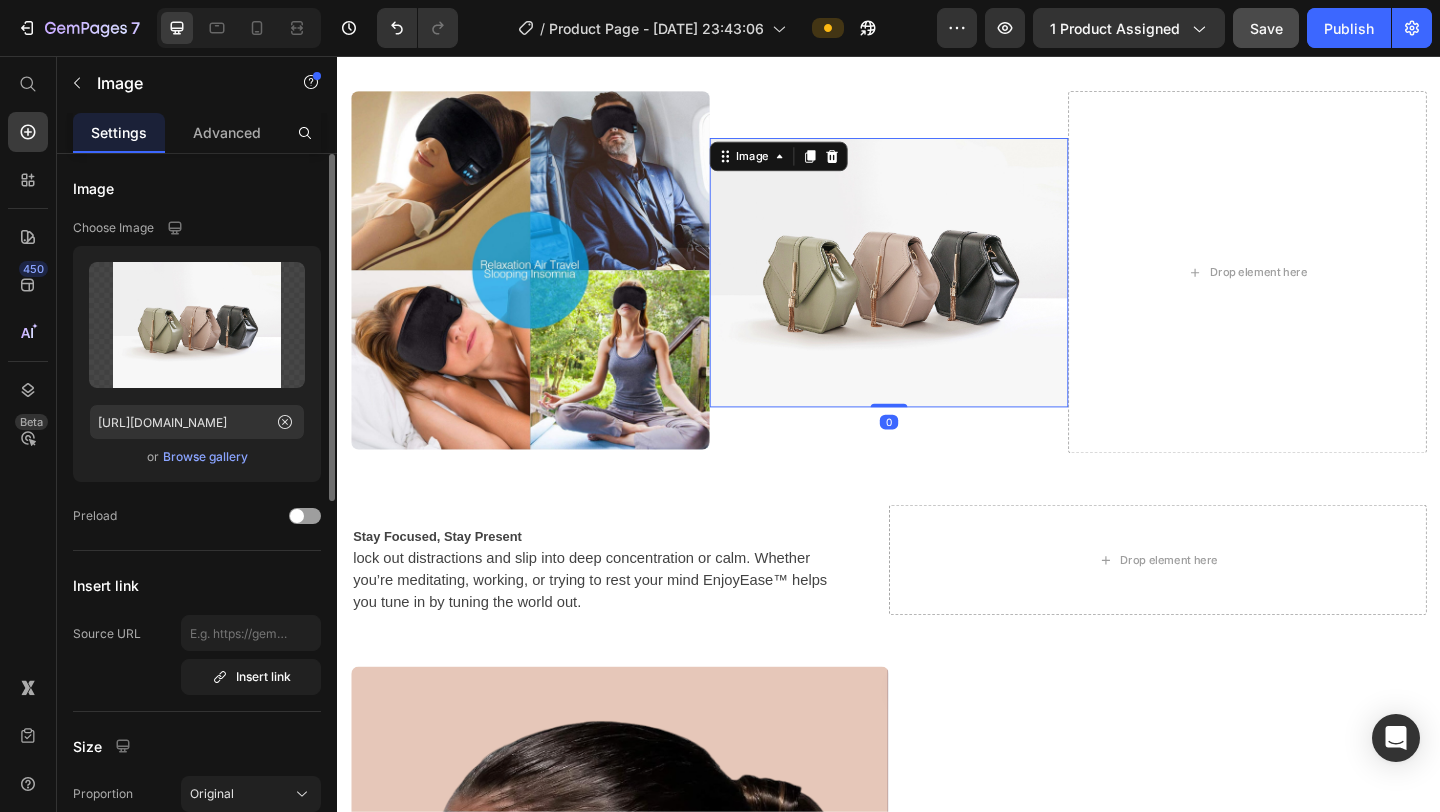 scroll, scrollTop: 2513, scrollLeft: 0, axis: vertical 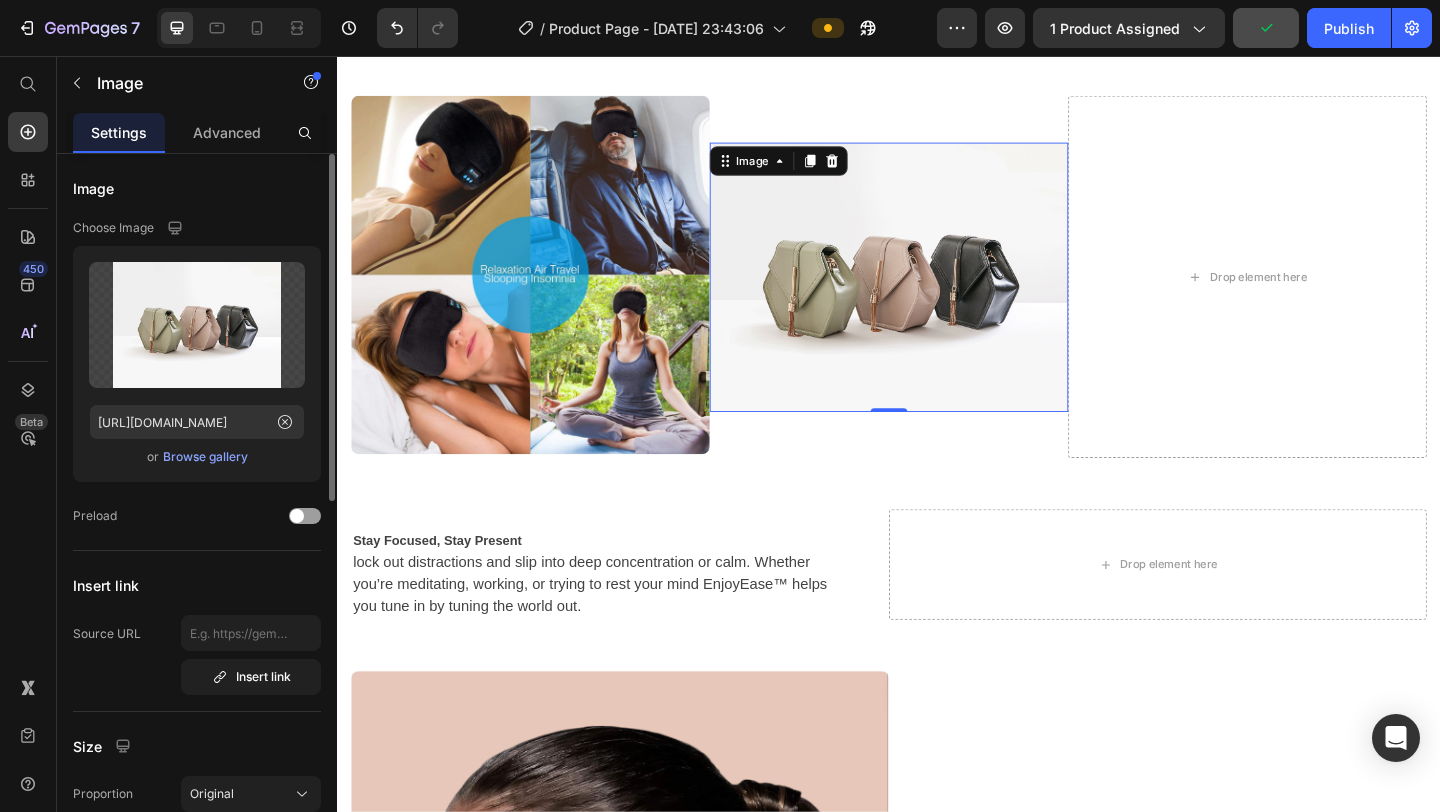 click at bounding box center [937, 296] 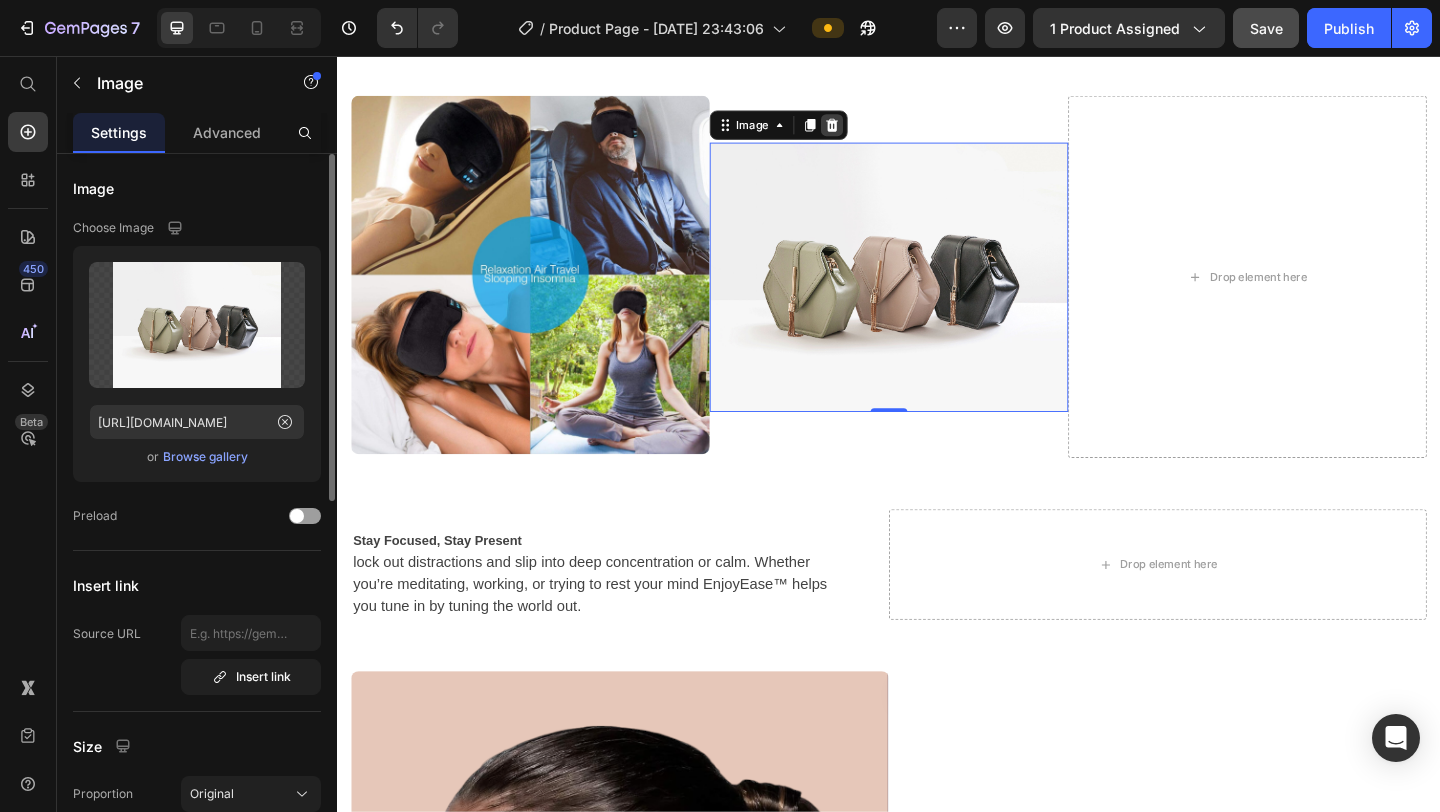 click 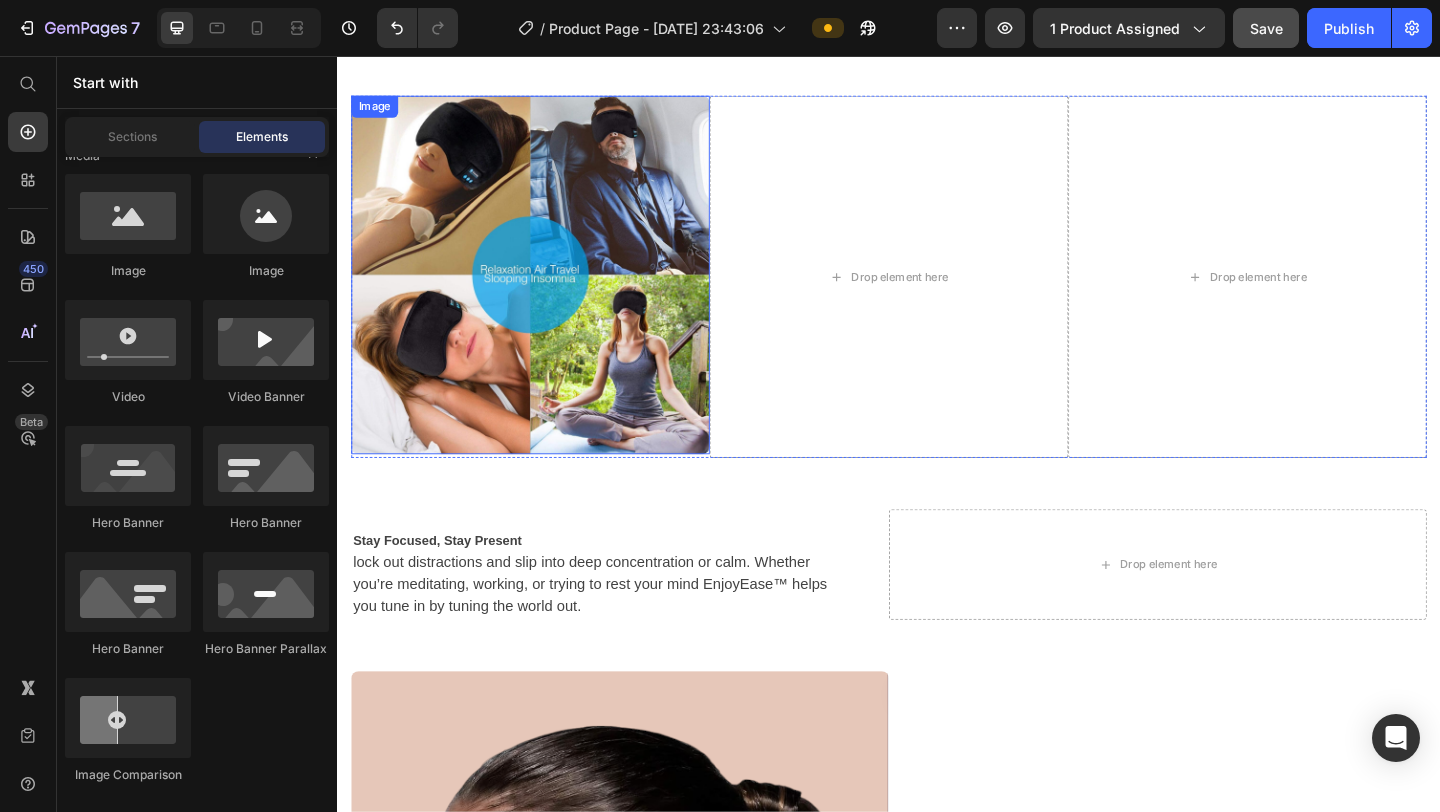 click at bounding box center (547, 294) 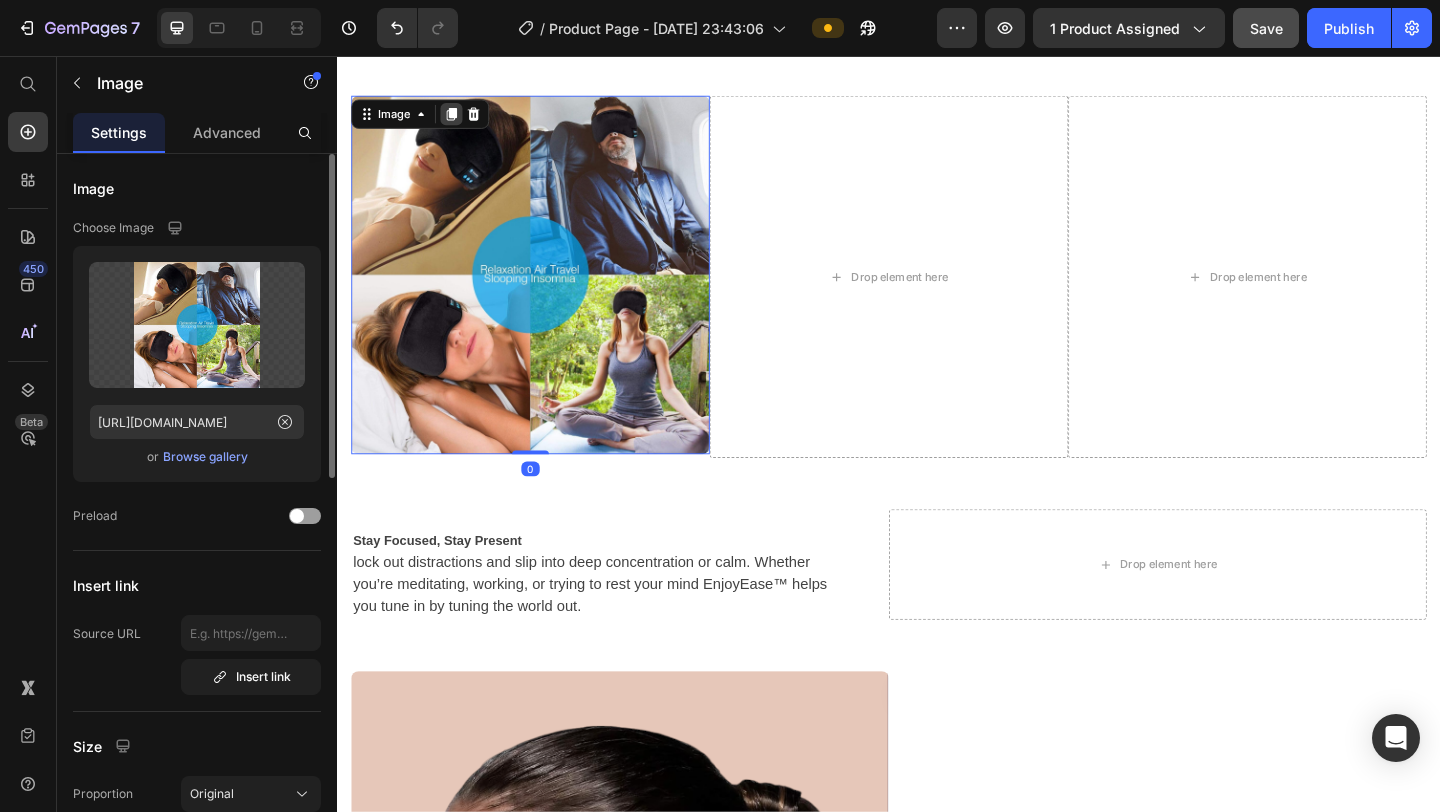 click 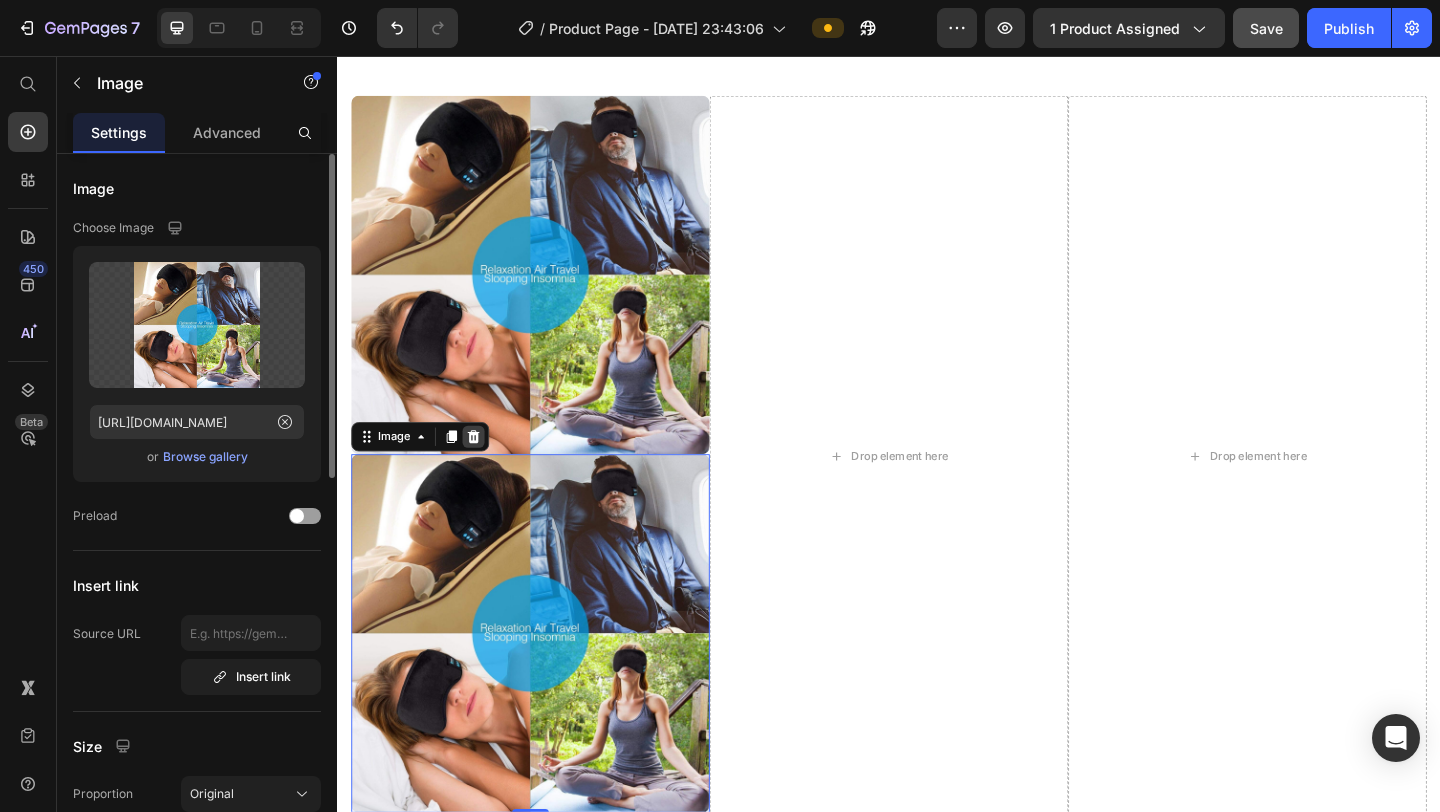 click 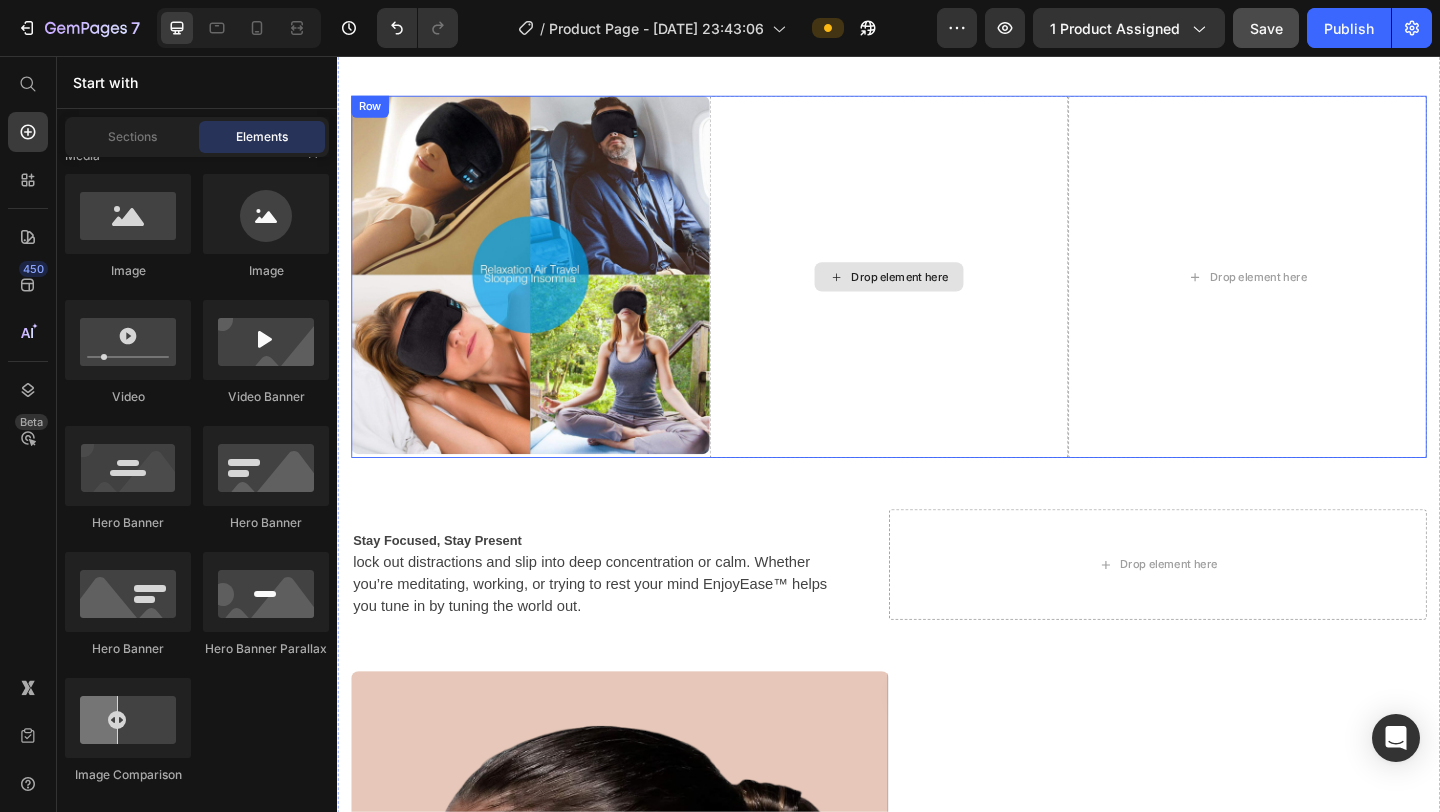 click on "Drop element here" at bounding box center [937, 296] 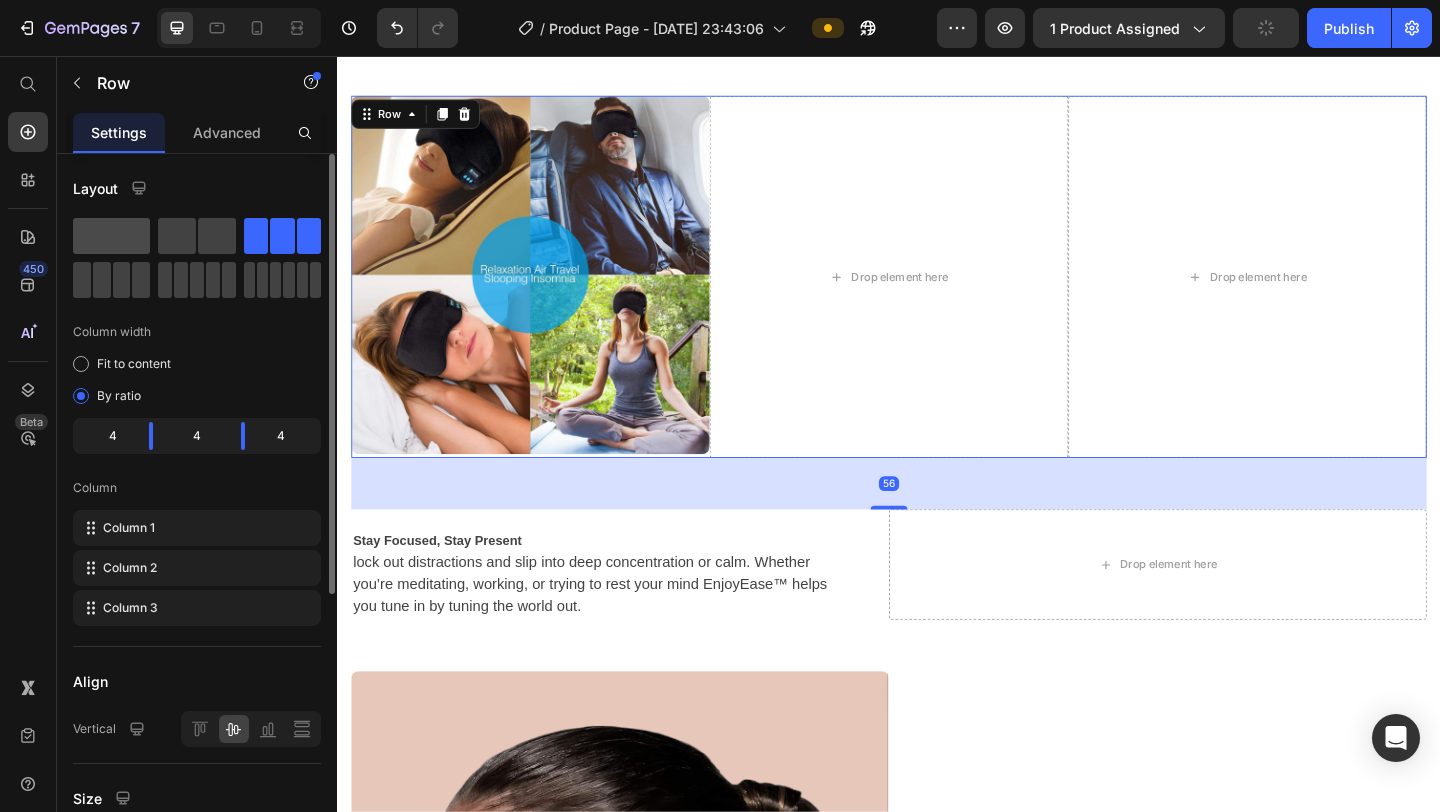 click 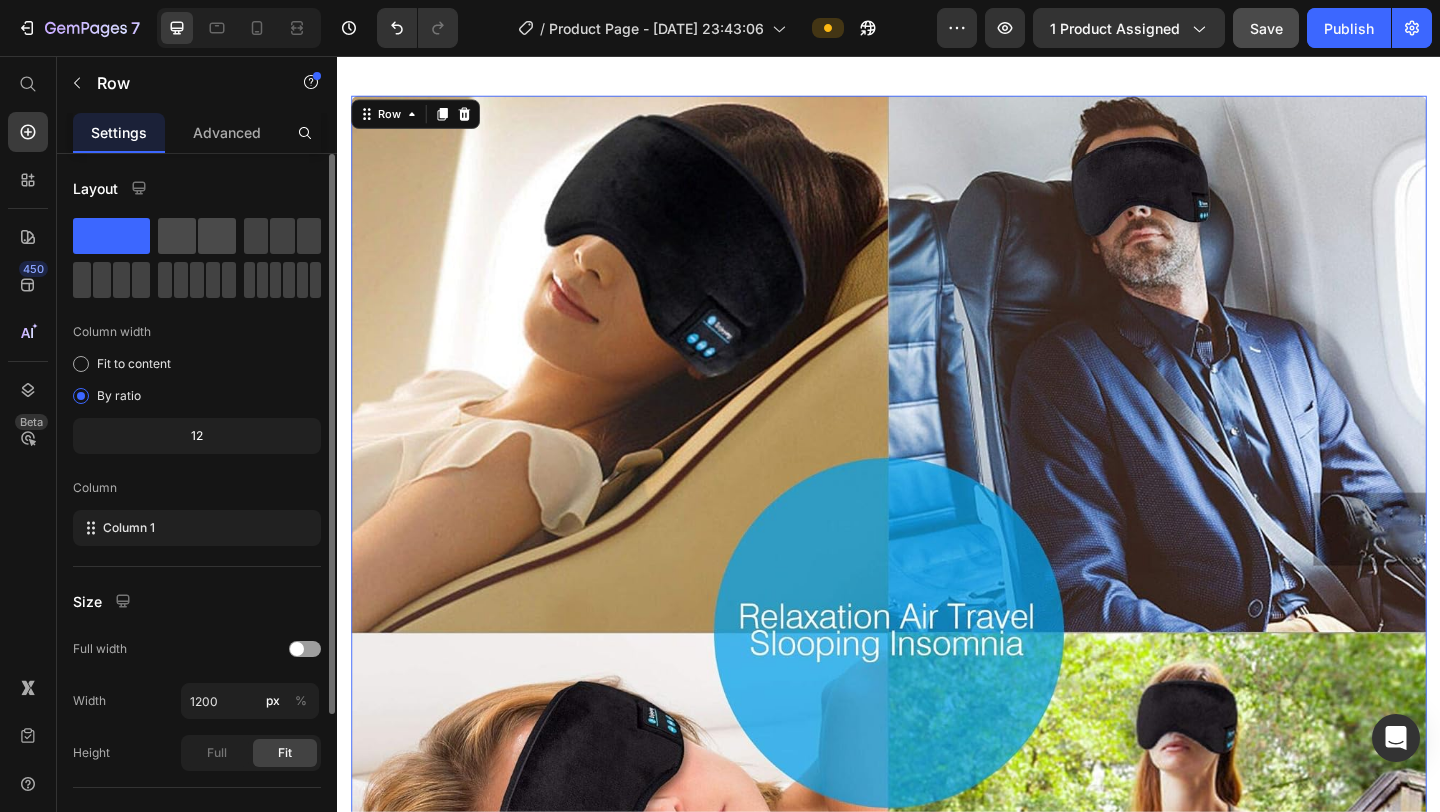 click 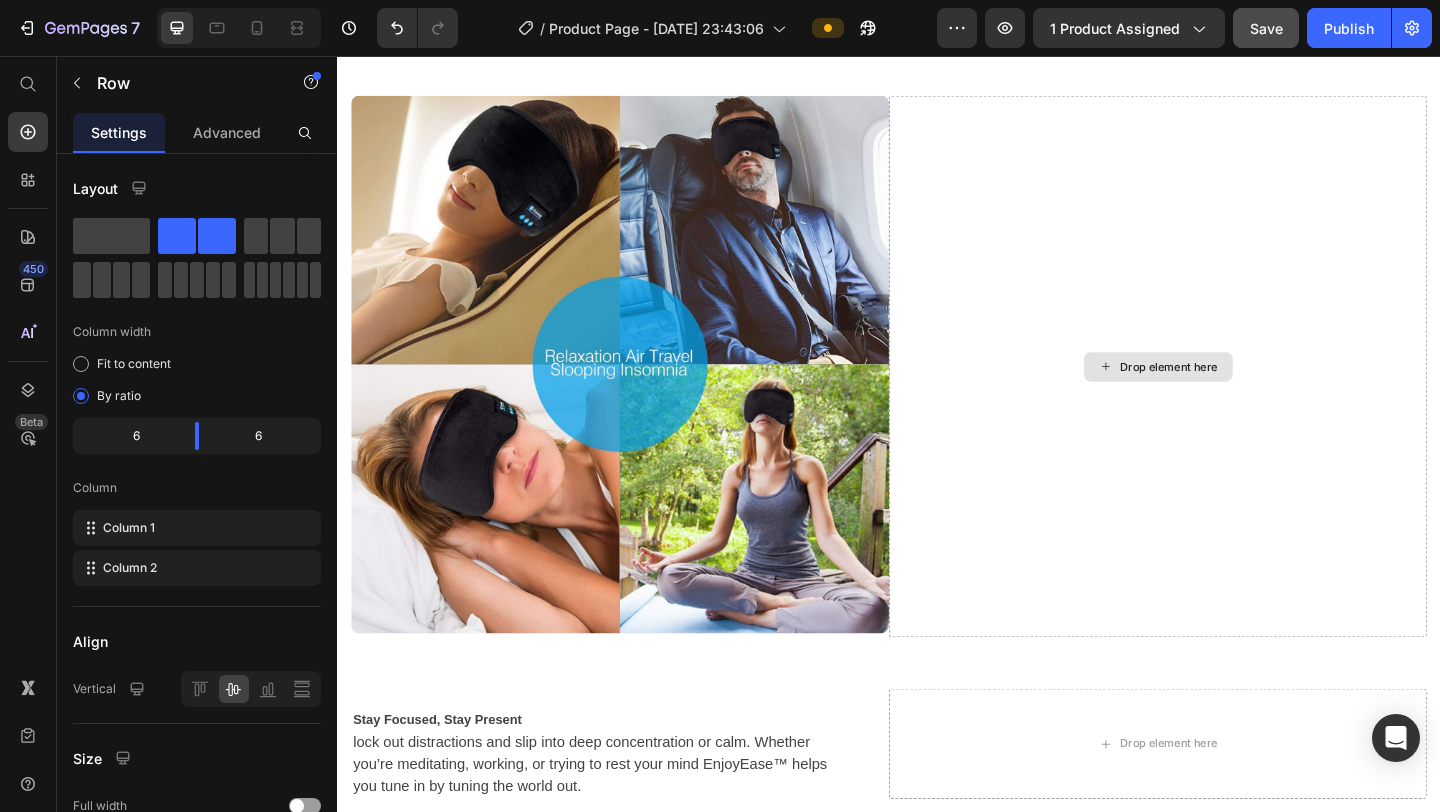 click on "Drop element here" at bounding box center [1242, 394] 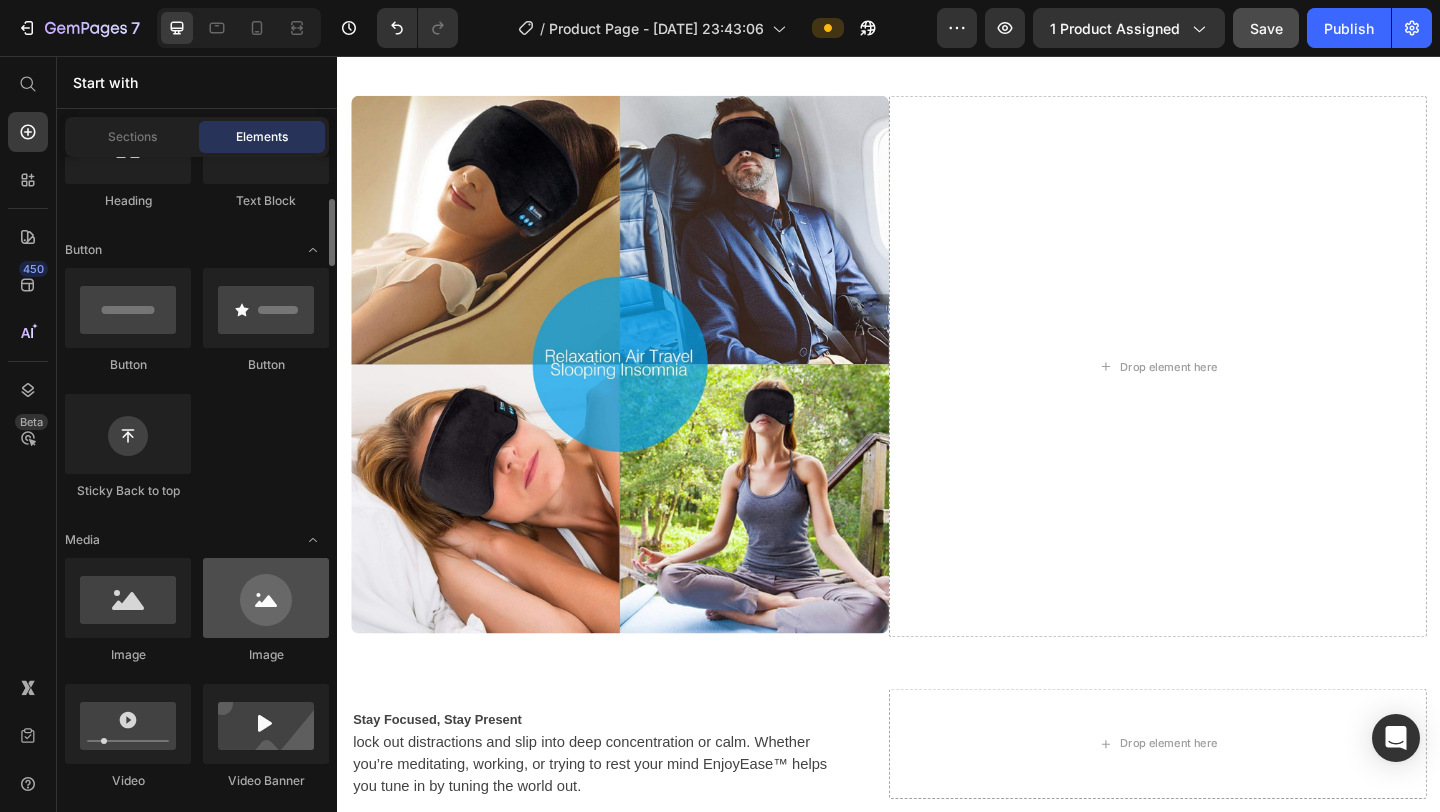 scroll, scrollTop: 389, scrollLeft: 0, axis: vertical 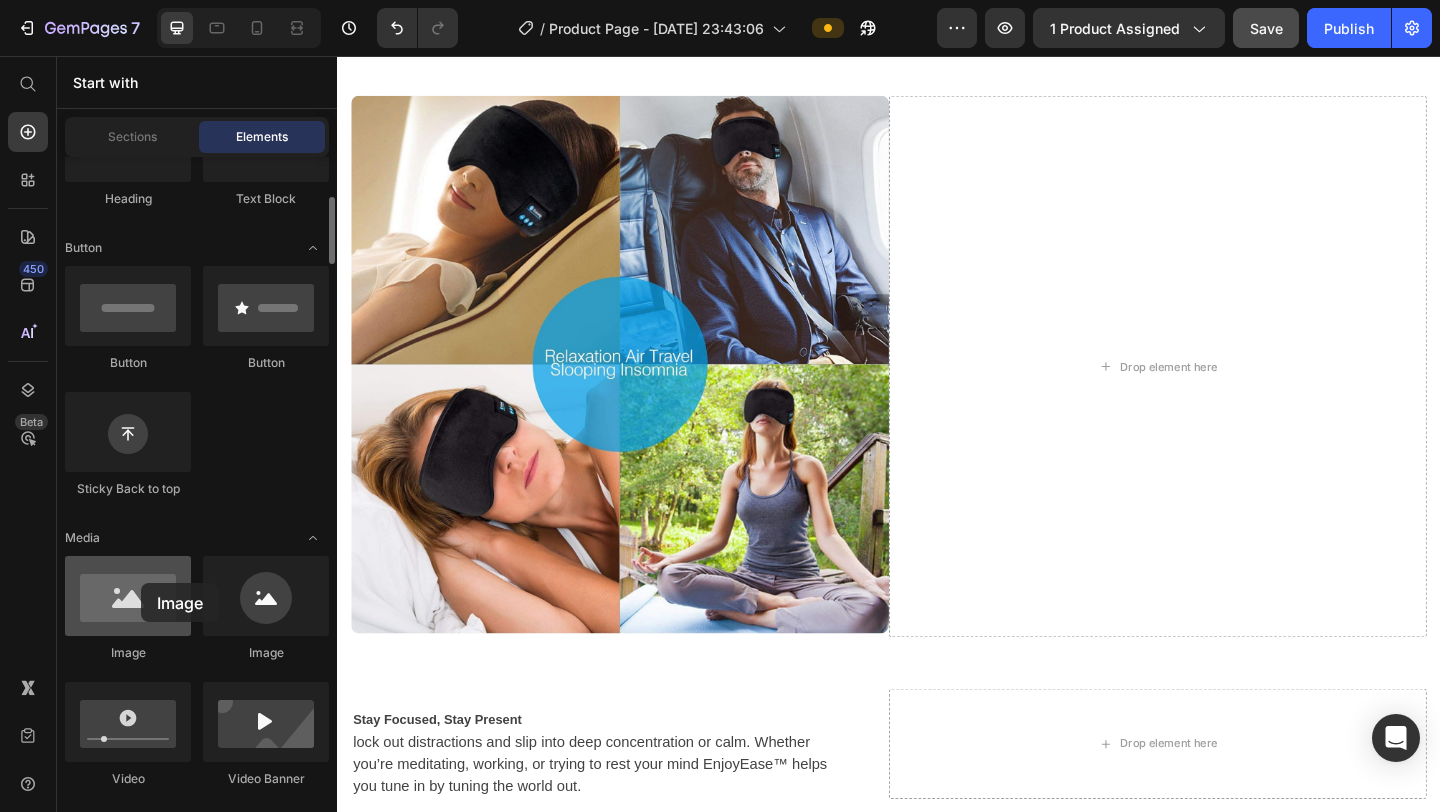 click at bounding box center (128, 596) 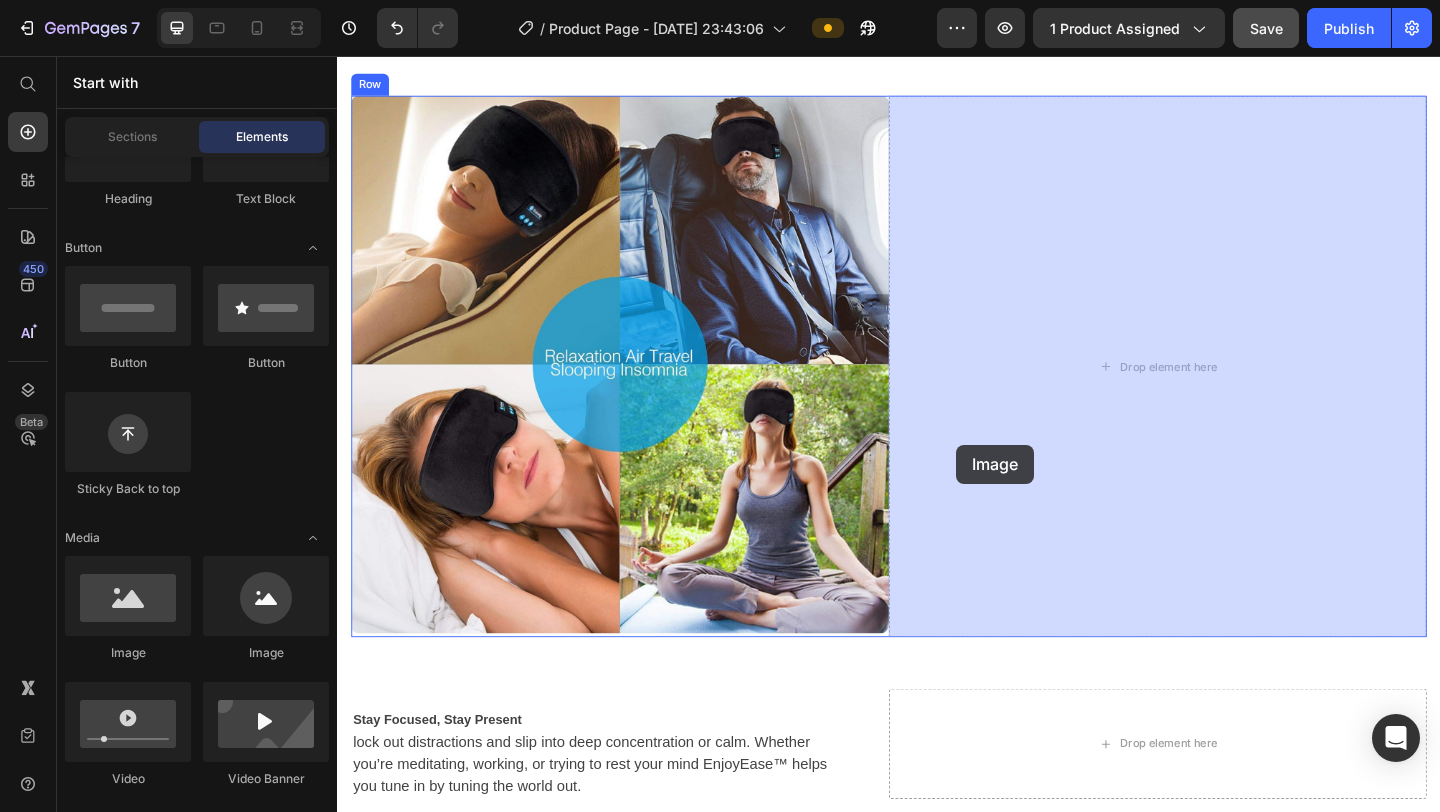 drag, startPoint x: 487, startPoint y: 647, endPoint x: 1010, endPoint y: 479, distance: 549.3205 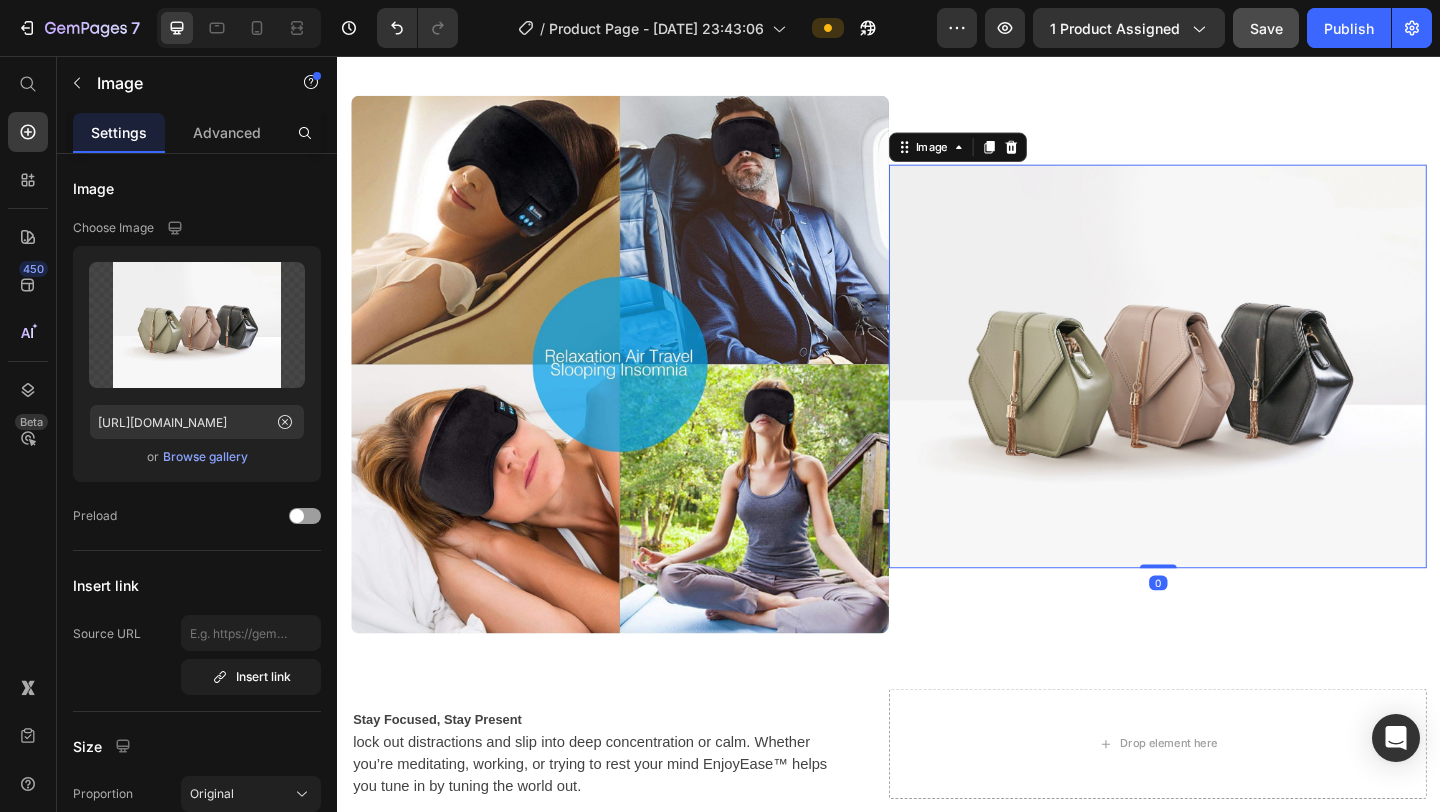 click at bounding box center (1229, 393) 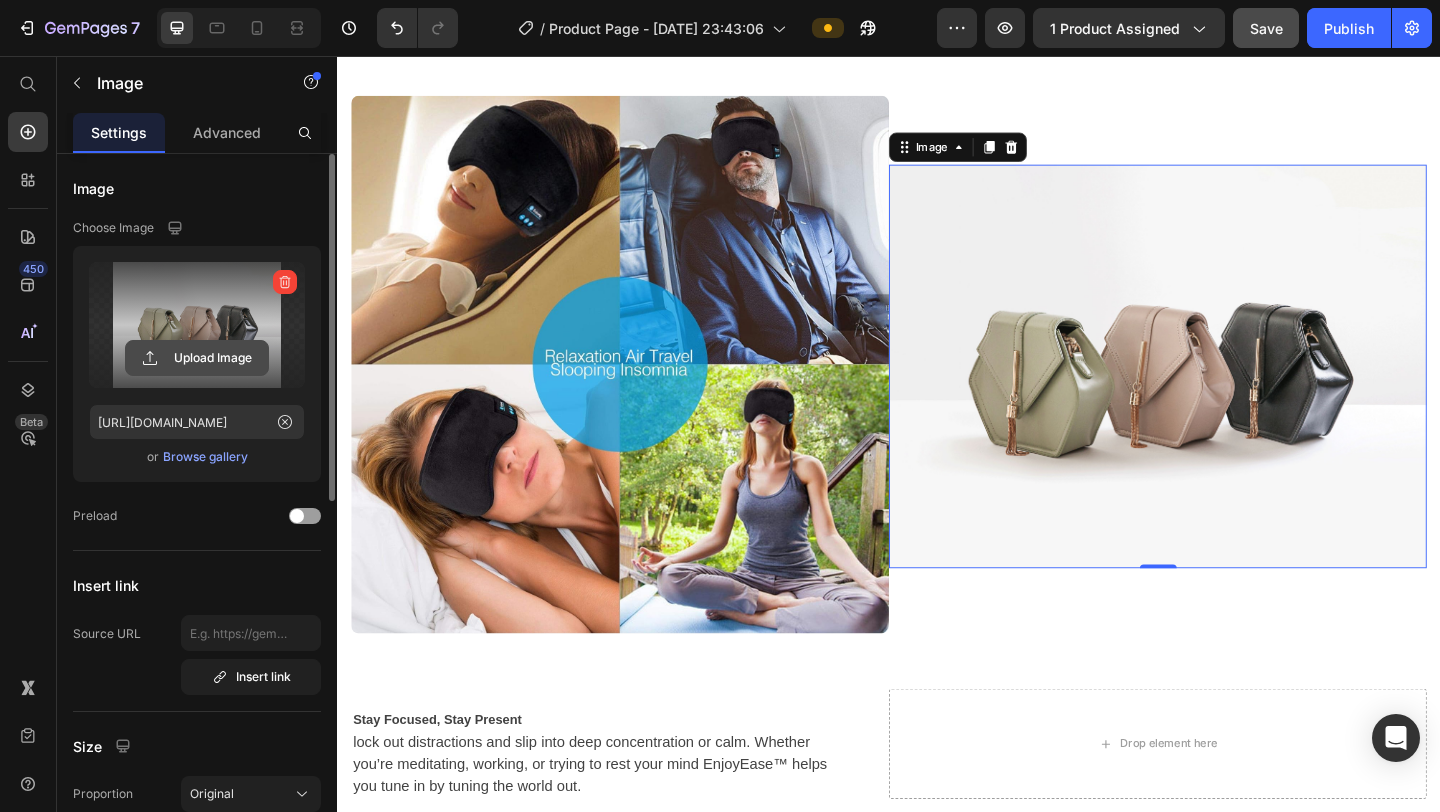 click 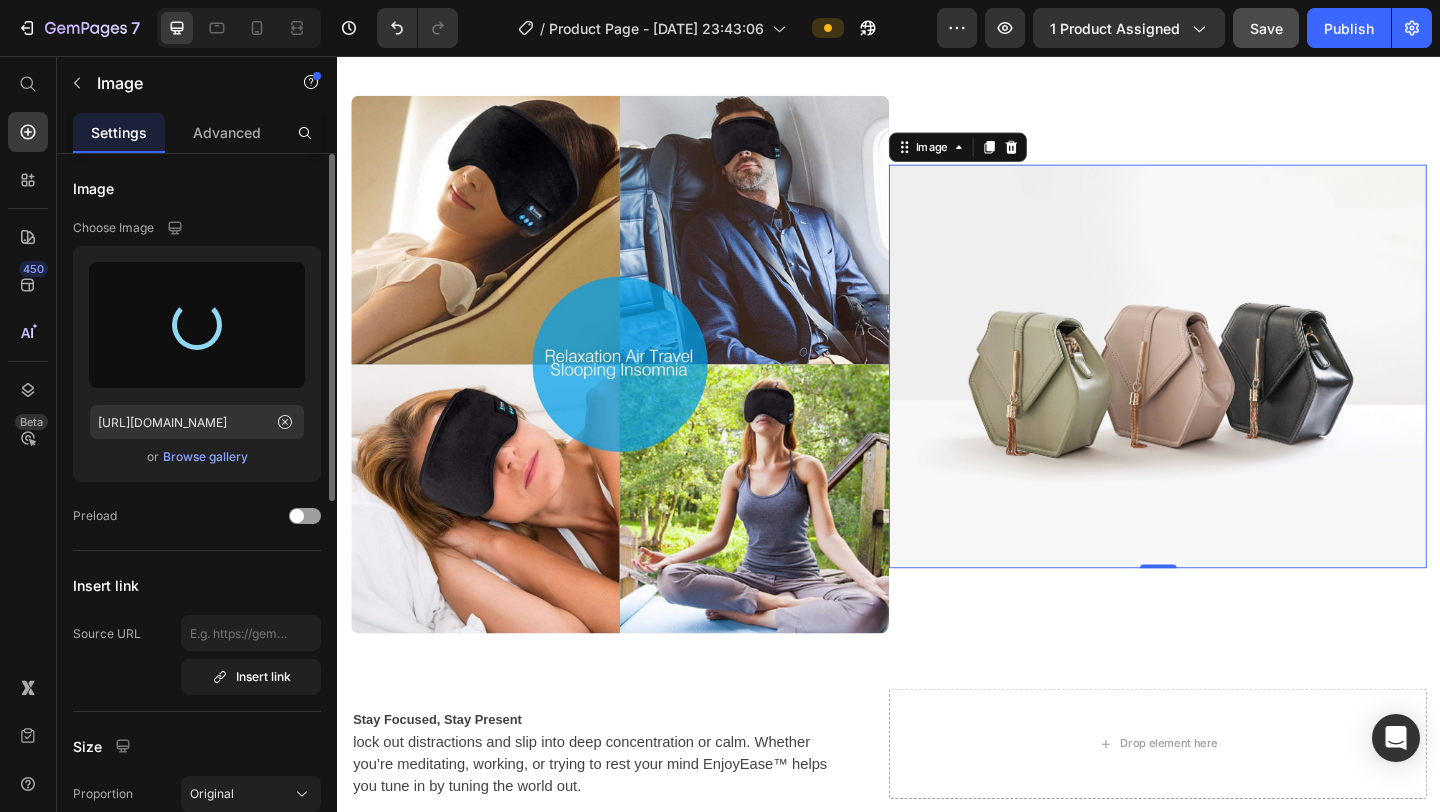 type on "[URL][DOMAIN_NAME]" 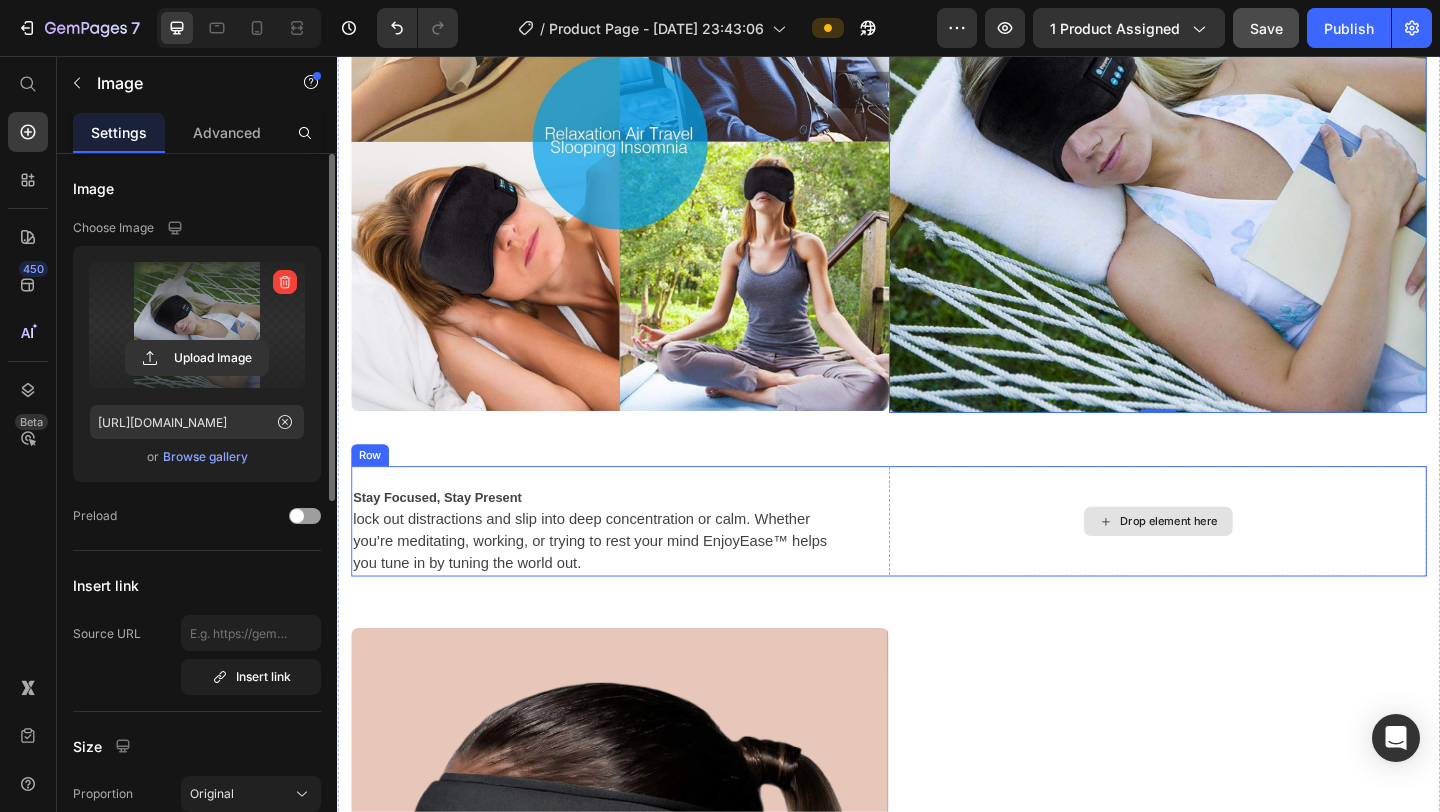 scroll, scrollTop: 2843, scrollLeft: 0, axis: vertical 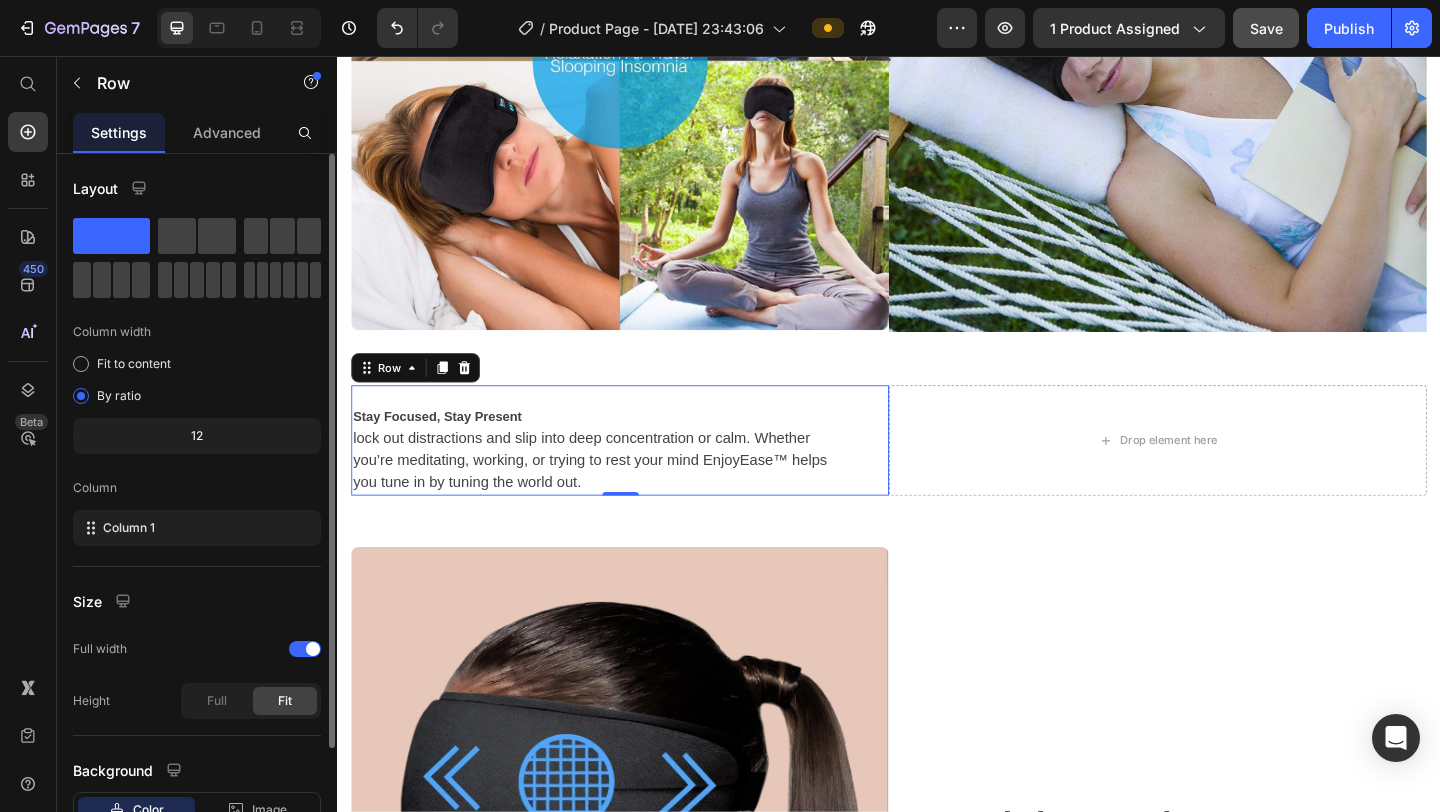 click on "Heading Stay Focused, Stay Present lock out distractions and slip into deep concentration or calm. Whether you’re meditating, working, or trying to rest your mind EnjoyEase™ helps you tune in by tuning the world out. Text block Row   0" at bounding box center [644, 474] 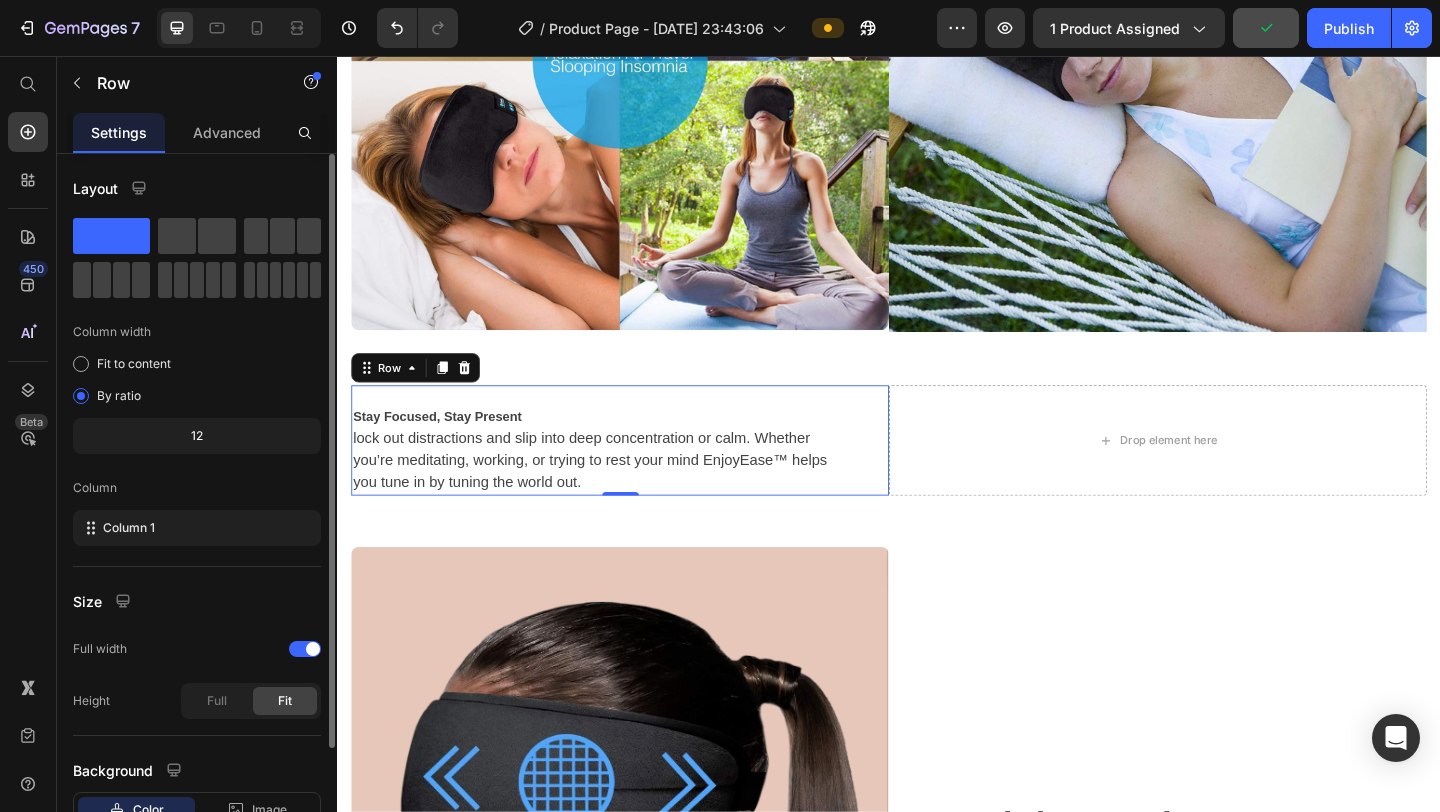 click 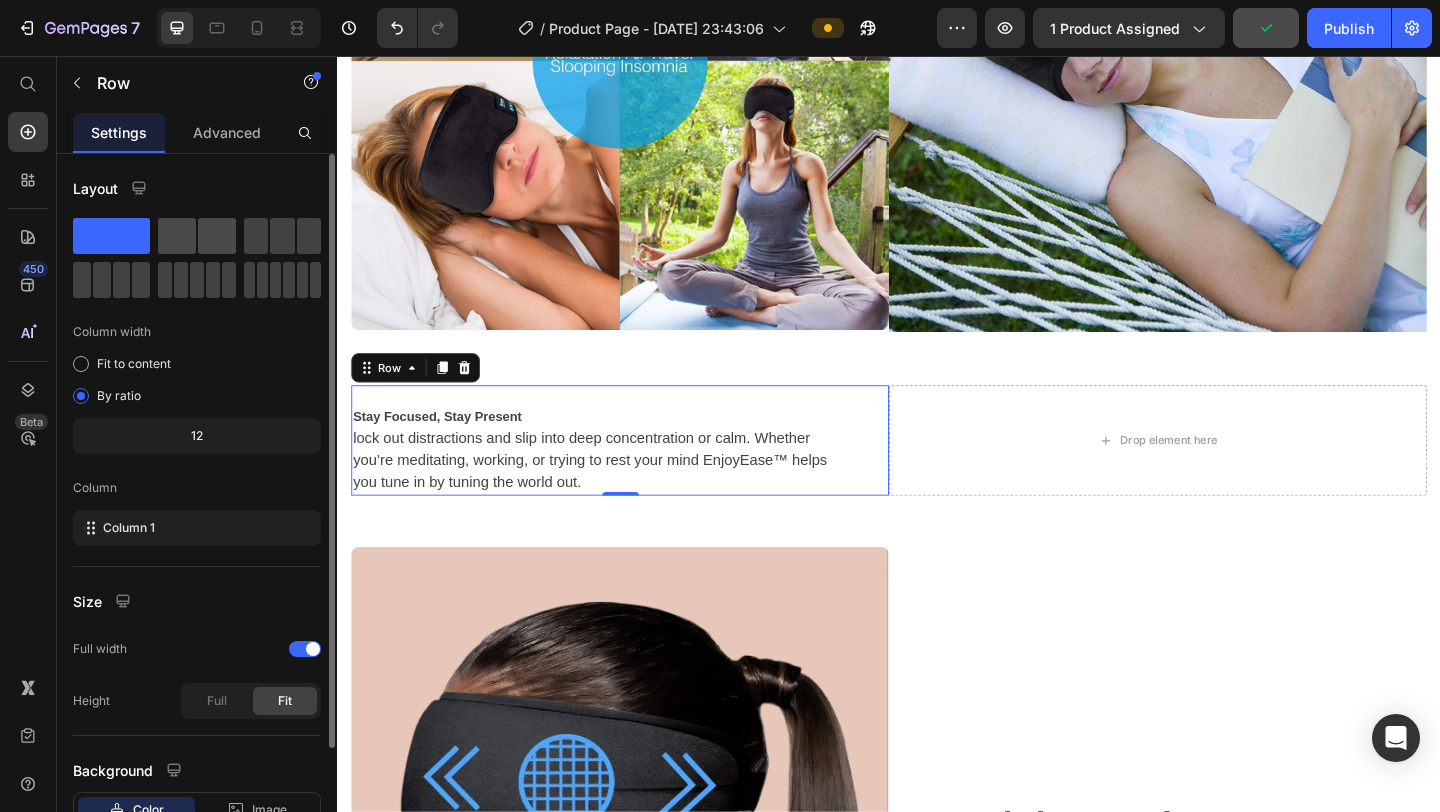click 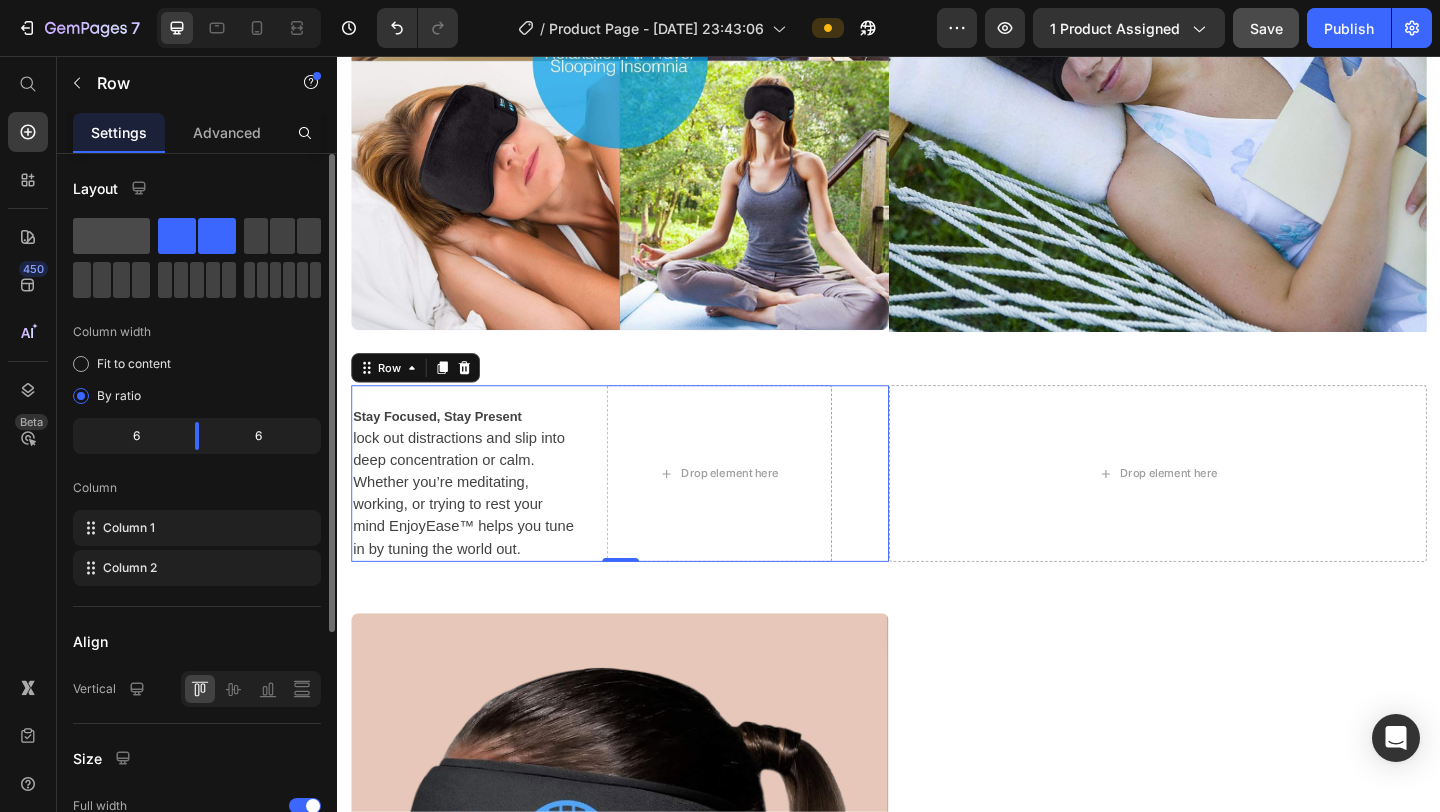 click 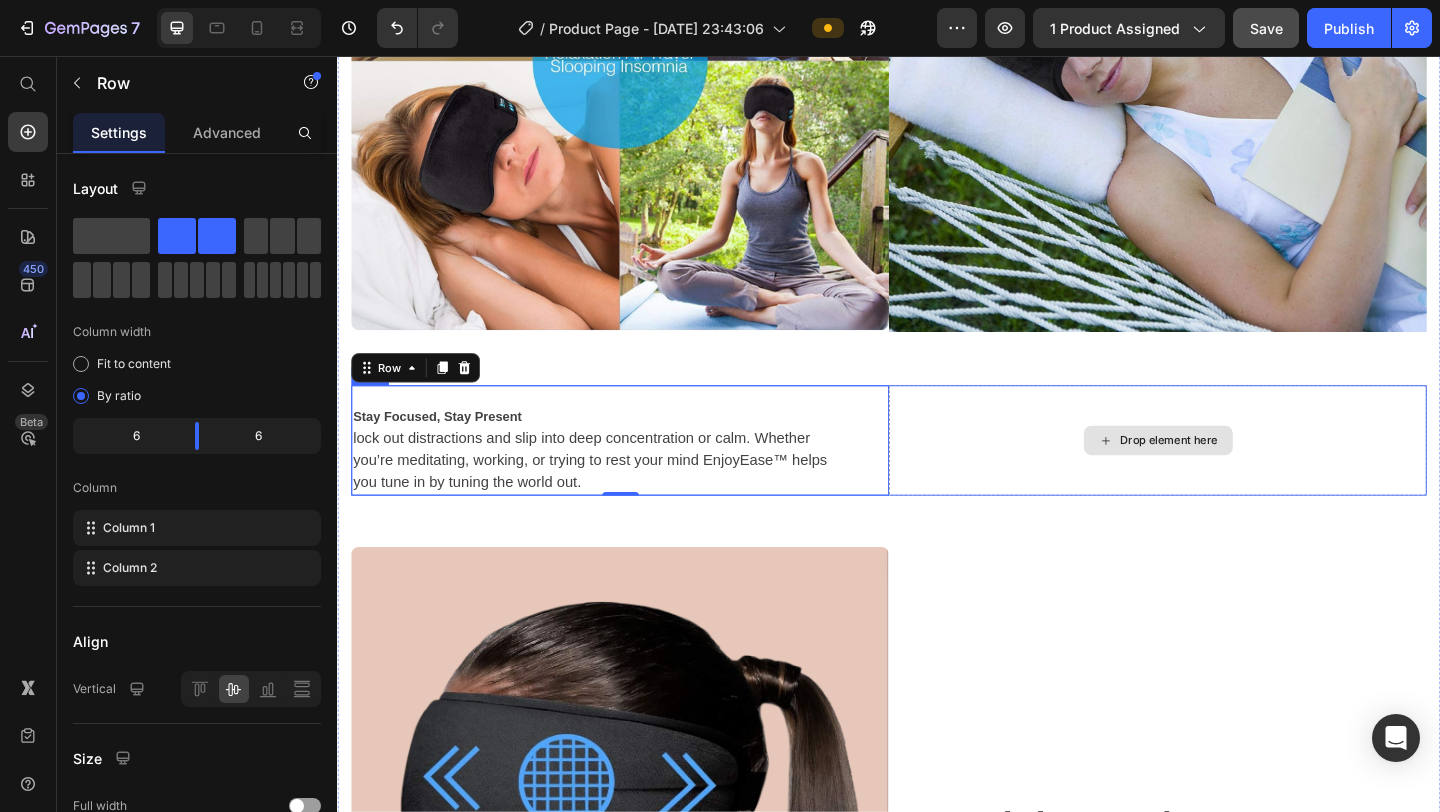 click on "Drop element here" at bounding box center (1229, 474) 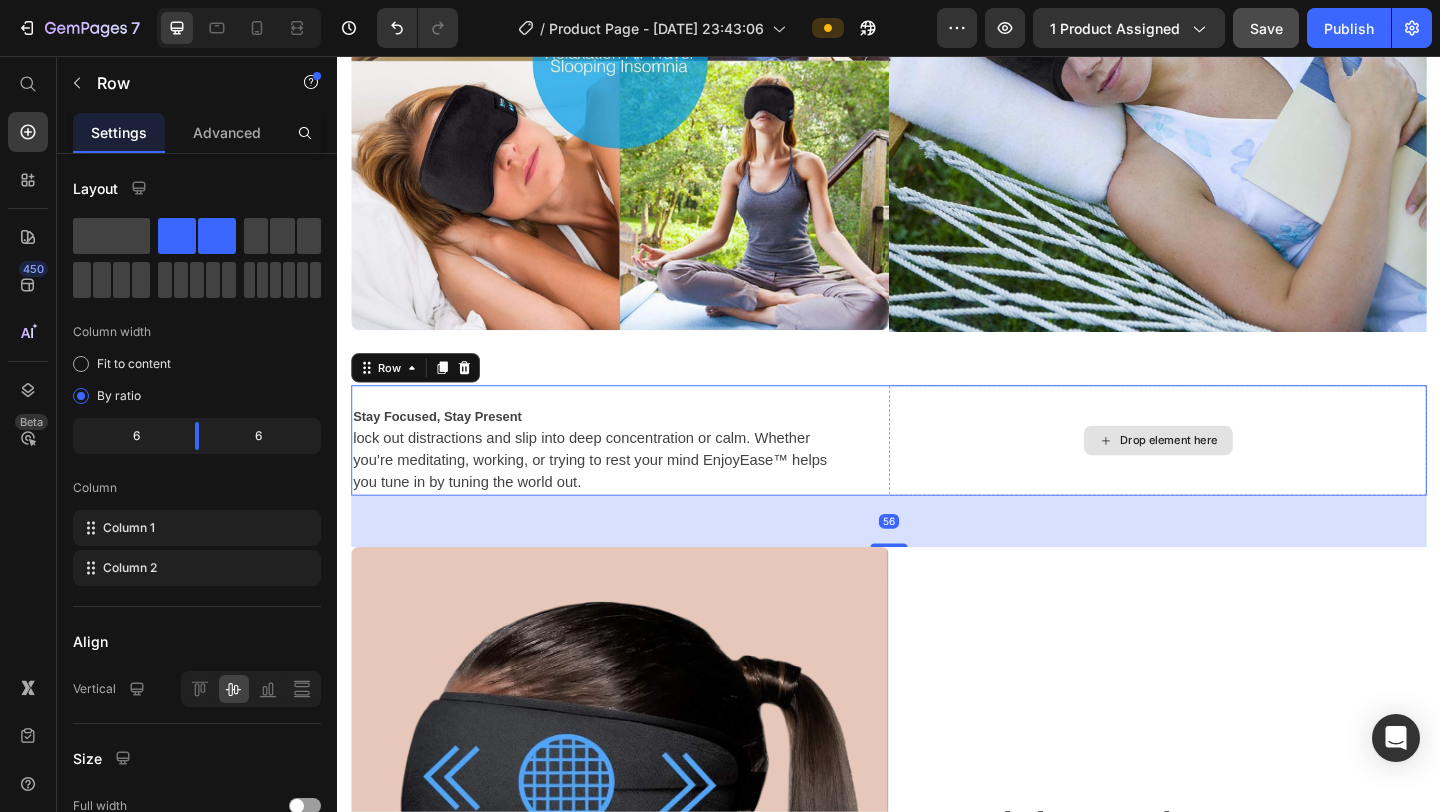 click on "Drop element here" at bounding box center (1229, 474) 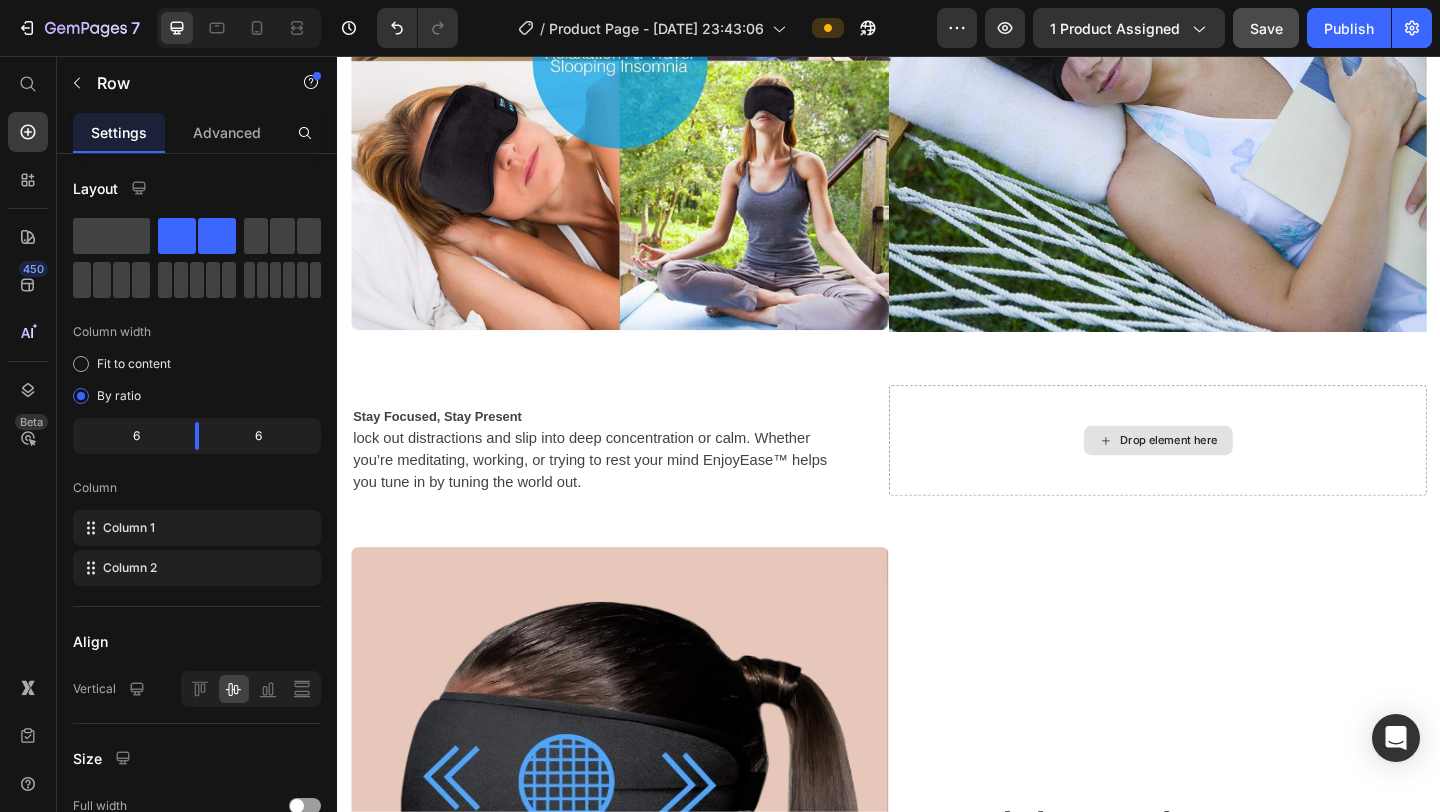 click on "Drop element here" at bounding box center (1230, 474) 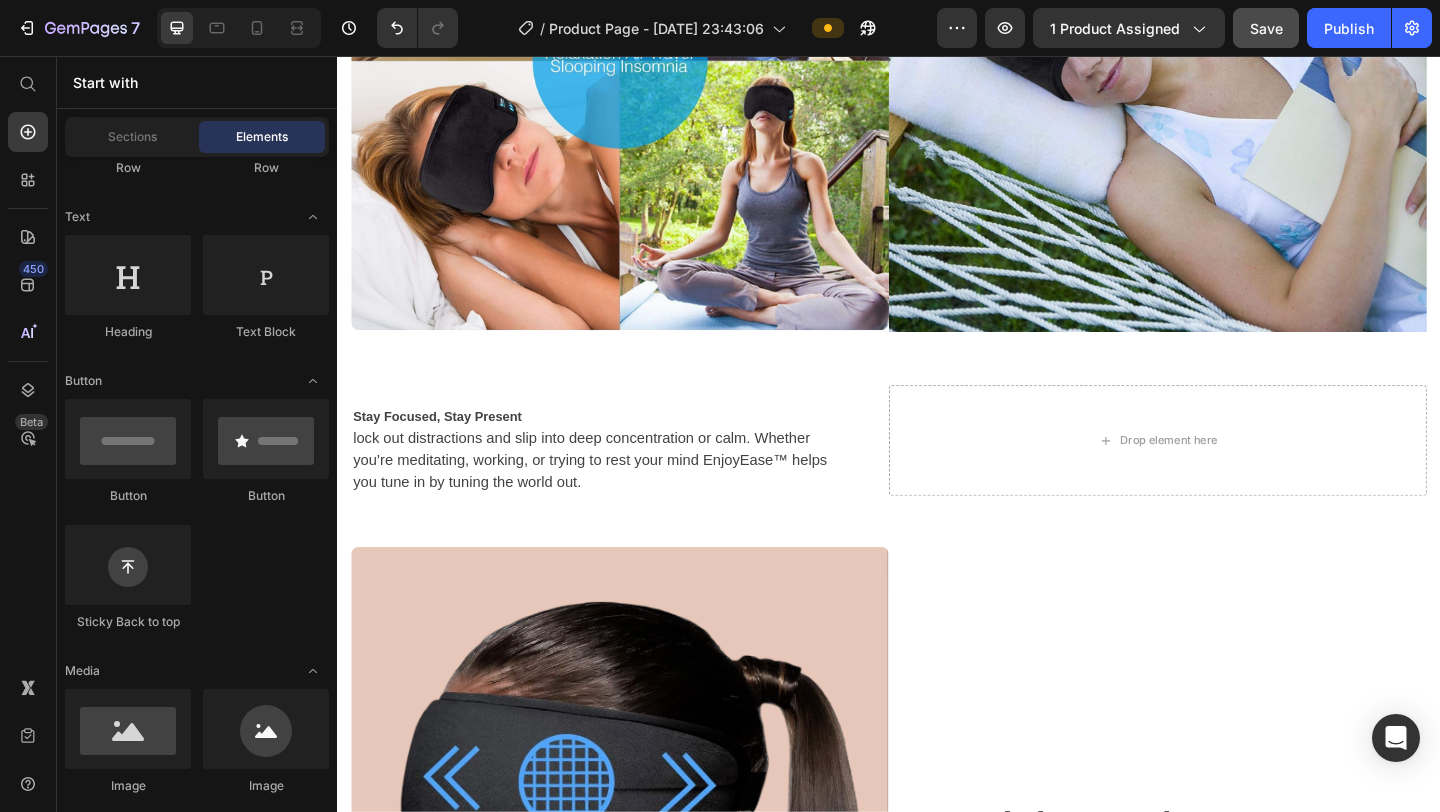 scroll, scrollTop: 0, scrollLeft: 0, axis: both 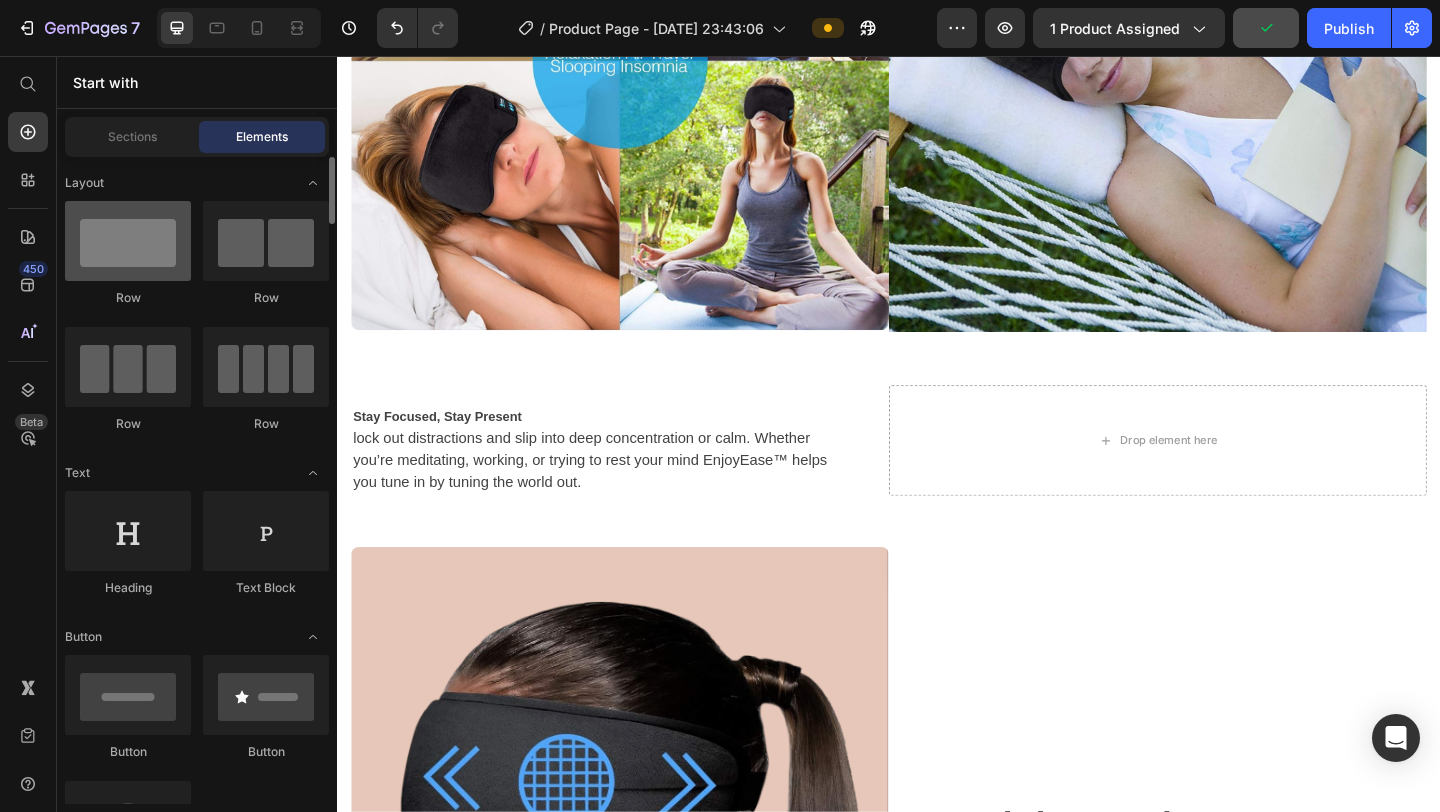 click at bounding box center [128, 241] 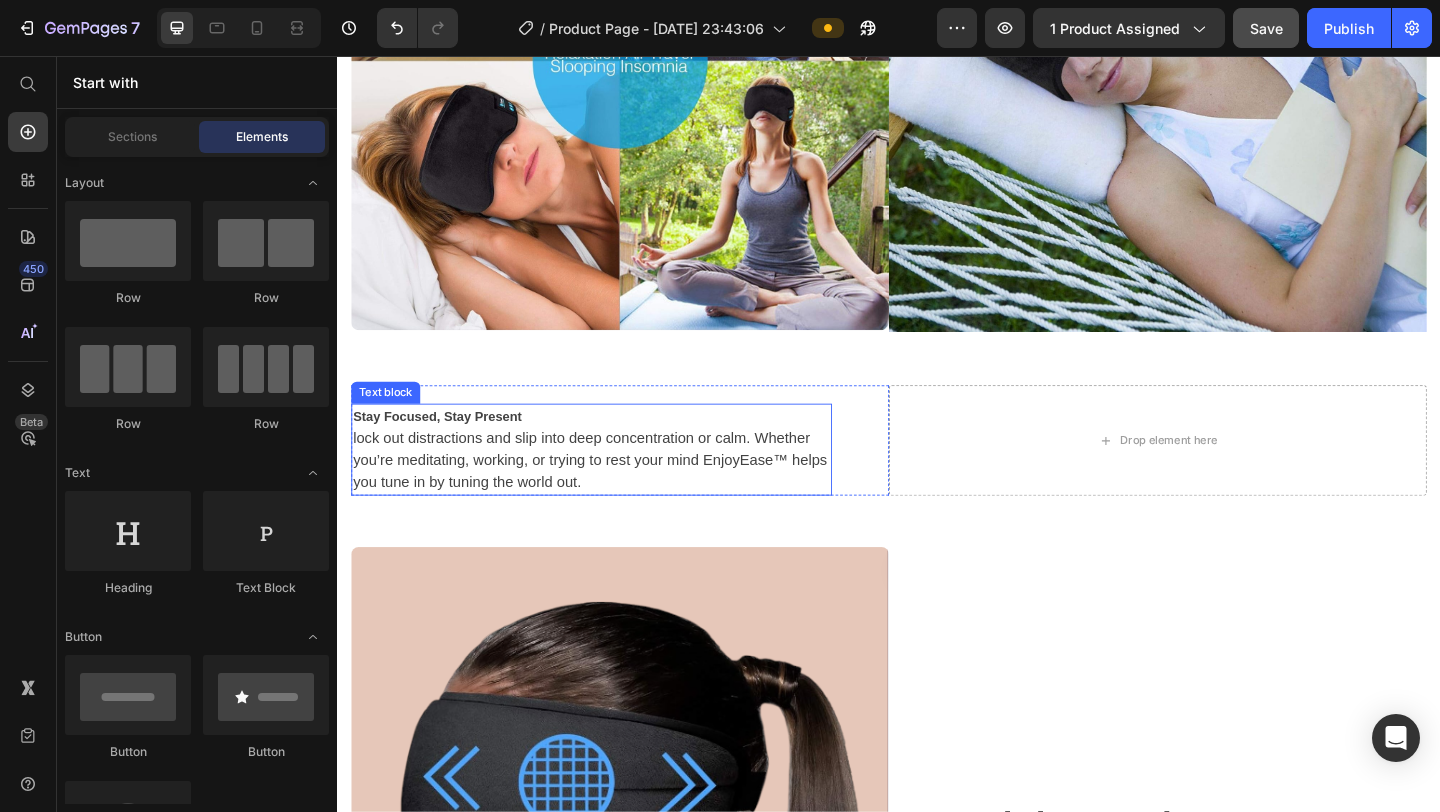 click on "Stay Focused, Stay Present lock out distractions and slip into deep concentration or calm. Whether you’re meditating, working, or trying to rest your mind EnjoyEase™ helps you tune in by tuning the world out." at bounding box center [613, 484] 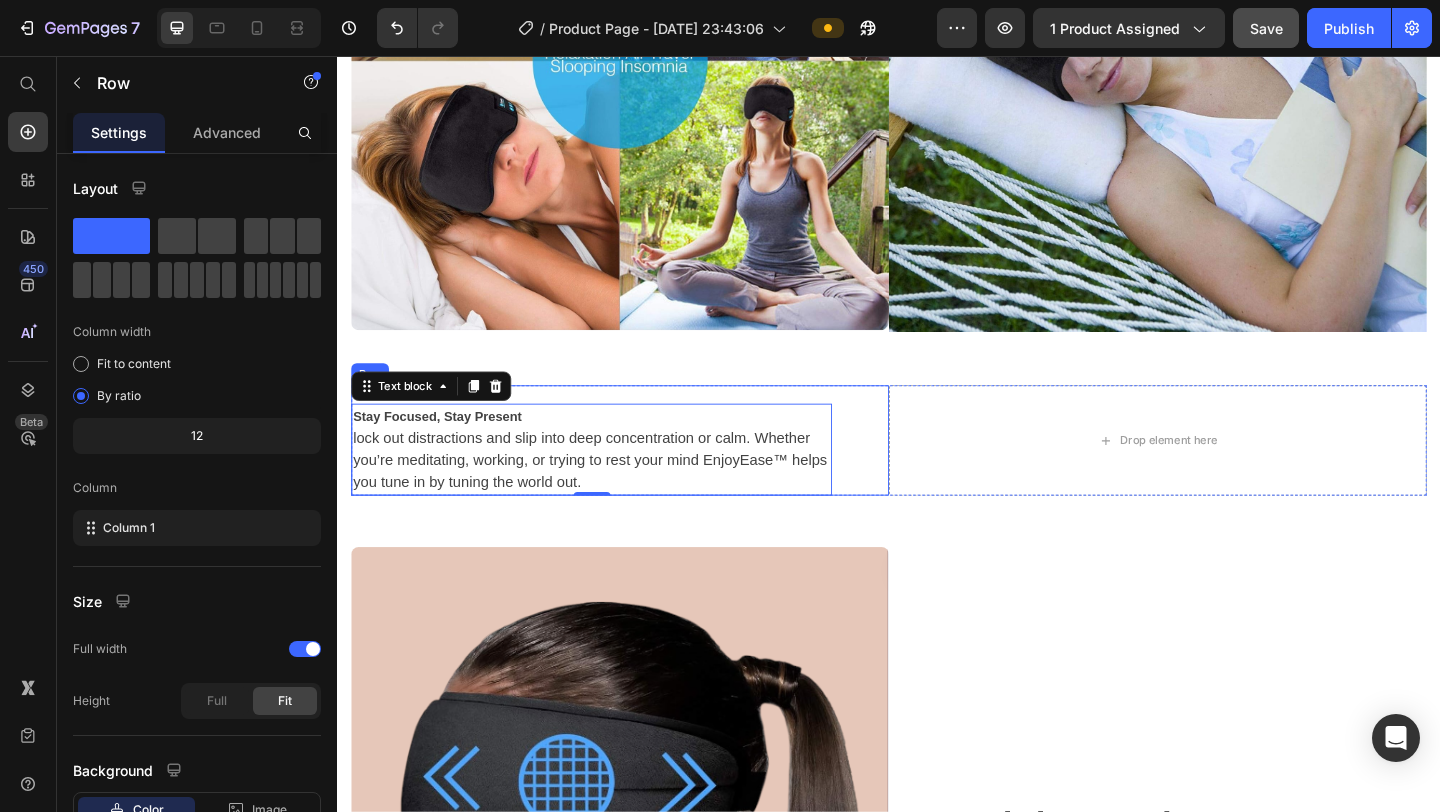 click on "Heading Stay Focused, Stay Present lock out distractions and slip into deep concentration or calm. Whether you’re meditating, working, or trying to rest your mind EnjoyEase™ helps you tune in by tuning the world out. Text block   0 Row" at bounding box center [644, 474] 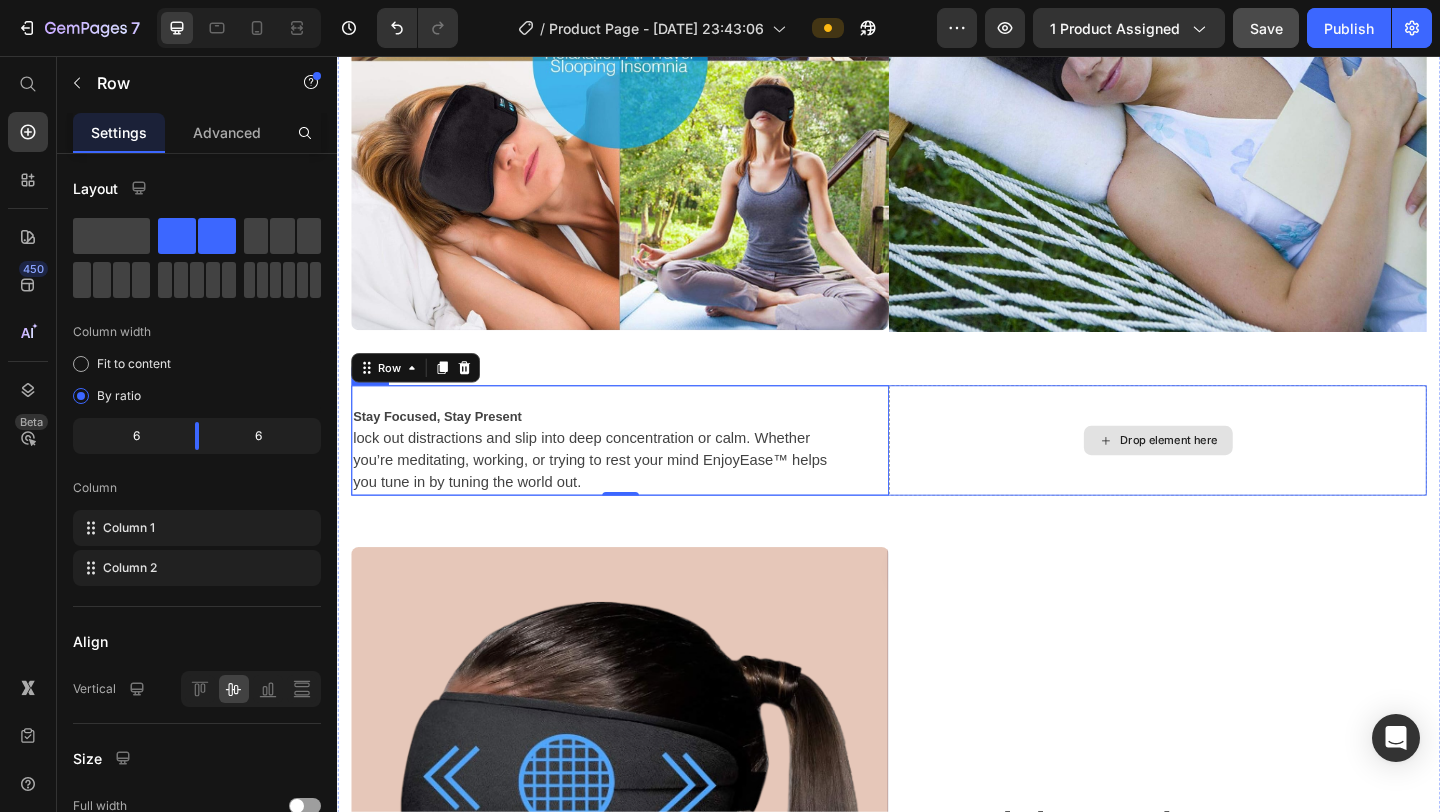 click on "Drop element here" at bounding box center (1229, 474) 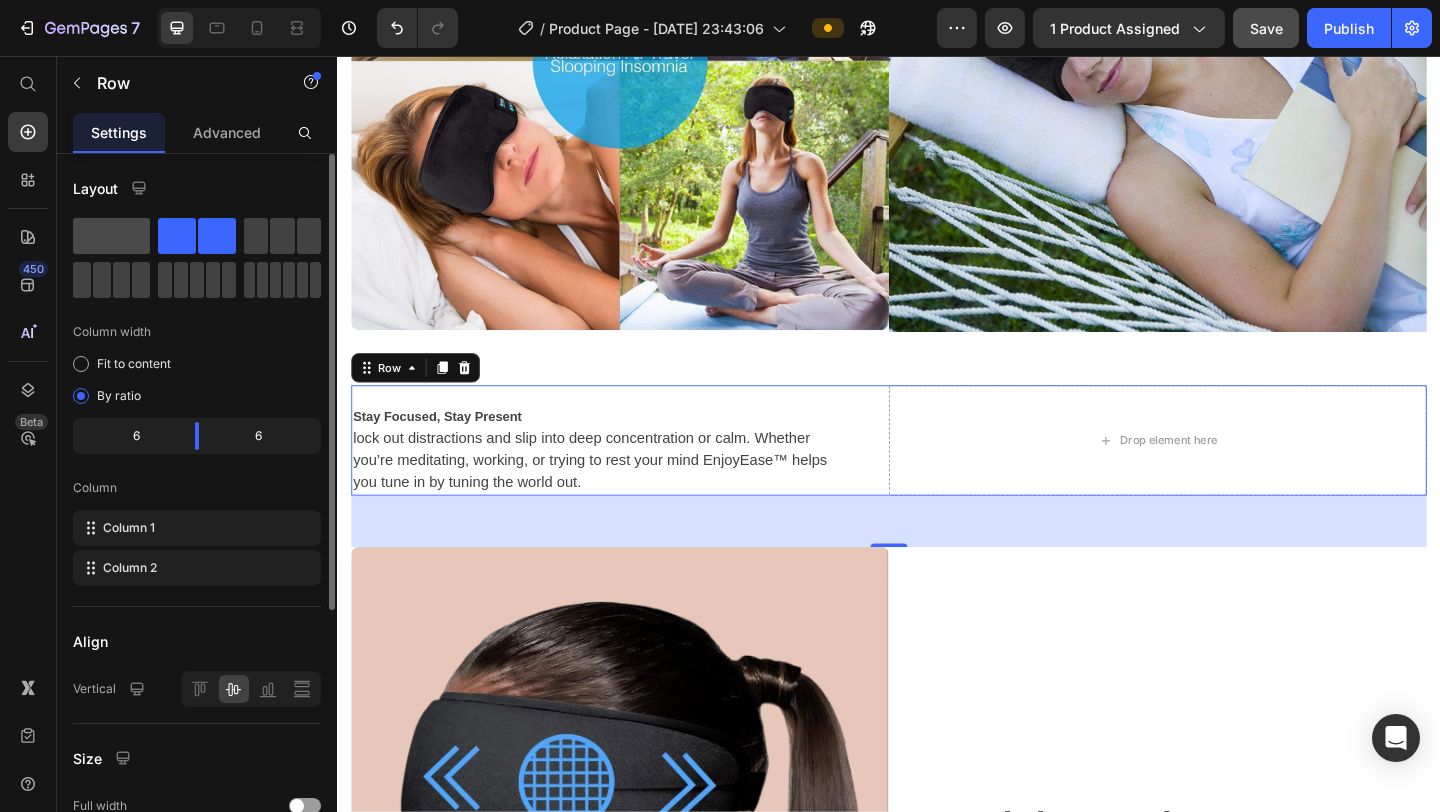click 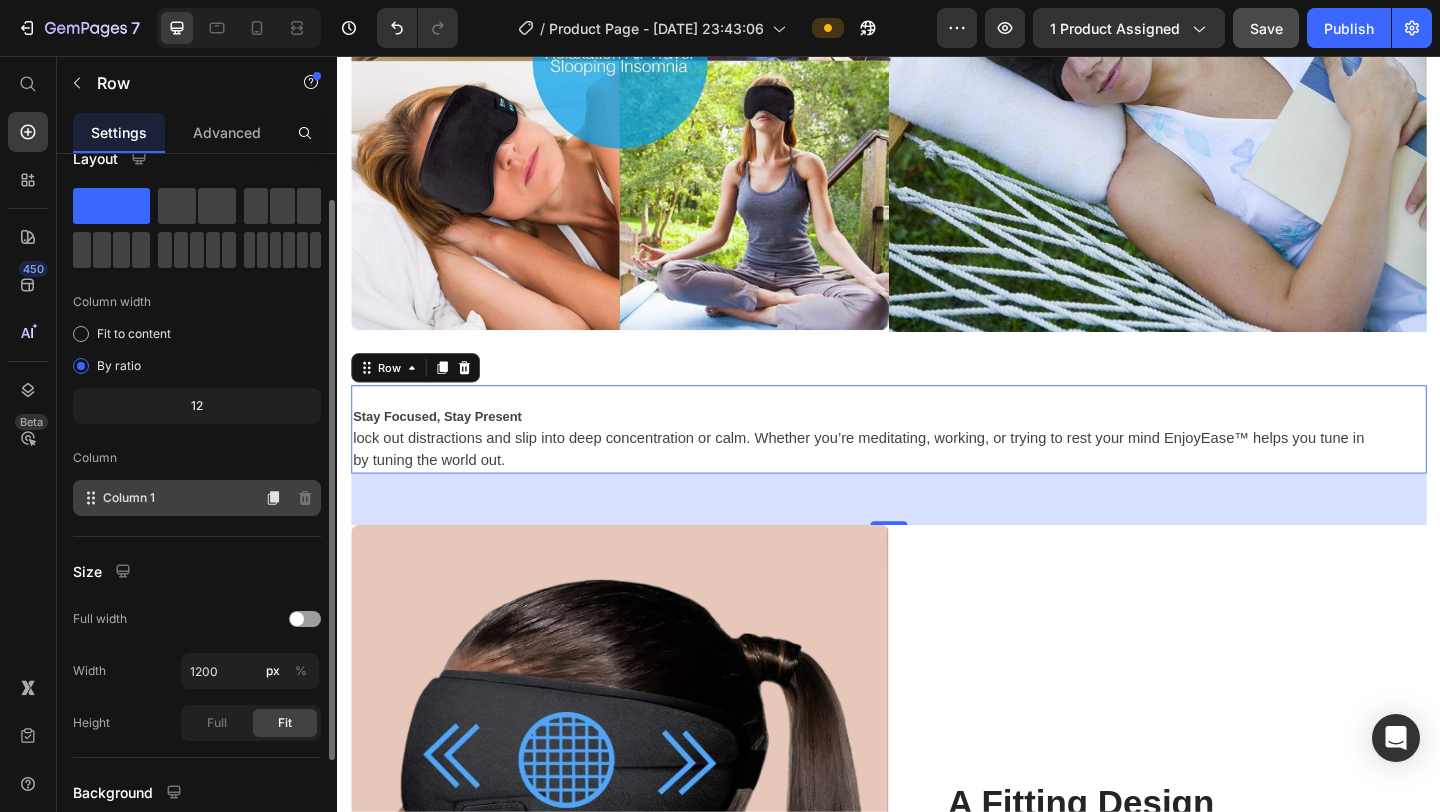 scroll, scrollTop: 44, scrollLeft: 0, axis: vertical 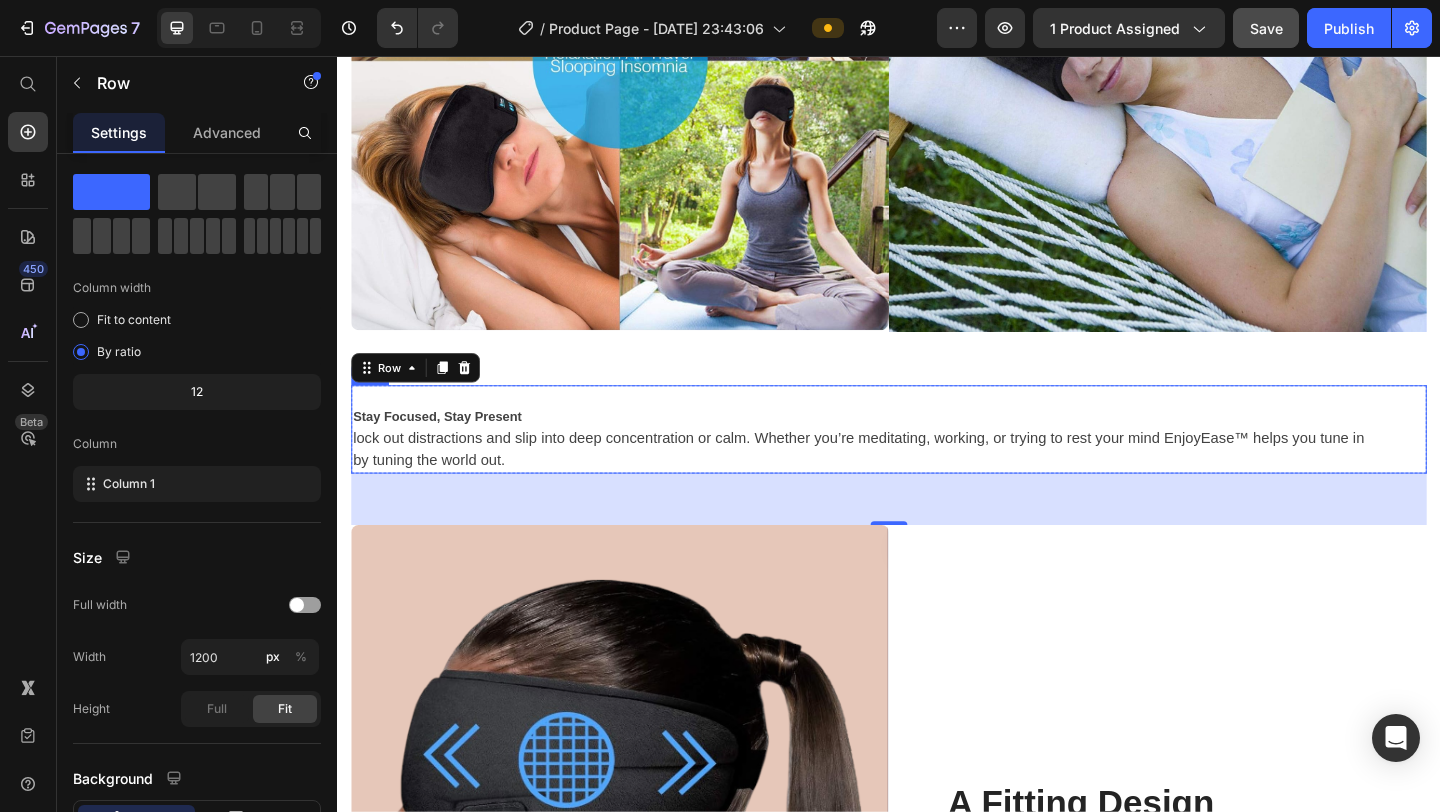 click on "Heading Stay Focused, Stay Present lock out distractions and slip into deep concentration or calm. Whether you’re meditating, working, or trying to rest your mind EnjoyEase™ helps you tune in by tuning the world out. Text block" at bounding box center [906, 462] 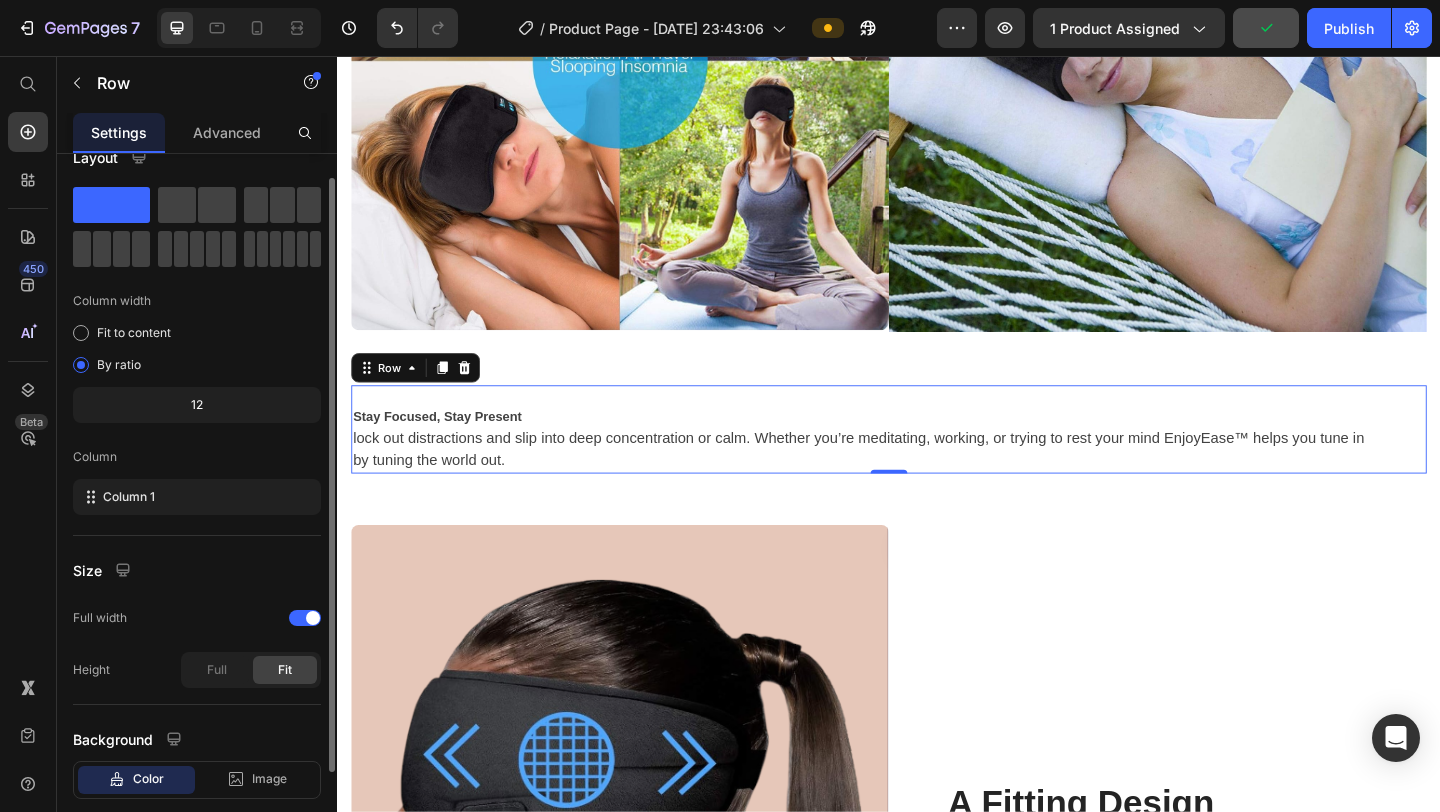 scroll, scrollTop: 0, scrollLeft: 0, axis: both 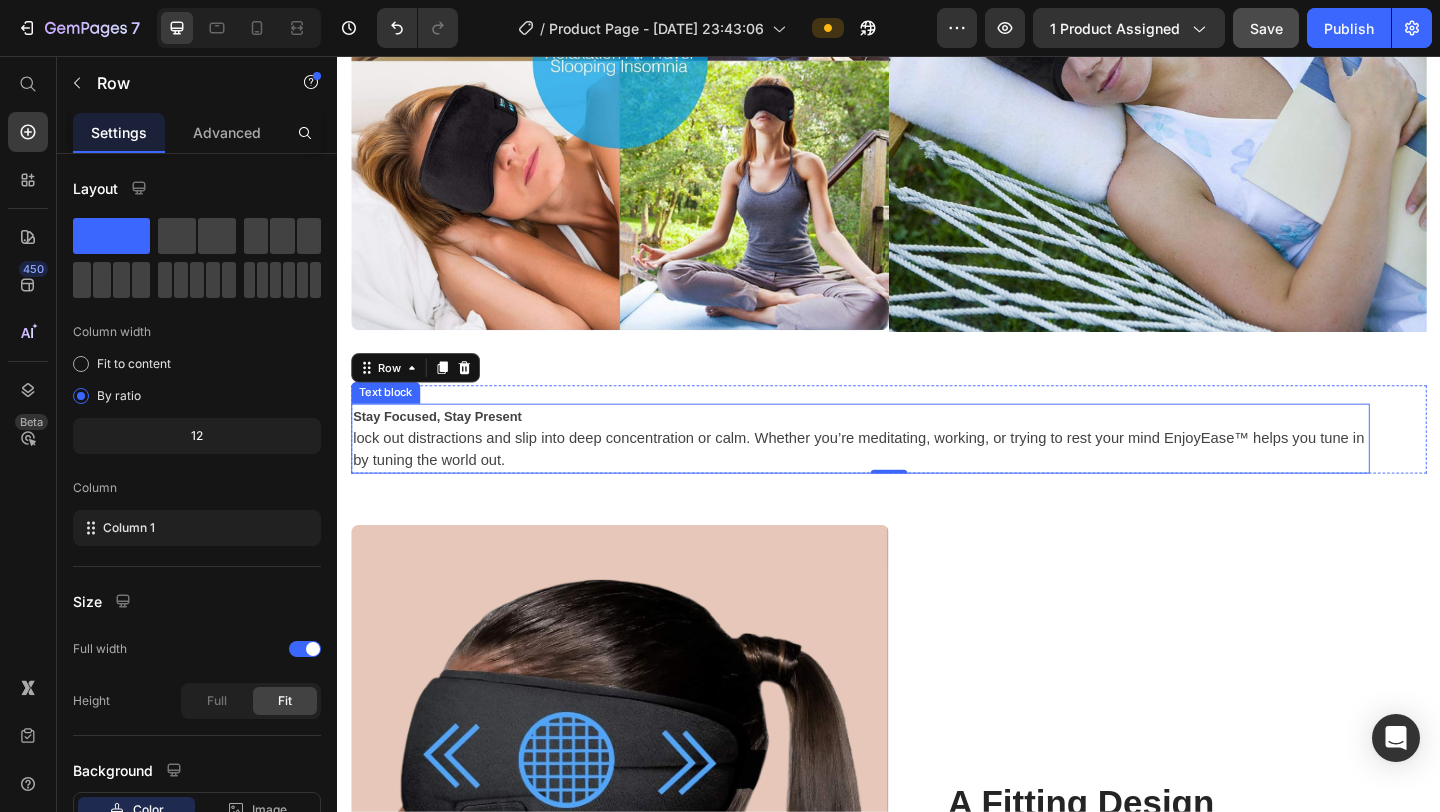 click on "Stay Focused, Stay Present" at bounding box center (446, 448) 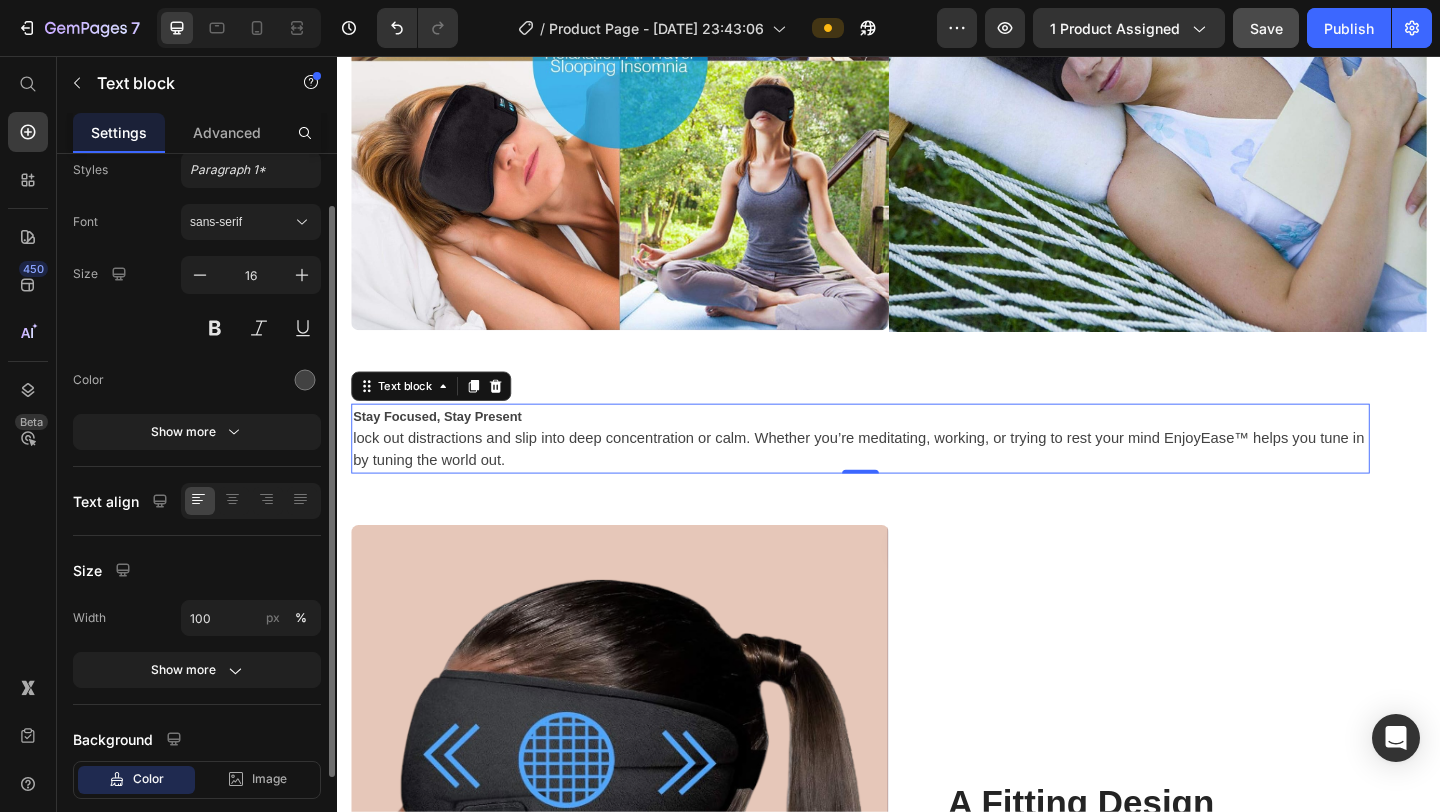 scroll, scrollTop: 68, scrollLeft: 0, axis: vertical 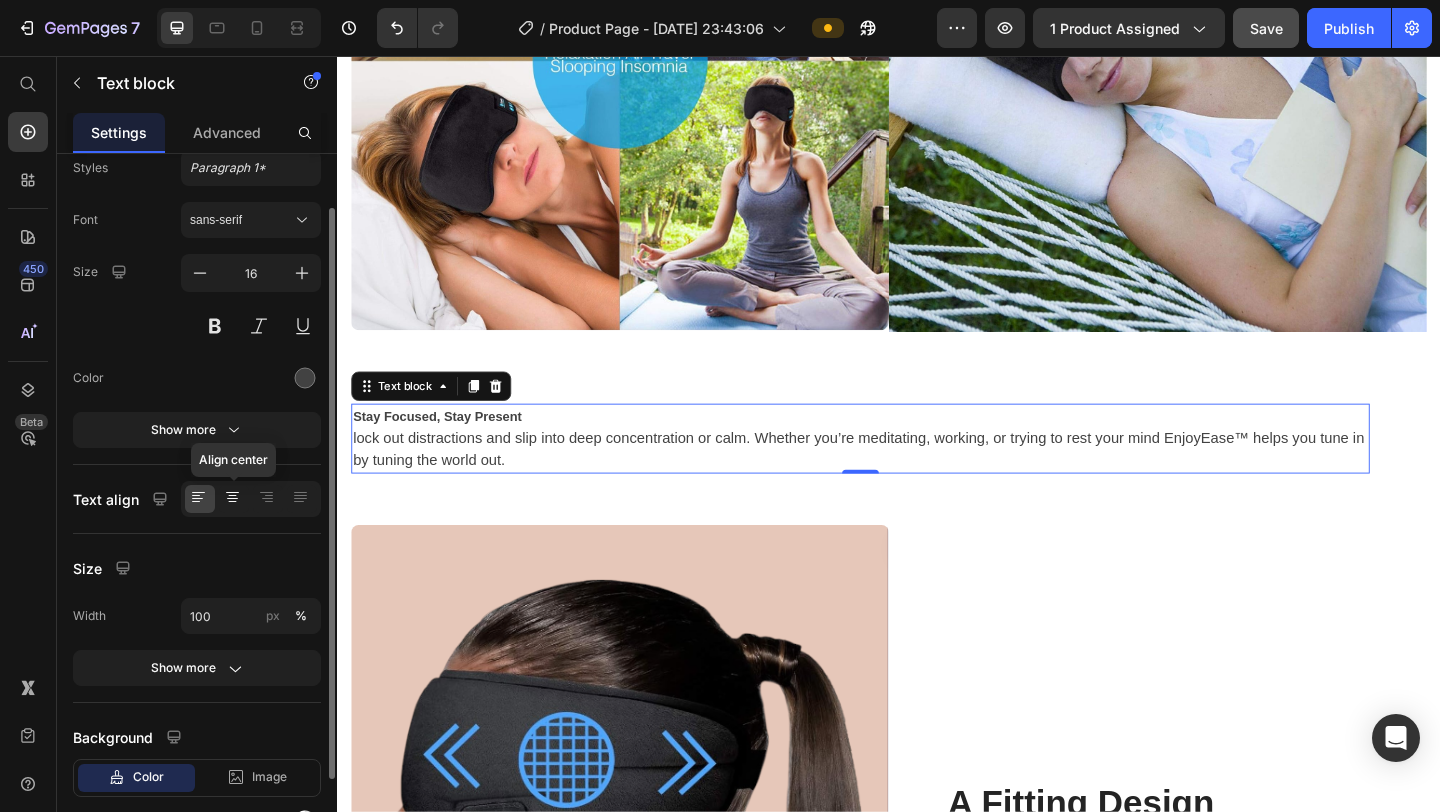 click 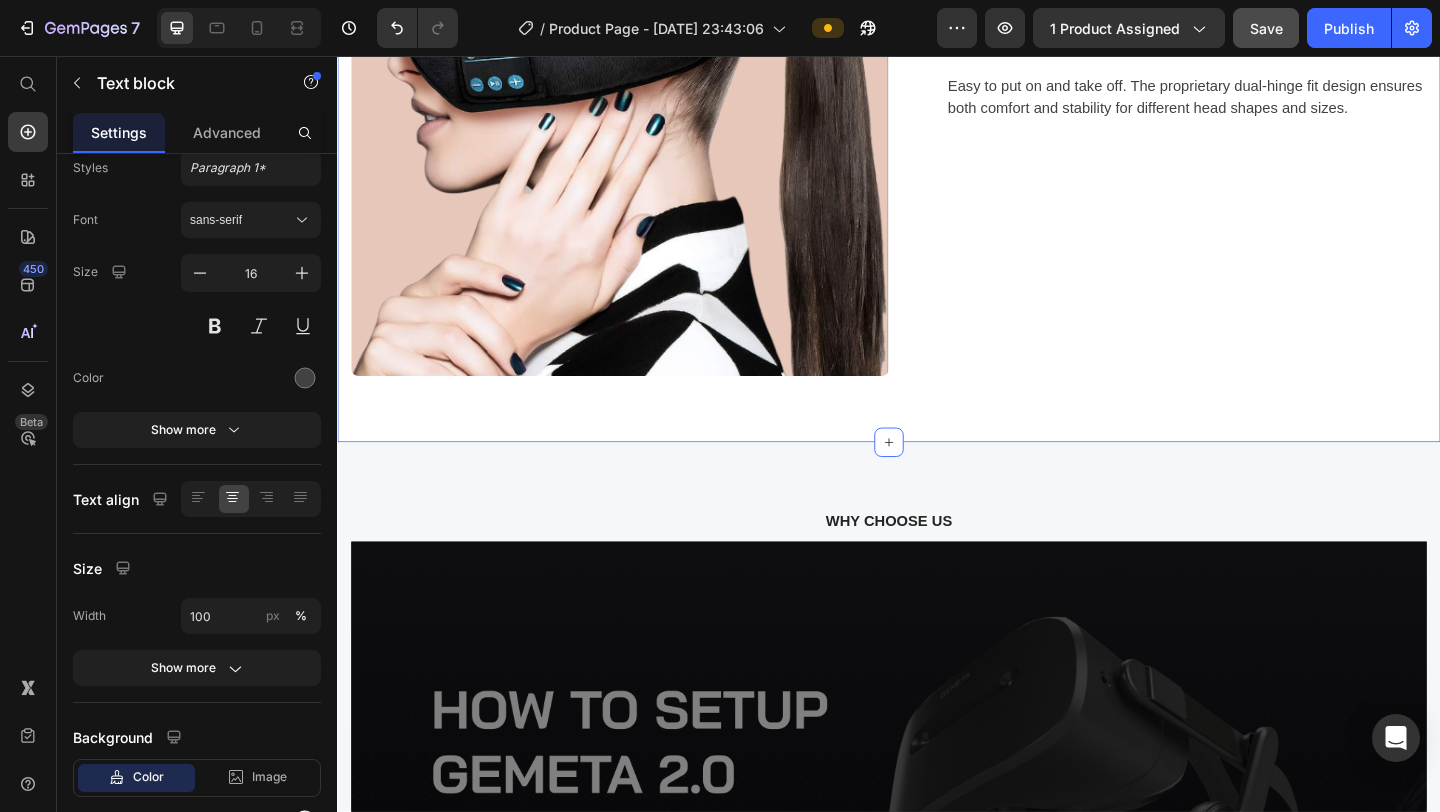 scroll, scrollTop: 3441, scrollLeft: 0, axis: vertical 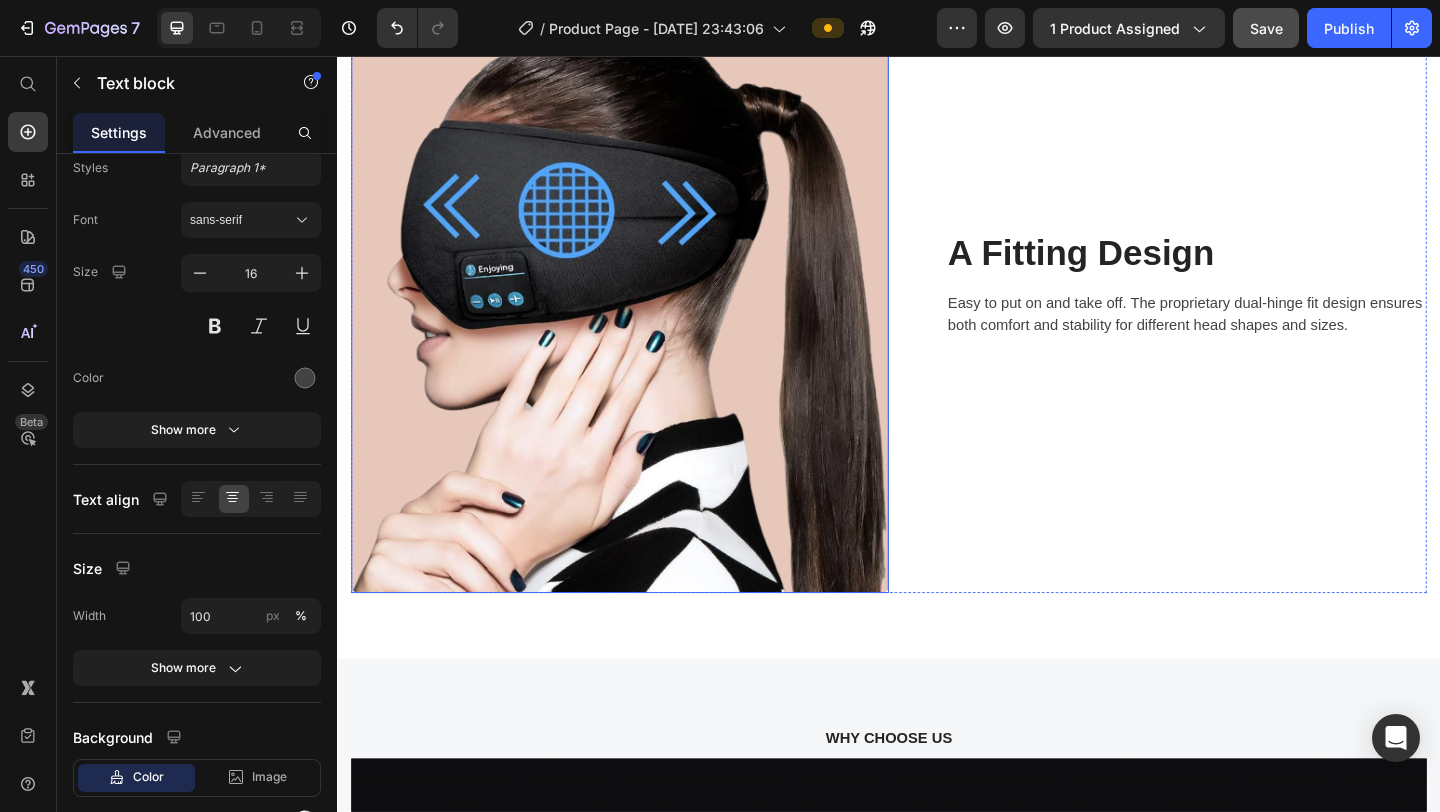 click at bounding box center [644, 304] 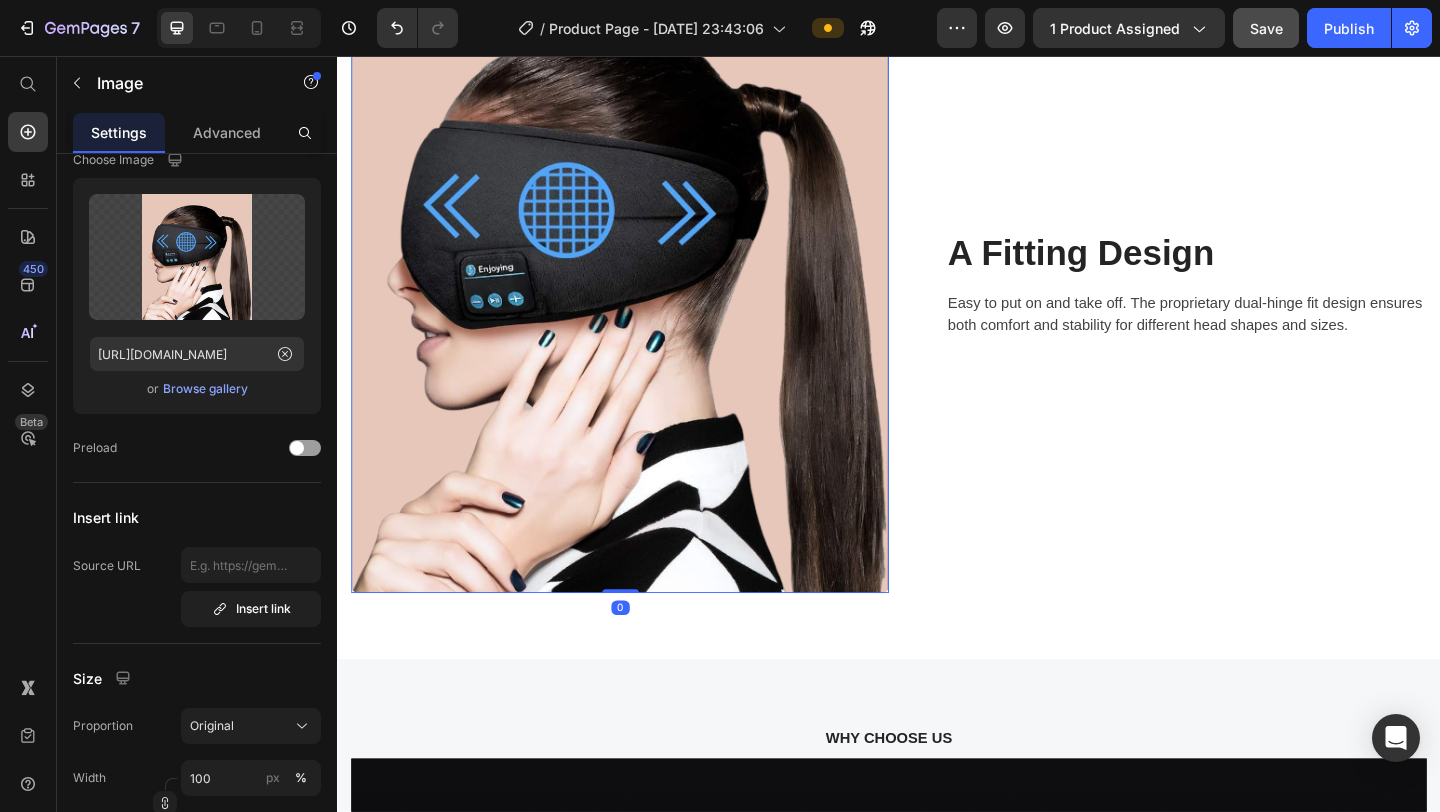 scroll, scrollTop: 0, scrollLeft: 0, axis: both 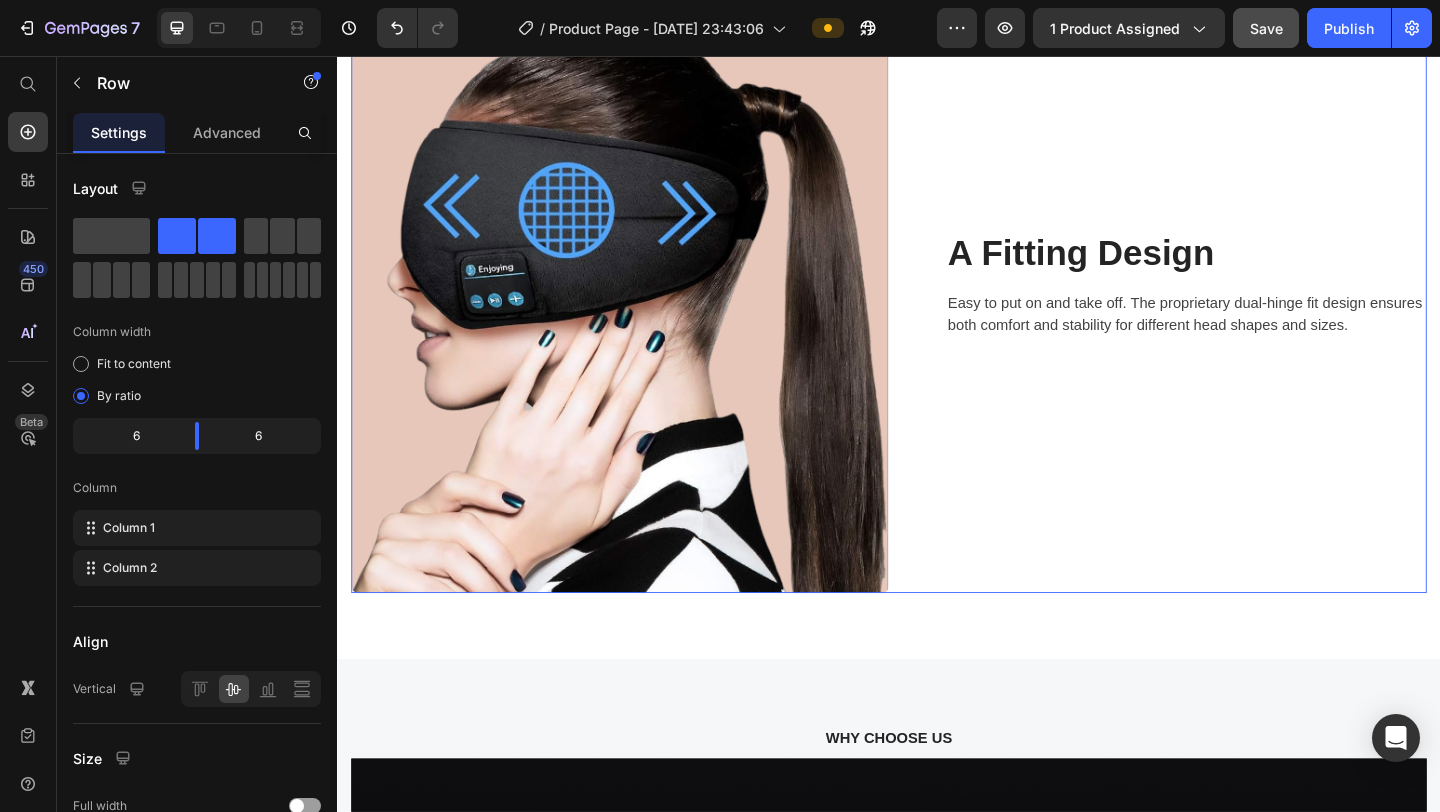 click on "A Fitting Design Heading Easy to put on and take off. The proprietary dual-hinge fit design ensures both comfort and stability for different head shapes and sizes. Text block Row" at bounding box center (1229, 304) 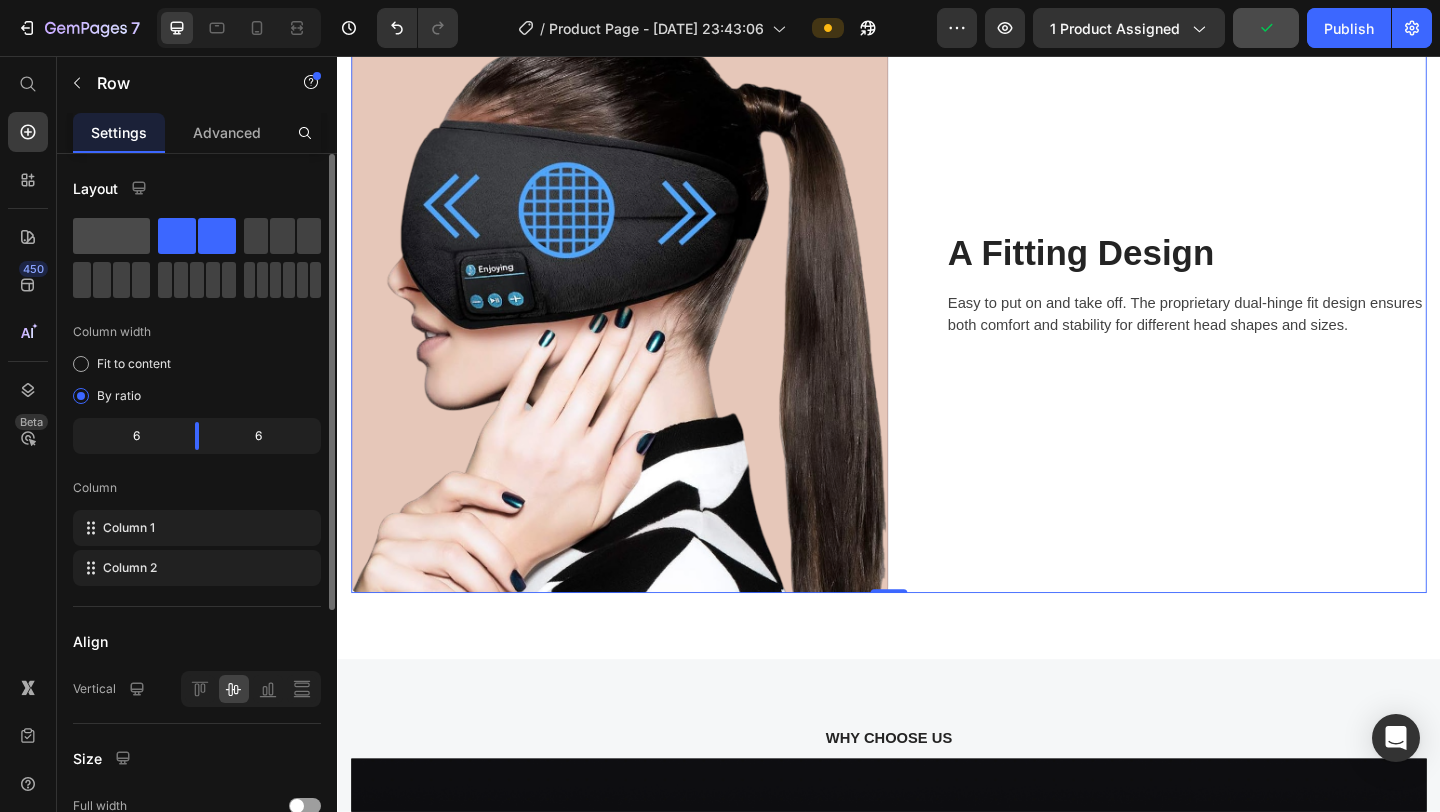 click 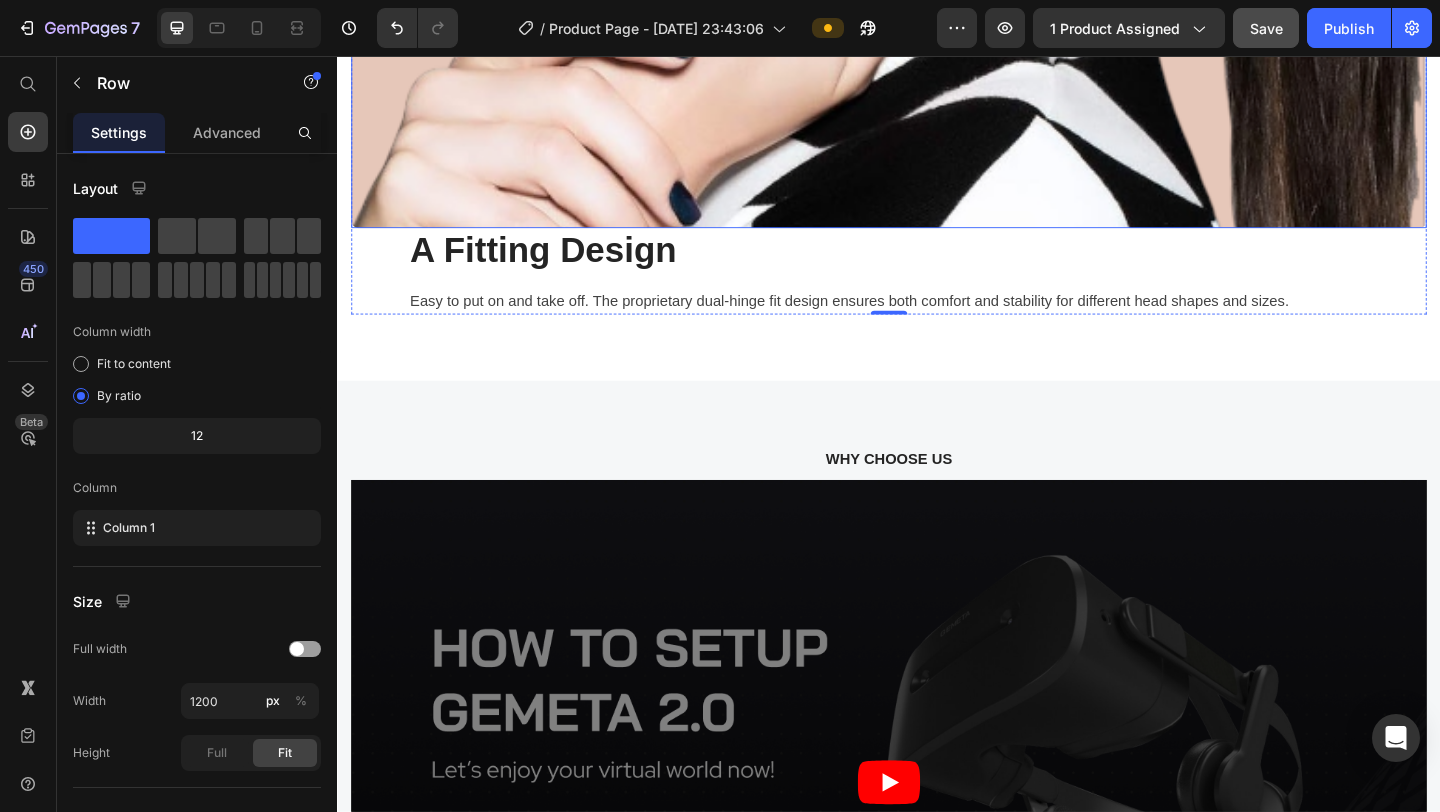 scroll, scrollTop: 4484, scrollLeft: 0, axis: vertical 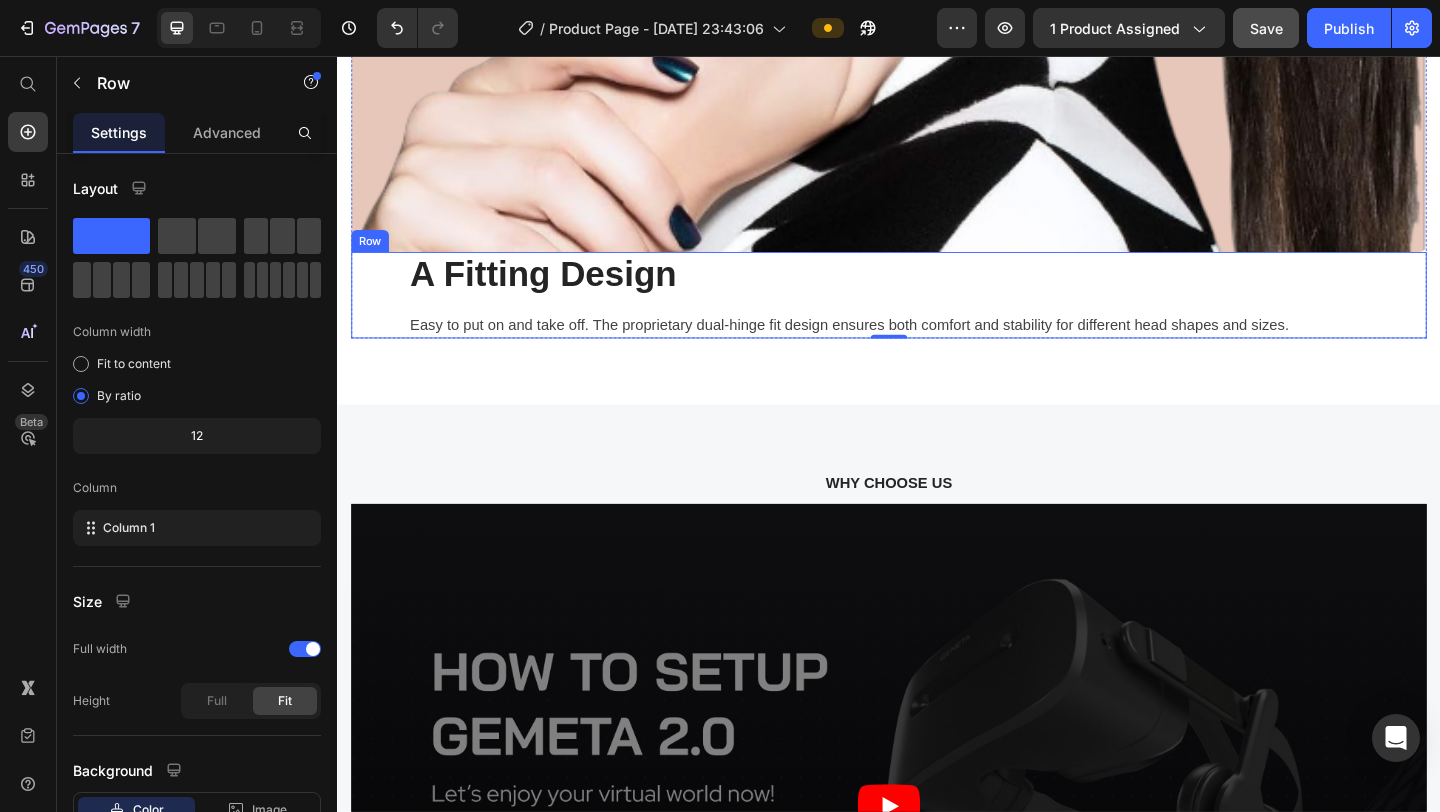 click on "A Fitting Design Heading Easy to put on and take off. The proprietary dual-hinge fit design ensures both comfort and stability for different head shapes and sizes. Text block Row" at bounding box center [937, 316] 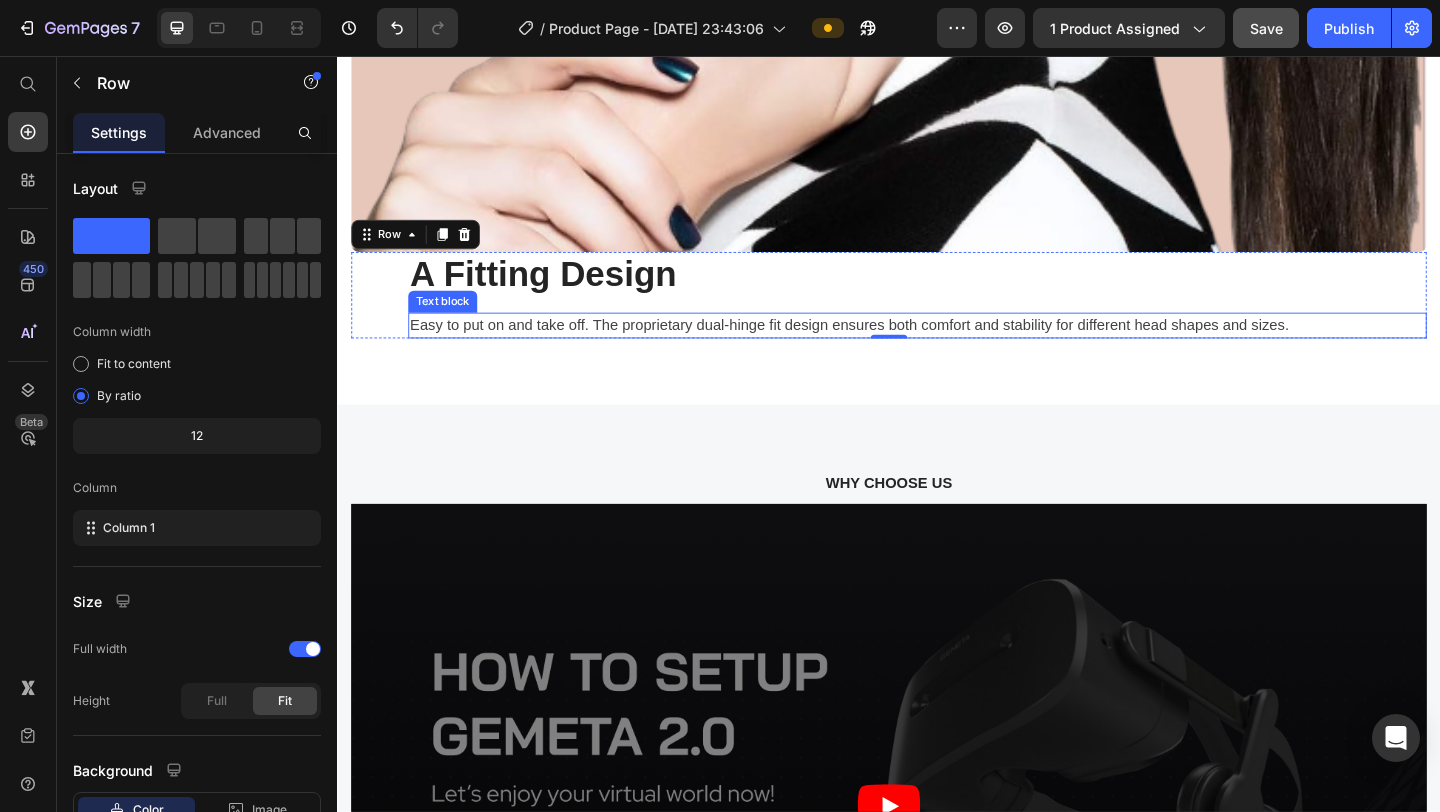 click on "Easy to put on and take off. The proprietary dual-hinge fit design ensures both comfort and stability for different head shapes and sizes." at bounding box center (968, 349) 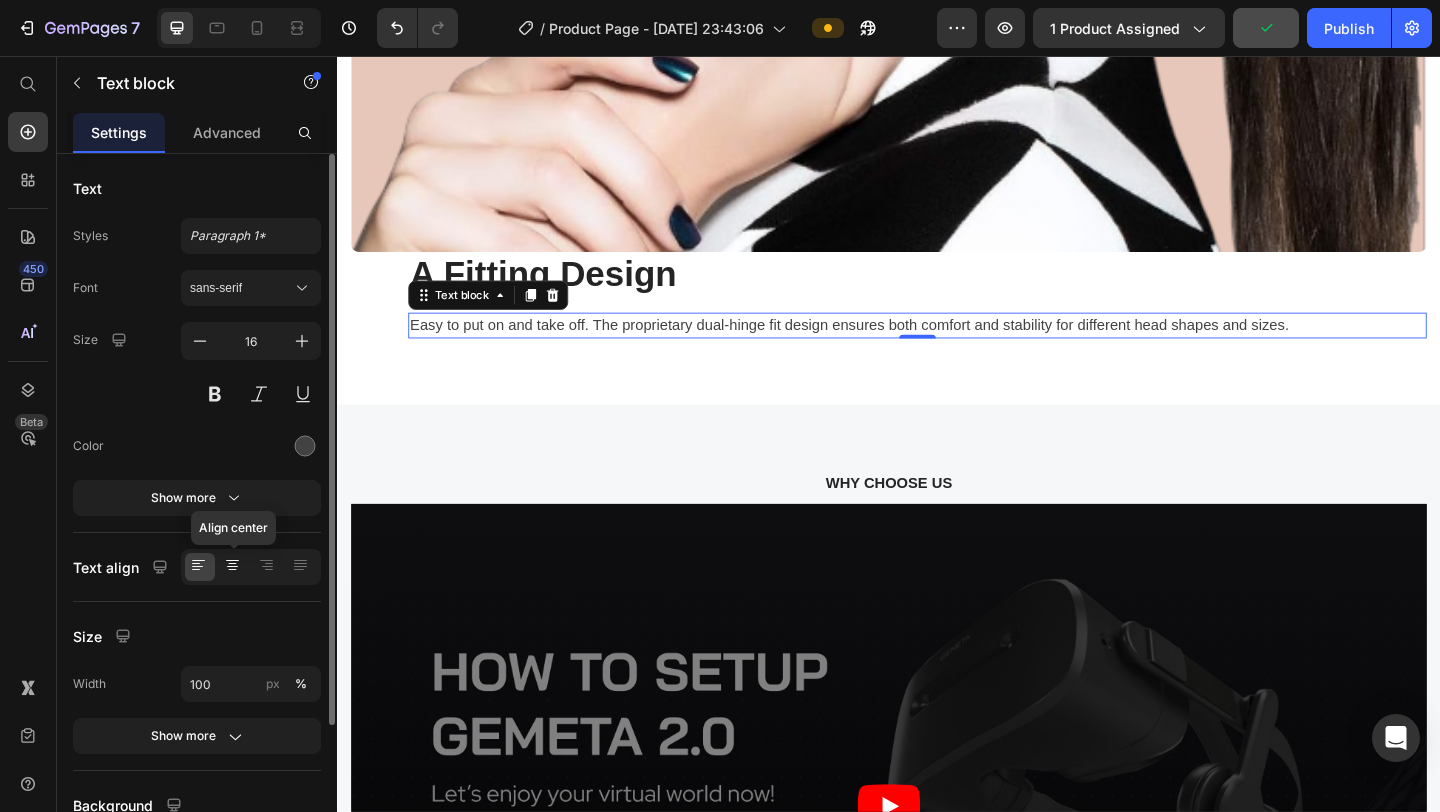 click 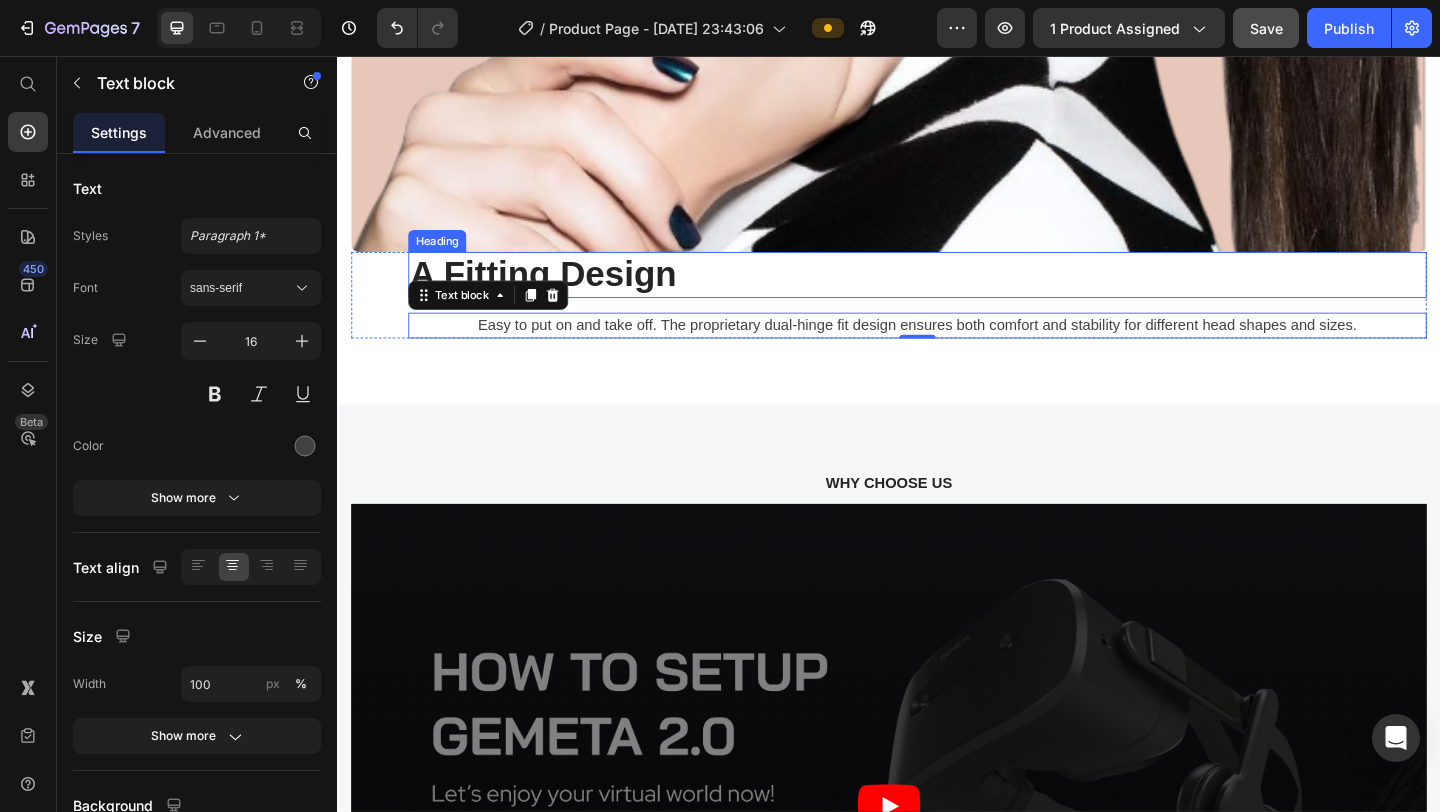 click on "A Fitting Design" at bounding box center (968, 294) 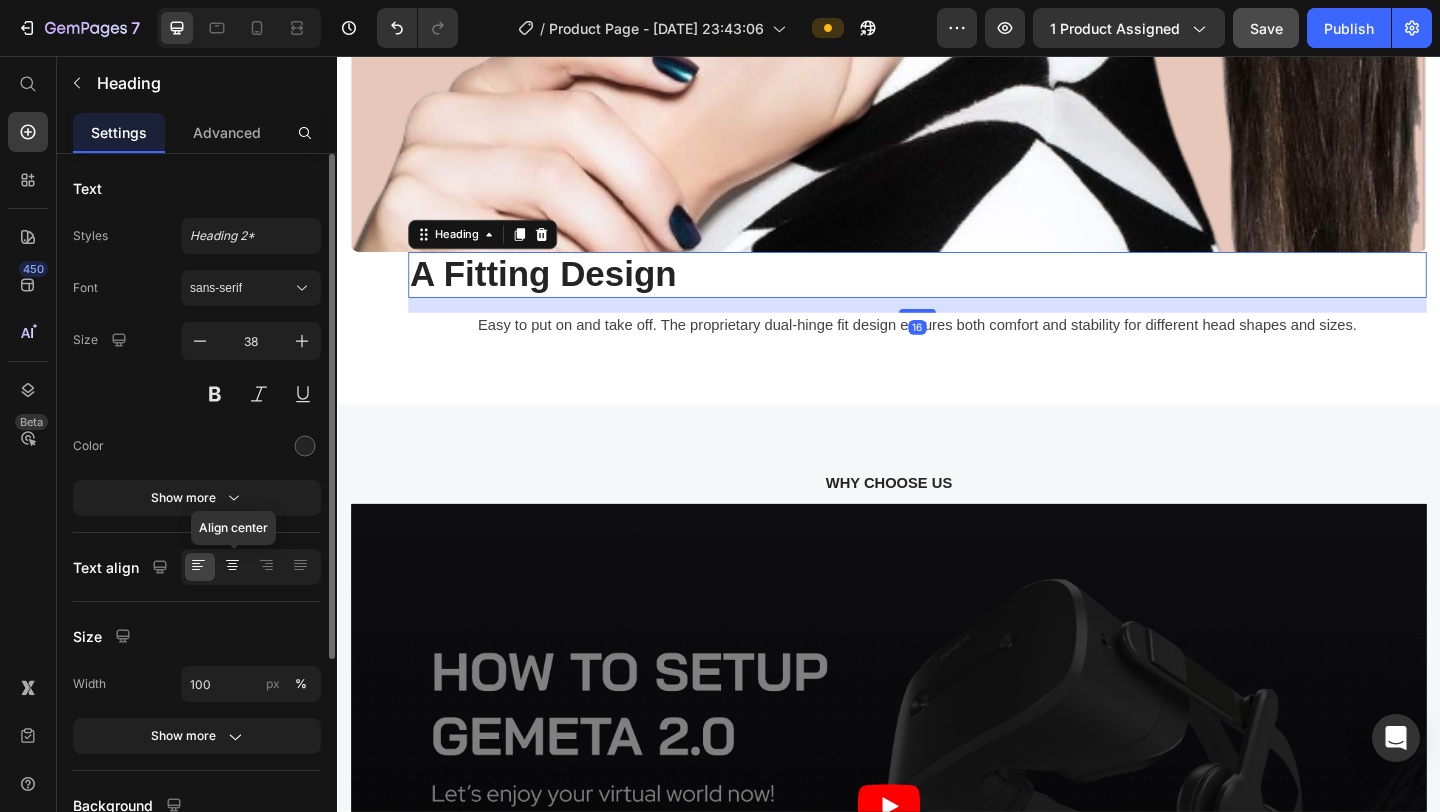 click 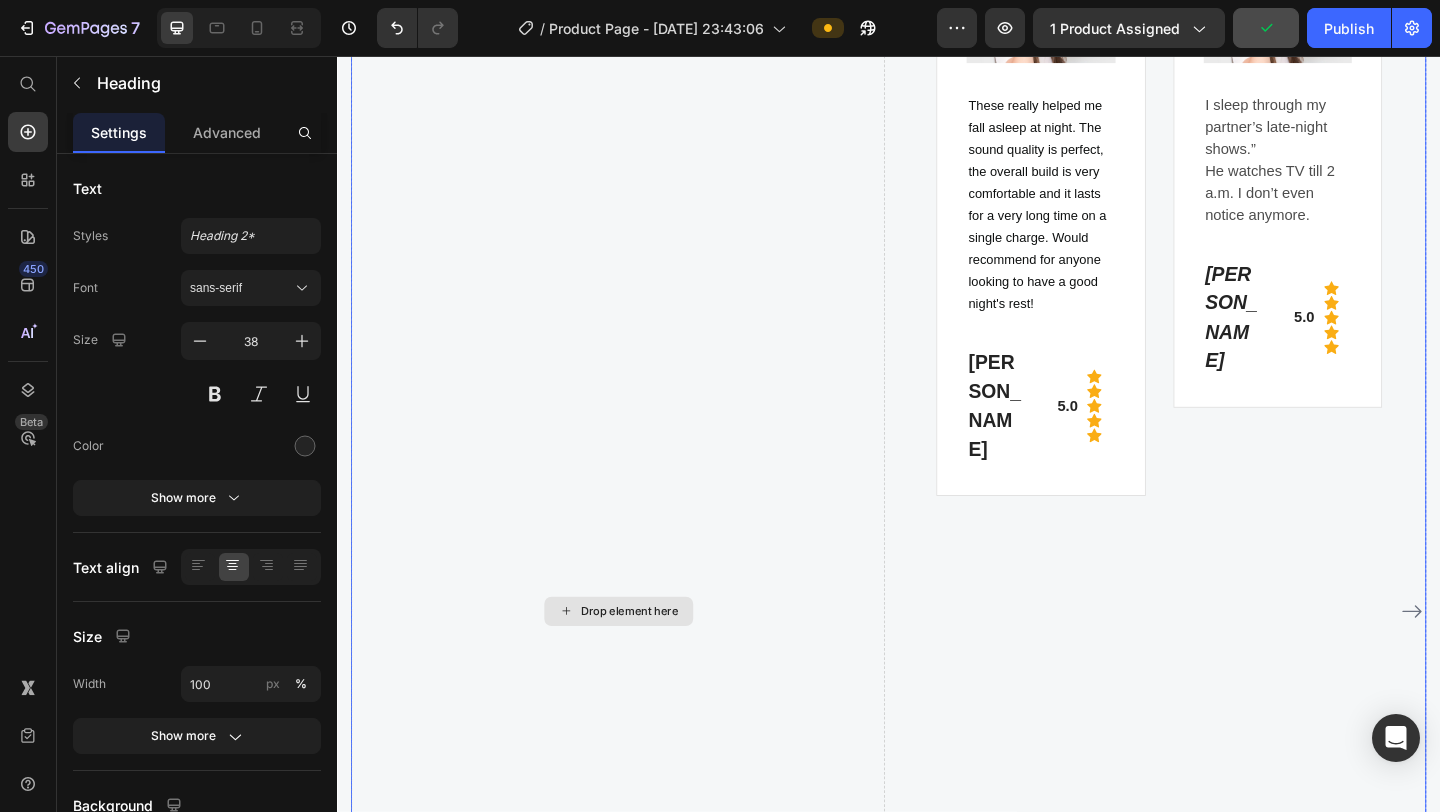 scroll, scrollTop: 5724, scrollLeft: 0, axis: vertical 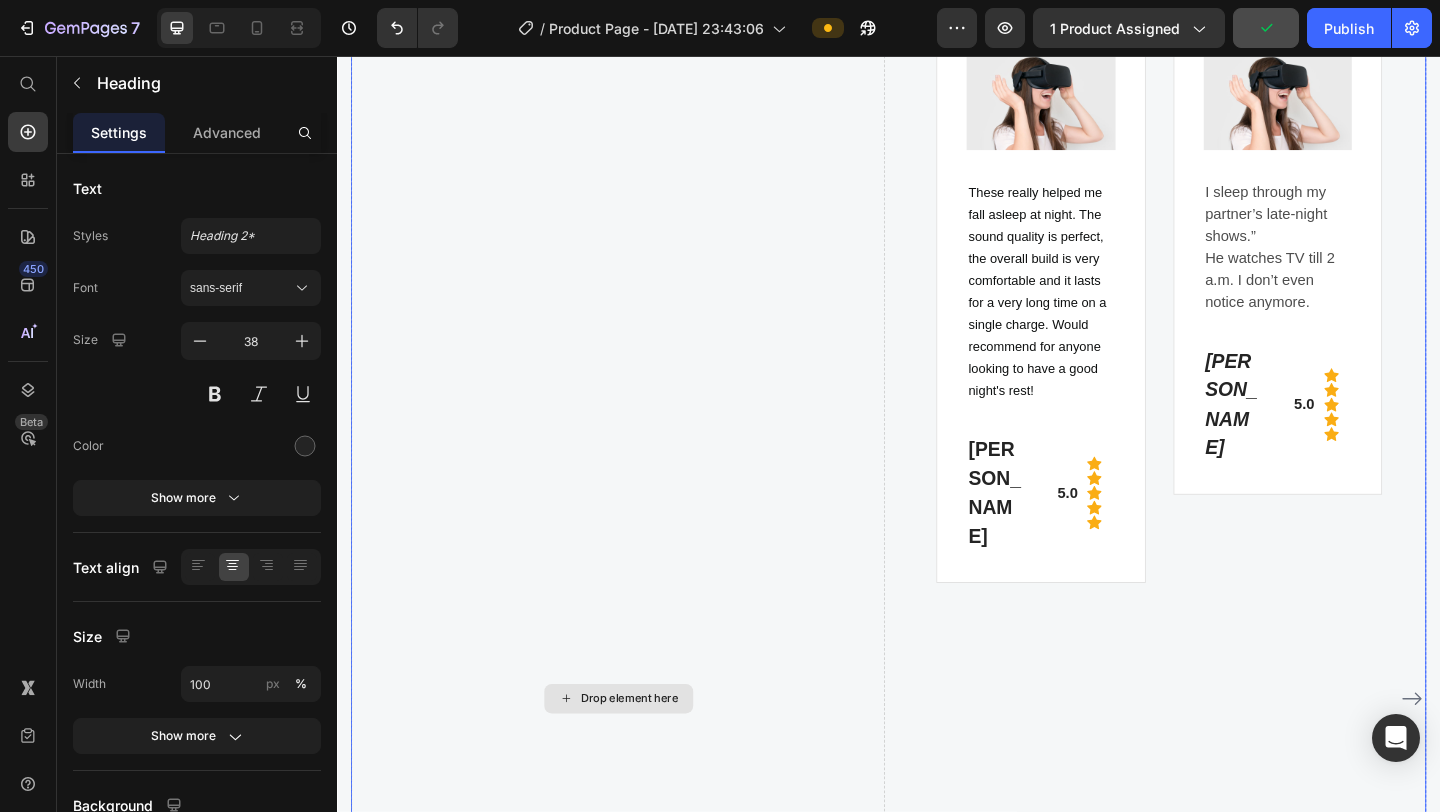 click on "Drop element here" at bounding box center (642, 754) 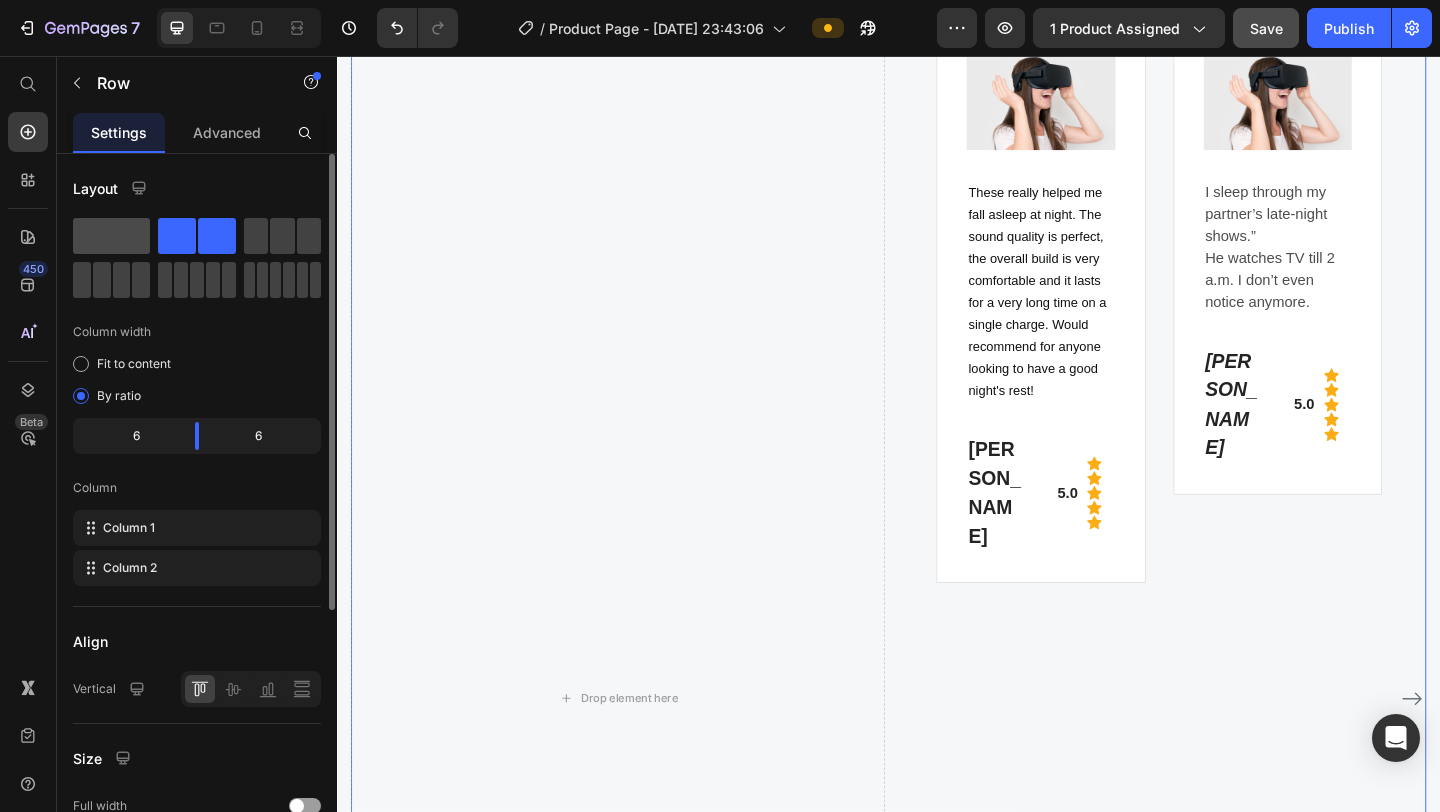click 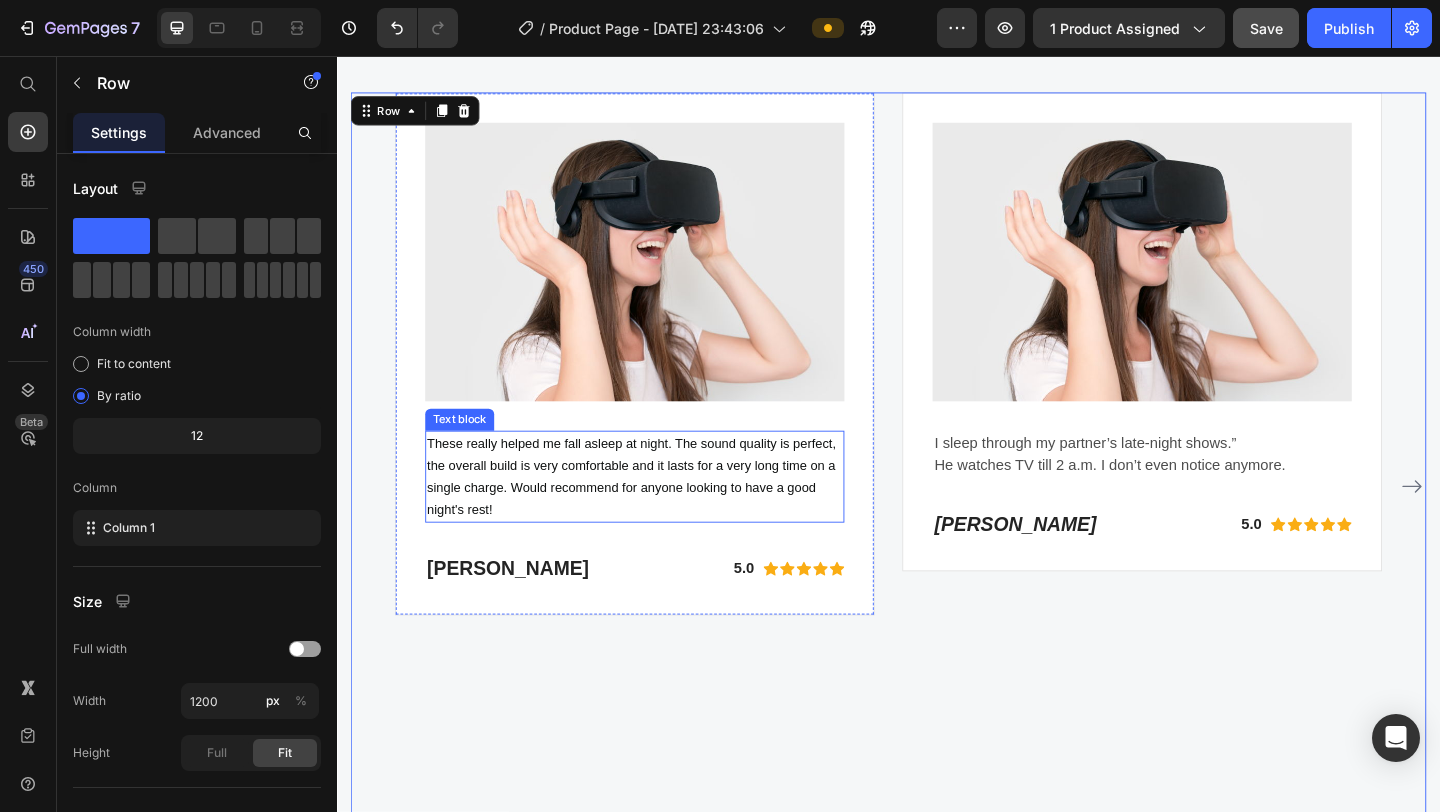 scroll, scrollTop: 5642, scrollLeft: 0, axis: vertical 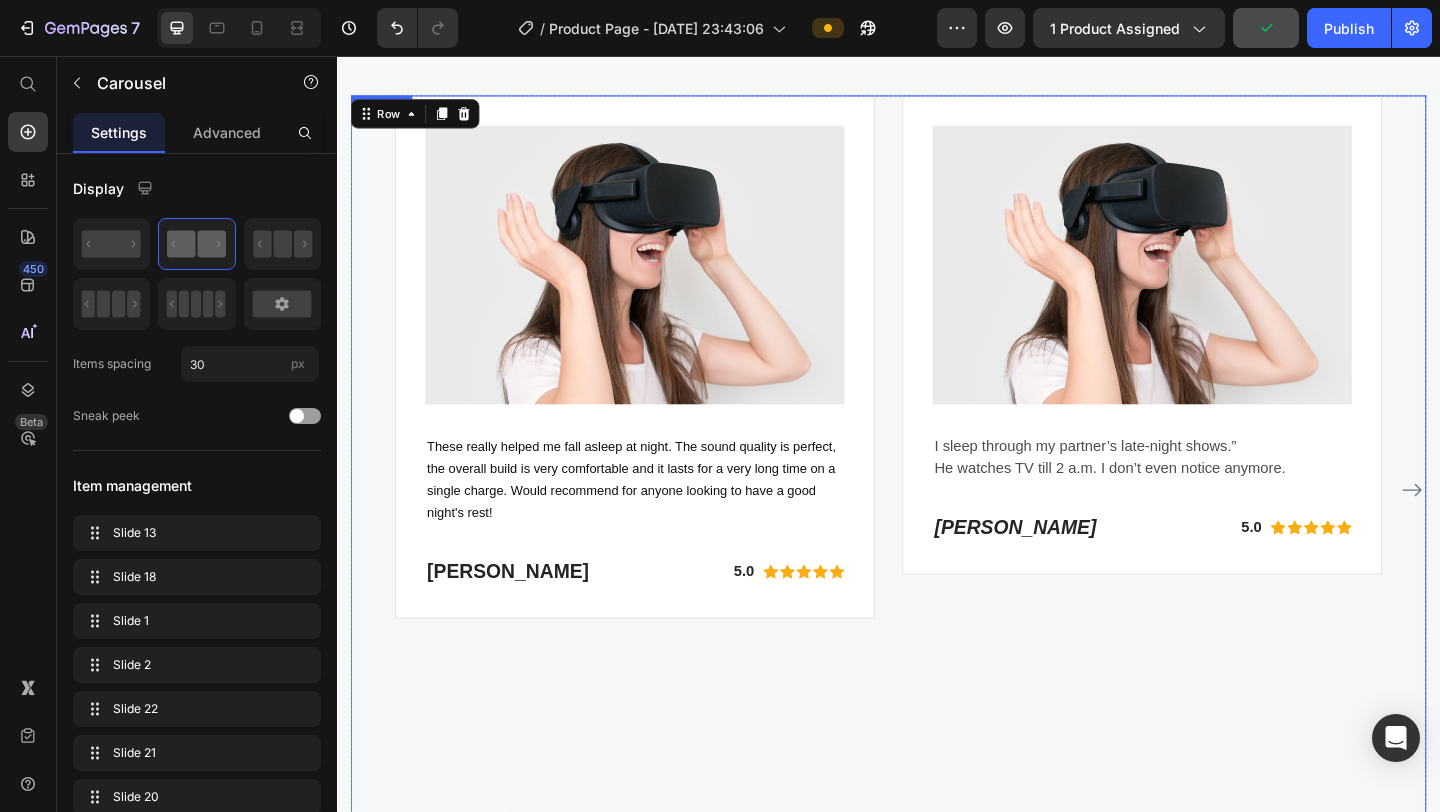 click 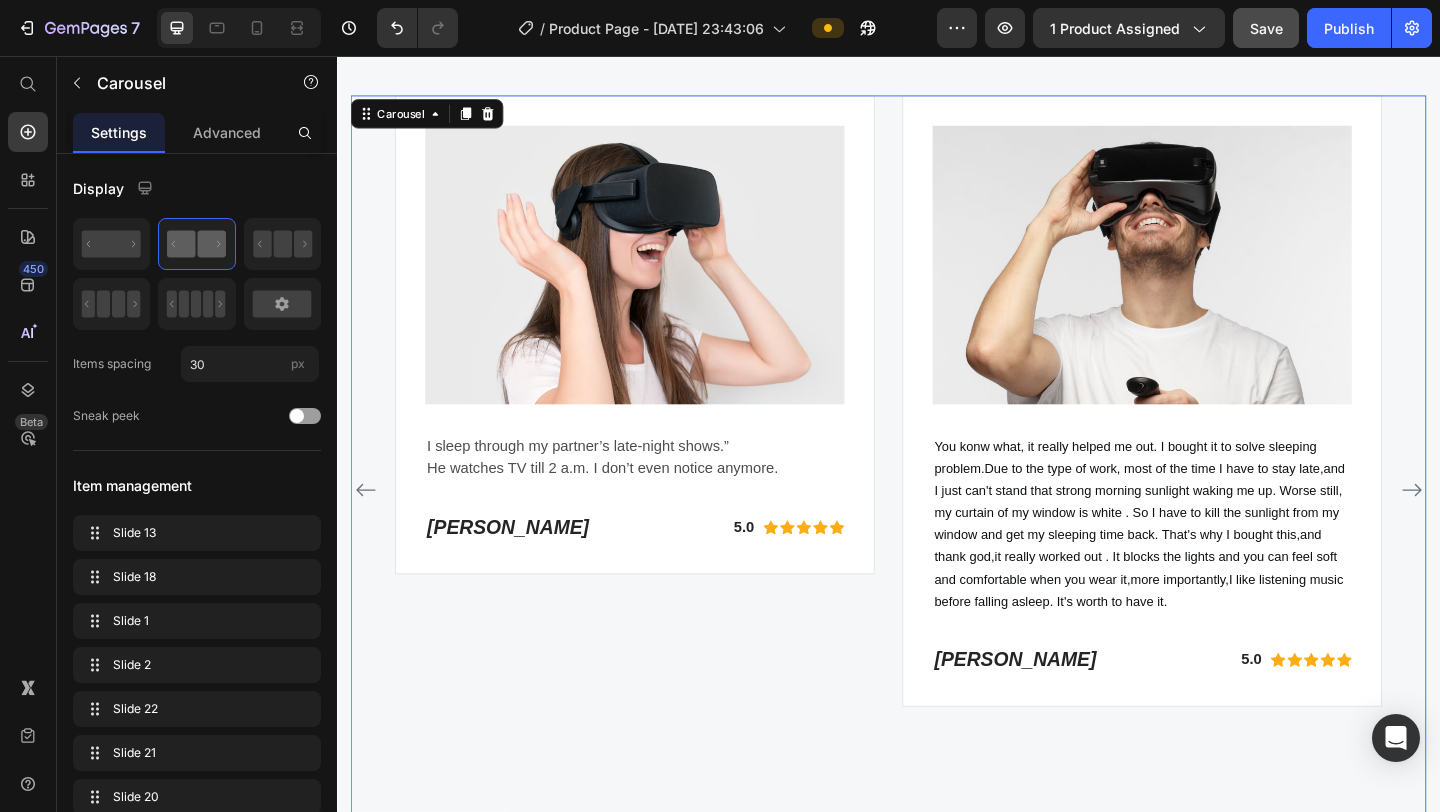 click 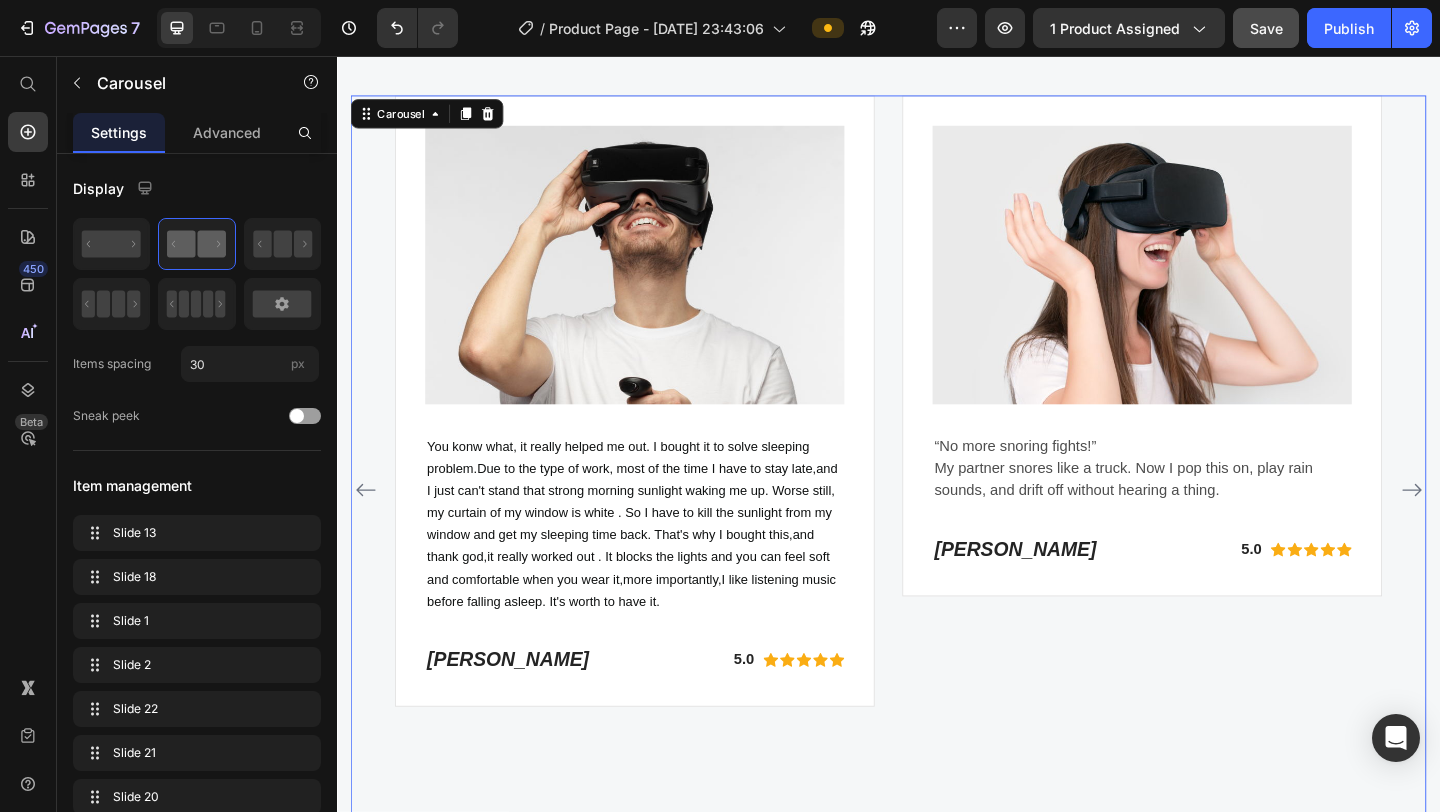 click 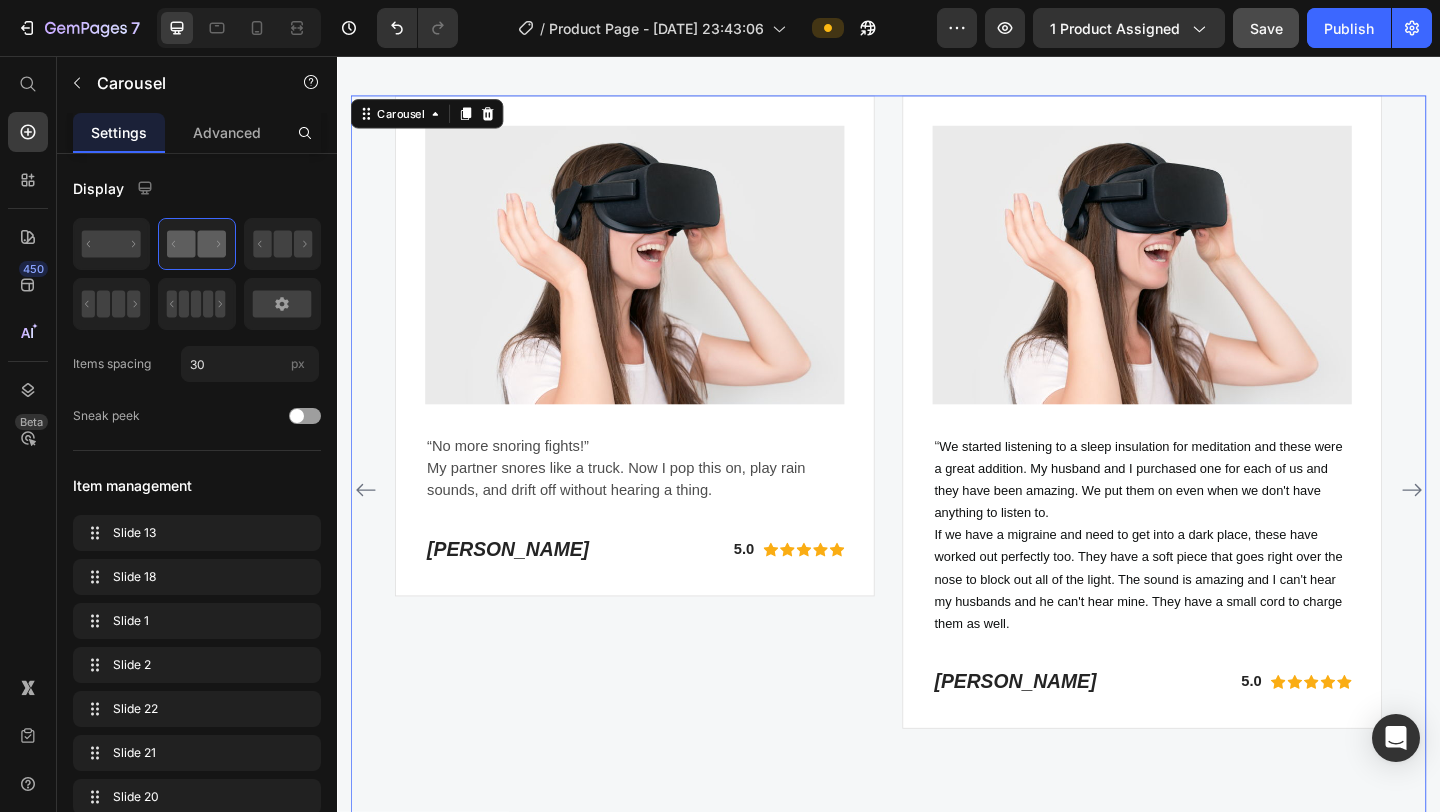 click 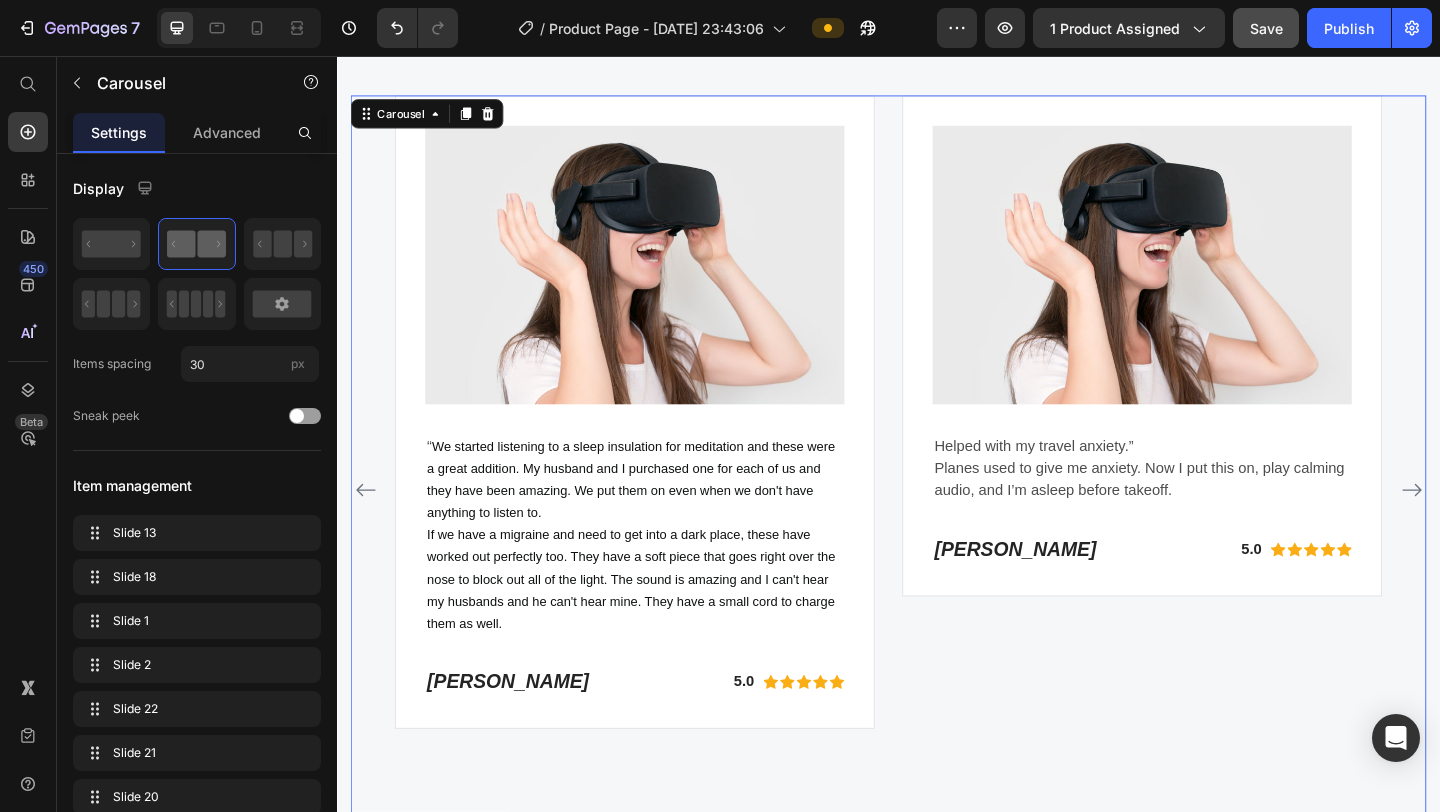 click 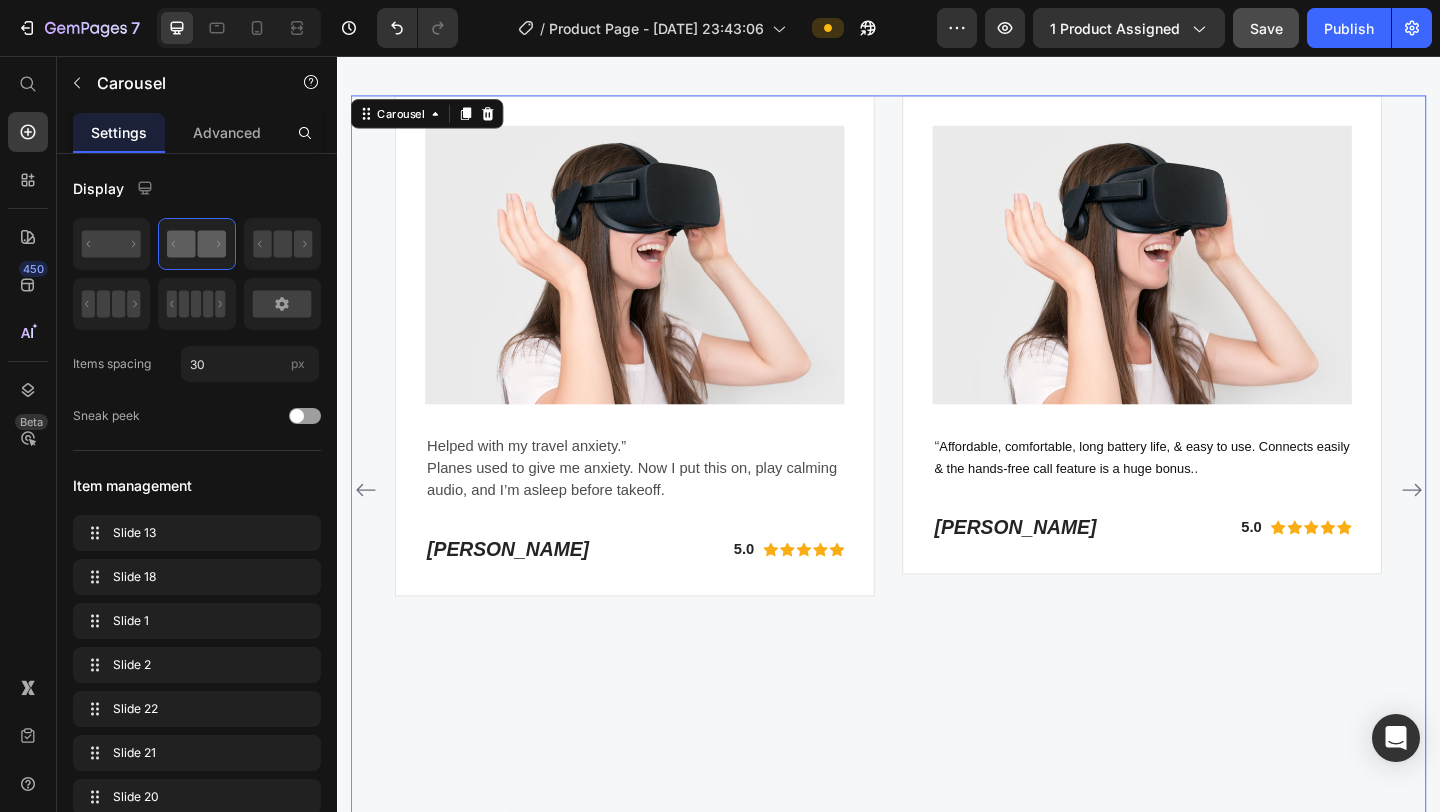 click 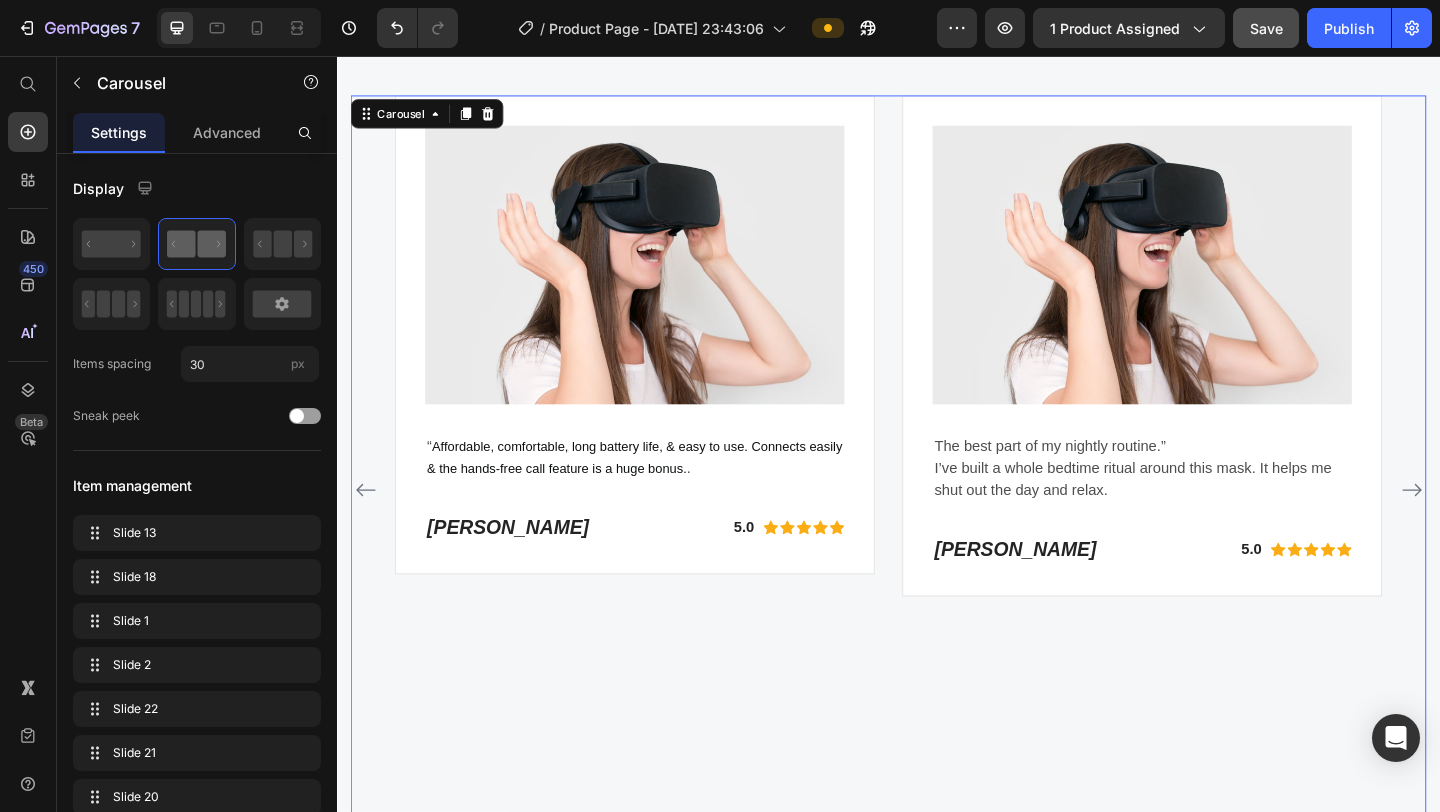 click 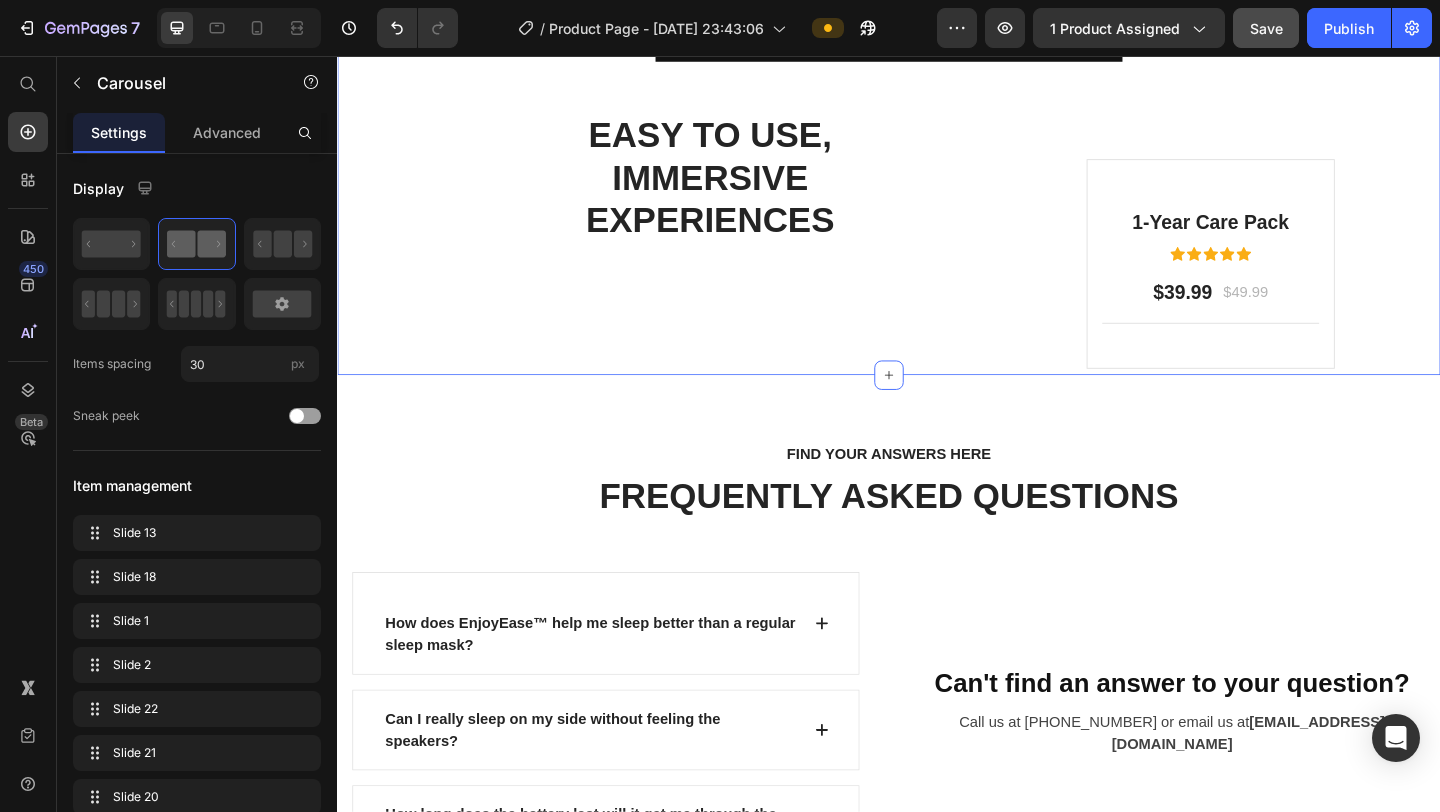 scroll, scrollTop: 7130, scrollLeft: 0, axis: vertical 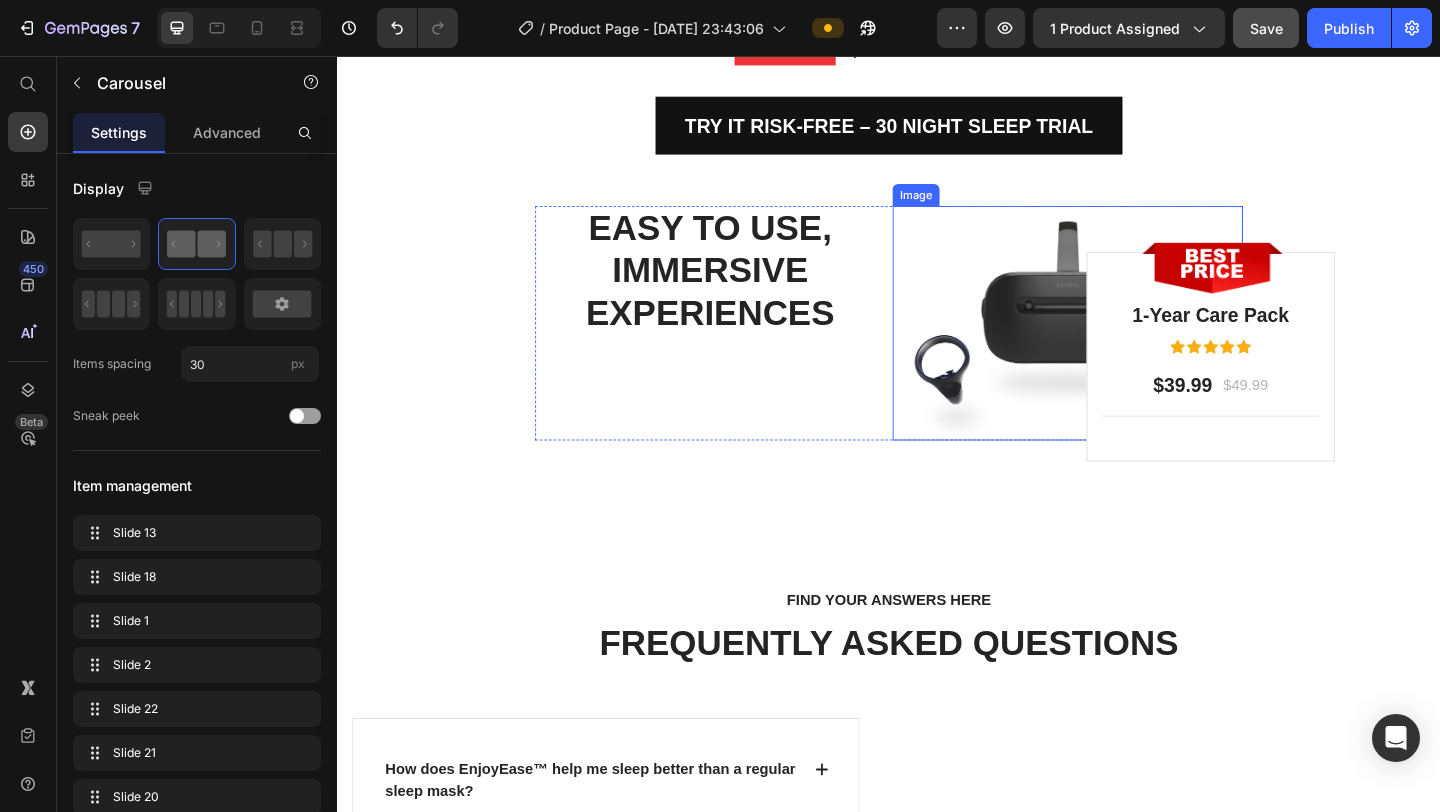 click at bounding box center [1131, 346] 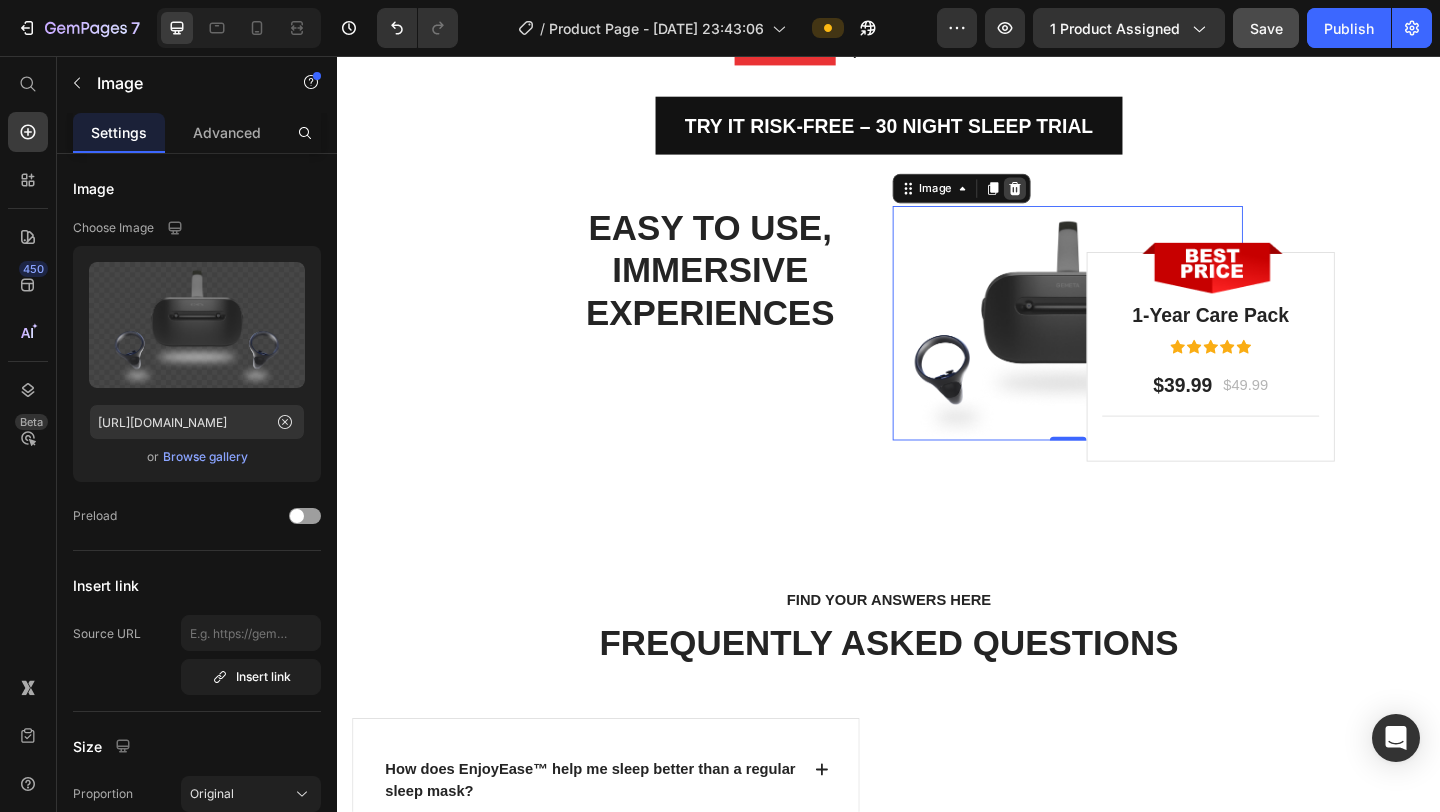 click 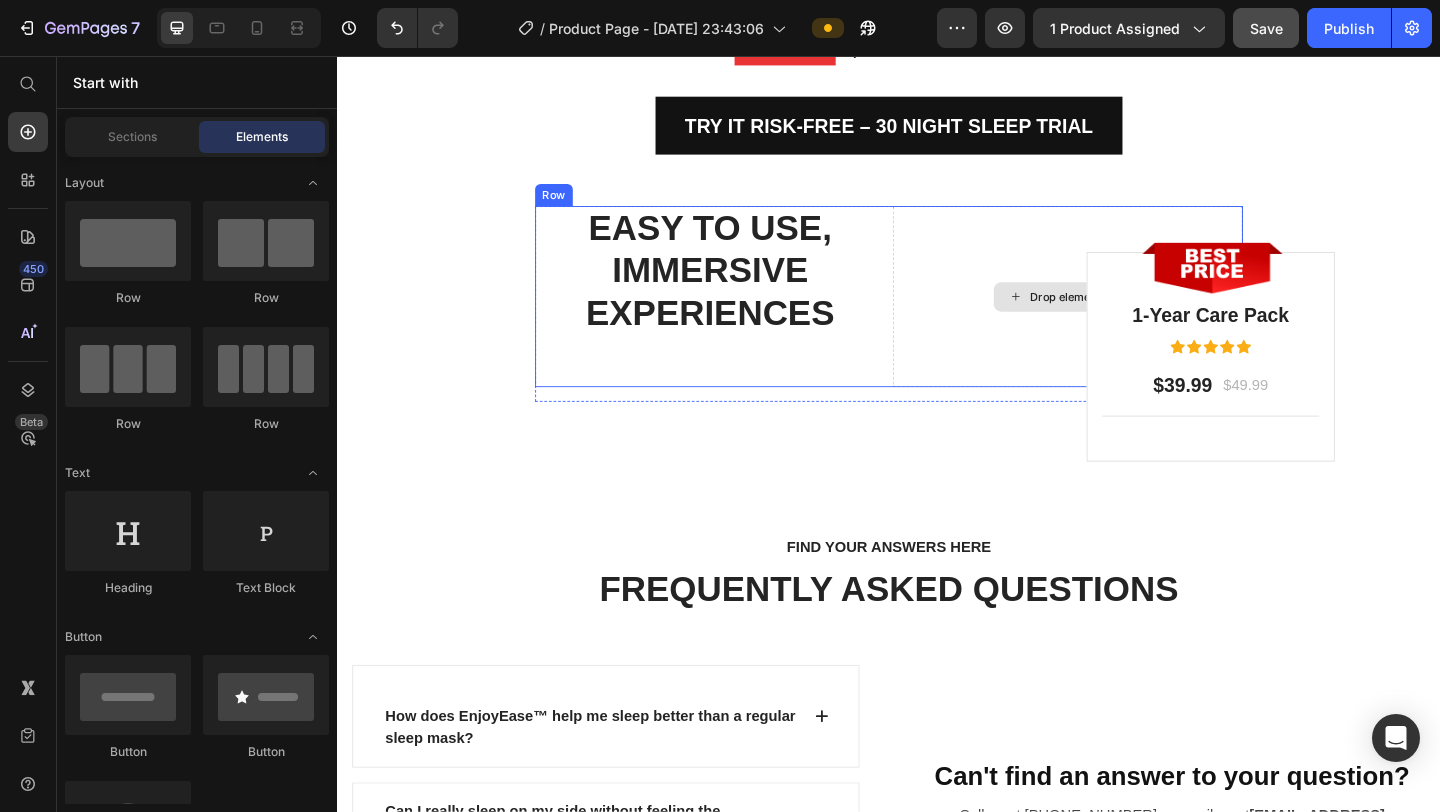 click on "Drop element here" at bounding box center (1131, 317) 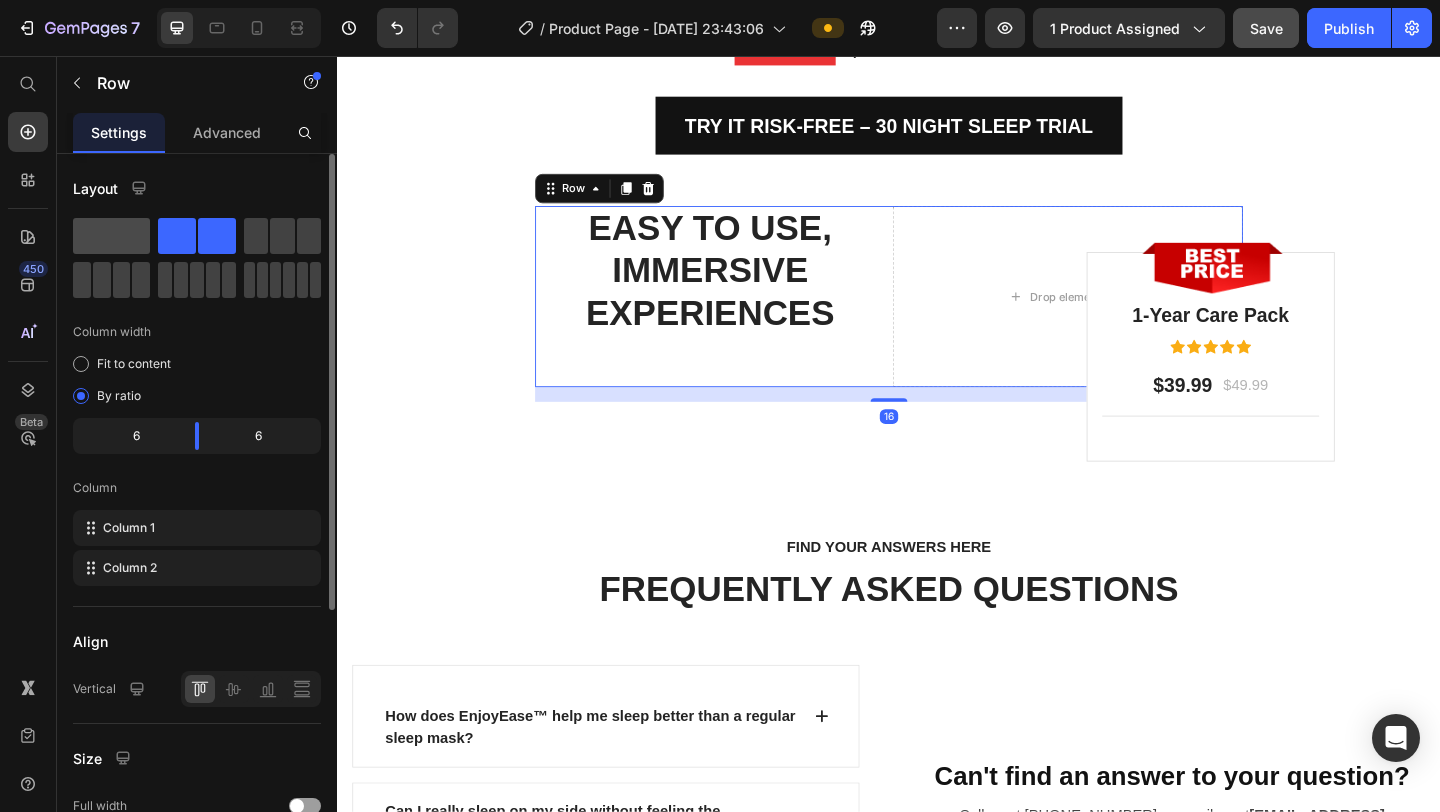 click 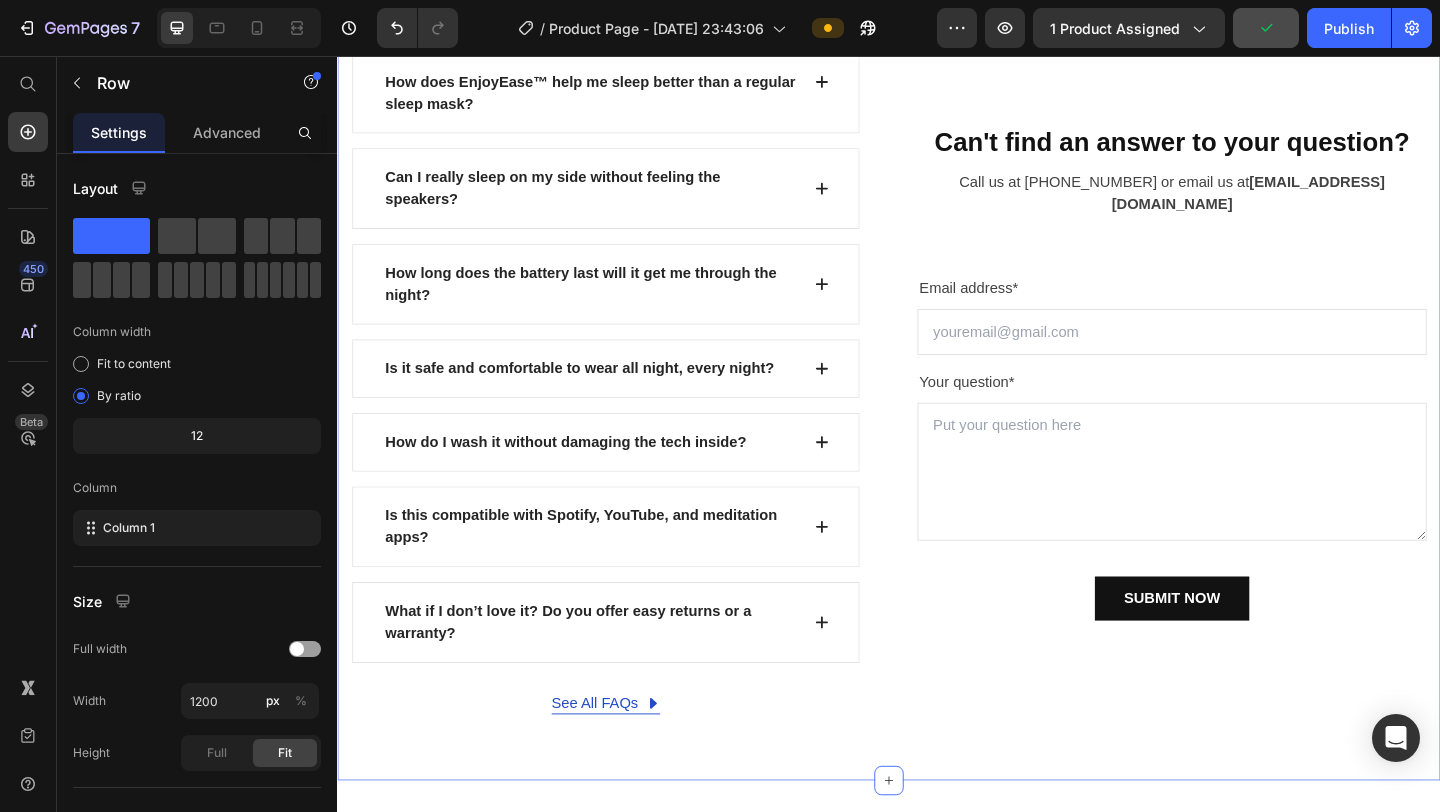 scroll, scrollTop: 7789, scrollLeft: 0, axis: vertical 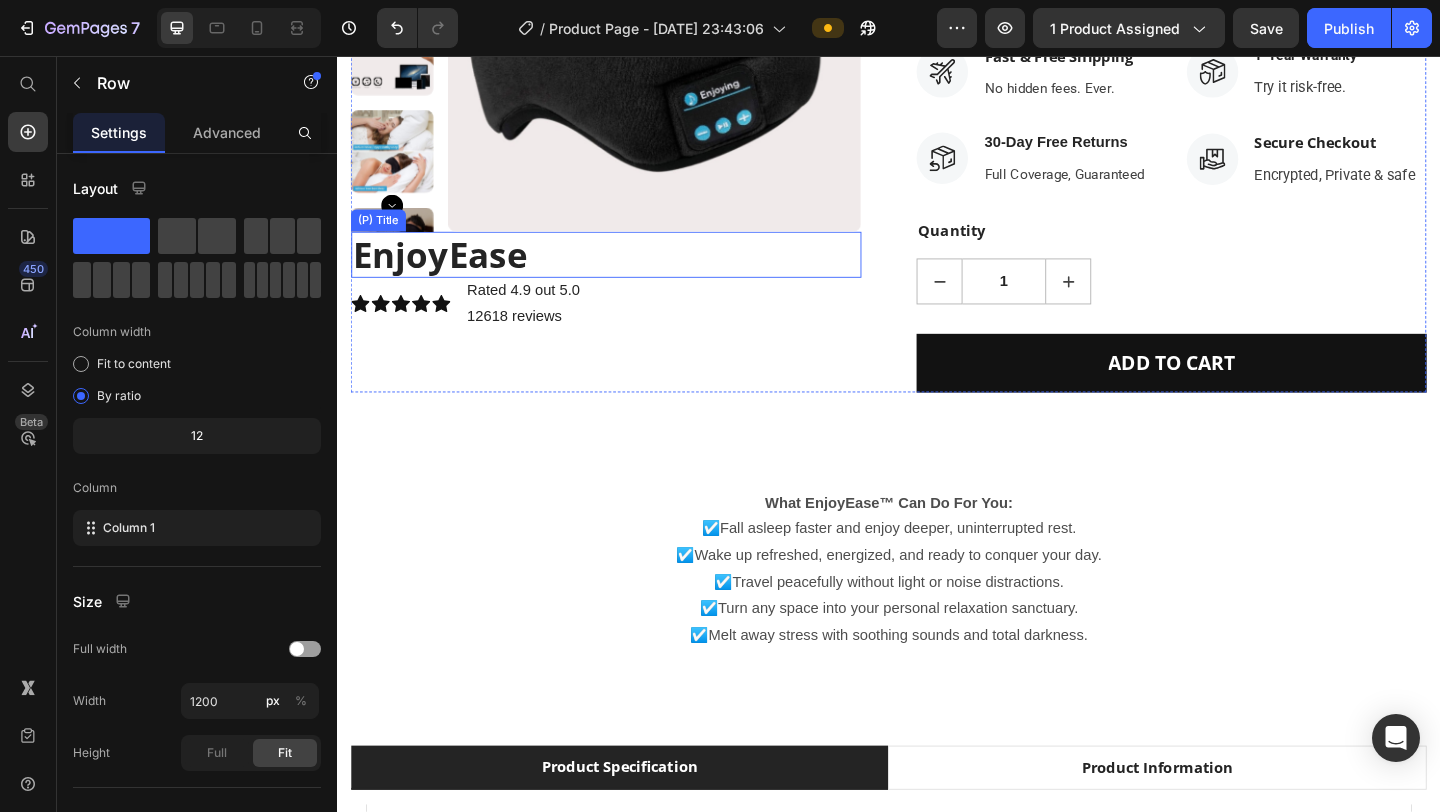 click on "EnjoyEase" at bounding box center (629, 272) 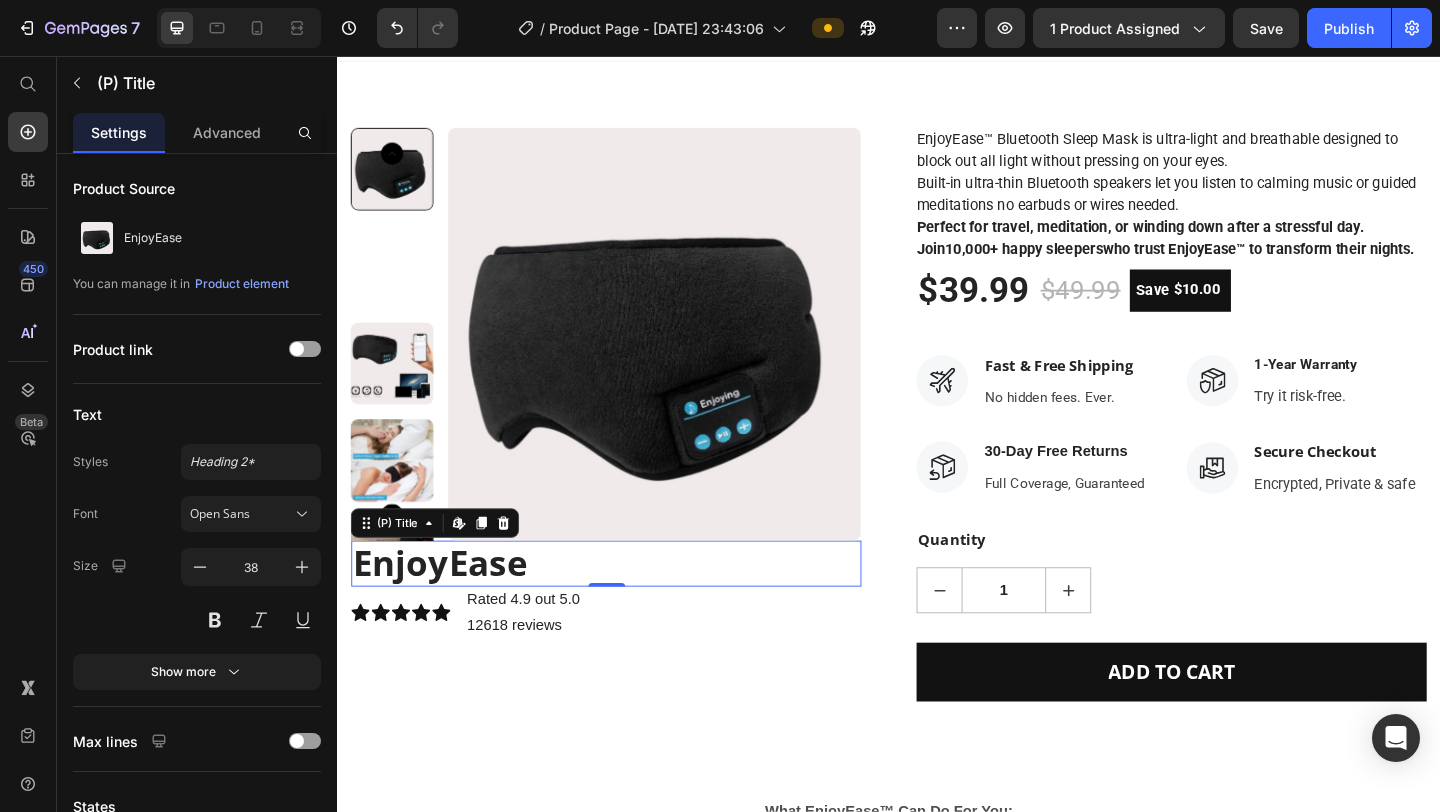 scroll, scrollTop: 0, scrollLeft: 0, axis: both 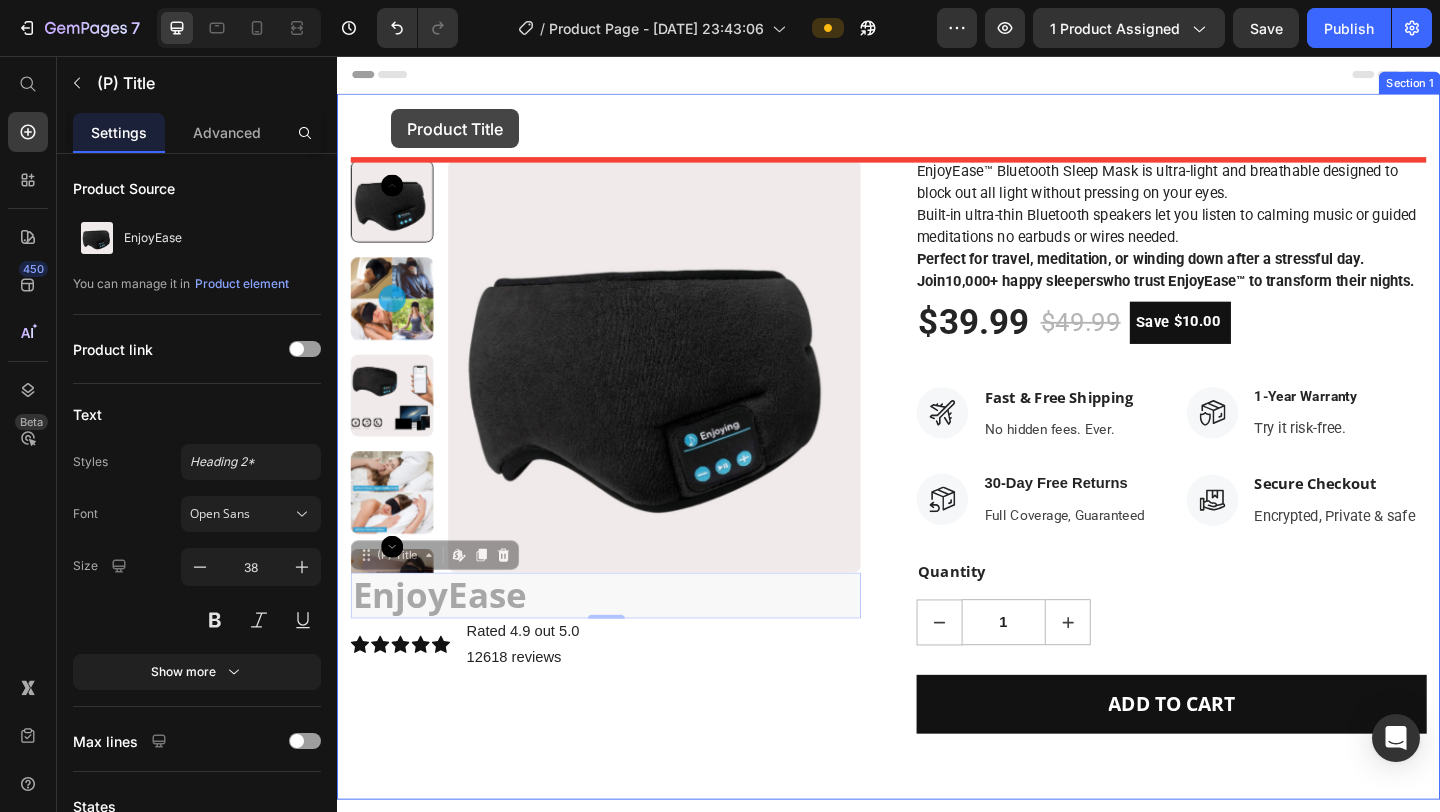 drag, startPoint x: 372, startPoint y: 599, endPoint x: 396, endPoint y: 114, distance: 485.59344 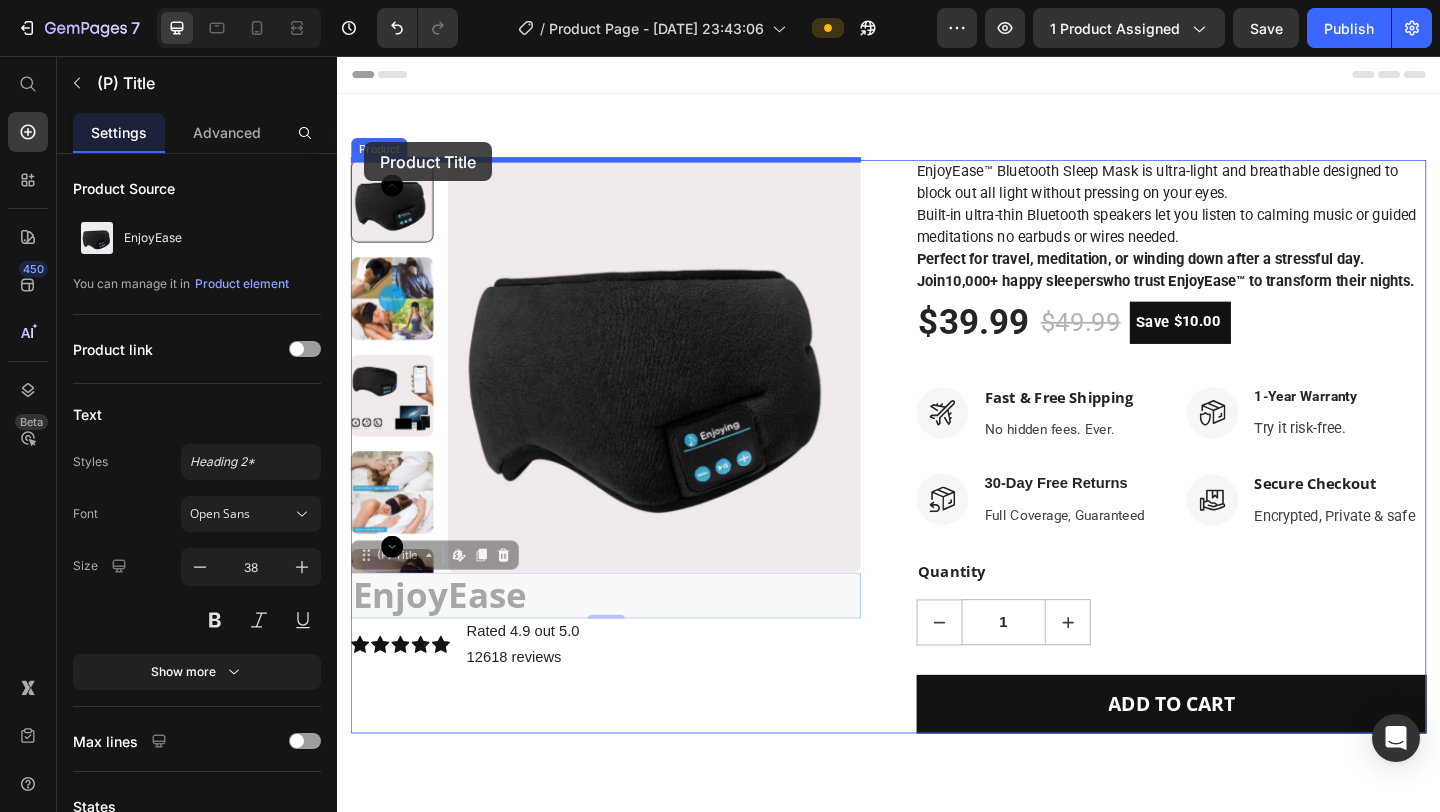 drag, startPoint x: 368, startPoint y: 604, endPoint x: 366, endPoint y: 150, distance: 454.0044 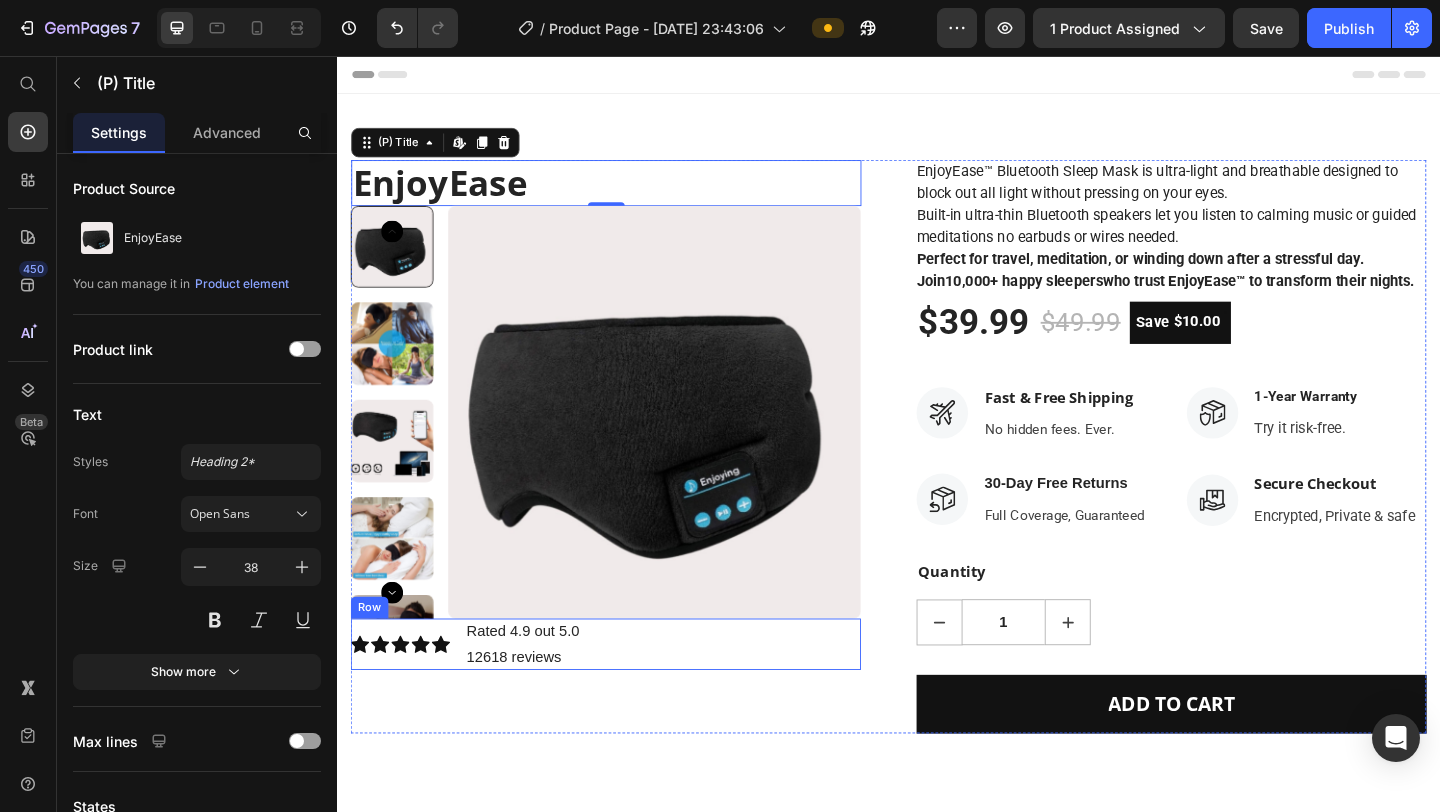 click on "Icon
Icon
Icon
Icon
Icon Icon List Hoz" at bounding box center (406, 696) 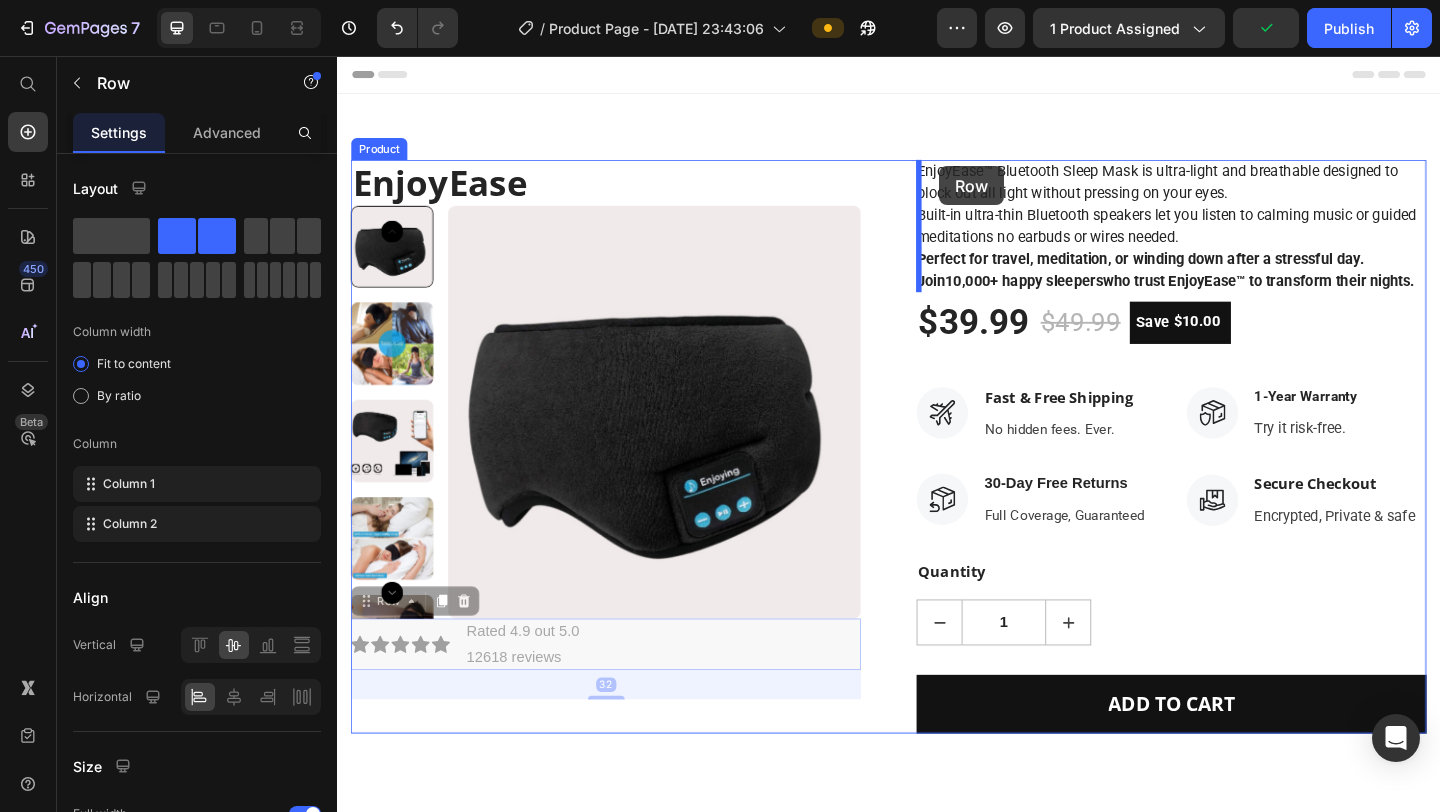 drag, startPoint x: 365, startPoint y: 655, endPoint x: 992, endPoint y: 176, distance: 789.03107 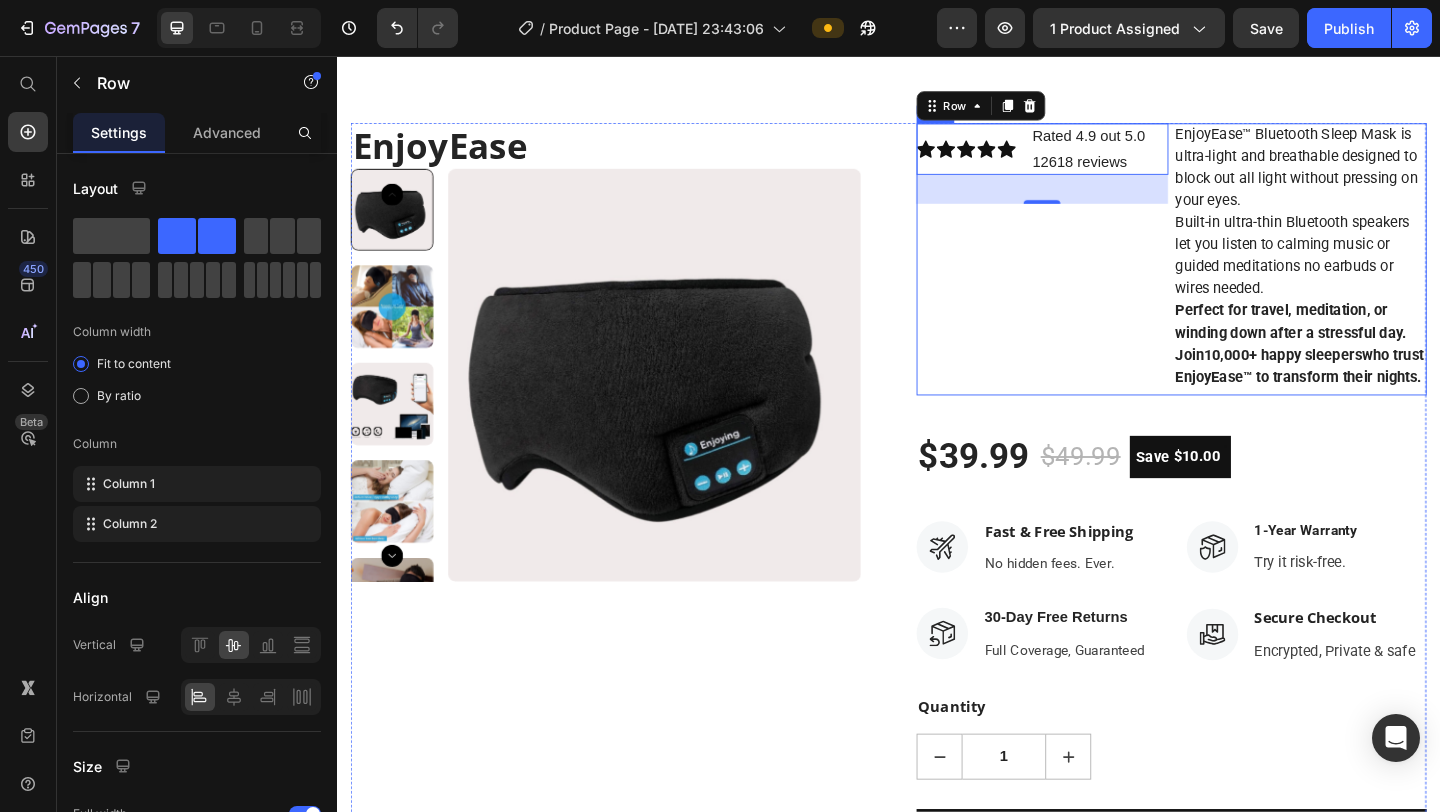 scroll, scrollTop: 0, scrollLeft: 0, axis: both 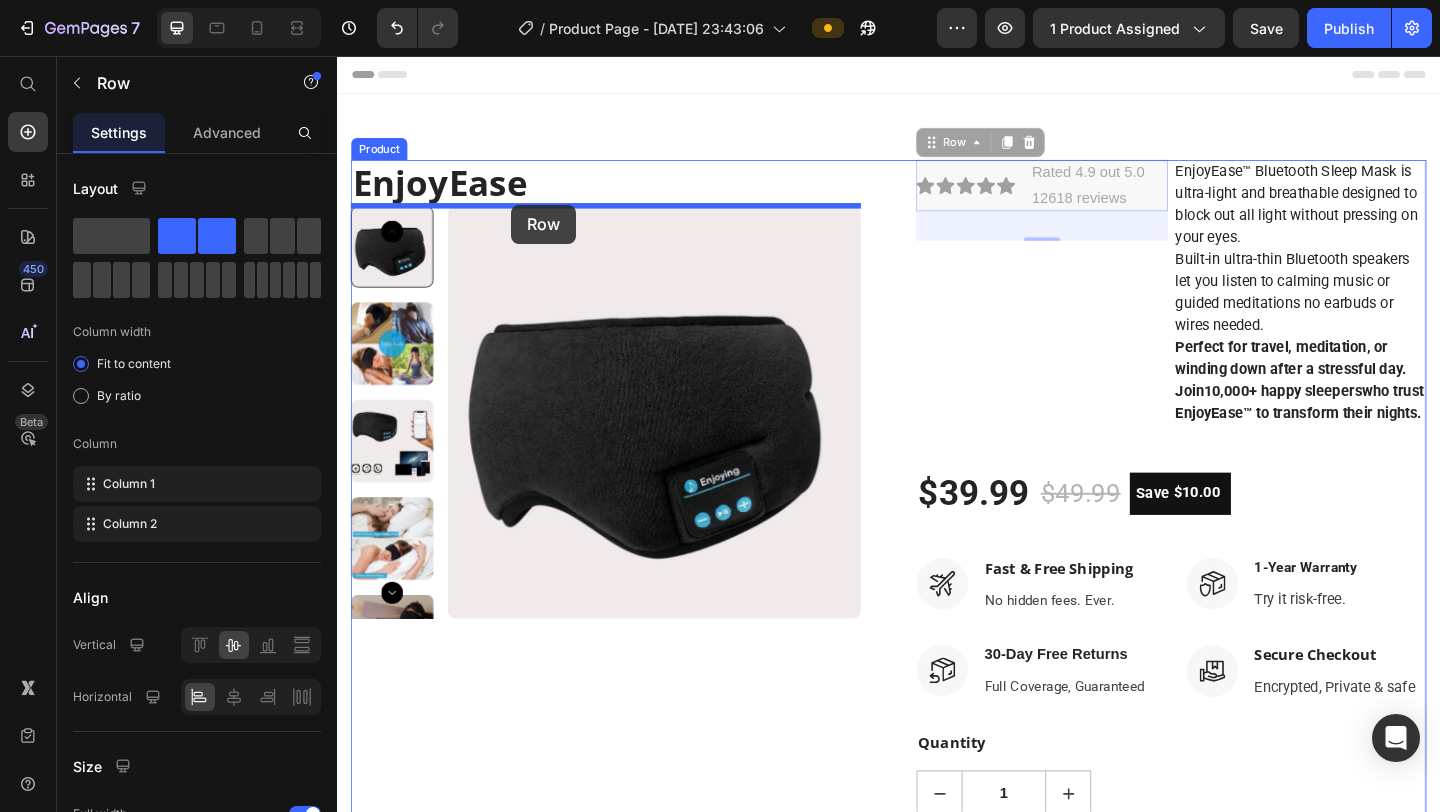 drag, startPoint x: 986, startPoint y: 152, endPoint x: 526, endPoint y: 218, distance: 464.71066 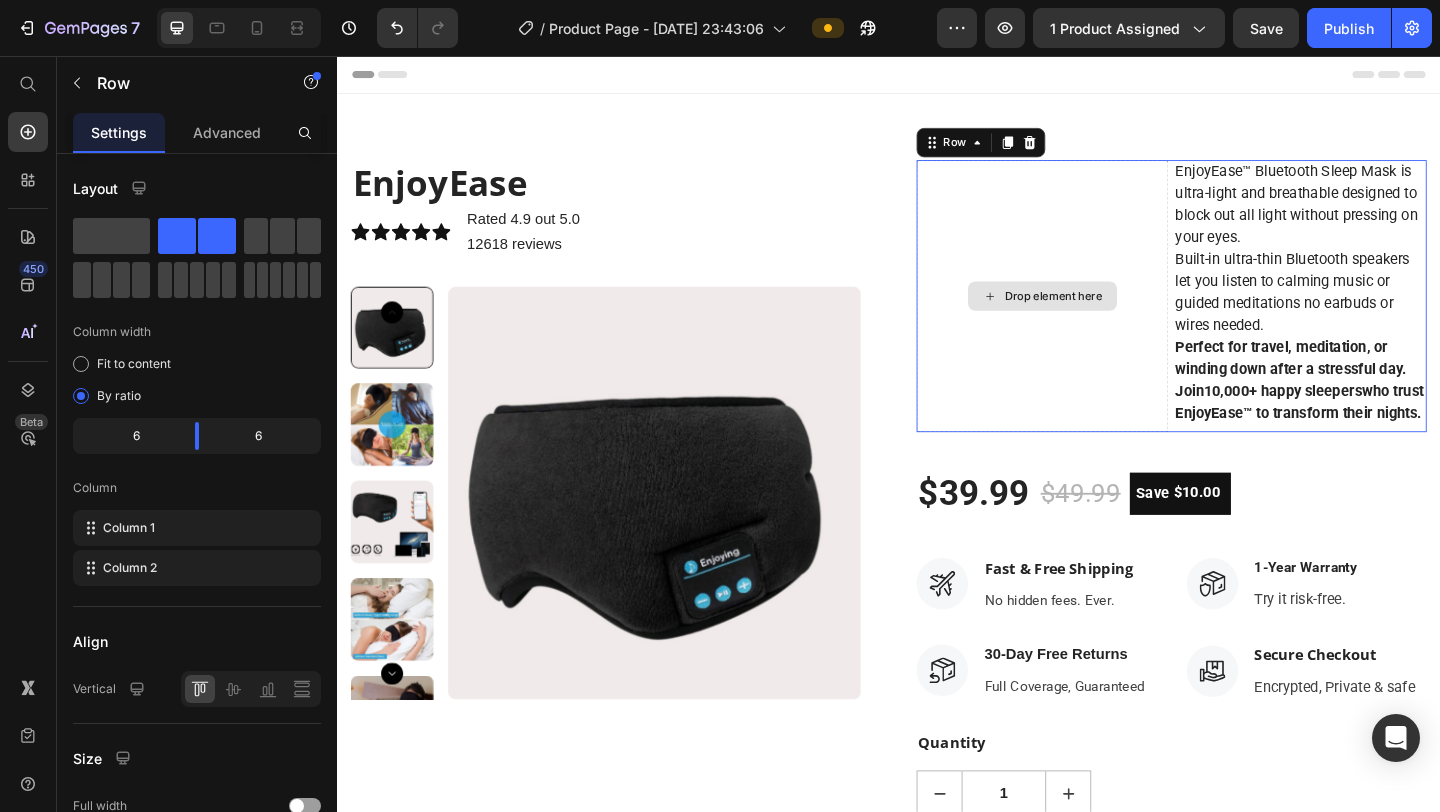 click on "Drop element here" at bounding box center (1104, 317) 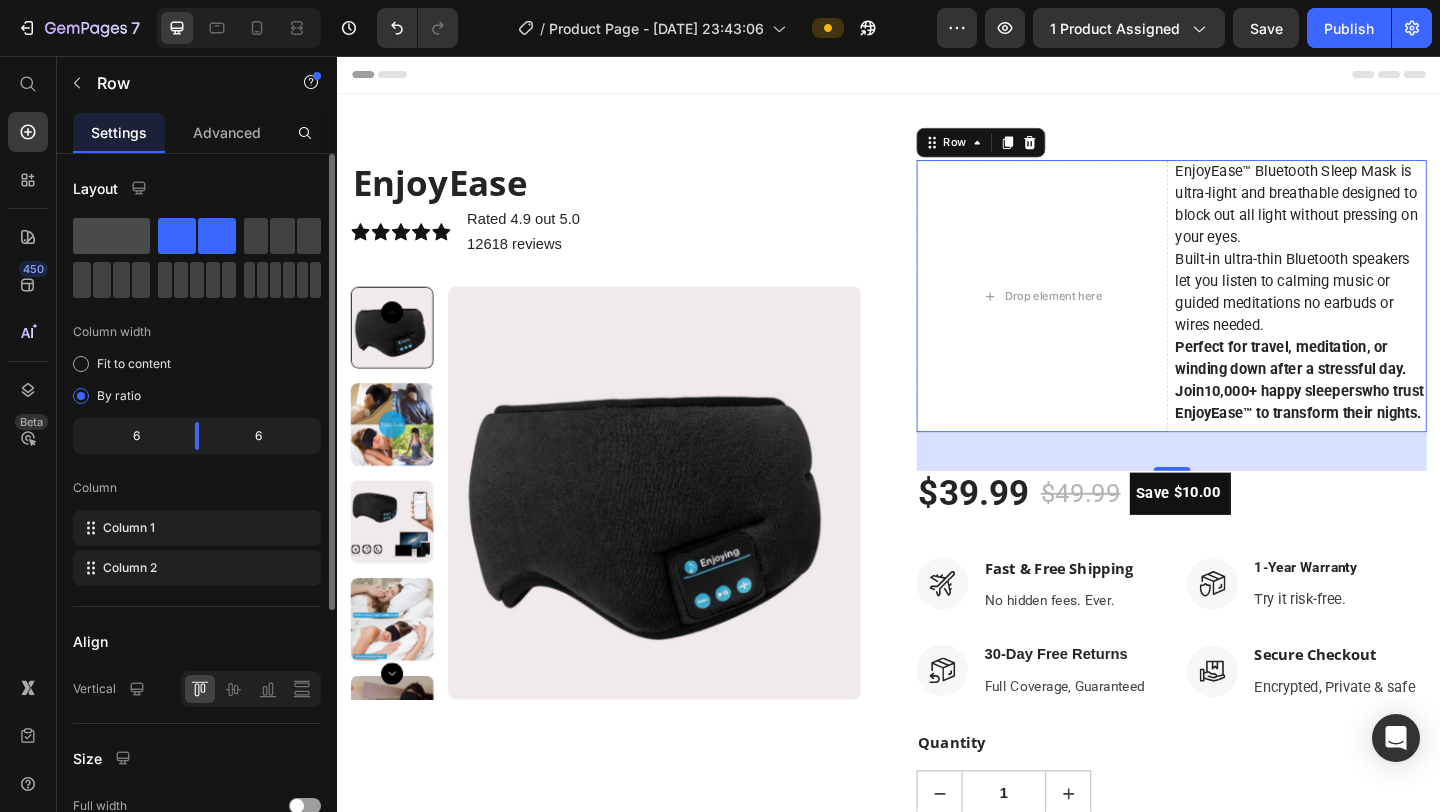 click 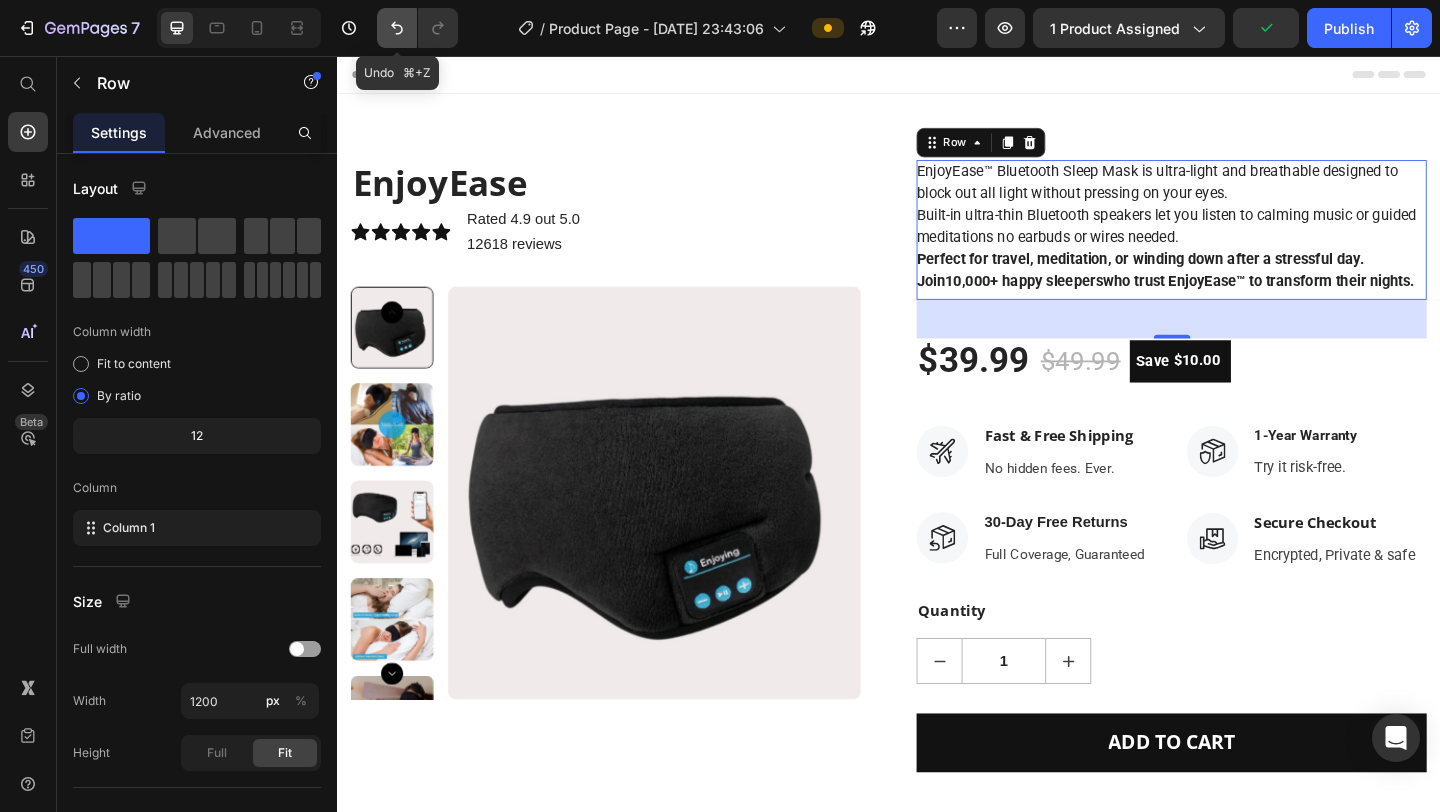 click 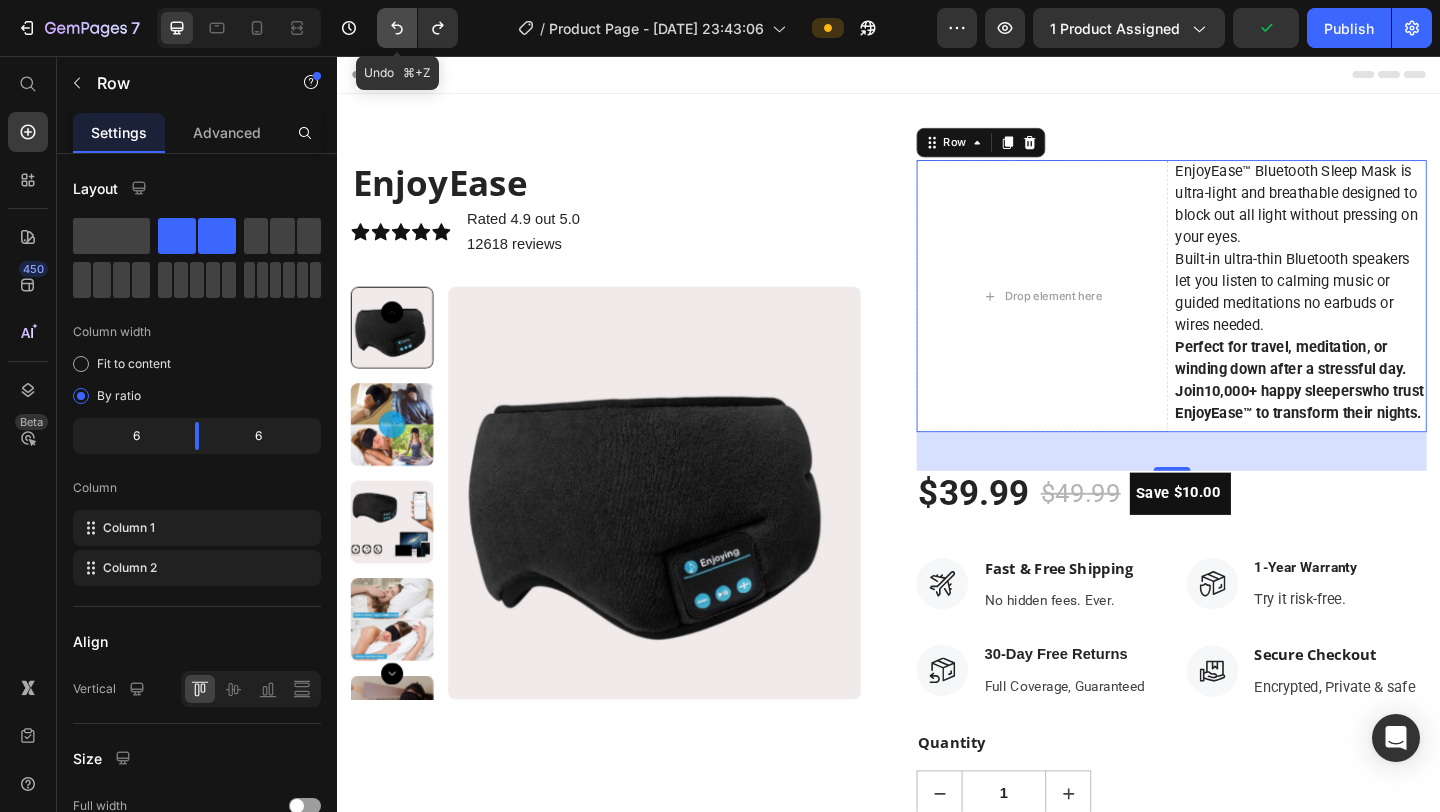 click 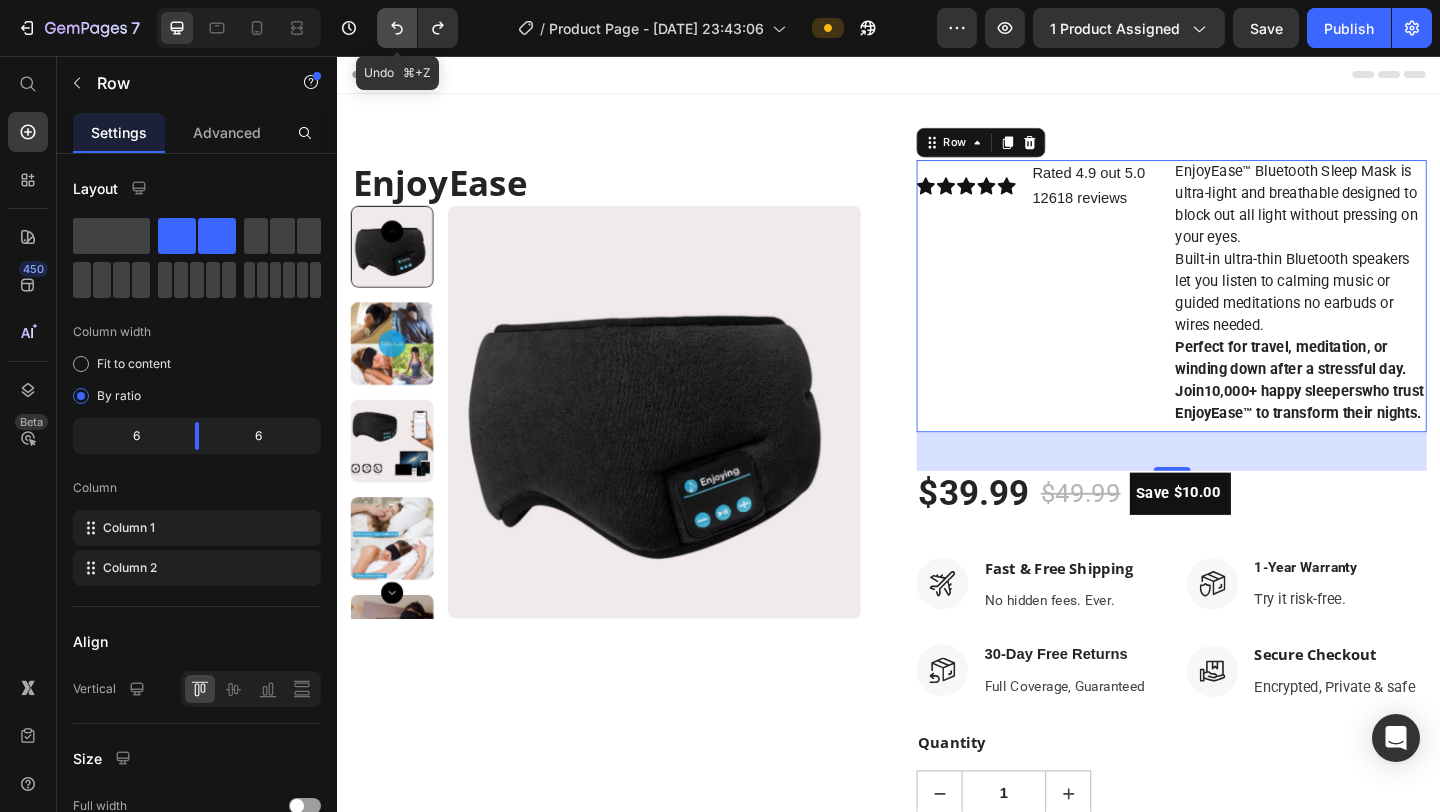 click 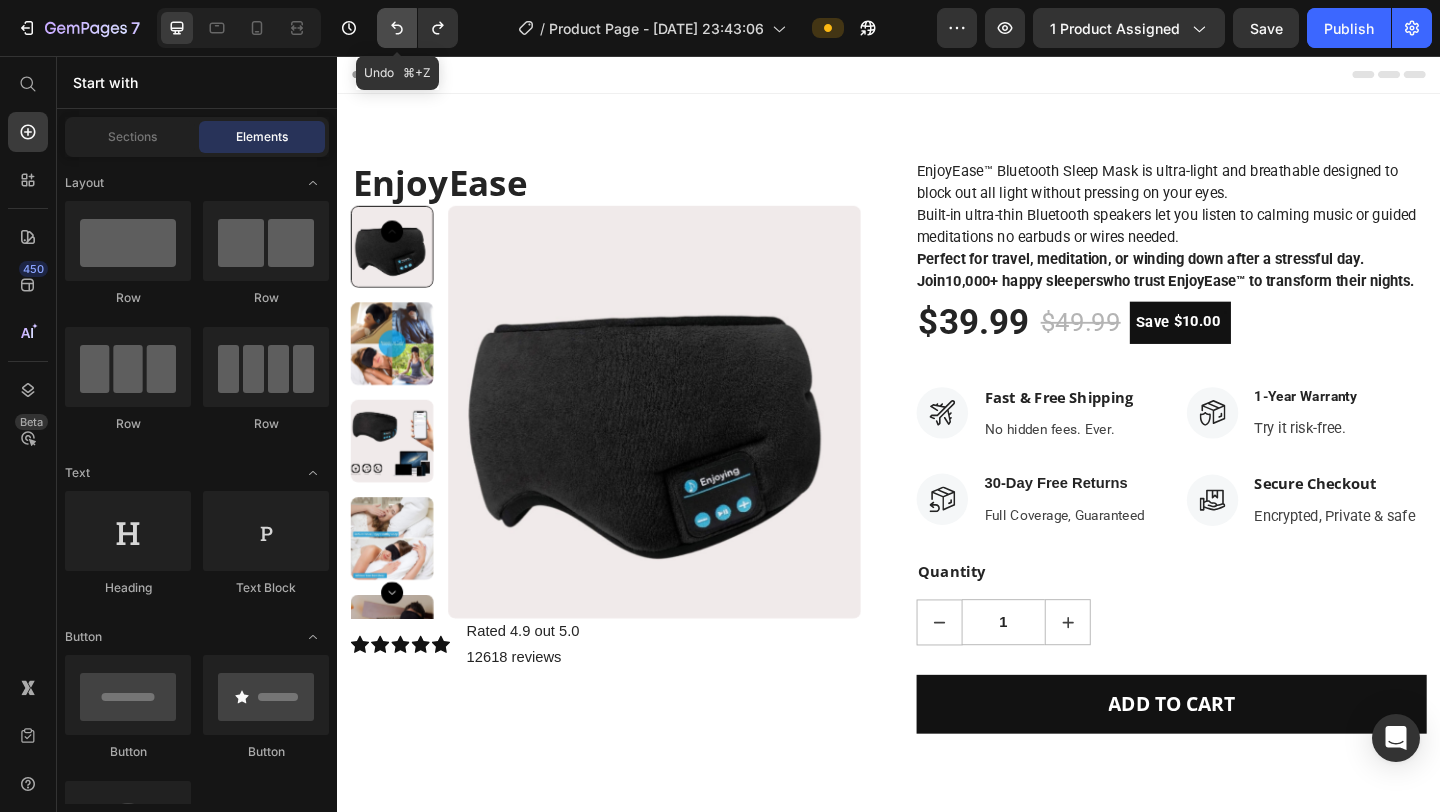 click 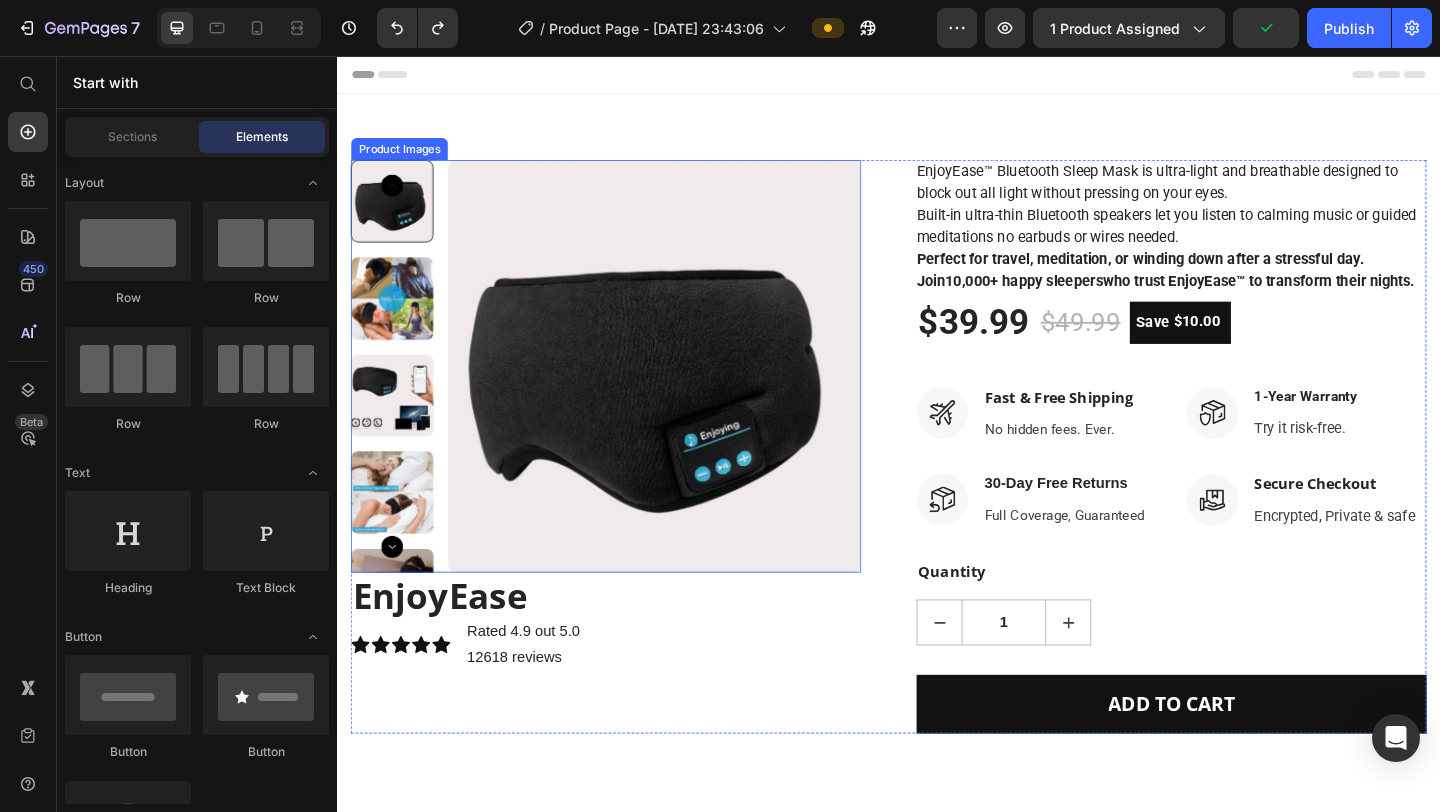 click at bounding box center [682, 393] 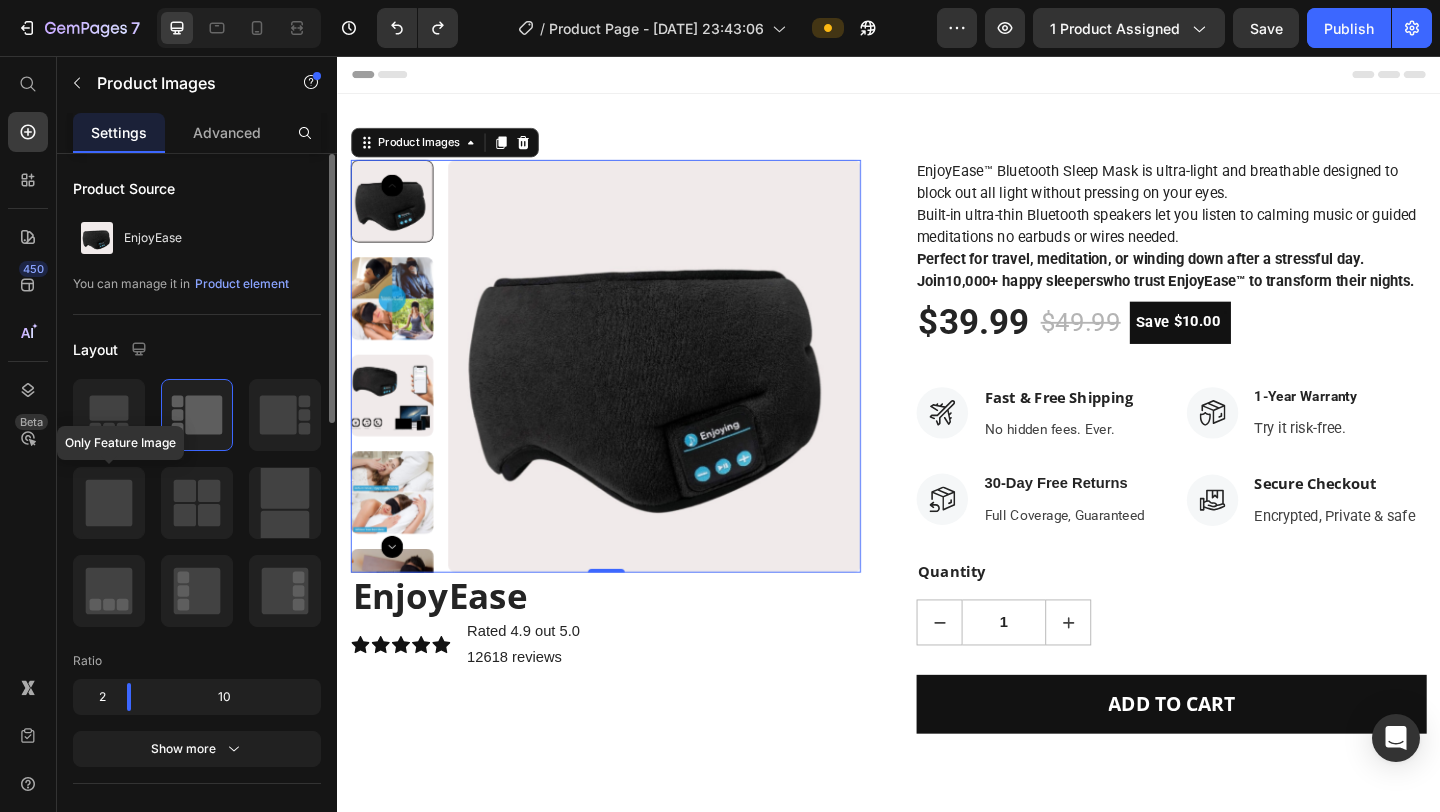 click 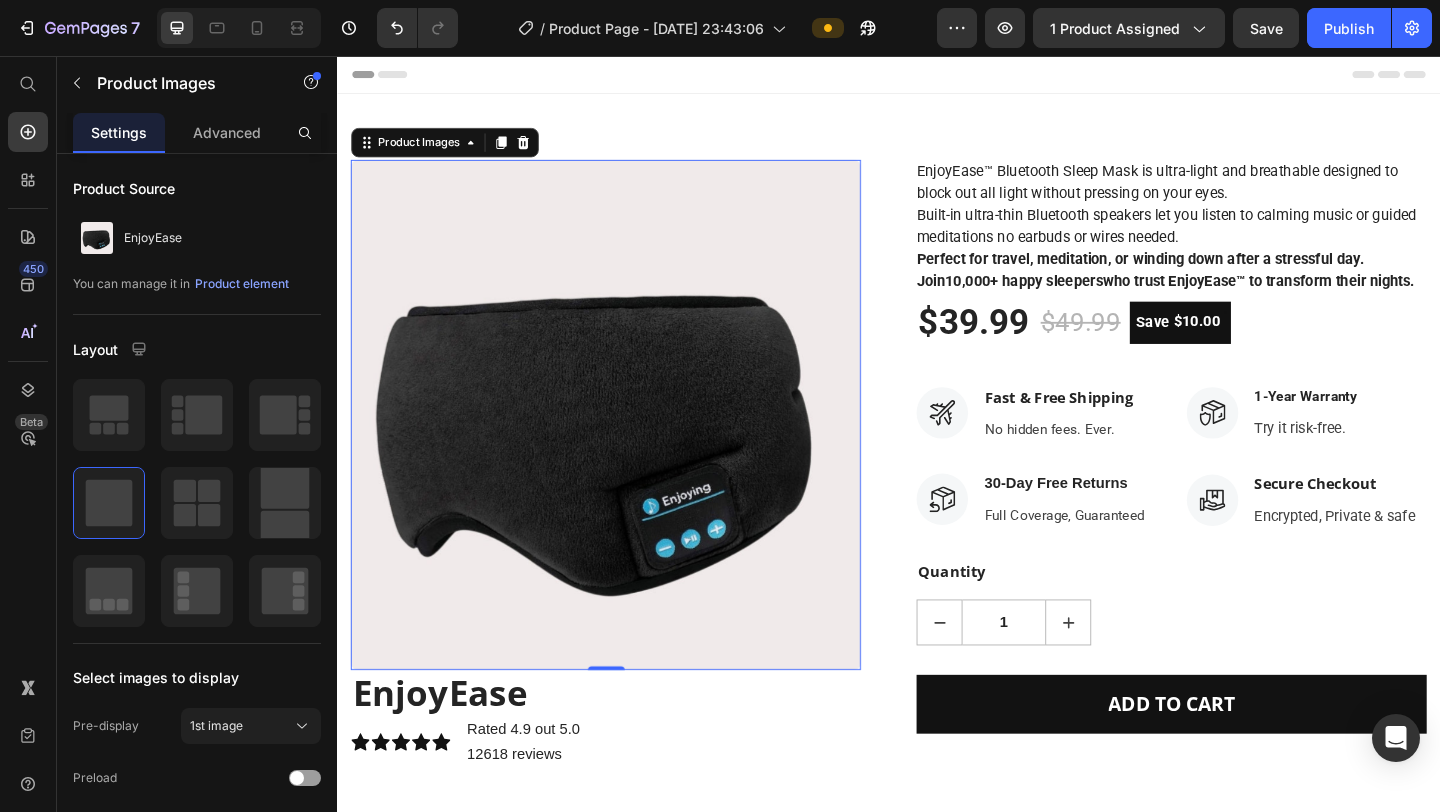 scroll, scrollTop: 65, scrollLeft: 0, axis: vertical 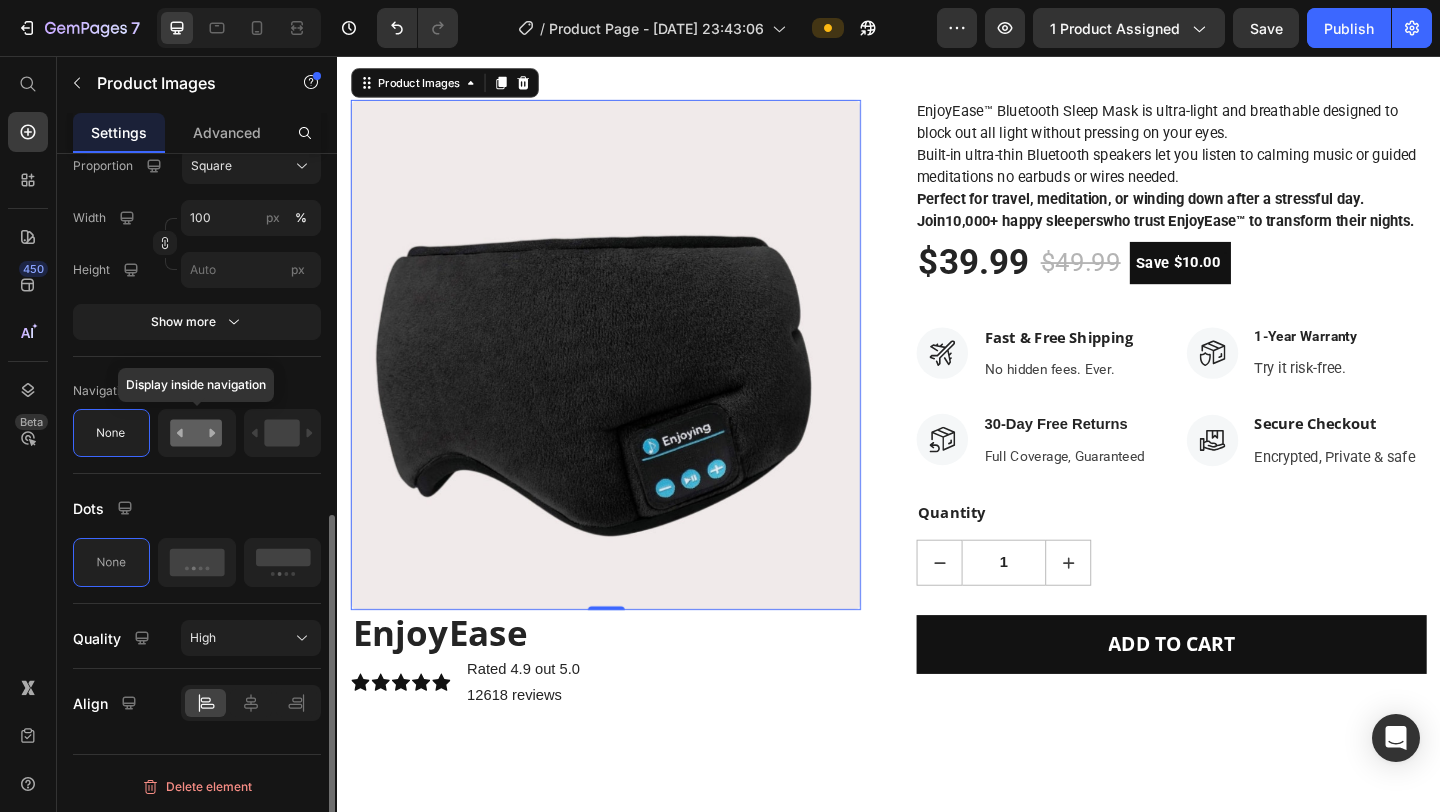 click 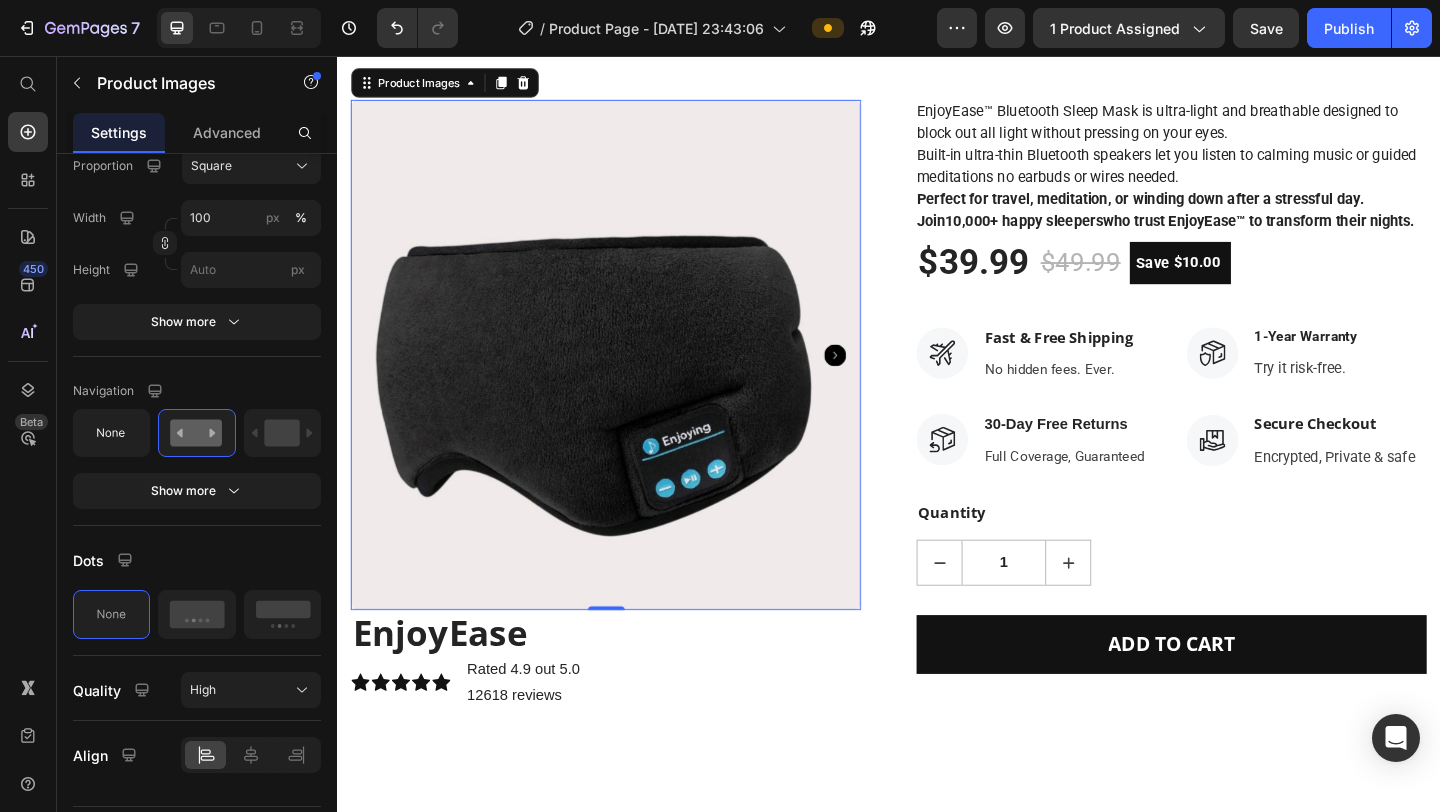 click 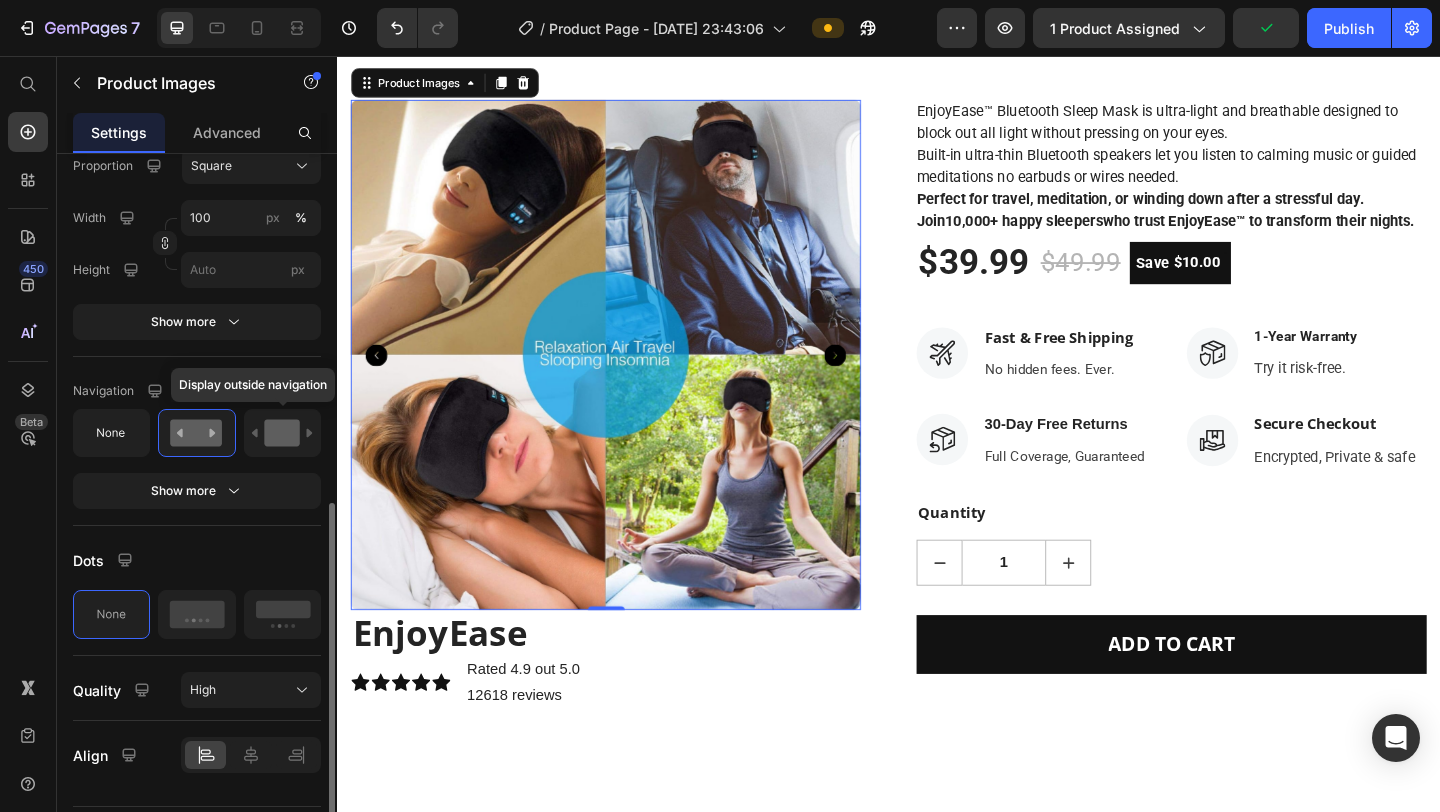 click 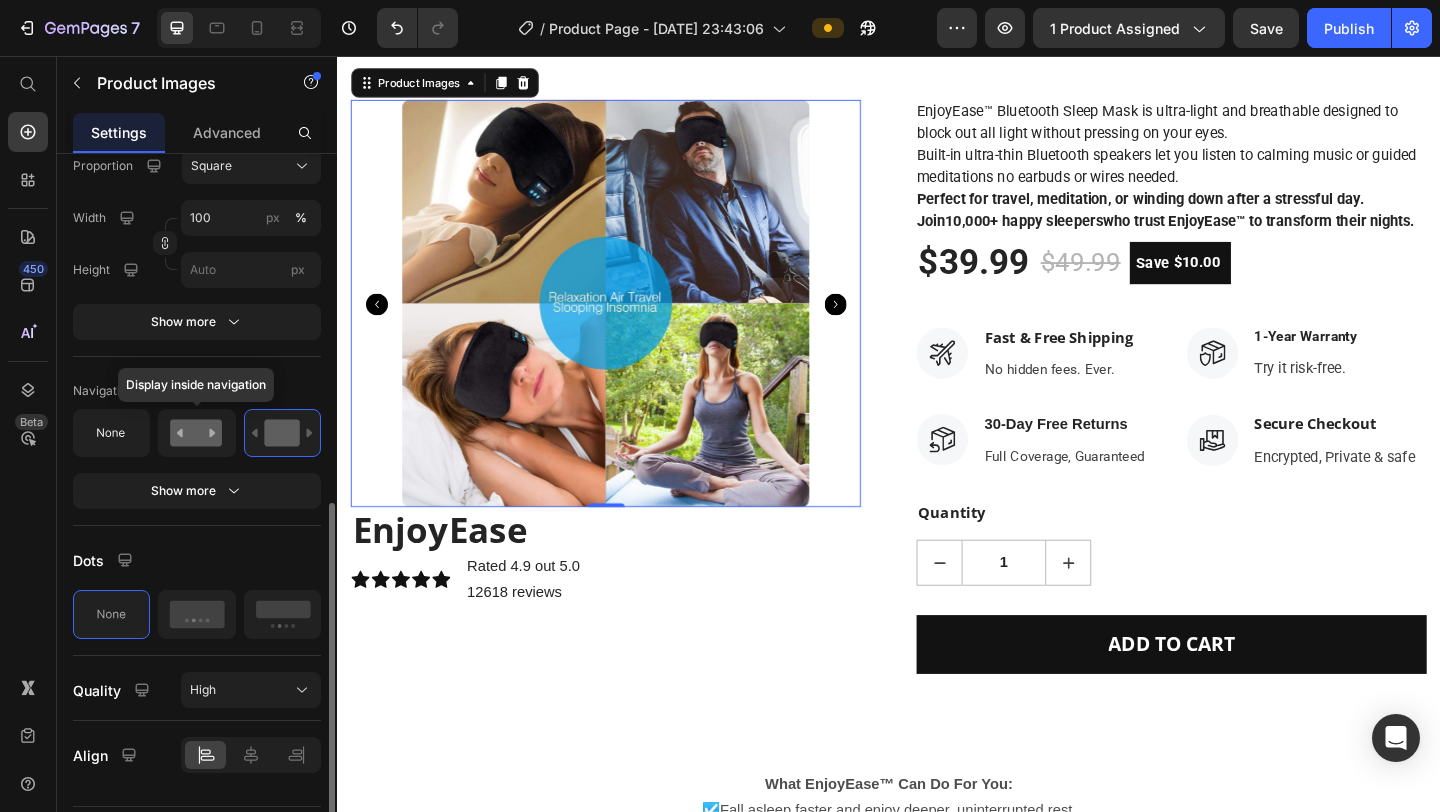 click 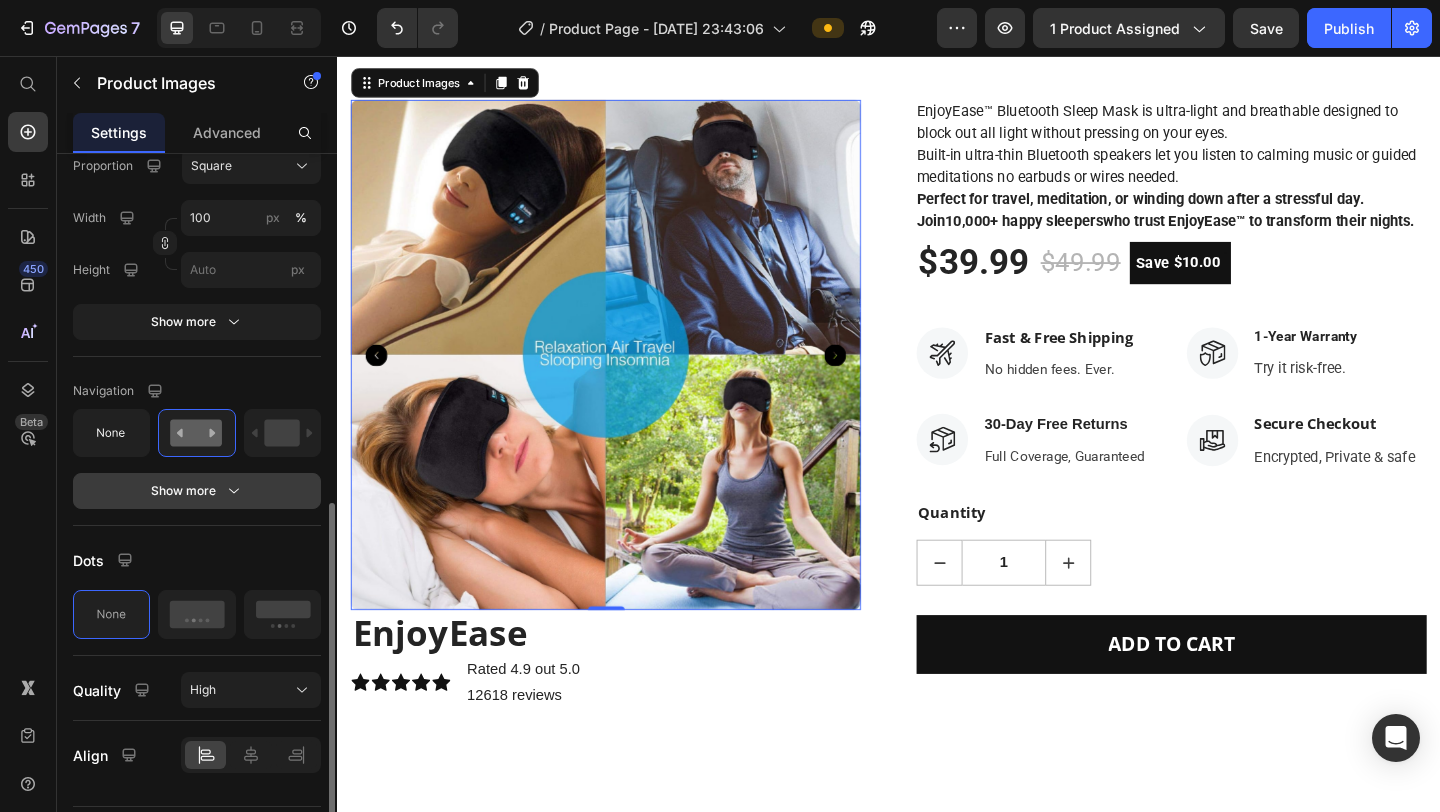 click 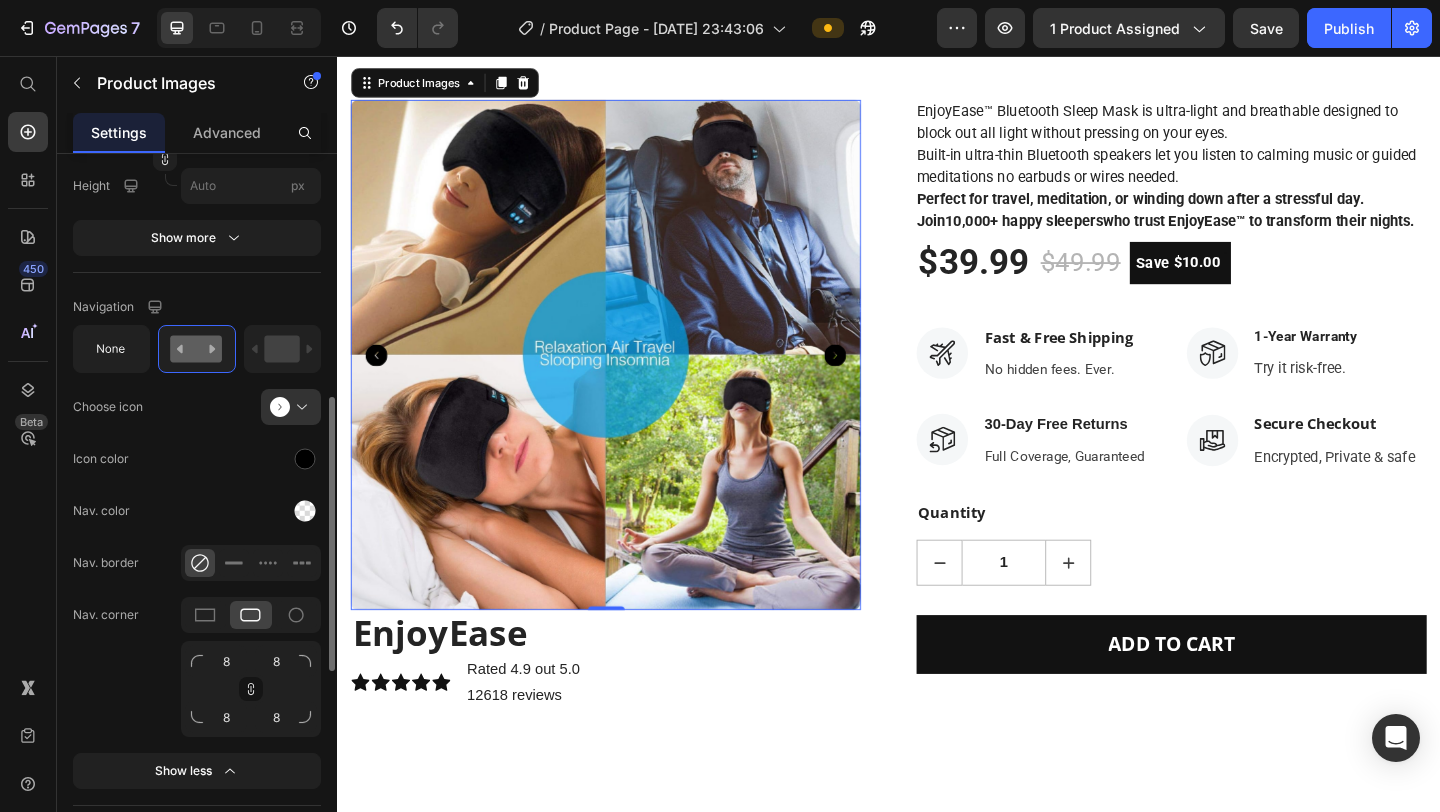 scroll, scrollTop: 817, scrollLeft: 0, axis: vertical 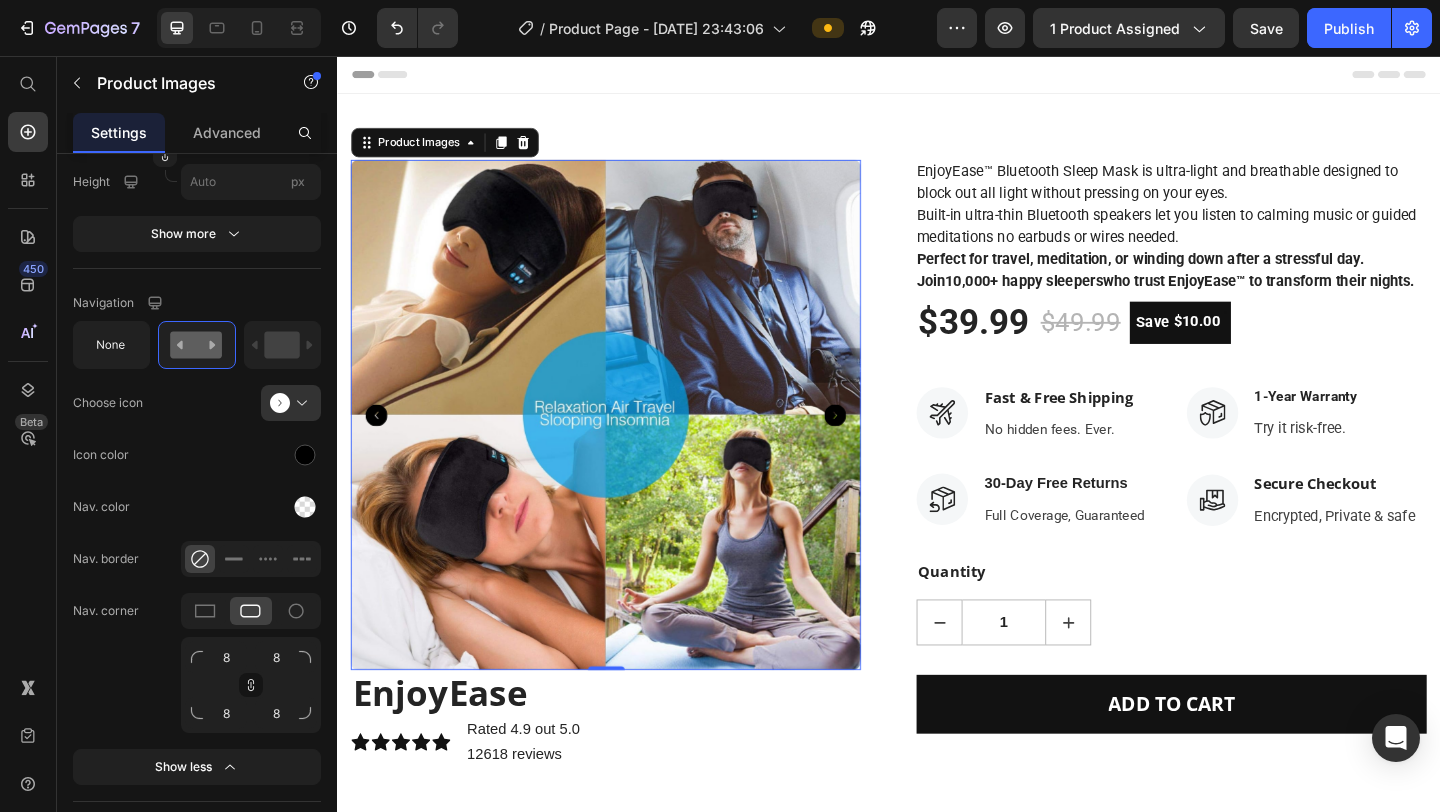 click 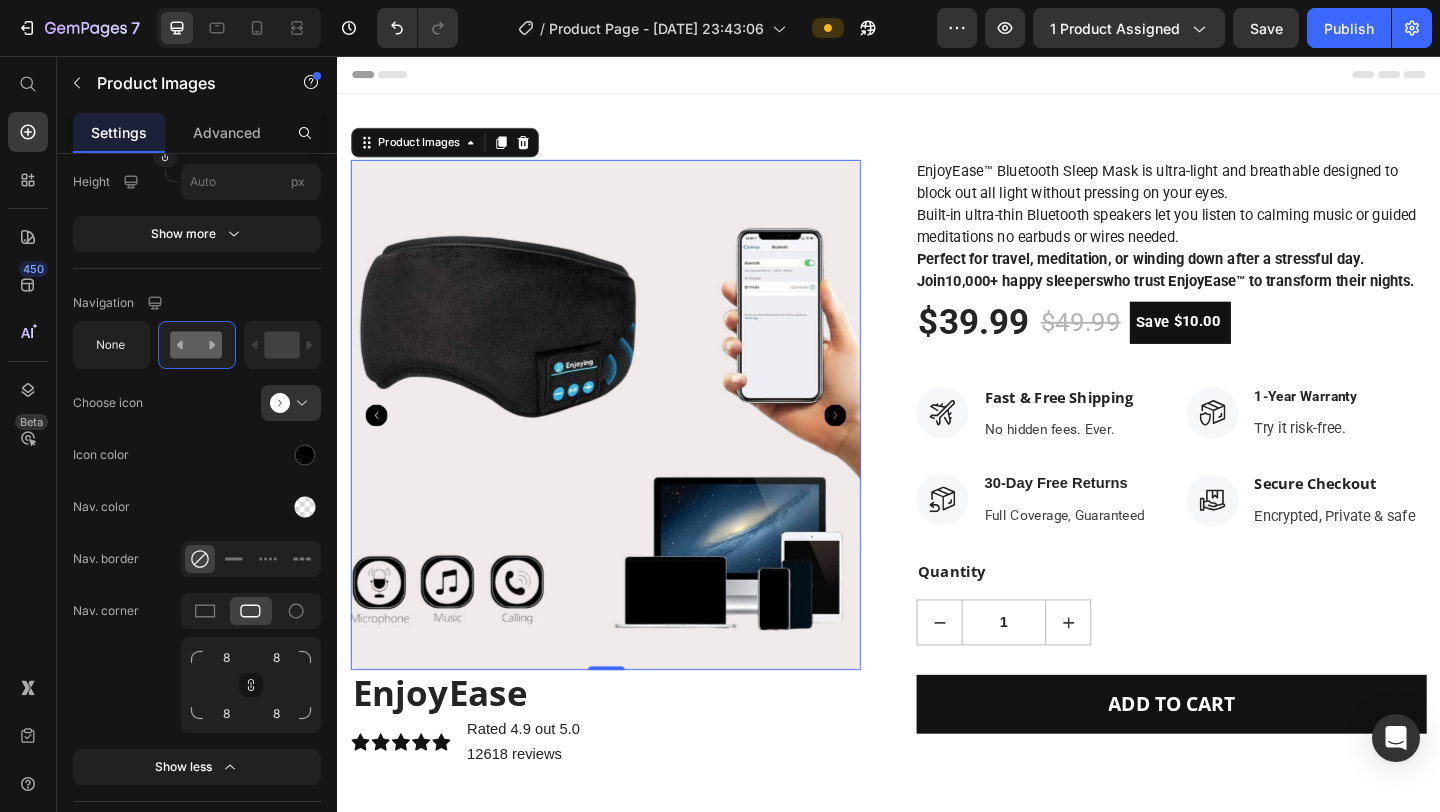 click 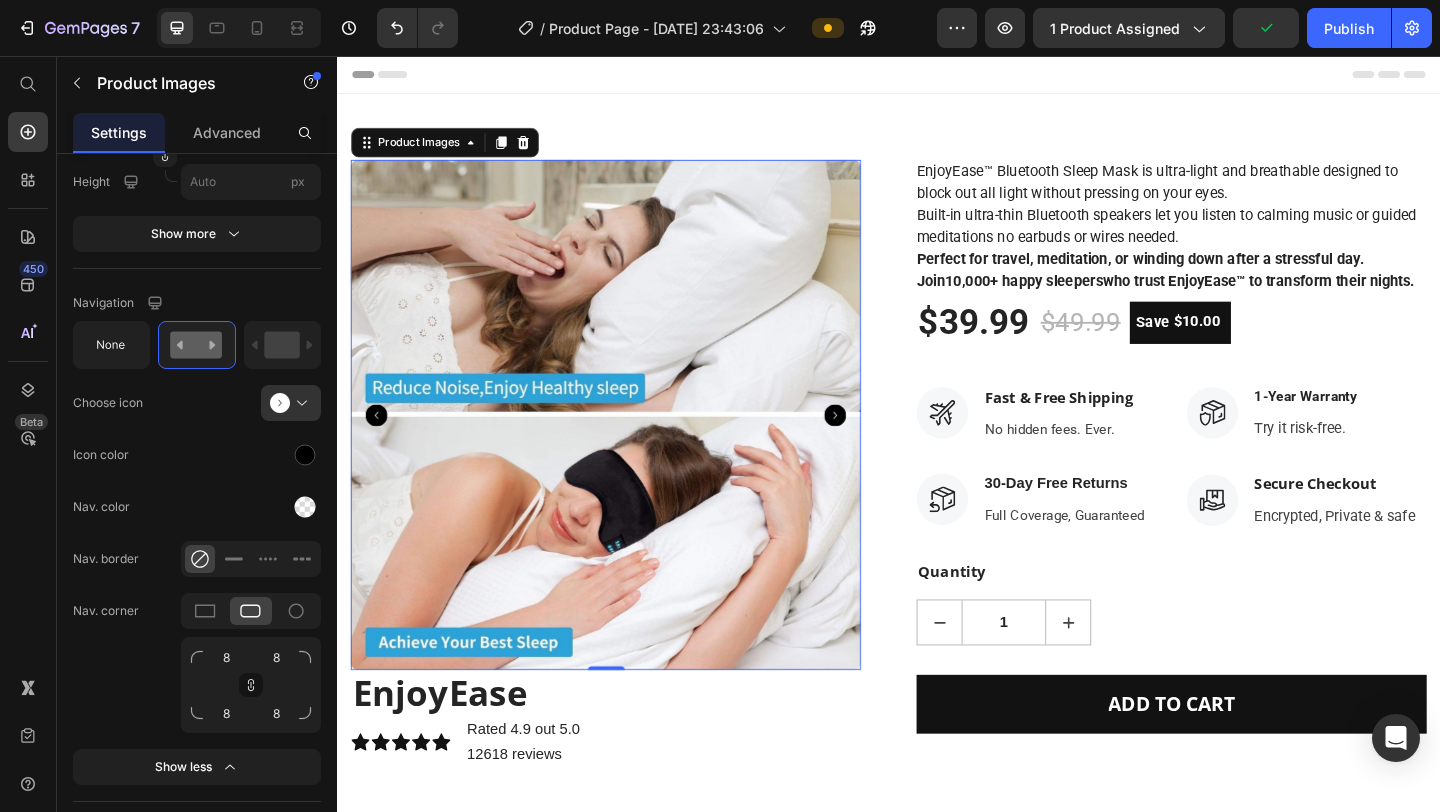 click 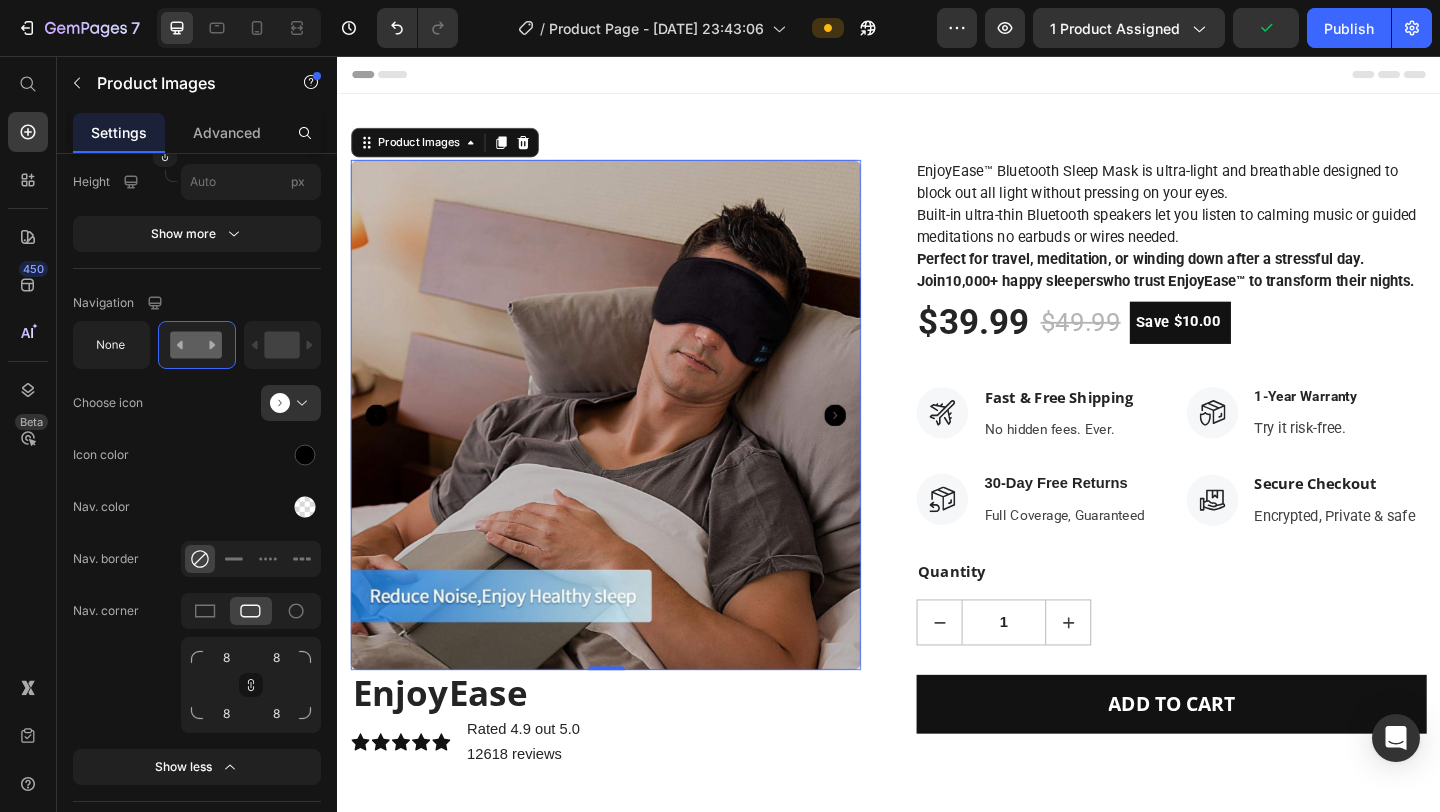 click 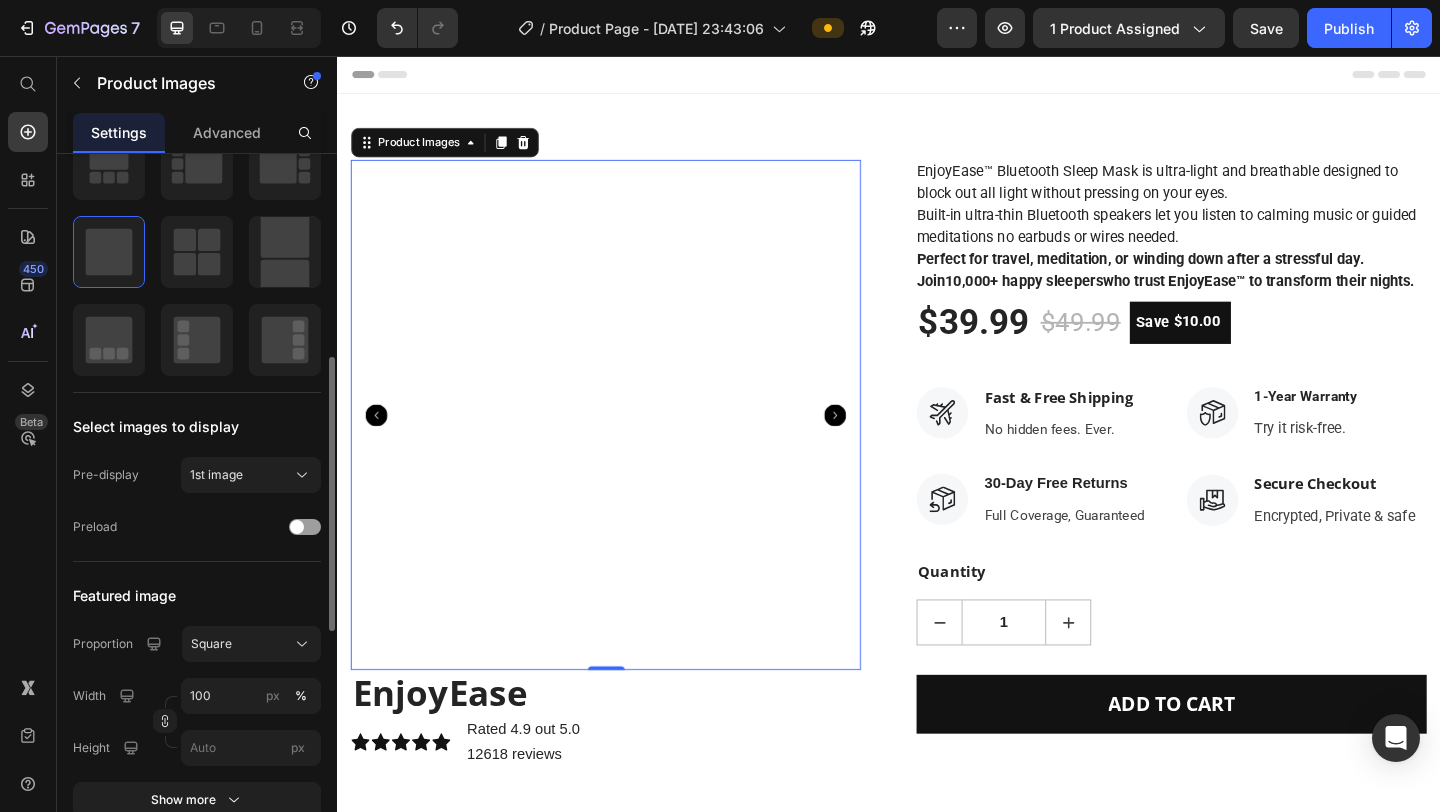 scroll, scrollTop: 0, scrollLeft: 0, axis: both 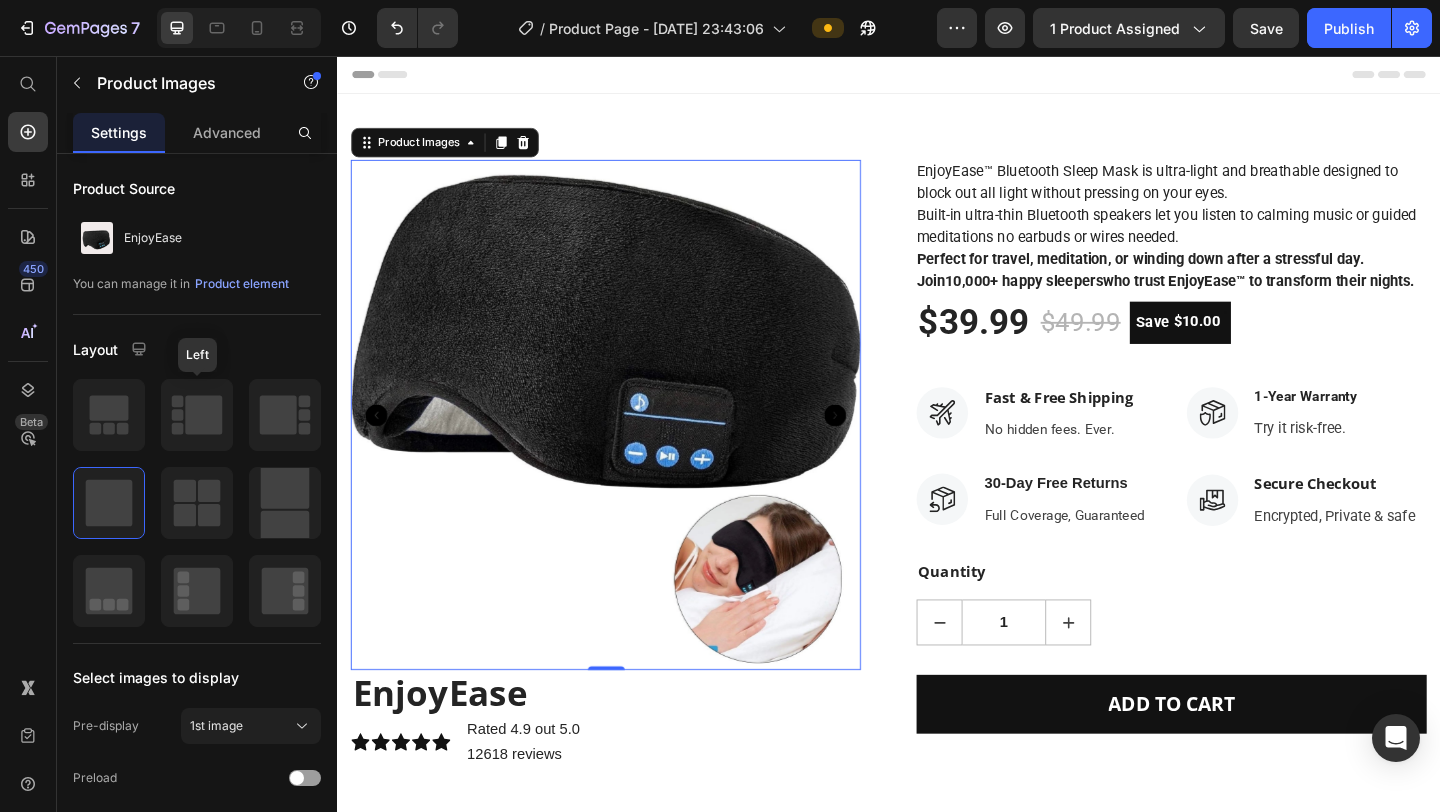 click 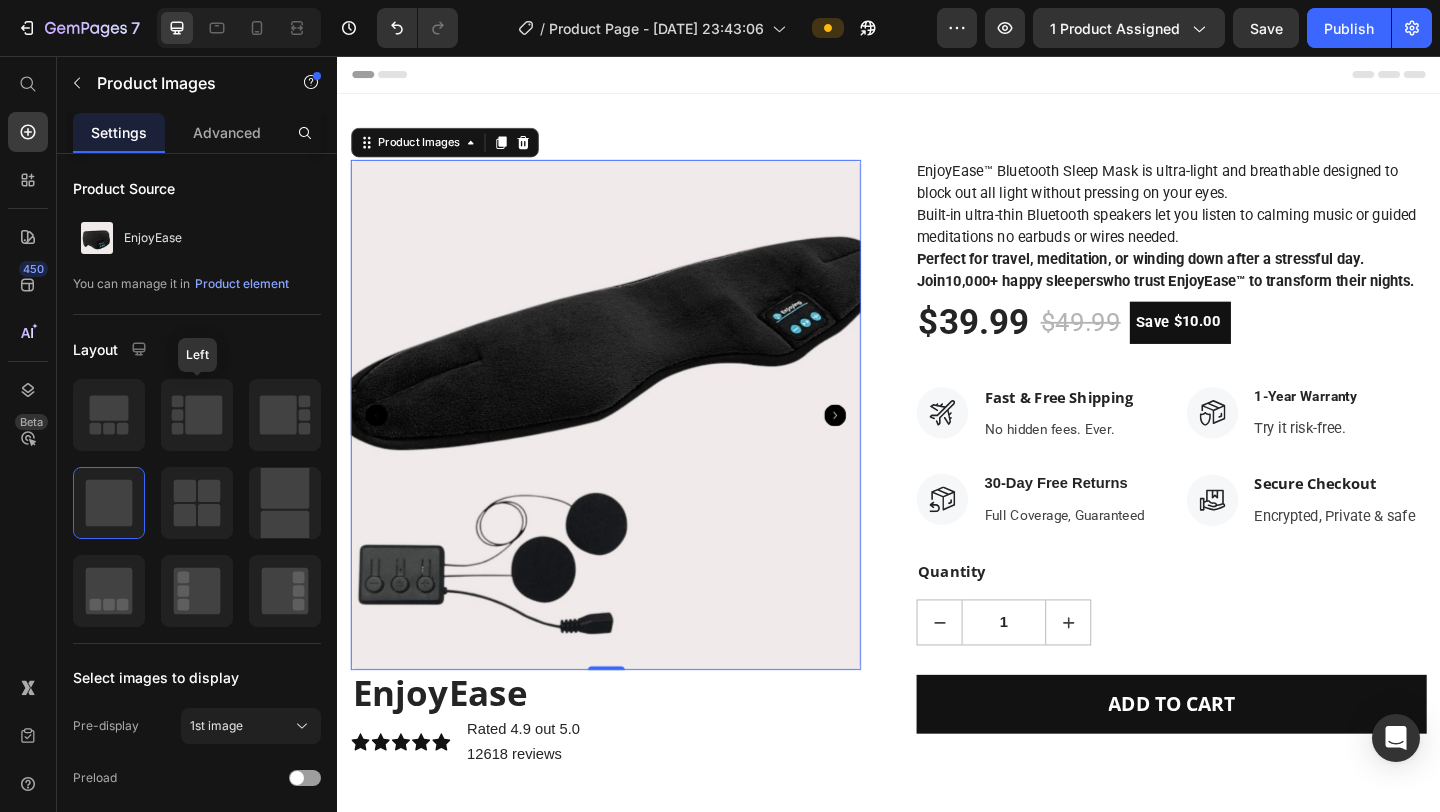 click 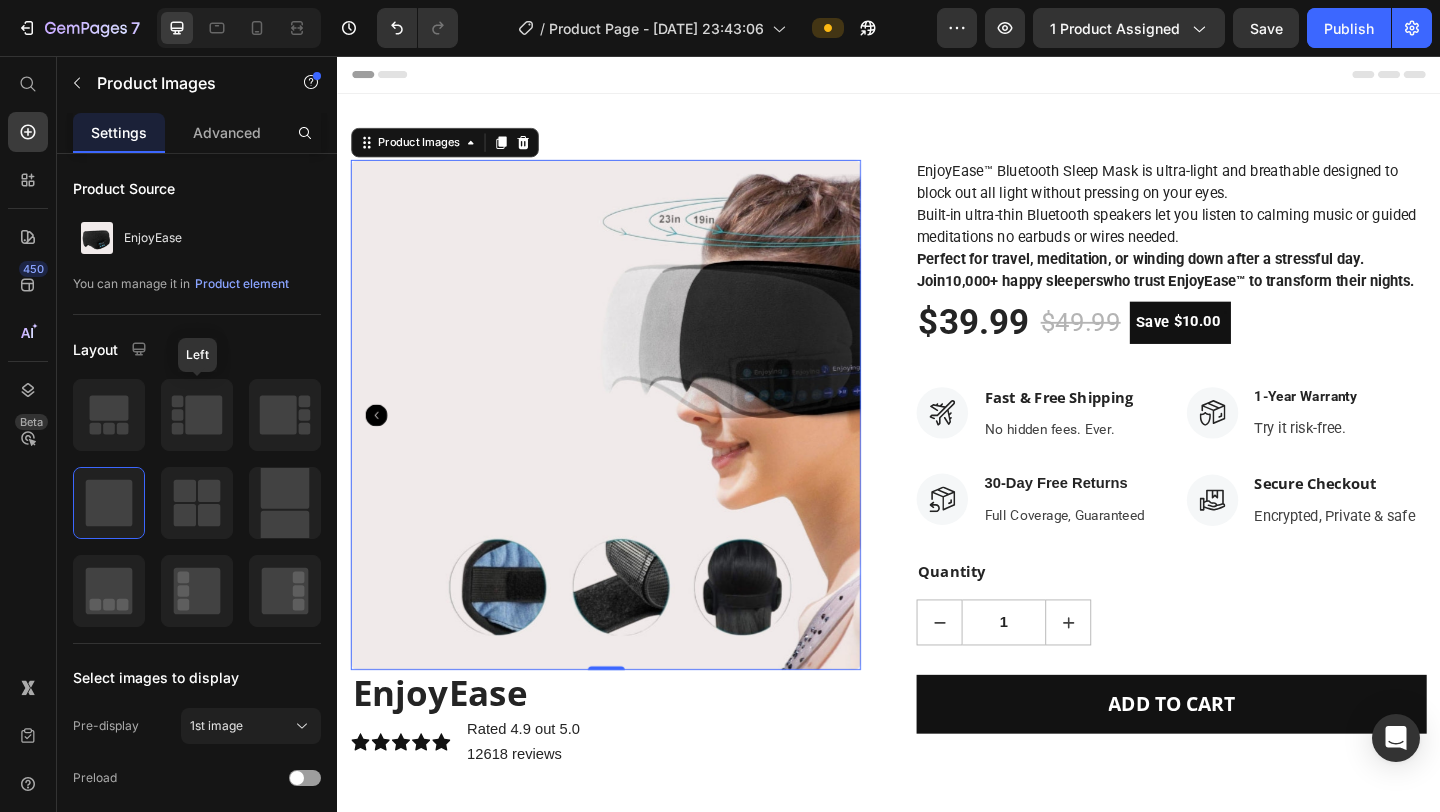 click at bounding box center (629, 446) 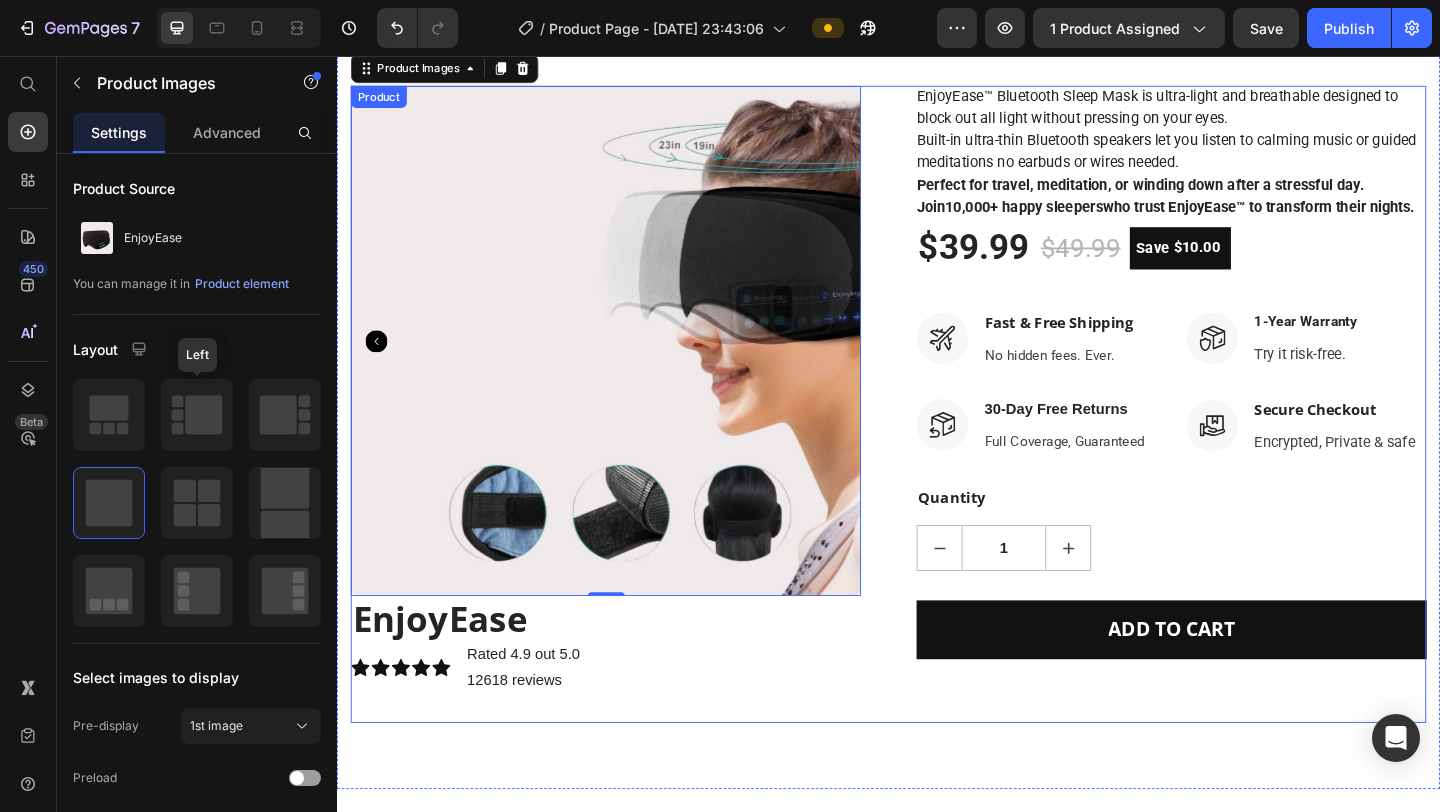 scroll, scrollTop: 0, scrollLeft: 0, axis: both 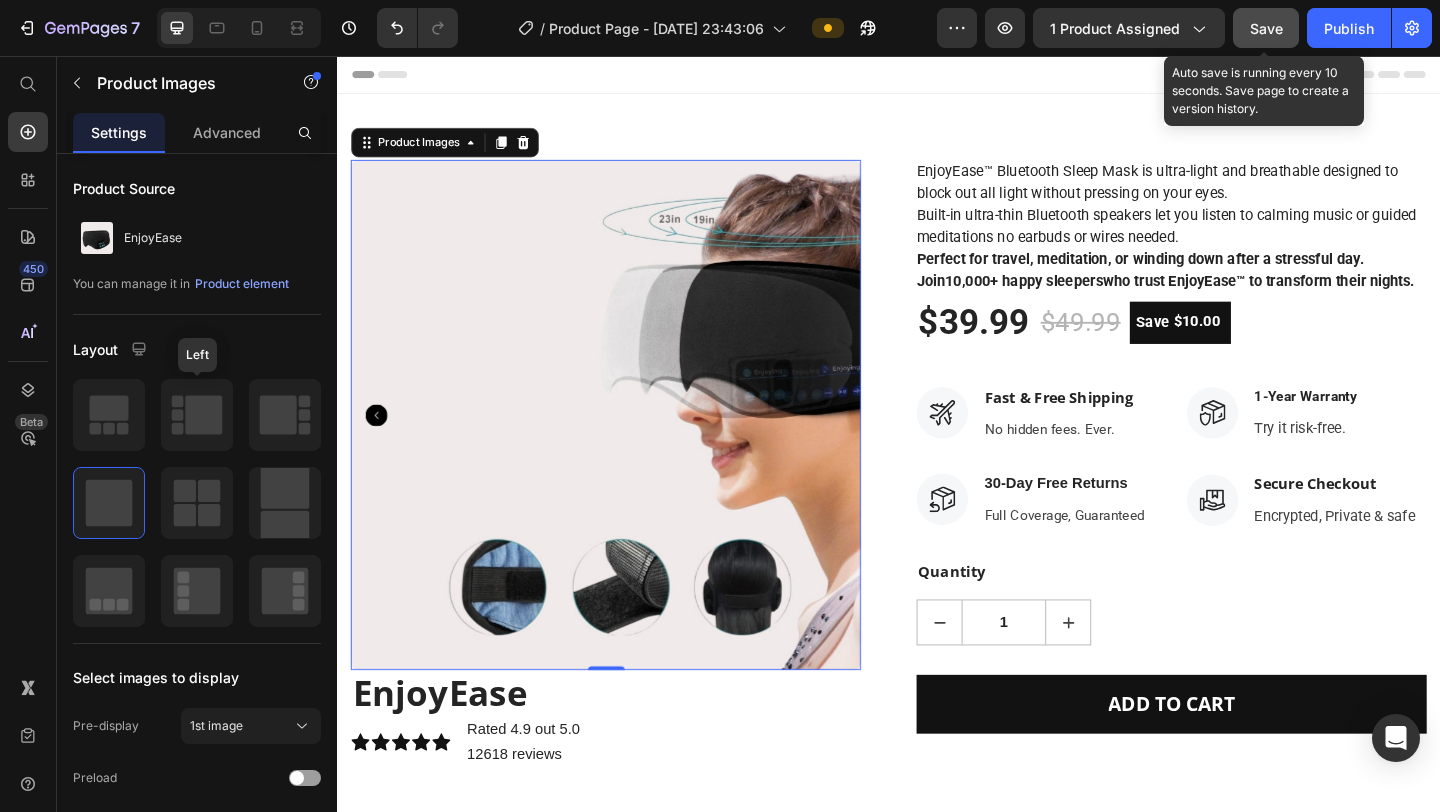 click on "Save" at bounding box center (1266, 28) 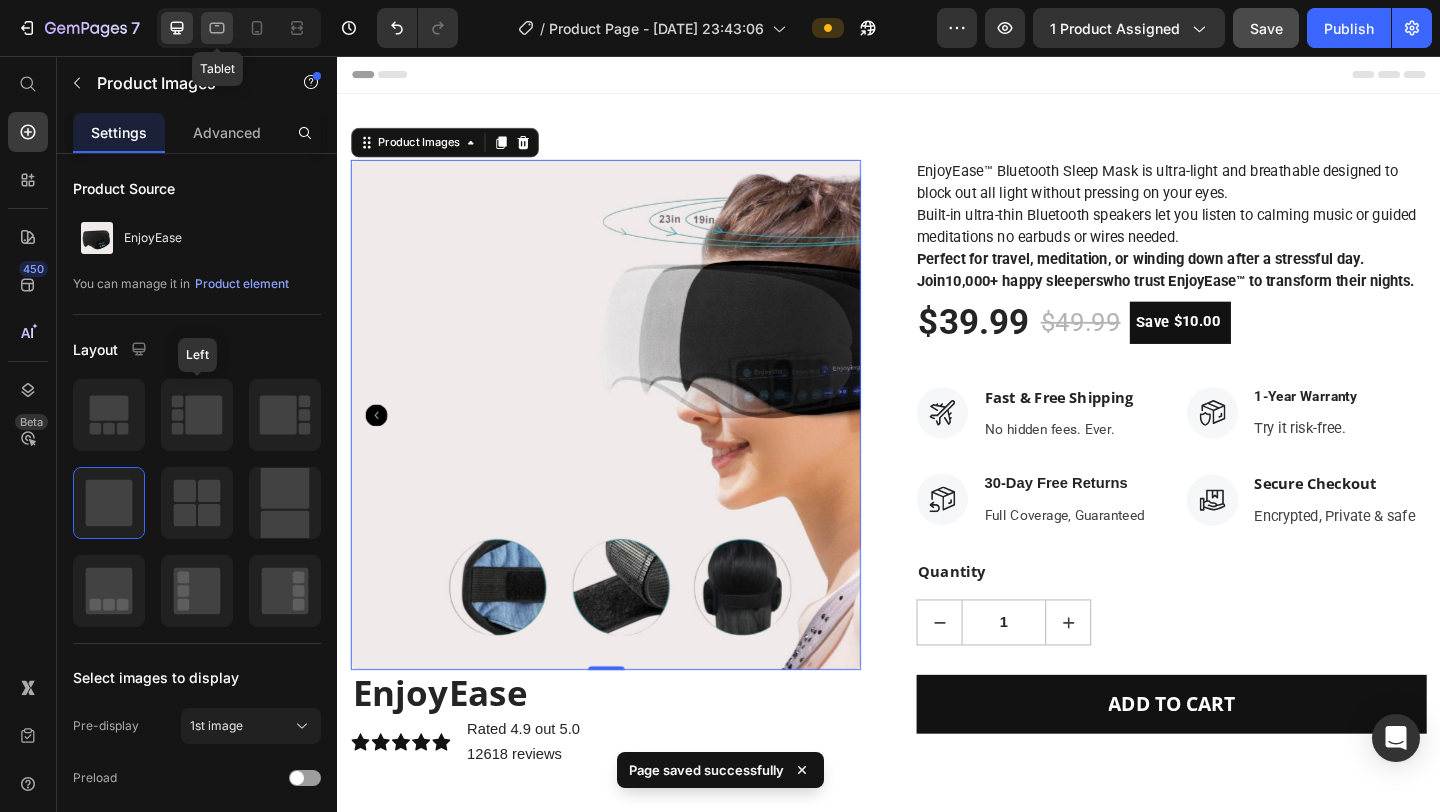 click 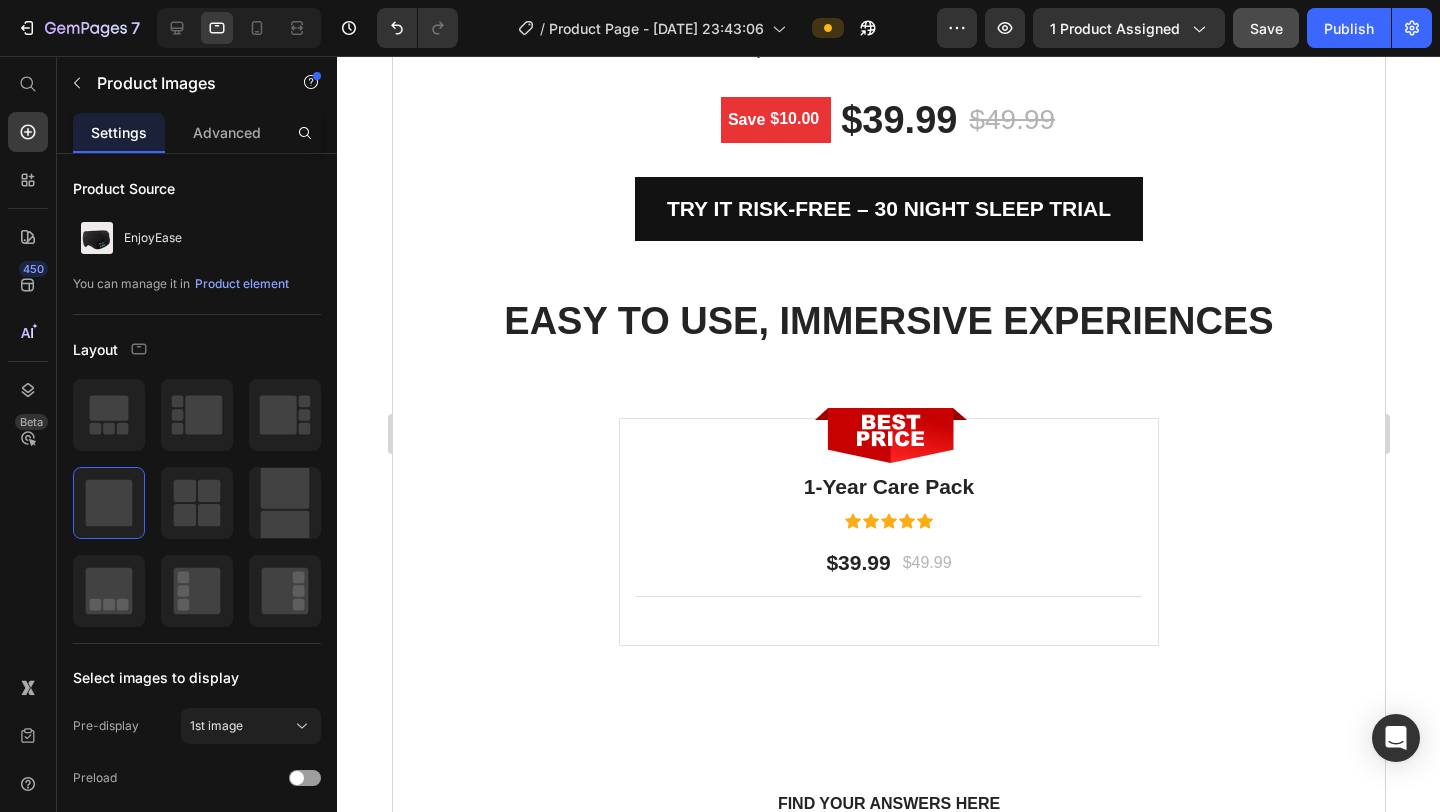 scroll, scrollTop: 7303, scrollLeft: 0, axis: vertical 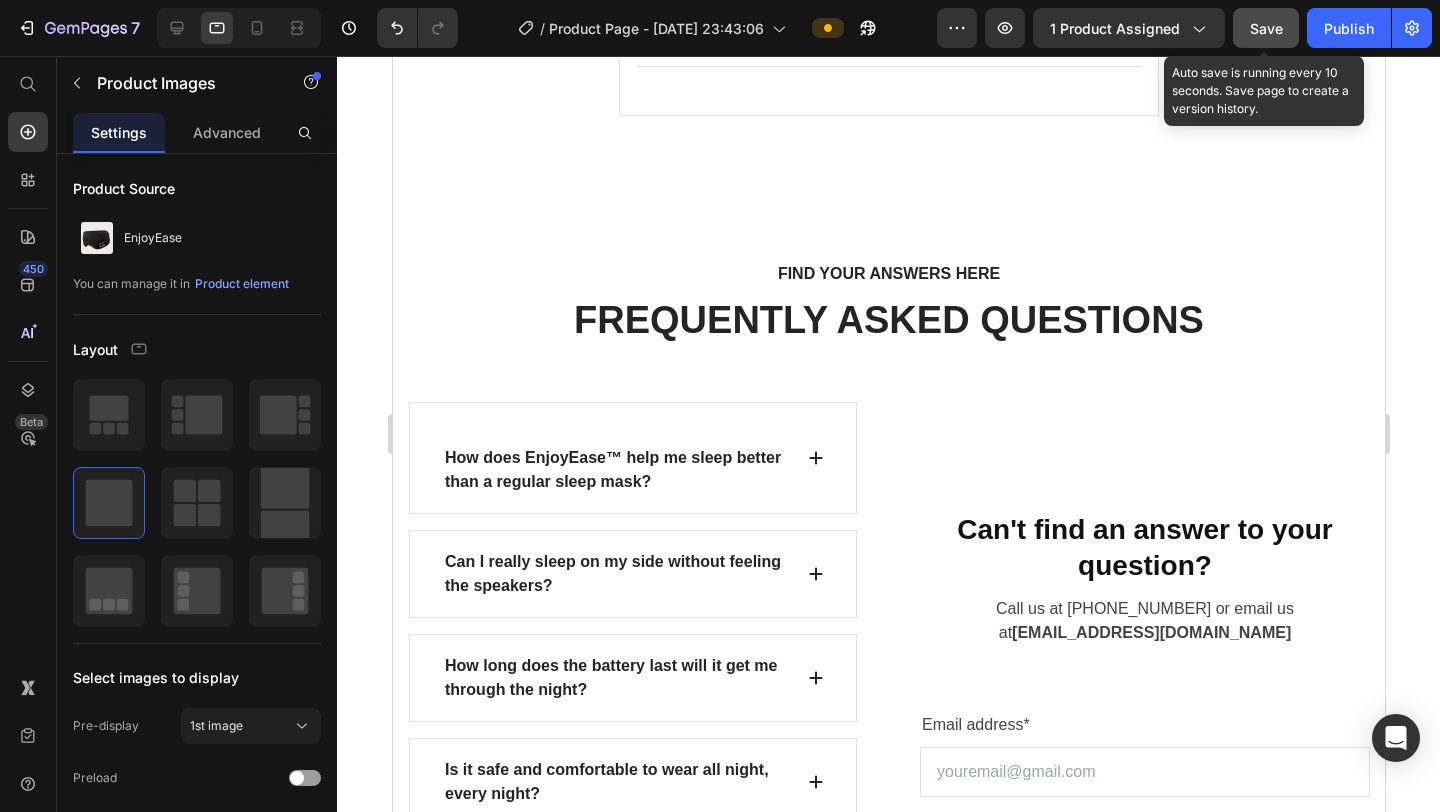 click on "Save" at bounding box center [1266, 28] 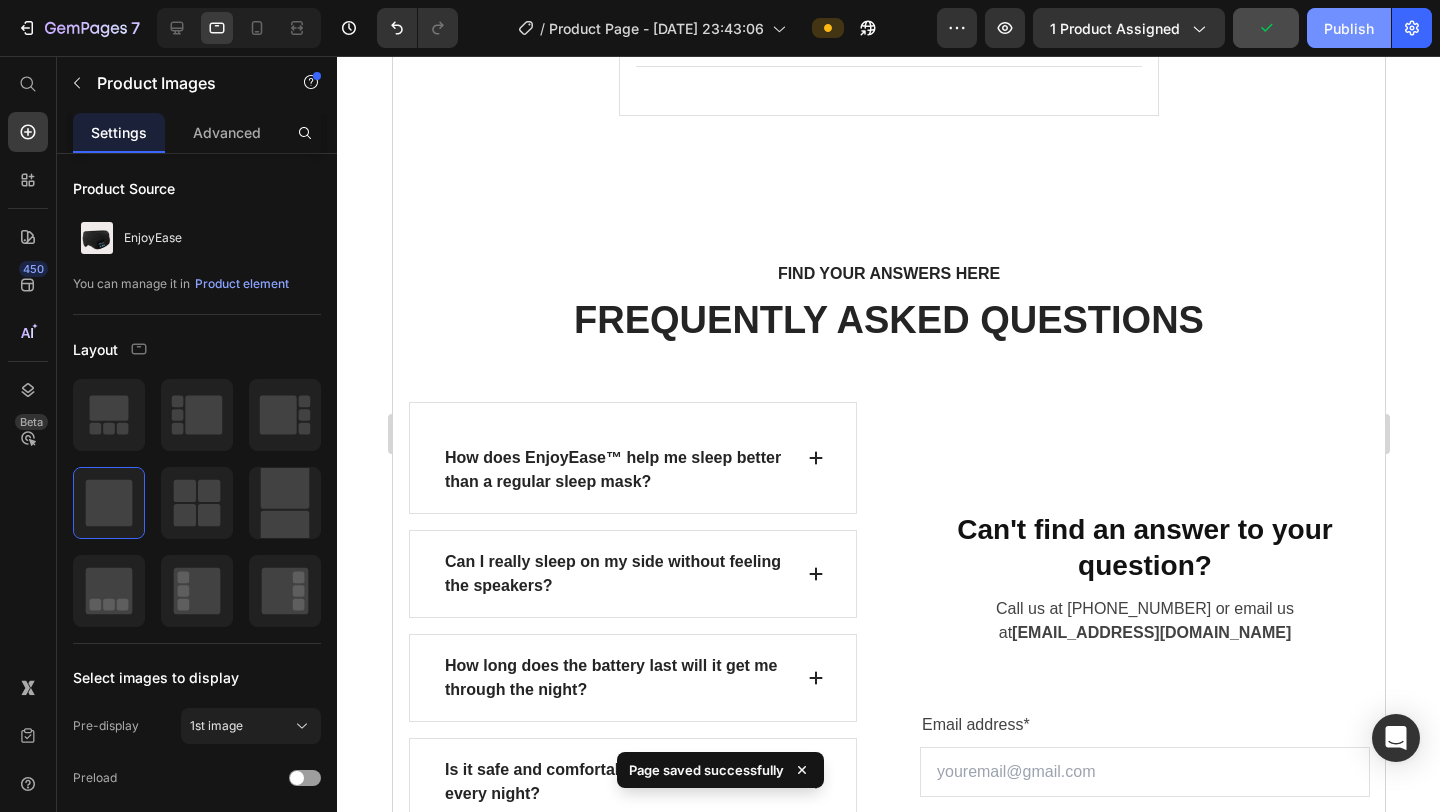 click on "Publish" 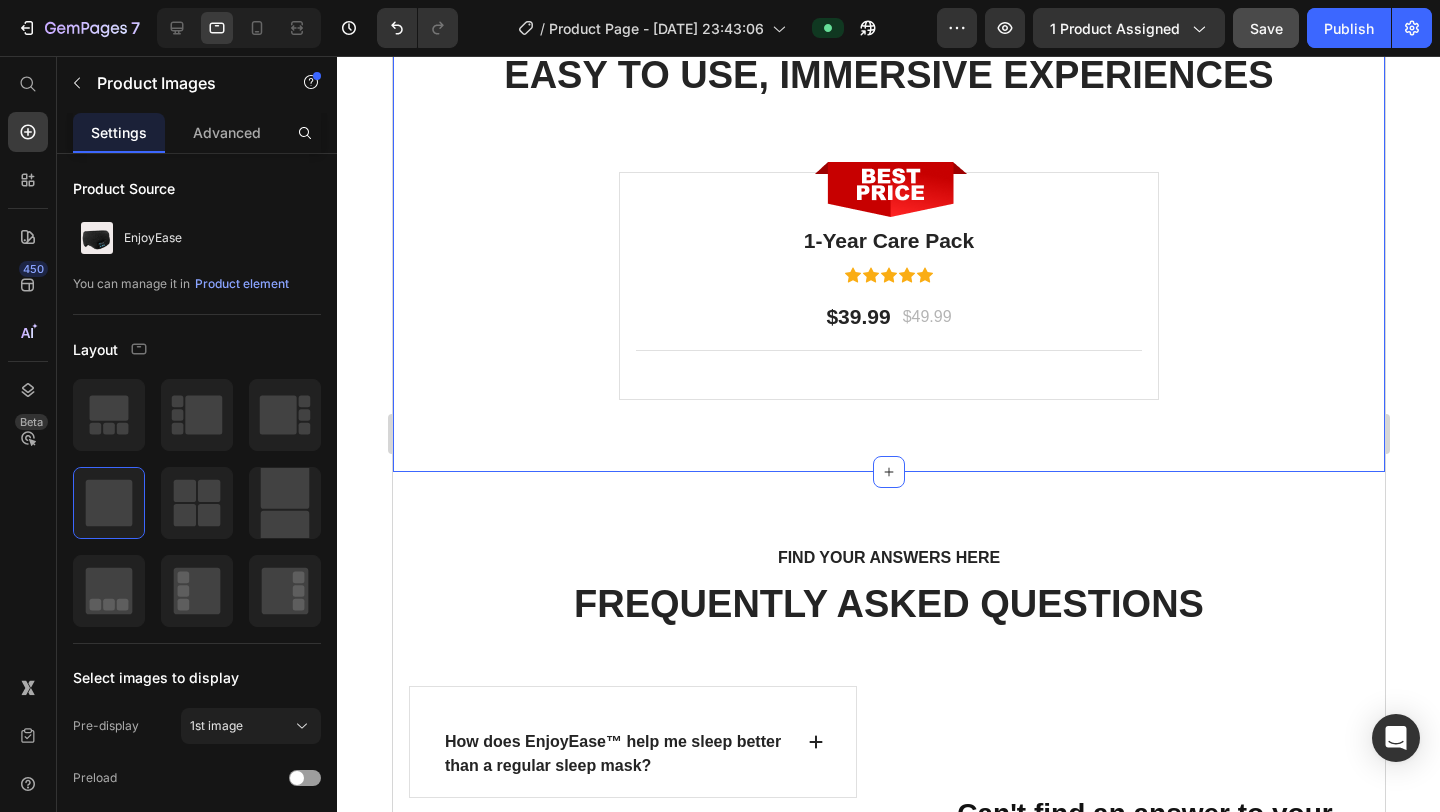 scroll, scrollTop: 6607, scrollLeft: 0, axis: vertical 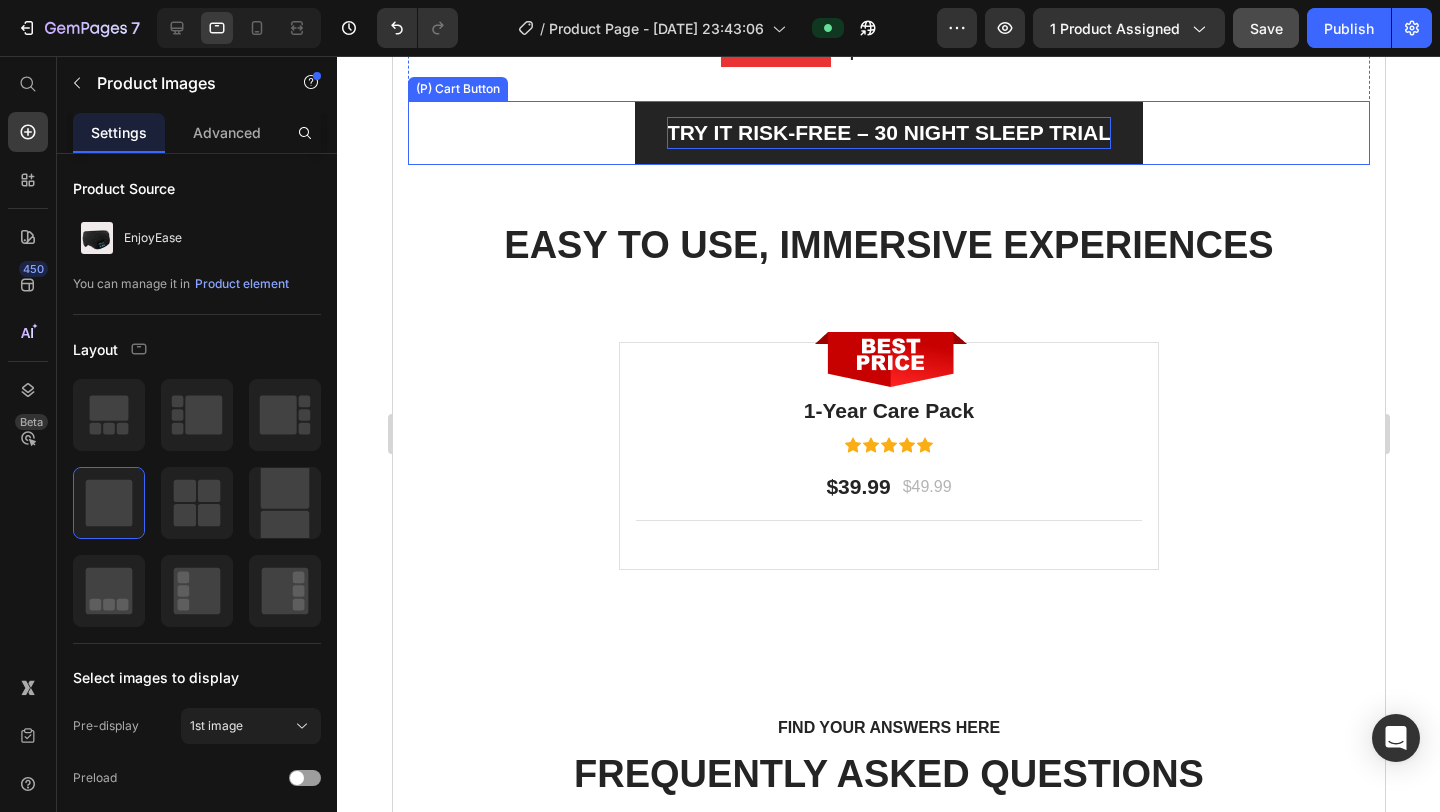 click on "Try It Risk-Free – 30 Night Sleep Trial" at bounding box center (888, 133) 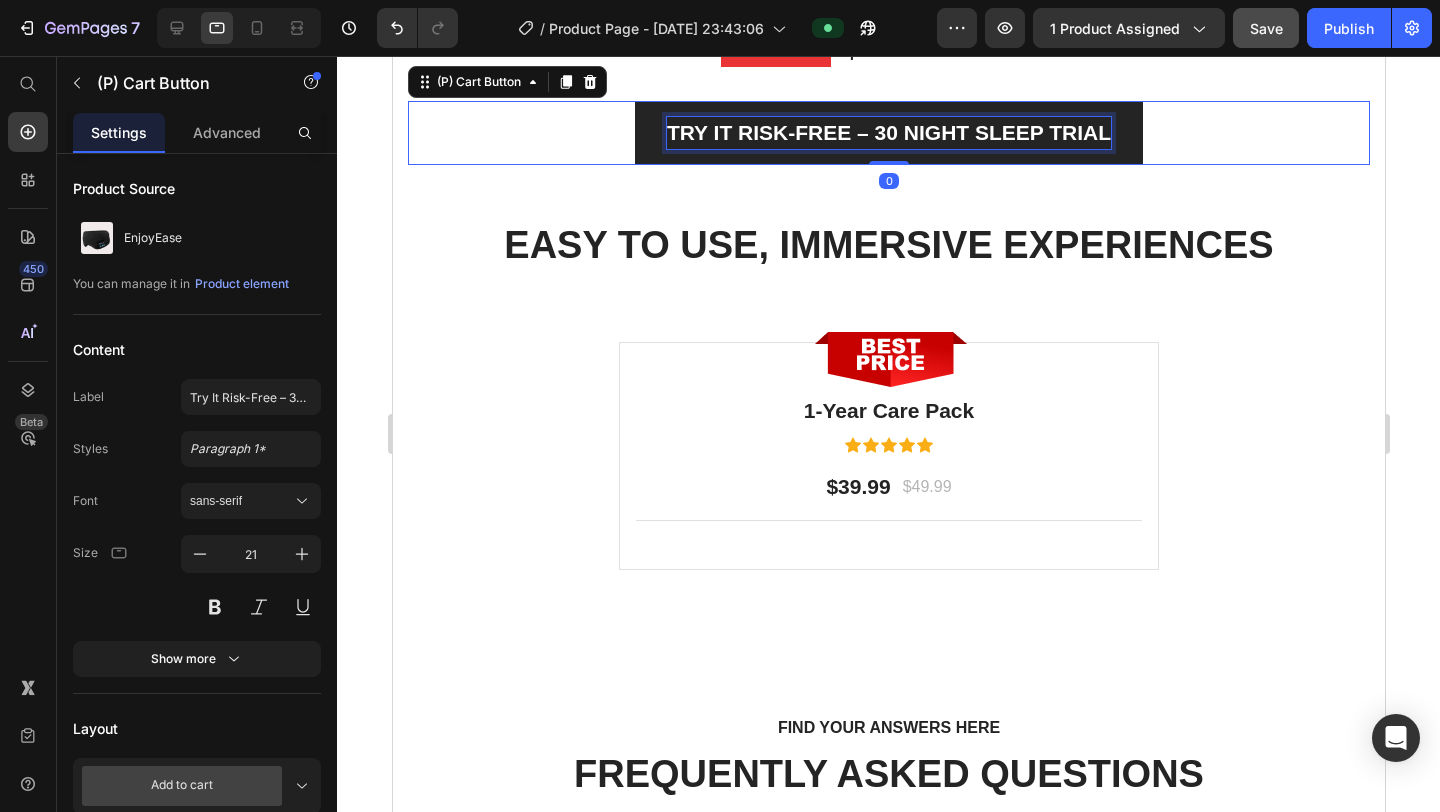 click on "Try It Risk-Free – 30 Night Sleep Trial" at bounding box center [888, 133] 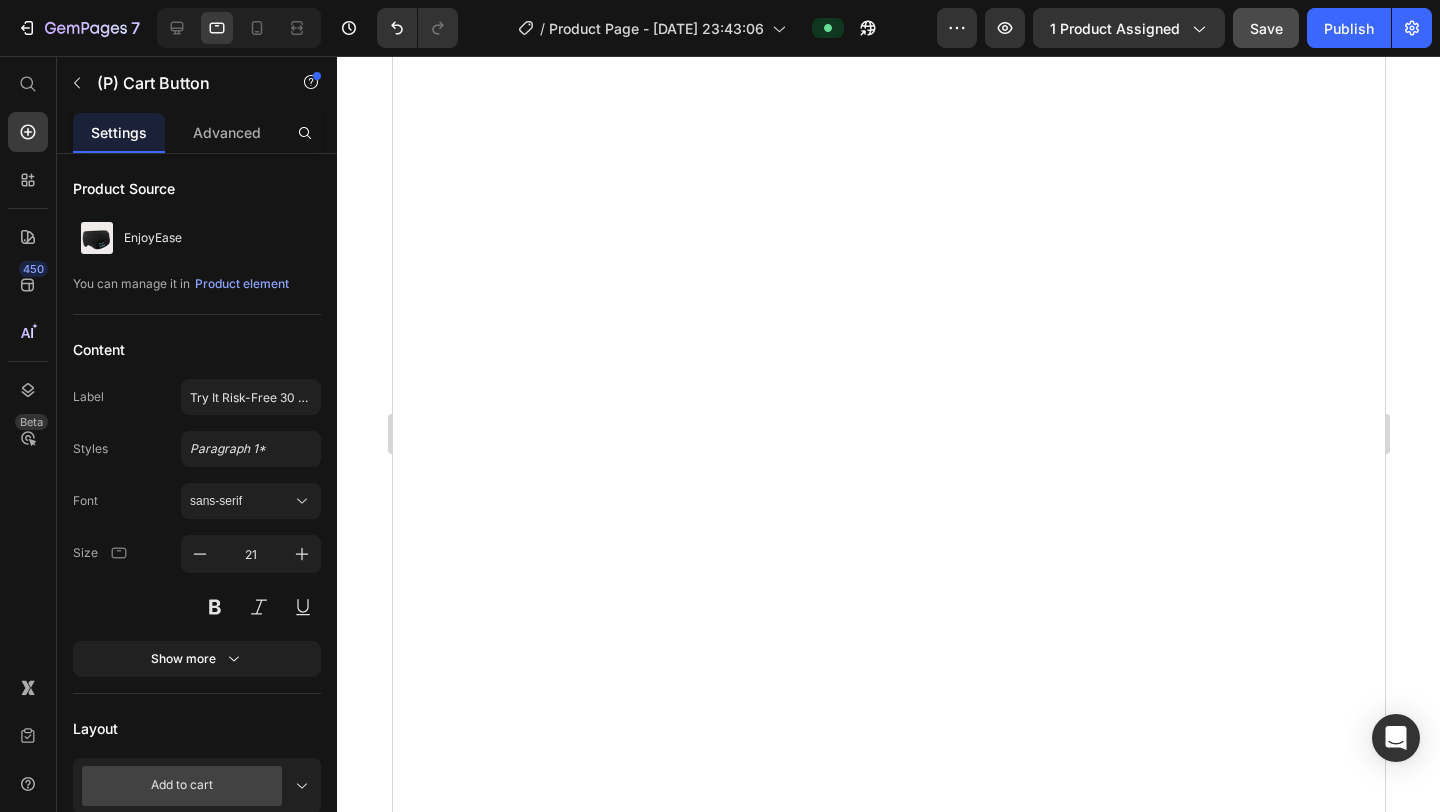 scroll, scrollTop: 0, scrollLeft: 0, axis: both 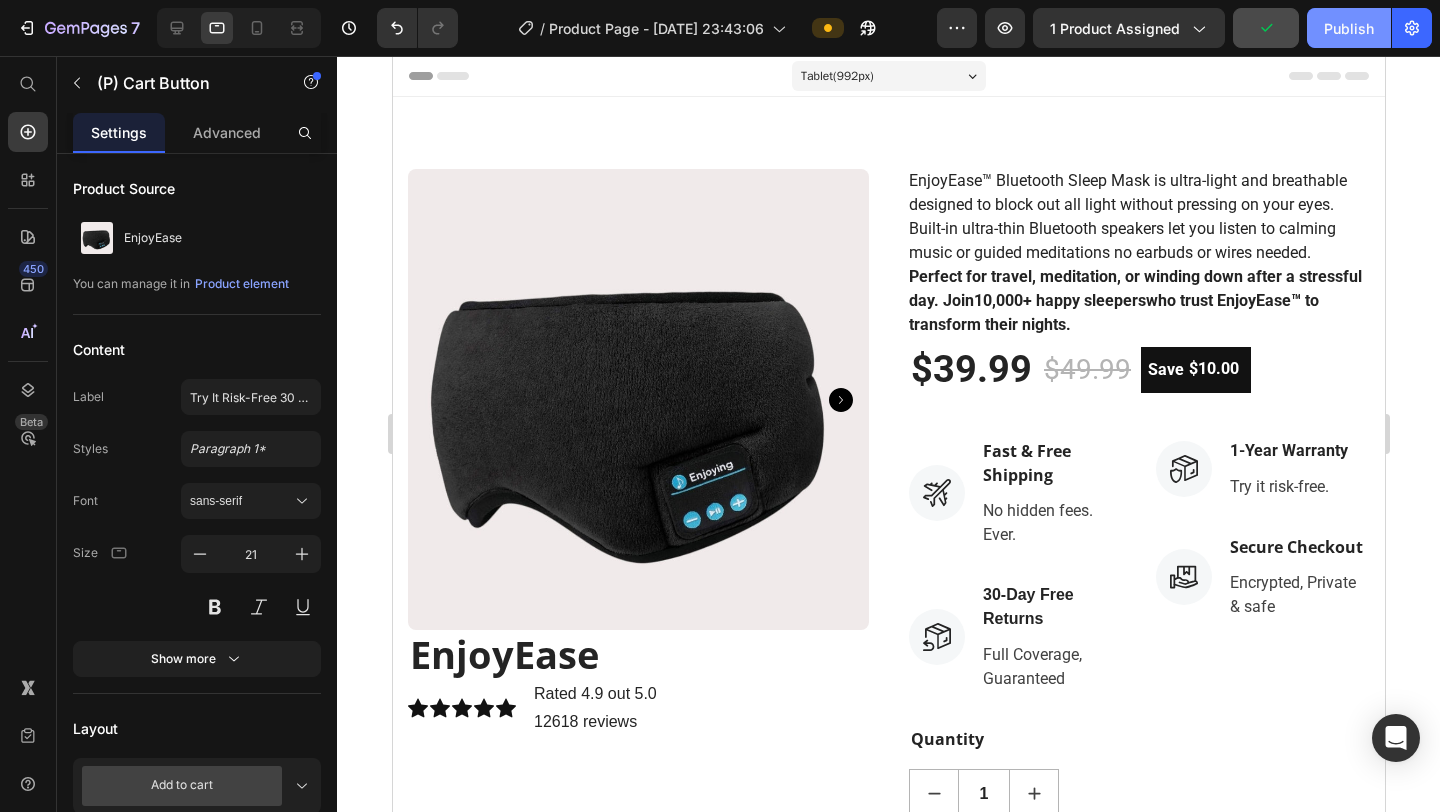 click on "Publish" at bounding box center (1349, 28) 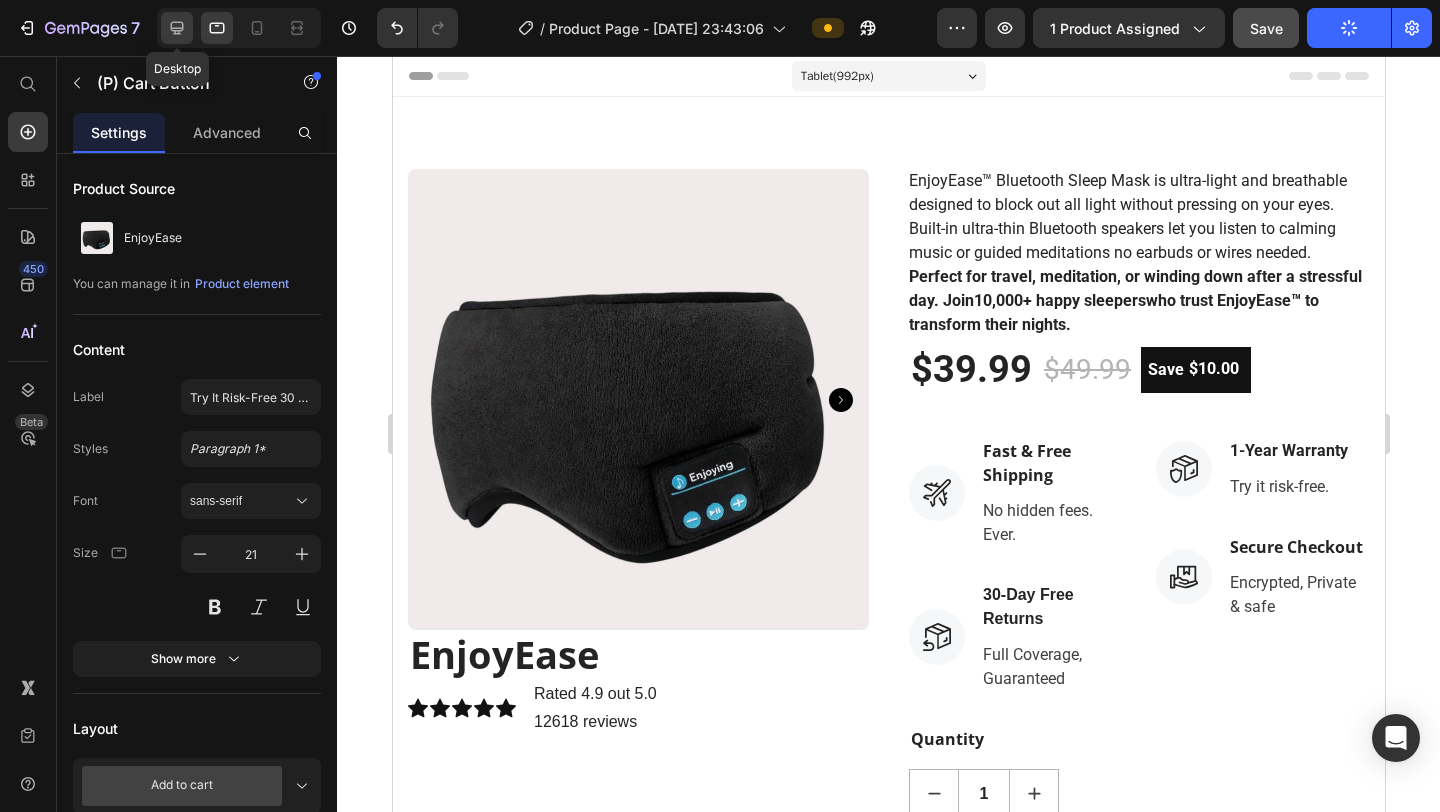 click 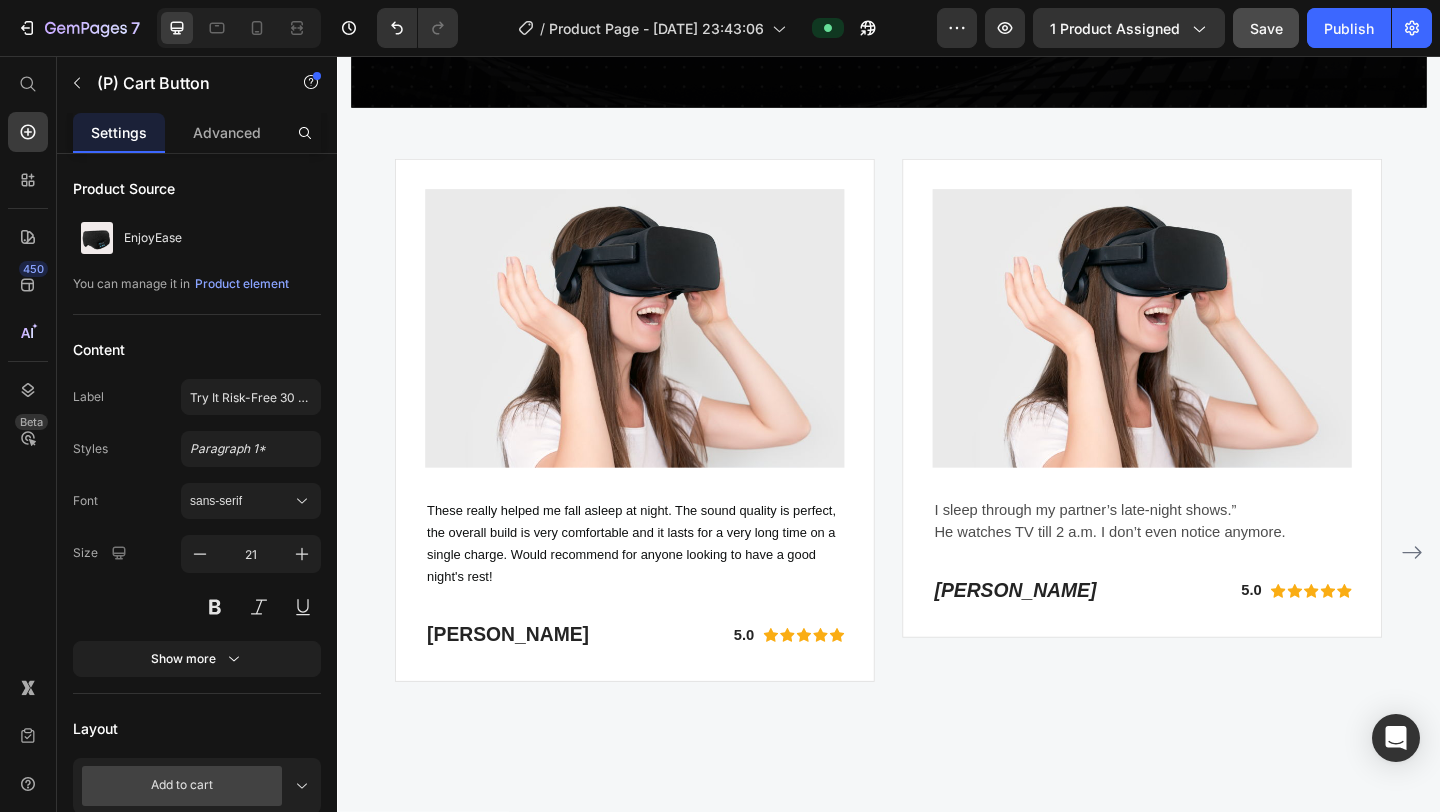 scroll, scrollTop: 5048, scrollLeft: 0, axis: vertical 